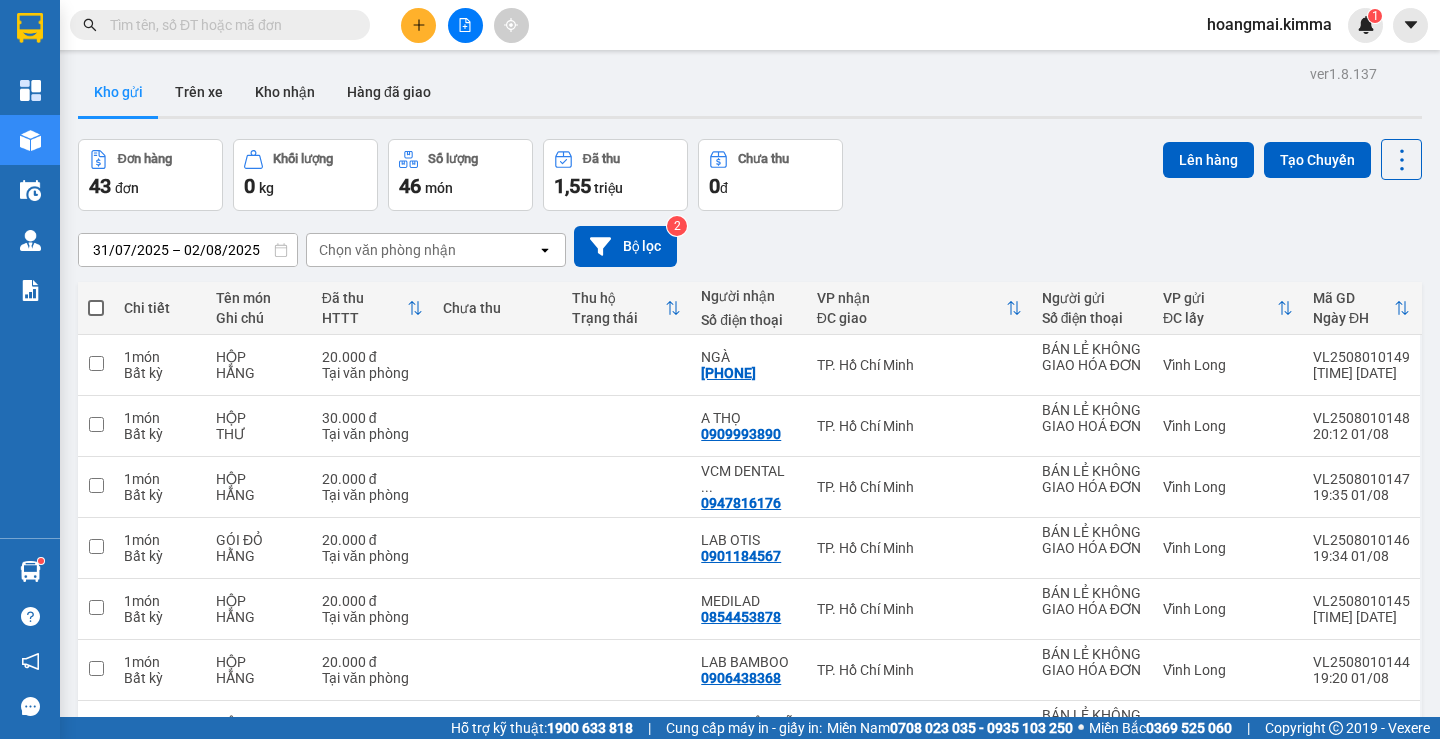 scroll, scrollTop: 0, scrollLeft: 0, axis: both 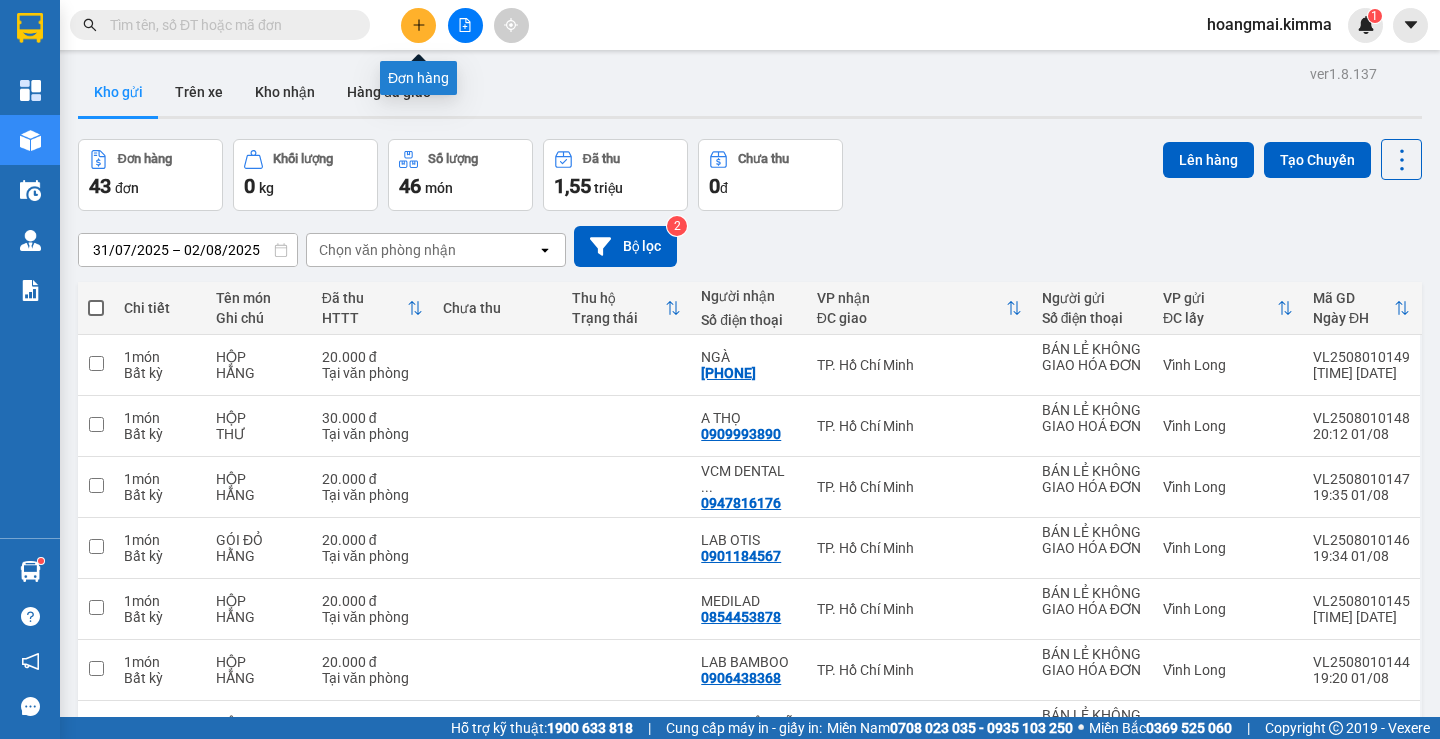 click 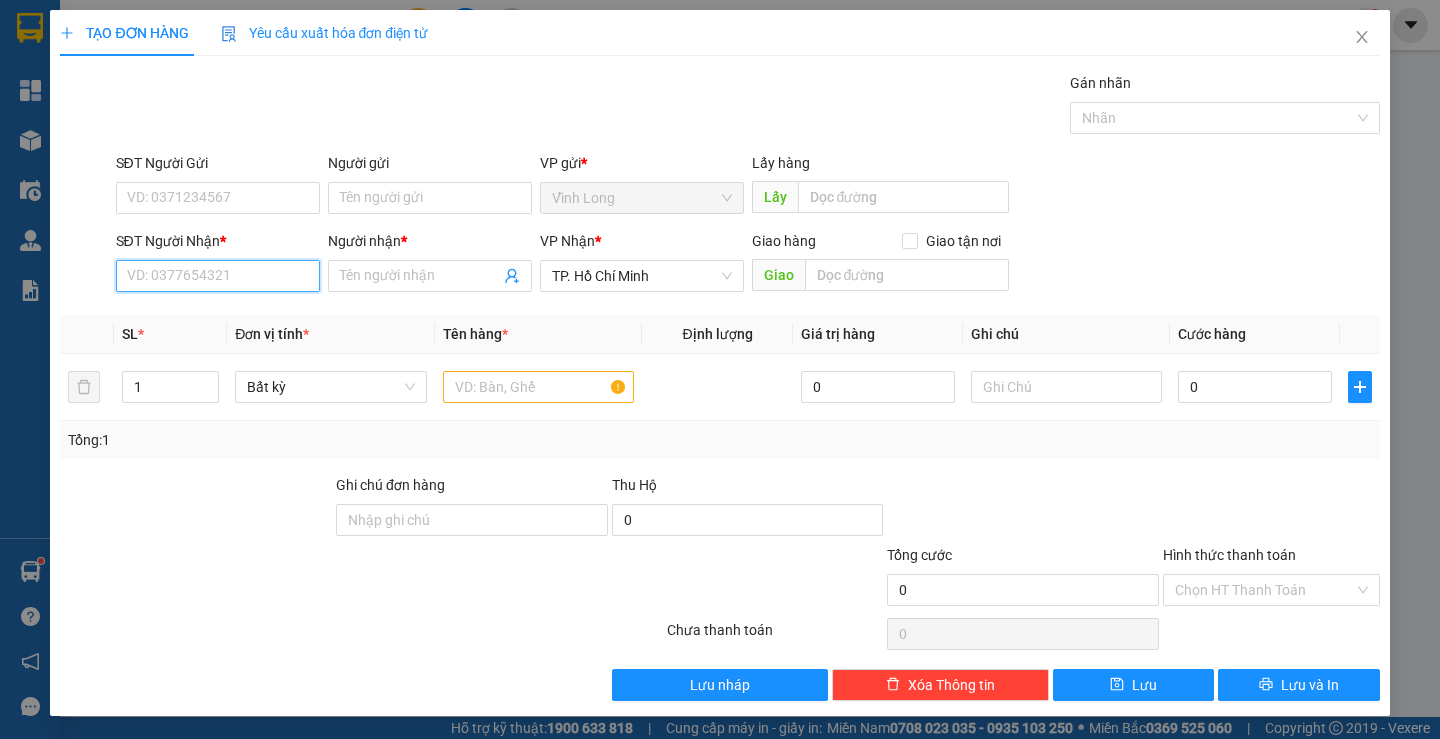 click on "SĐT Người Nhận  *" at bounding box center [218, 276] 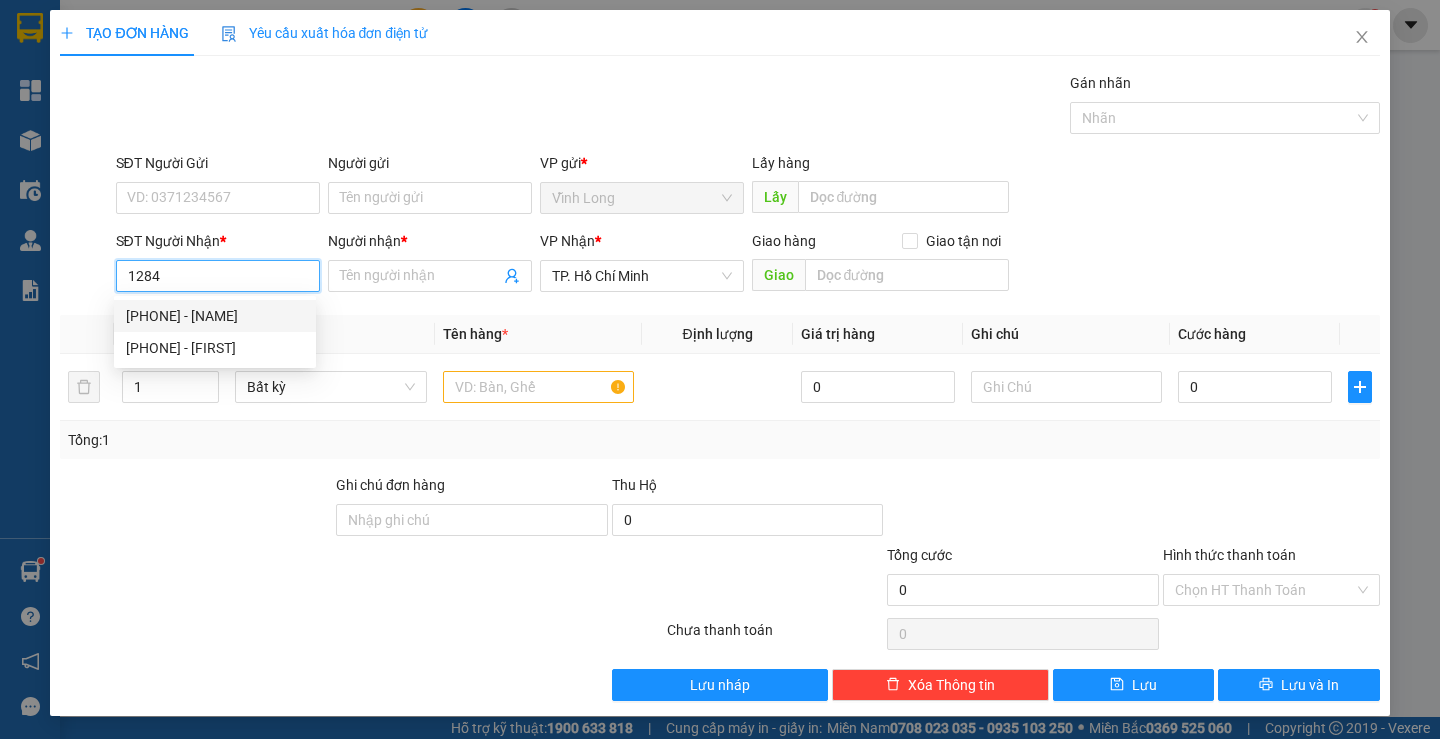 click on "[PHONE] - [NAME]" at bounding box center [215, 316] 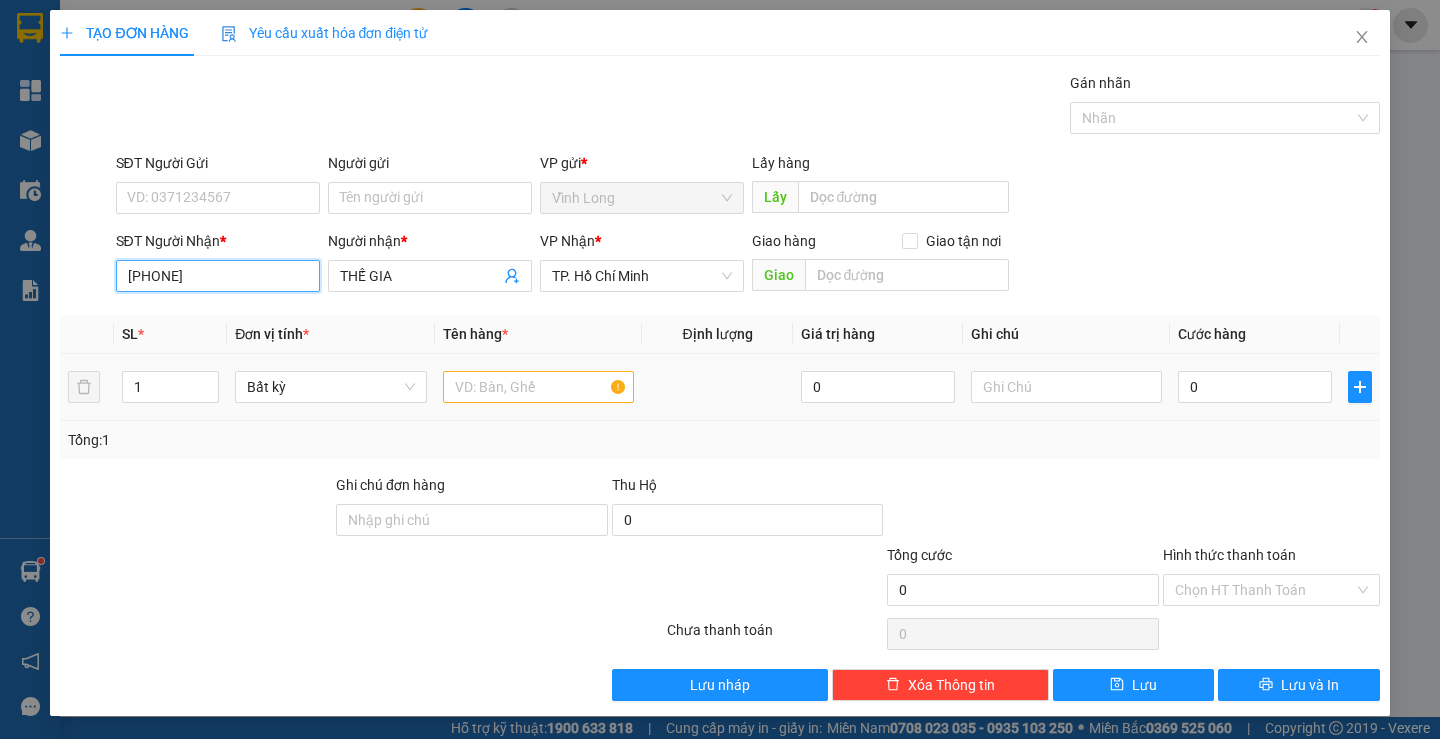 type on "[PHONE]" 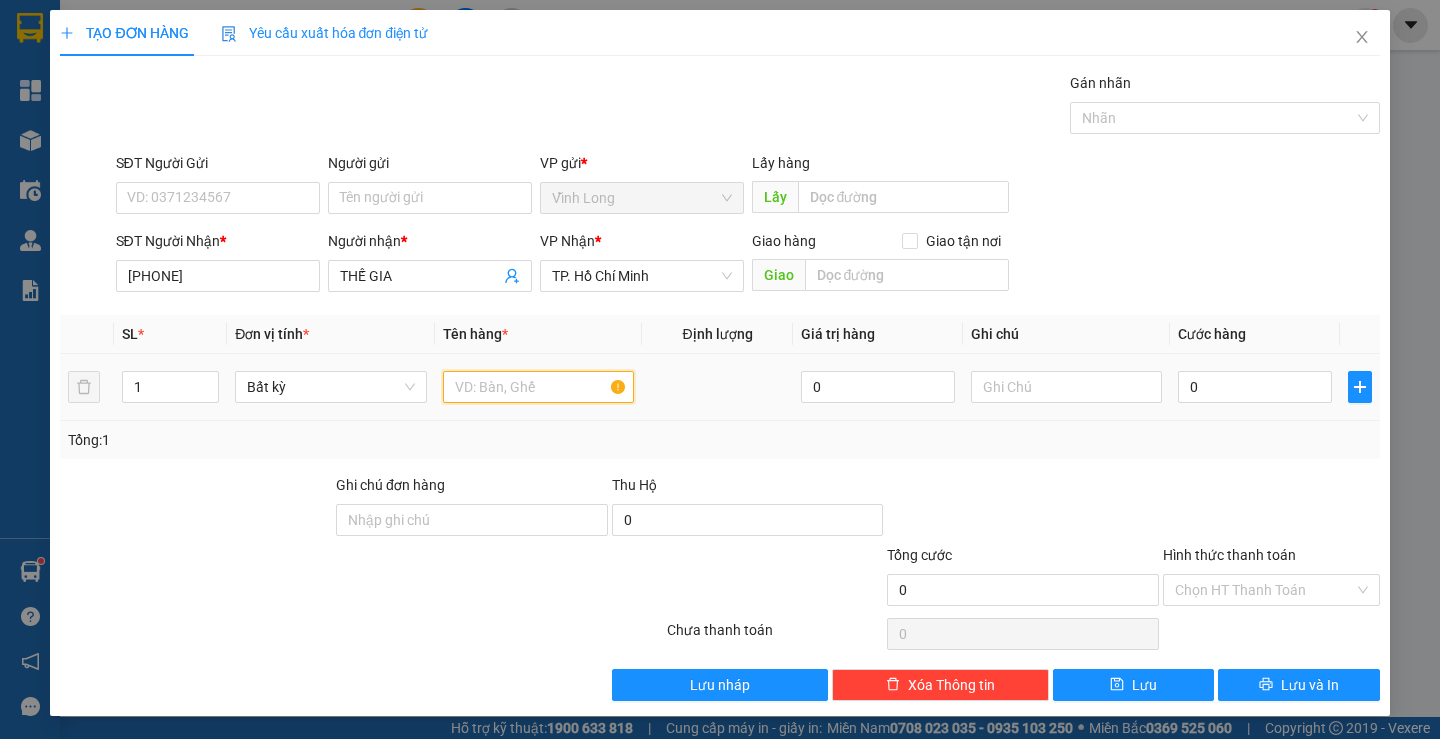 click at bounding box center [538, 387] 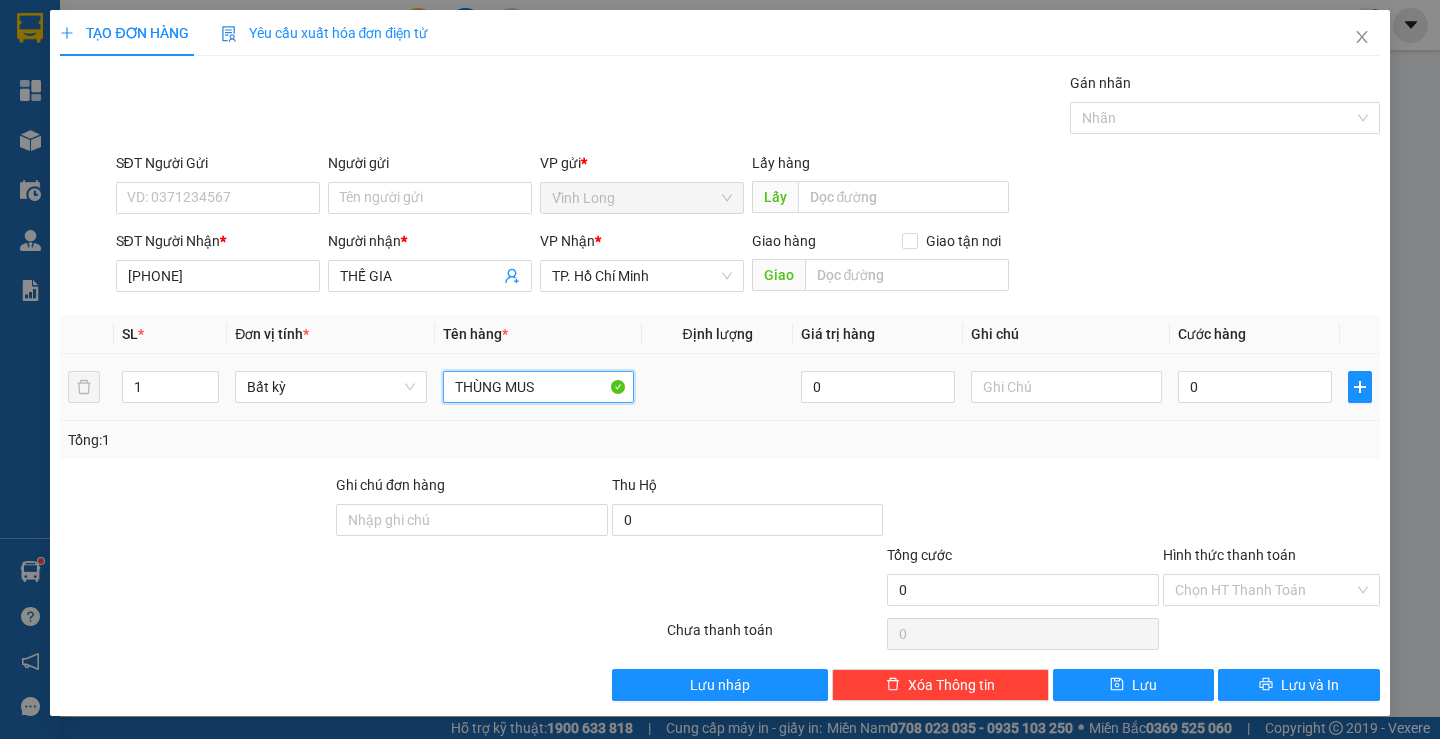 type on "THÙNG MUS" 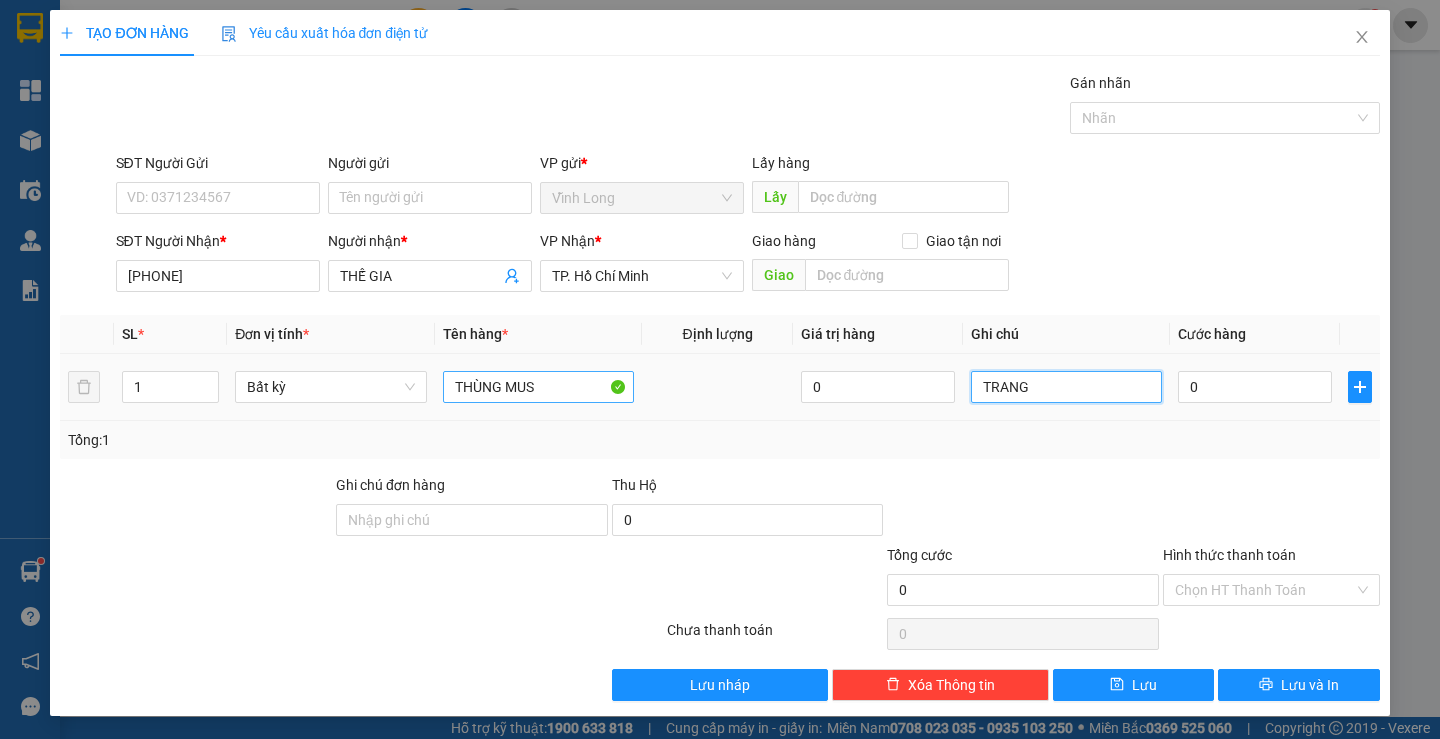 type on "TRANG" 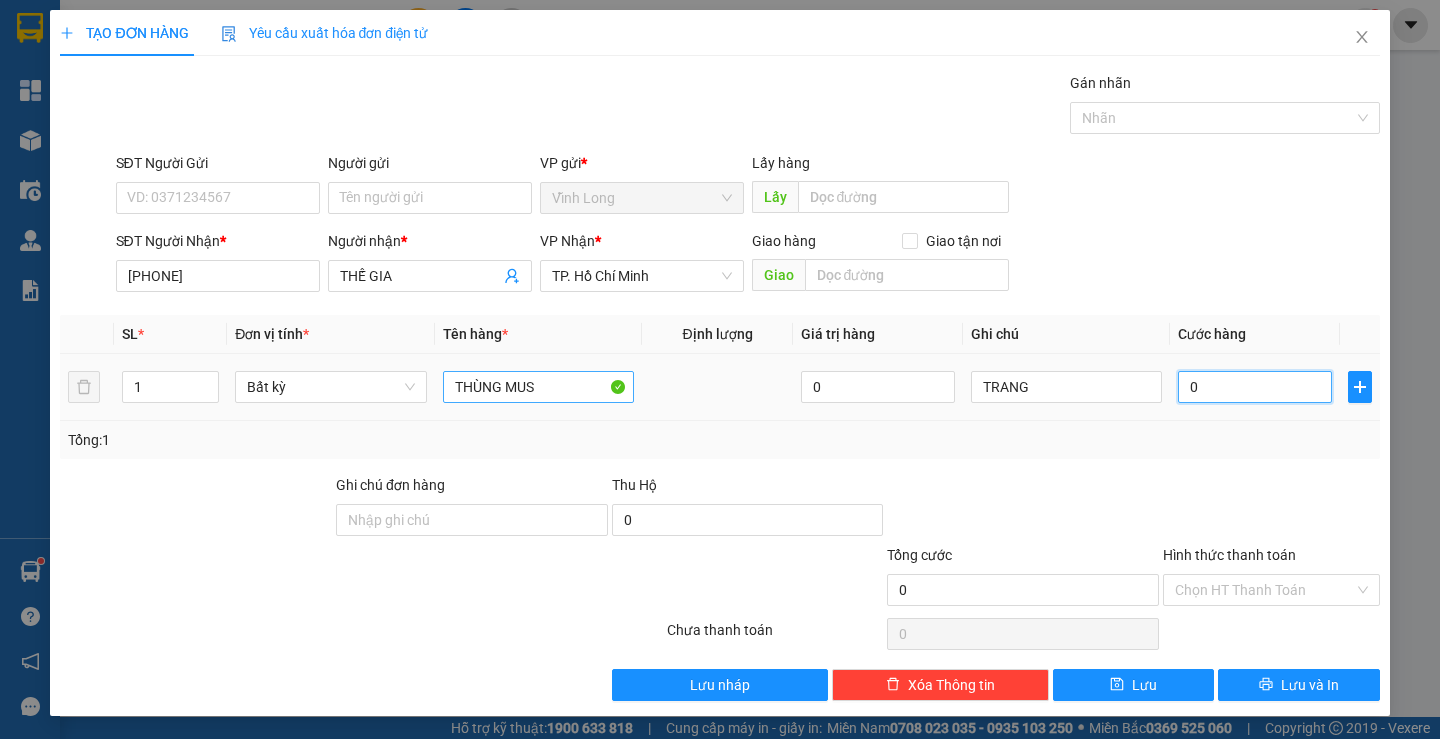 type on "5" 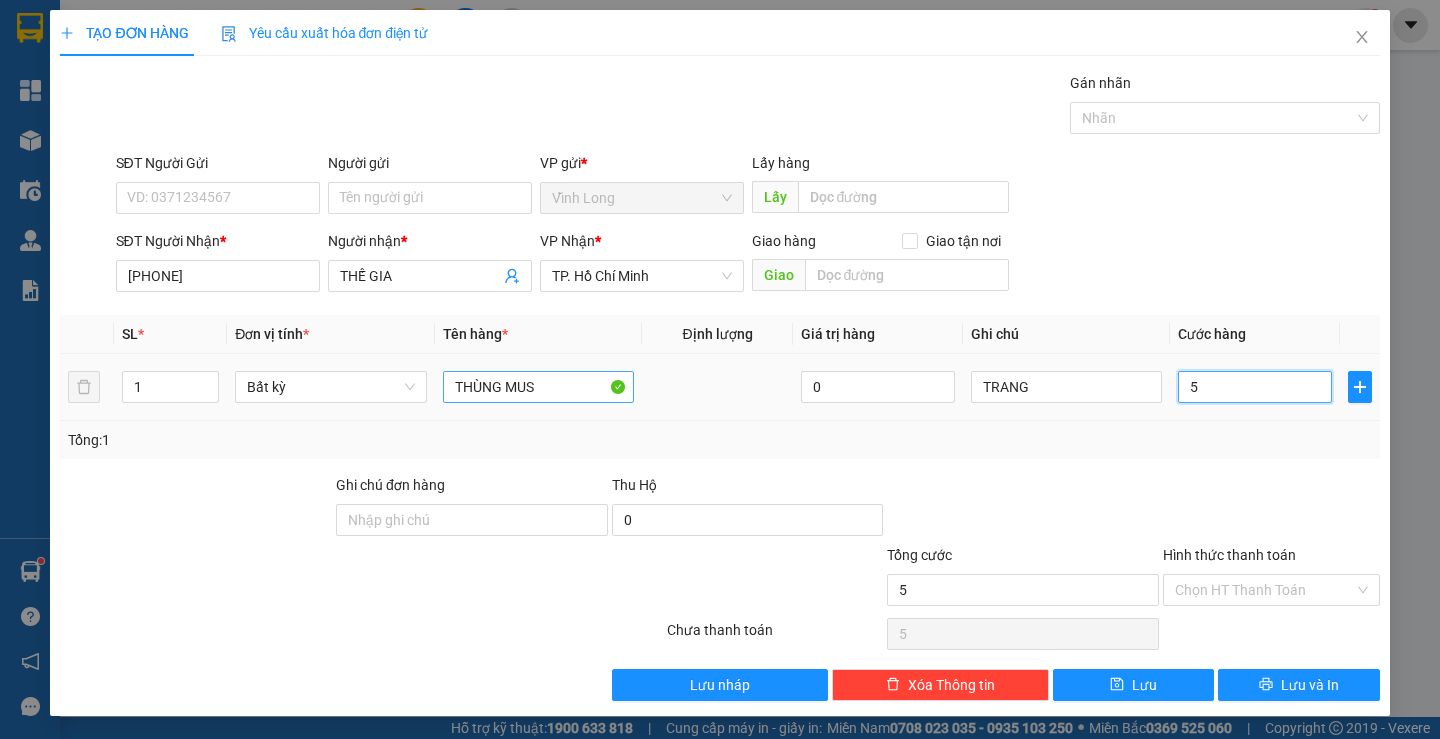 type on "50" 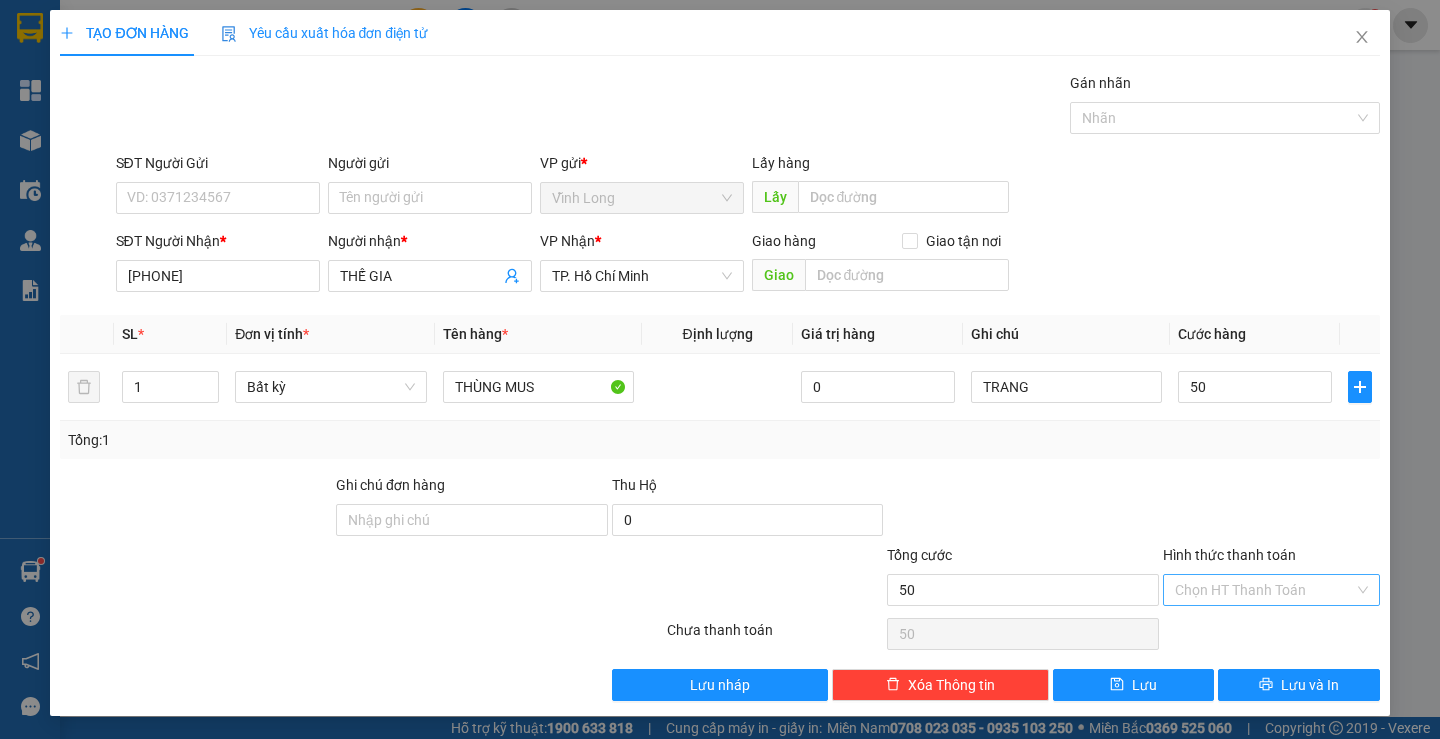 type on "50.000" 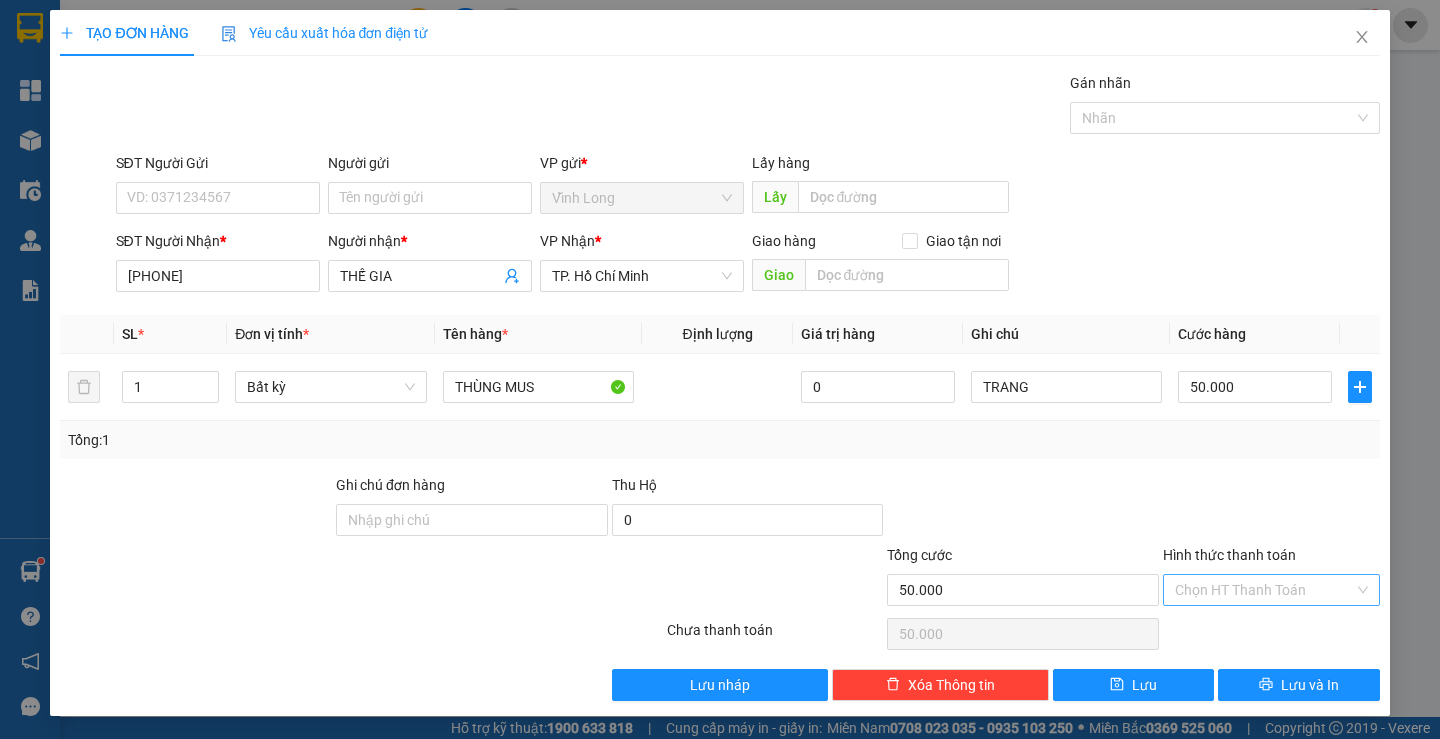 click on "Hình thức thanh toán" at bounding box center [1264, 590] 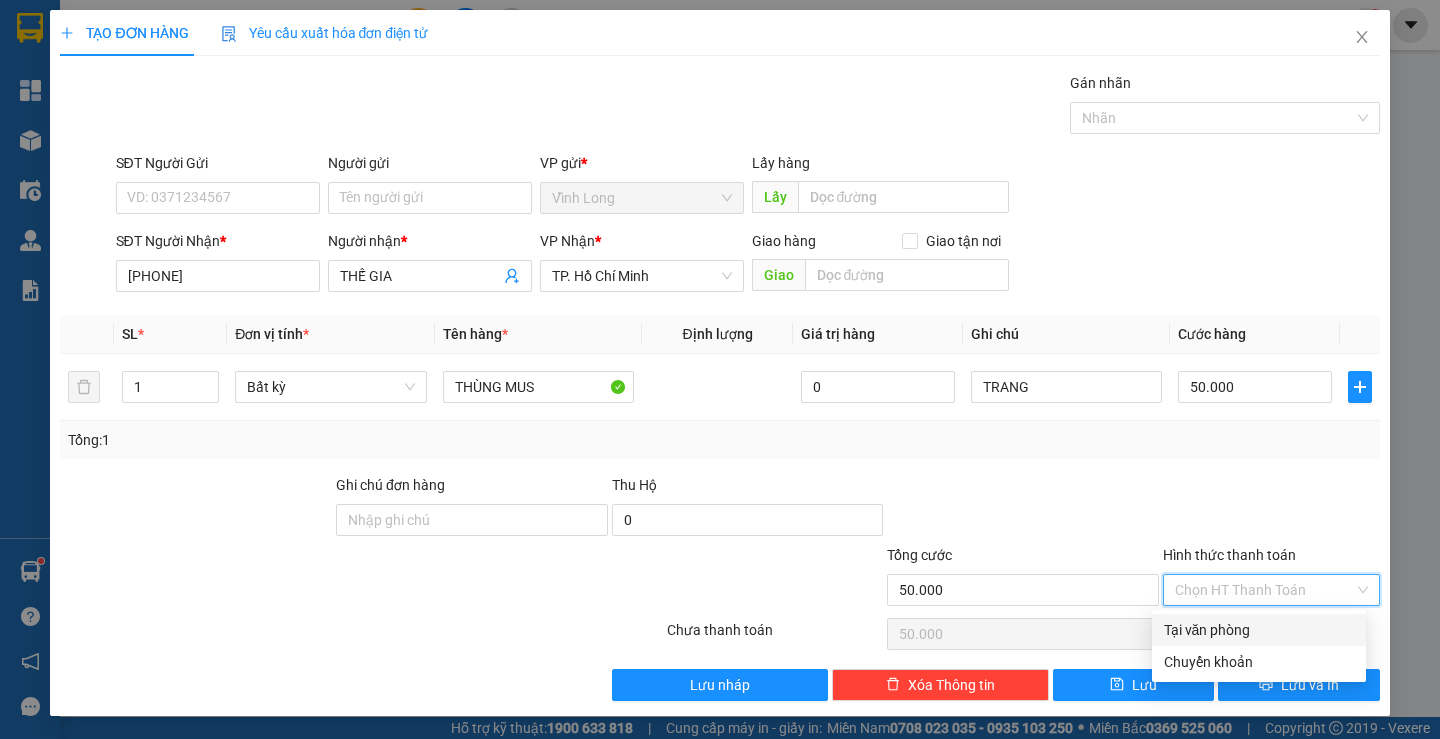 click on "Tại văn phòng" at bounding box center [1259, 630] 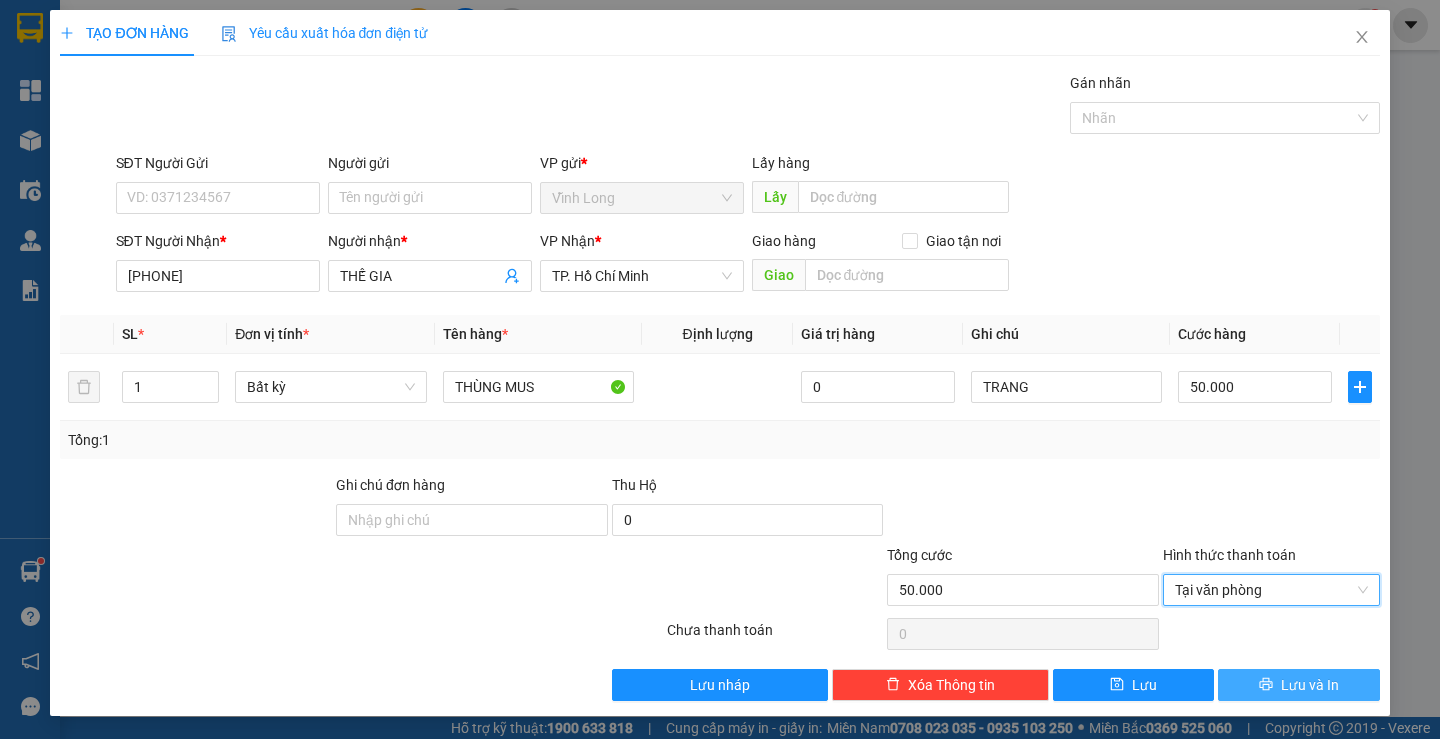 click on "Lưu và In" at bounding box center (1310, 685) 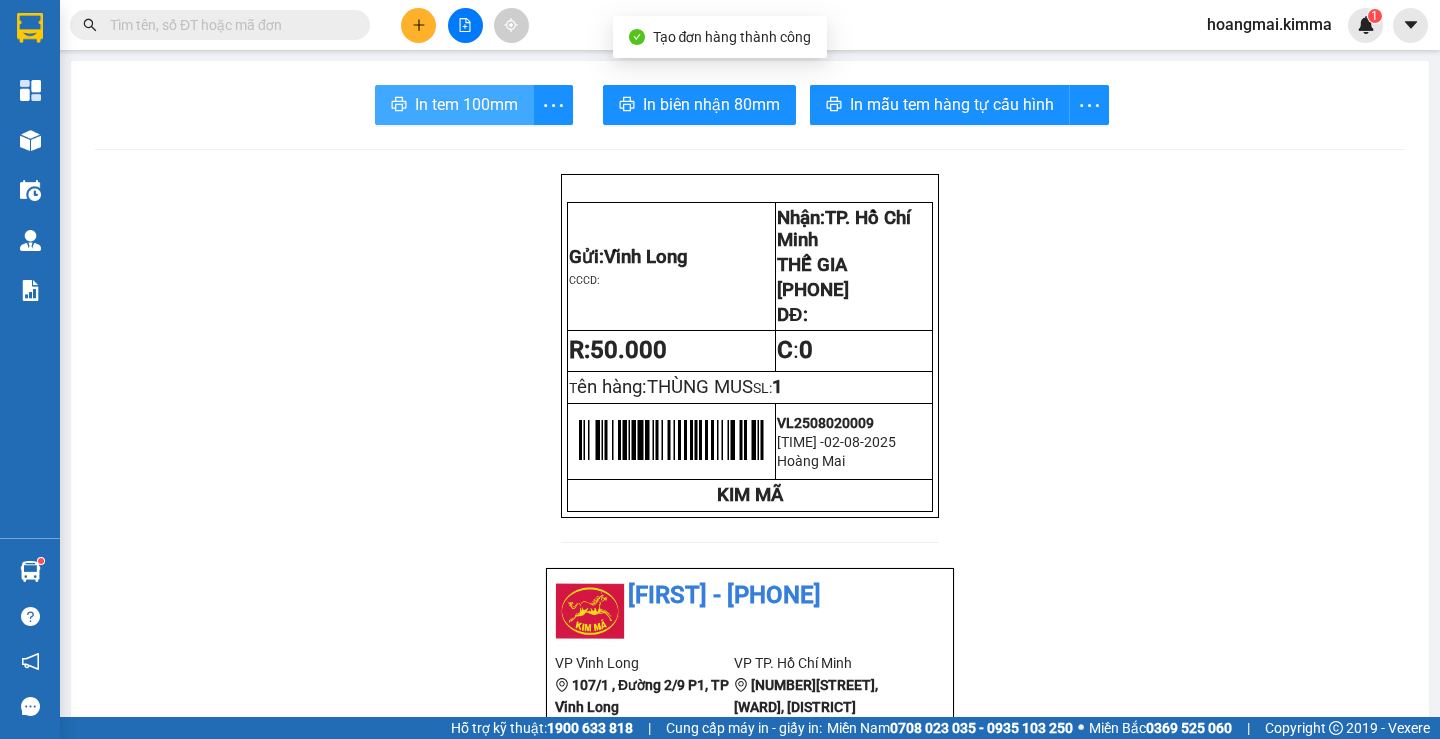 click on "In tem 100mm" at bounding box center [466, 104] 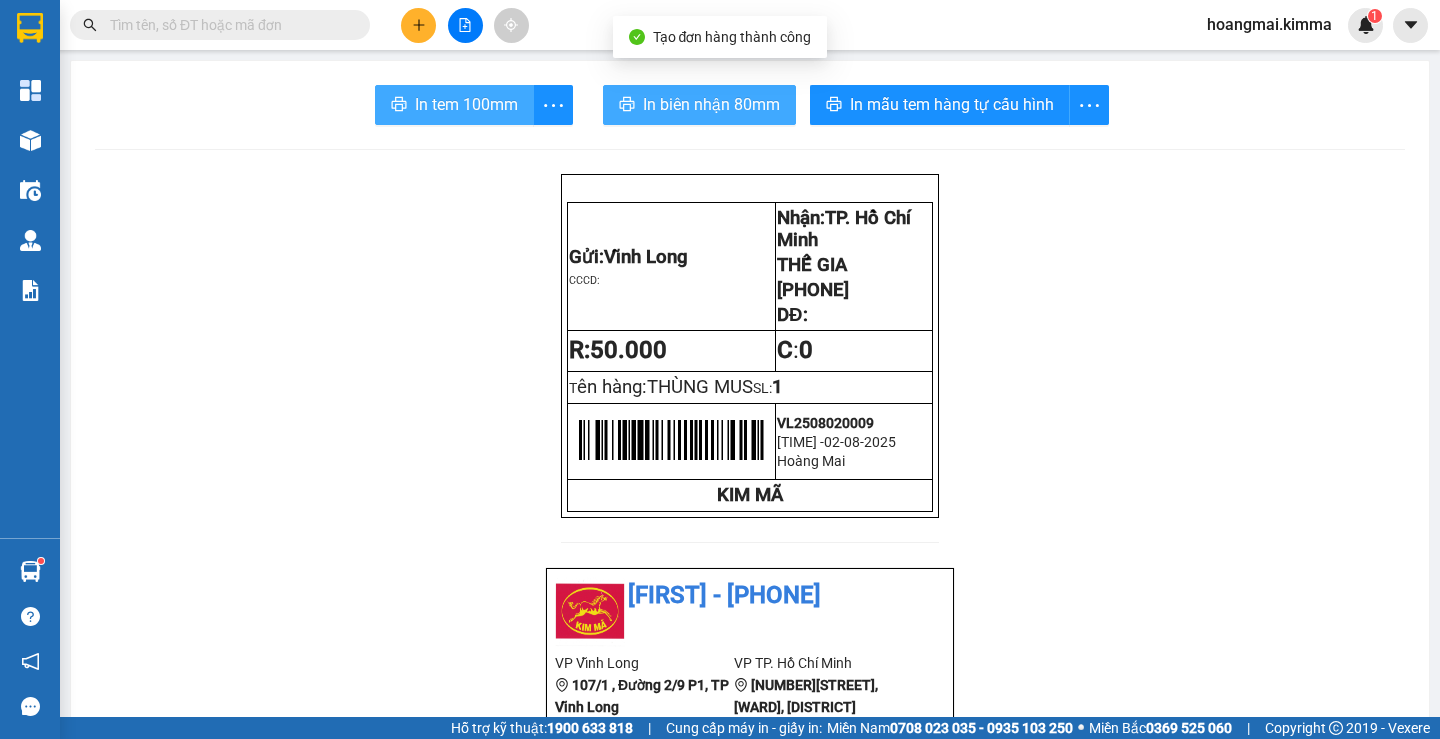 scroll, scrollTop: 0, scrollLeft: 0, axis: both 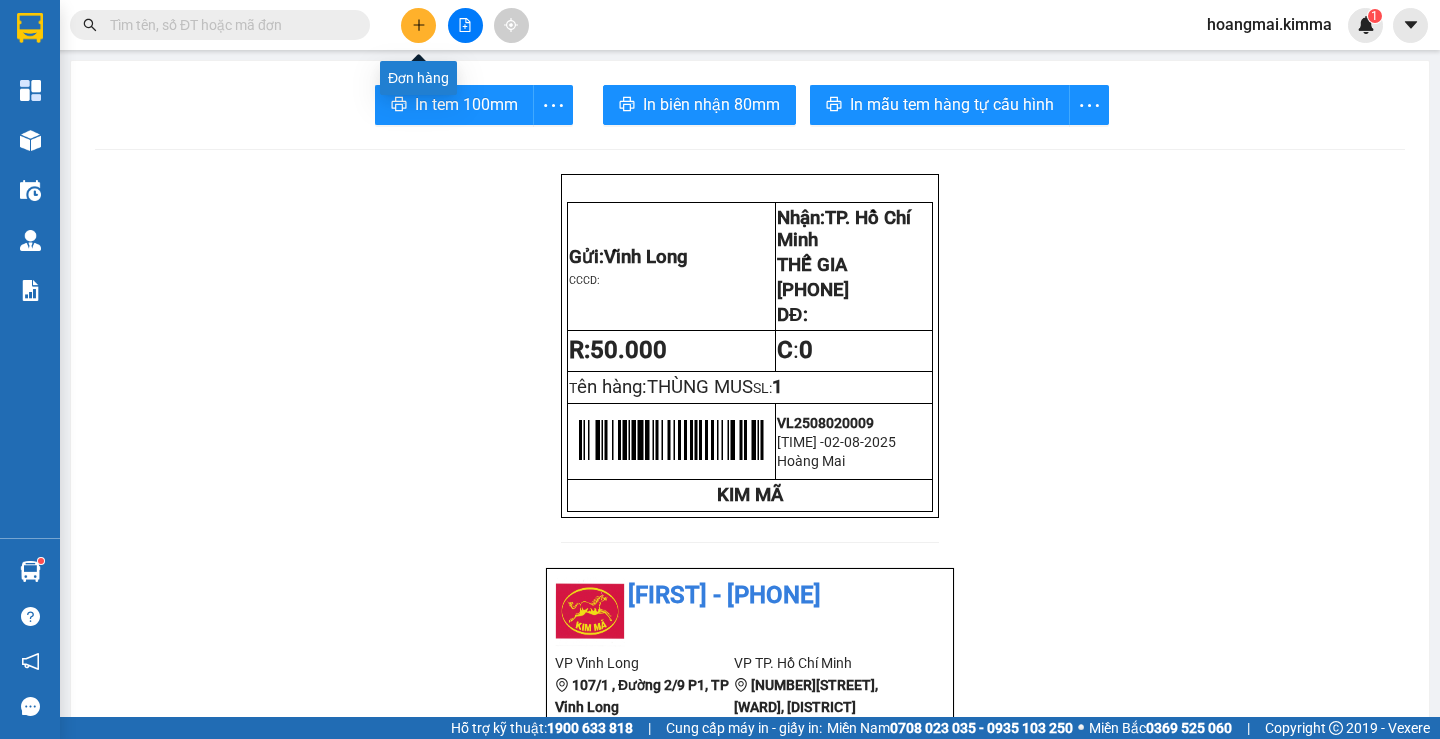 click 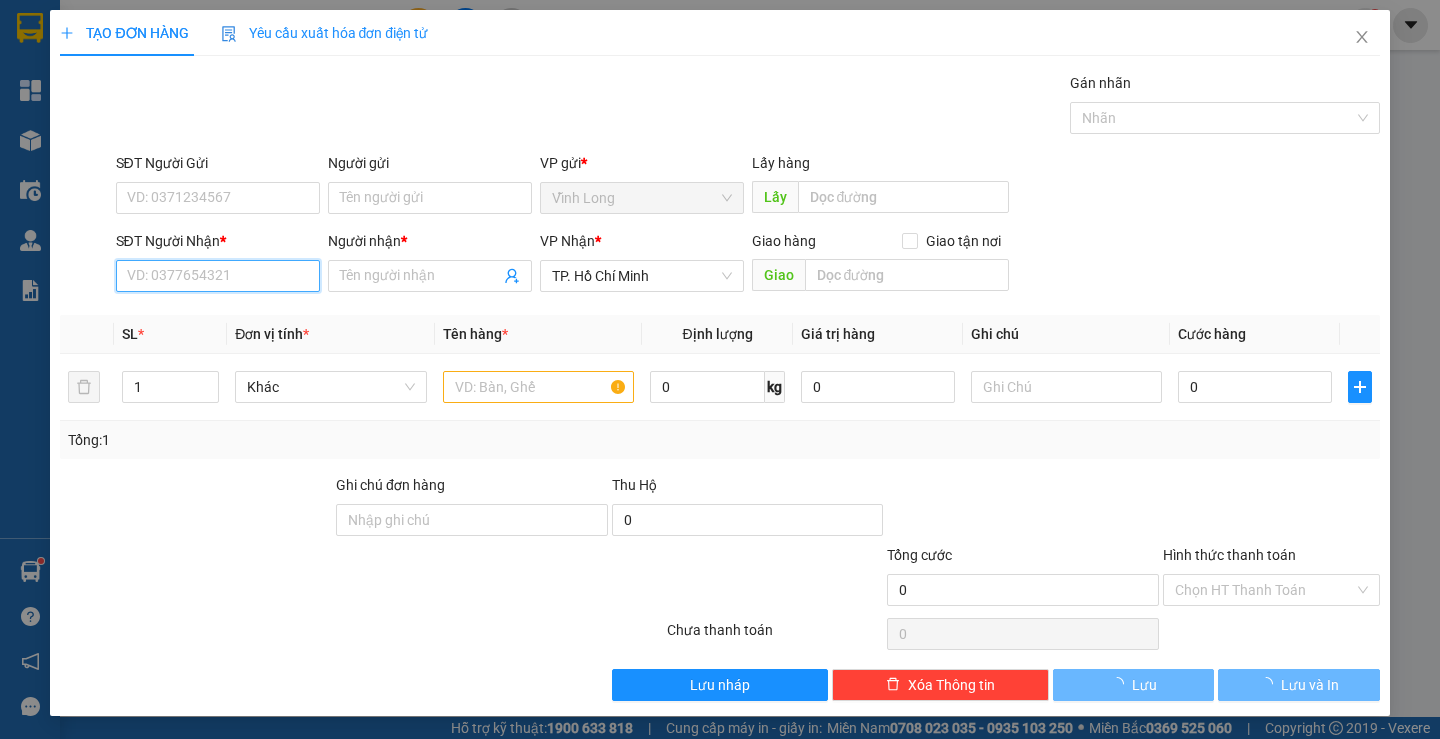 click on "SĐT Người Nhận  *" at bounding box center [218, 276] 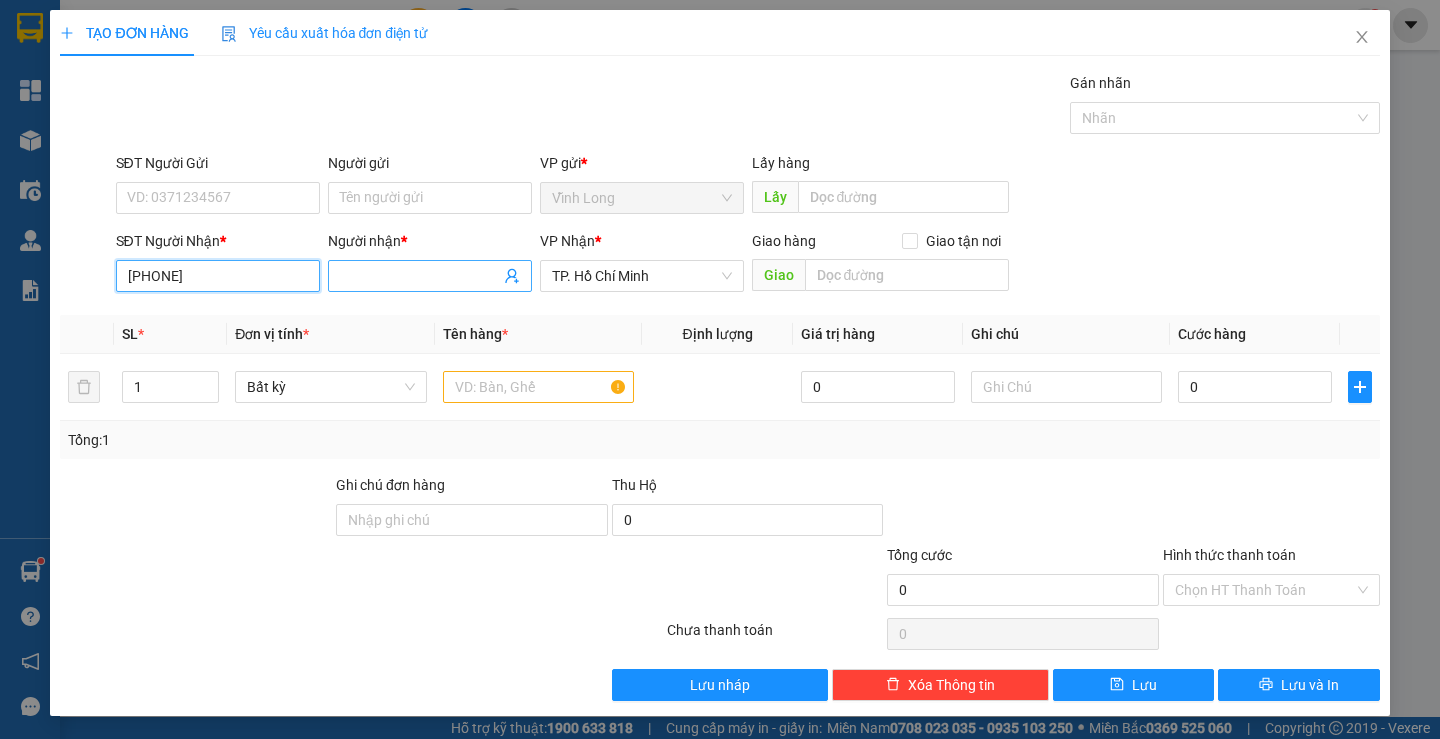 type on "[PHONE]" 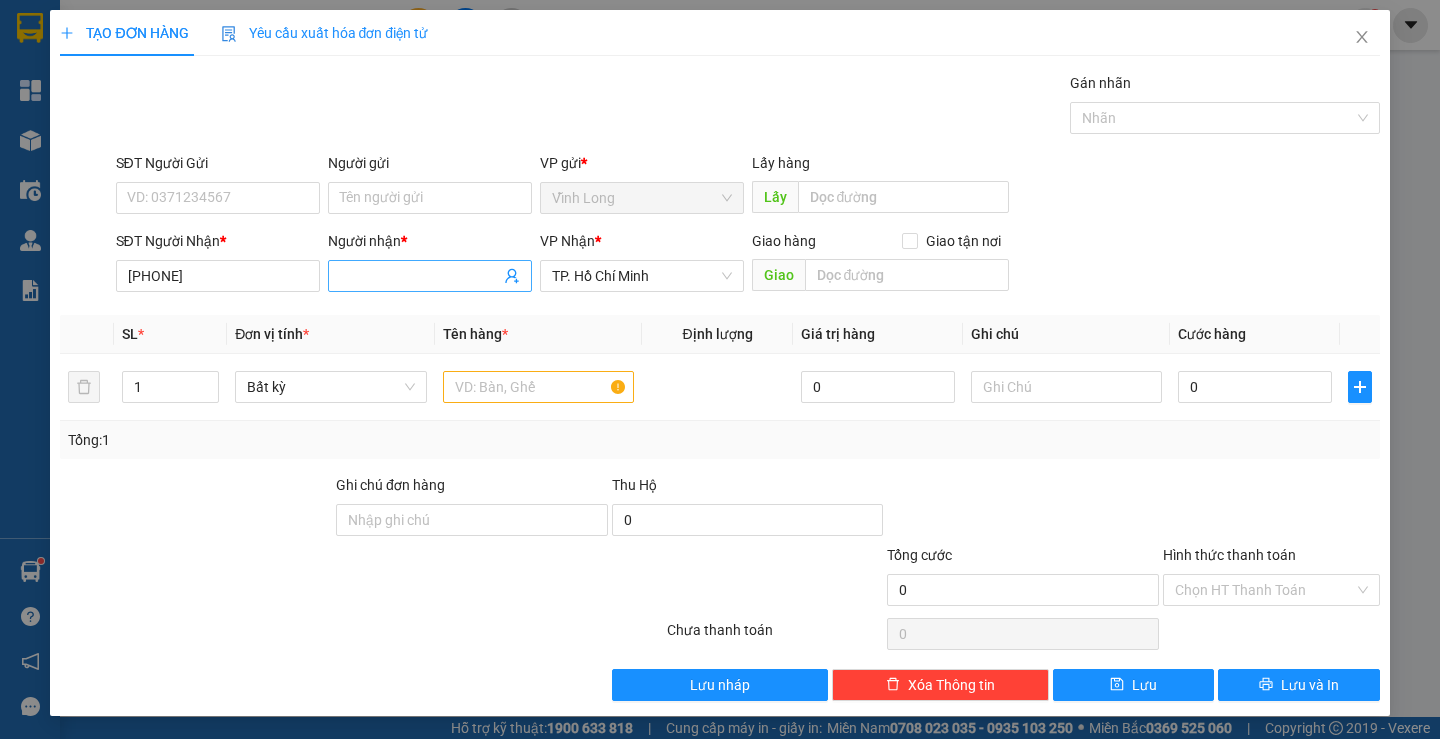 click at bounding box center (430, 276) 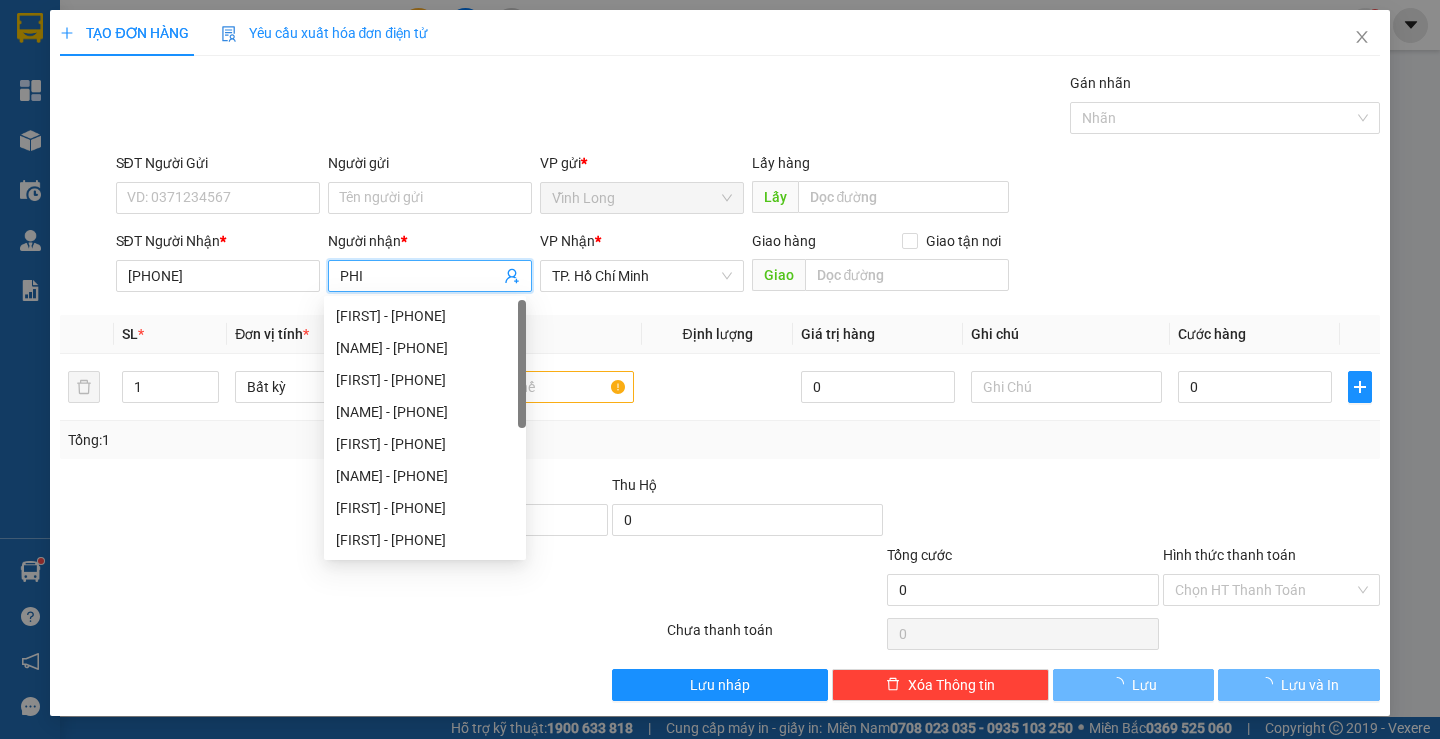 type on "PHI" 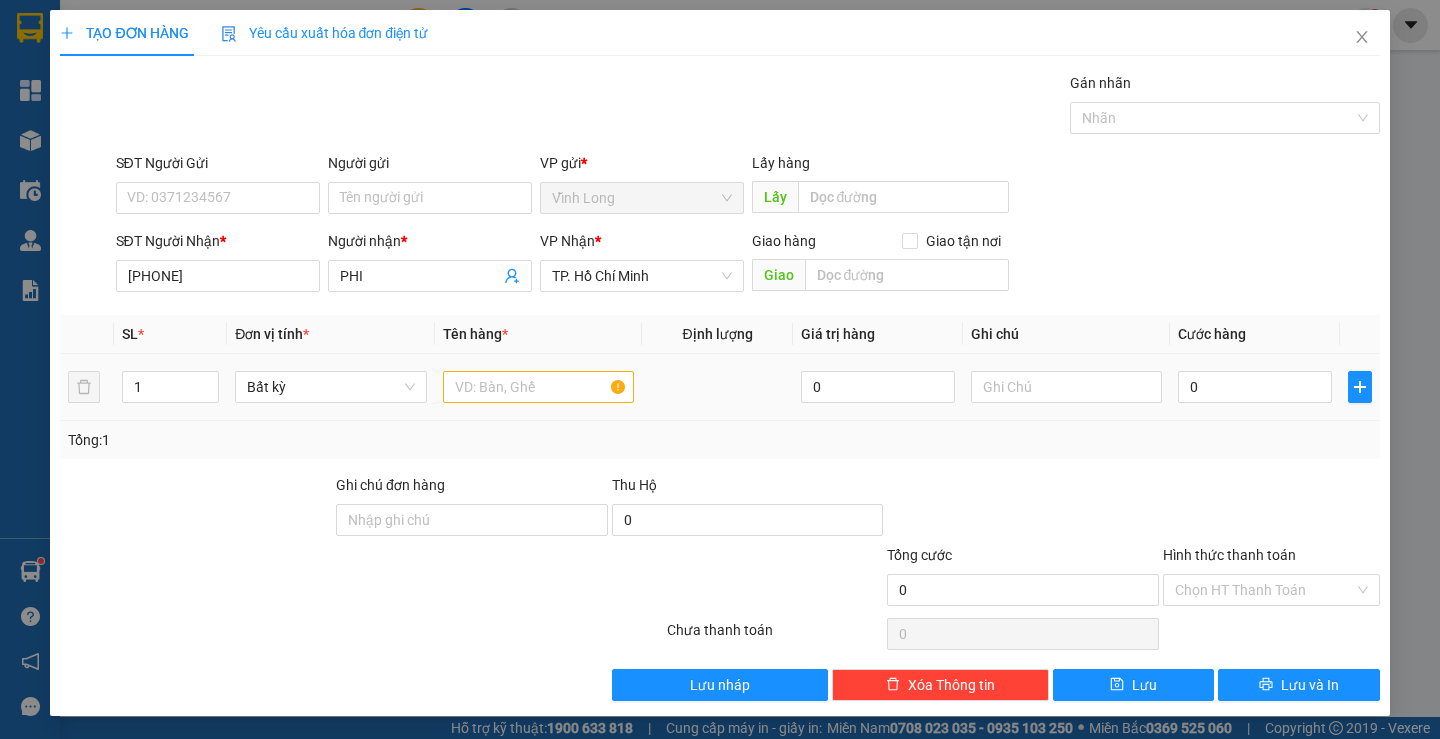 click at bounding box center [717, 387] 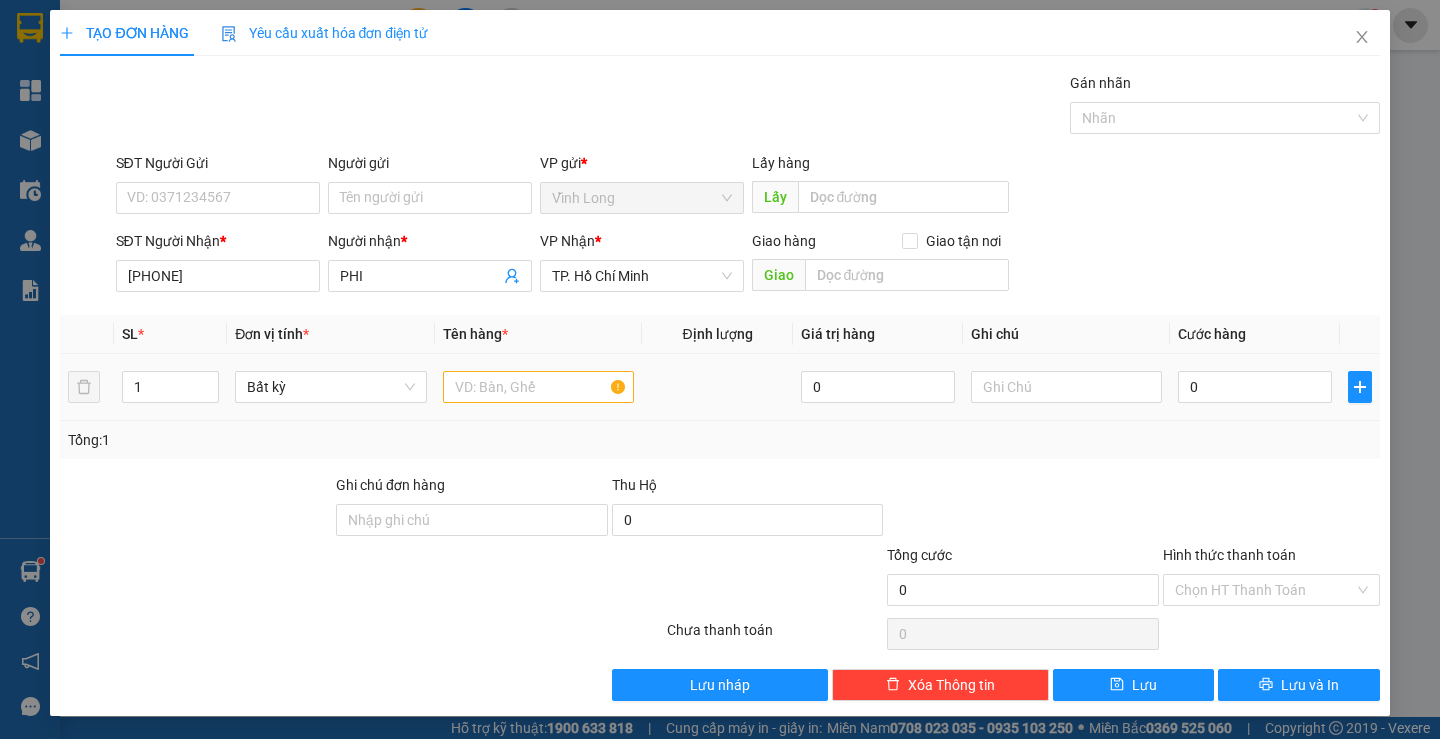 click at bounding box center [538, 387] 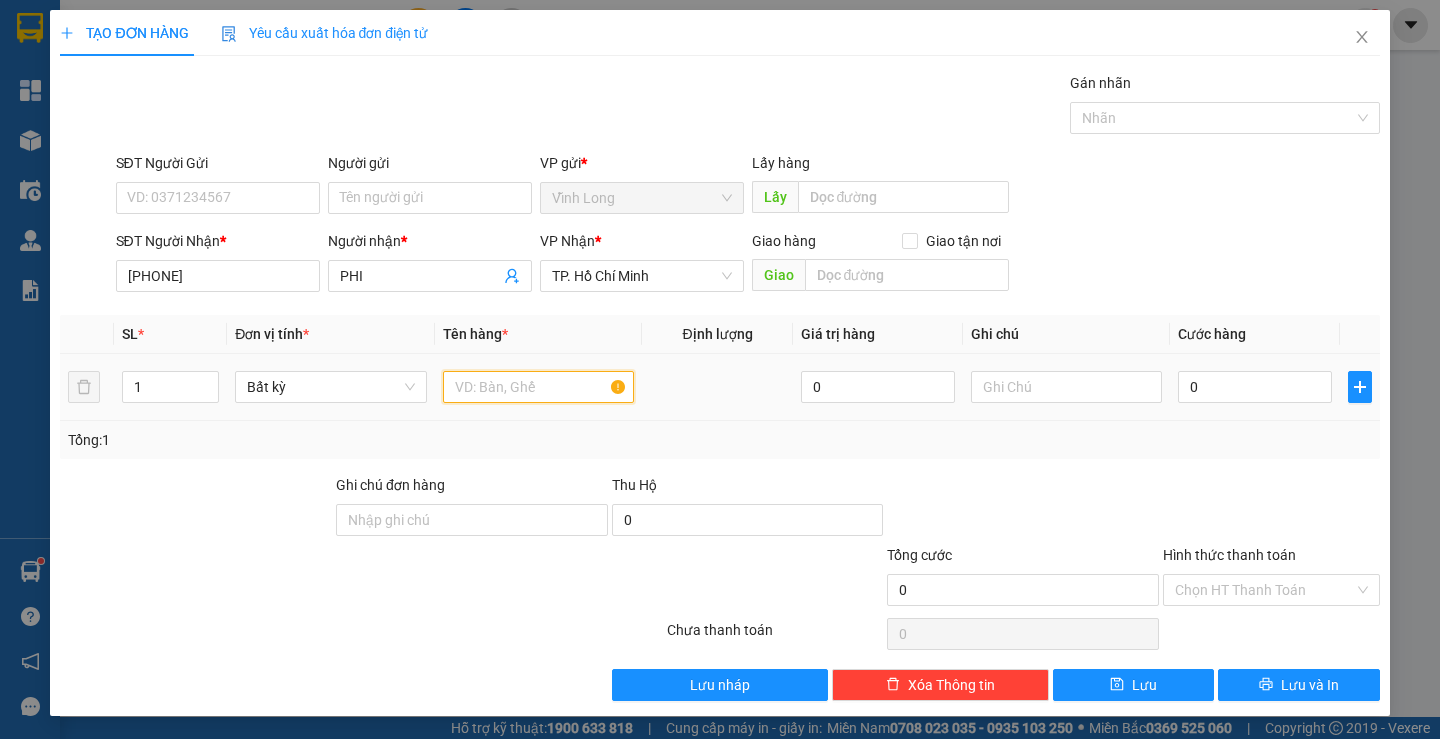 click at bounding box center [538, 387] 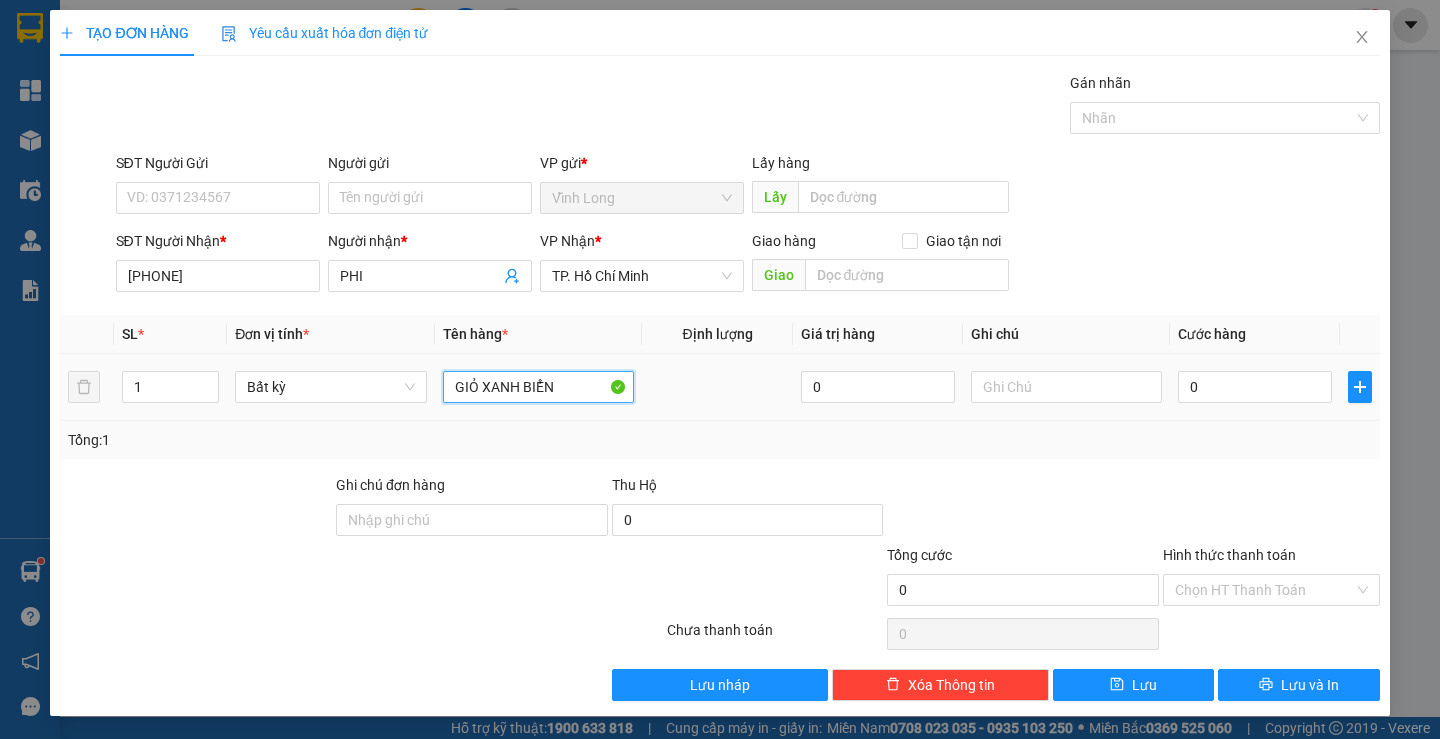 type on "GIỎ XANH BIỂN" 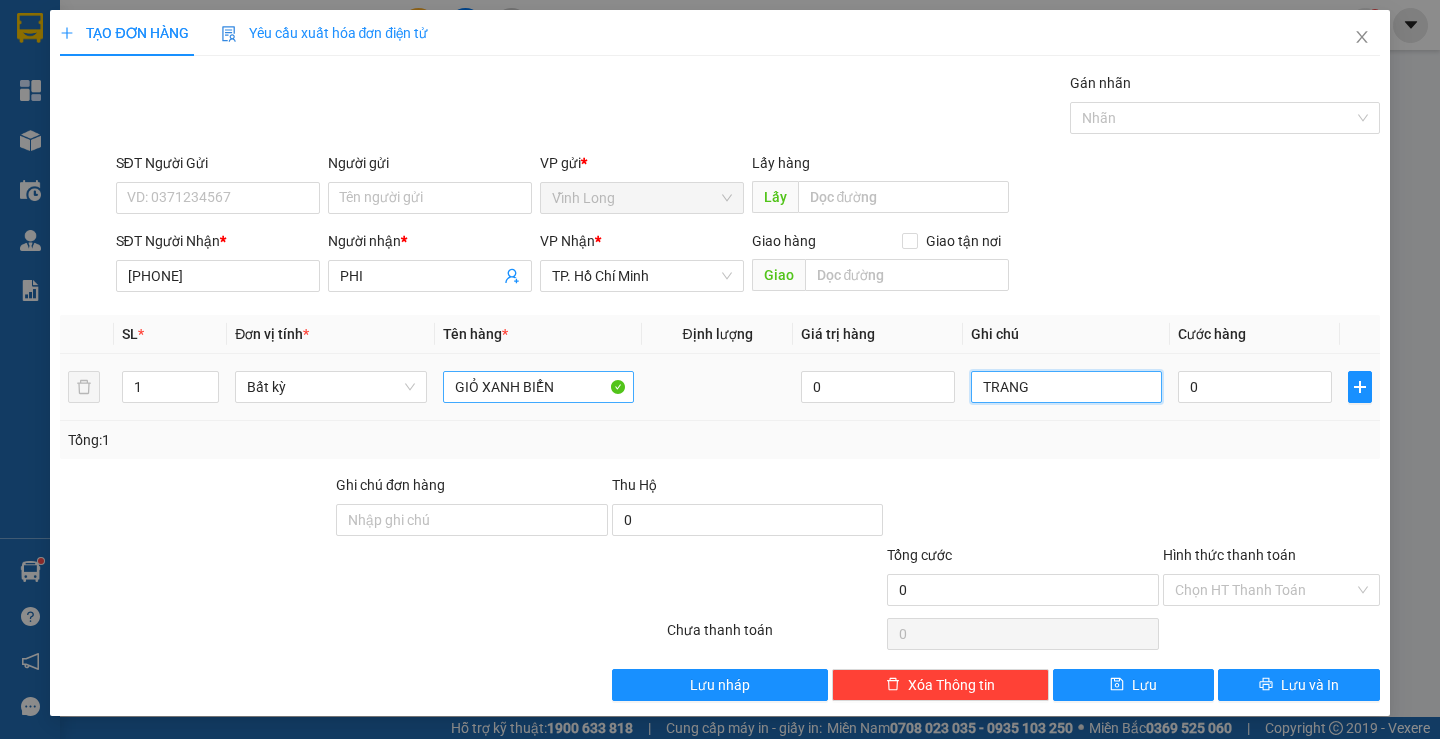 type on "TRANG" 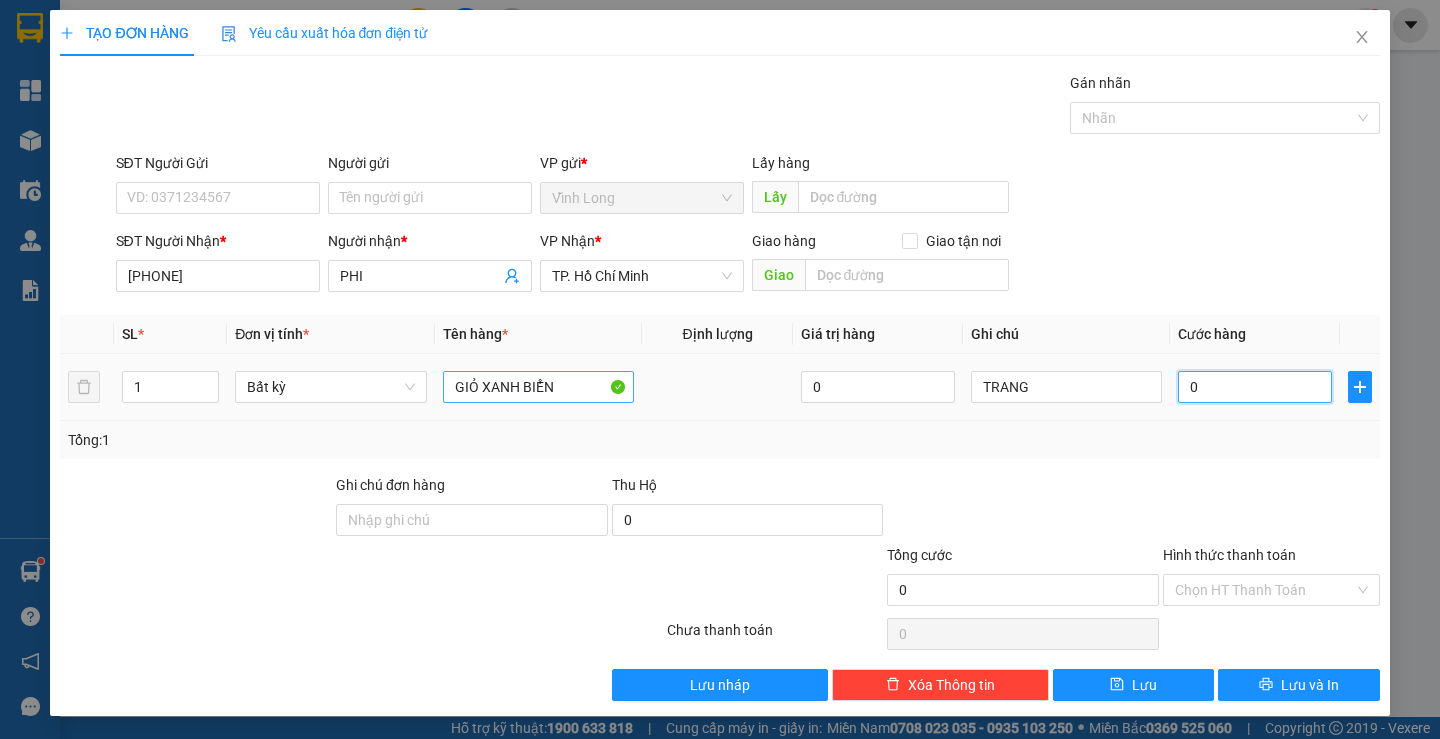 type on "3" 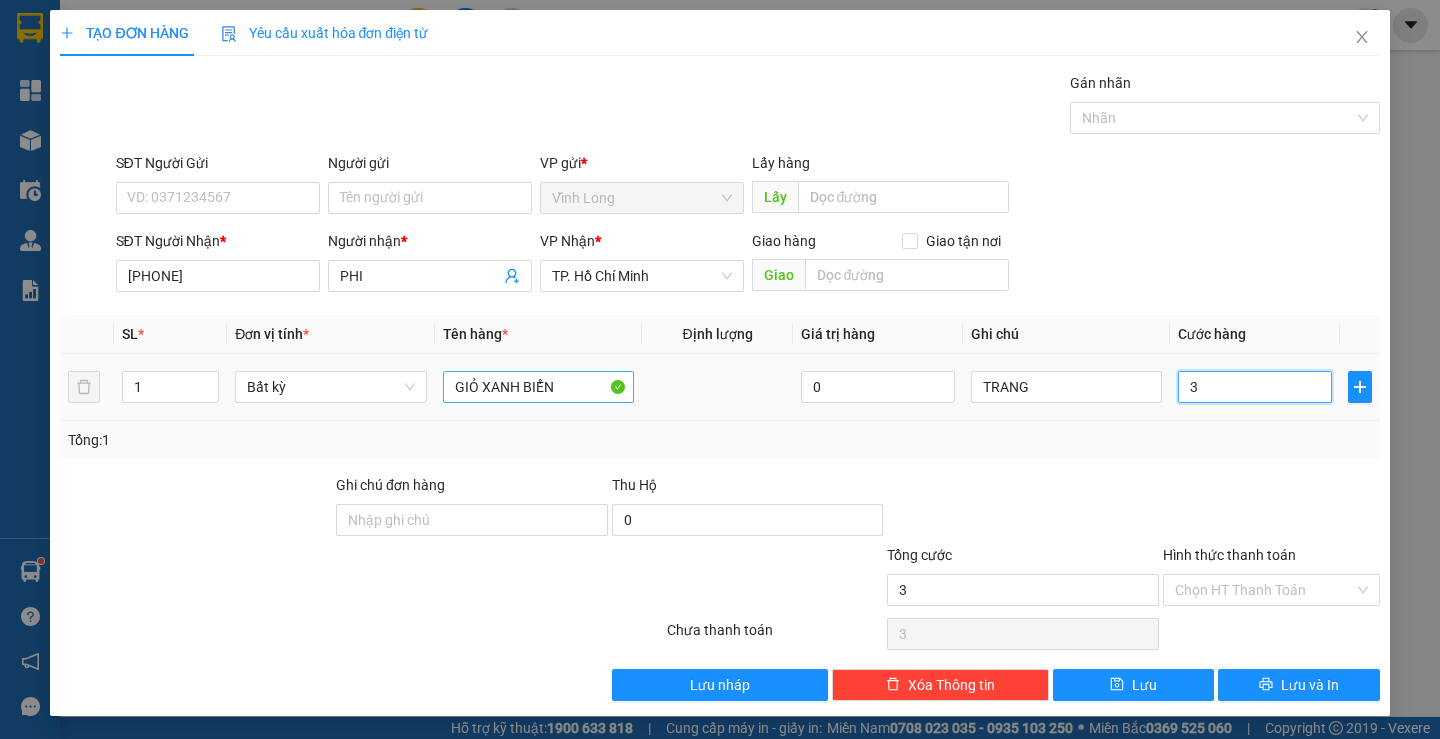 type on "30" 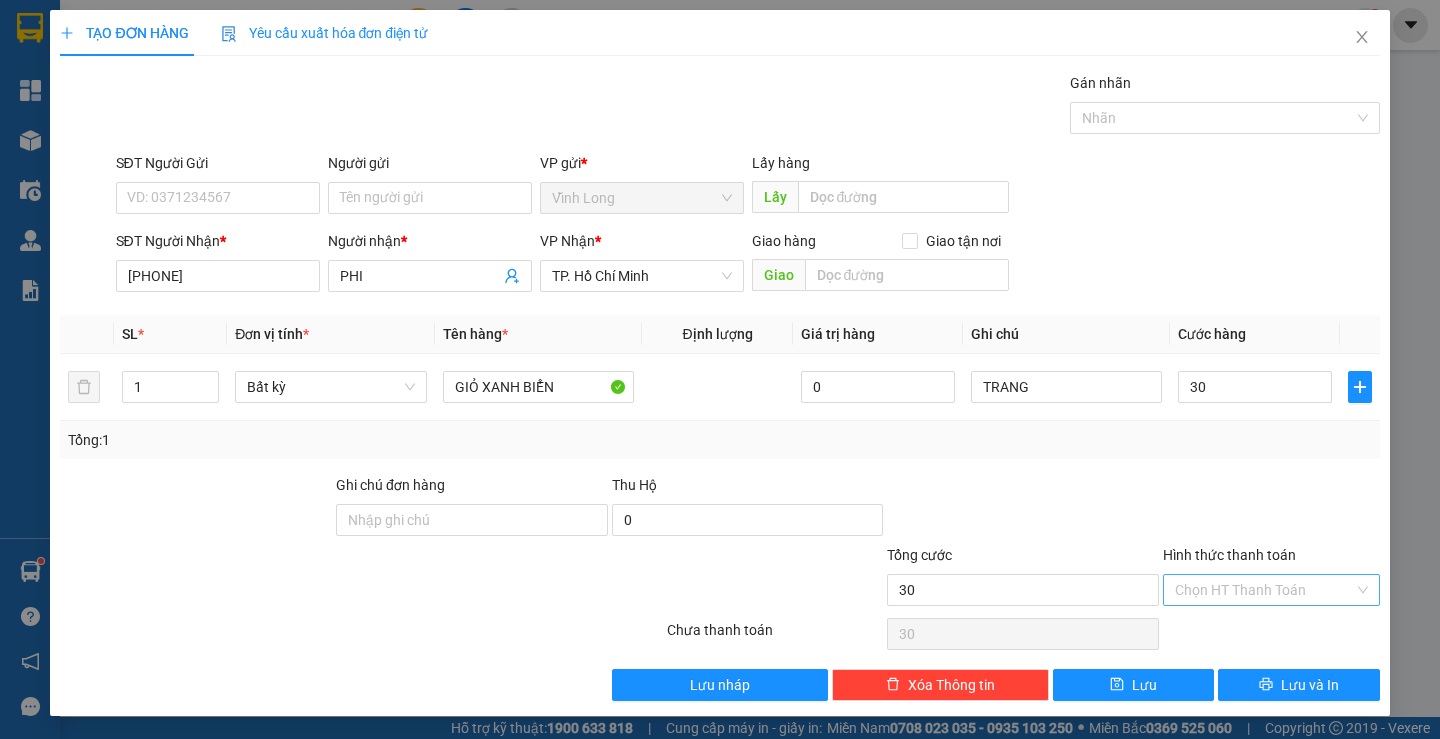 type on "30.000" 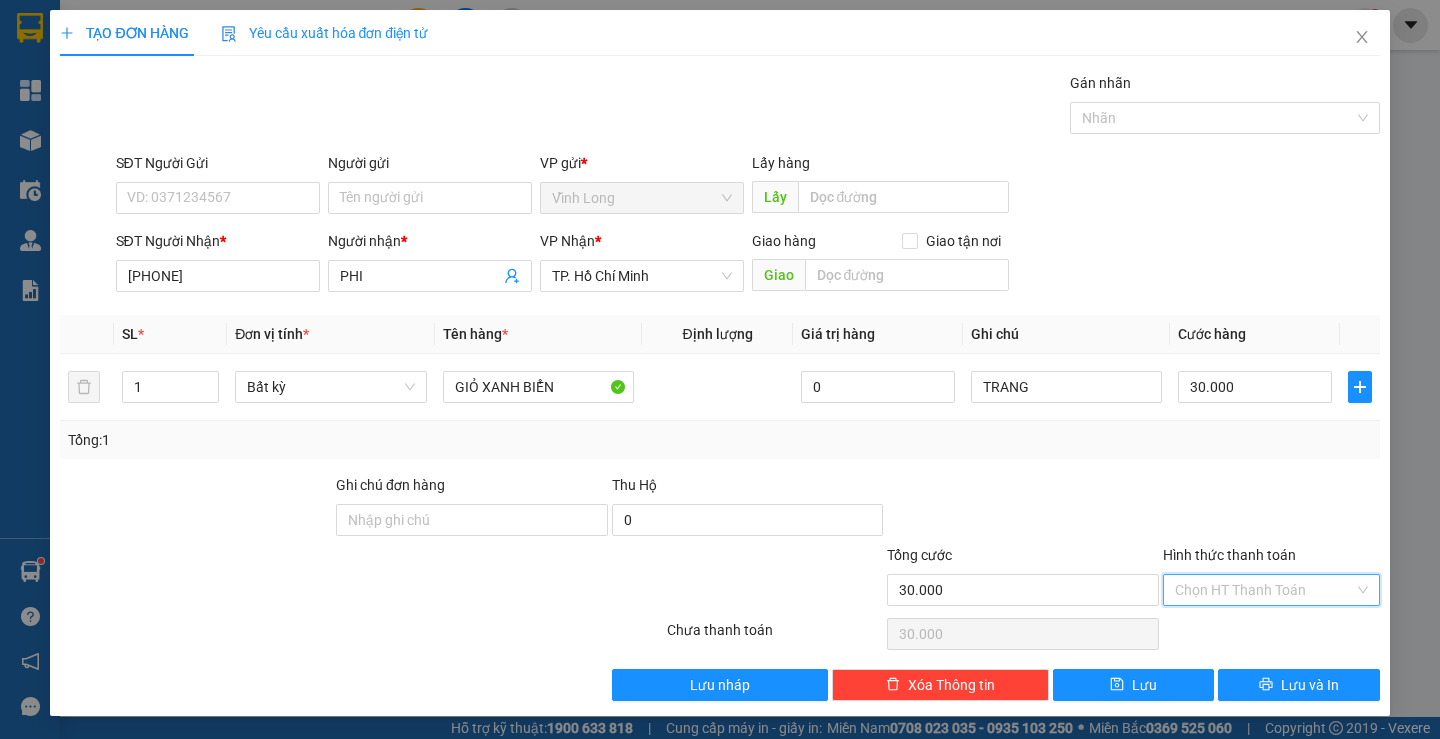 click on "Hình thức thanh toán" at bounding box center [1264, 590] 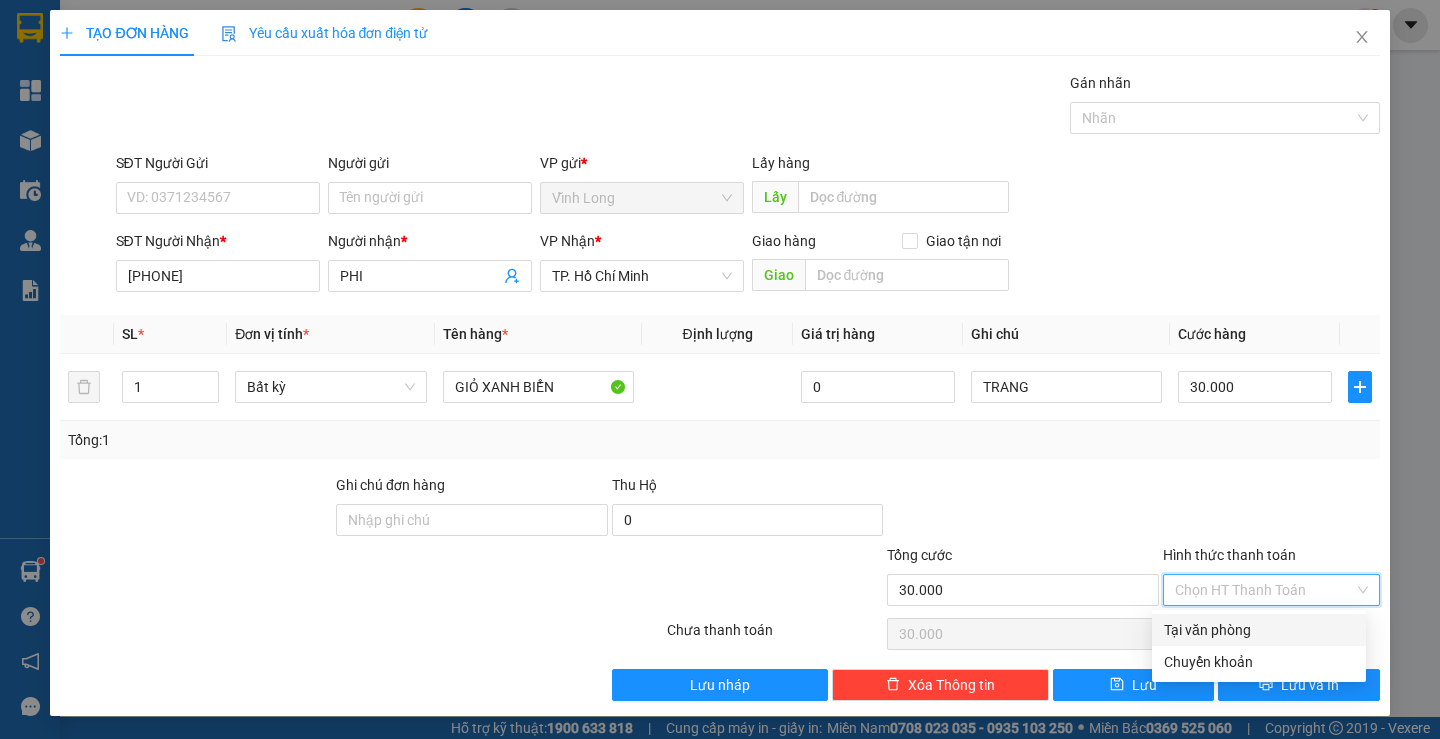 click on "Tại văn phòng" at bounding box center (1259, 630) 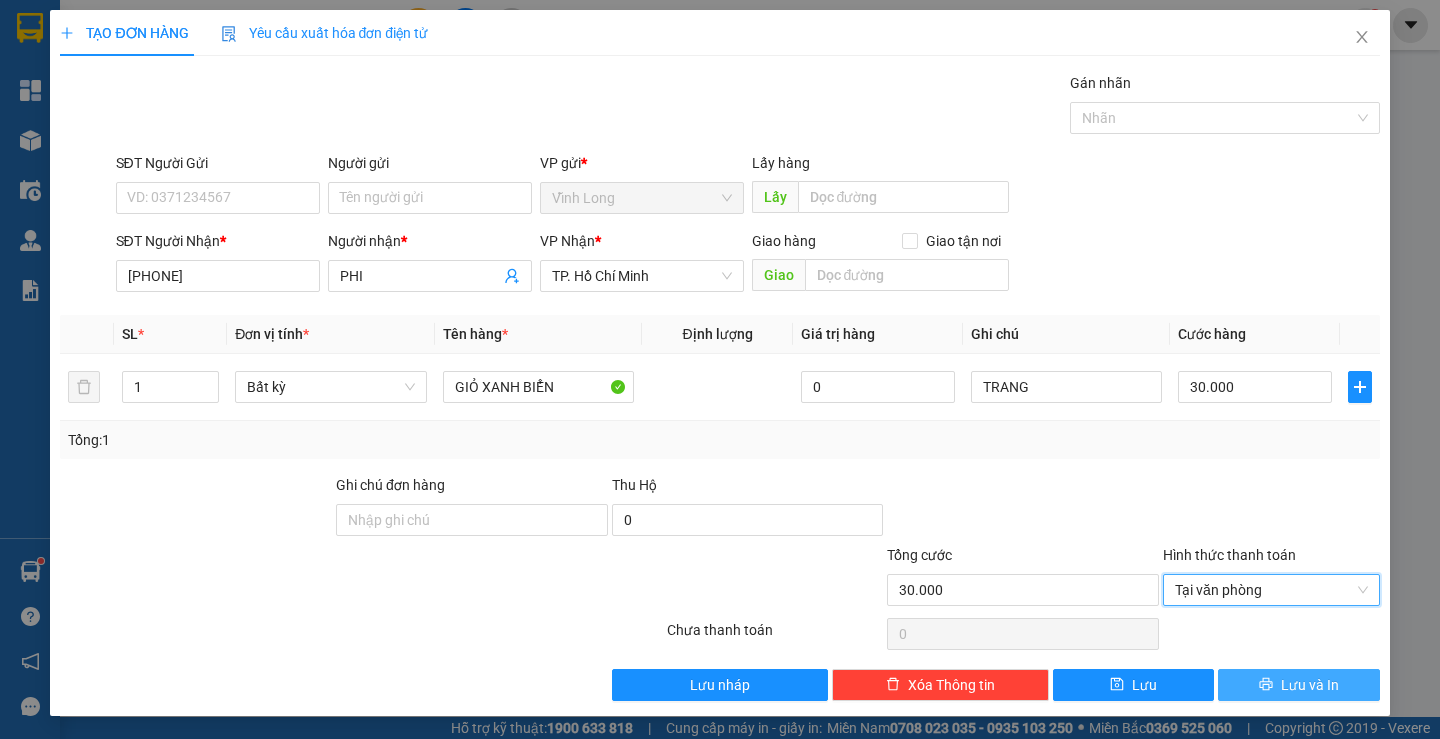 click on "Lưu và In" at bounding box center (1310, 685) 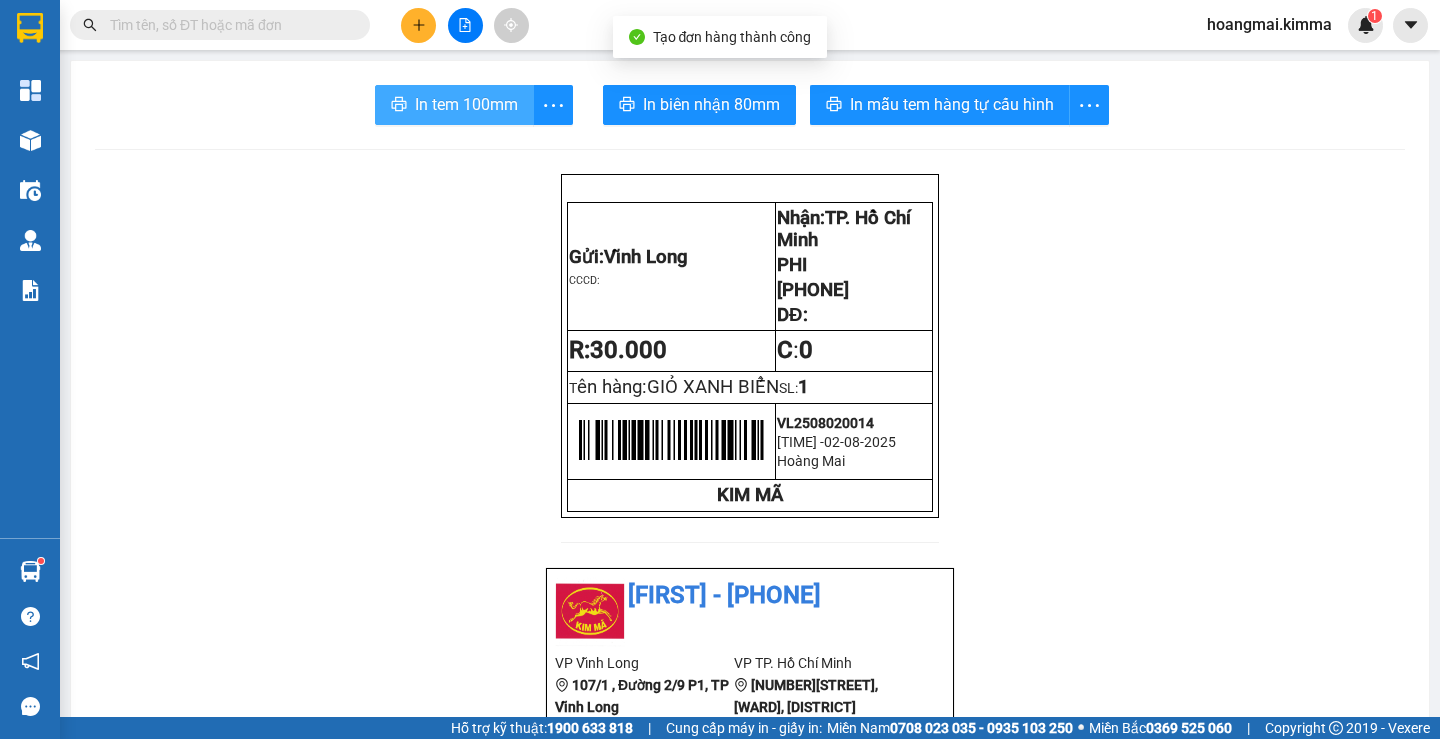 click on "In tem 100mm" at bounding box center (466, 104) 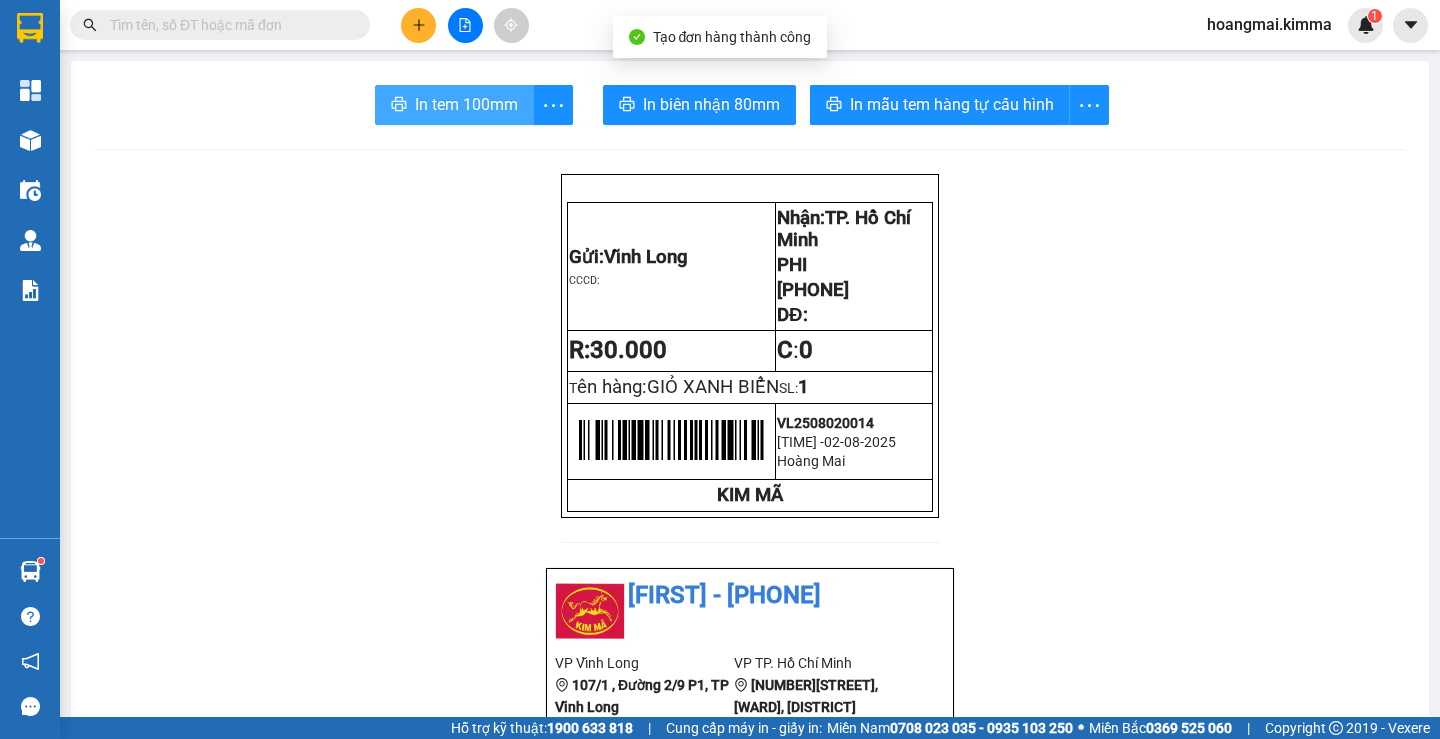 scroll, scrollTop: 0, scrollLeft: 0, axis: both 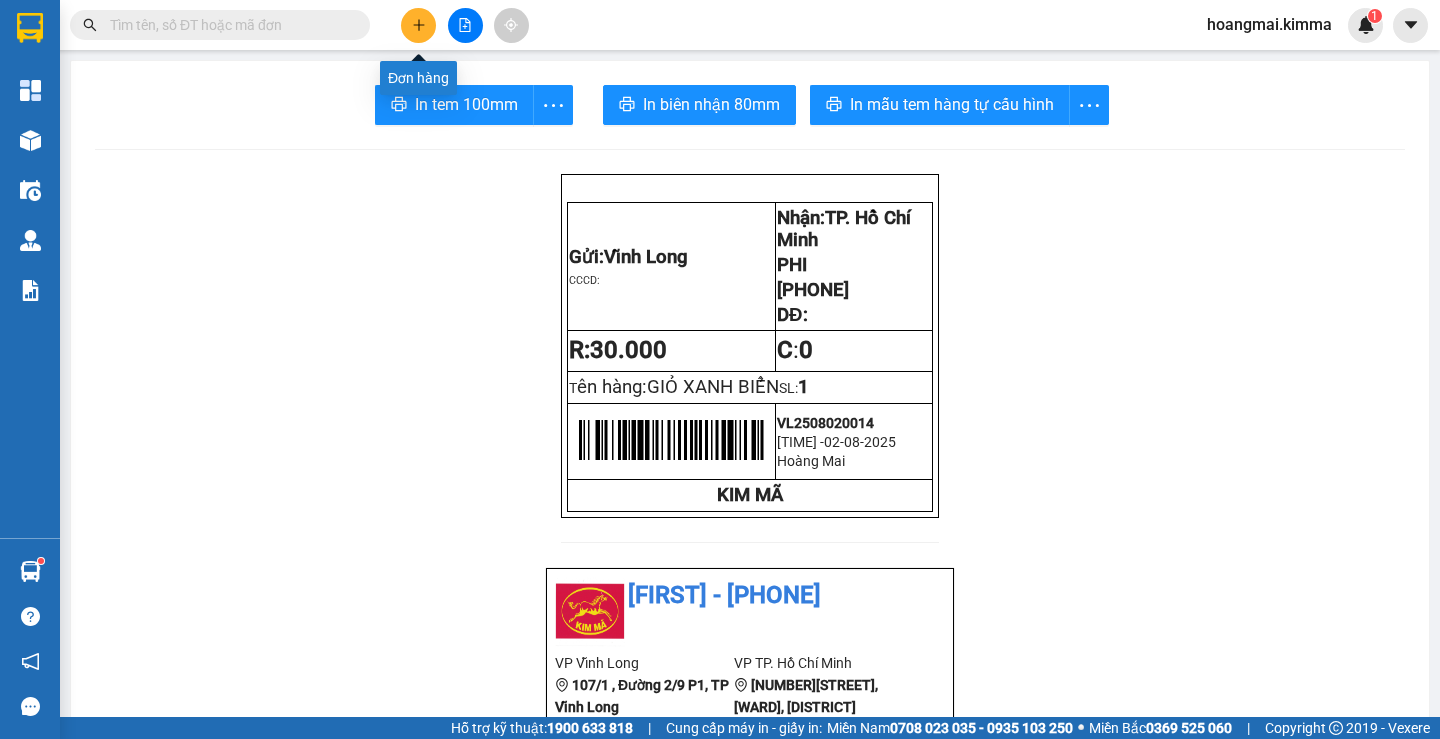 click at bounding box center [418, 25] 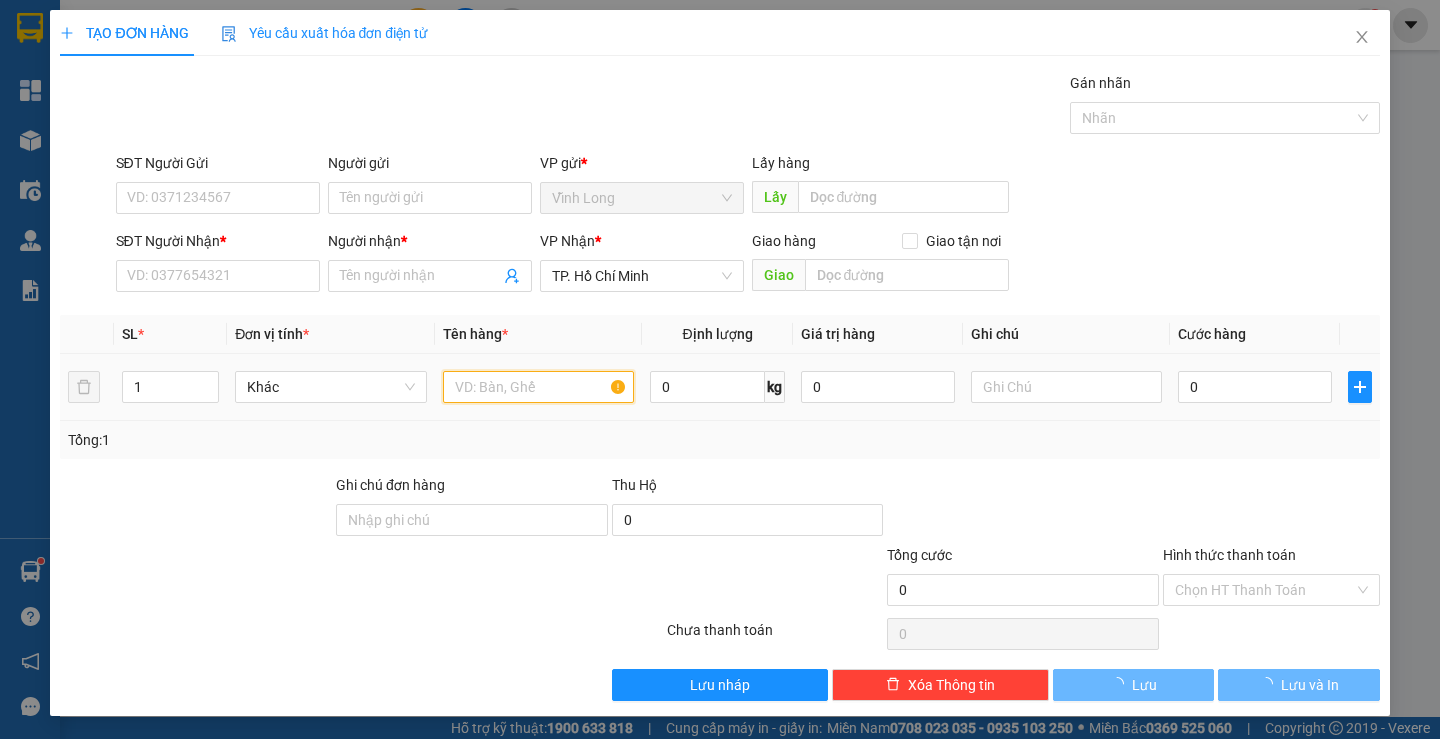 click at bounding box center (538, 387) 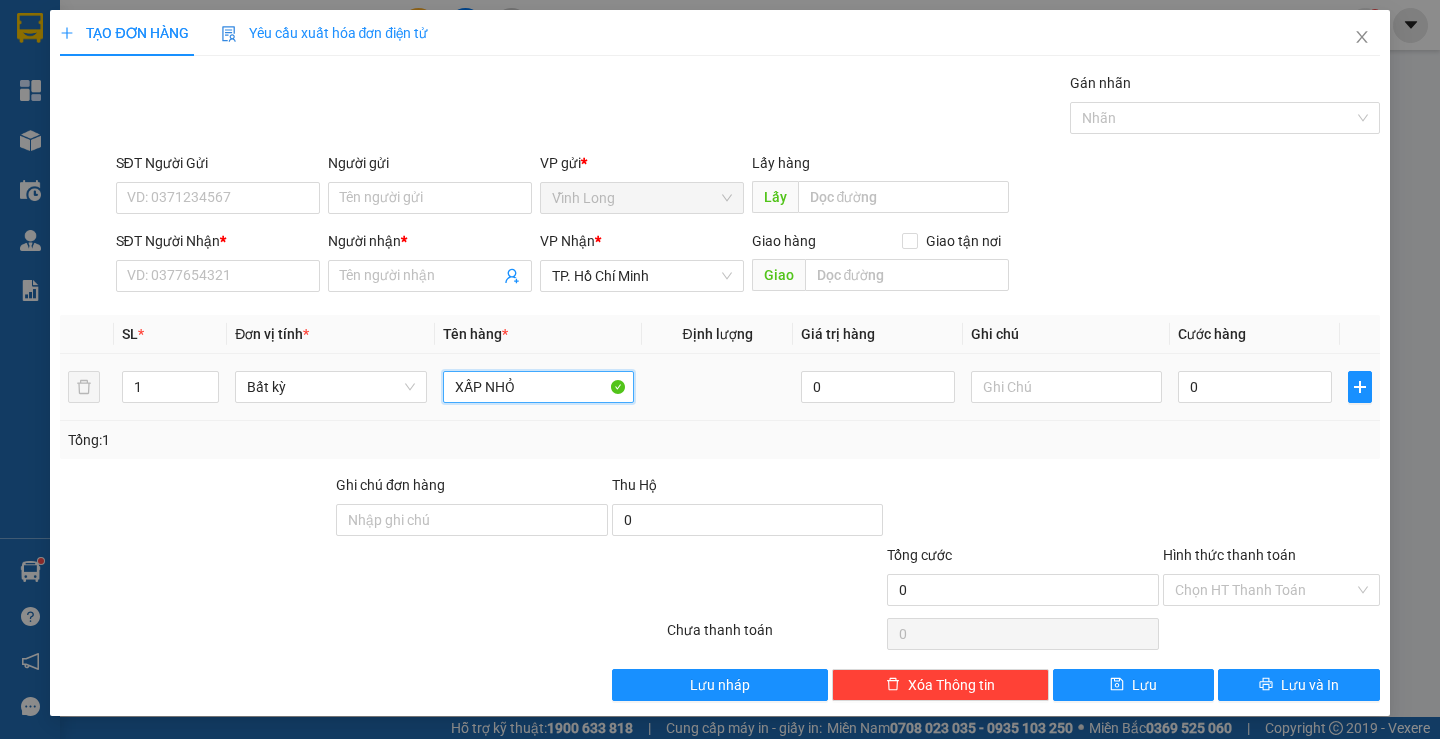 type on "XẤP NHỎ" 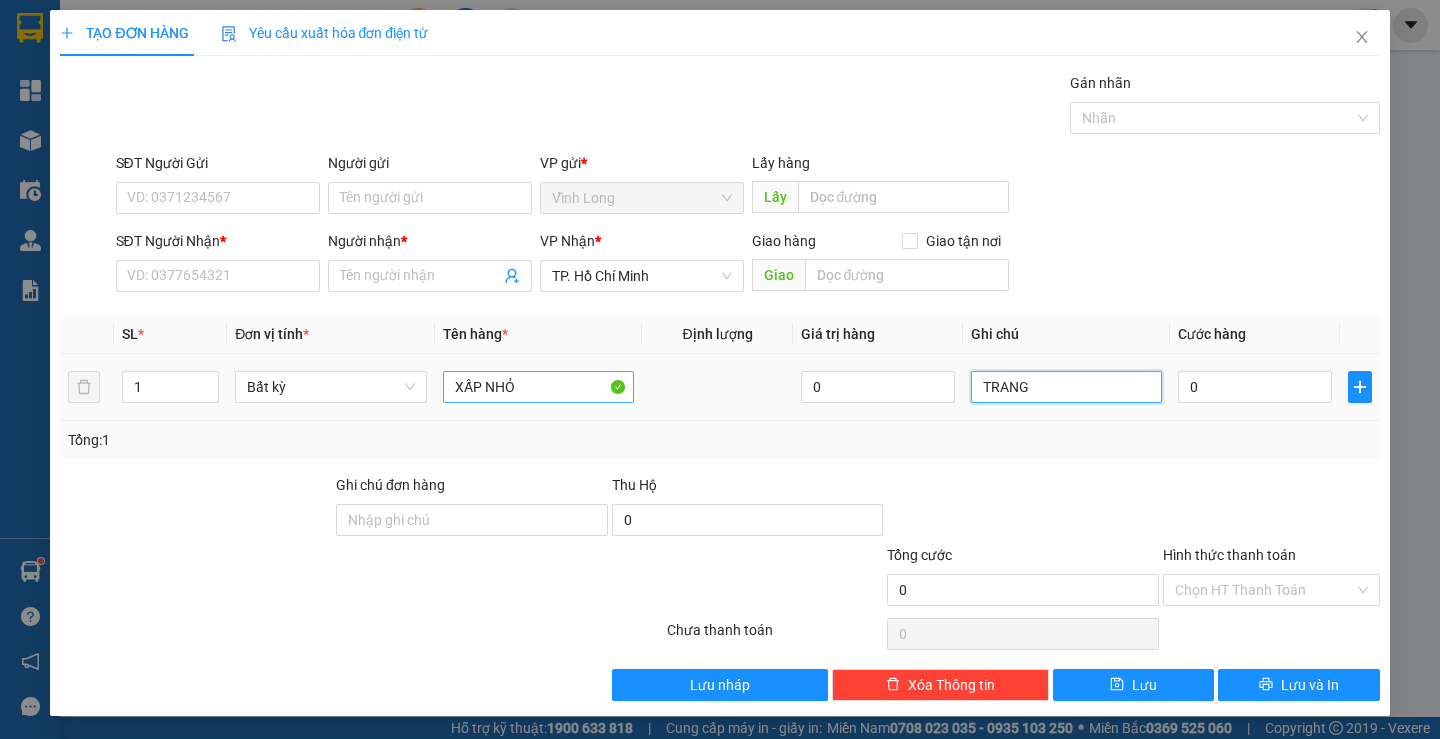 type on "TRANG" 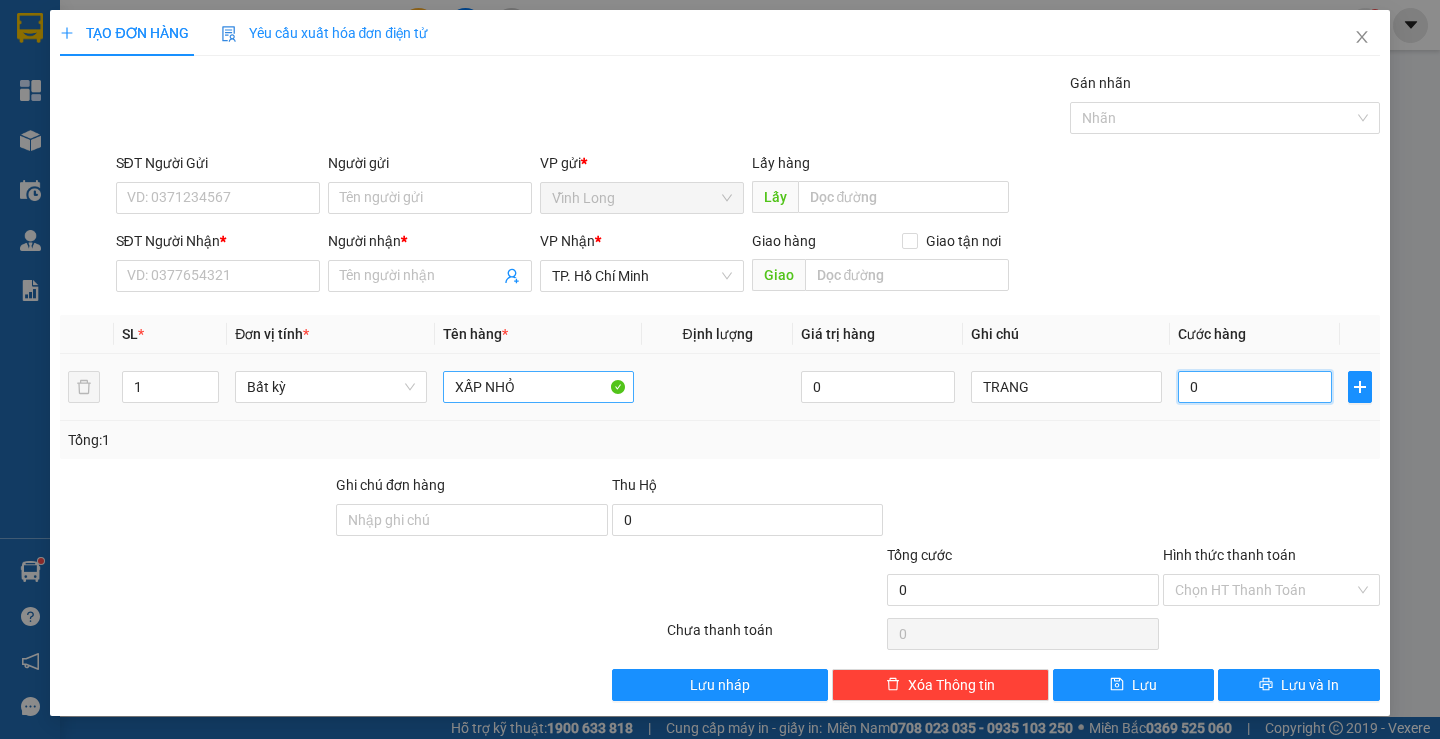 type on "2" 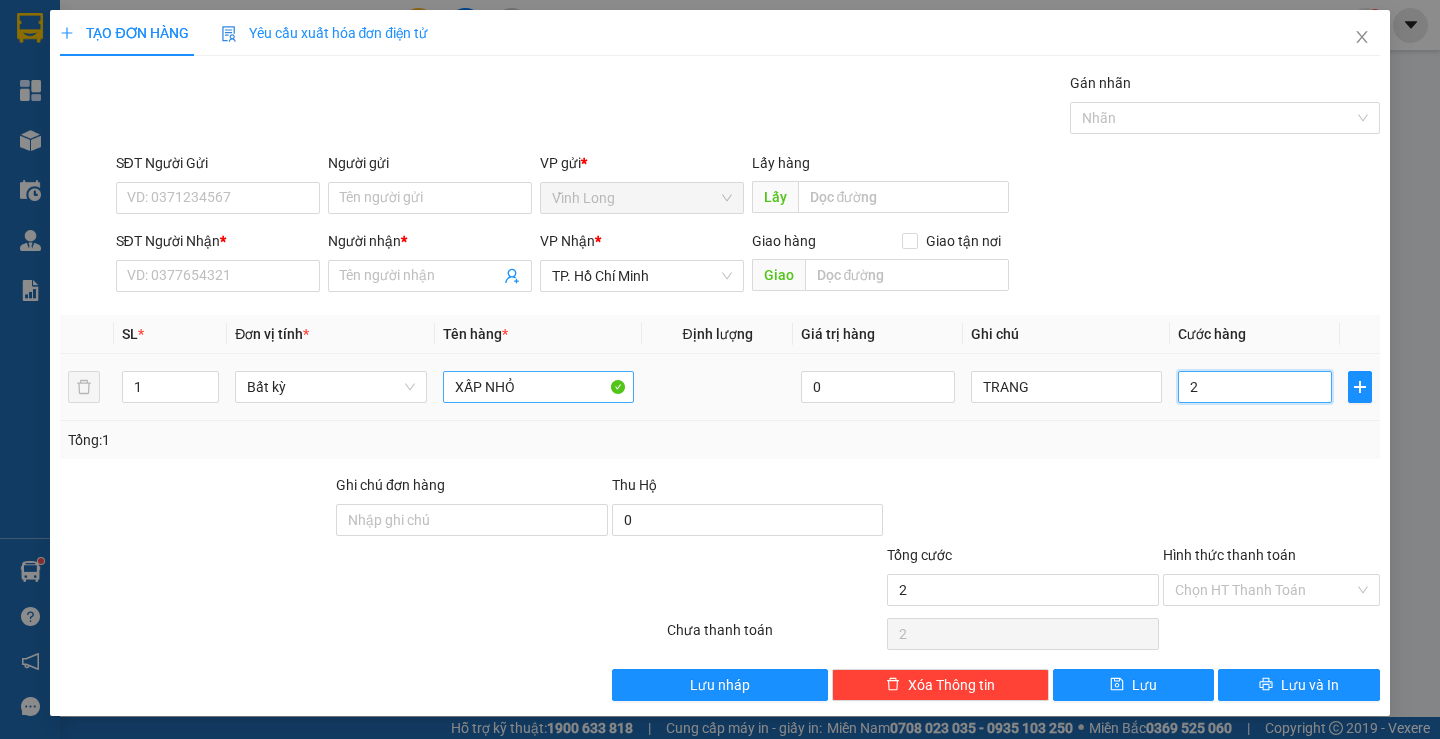 type on "20" 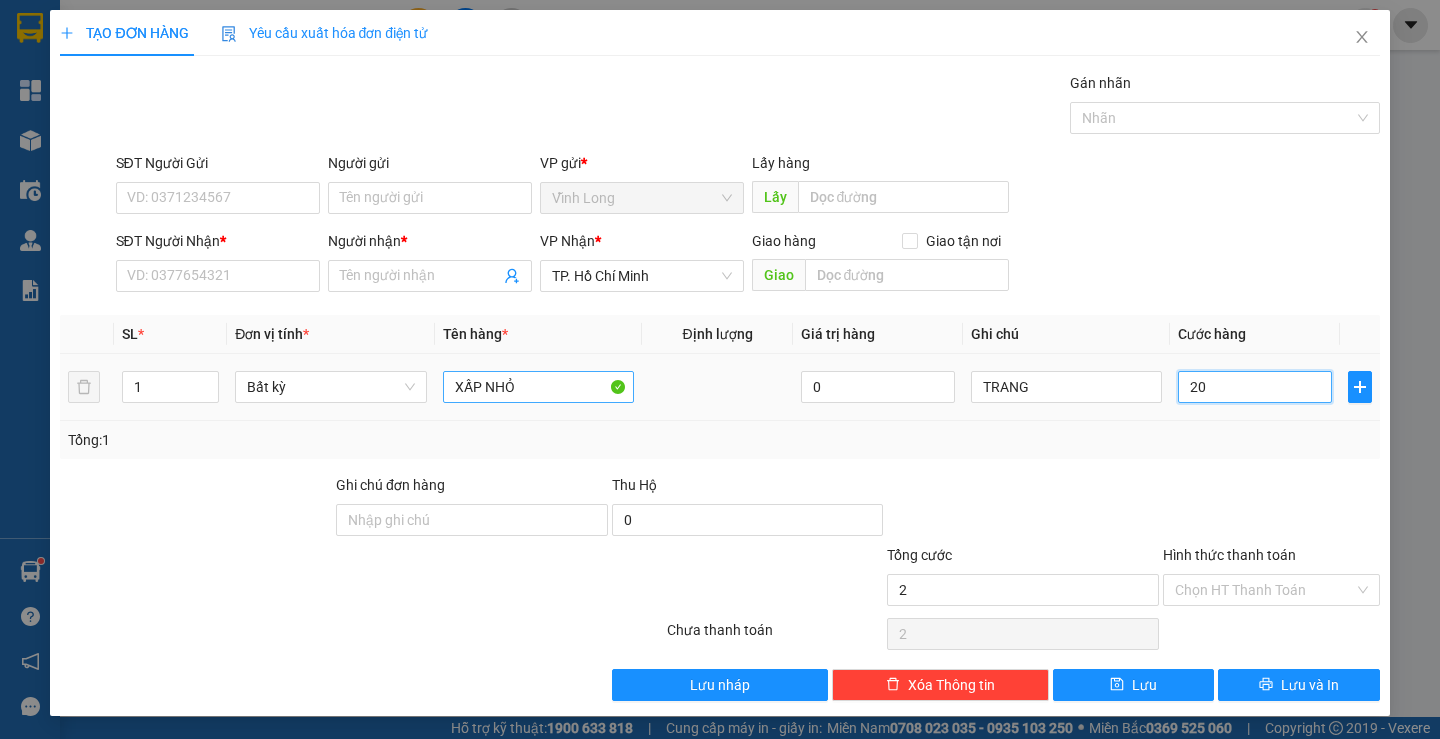 type on "20" 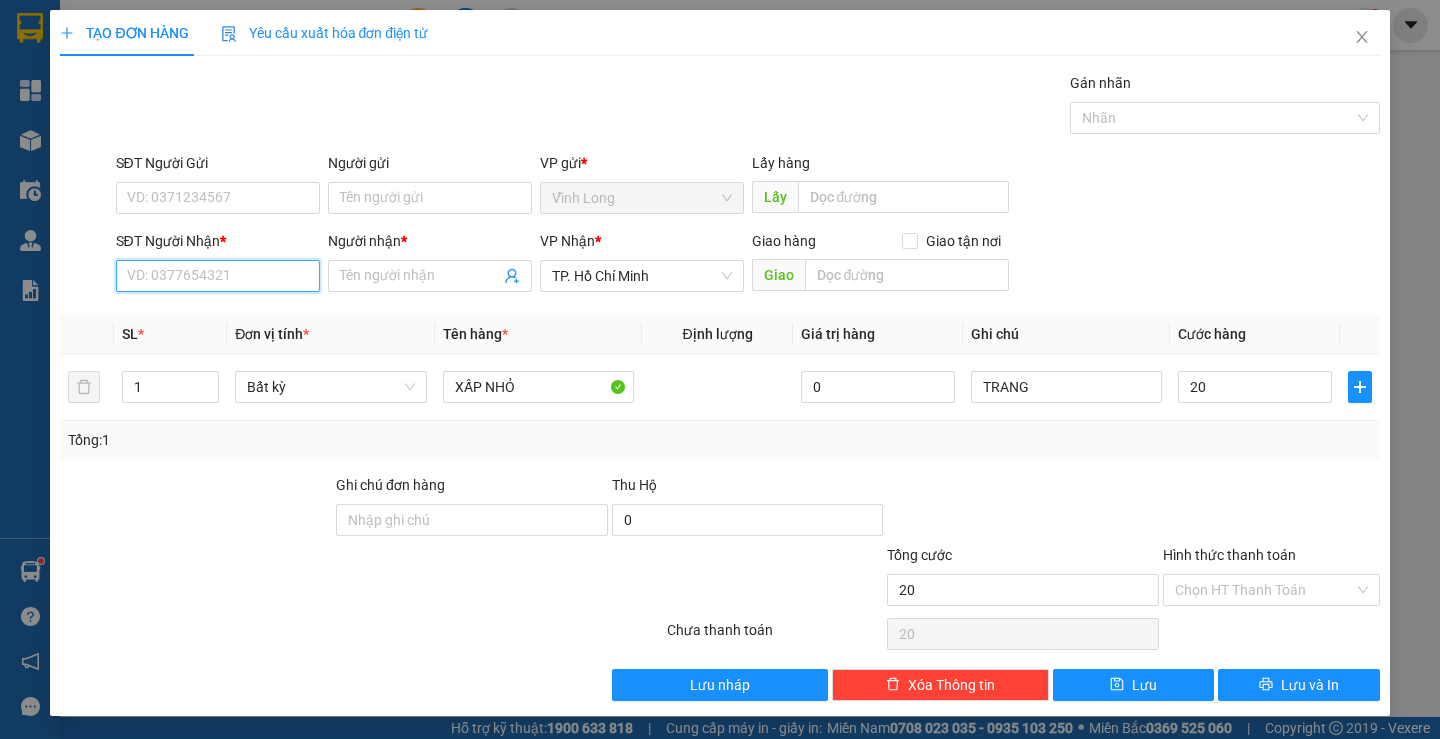 type on "20.000" 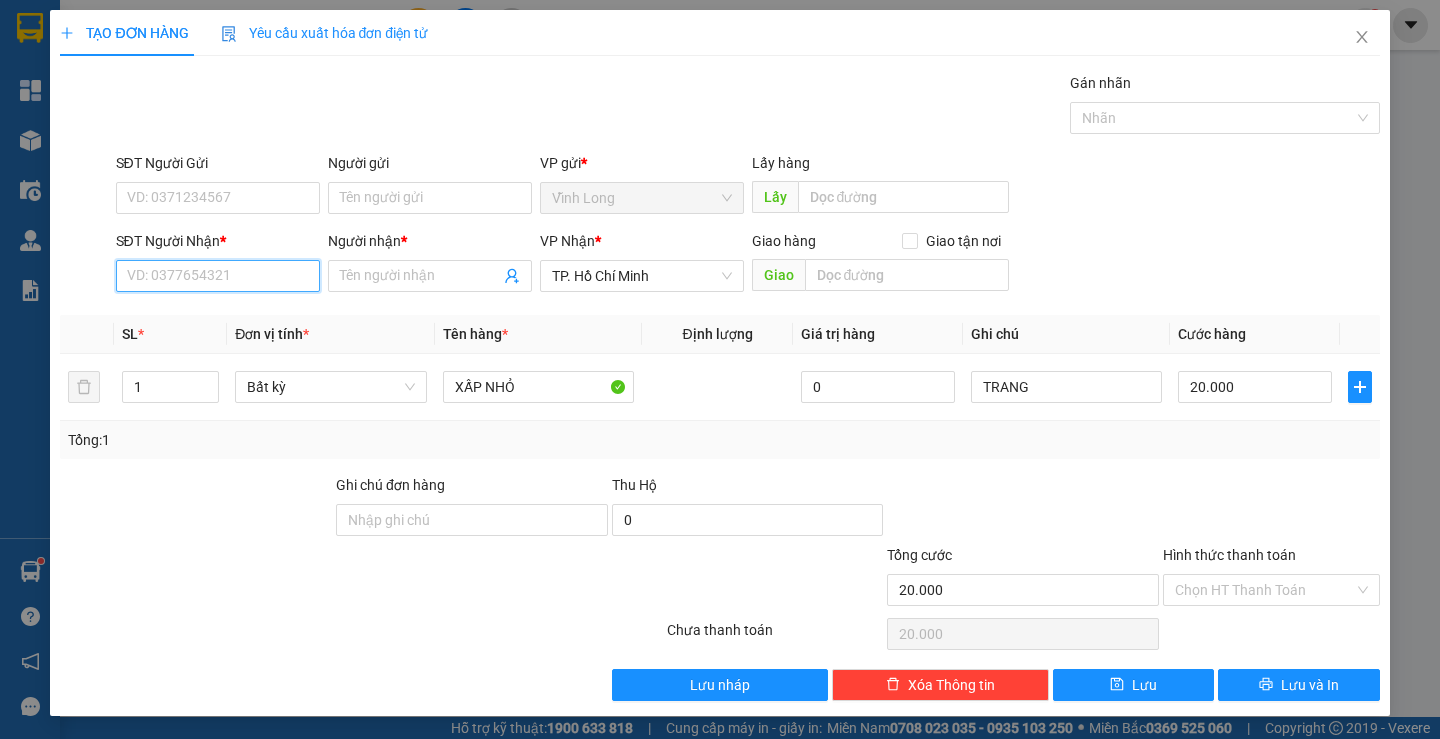 click on "SĐT Người Nhận  *" at bounding box center [218, 276] 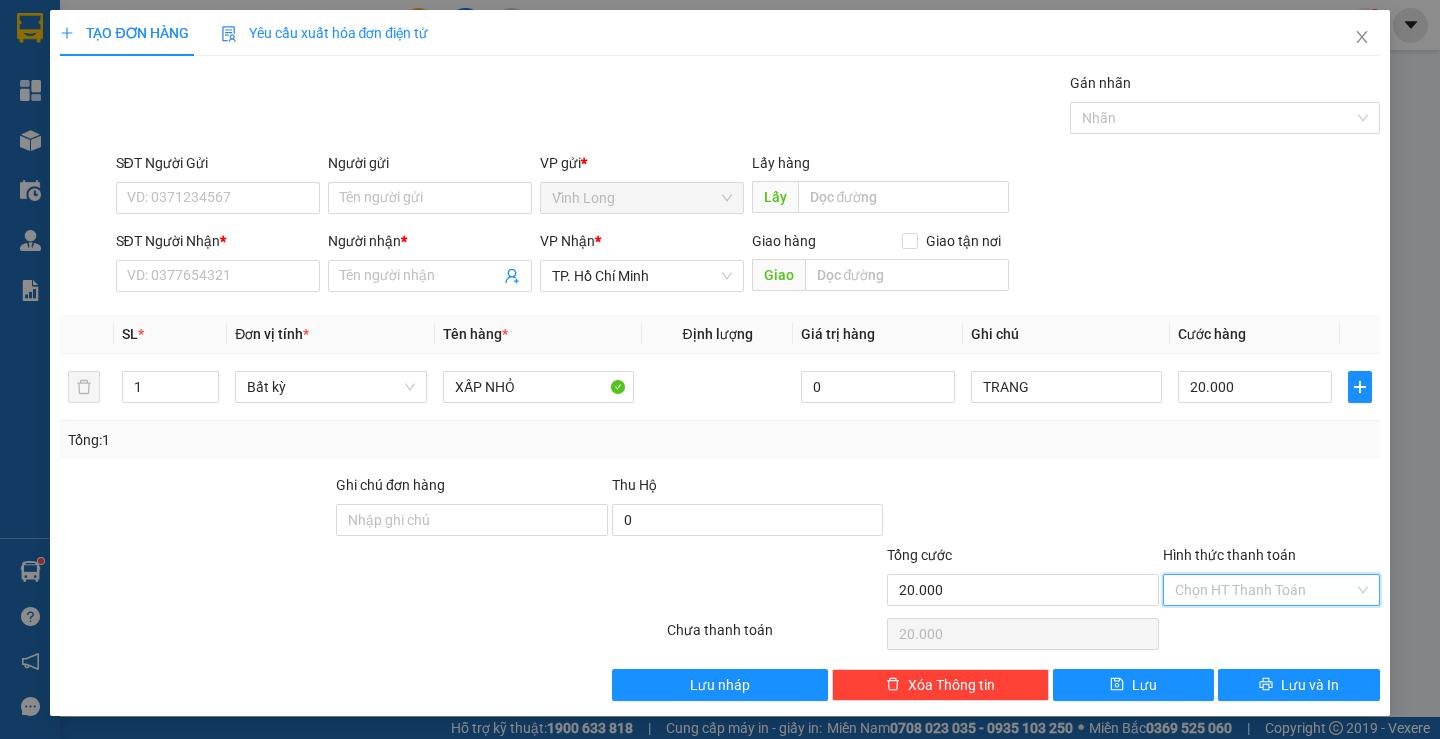 click on "Hình thức thanh toán" at bounding box center [1264, 590] 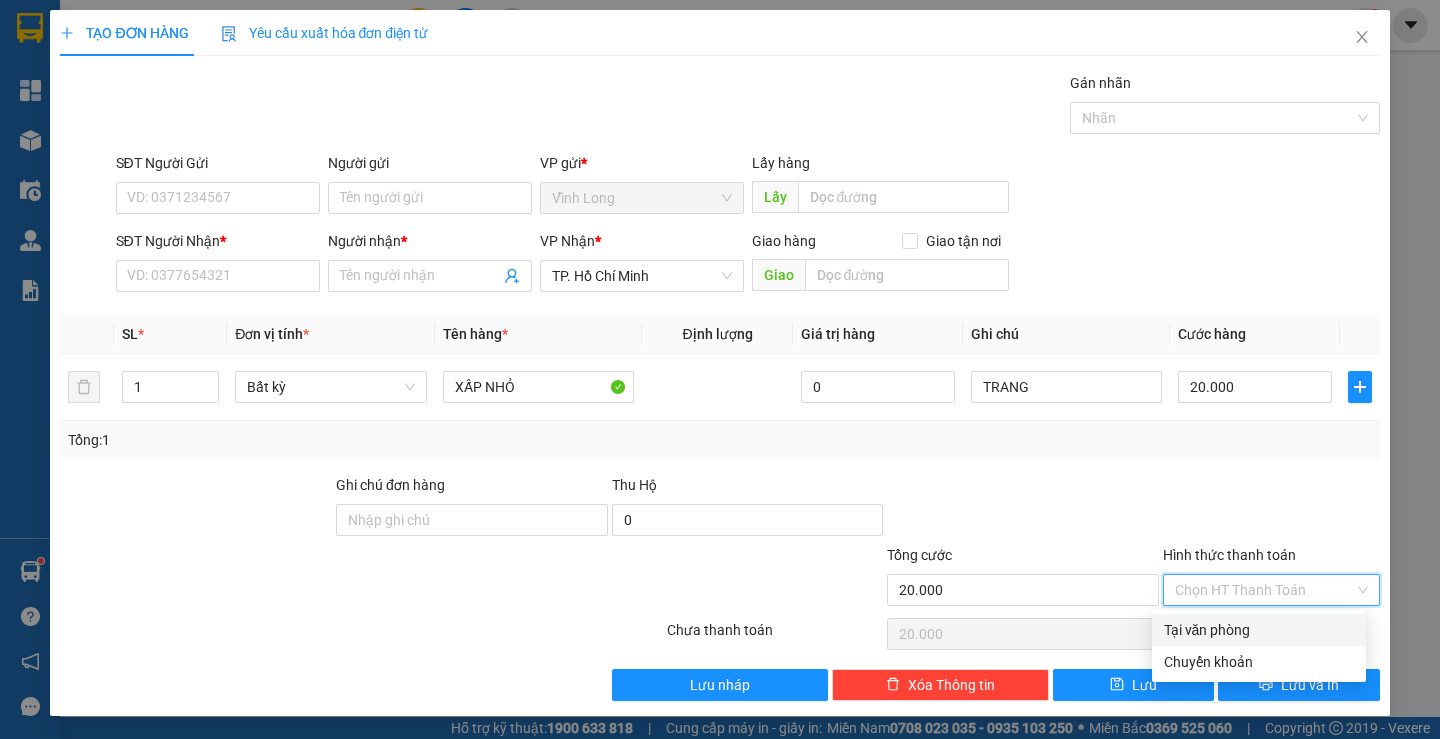 click on "Tại văn phòng" at bounding box center [1259, 630] 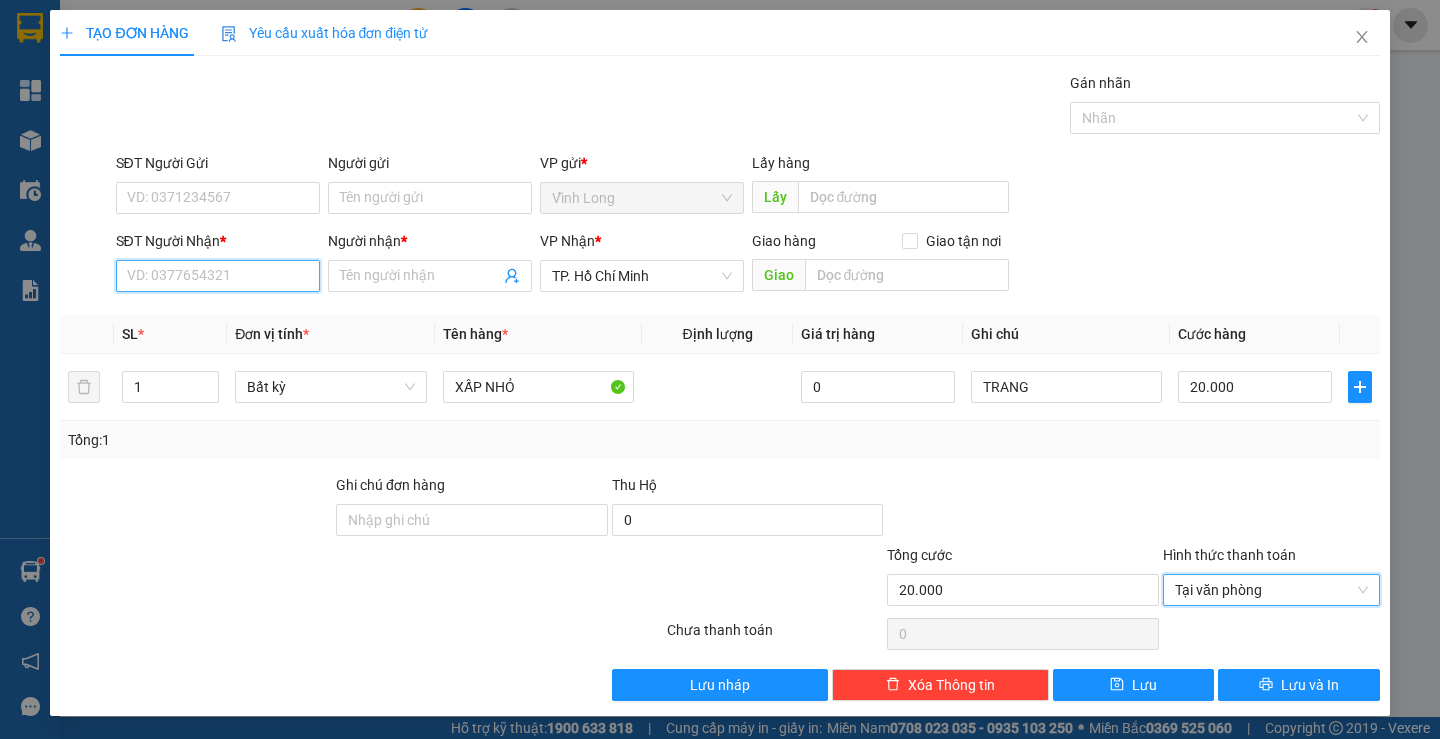 click on "SĐT Người Nhận  *" at bounding box center (218, 276) 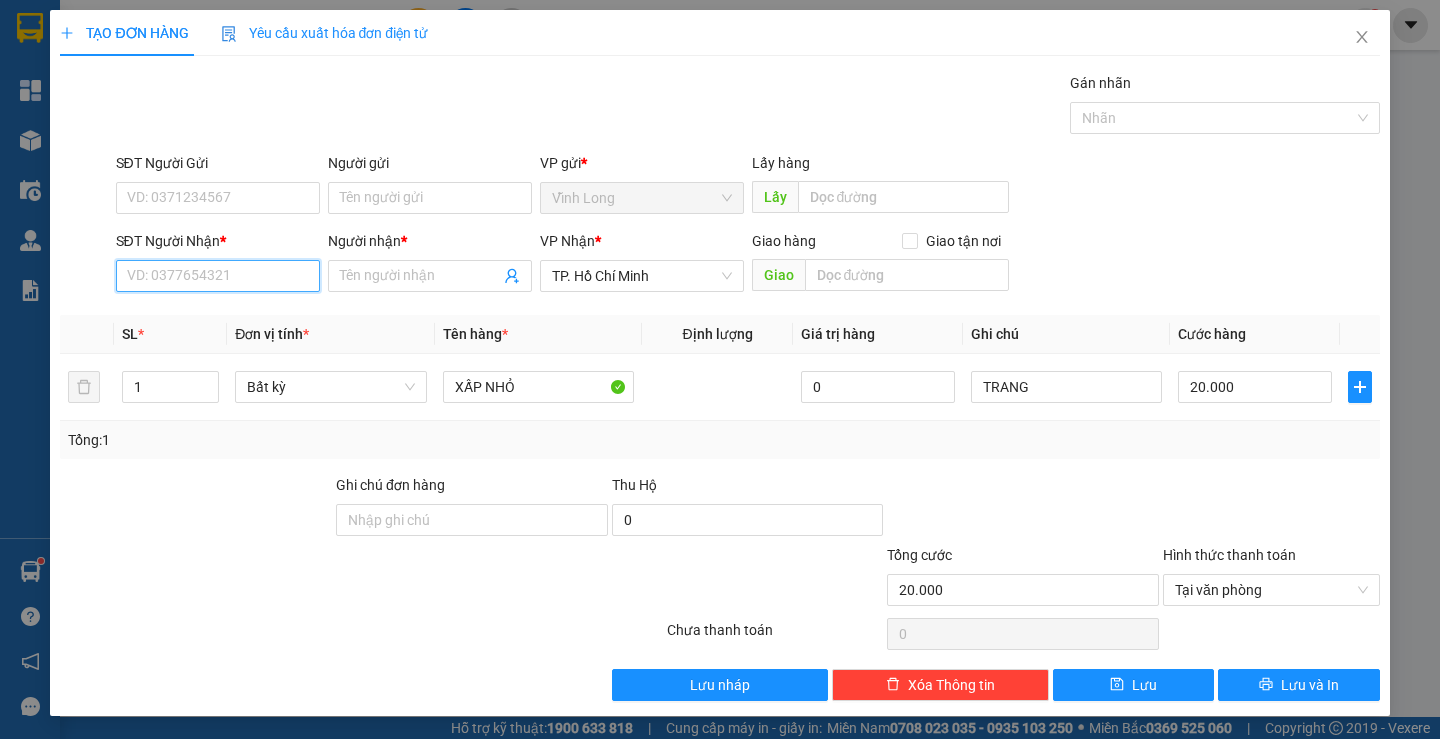 click on "SĐT Người Nhận  *" at bounding box center (218, 276) 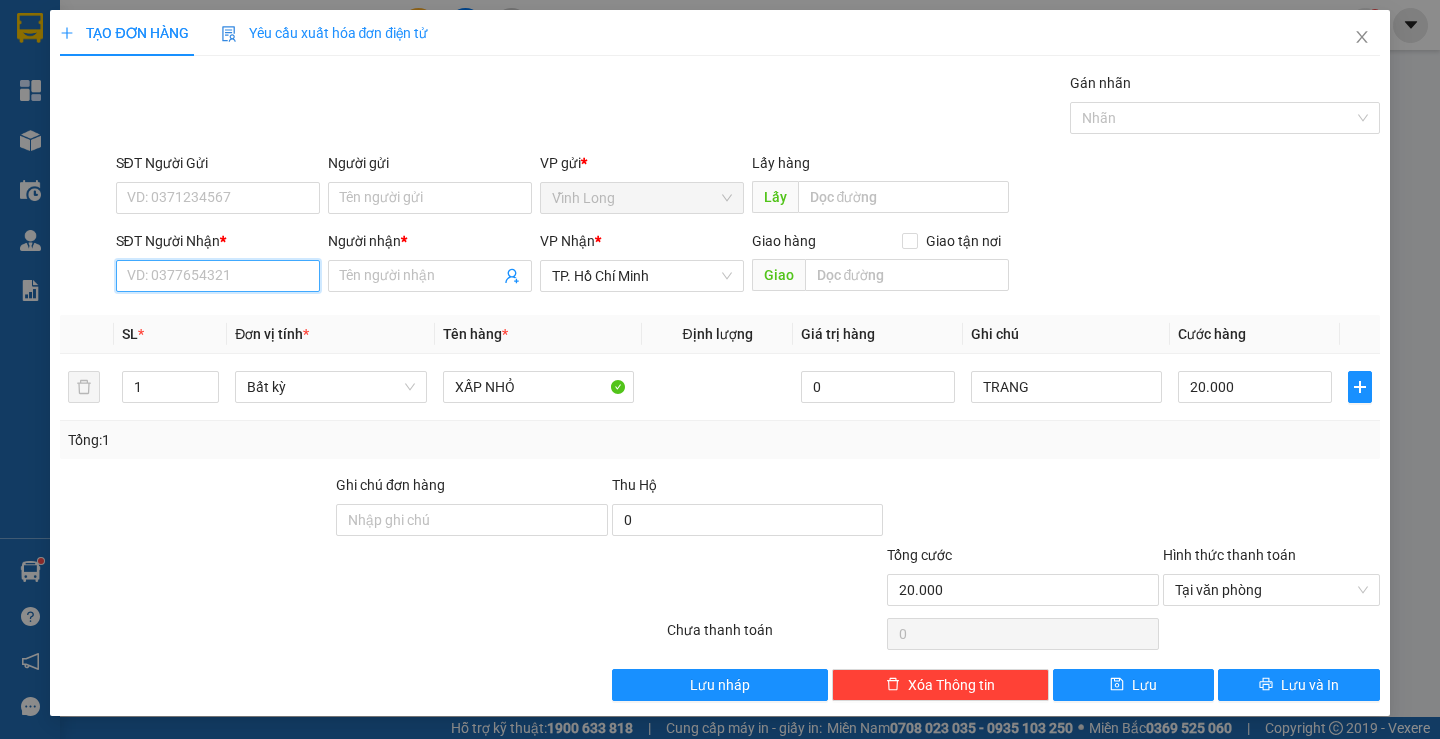 click on "SĐT Người Nhận  *" at bounding box center (218, 276) 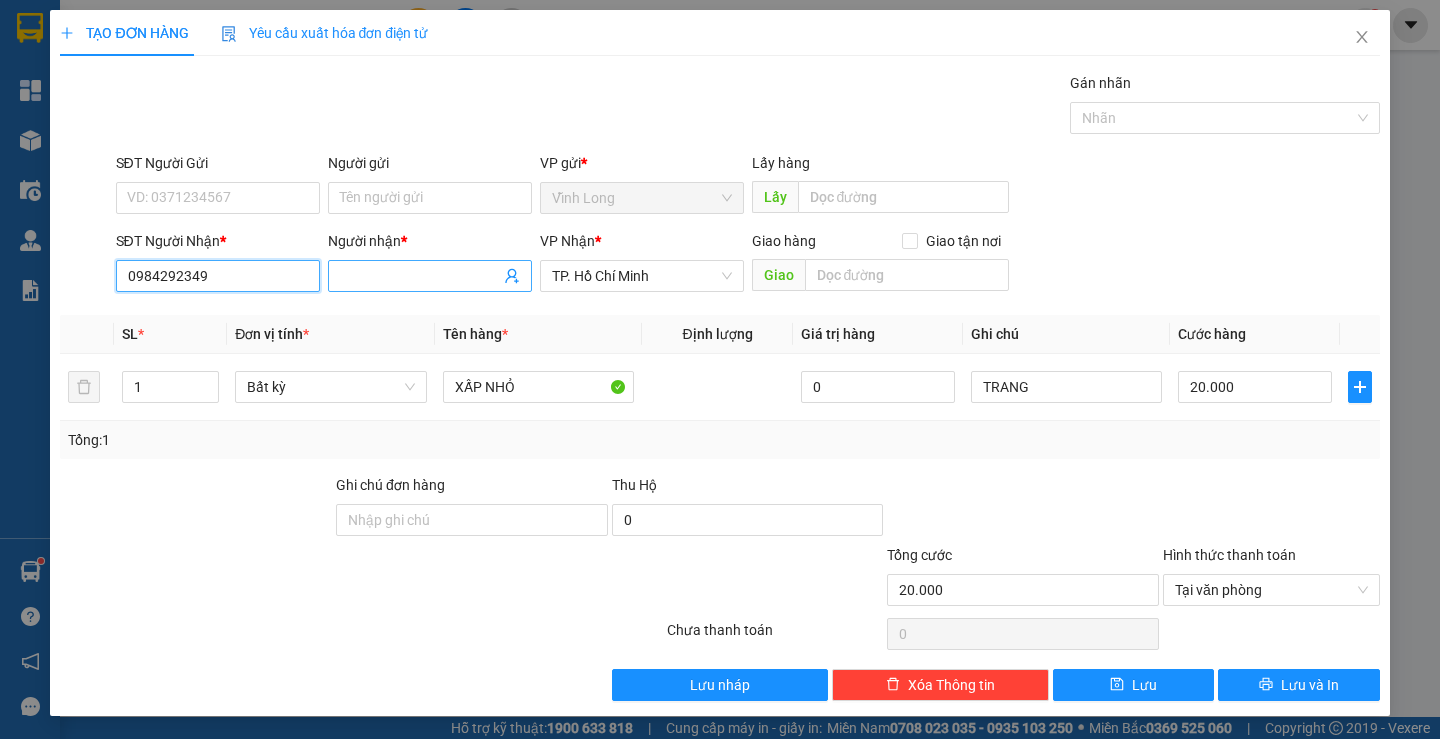 type on "0984292349" 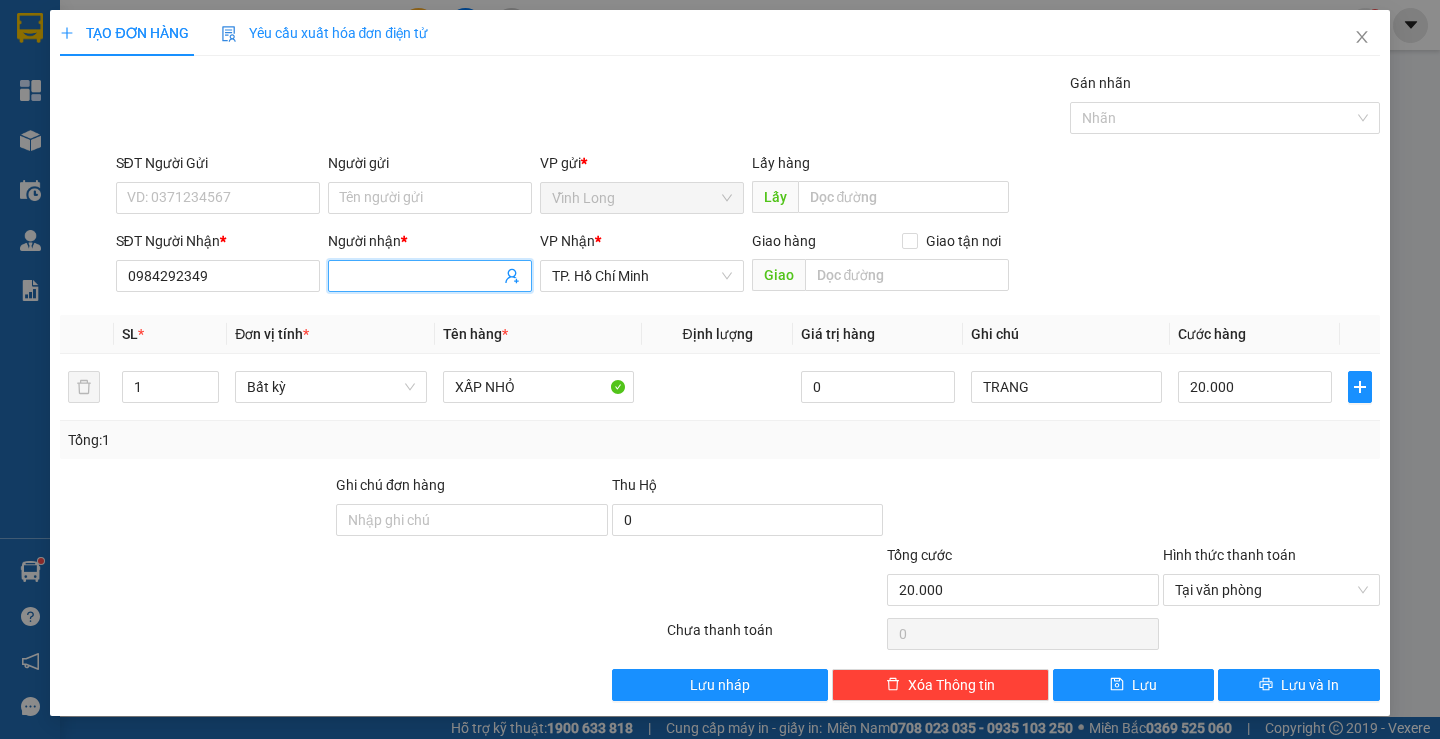 click on "Người nhận  *" at bounding box center (420, 276) 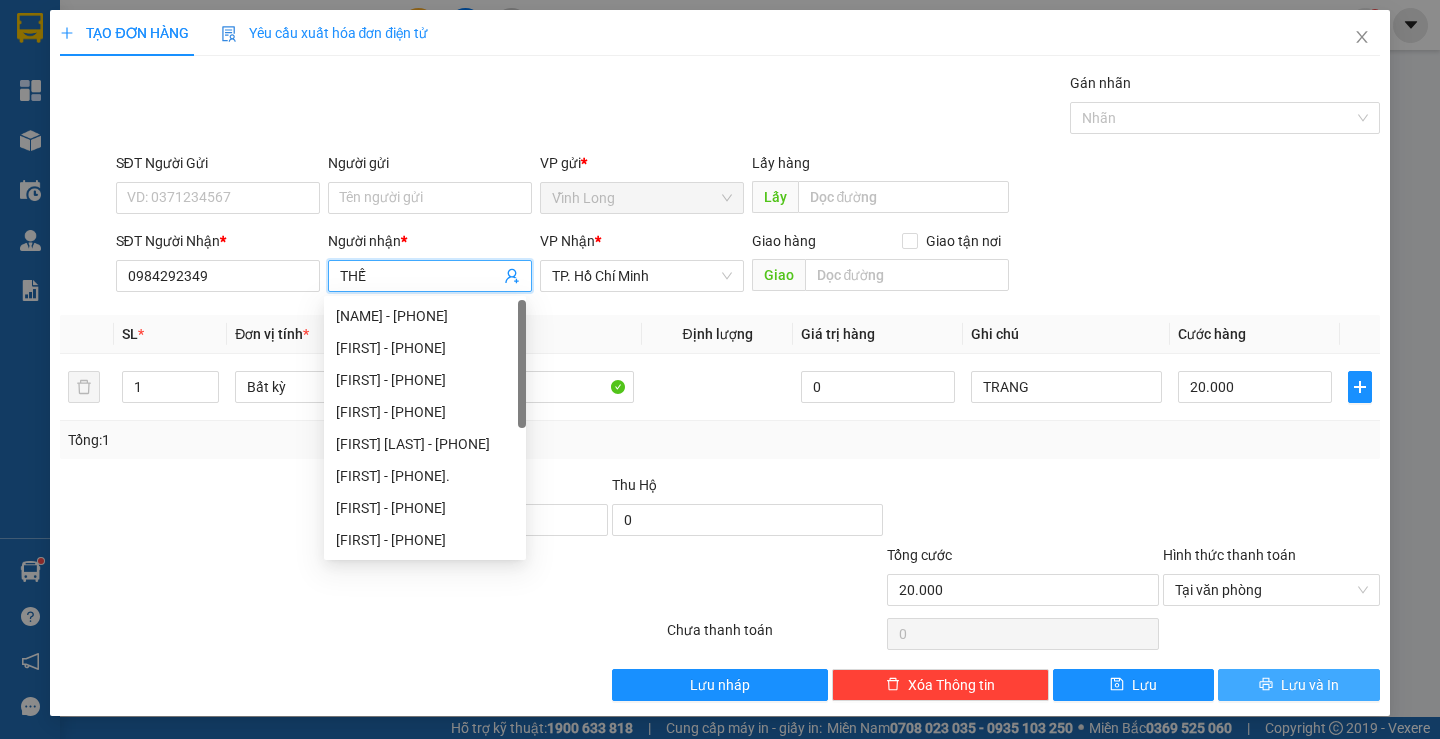 type on "THẾ" 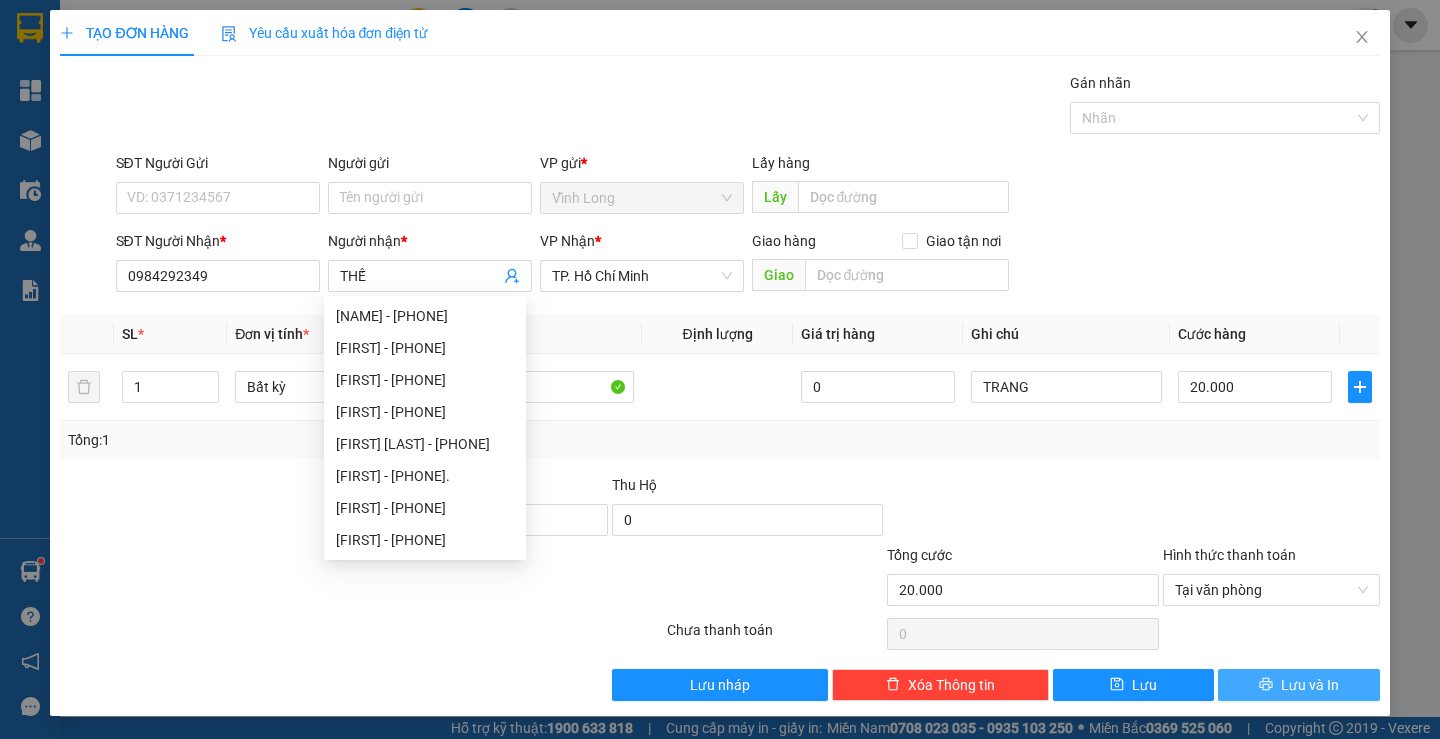 click on "Lưu và In" at bounding box center [1310, 685] 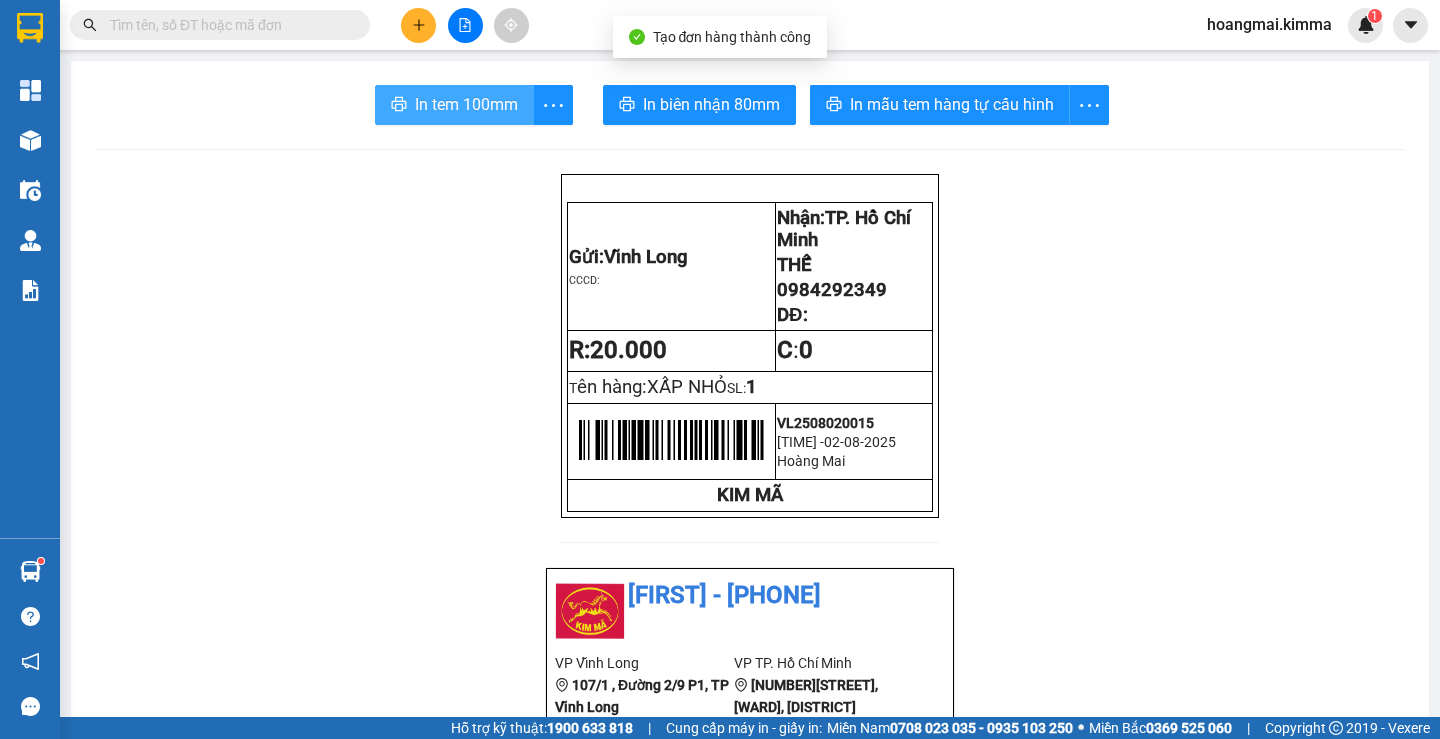 click 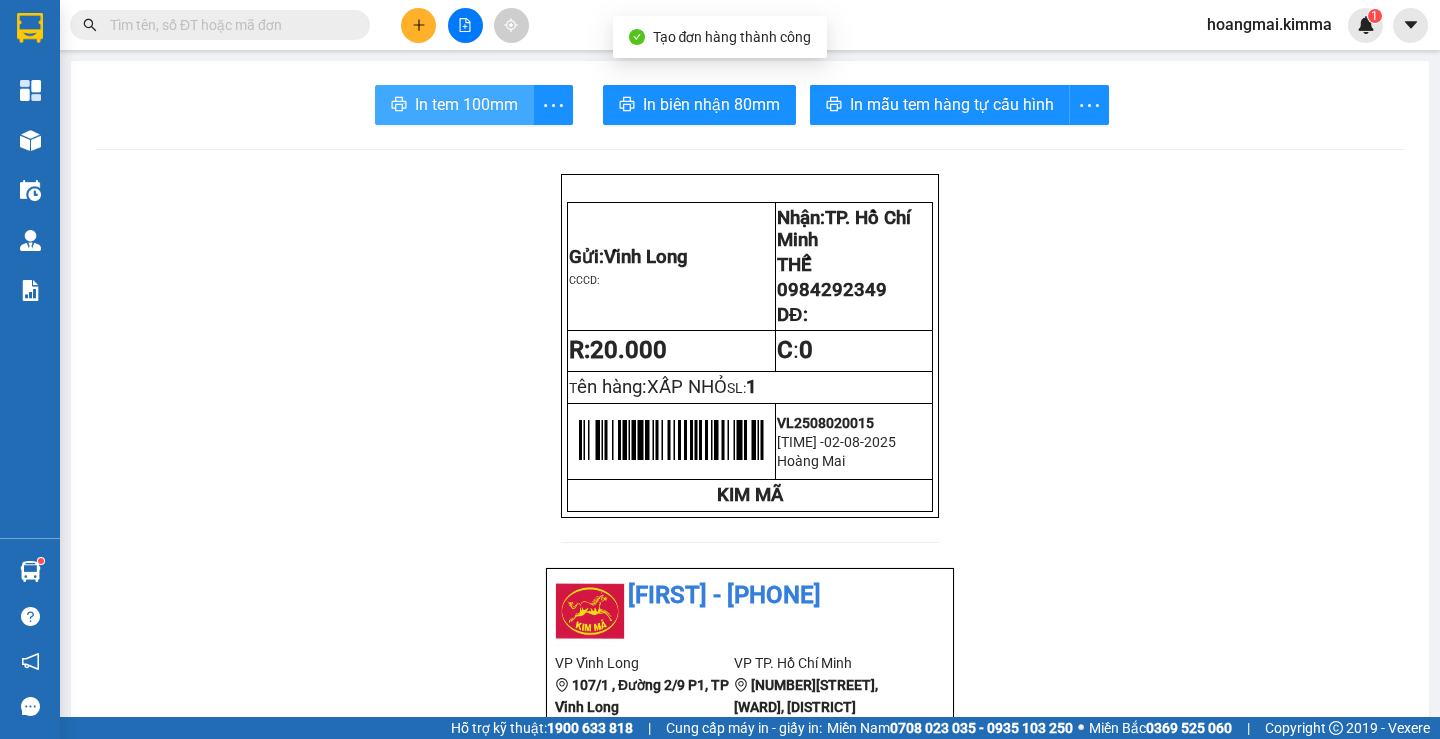 scroll, scrollTop: 0, scrollLeft: 0, axis: both 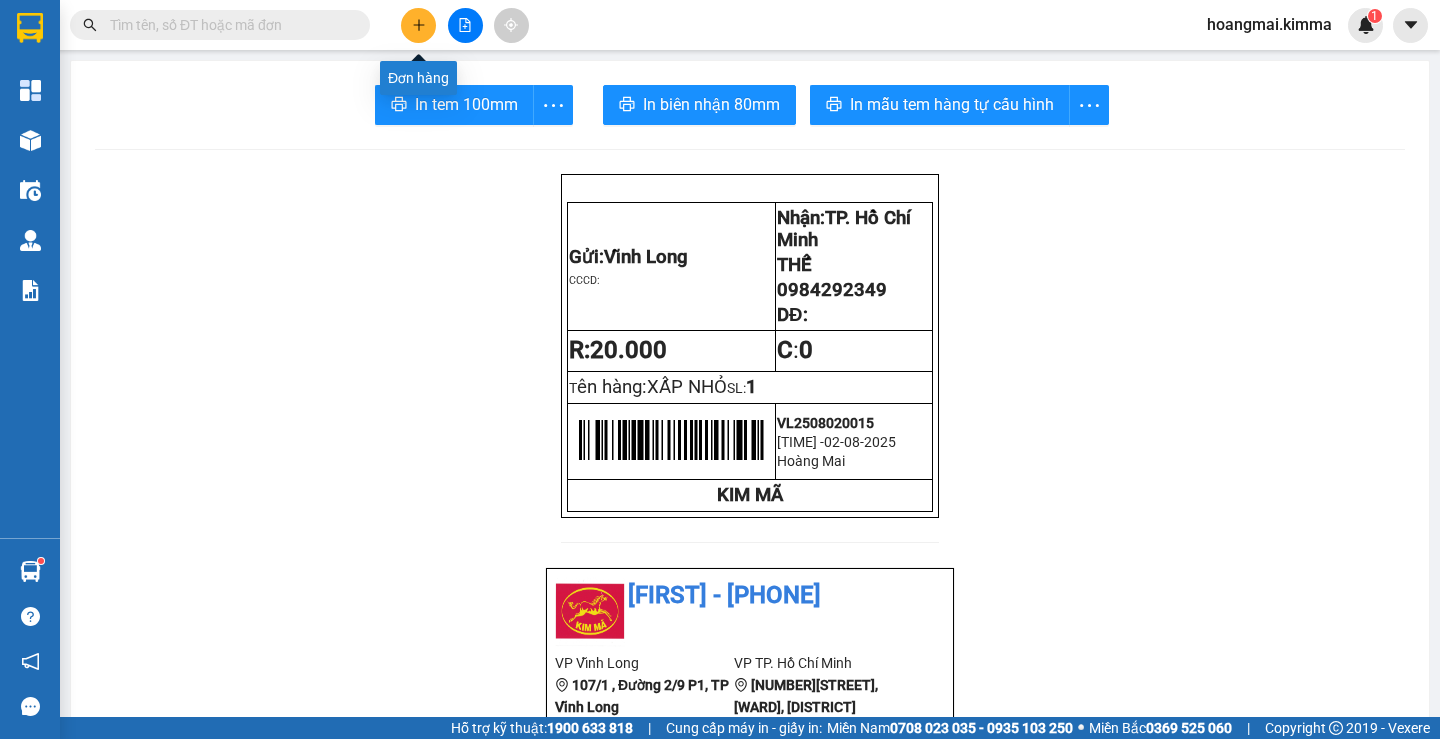 click 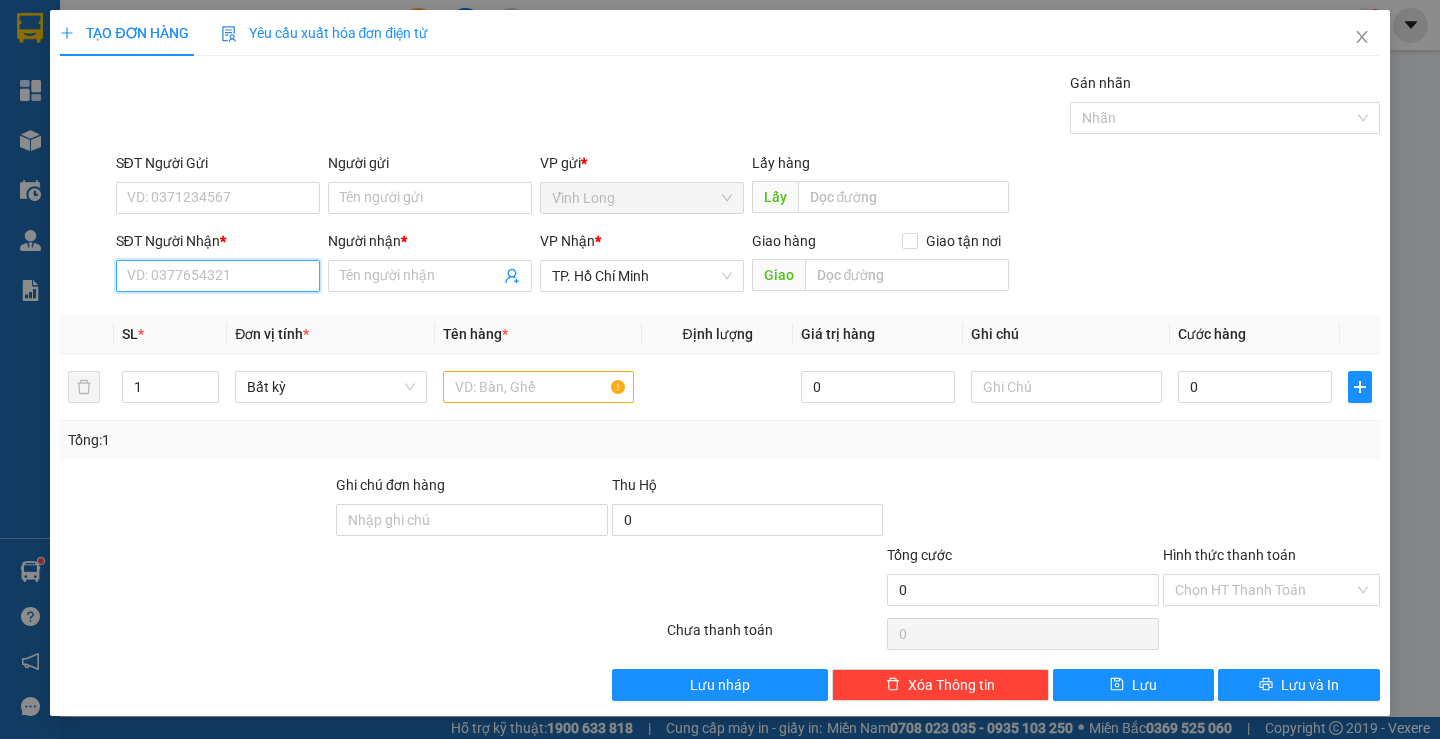 click on "SĐT Người Nhận  *" at bounding box center [218, 276] 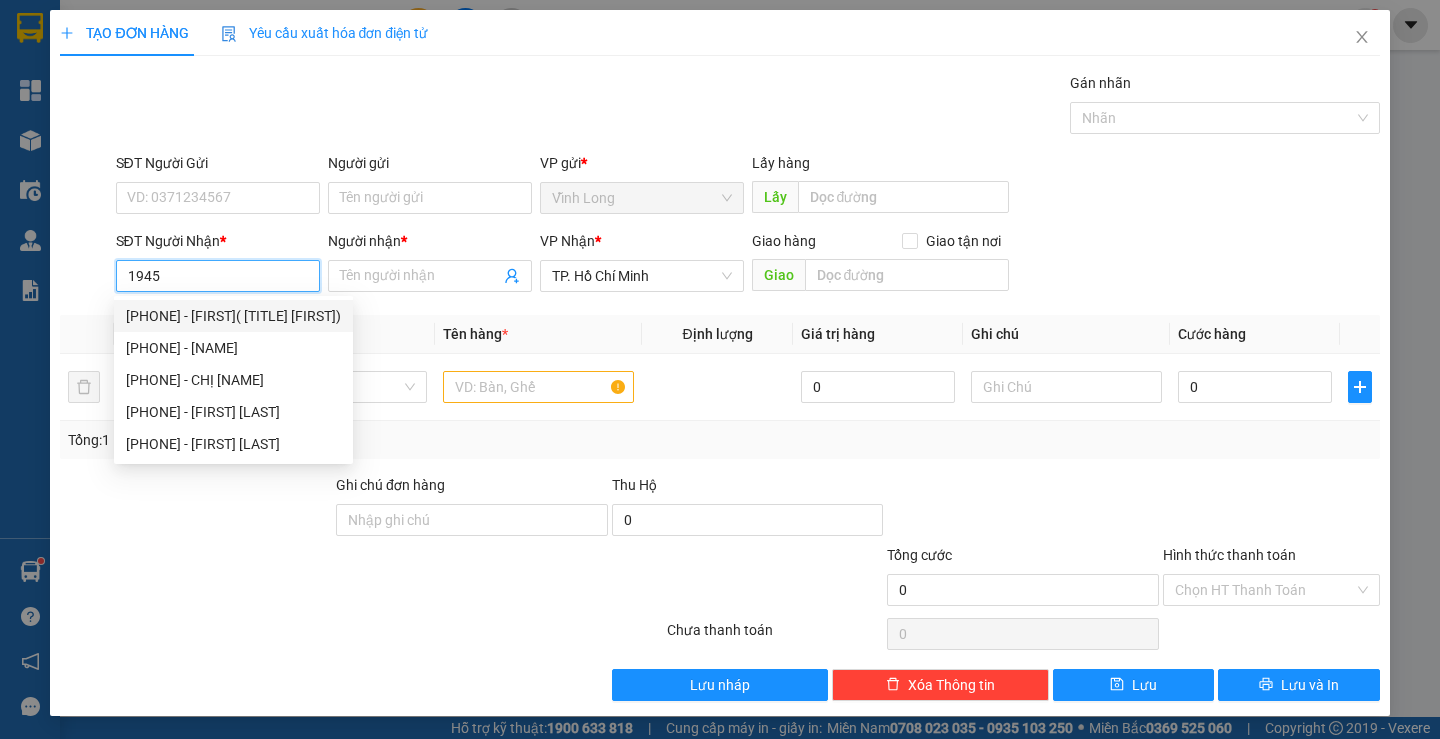 click on "[PHONE] - [FIRST]( [TITLE] [FIRST])" at bounding box center [233, 316] 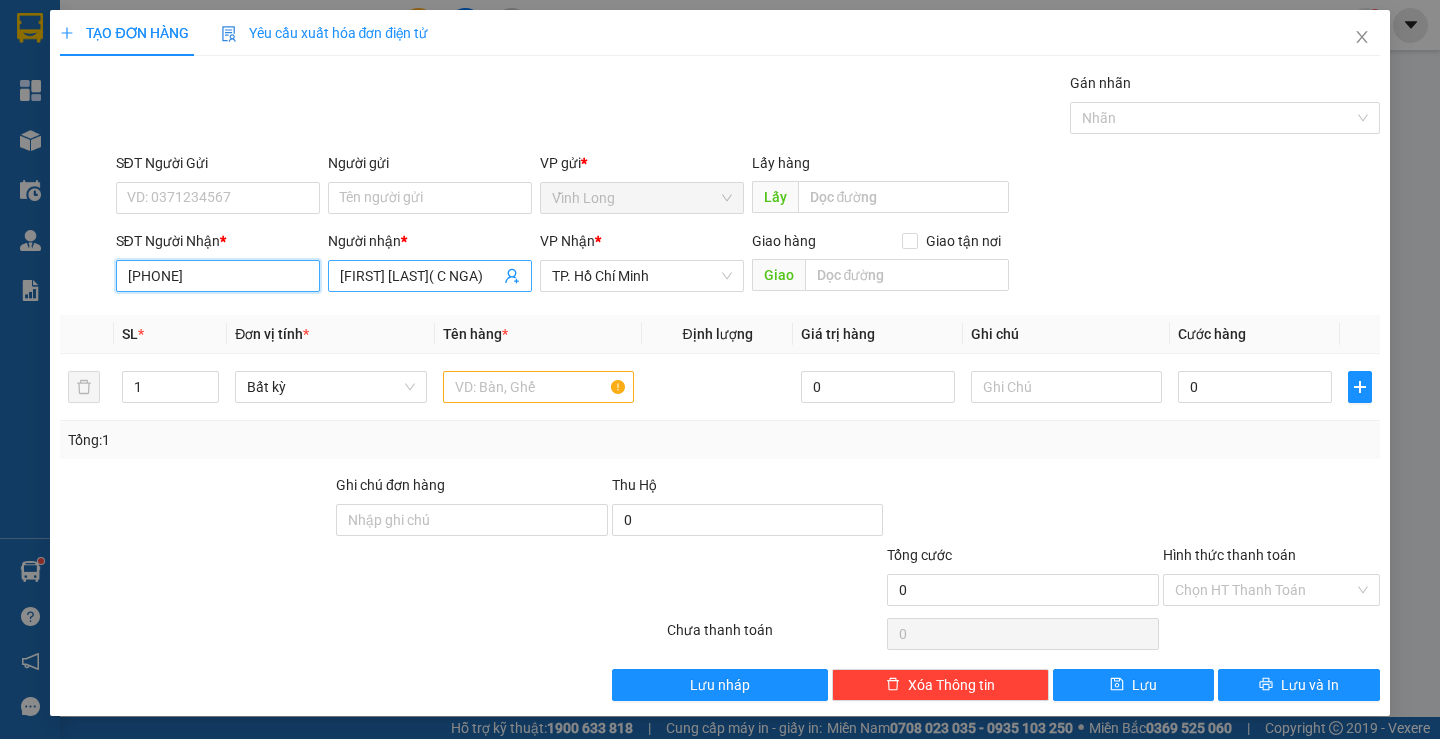 type on "[PHONE]" 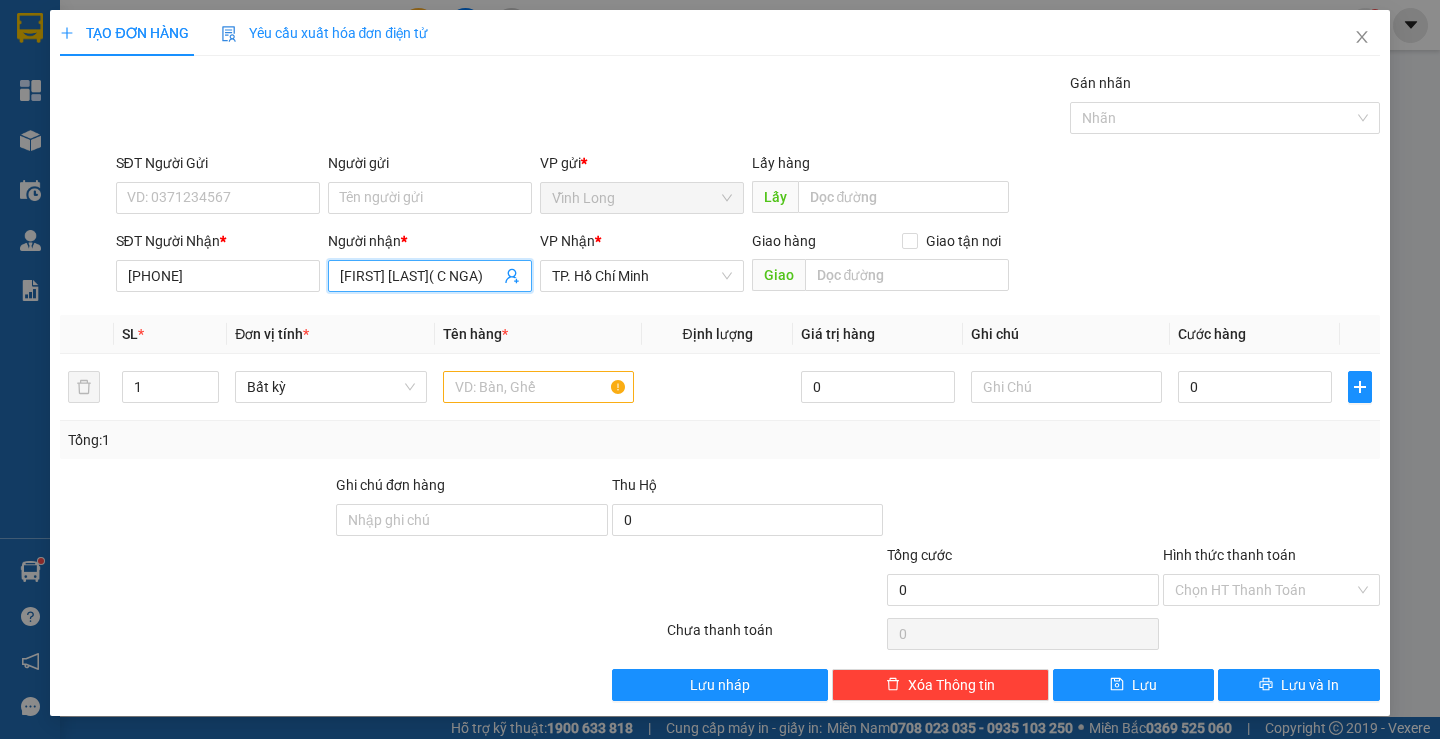 drag, startPoint x: 410, startPoint y: 274, endPoint x: 499, endPoint y: 306, distance: 94.57801 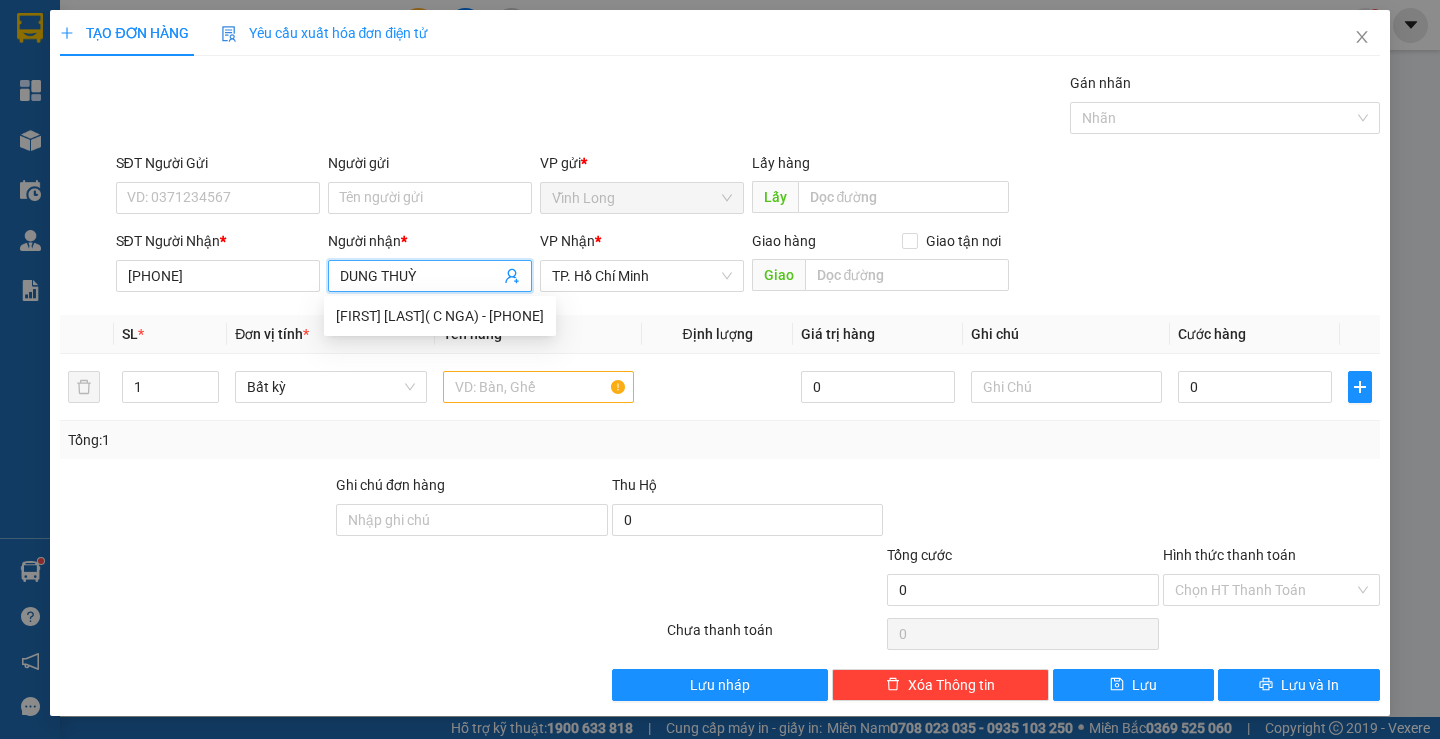 type on "DUNG THUỲ" 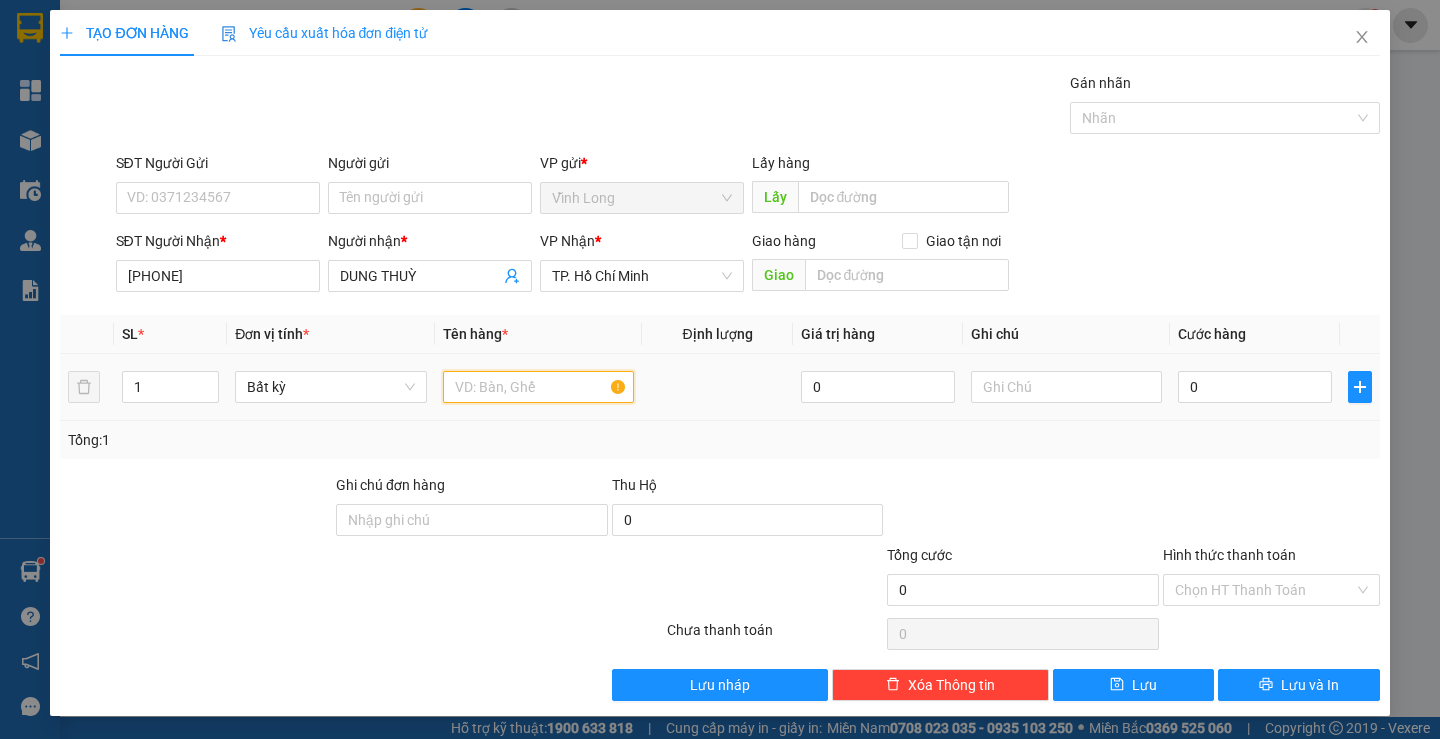 click at bounding box center [538, 387] 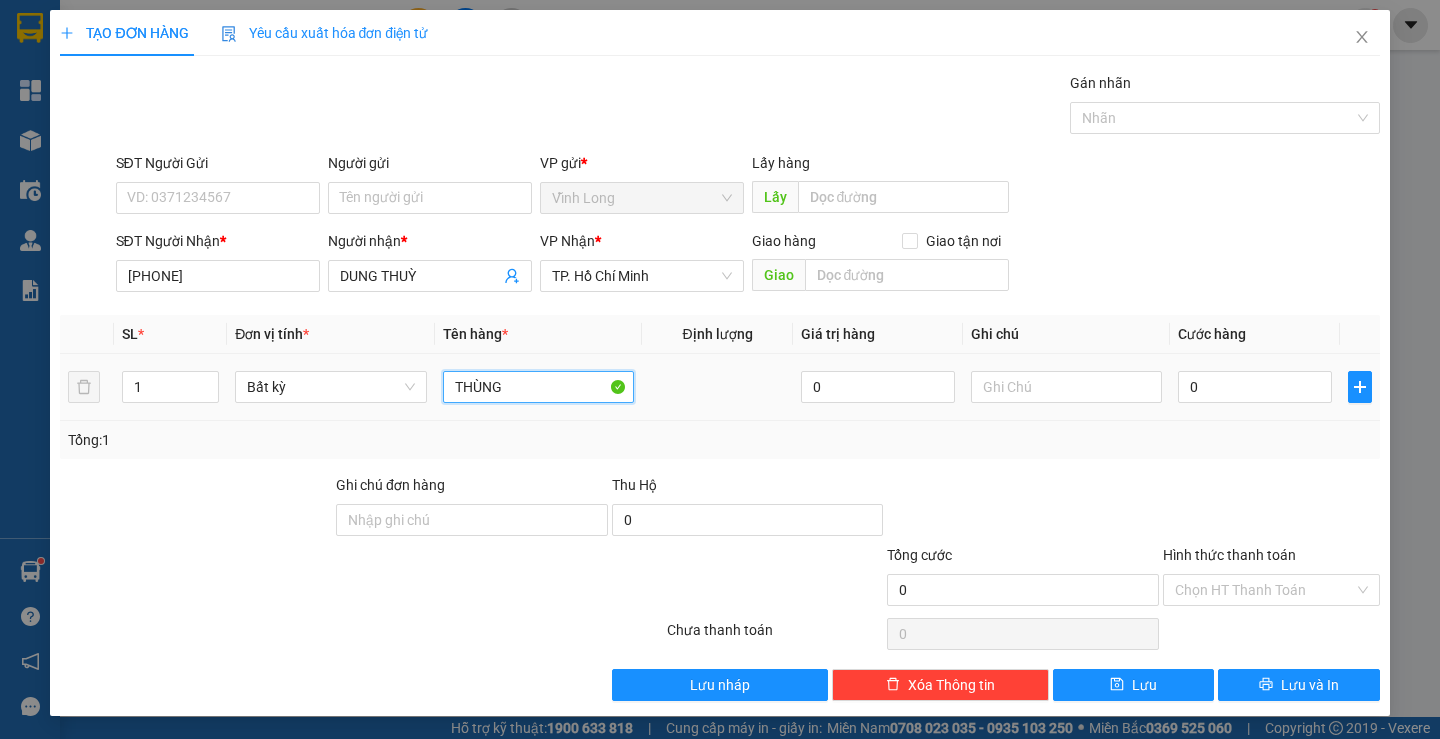 type on "THÙNG" 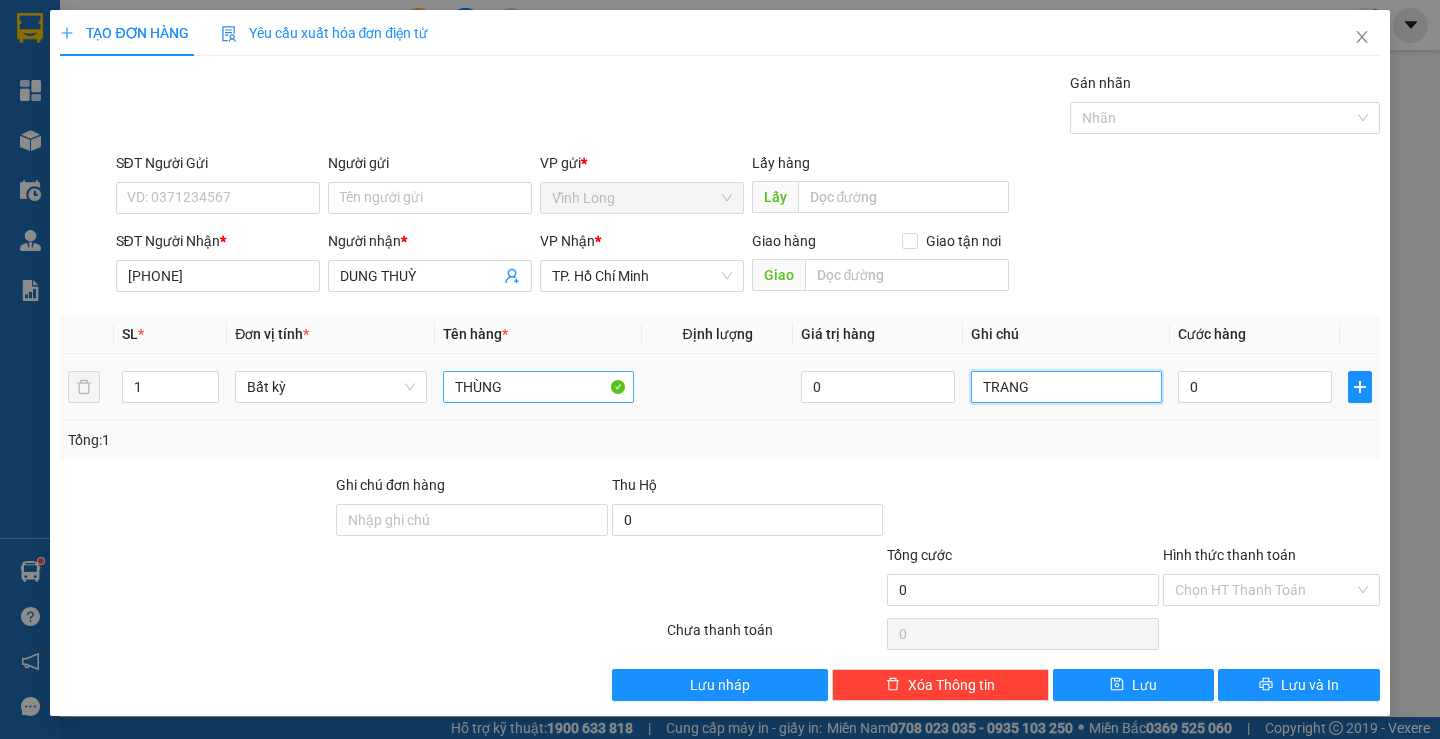 type on "TRANG" 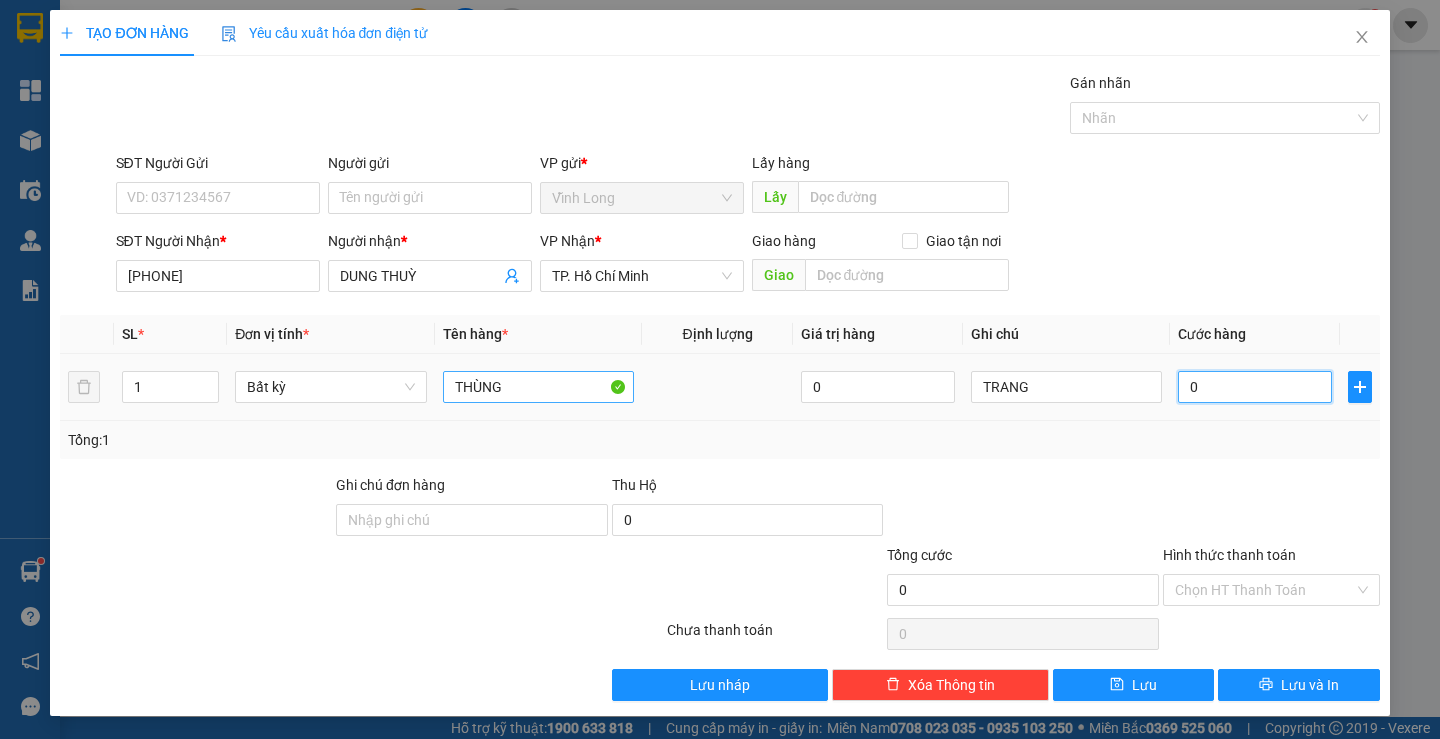 type on "3" 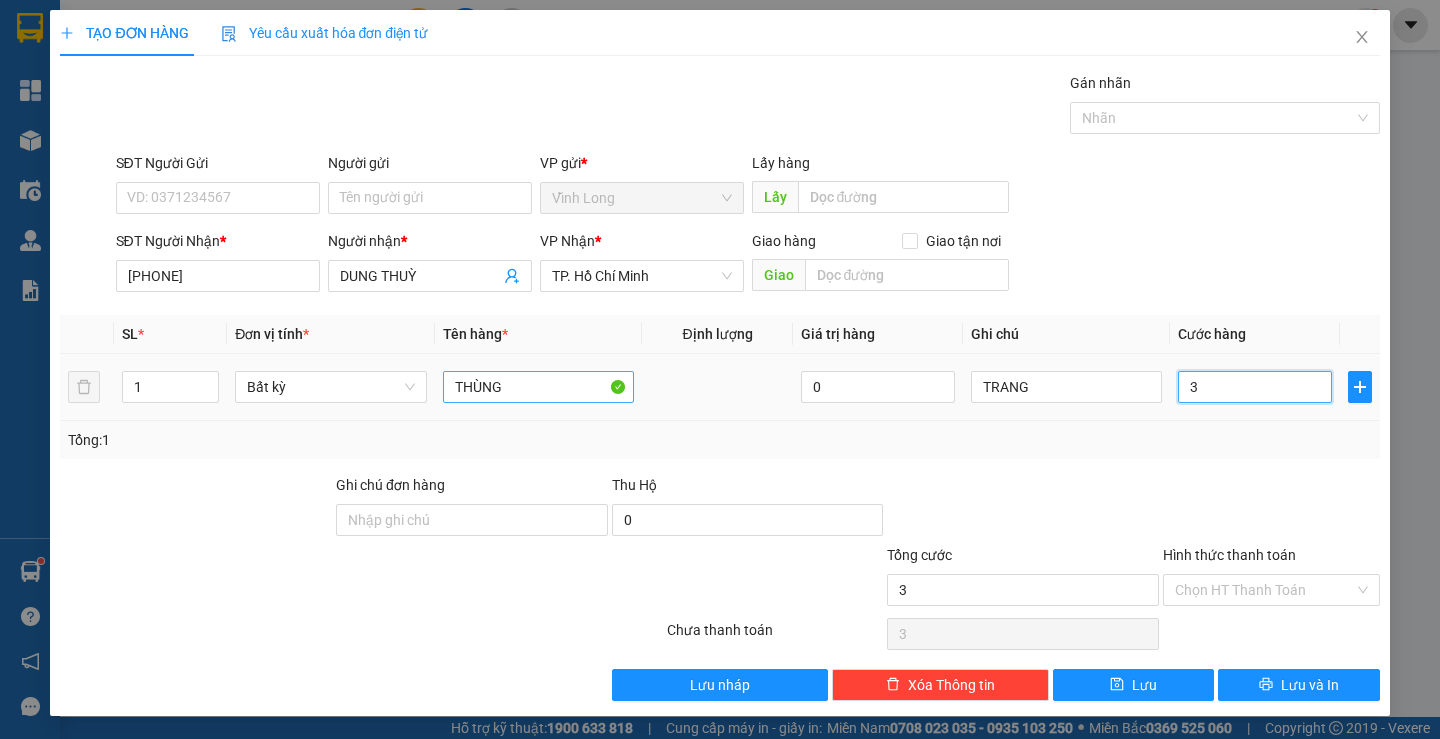 type on "30" 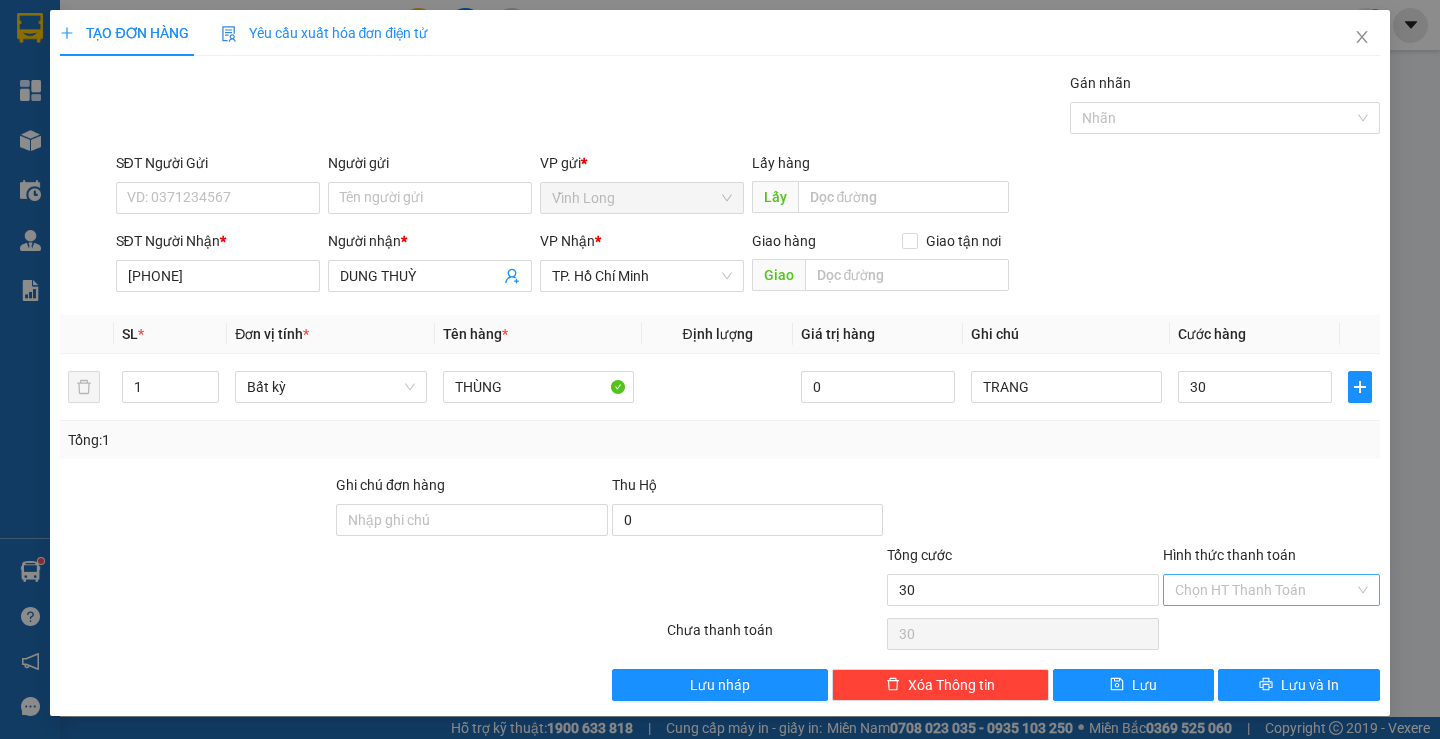 type on "30.000" 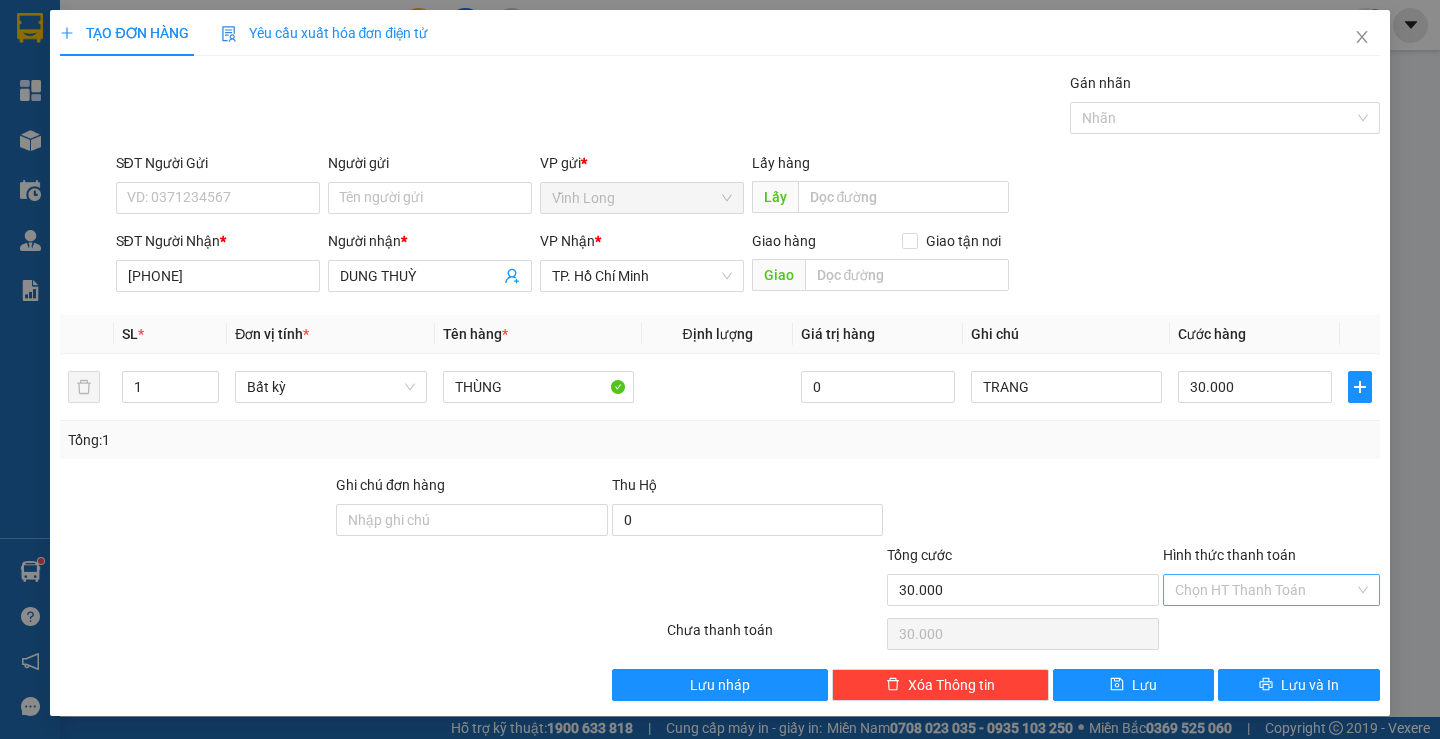 click on "Hình thức thanh toán" at bounding box center (1264, 590) 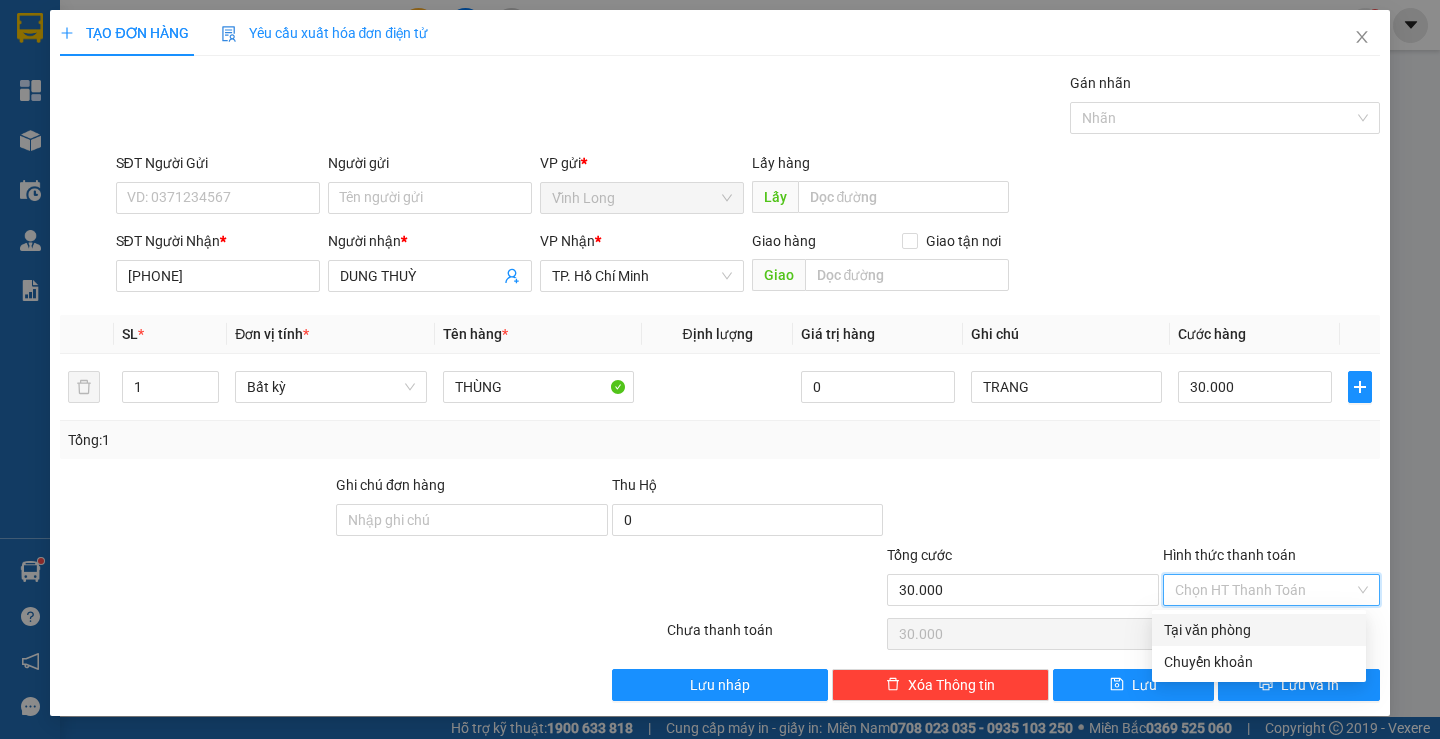 click on "Tại văn phòng" at bounding box center [1259, 630] 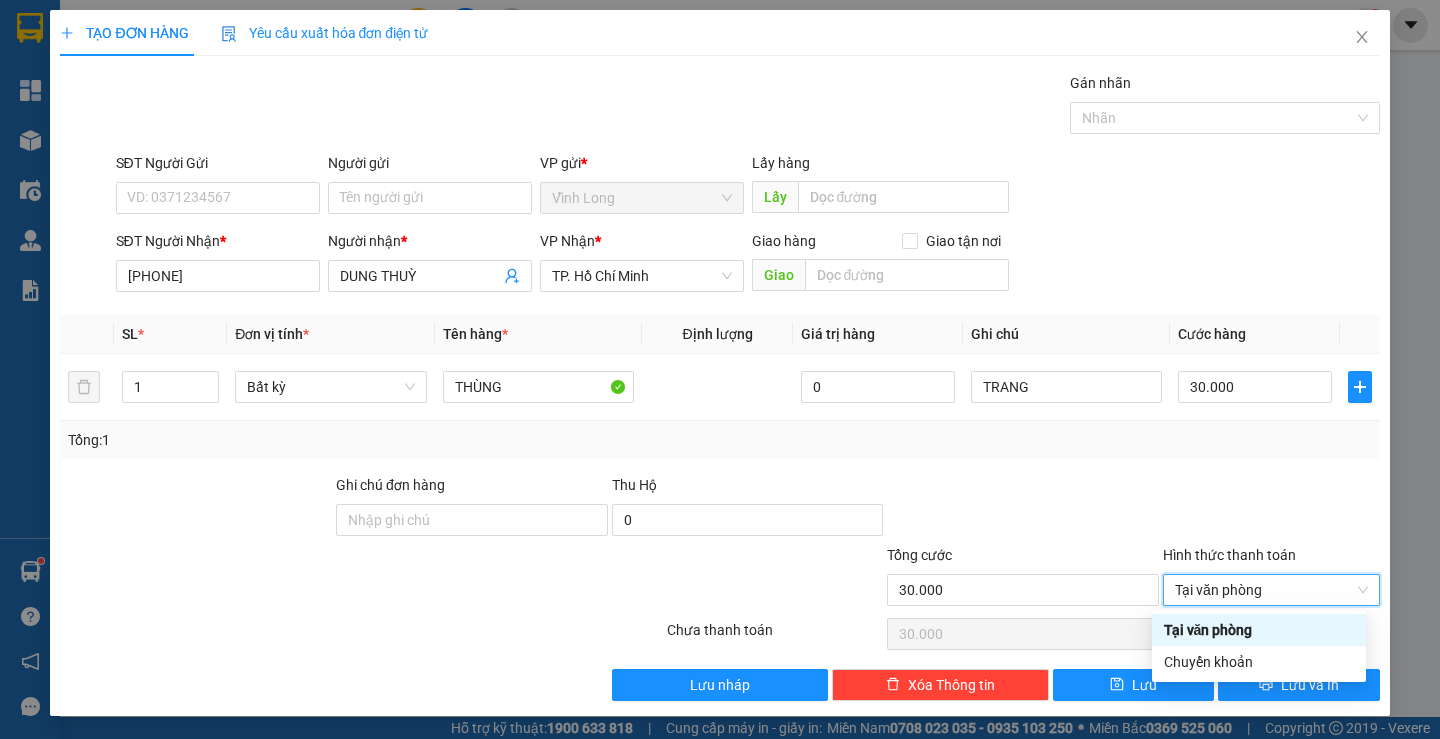 type on "0" 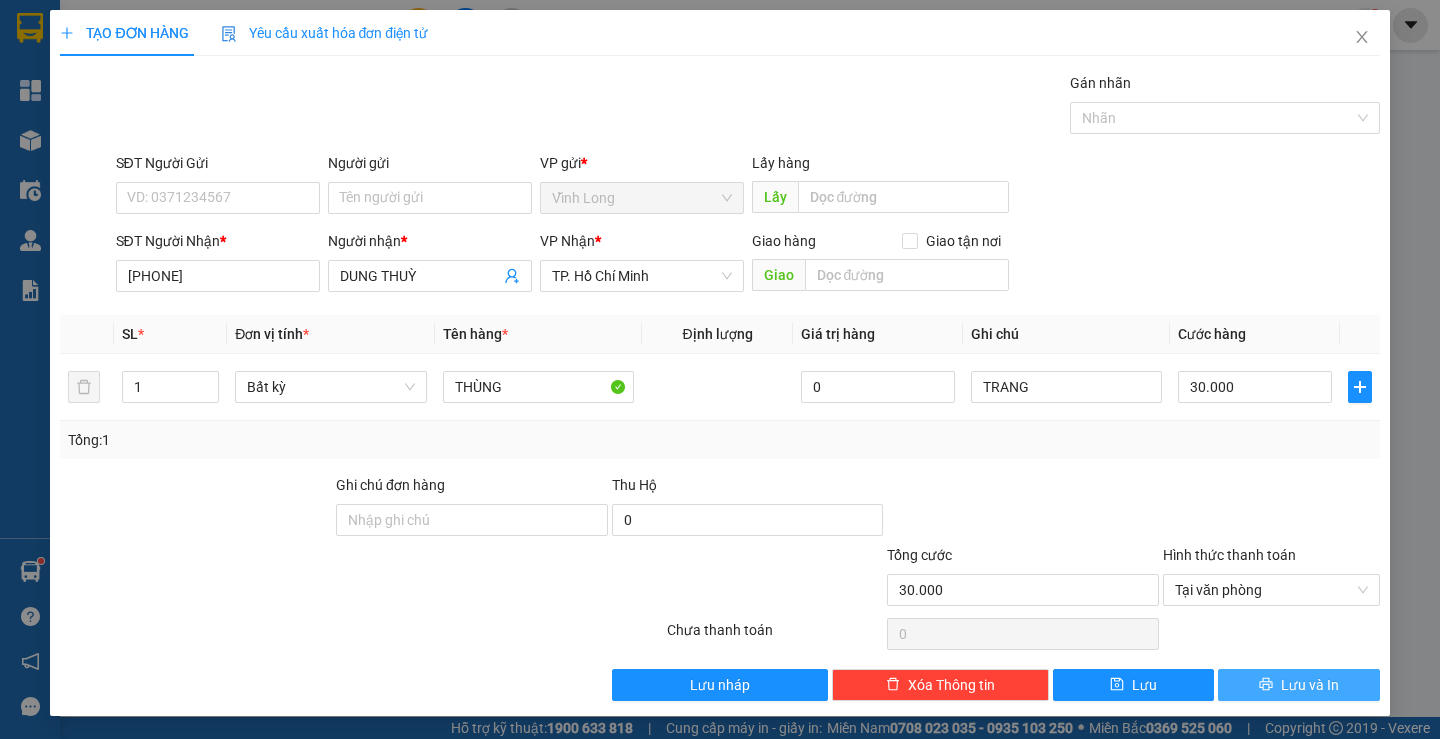 click on "Lưu và In" at bounding box center (1298, 685) 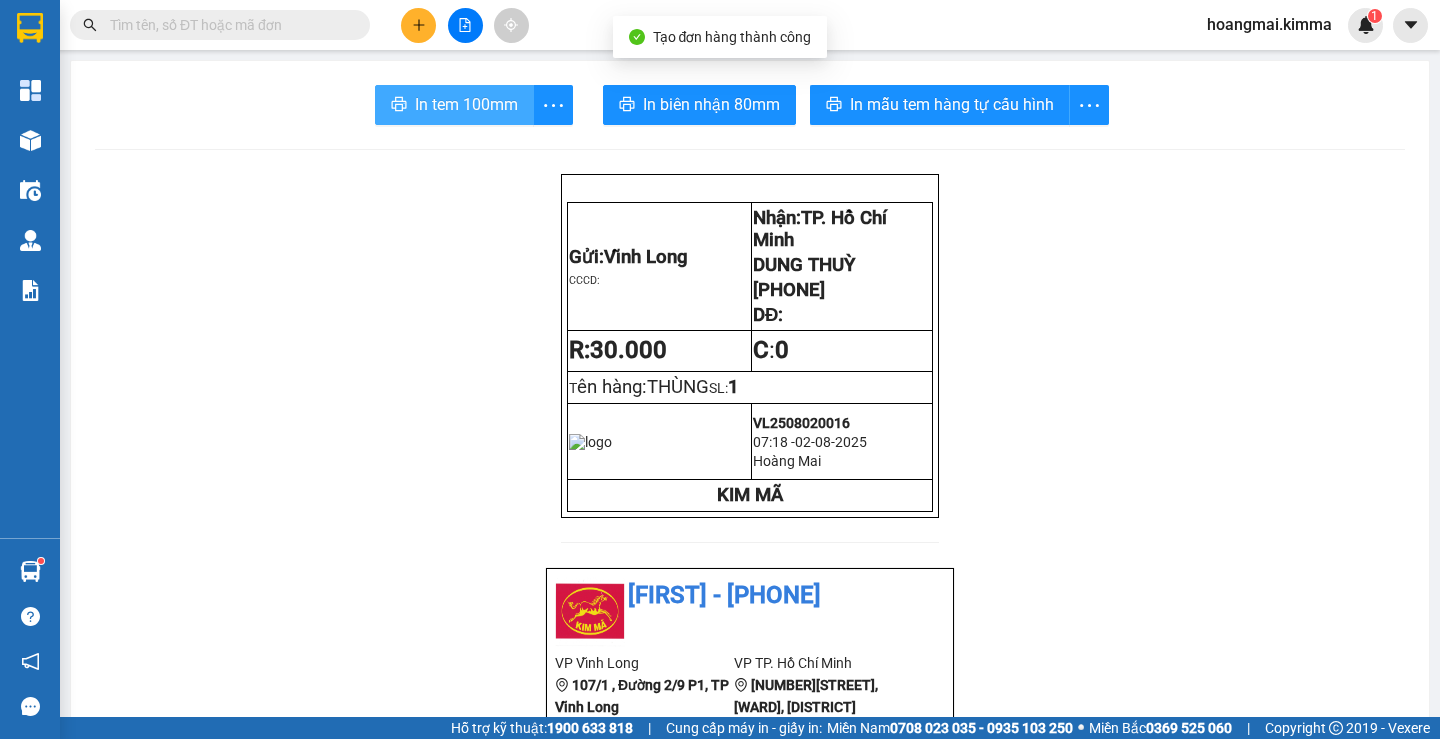 click on "In tem 100mm" at bounding box center (454, 105) 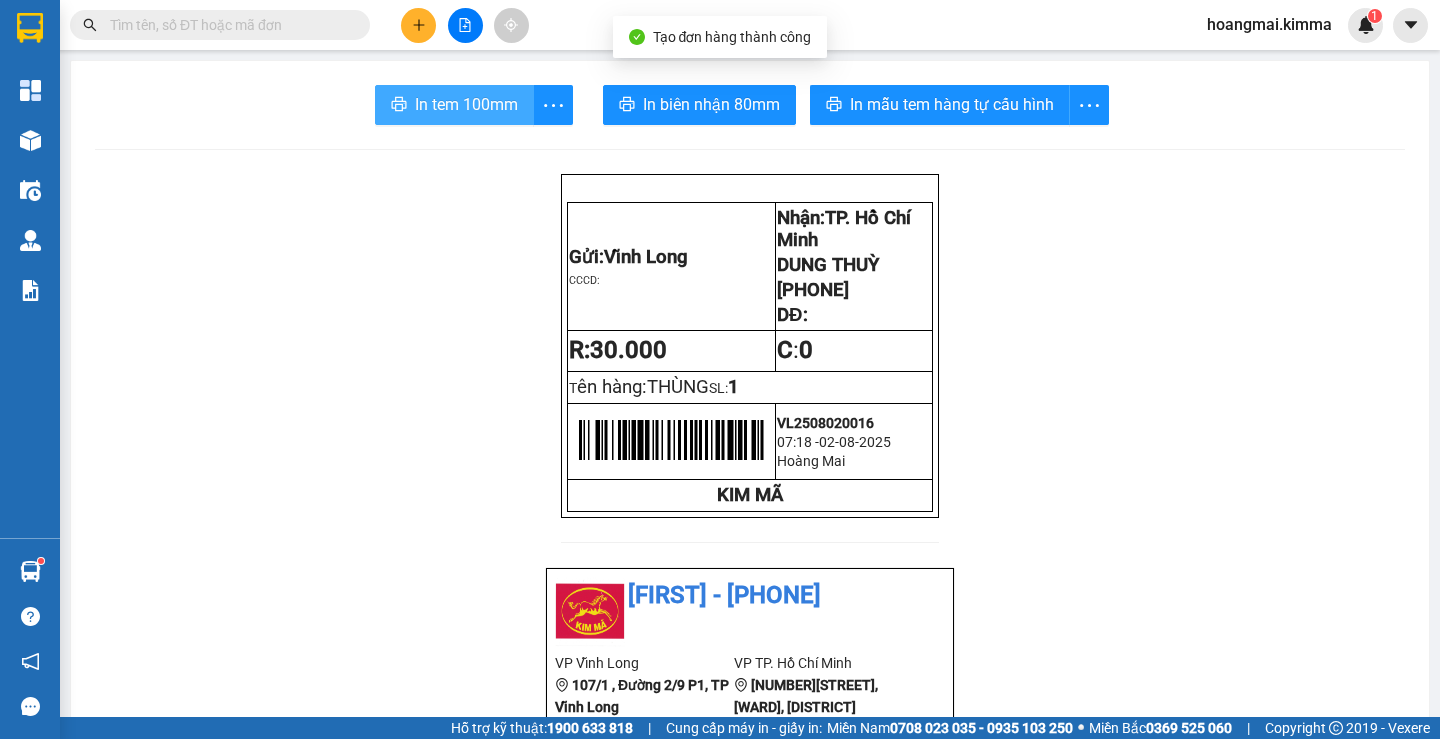 scroll, scrollTop: 0, scrollLeft: 0, axis: both 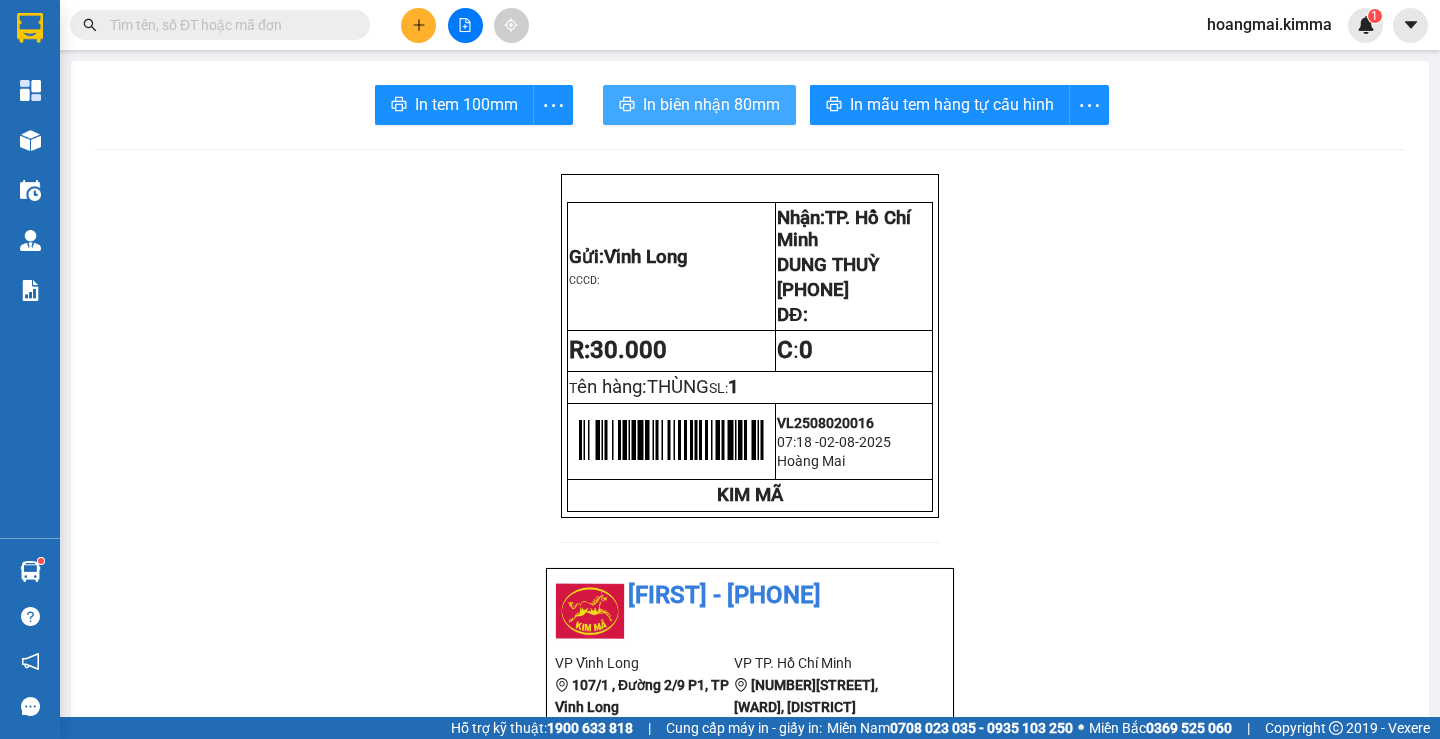 click on "In biên nhận 80mm" at bounding box center [711, 104] 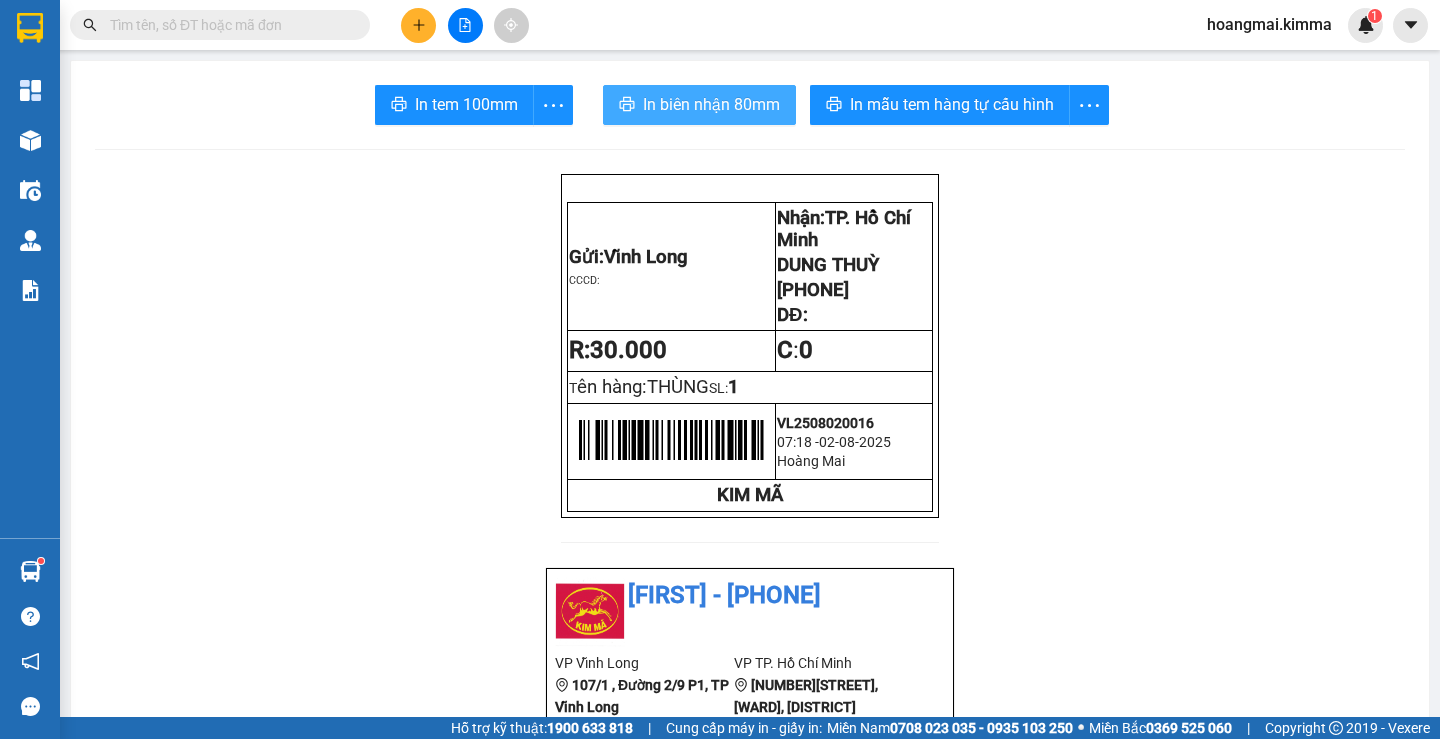 scroll, scrollTop: 0, scrollLeft: 0, axis: both 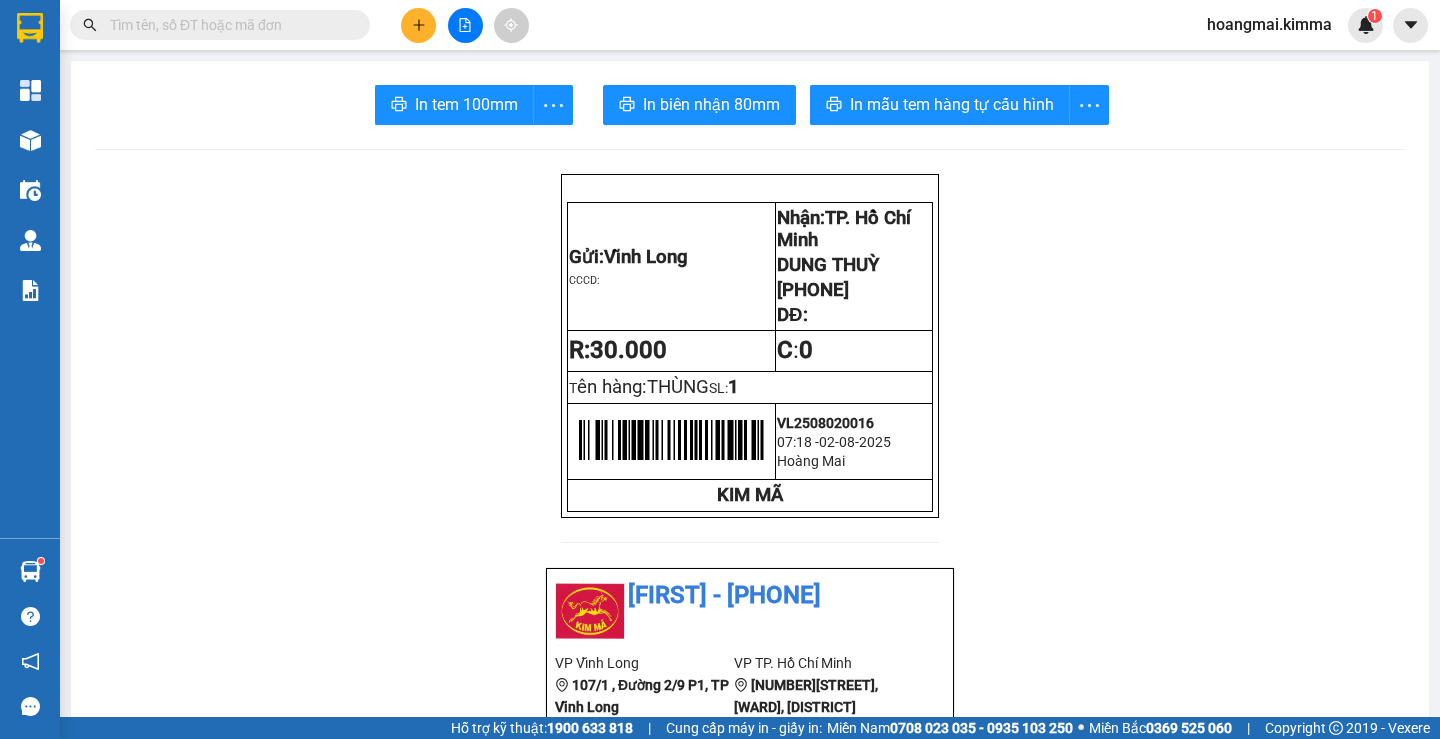 click 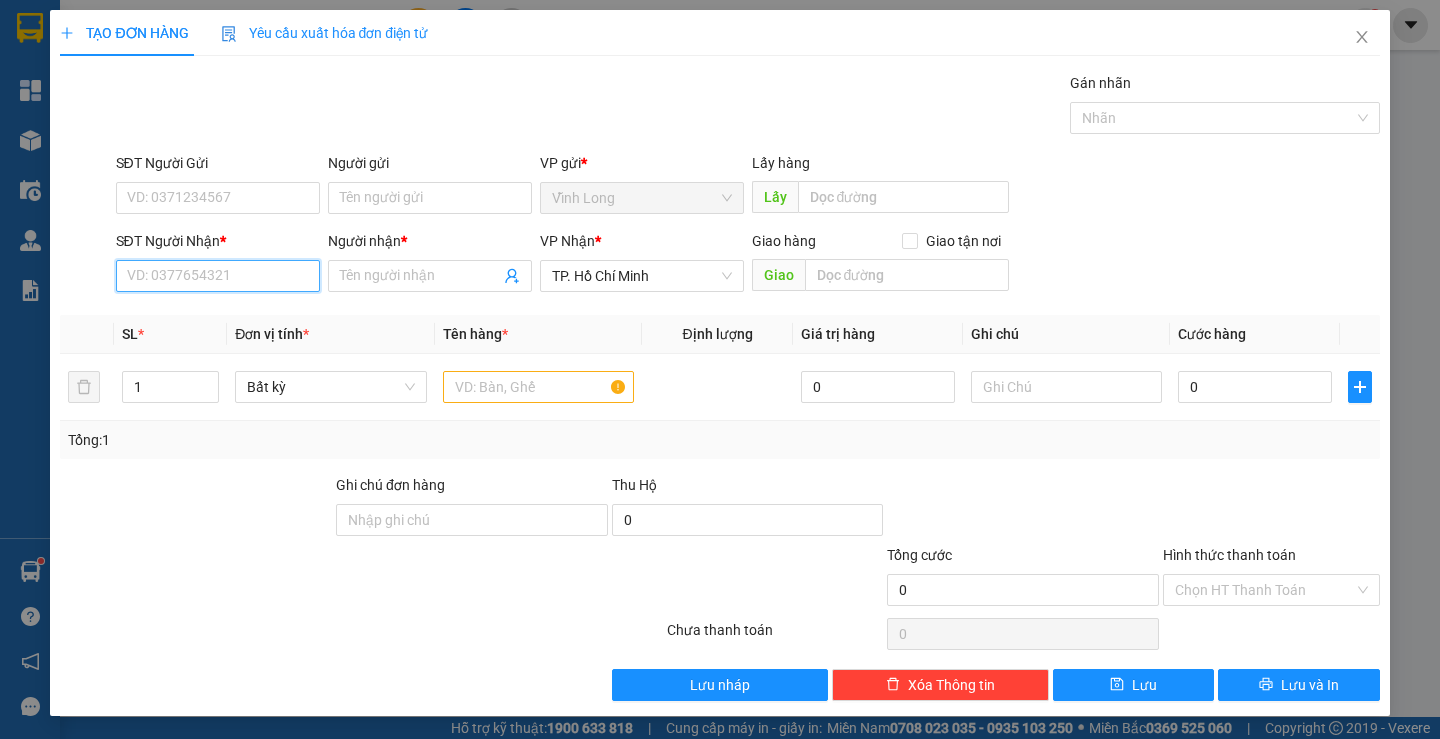 click on "SĐT Người Nhận  *" at bounding box center (218, 276) 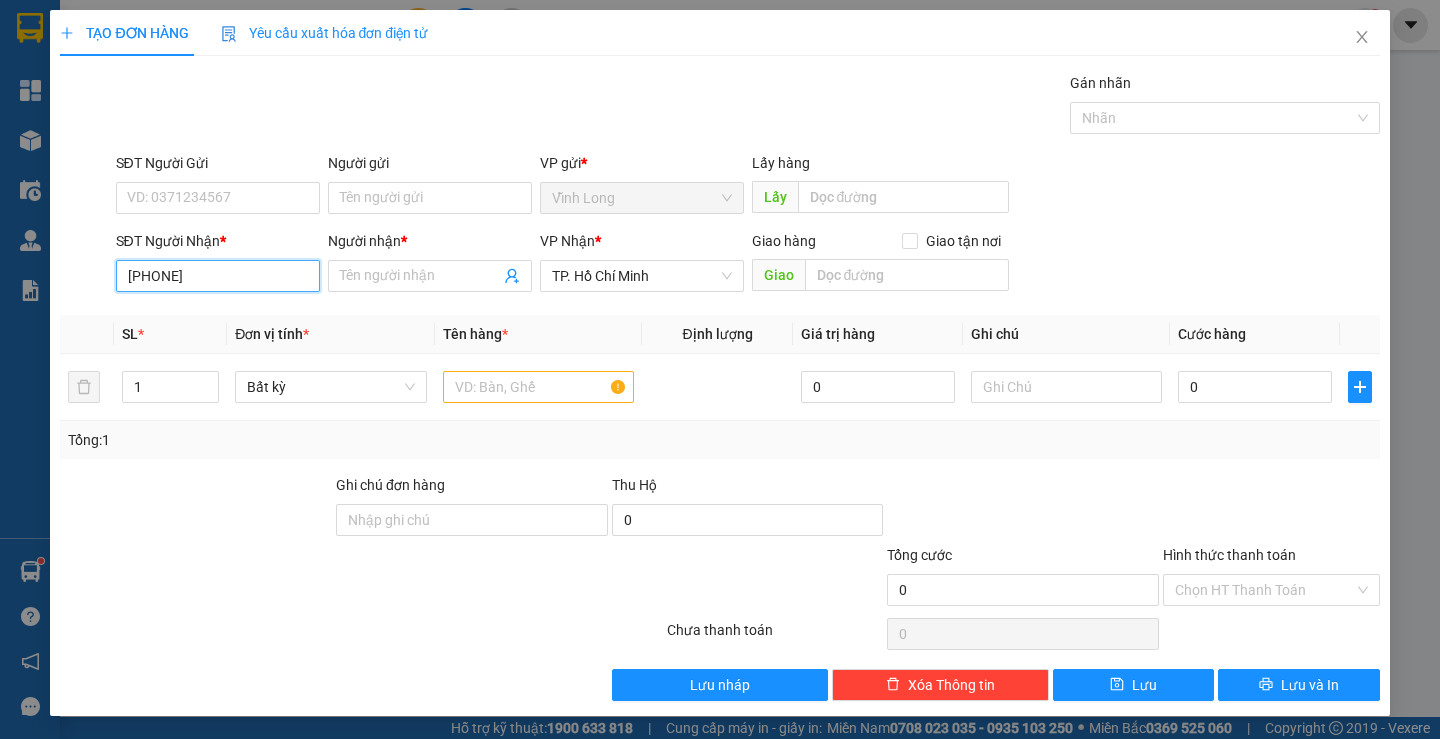 type on "0937246121" 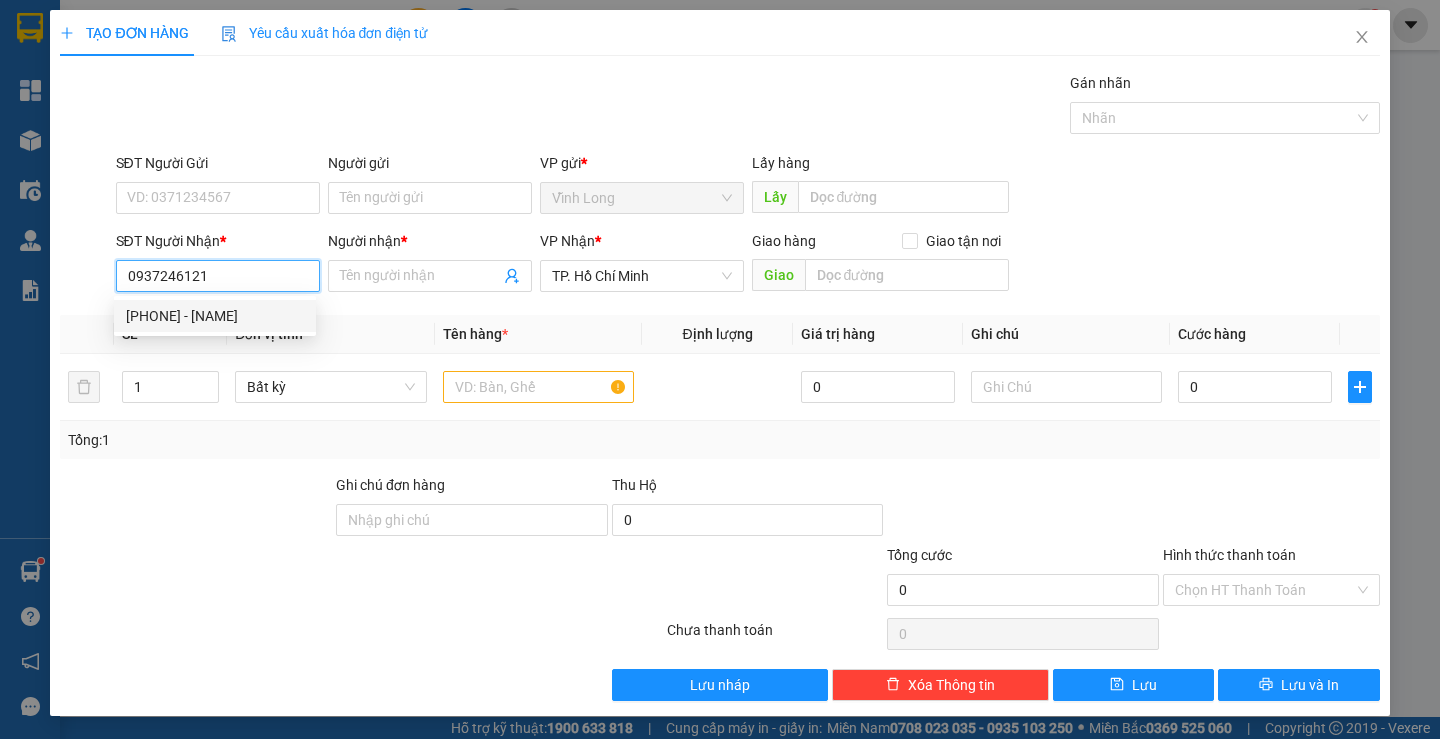 click on "[PHONE] - [NAME]" at bounding box center (215, 316) 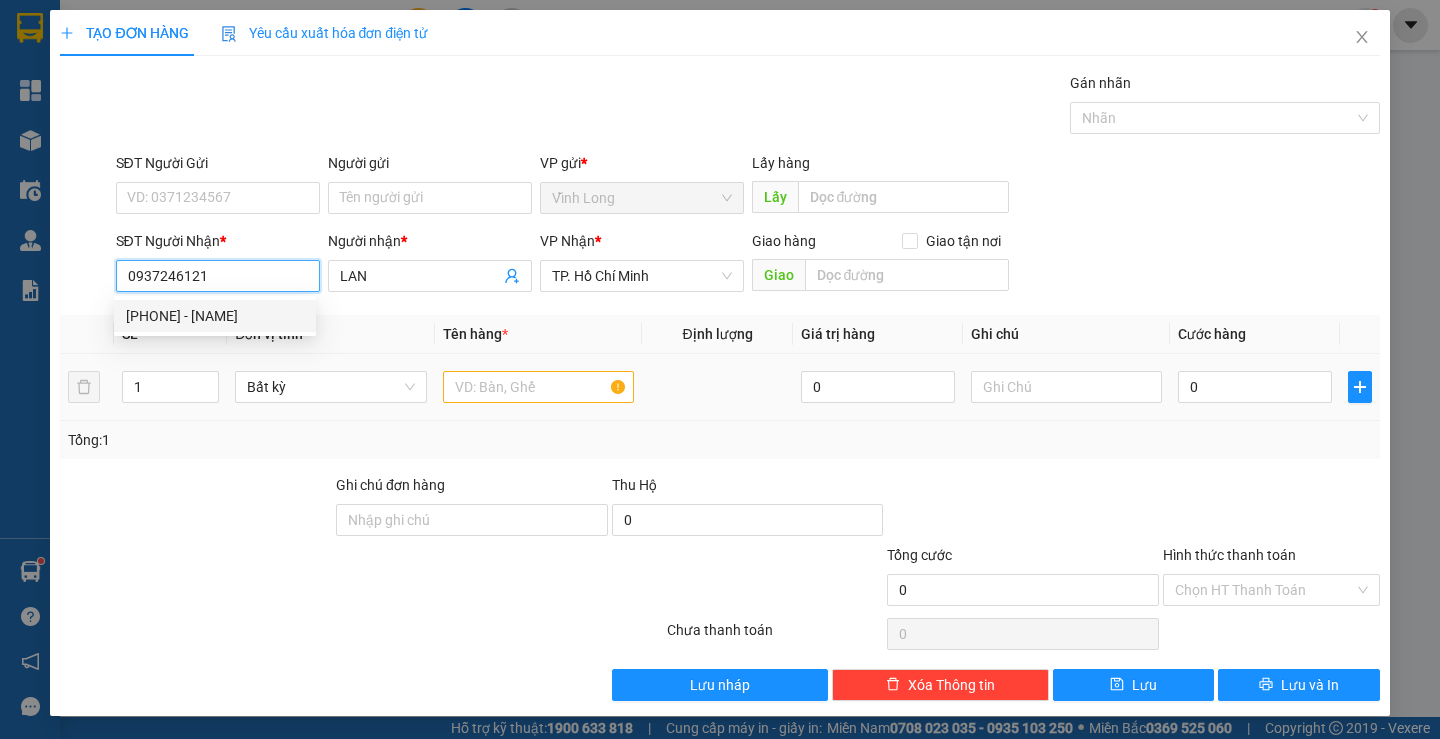 type on "0937246121" 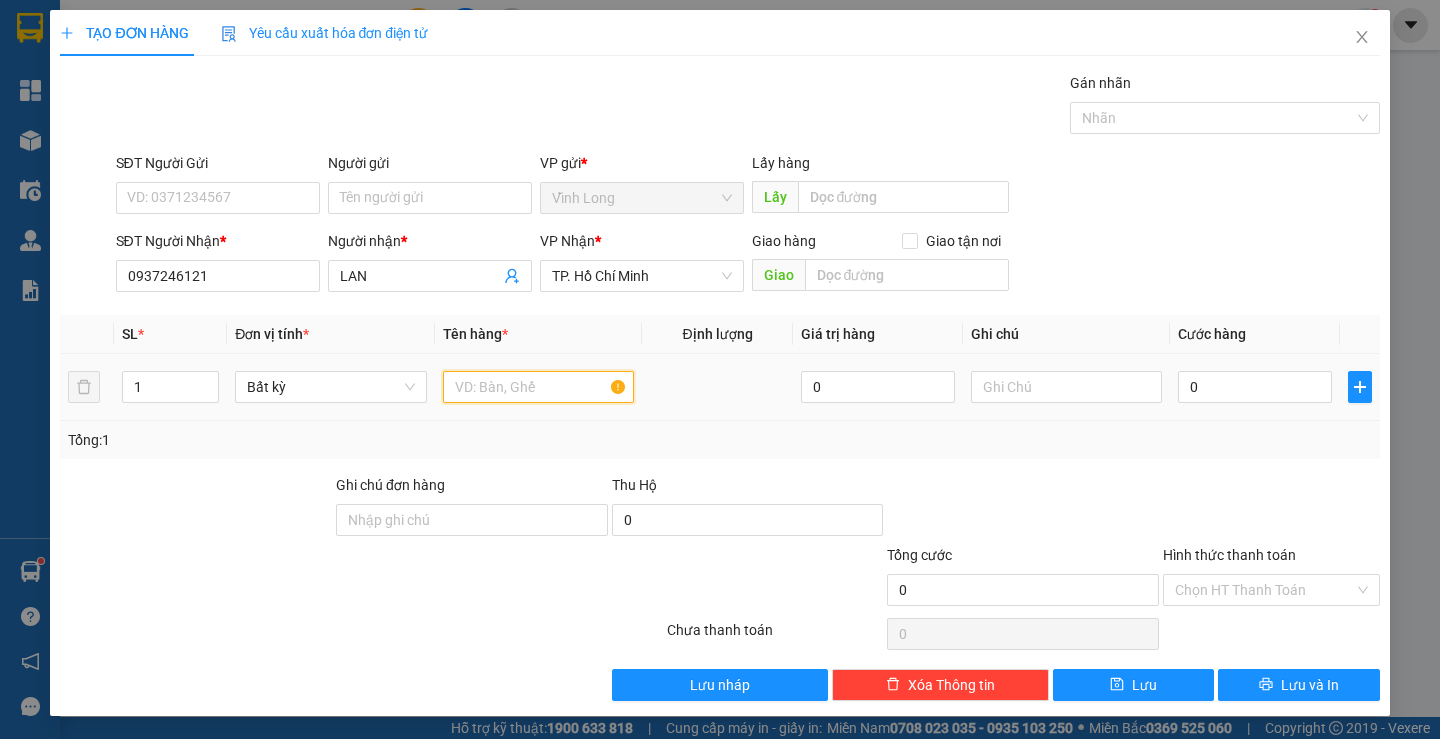 click at bounding box center (538, 387) 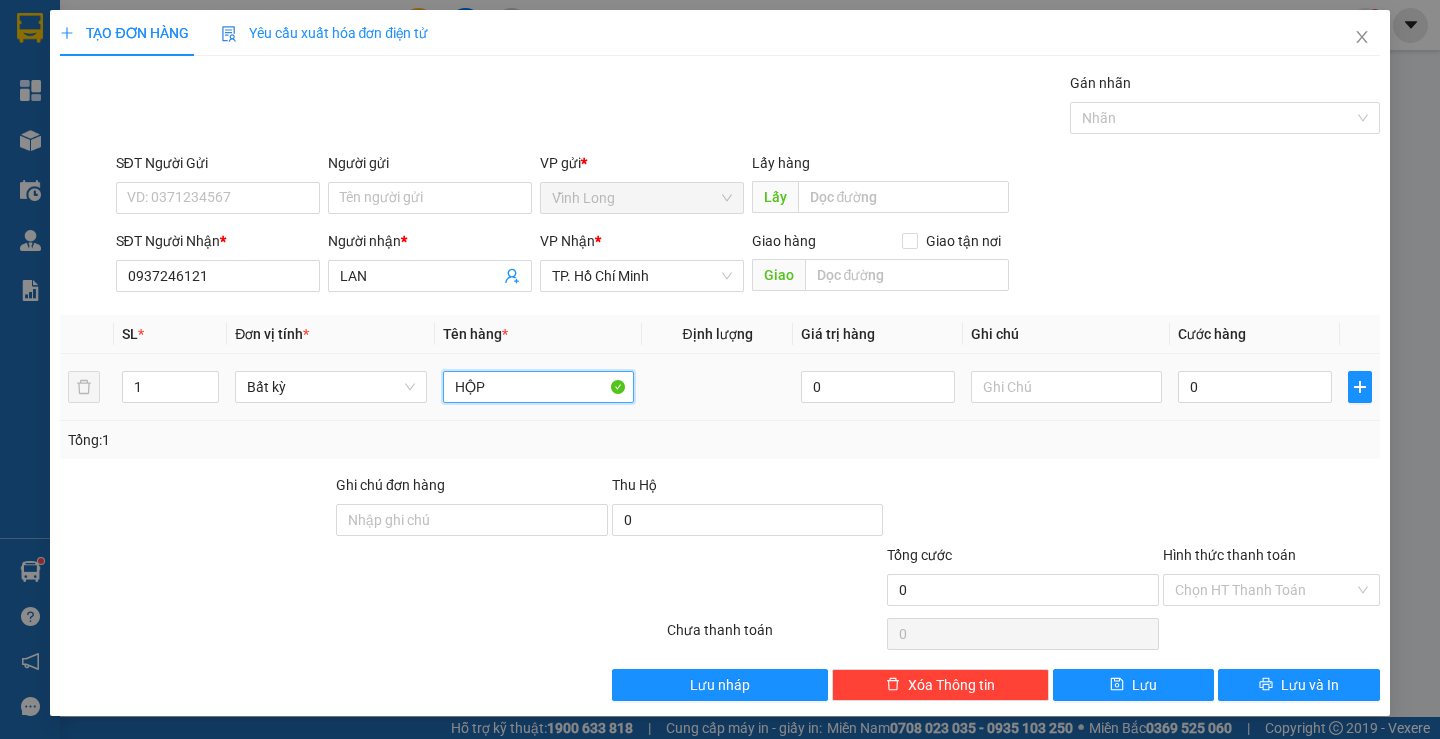type on "HỘP" 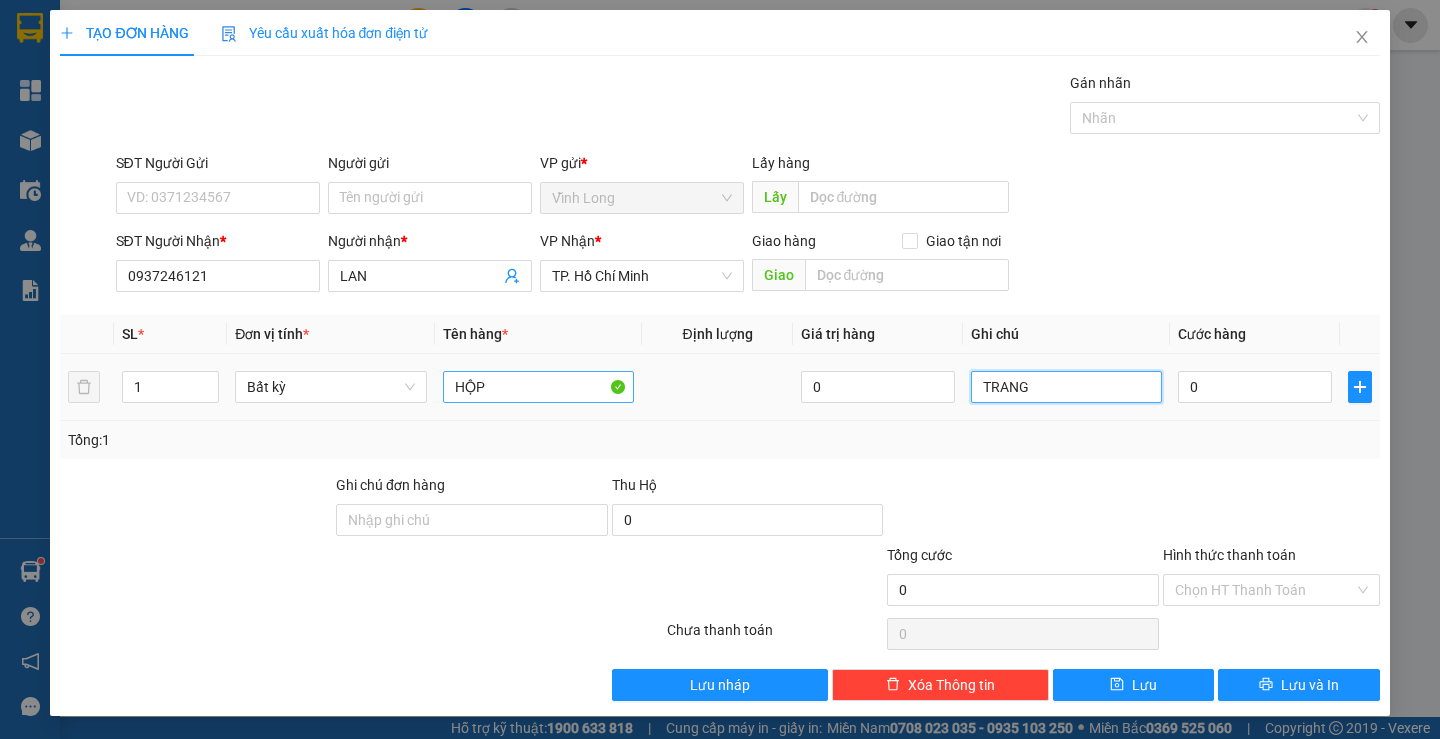 type on "TRANG" 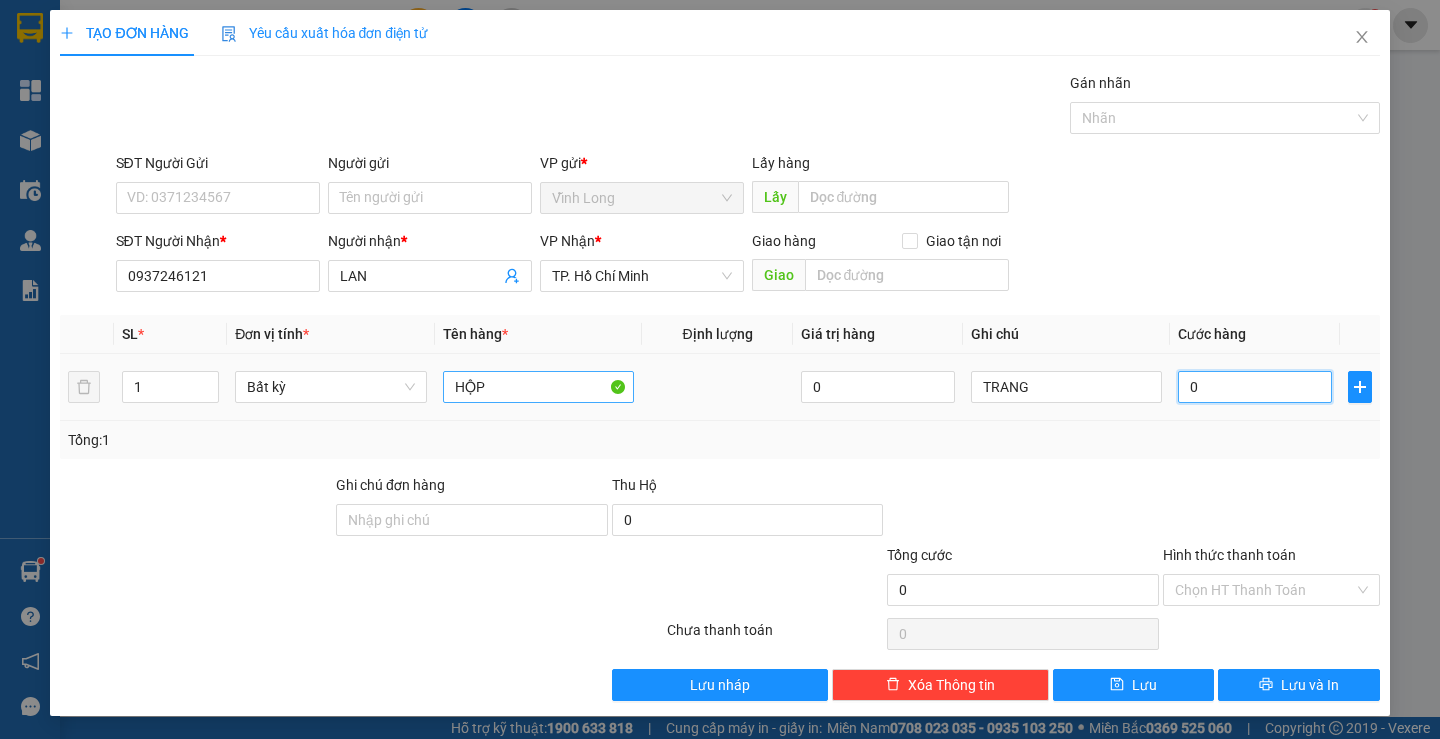 type on "2" 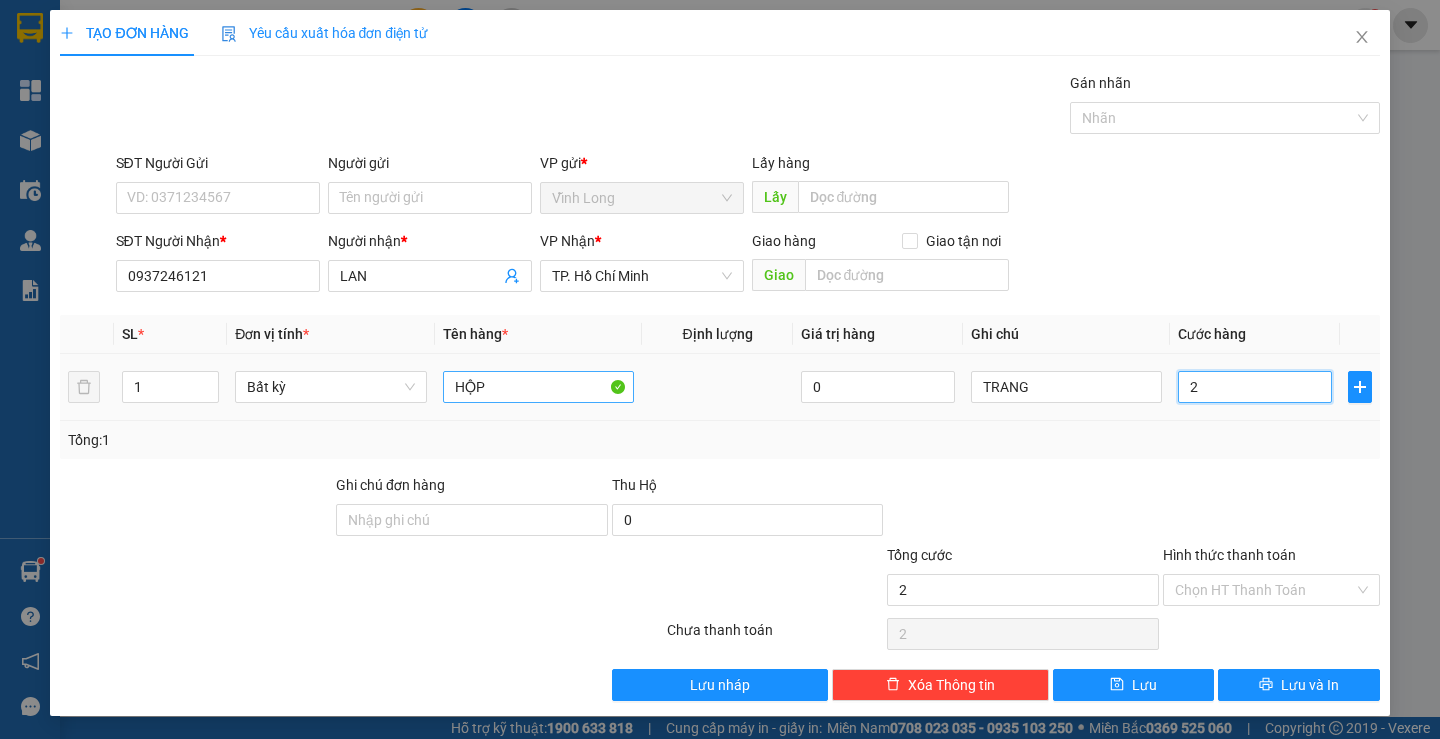 type on "20" 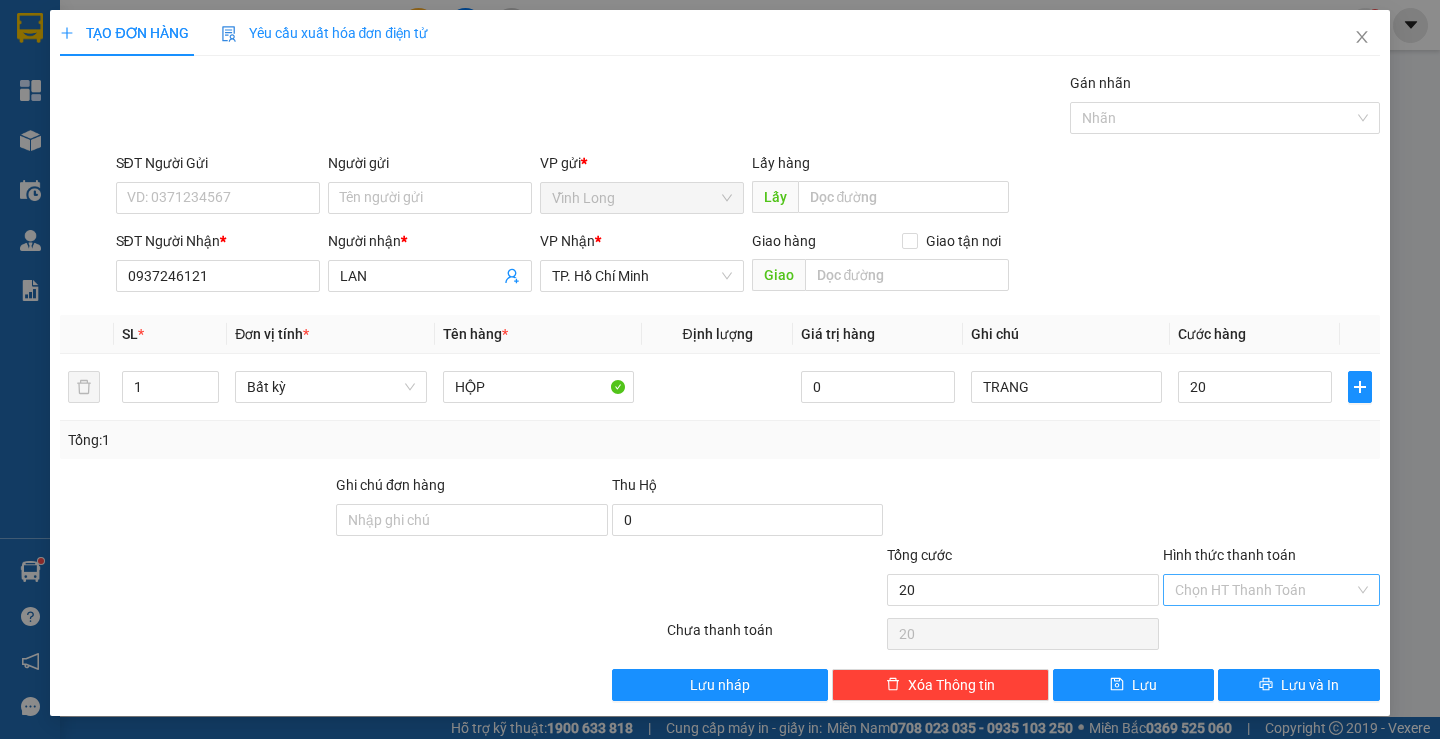 type on "20.000" 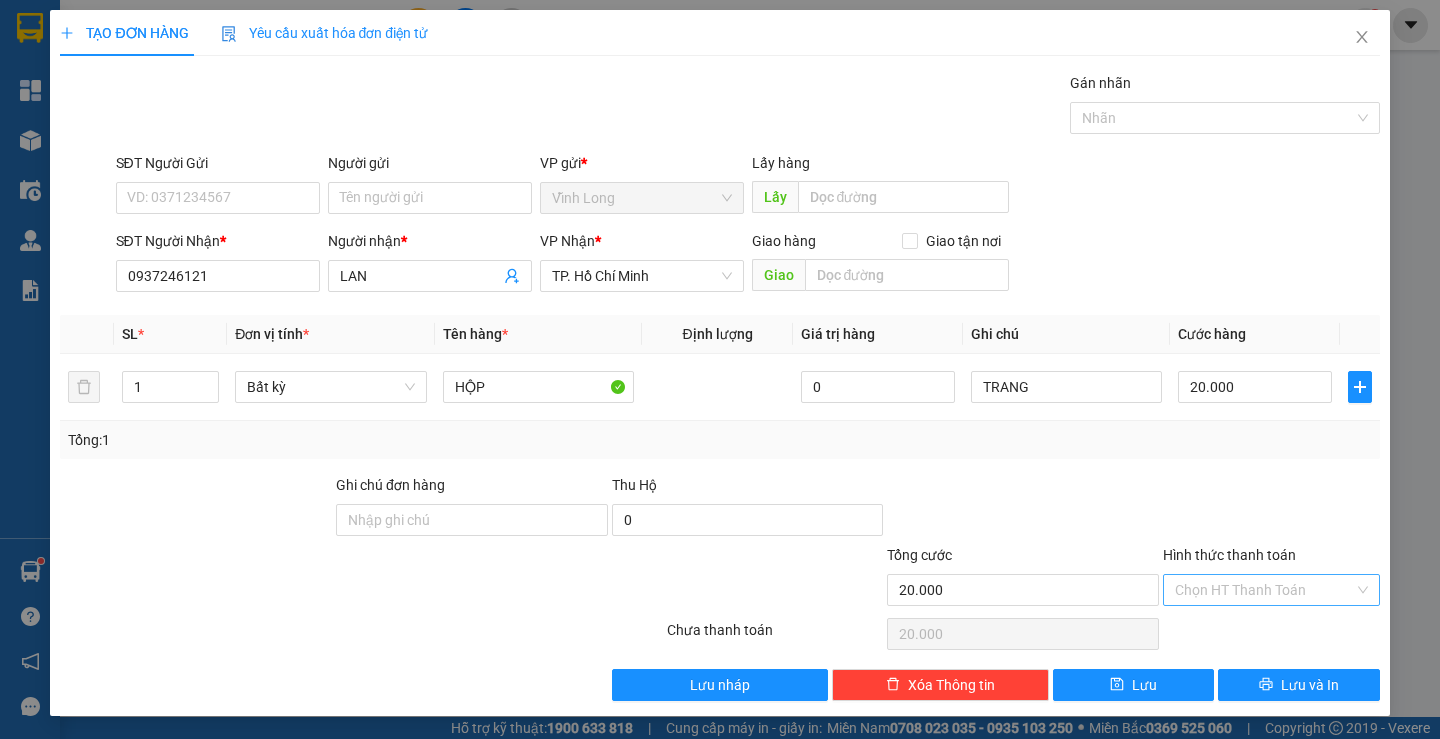 click on "Hình thức thanh toán" at bounding box center [1264, 590] 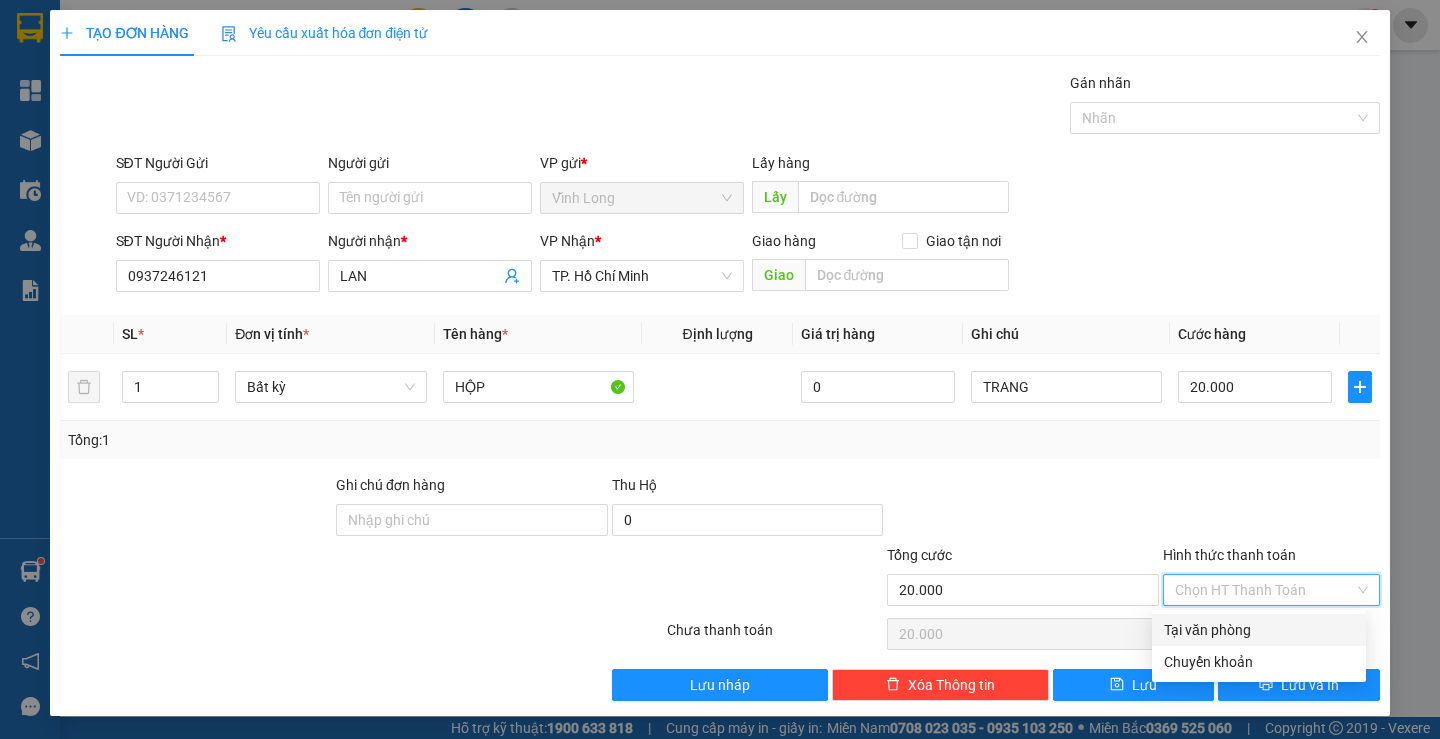click on "Tại văn phòng" at bounding box center (1259, 630) 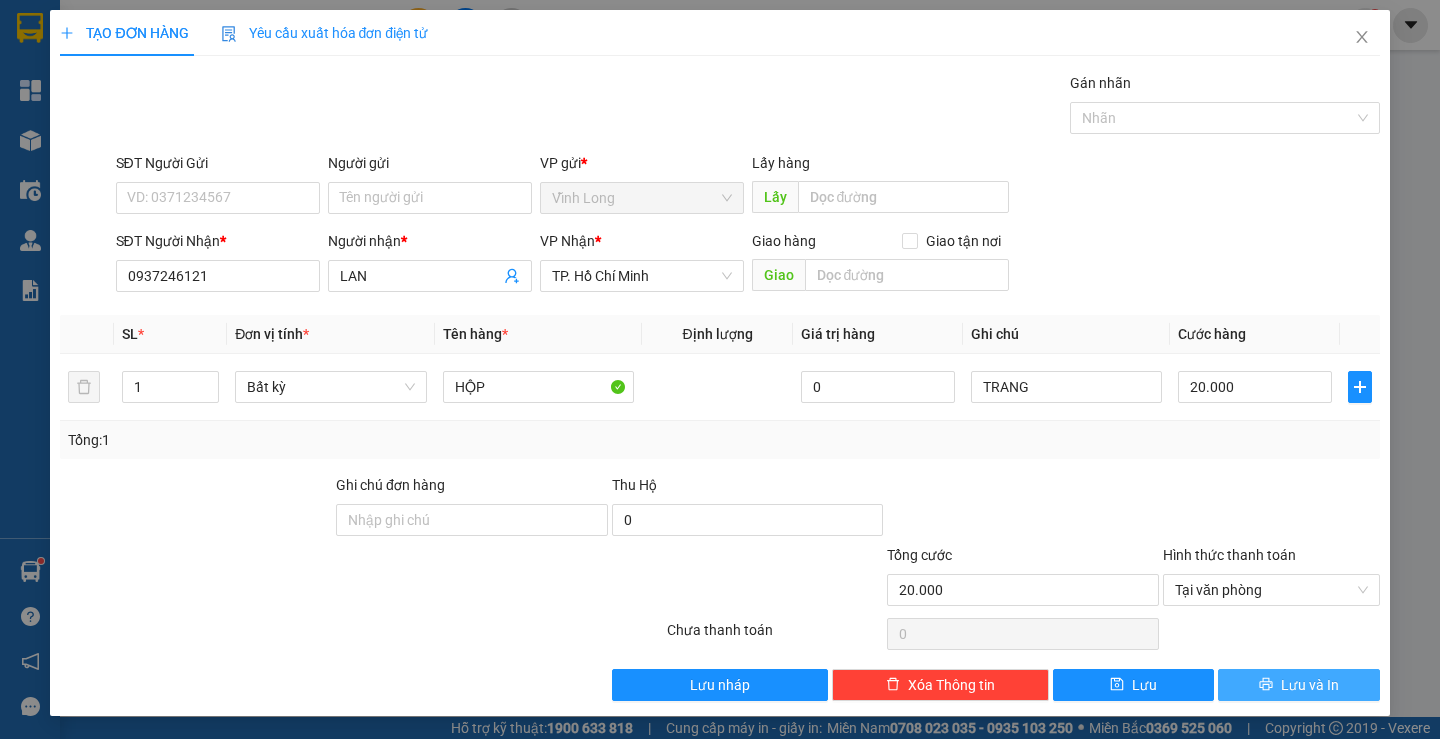 click on "Lưu và In" at bounding box center [1298, 685] 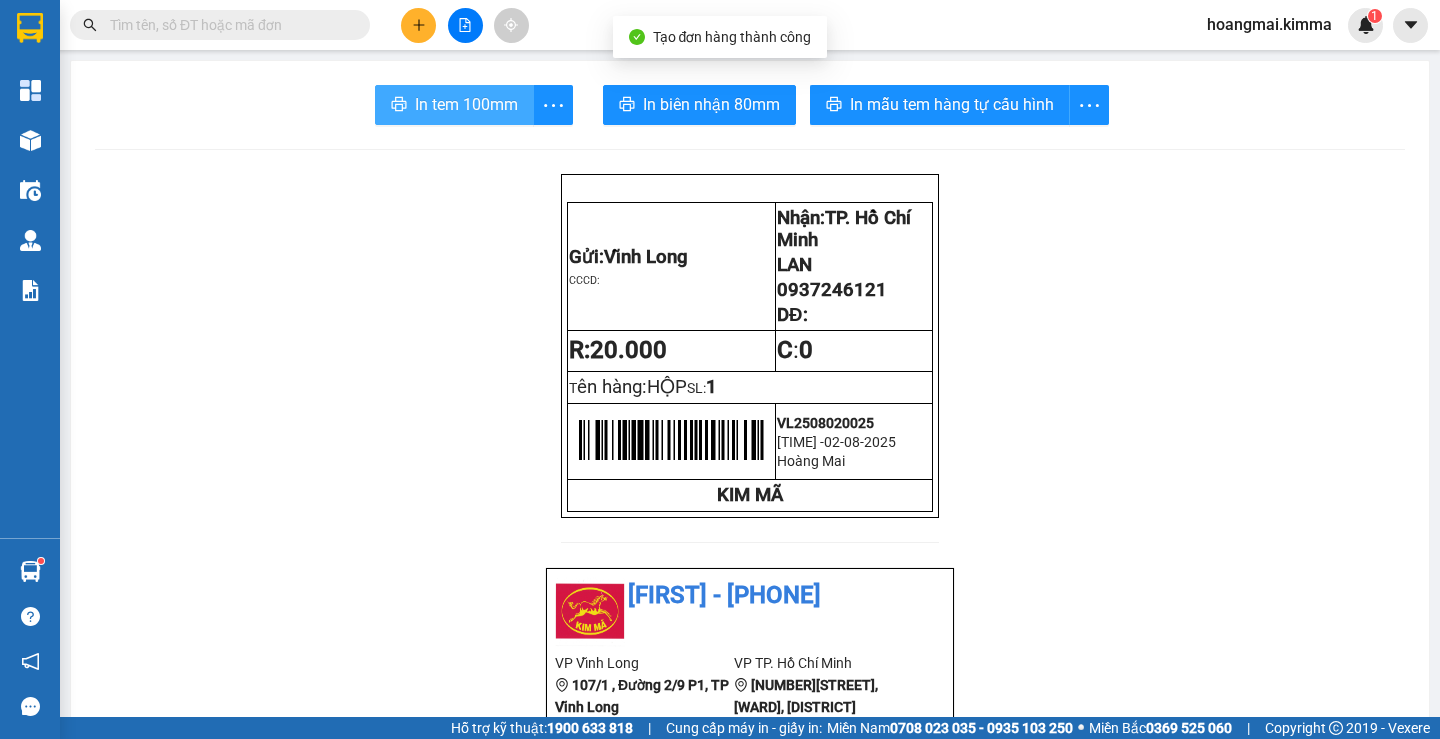 click on "In tem 100mm" at bounding box center [466, 104] 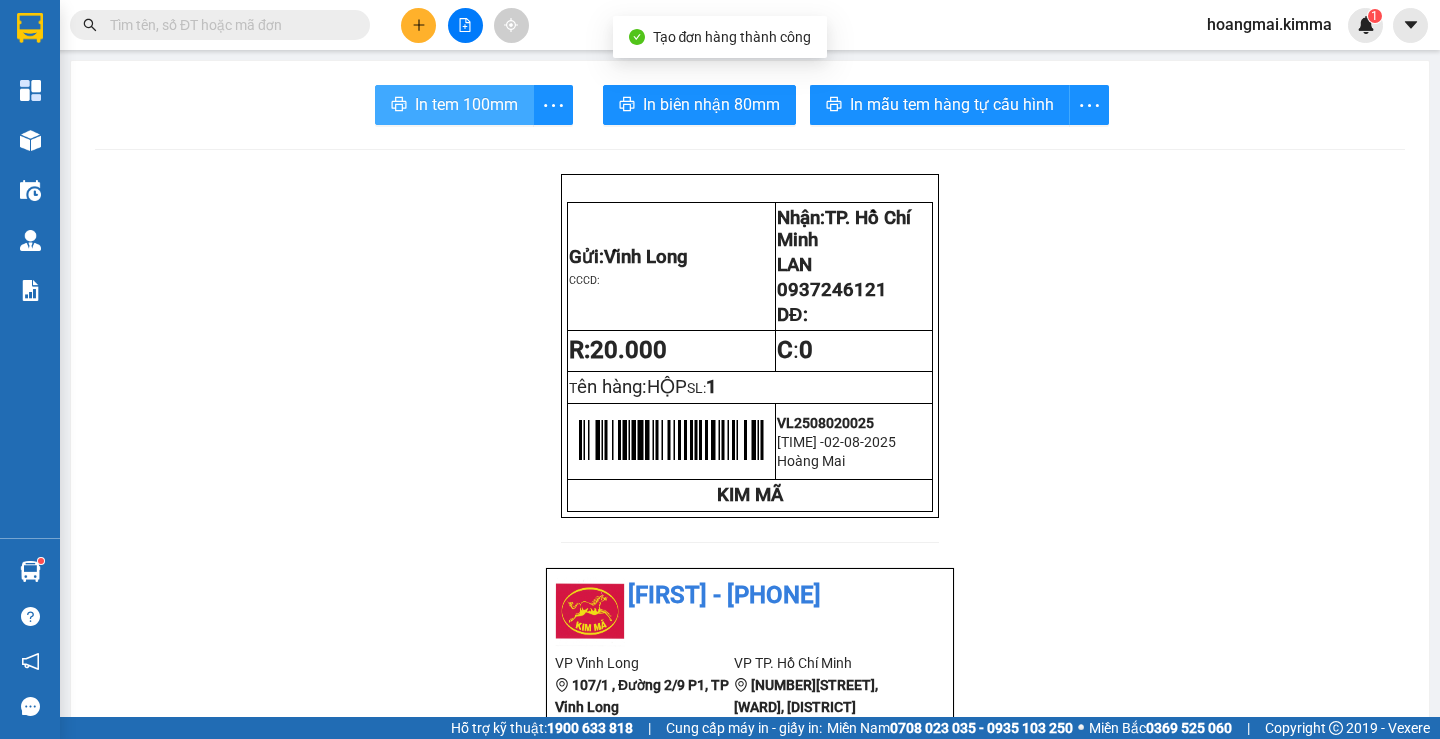 scroll, scrollTop: 0, scrollLeft: 0, axis: both 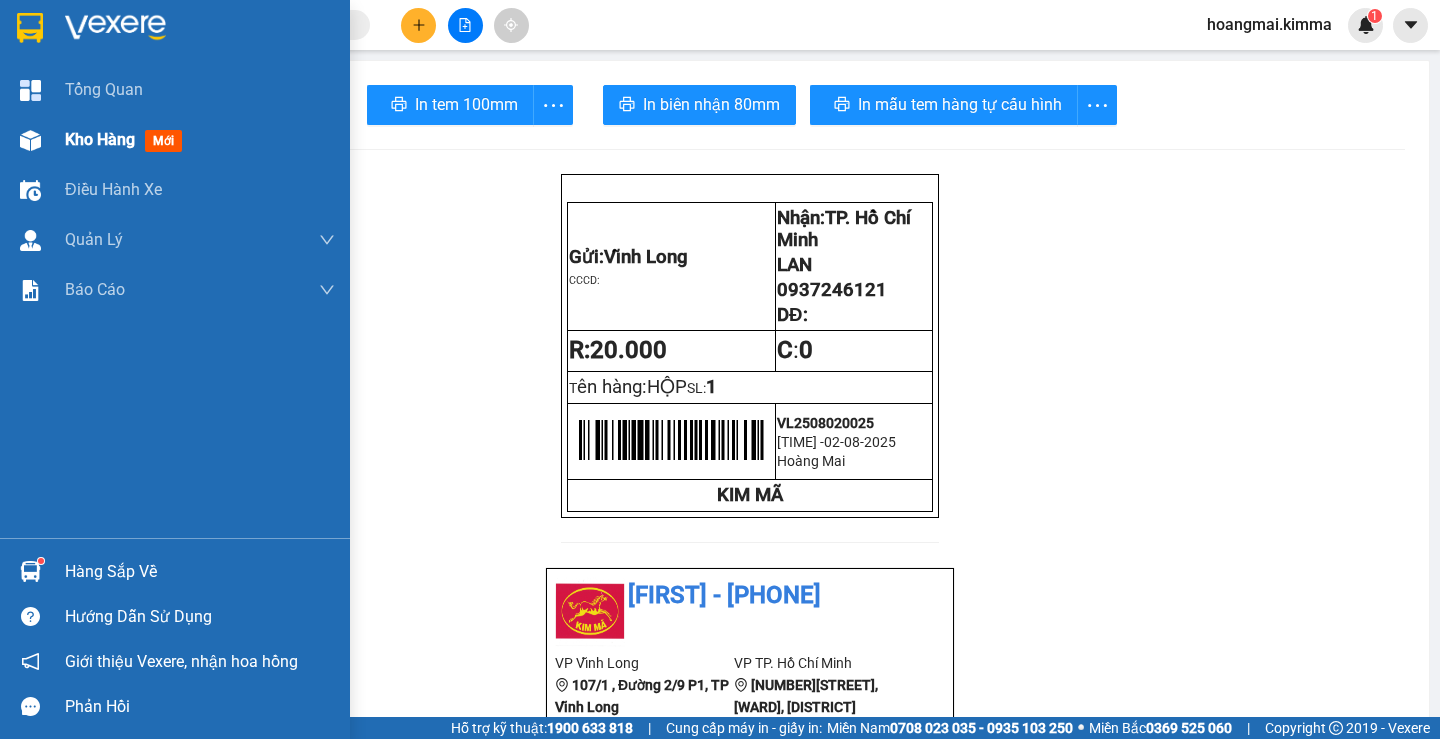 click on "Kho hàng" at bounding box center (100, 139) 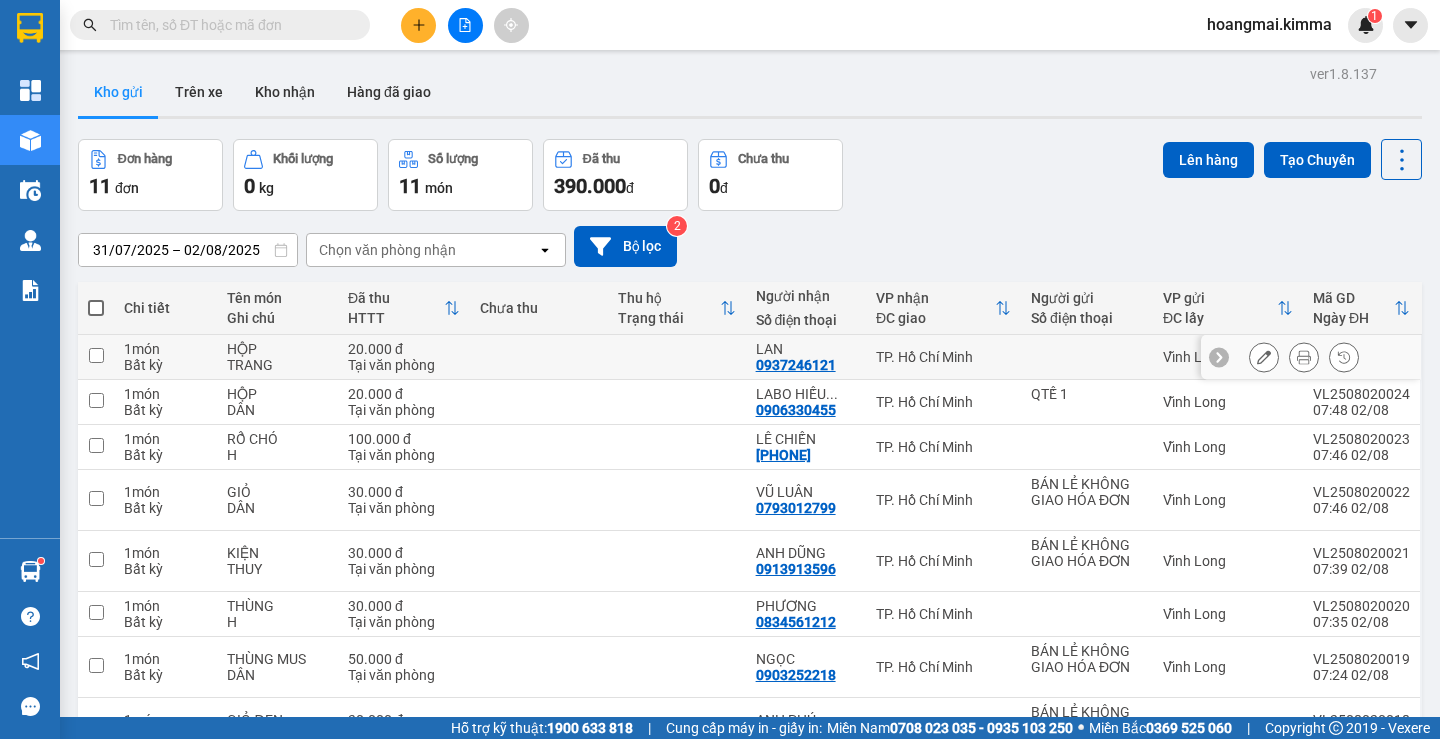 scroll, scrollTop: 230, scrollLeft: 0, axis: vertical 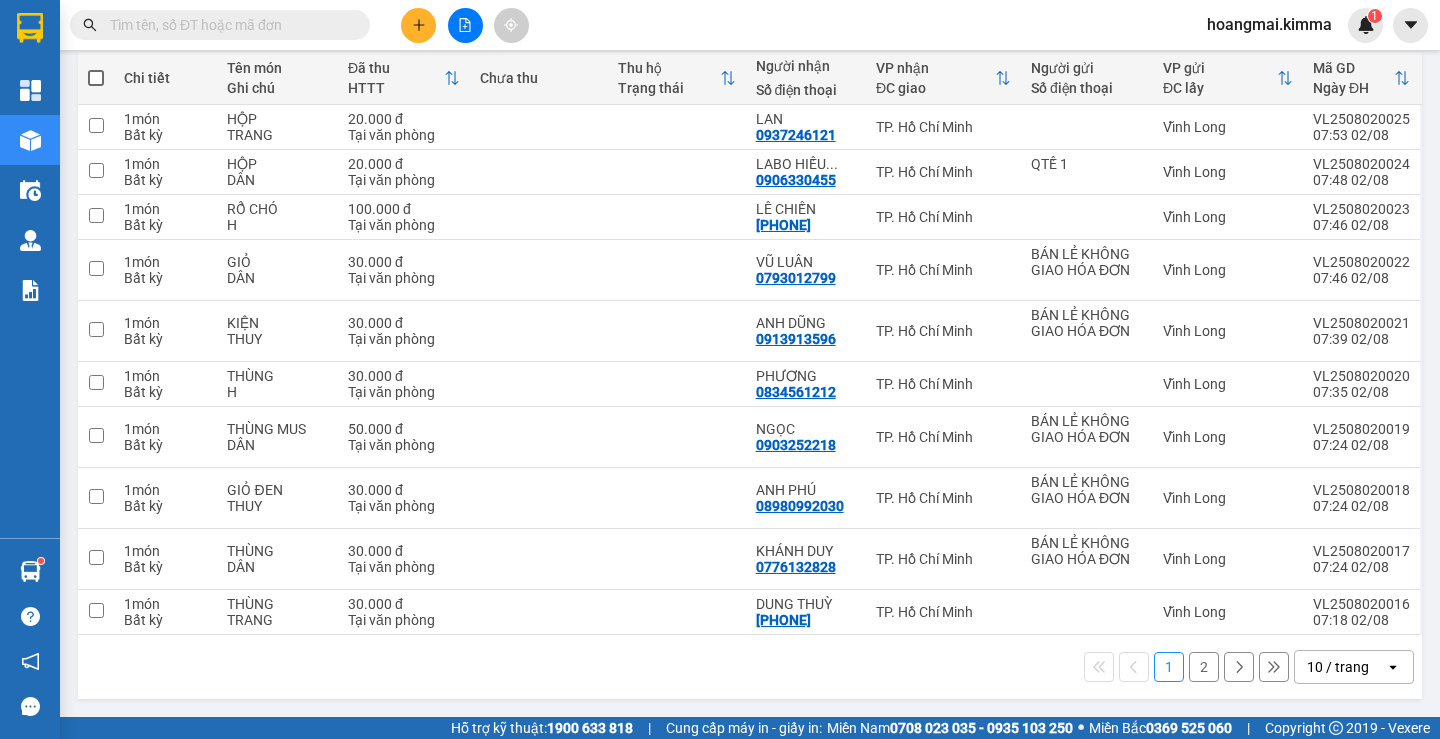 click on "10 / trang" at bounding box center [1338, 667] 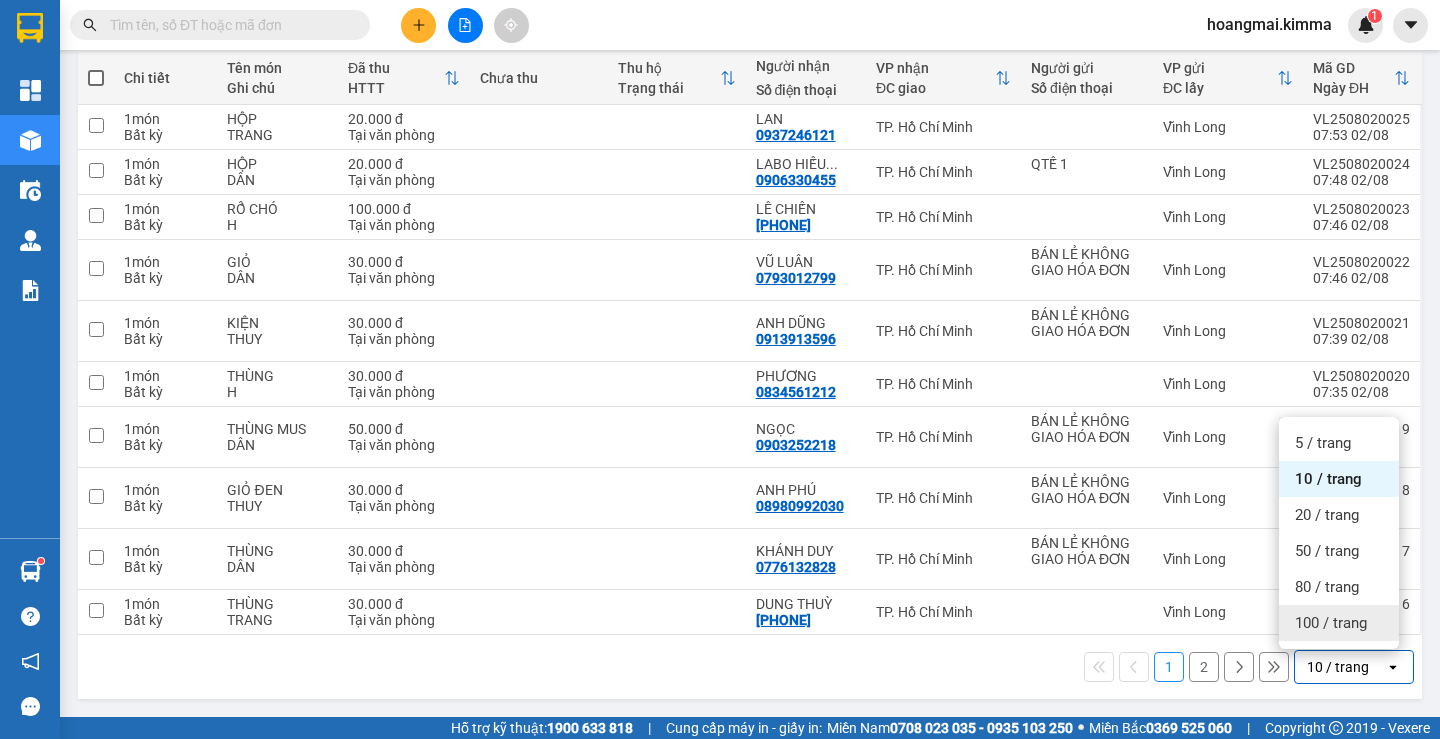 click on "100 / trang" at bounding box center (1331, 623) 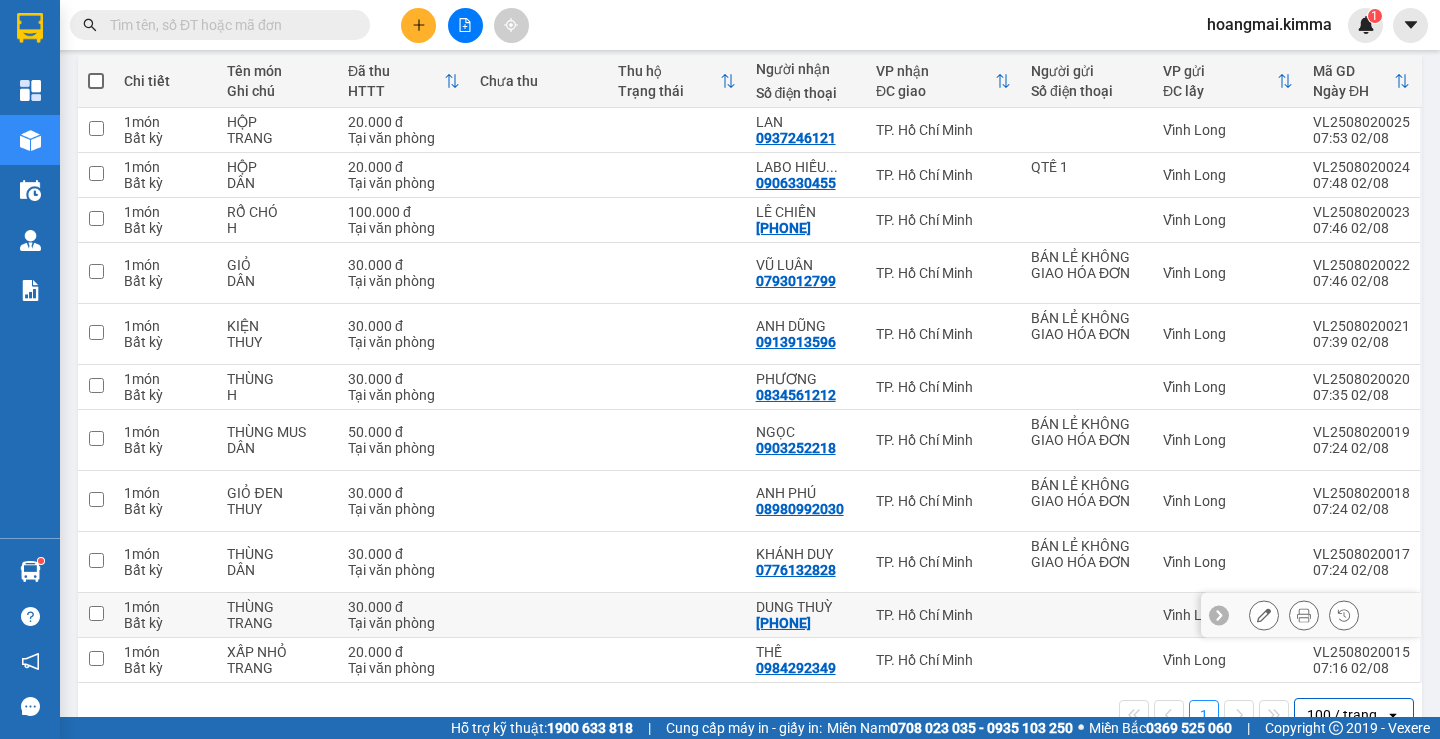 scroll, scrollTop: 230, scrollLeft: 0, axis: vertical 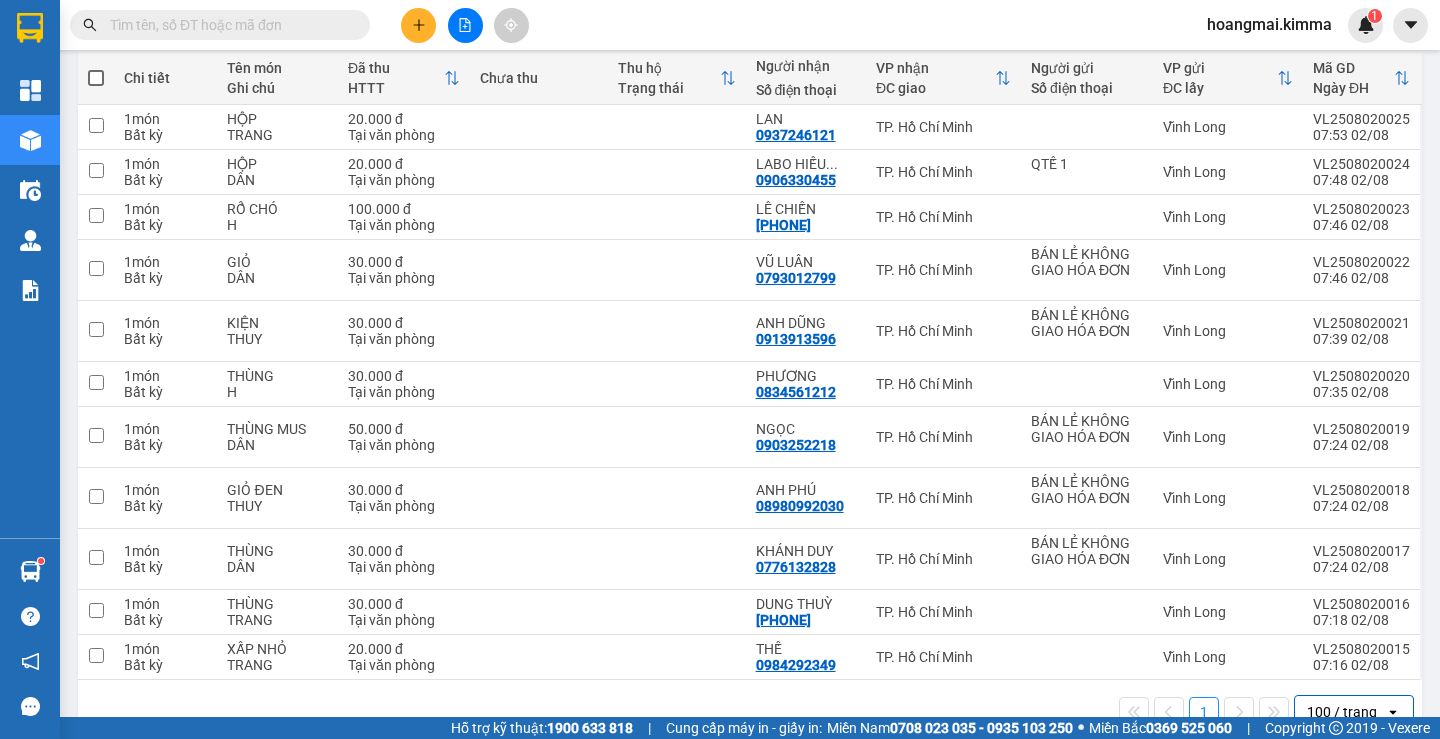 click 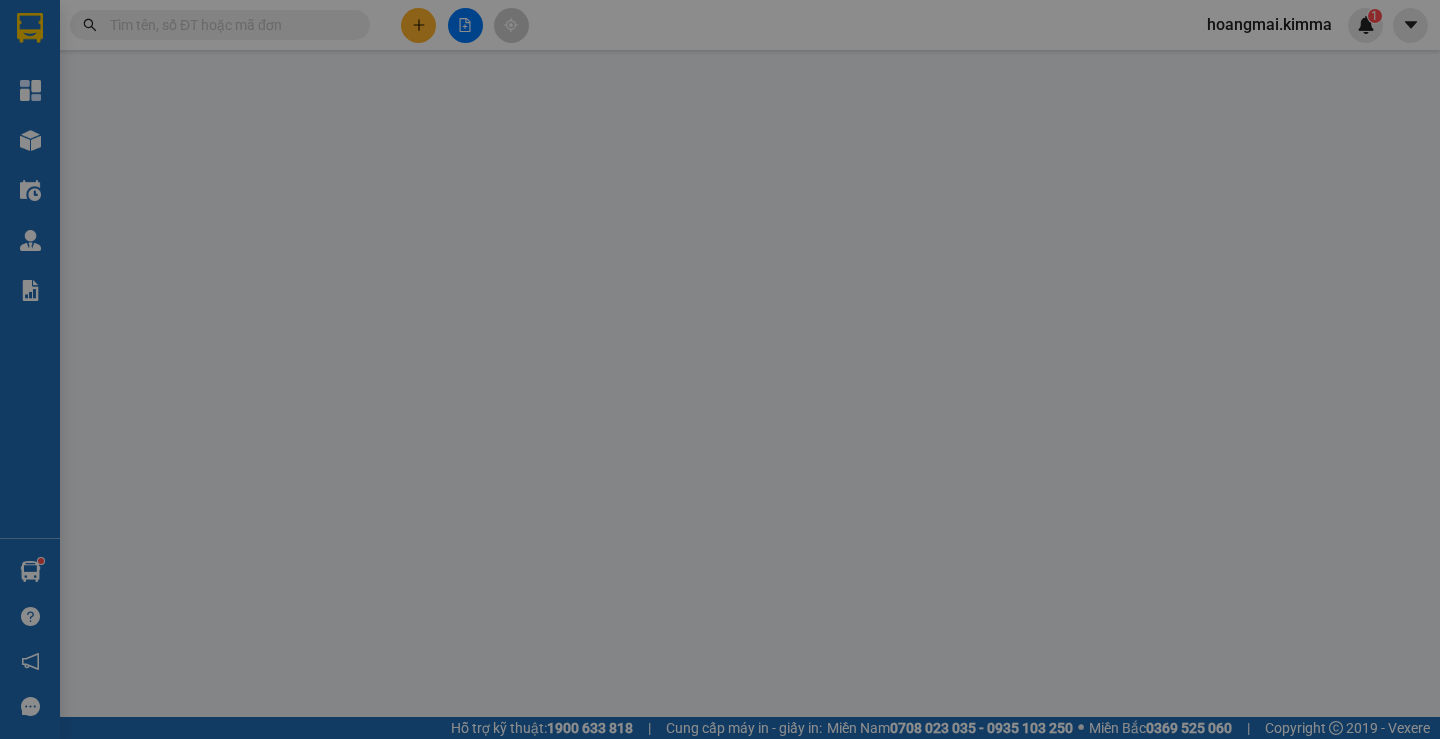 scroll, scrollTop: 0, scrollLeft: 0, axis: both 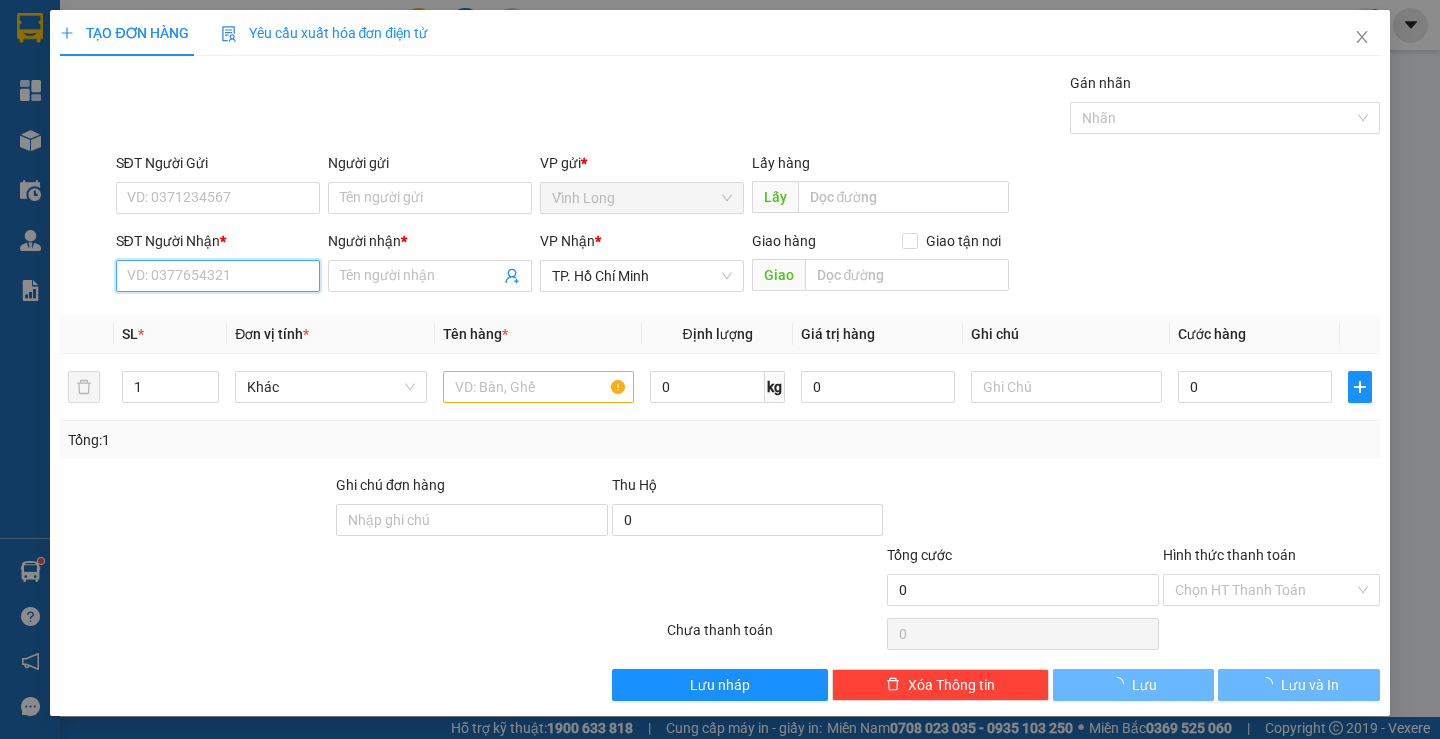 click on "SĐT Người Nhận  *" at bounding box center (218, 276) 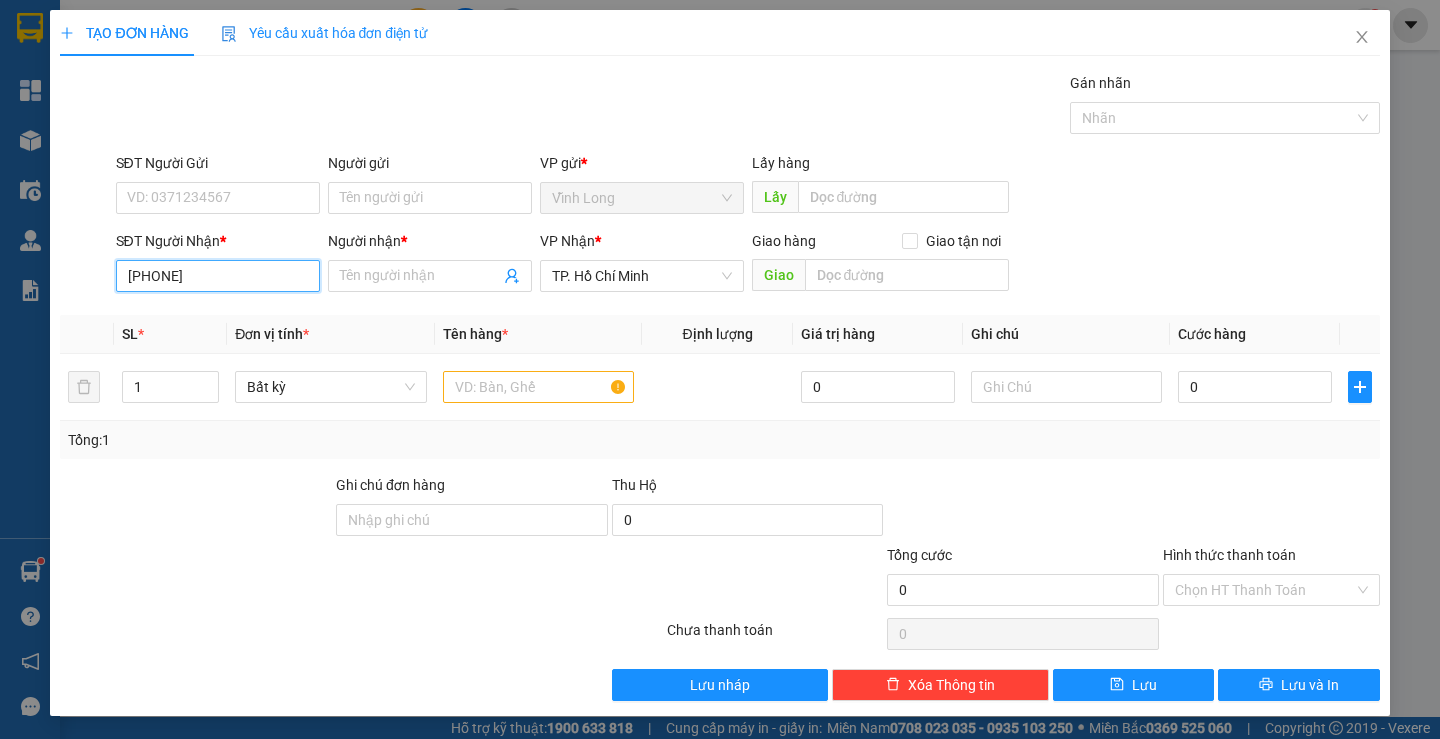 type on "[PHONE]" 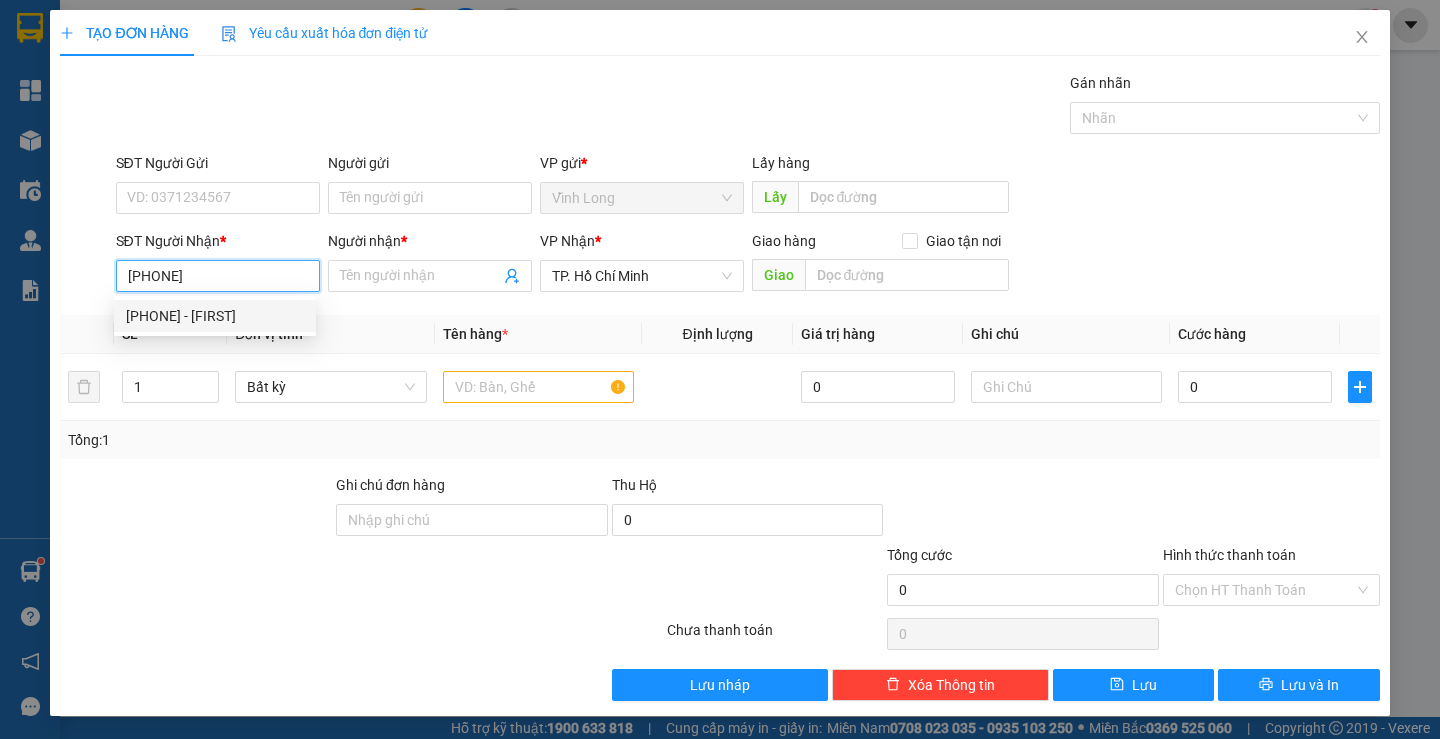 click on "[PHONE] - [FIRST]" at bounding box center [215, 316] 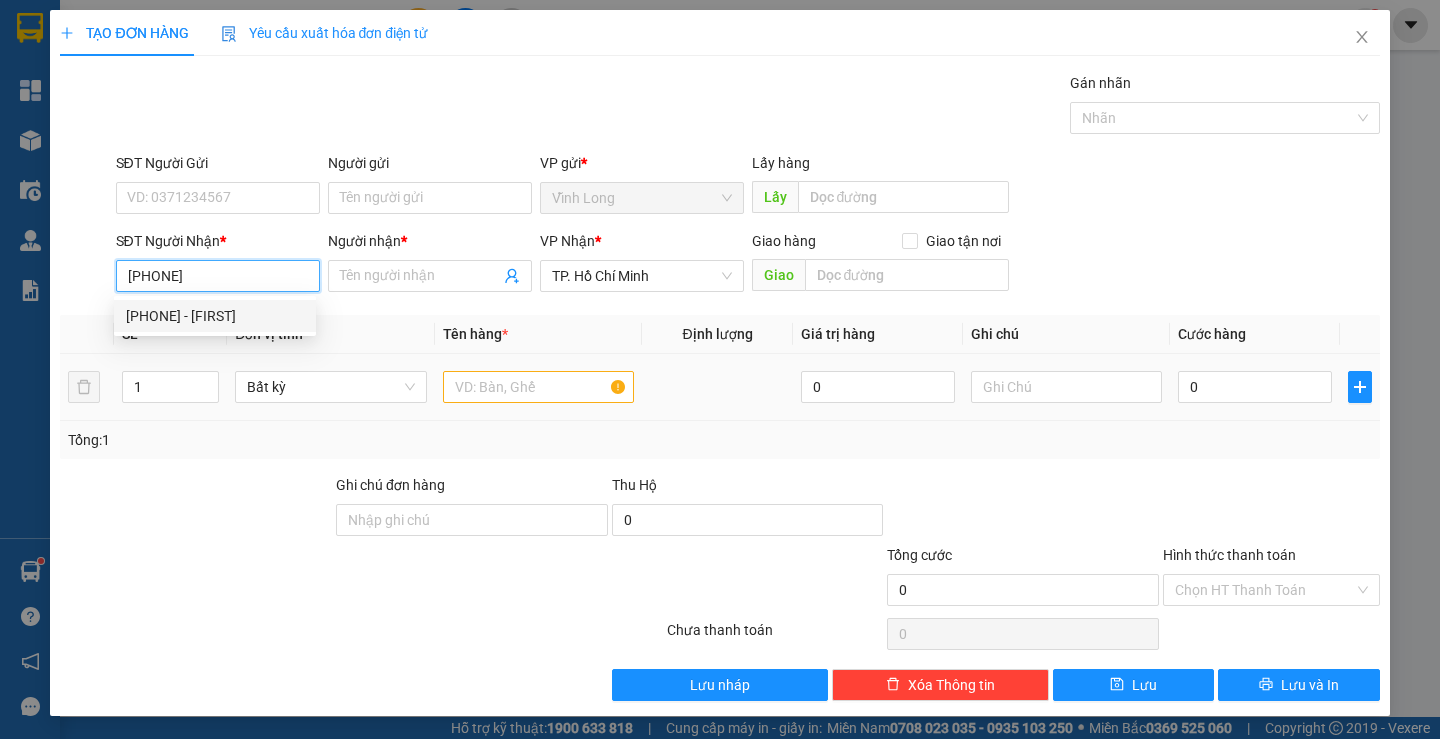 type on "ĐỒNG TÂM" 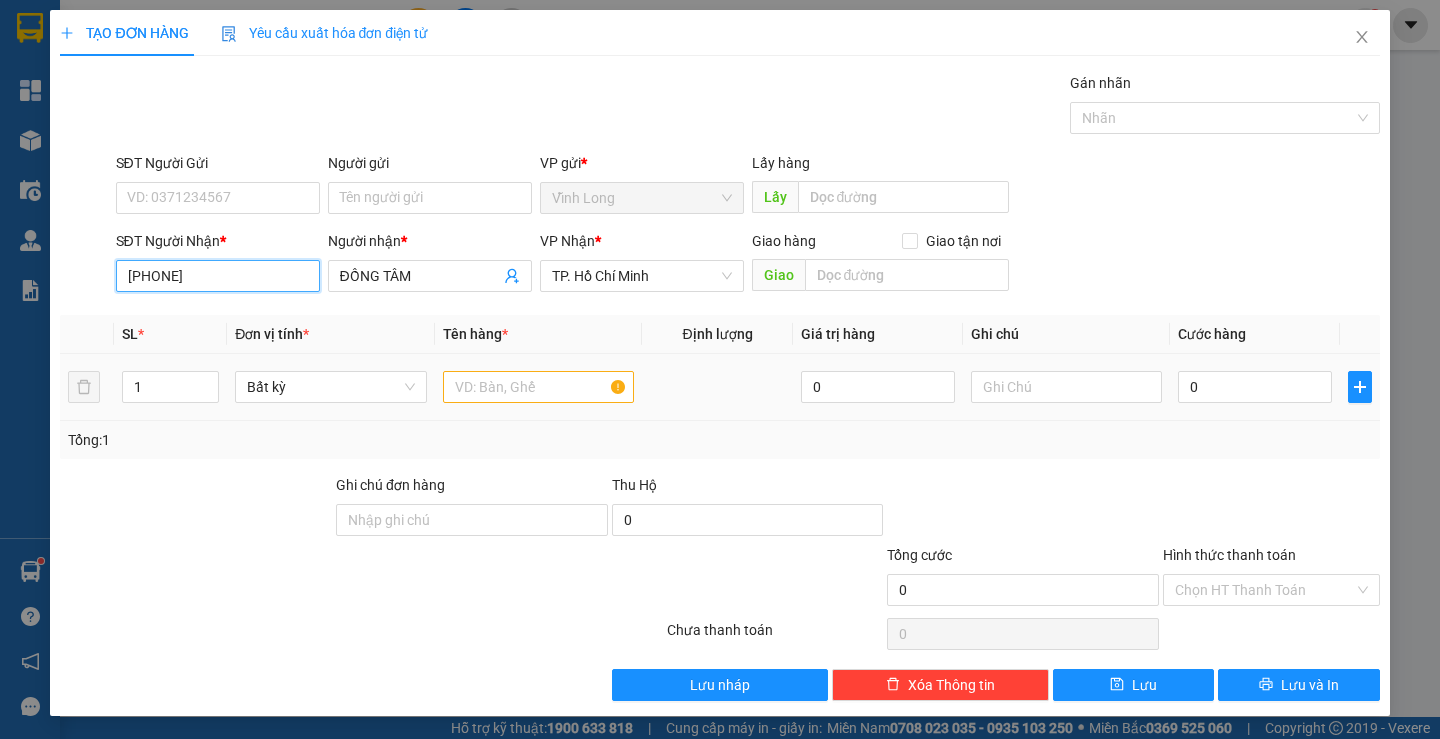type on "[PHONE]" 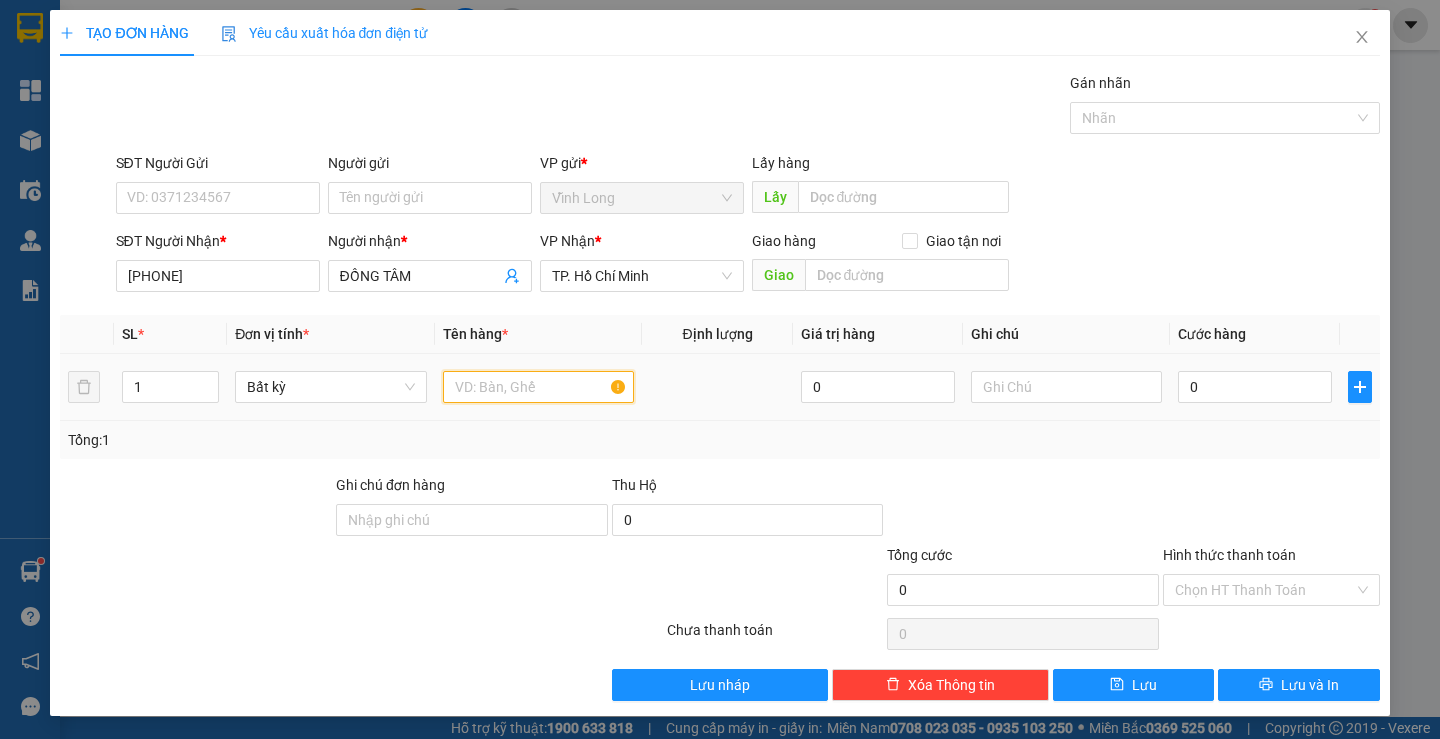 click at bounding box center [538, 387] 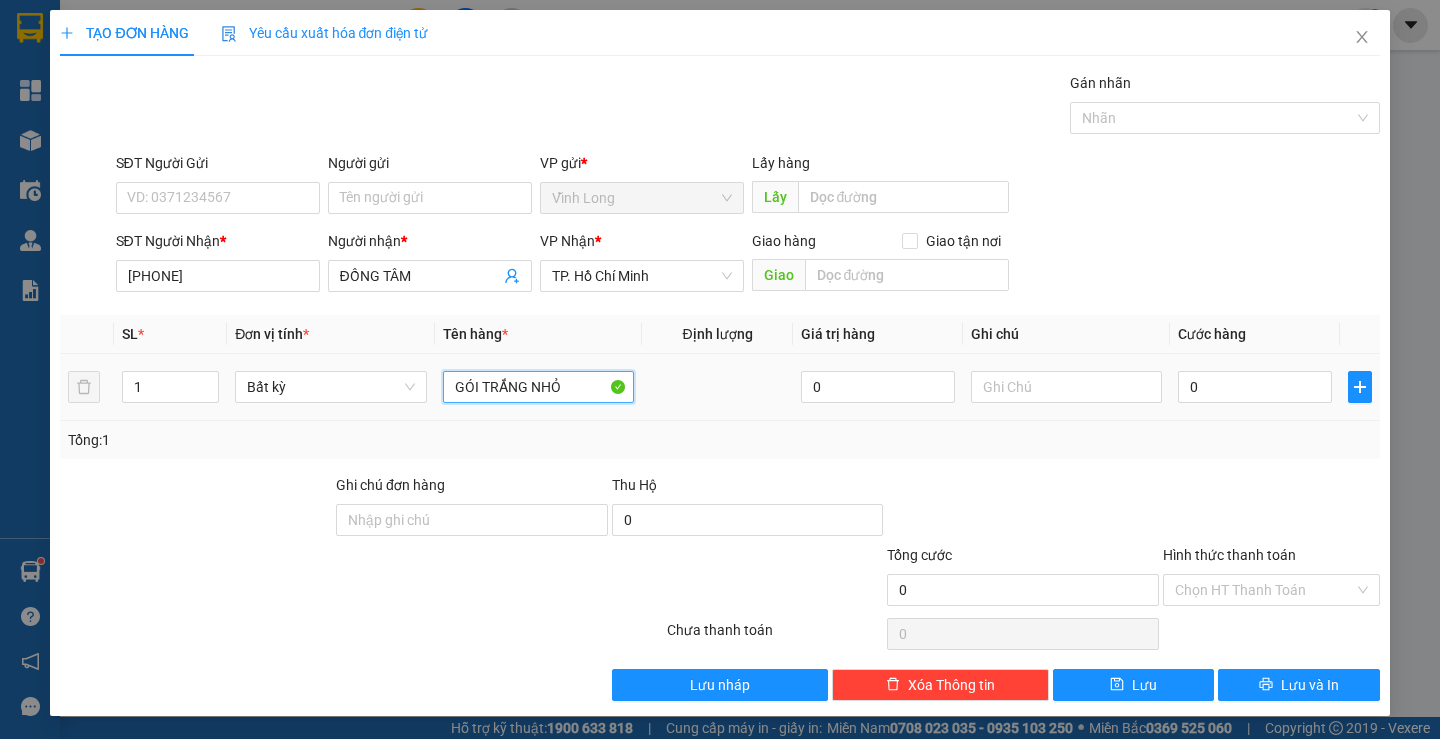 type on "GÓI TRẮNG NHỎ" 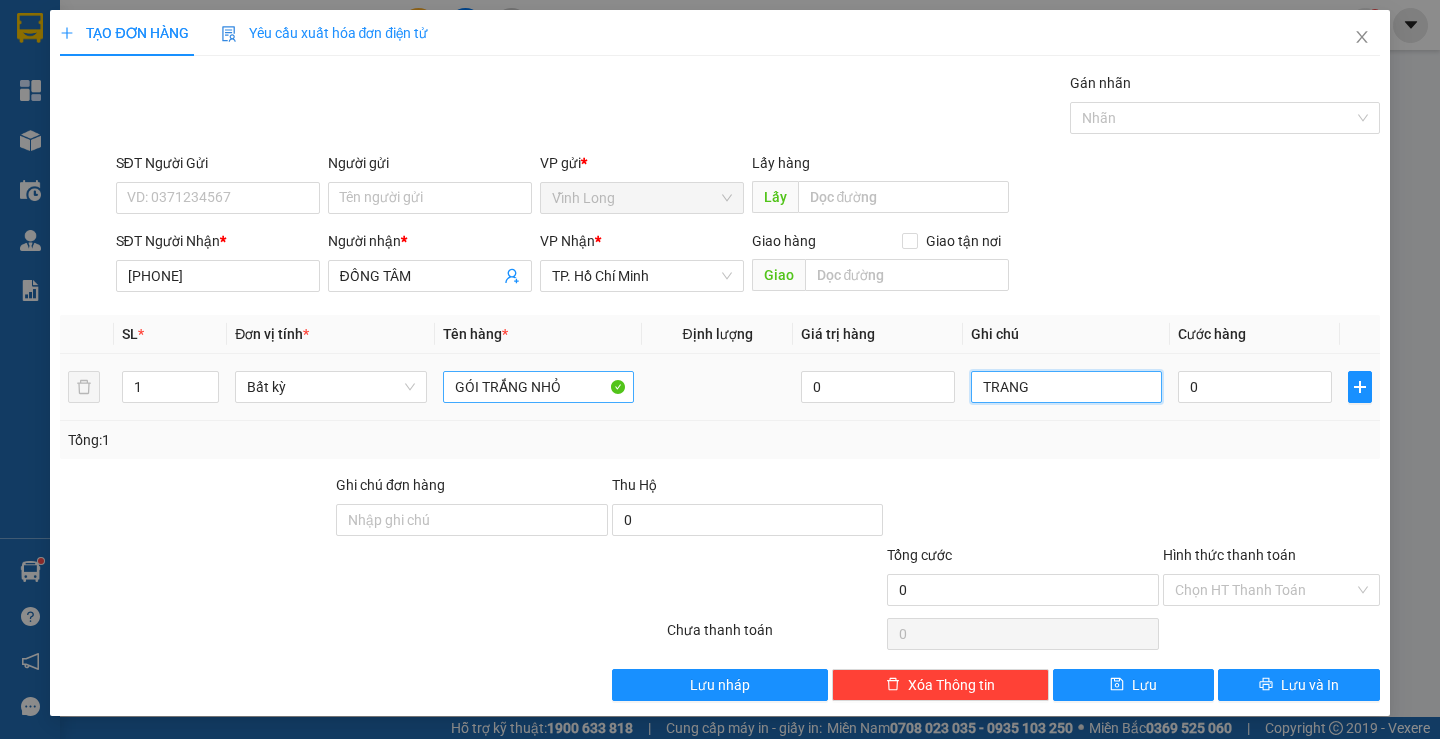 type on "TRANG" 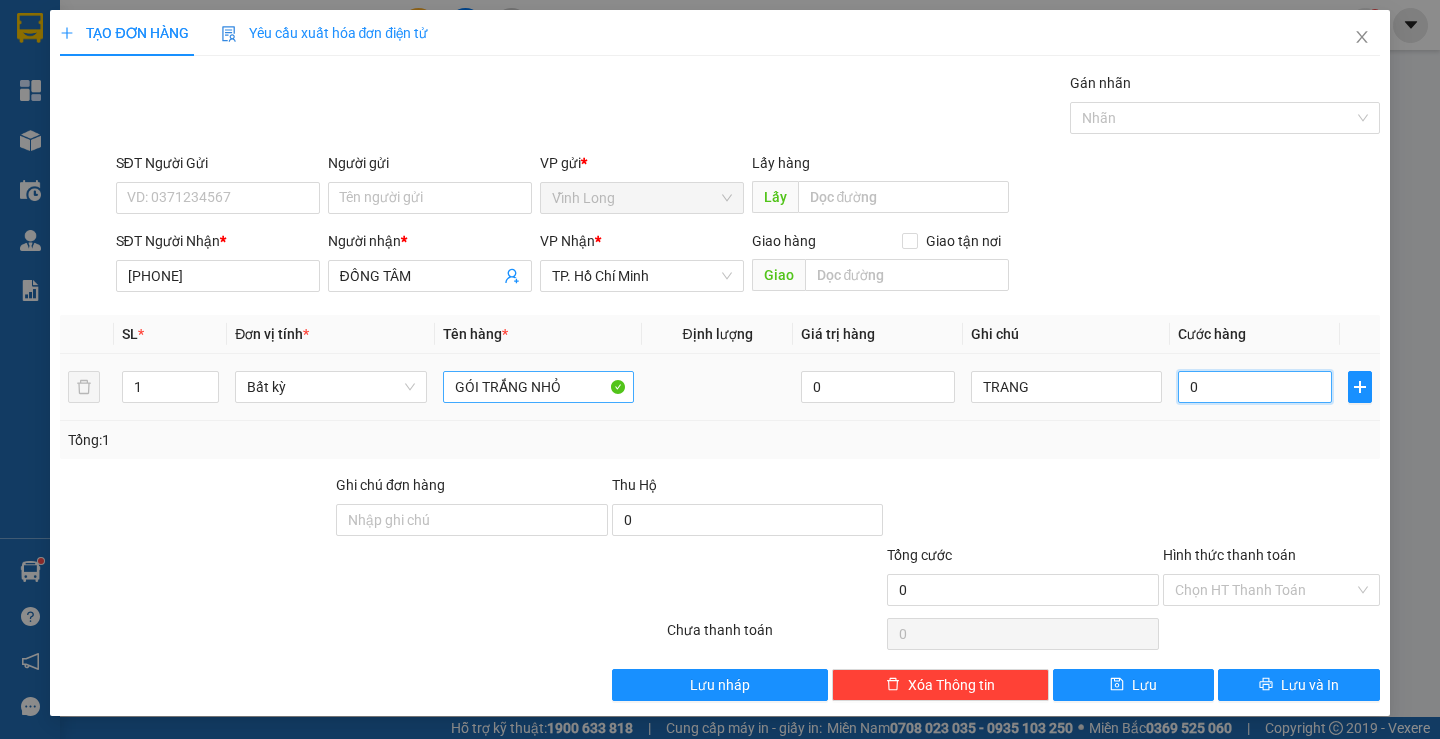 type on "2" 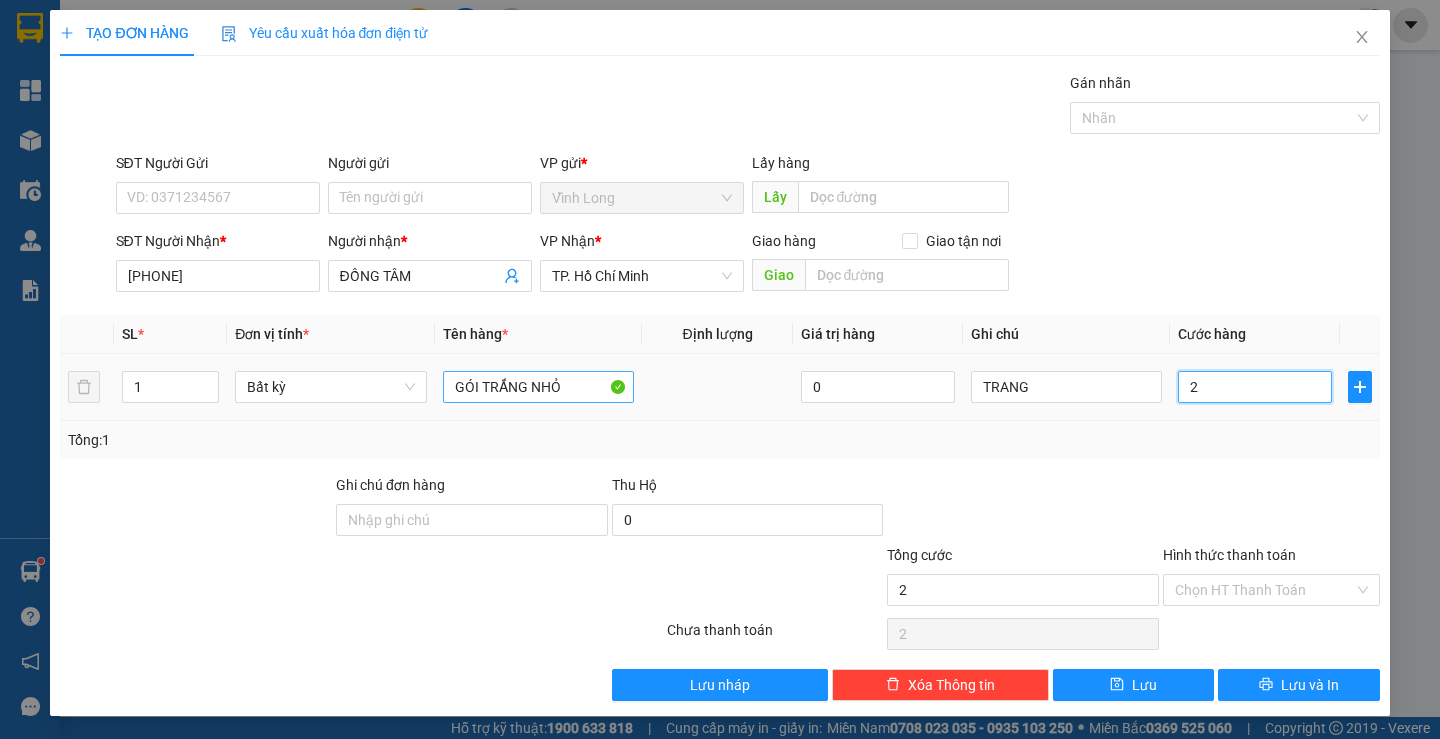 type on "20" 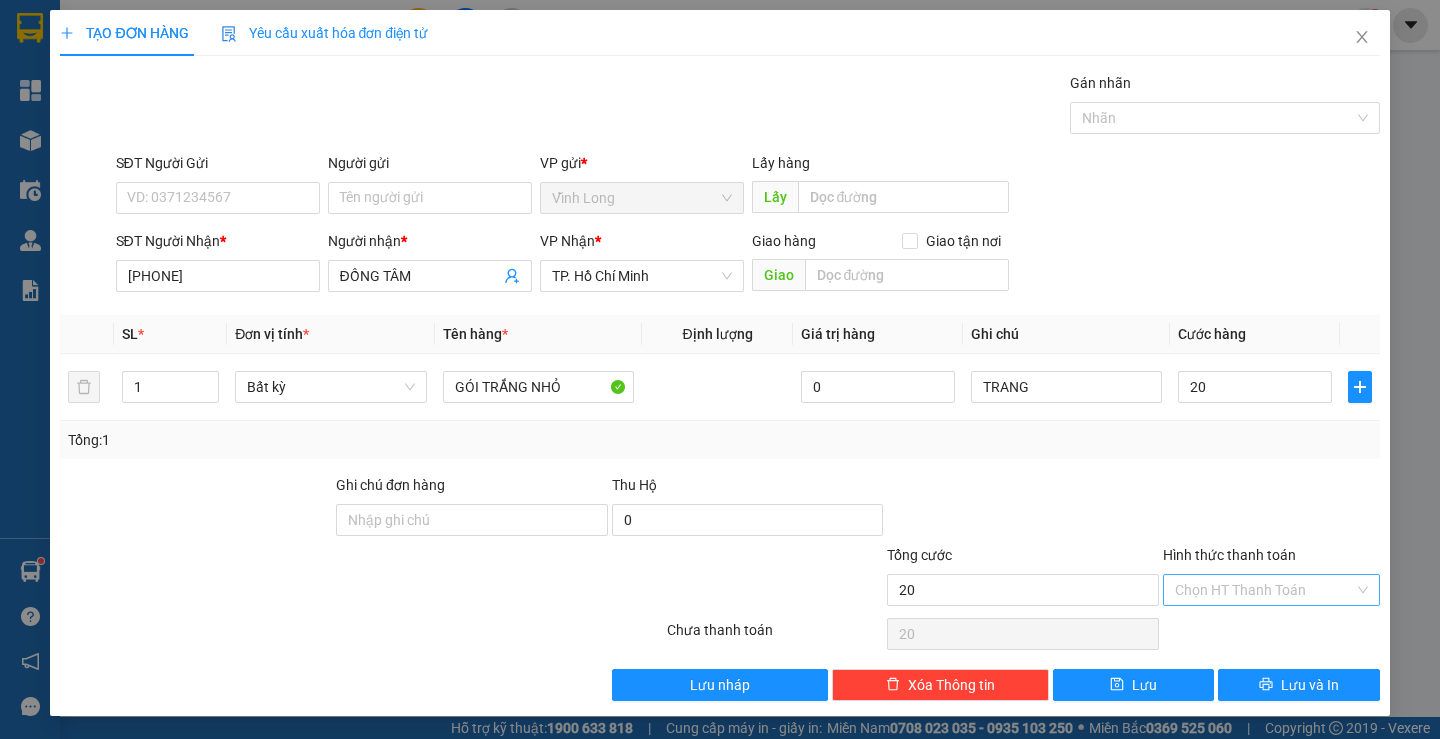 type on "20.000" 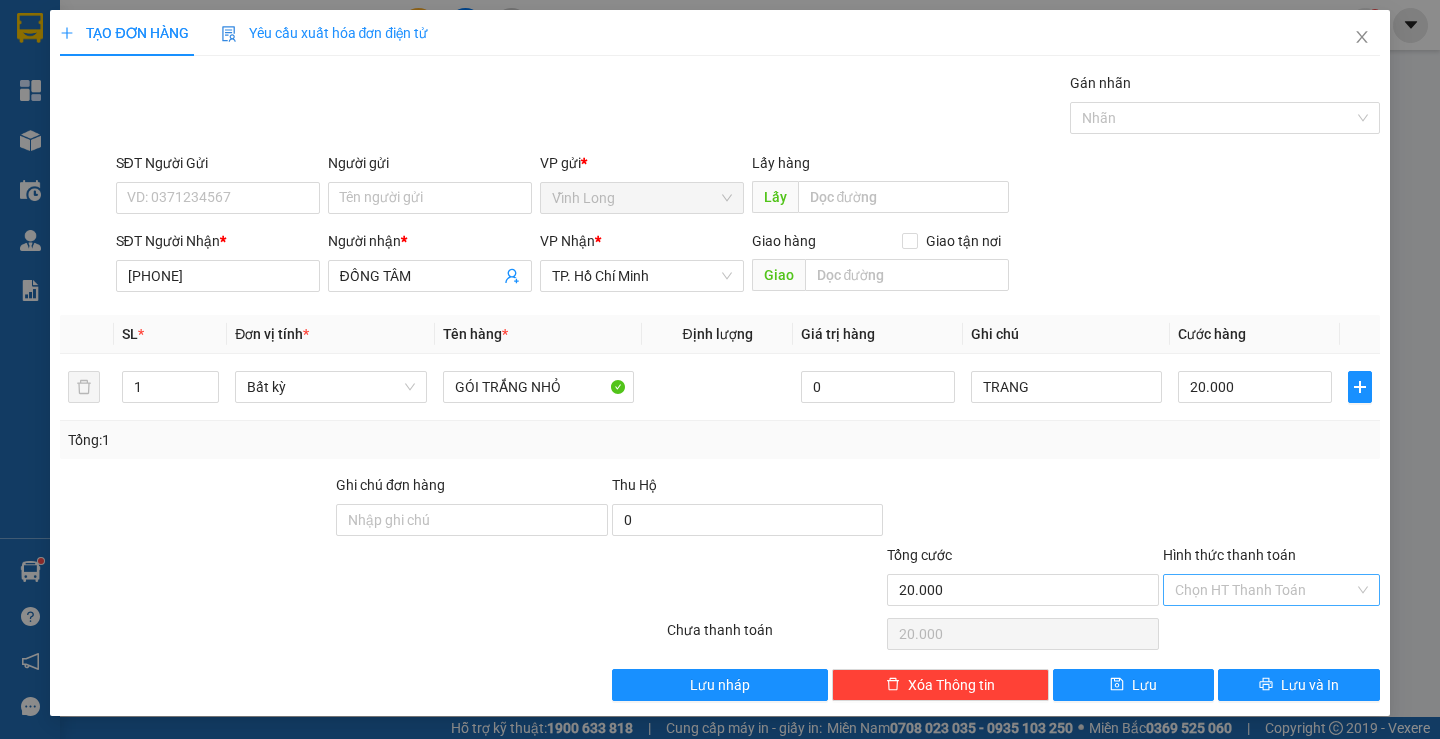 click on "Hình thức thanh toán" at bounding box center (1264, 590) 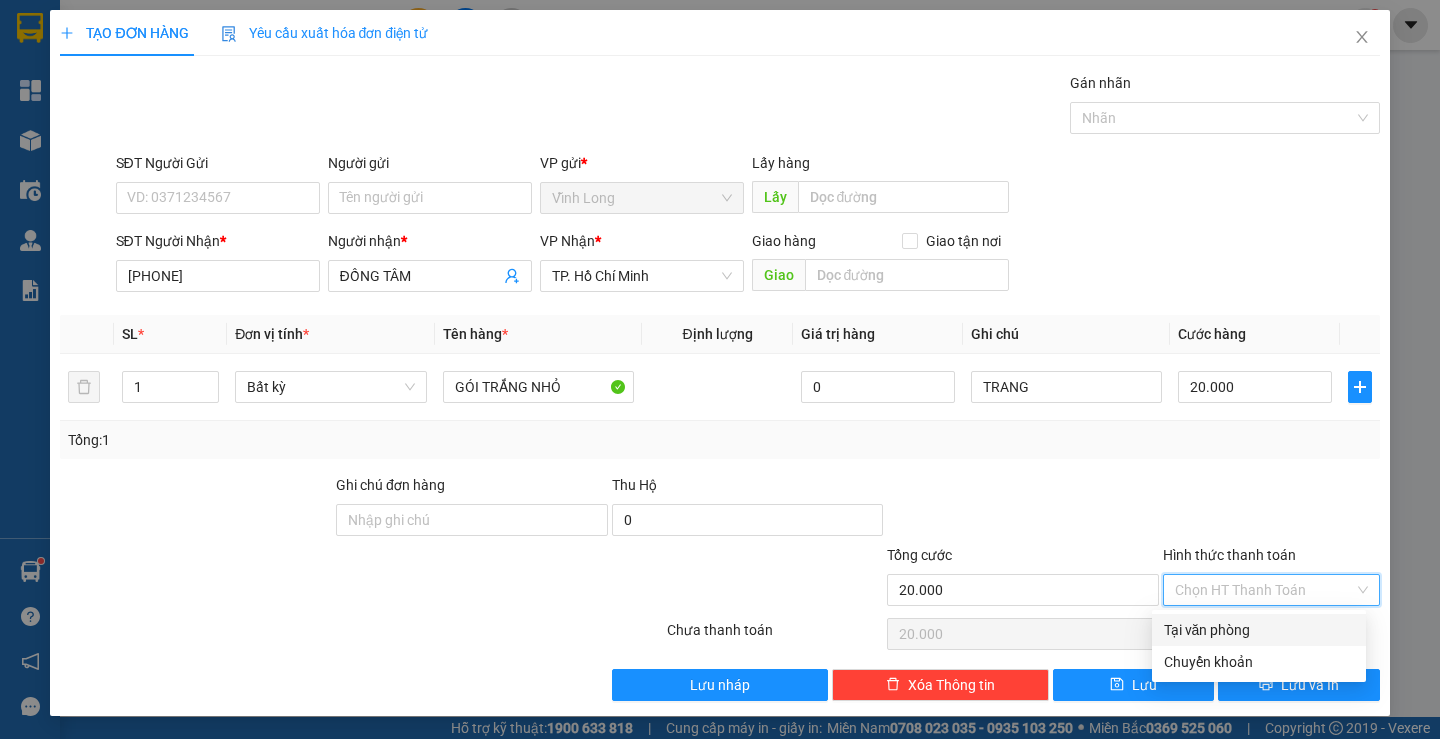 click on "Tại văn phòng" at bounding box center (1259, 630) 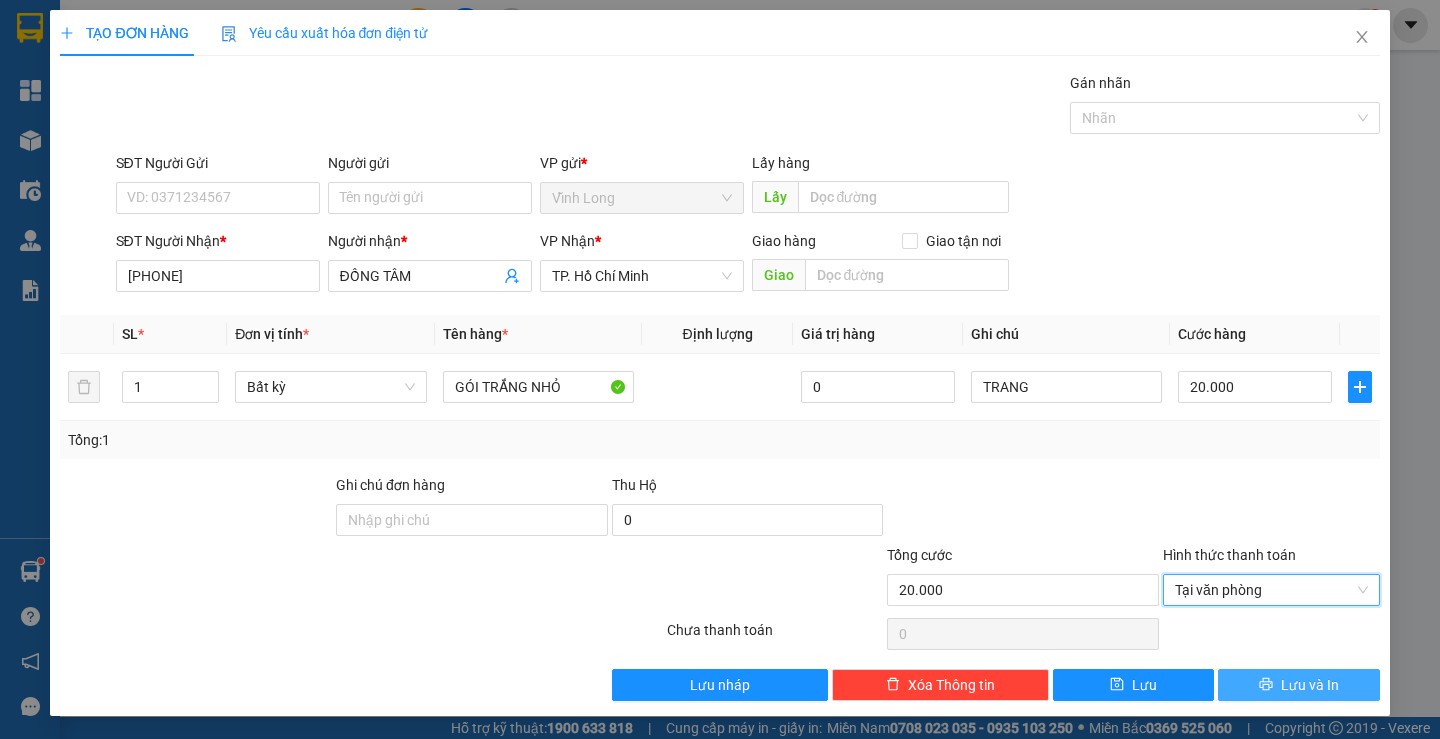 click at bounding box center [1266, 685] 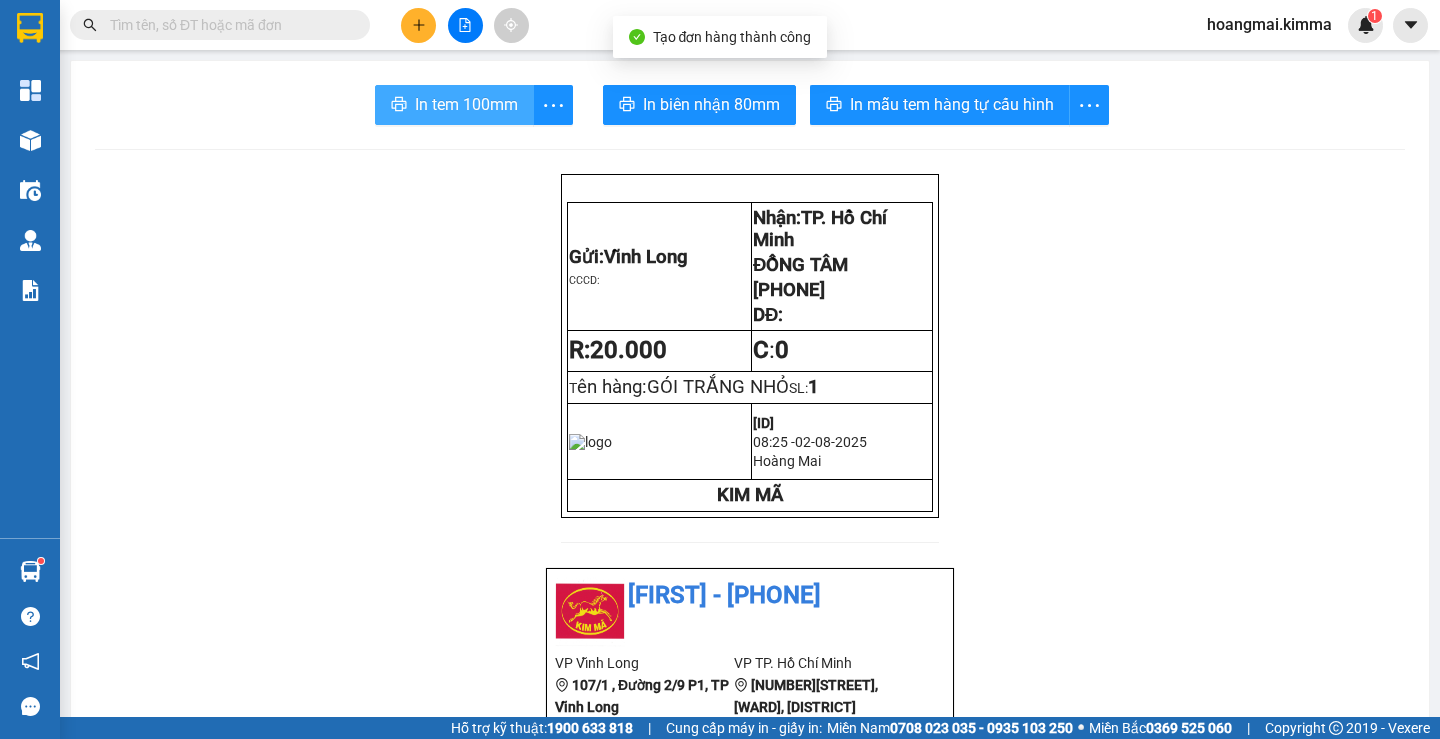 click on "In tem 100mm" at bounding box center [466, 104] 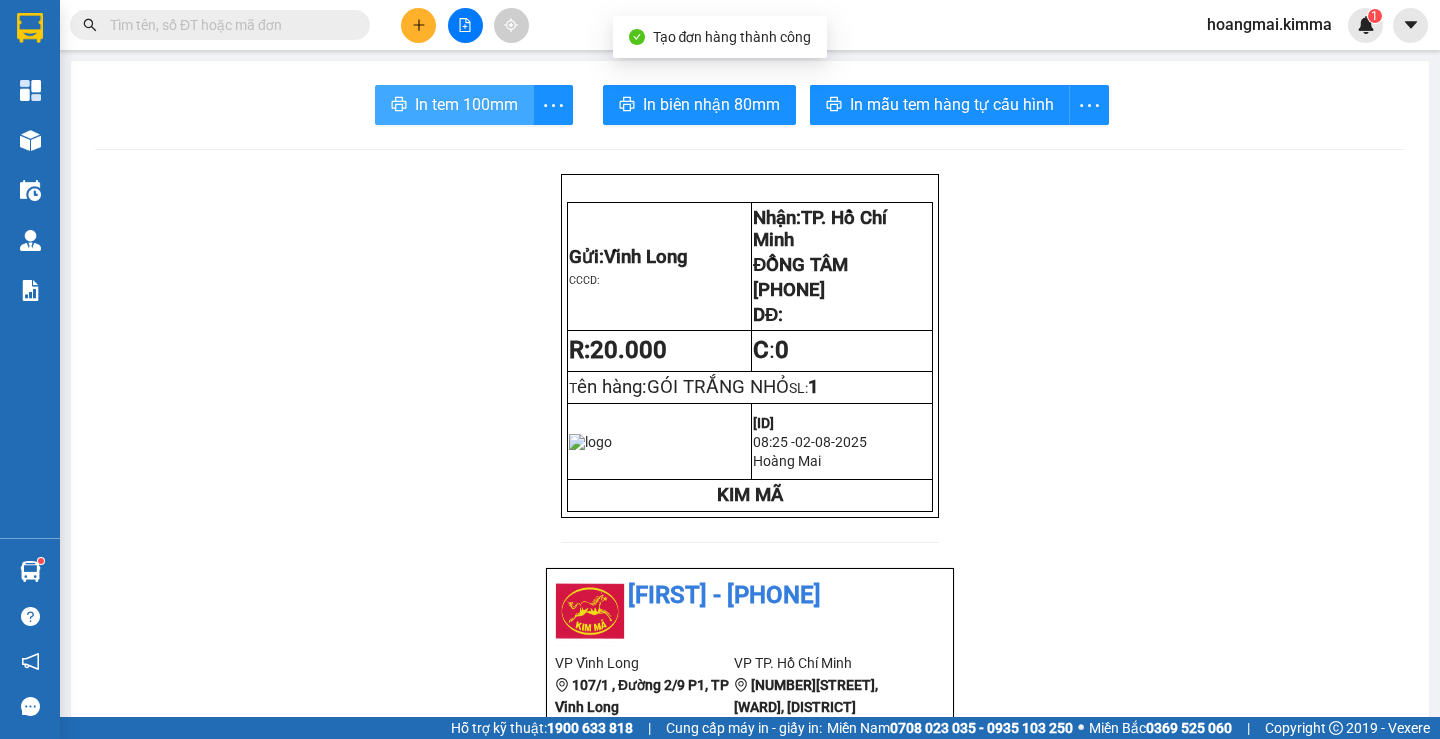 scroll, scrollTop: 0, scrollLeft: 0, axis: both 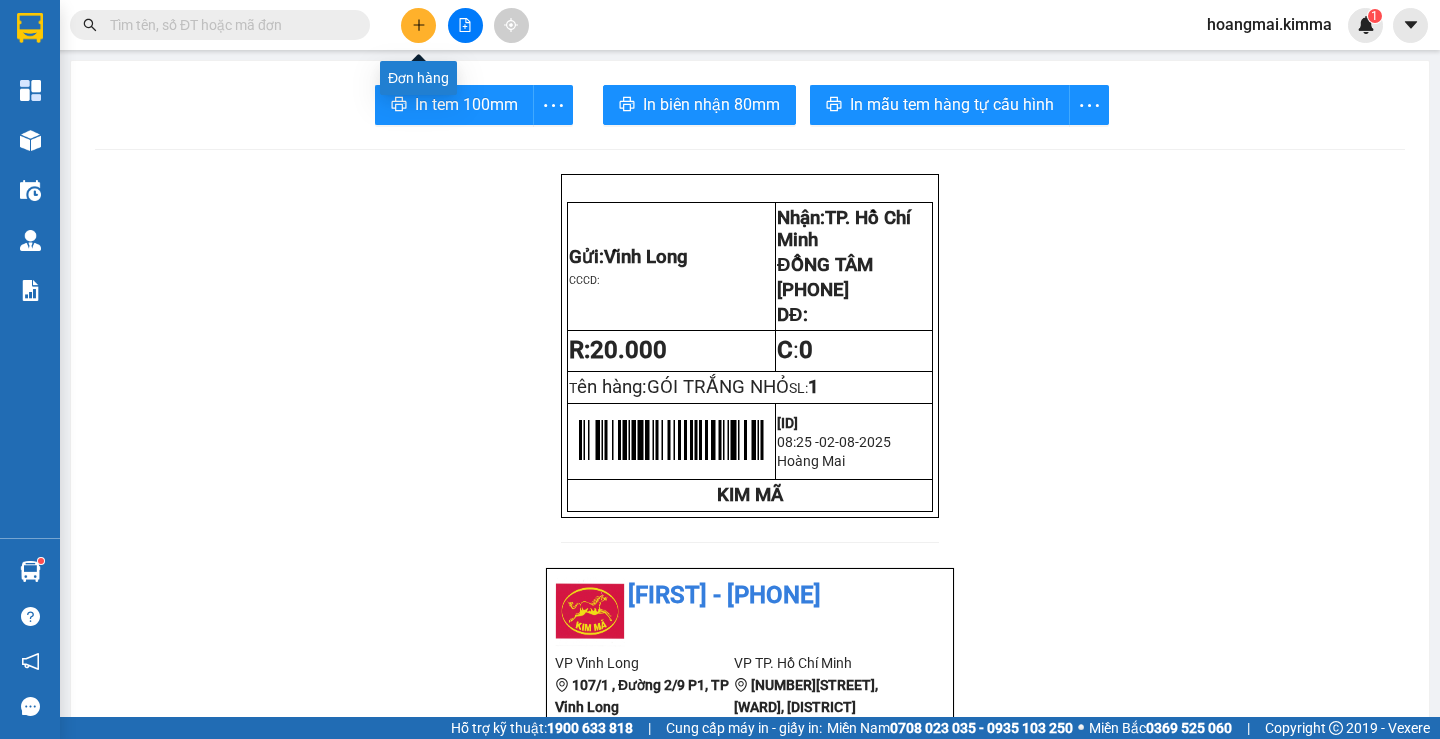 click 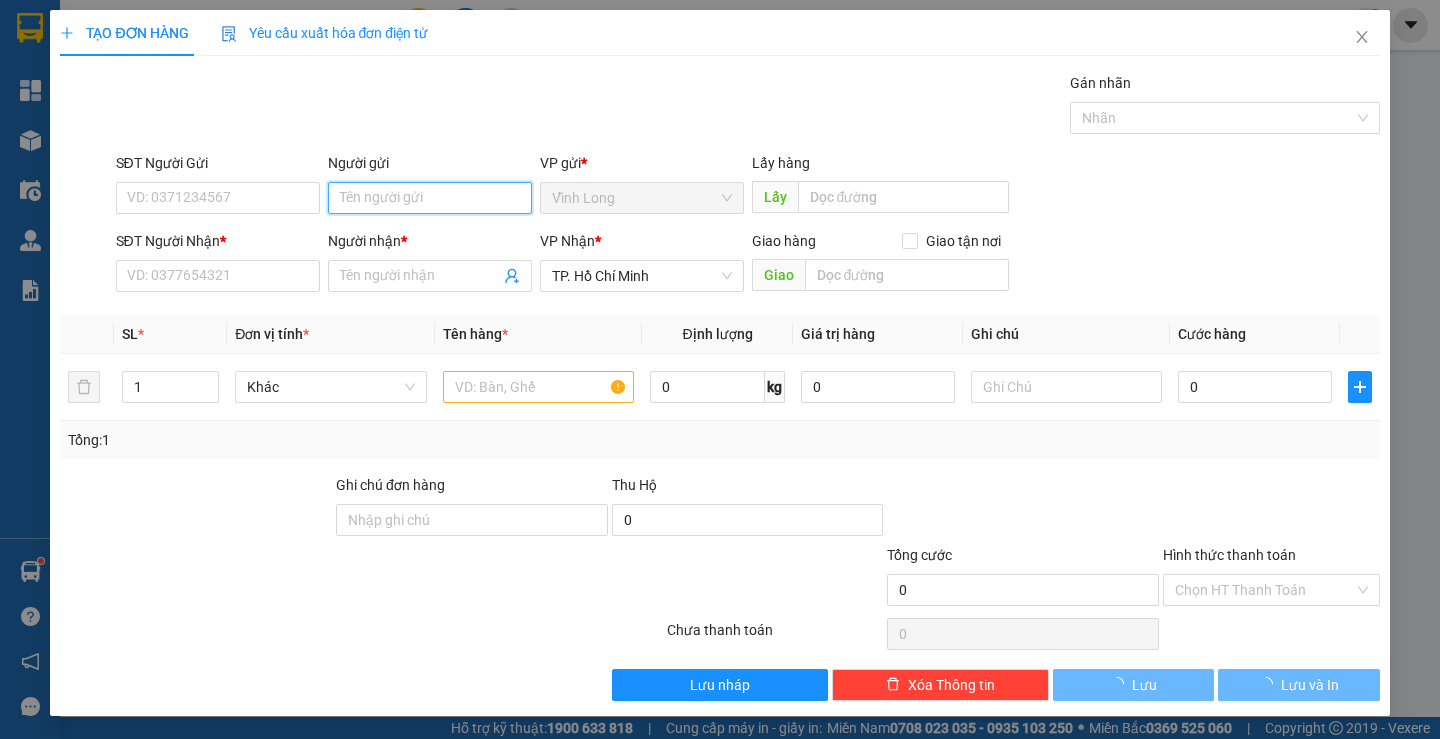 click on "Người gửi" at bounding box center (430, 198) 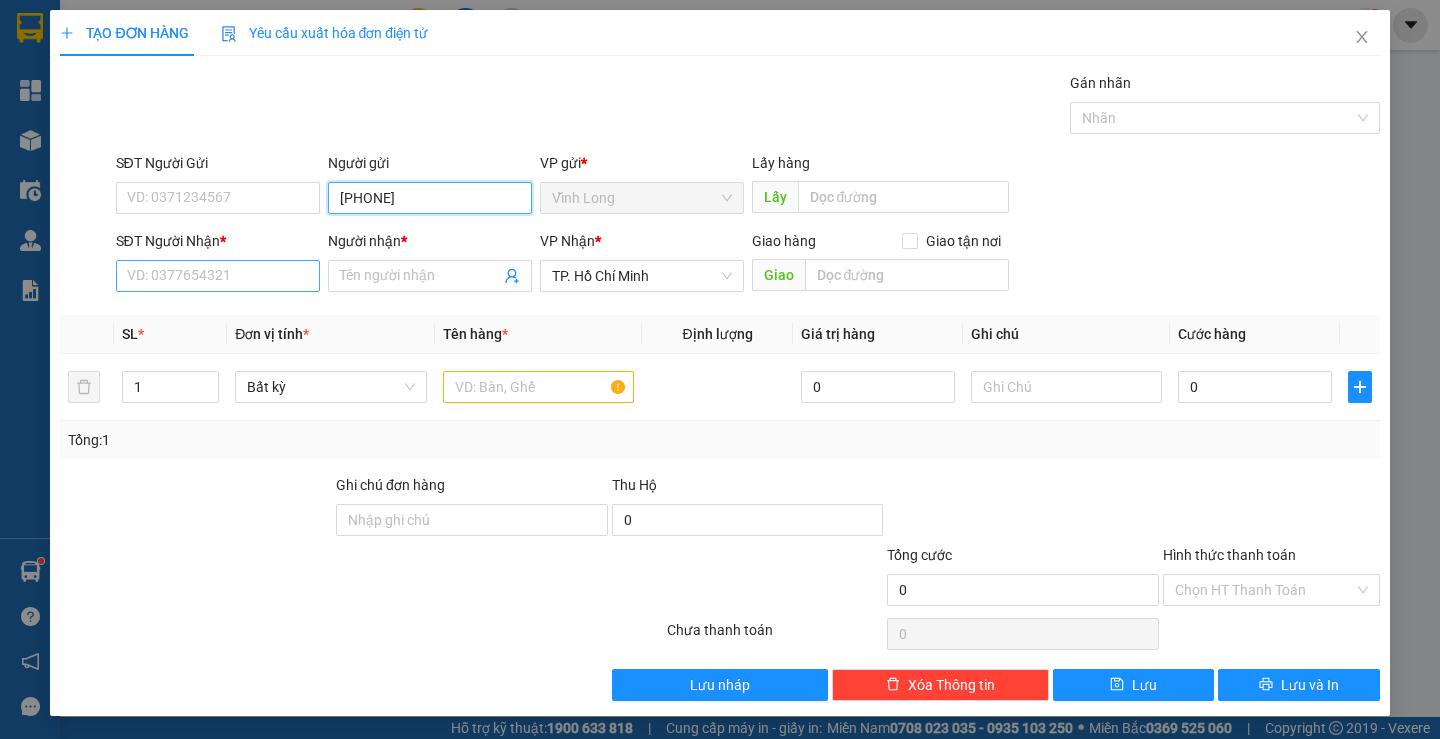 type on "[PHONE]" 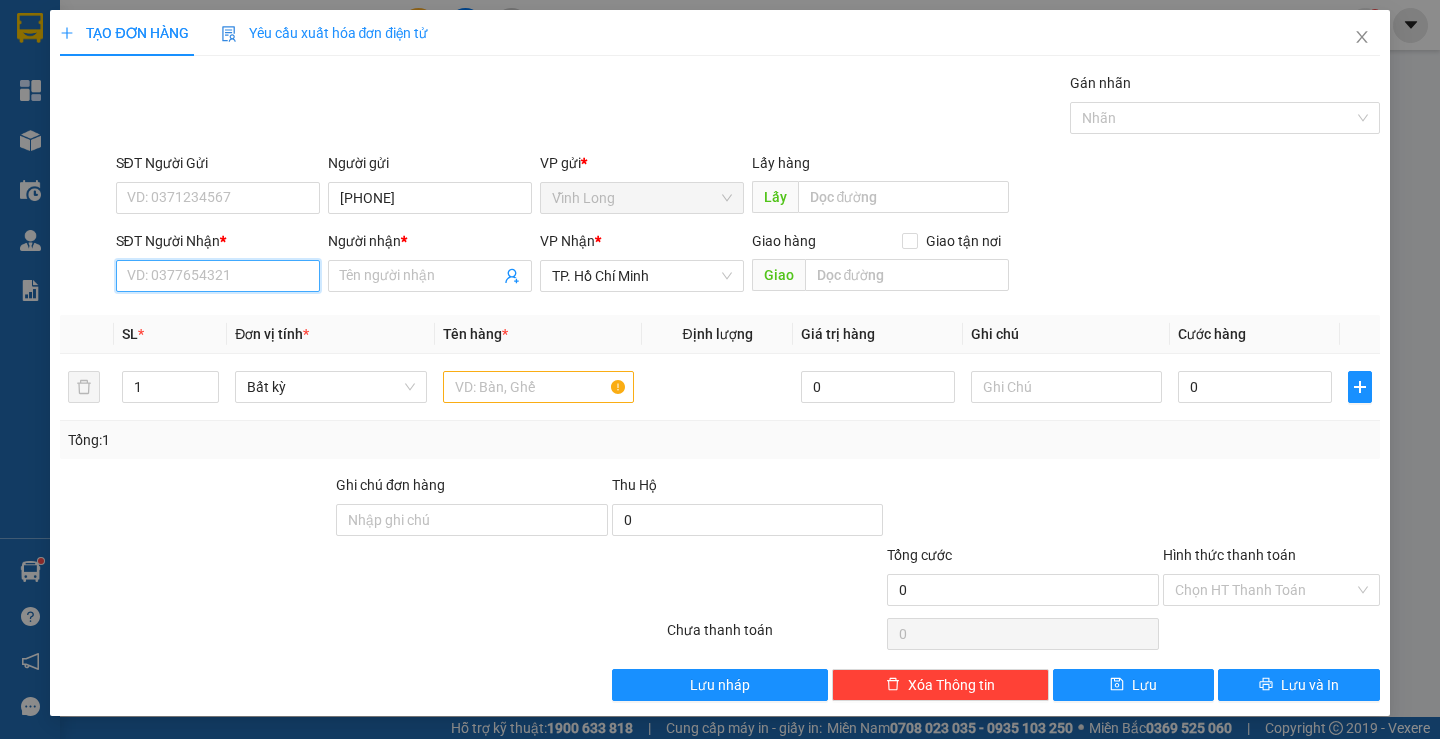 click on "SĐT Người Nhận  *" at bounding box center (218, 276) 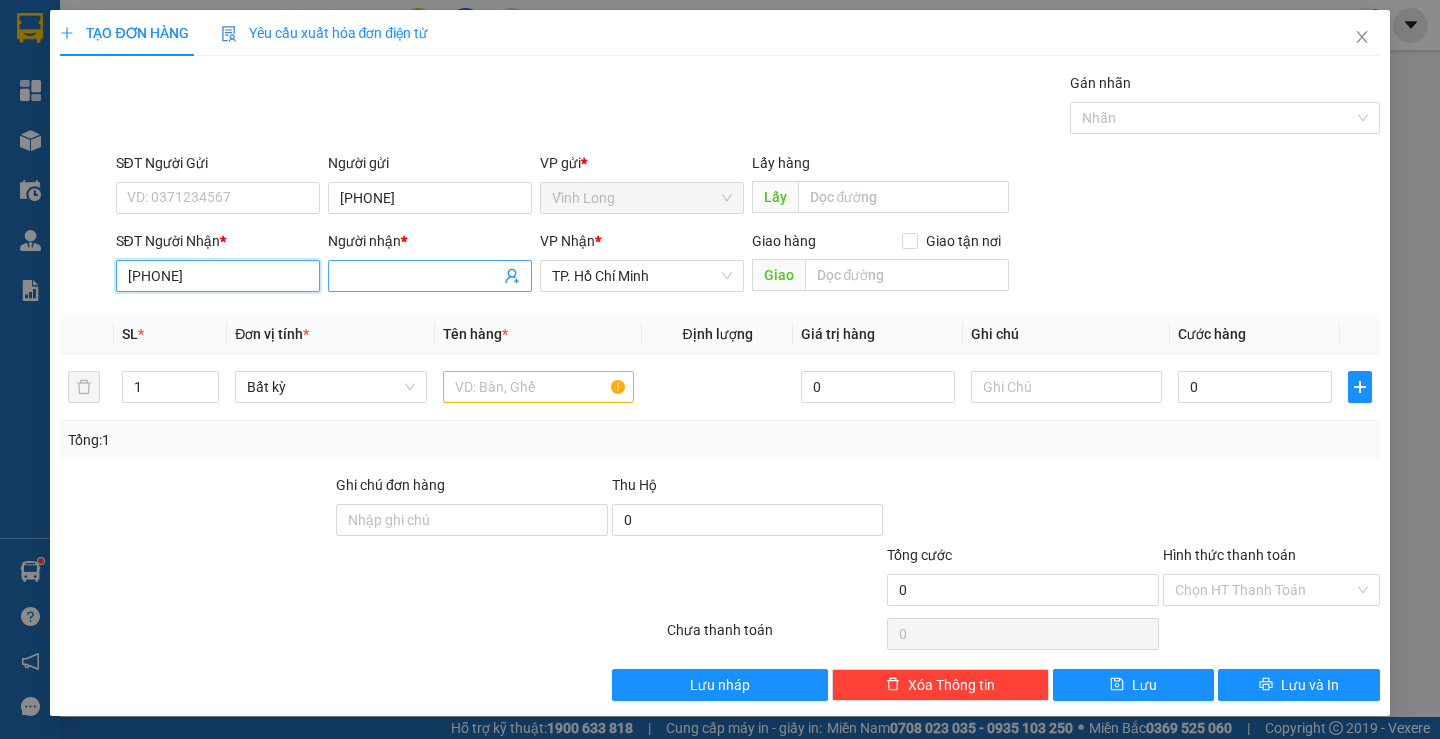 type on "[PHONE]" 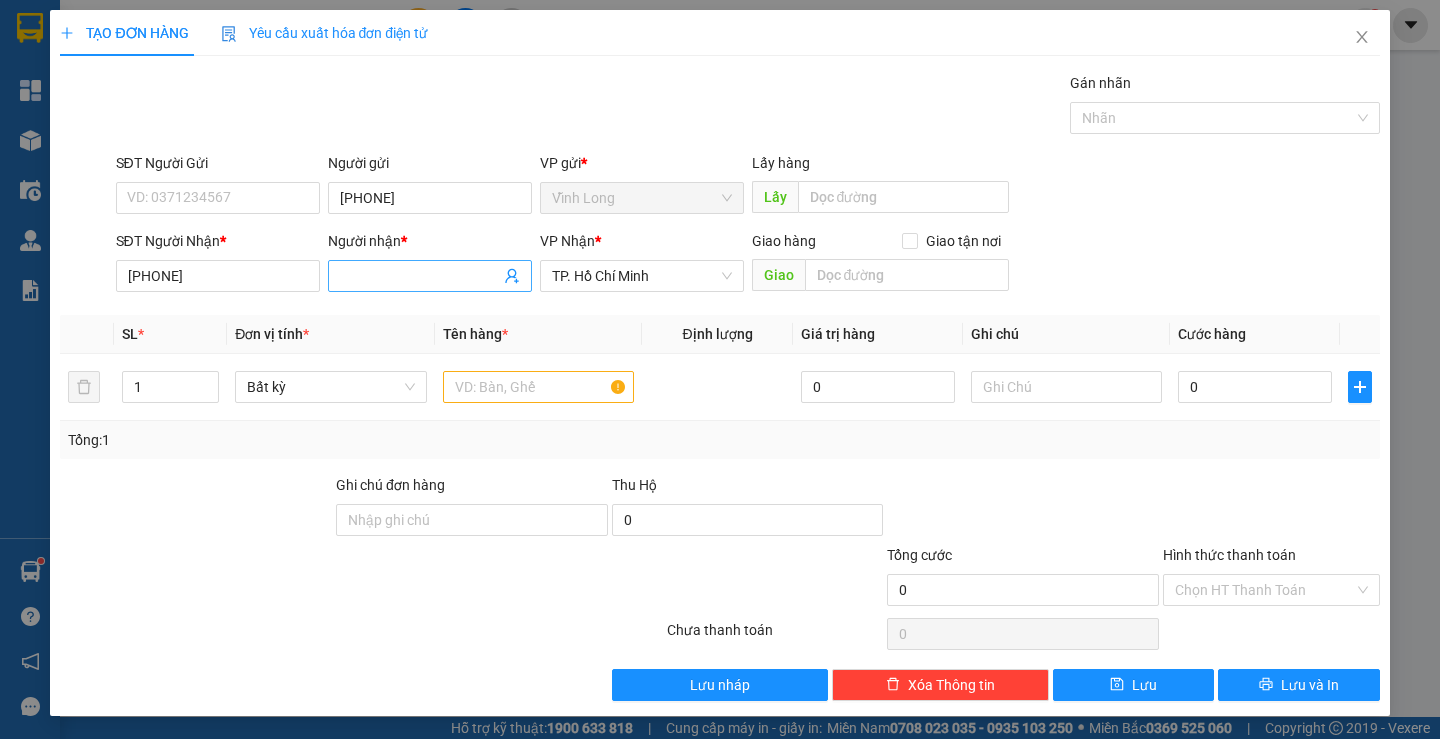 click on "Người nhận  *" at bounding box center (420, 276) 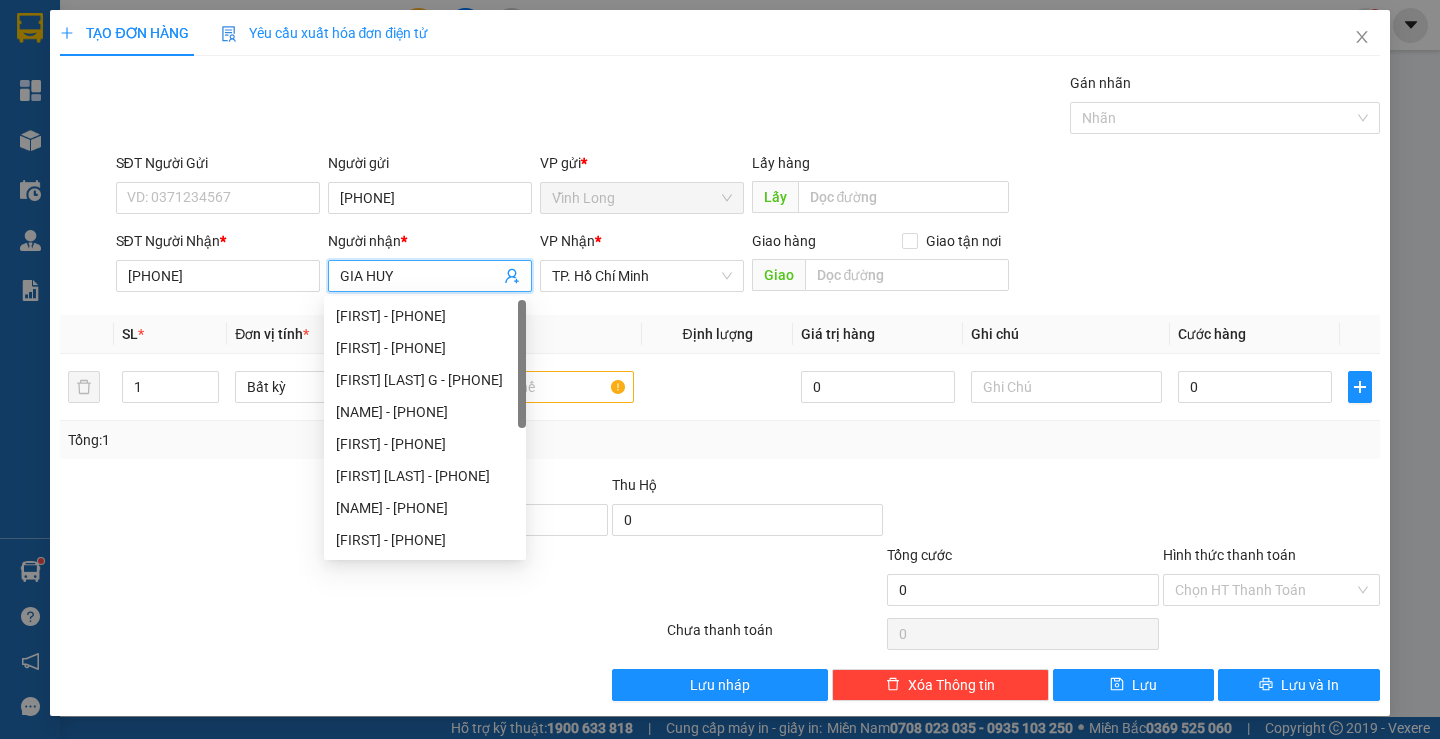 type on "GIA HUY" 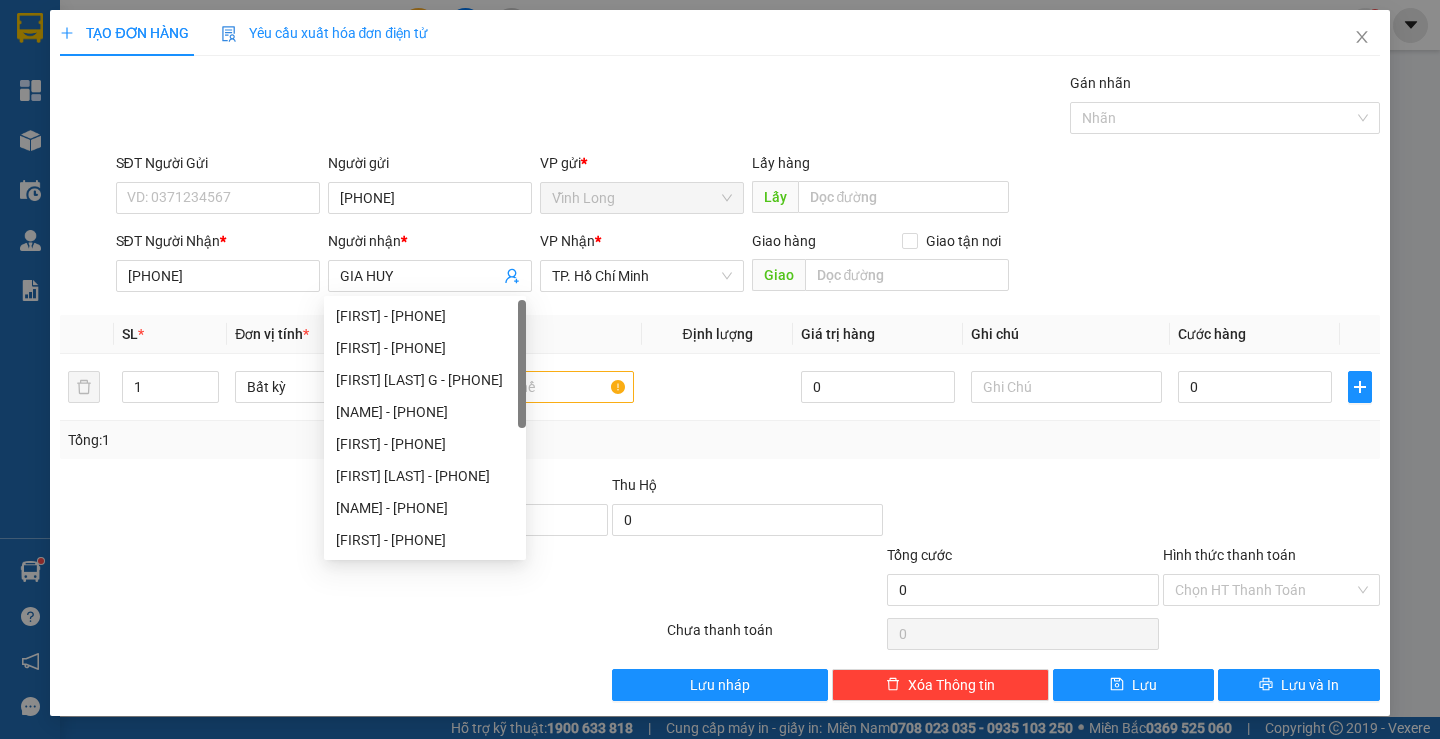 click on "SĐT Người Nhận  *" at bounding box center (218, 245) 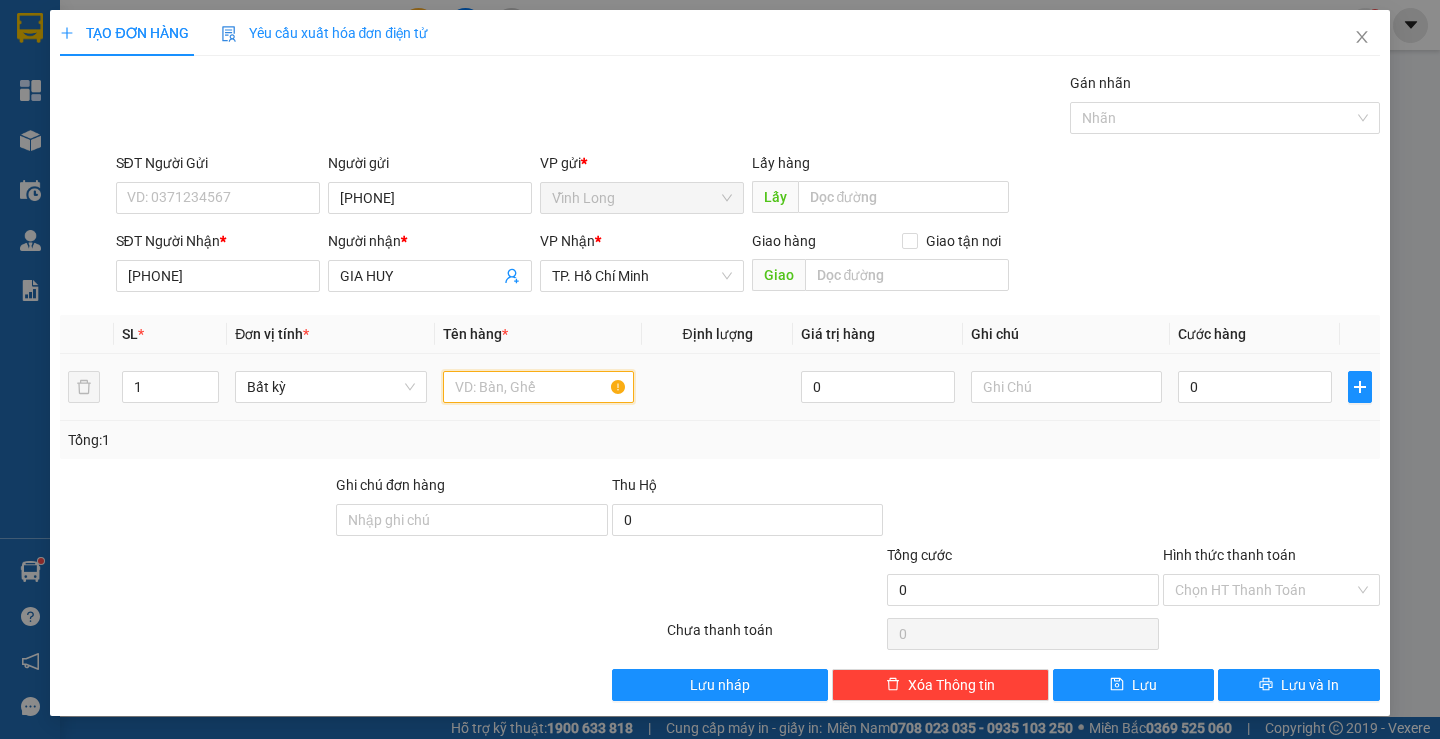 click at bounding box center [538, 387] 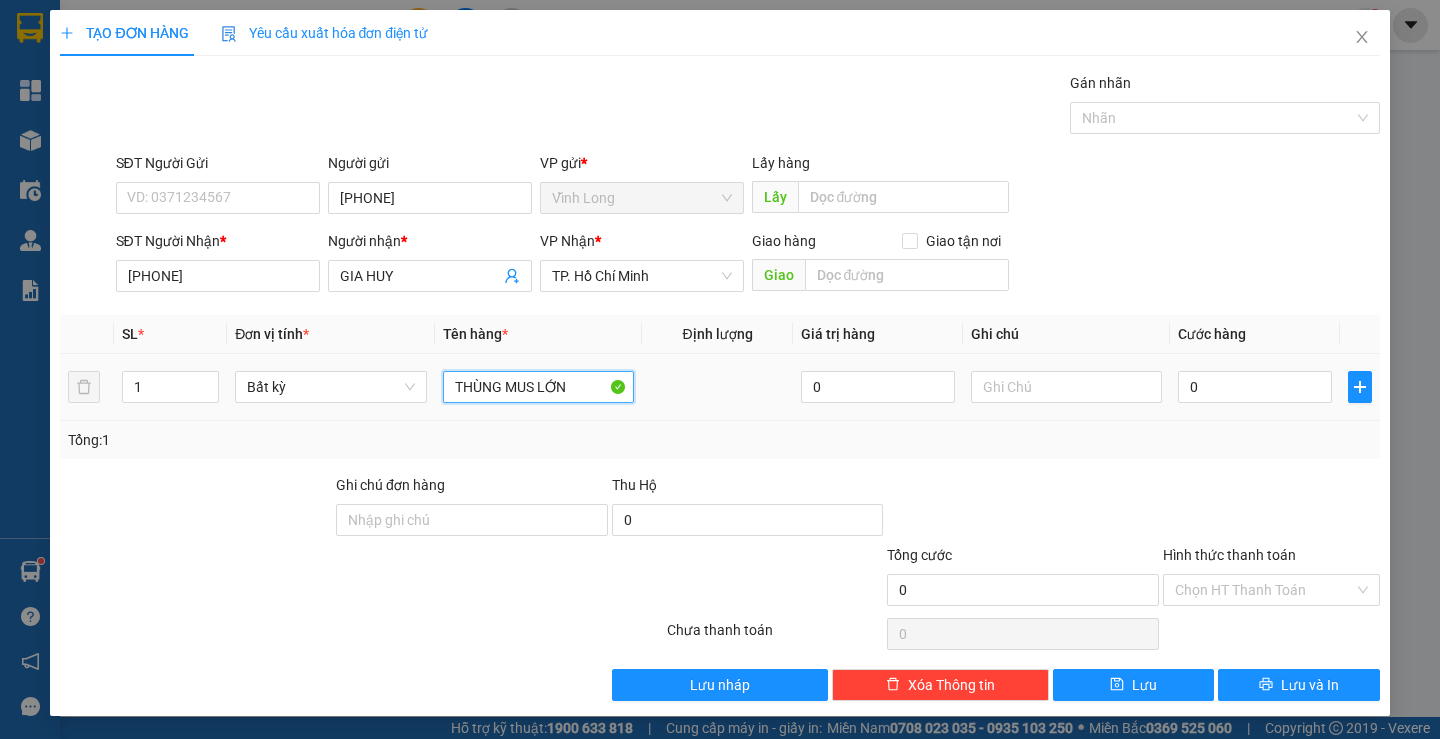 type on "THÙNG MUS LỚN" 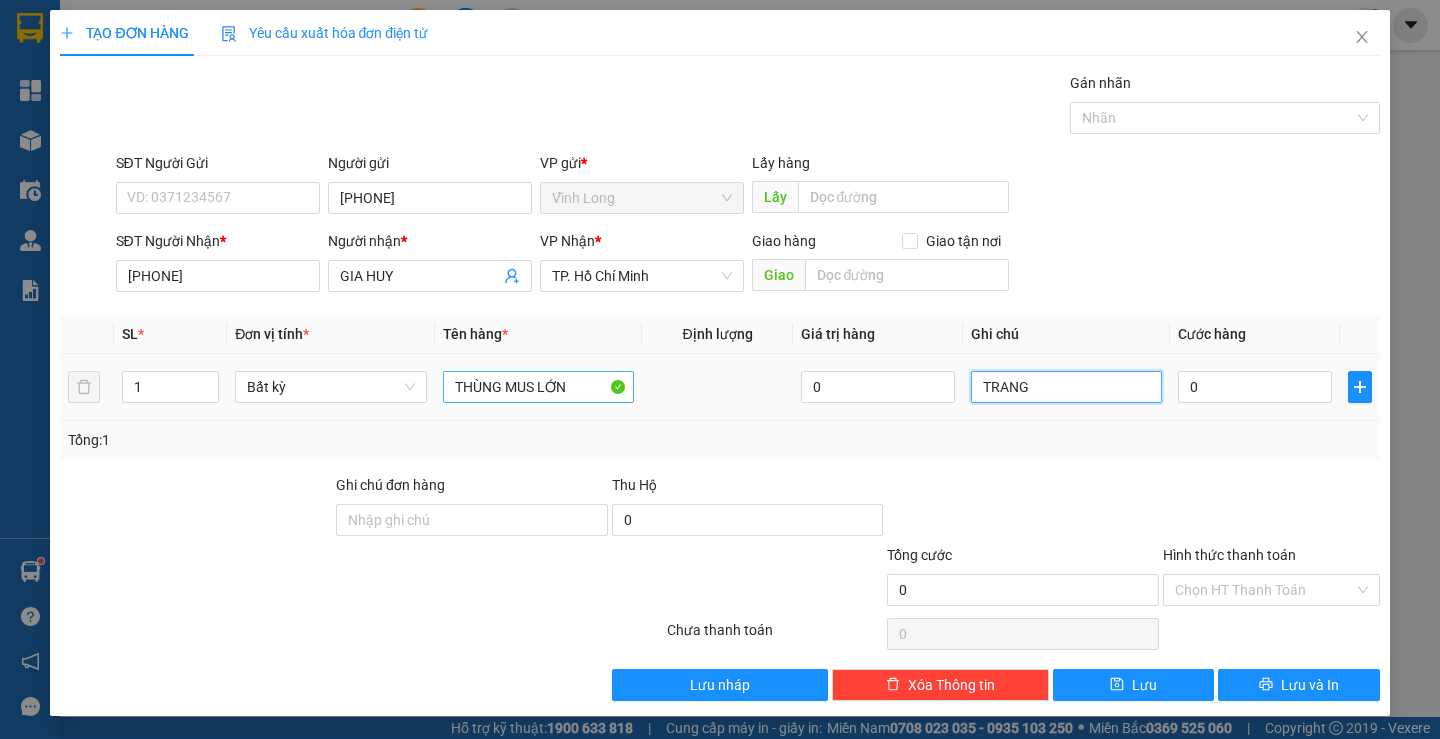 type on "TRANG" 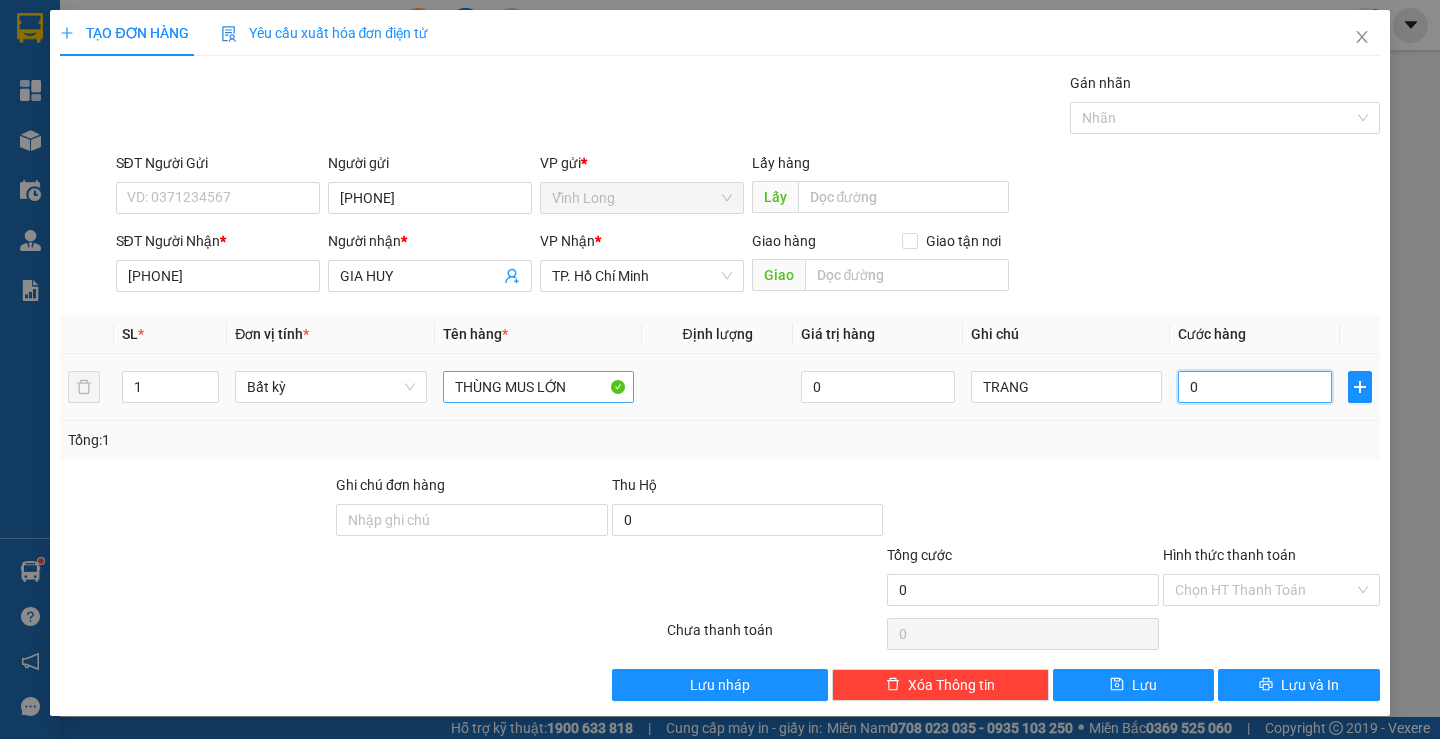 type on "02" 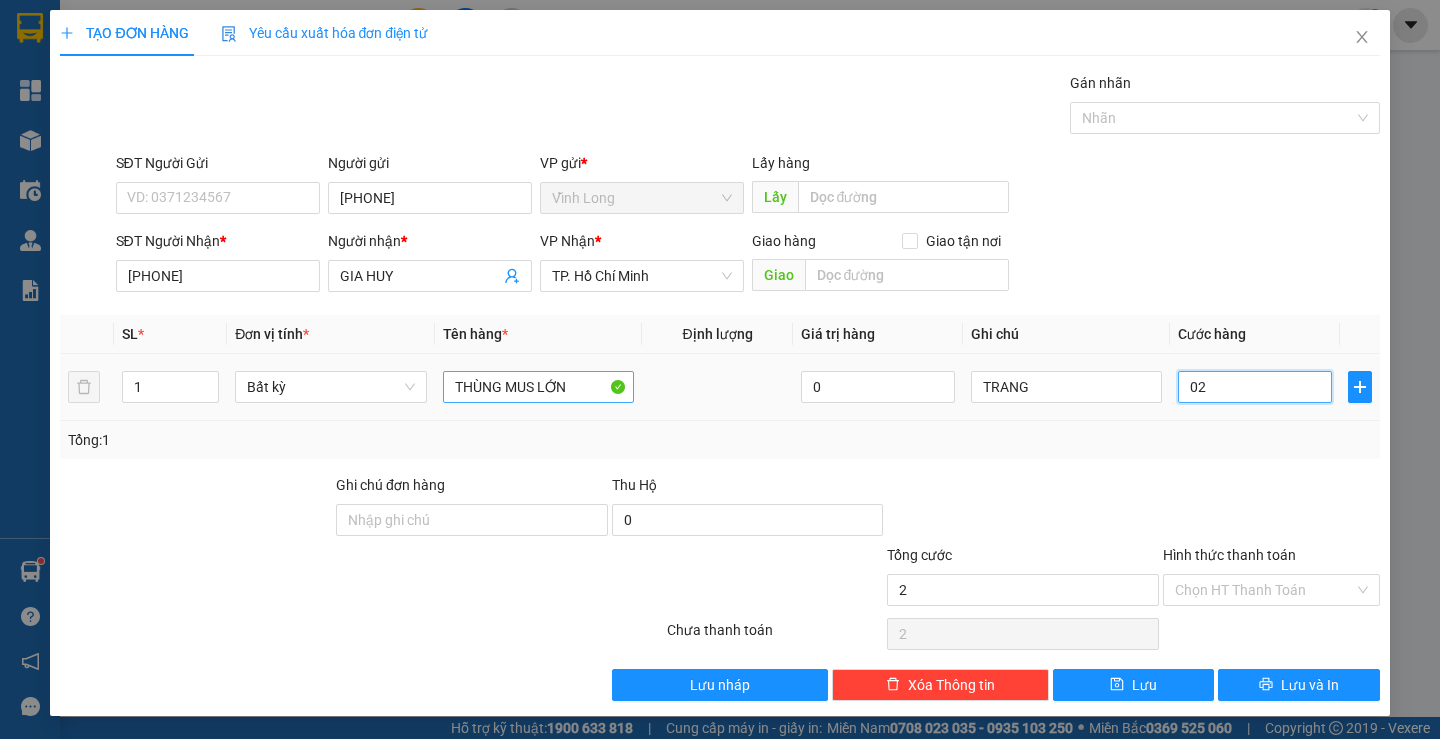 type on "025" 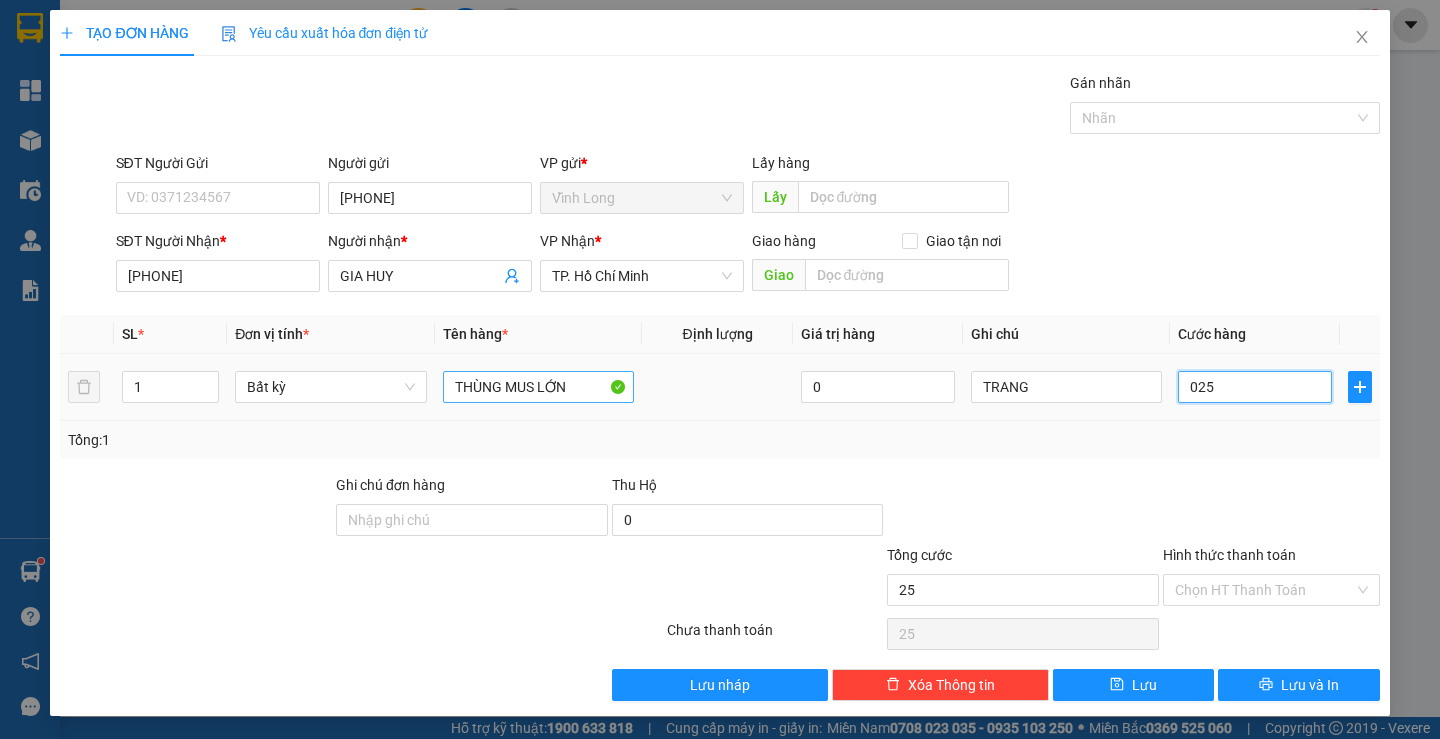 type on "0.250" 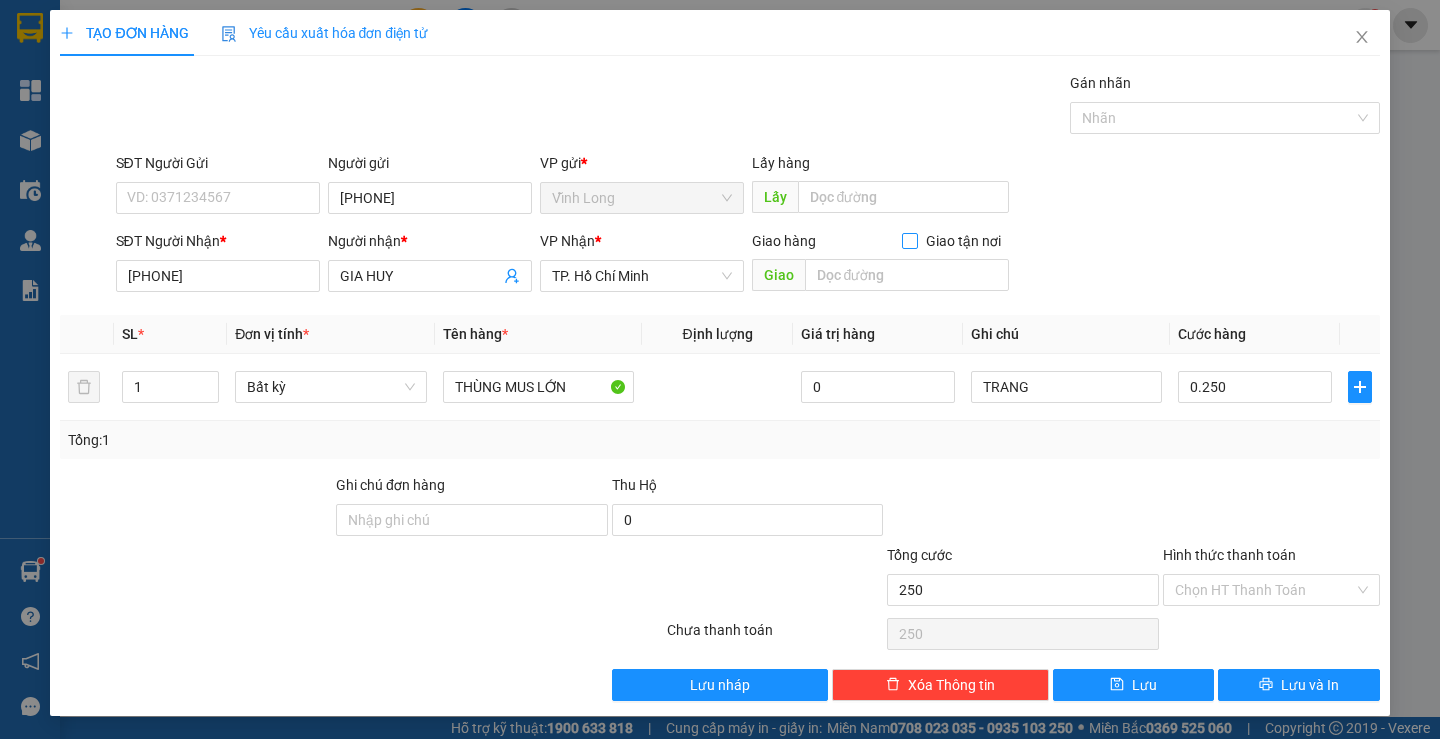 type on "250.000" 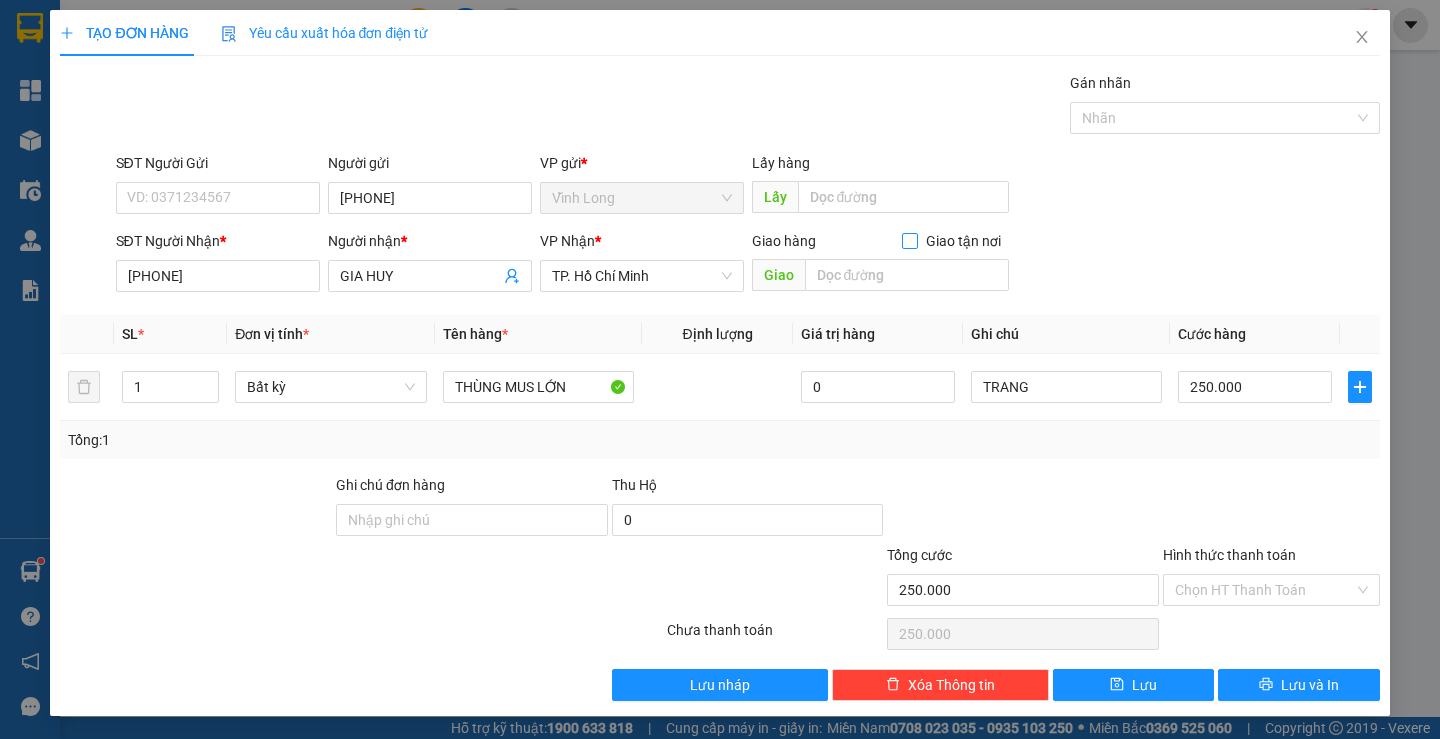 click on "Giao tận nơi" at bounding box center (909, 240) 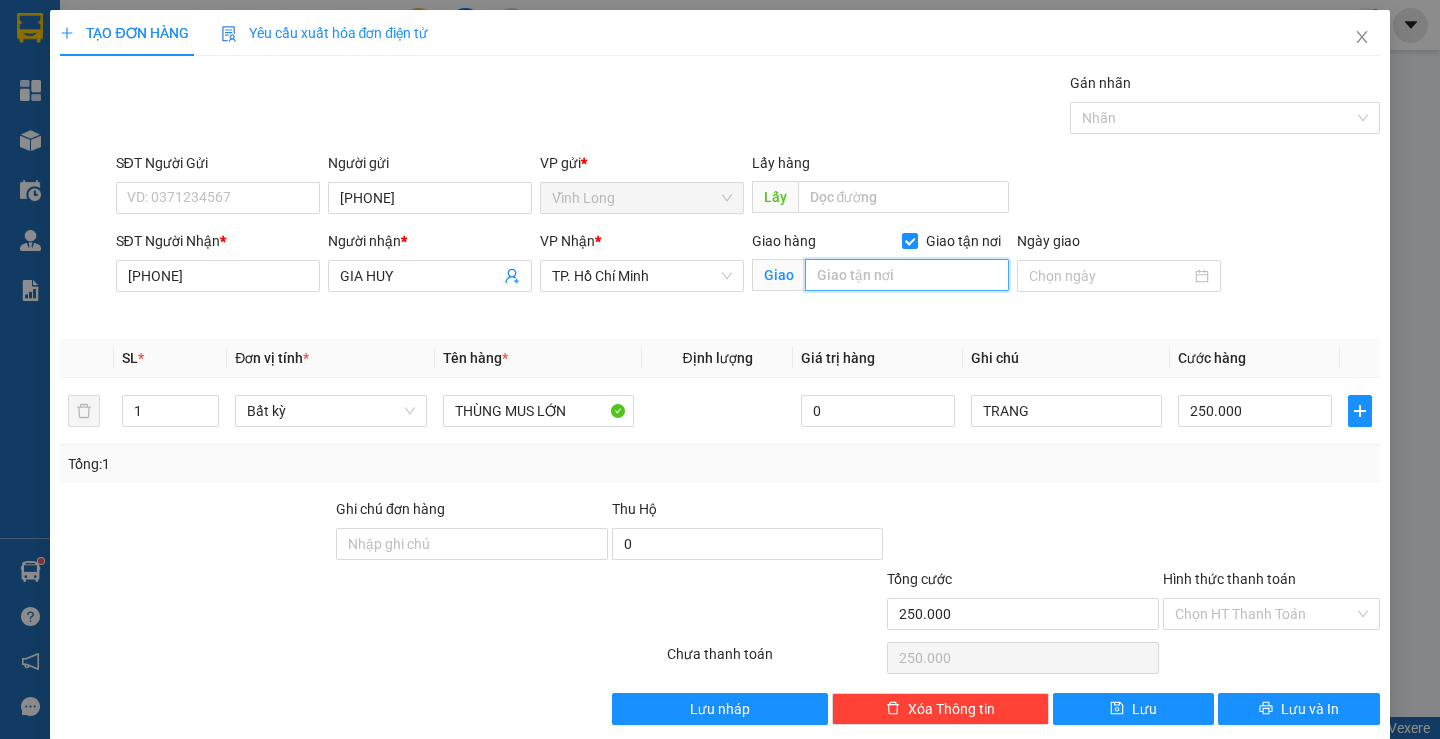 click at bounding box center [907, 275] 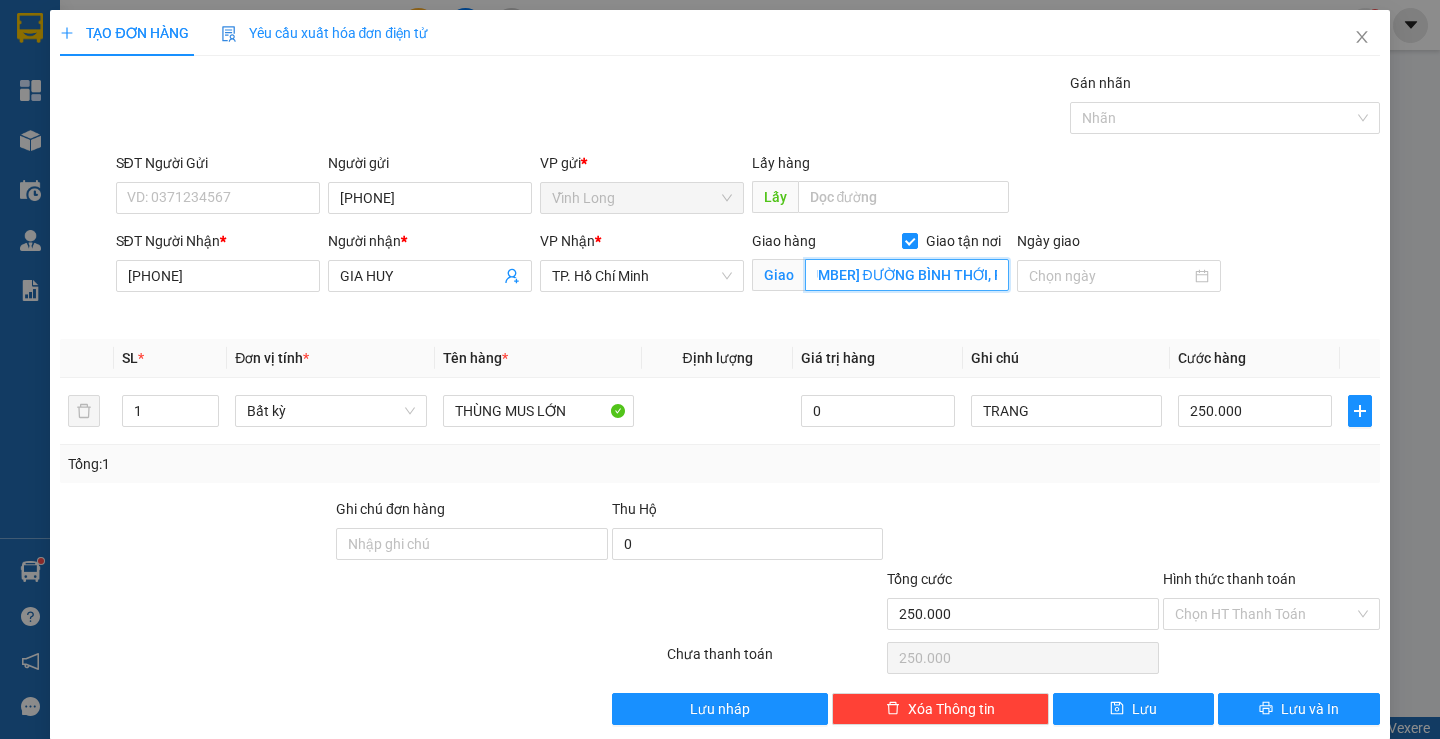 scroll, scrollTop: 0, scrollLeft: 152, axis: horizontal 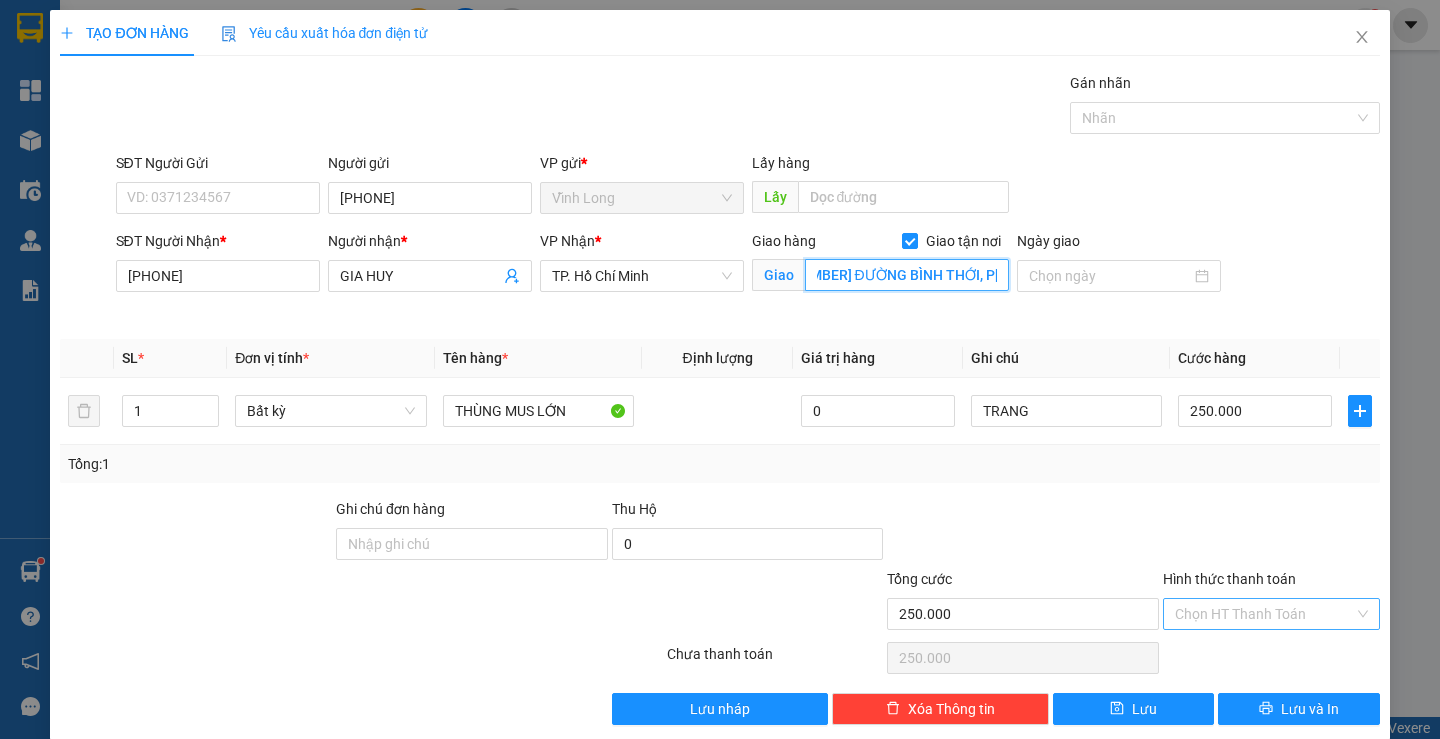 type on "SỐ [NUMBER] HẺM [NUMBER] ĐƯỜNG BÌNH THỚI, P[NUMBER] , QUẬN [NUMBER]" 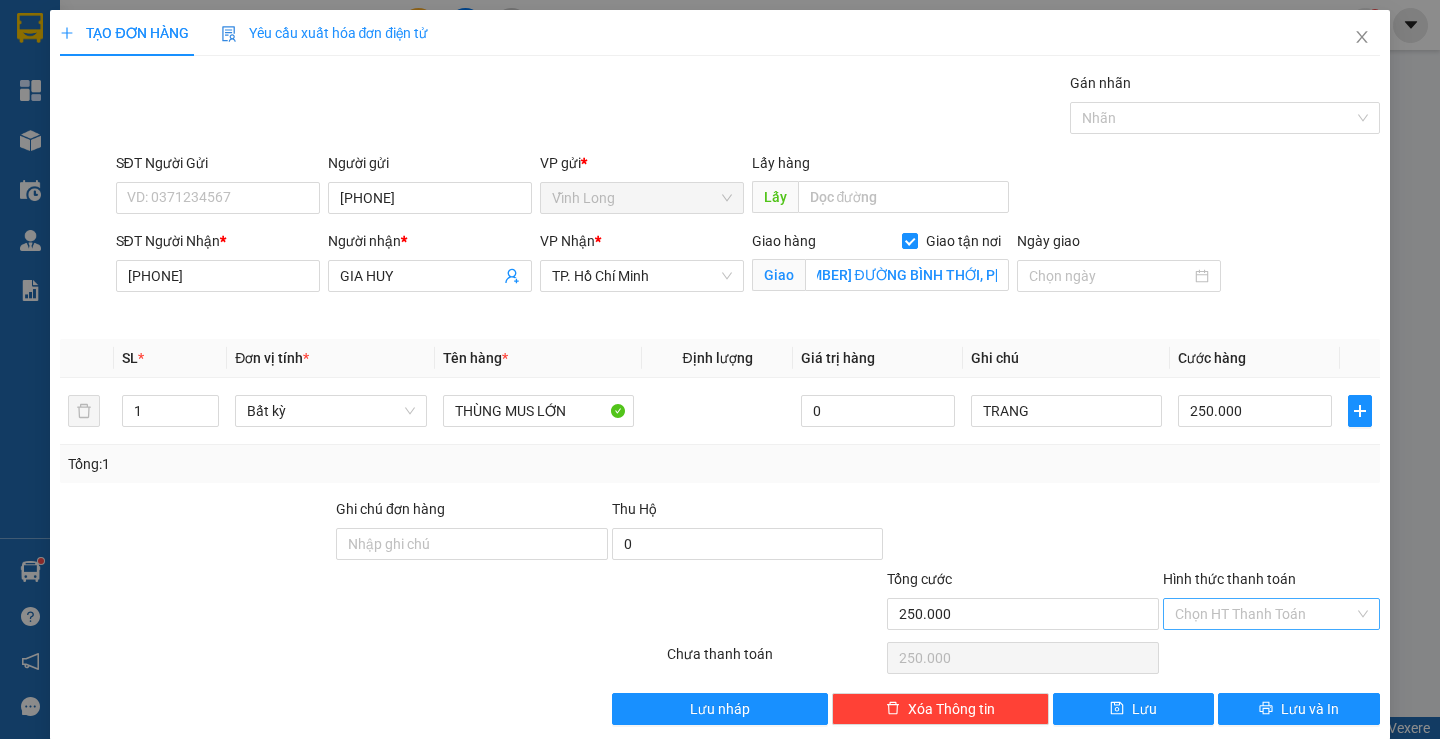 click on "Hình thức thanh toán" at bounding box center (1264, 614) 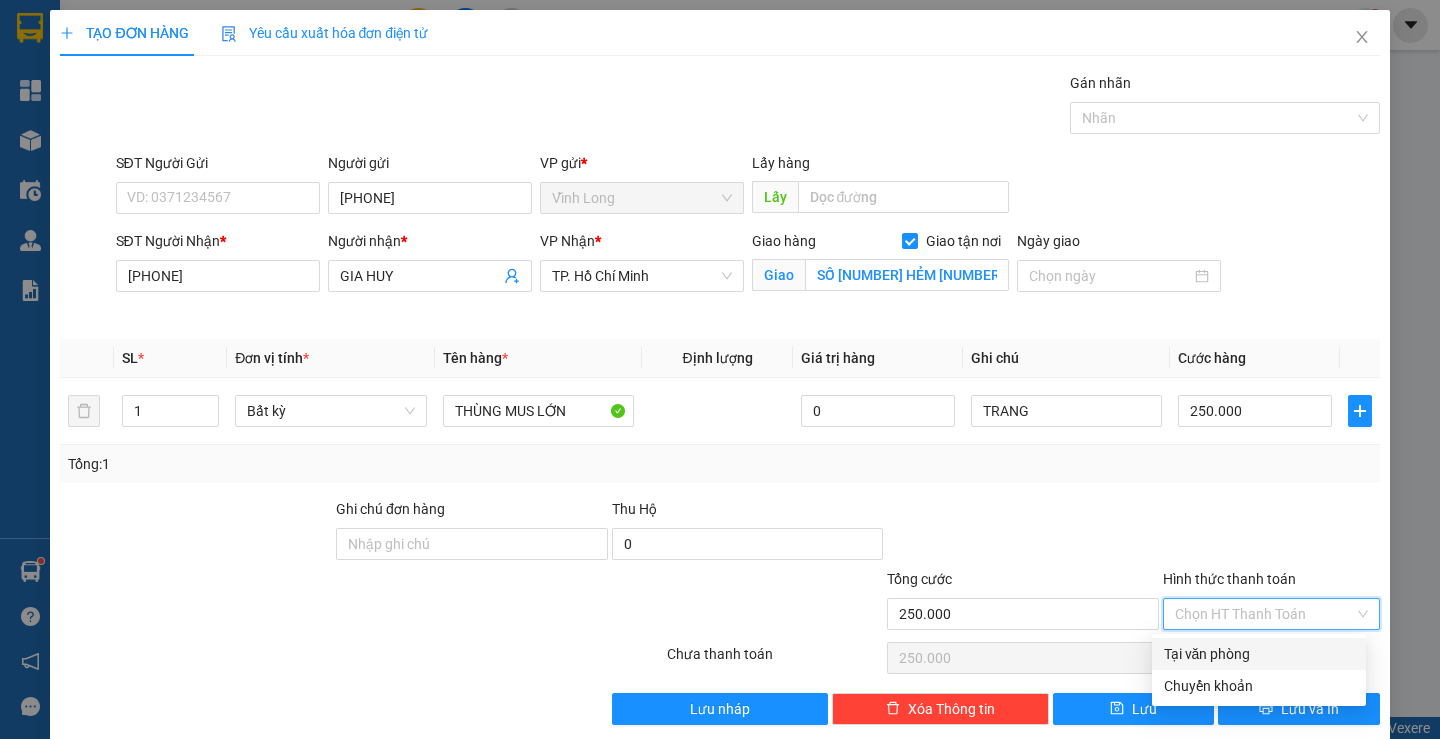 click on "Tại văn phòng" at bounding box center (1259, 654) 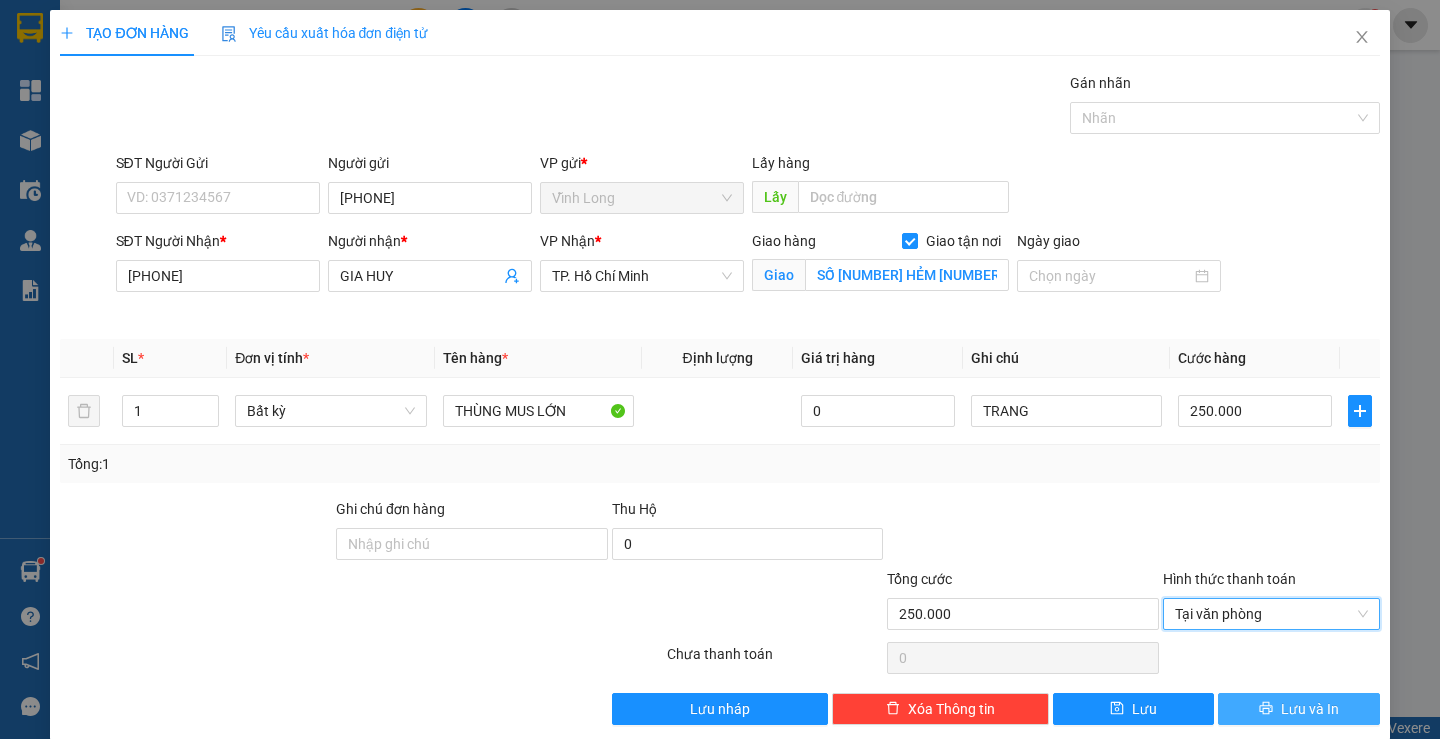 click on "Lưu và In" at bounding box center [1310, 709] 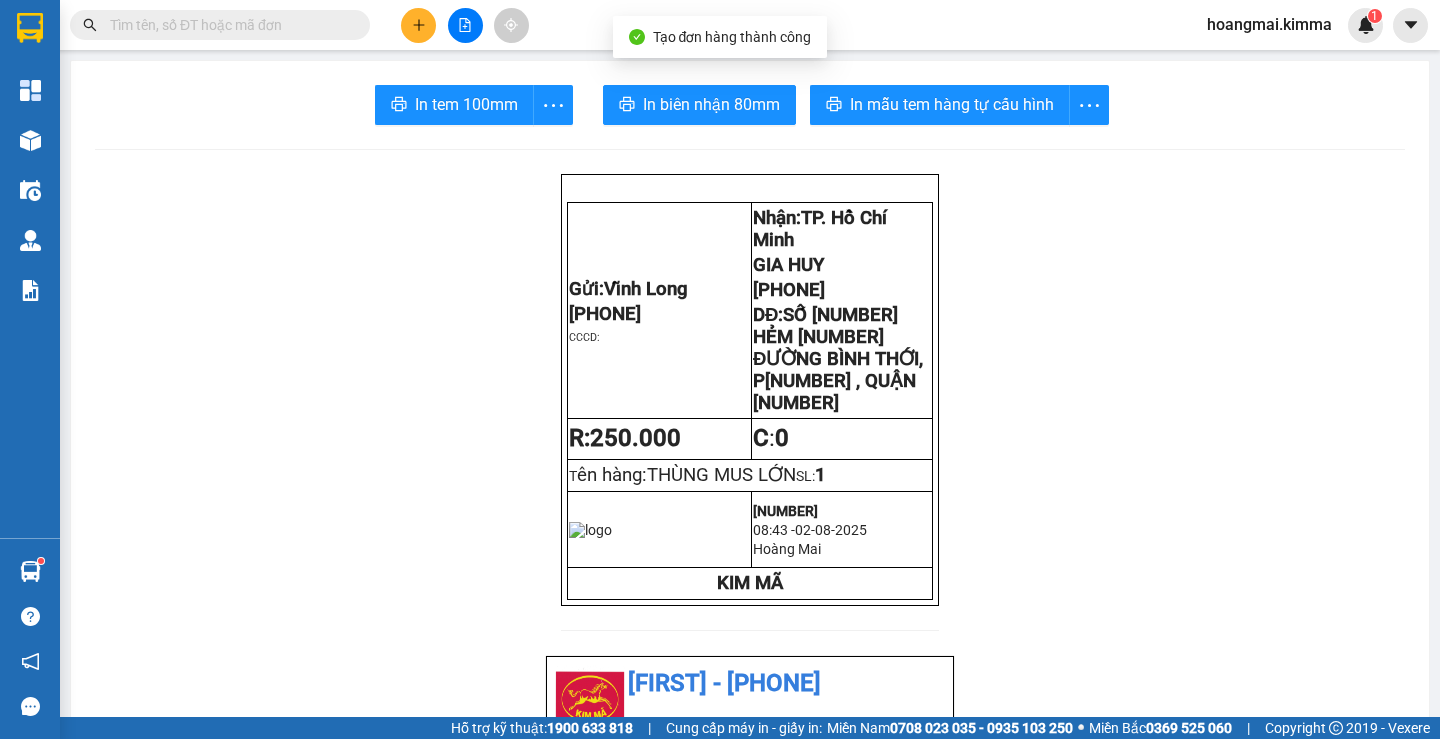 click on "In tem 100mm
In biên nhận 80mm  In mẫu tem hàng tự cấu hình
Gửi:  Vĩnh Long
[PHONE]
CCCD:
Nhận:  TP. Hồ Chí Minh
[NAME]
[PHONE]
DĐ:  SỐ [NUMBER] HẺM [NUMBER] ĐƯỜNG [NAME], P[NUMBER] , QUẬN [NUMBER]
R:  250.000
C :  0
T ên hàng:  THÙNG MUS LỚN           SL:  1
VL2508020032
08:43 -  02-08-2025
Hoàng Mai
KIM MÃ
KIM MÃ - [PHONE] VP Vĩnh Long   107/1 , Đường 2/9 P1, TP Vĩnh Long   02703828818 VP TP. Hồ Chí Minh   296A Trần Phú ,P8 , Quận 5   [PHONE] Biên nhận Hàng Hoá Mã đơn:   VL2508020032 In ngày:  02/08/2025   08:43 Gửi :   [PHONE]   VP Vĩnh Long Nhận :   [NAME] - [PHONE] VP TP. Hồ Chí Minh Giao TC: SỐ [NUMBER] HẺM [NUMBER] ĐƯỜNG [NAME], P[NUMBER] , QUẬN [NUMBER] Ghi chú:  TRANG   Tên (giá trị hàng) SL Cước món hàng Bất kỳ - THÙNG MUS LỚN   (0) 1 250.000 Tổng cộng 1 250.000 Loading... Thu rồi : 250.000 VND : 0" at bounding box center [750, 1270] 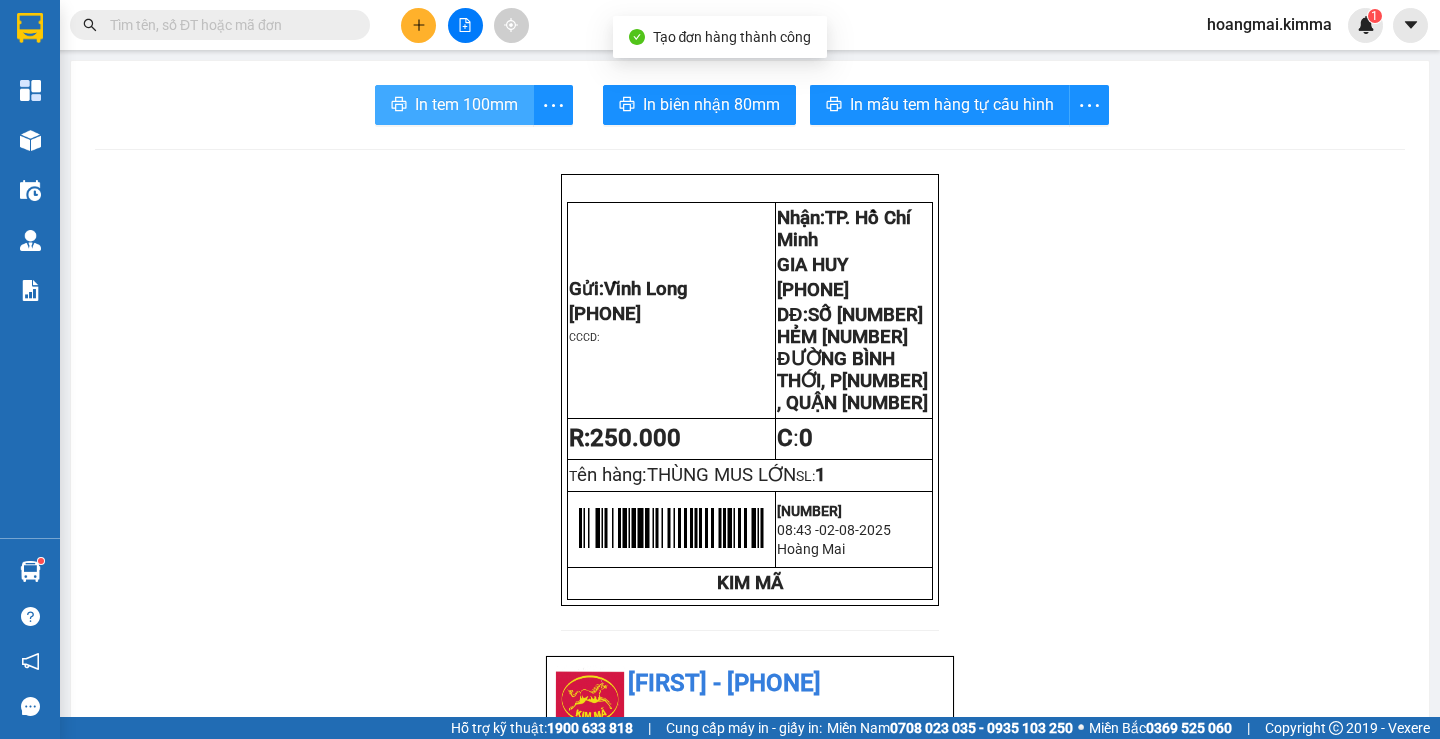 click on "In tem 100mm" at bounding box center [466, 104] 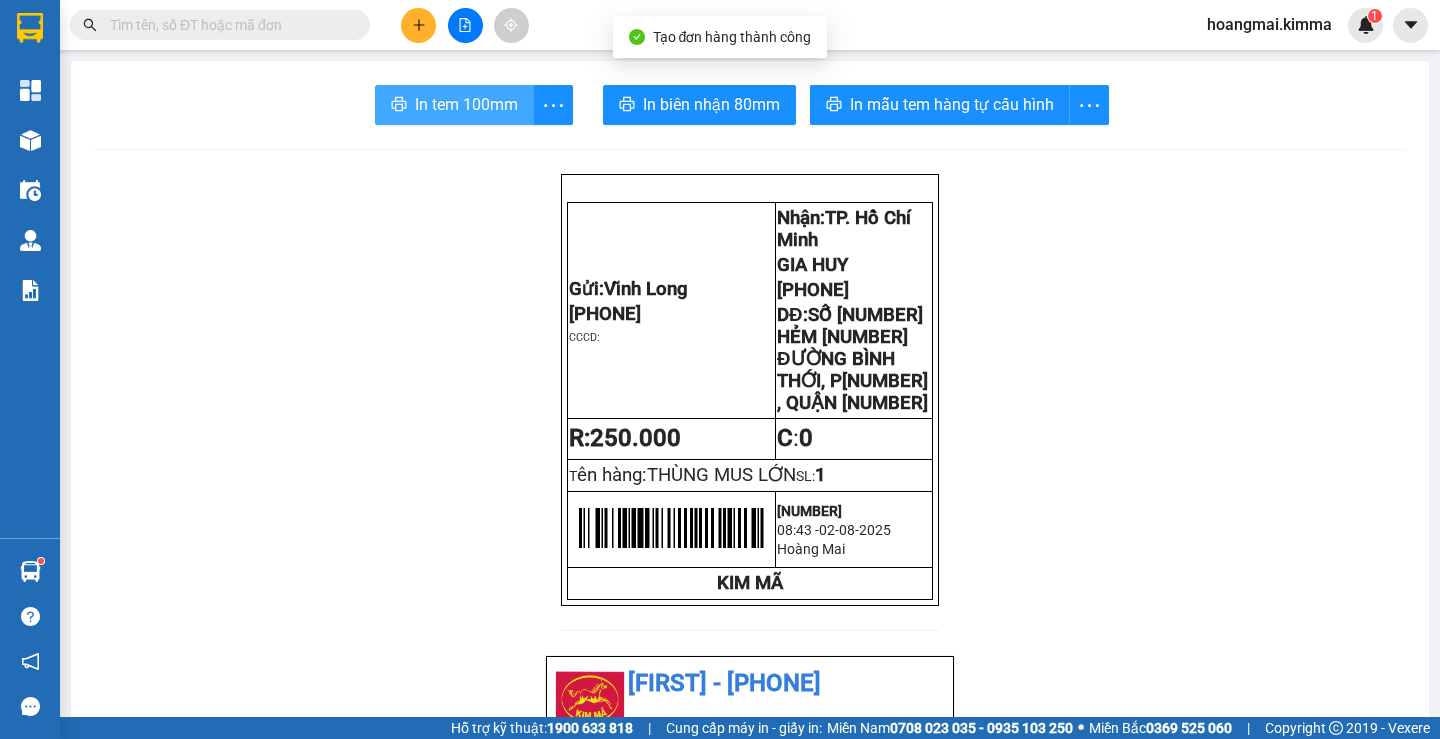 scroll, scrollTop: 0, scrollLeft: 0, axis: both 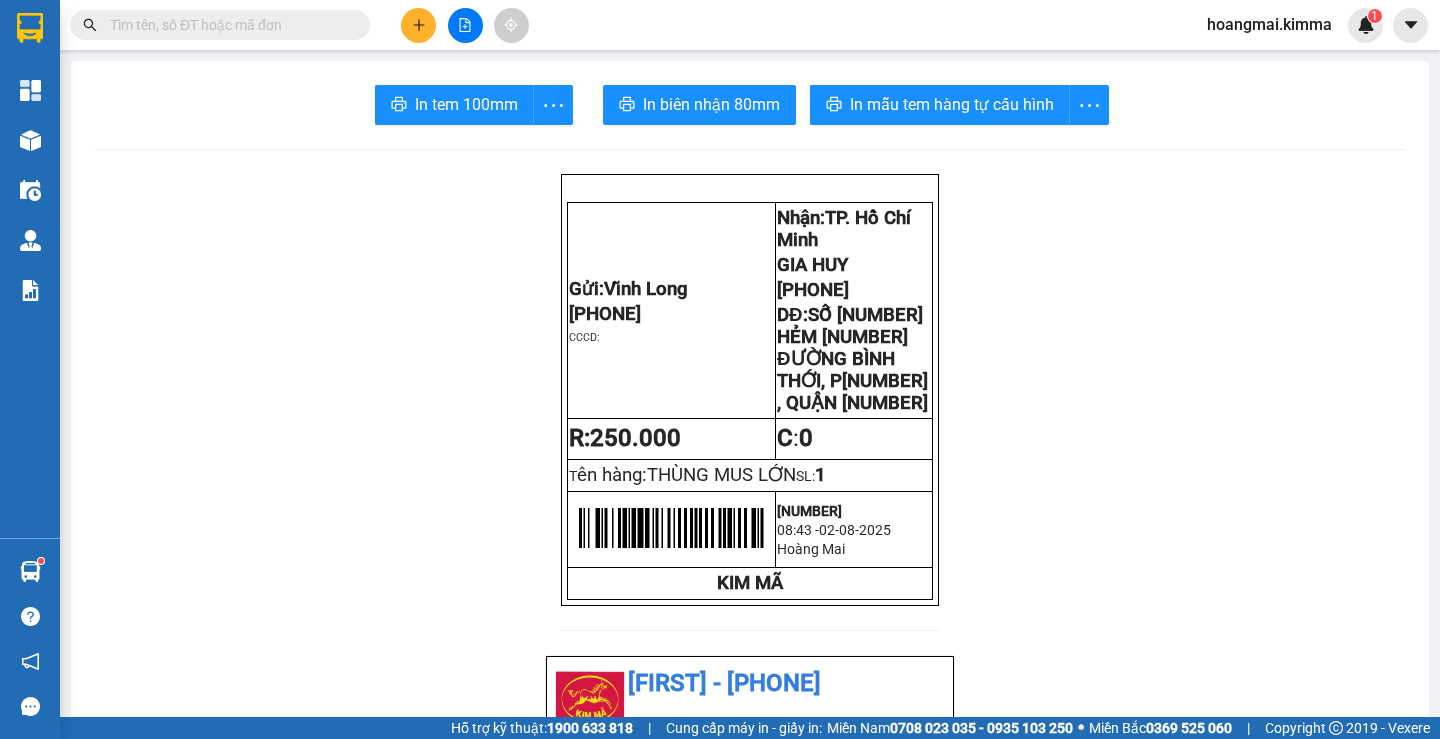 click at bounding box center (418, 25) 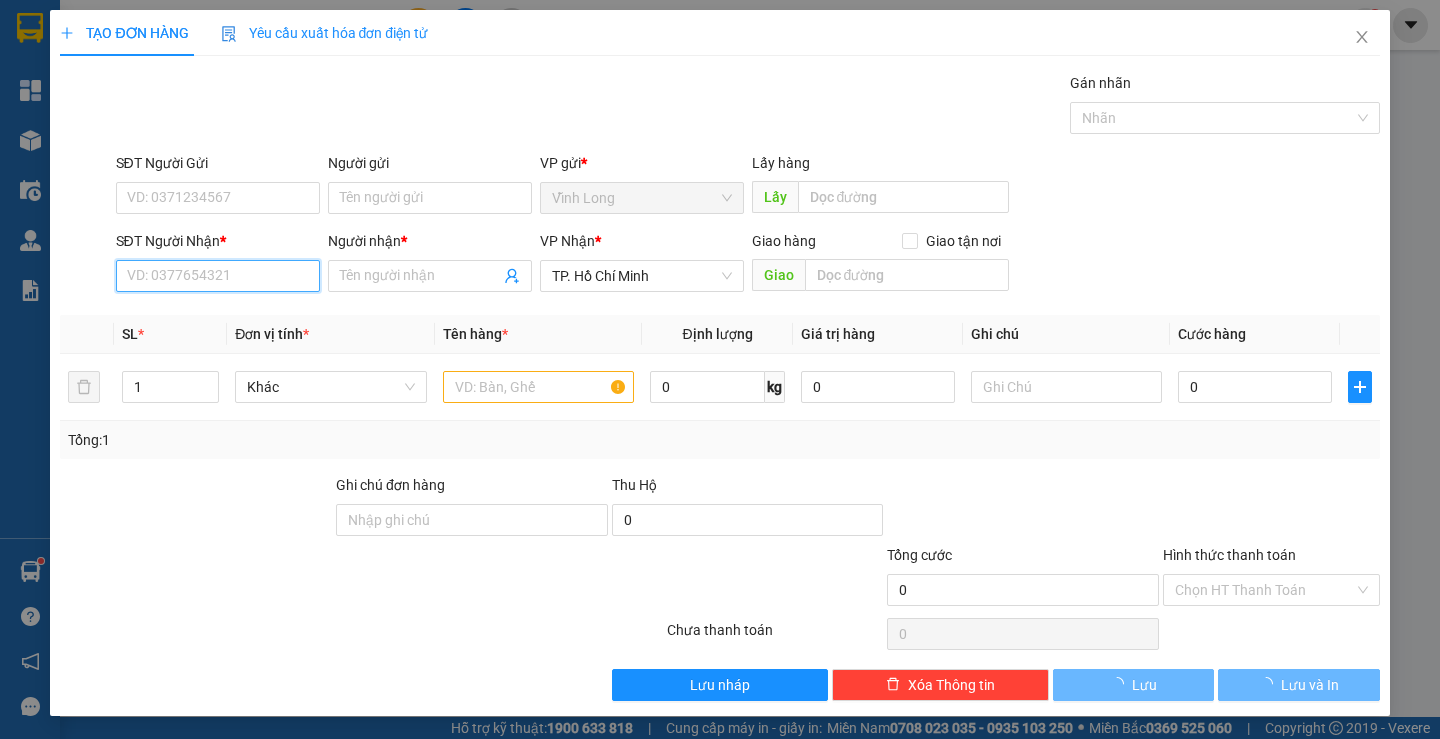 click on "SĐT Người Nhận  *" at bounding box center [218, 276] 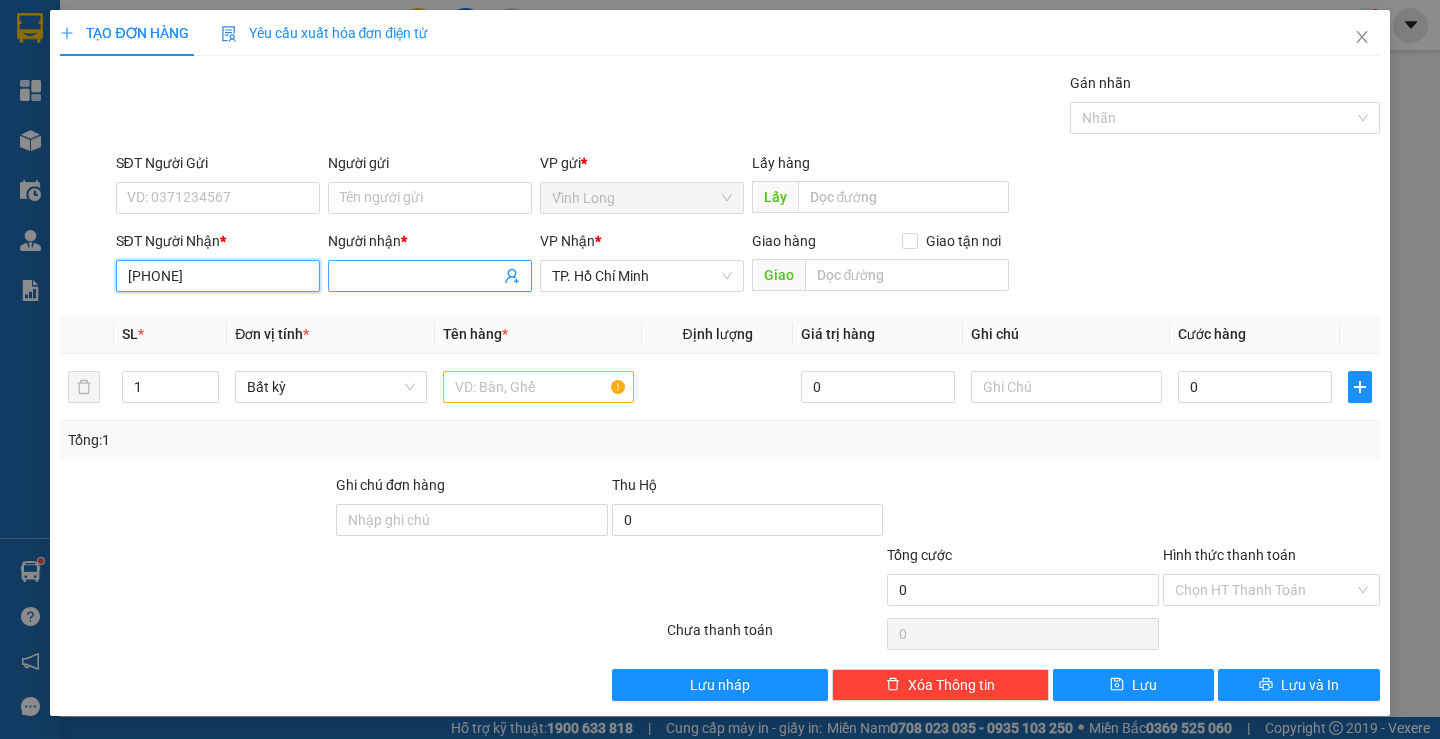 type on "[PHONE]" 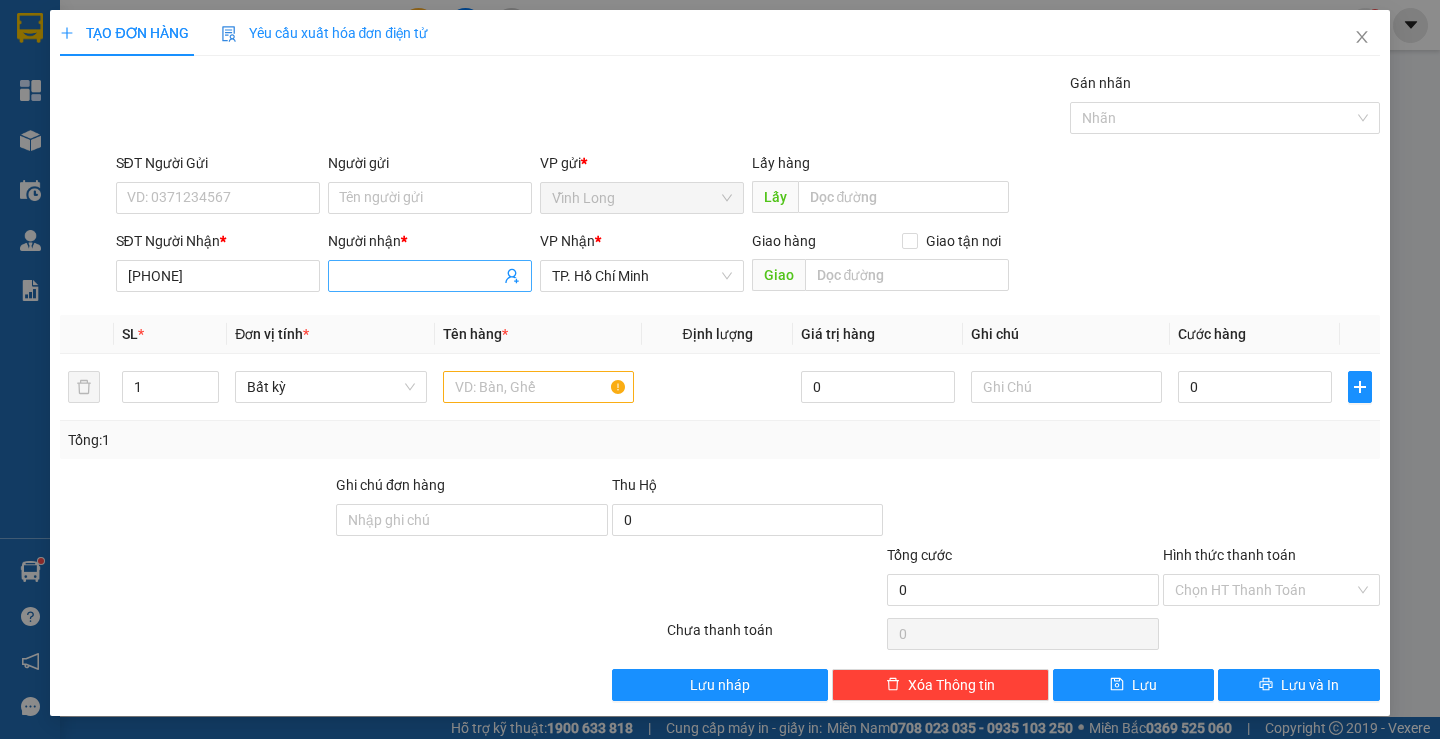 click on "Người nhận  *" at bounding box center (420, 276) 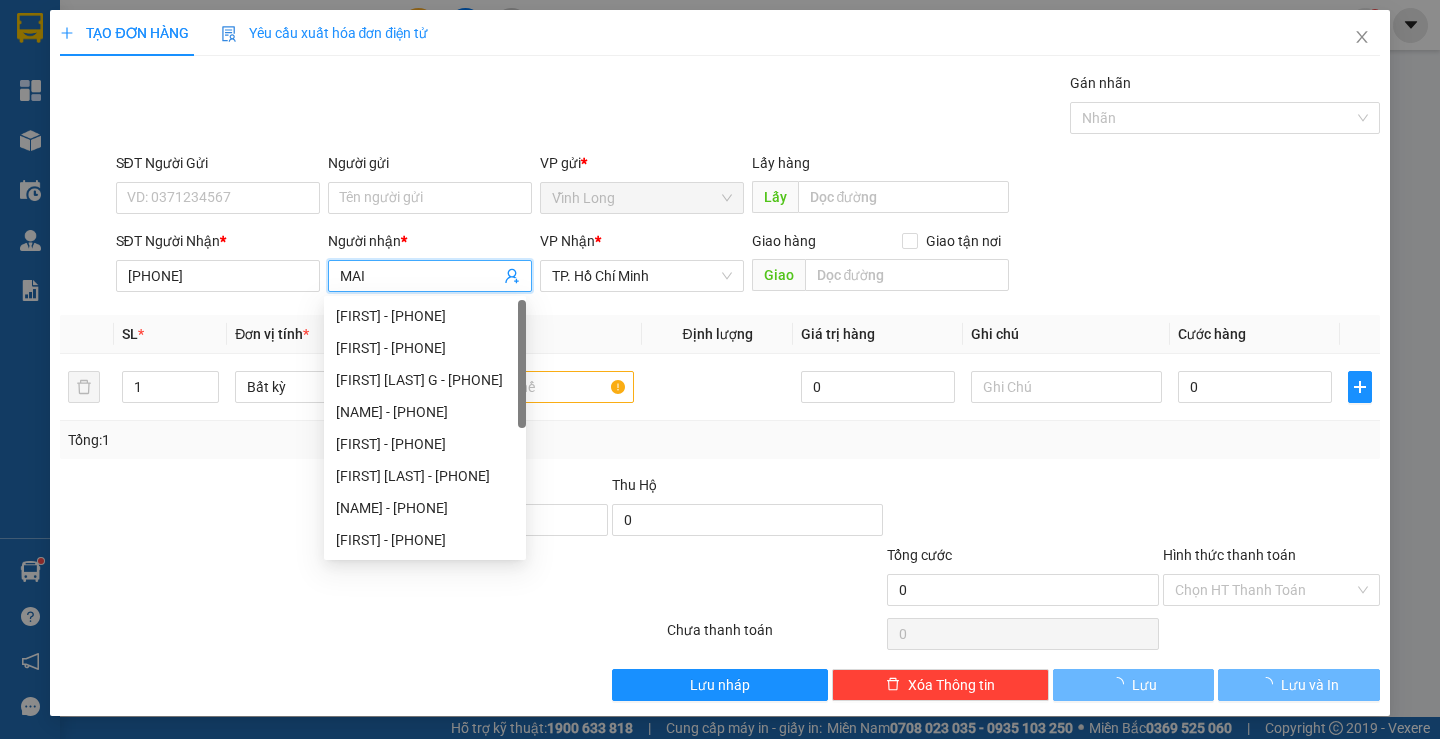 type on "MAI" 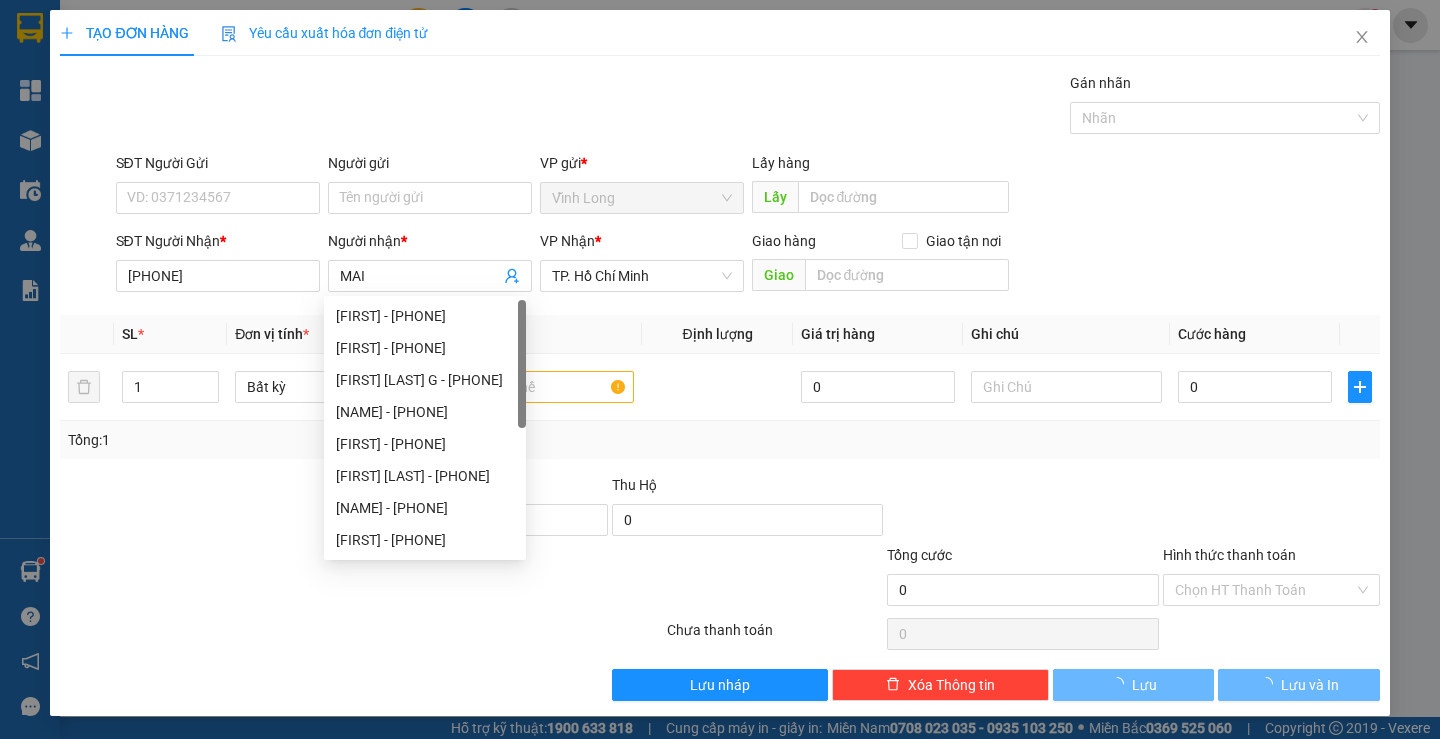 drag, startPoint x: 605, startPoint y: 71, endPoint x: 711, endPoint y: 173, distance: 147.10541 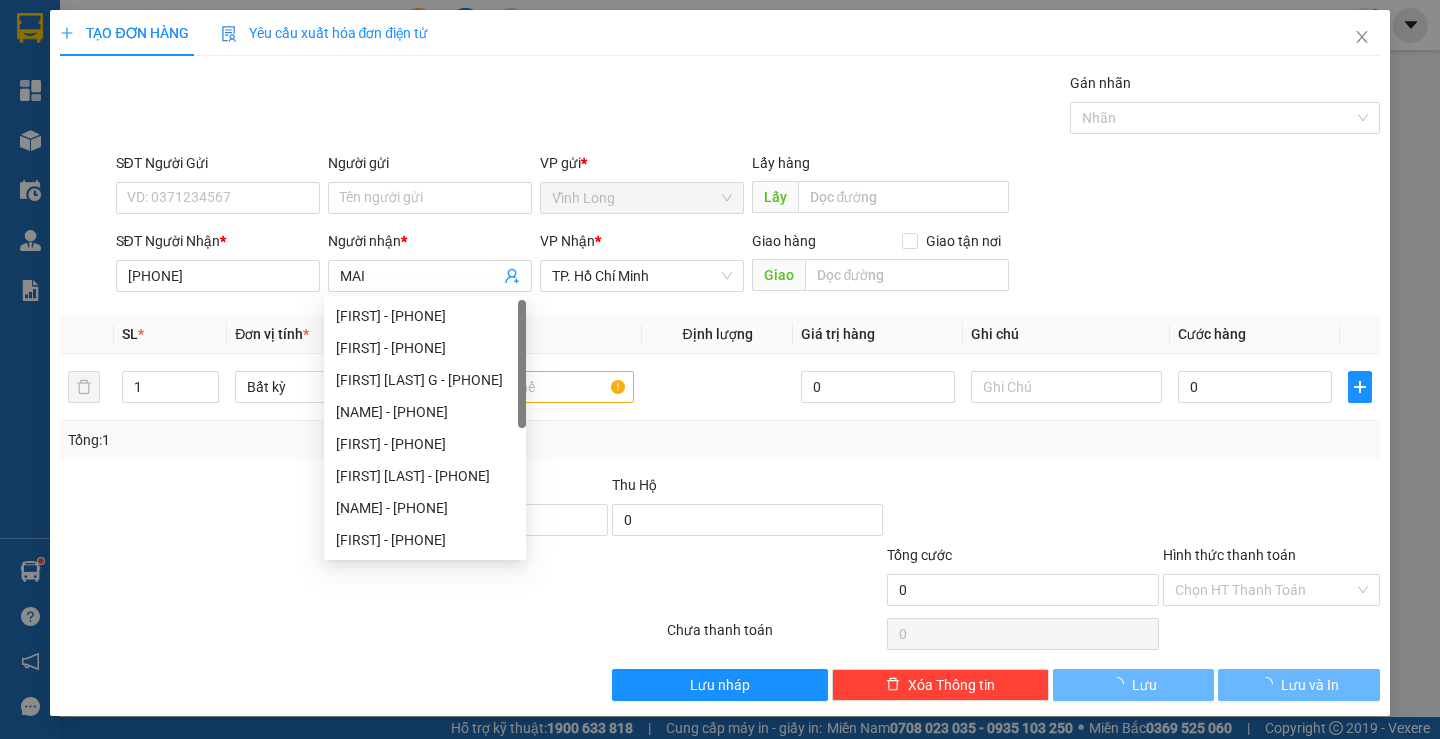click on "TẠO ĐƠN HÀNG Yêu cầu xuất hóa đơn điện tử Transit Pickup Surcharge Ids Transit Deliver Surcharge Ids Transit Deliver Surcharge Transit Deliver Surcharge Gói vận chuyển * Tiêu chuẩn Gán nhãn Nhãn SĐT Người Gửi VD: [PHONE] Người gửi Tên người gửi VP gửi * Vĩnh Long Lấy hàng Lấy SĐT Người Nhận * [PHONE] Người nhận * [FIRST] VP Nhận * TP. Hồ Chí Minh Giao hàng Giao tận nơi Giao SL * Đơn vị tính * Tên hàng * Định lượng Giá trị hàng Ghi chú Cước hàng 1 Bất kỳ 0 0 Tổng: 1 Ghi chú đơn hàng Thu Hộ 0 Tổng cước 0 Hình thức thanh toán Chọn HT Thanh Toán Số tiền thu trước 0 Chưa thanh toán 0 Chọn HT Thanh Toán Lưu nháp Xóa Thông tin Lưu Lưu và In" at bounding box center (719, 355) 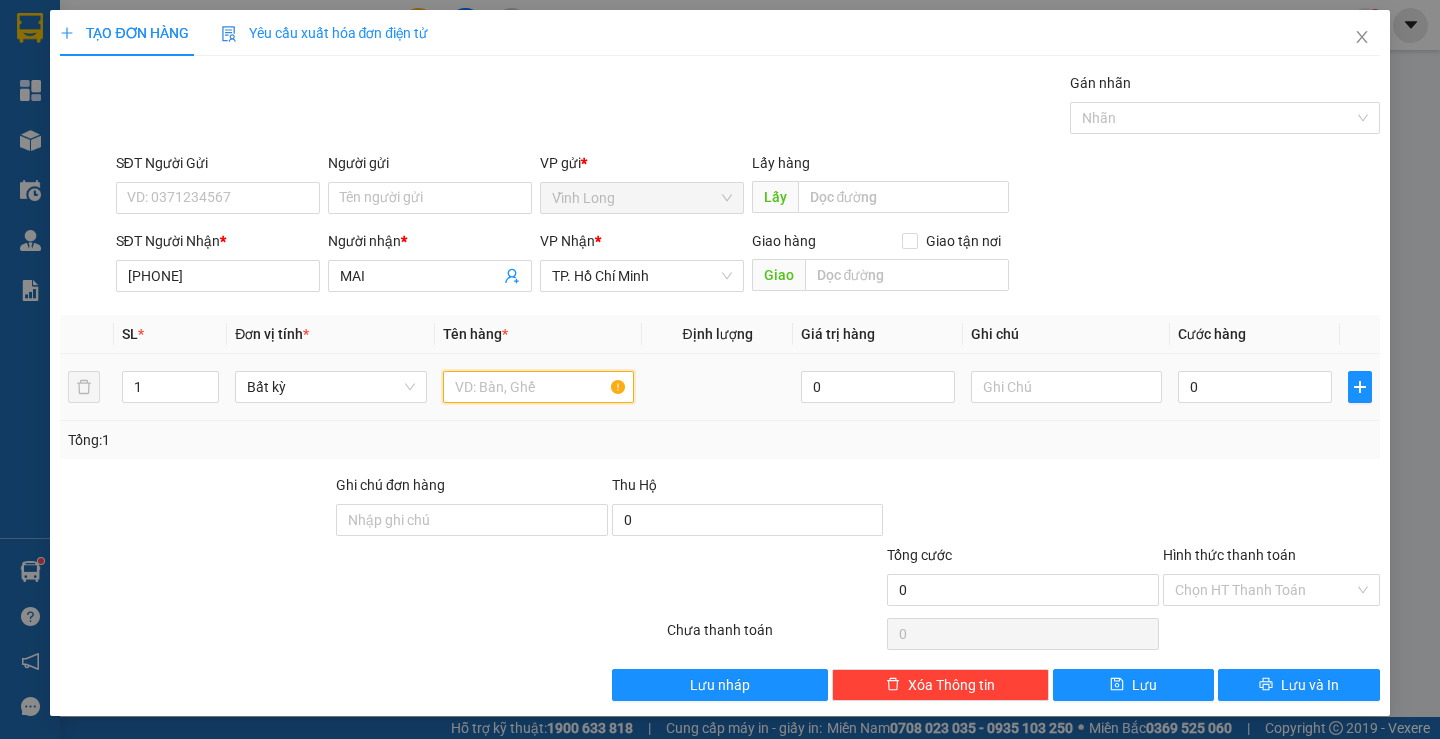 click at bounding box center (538, 387) 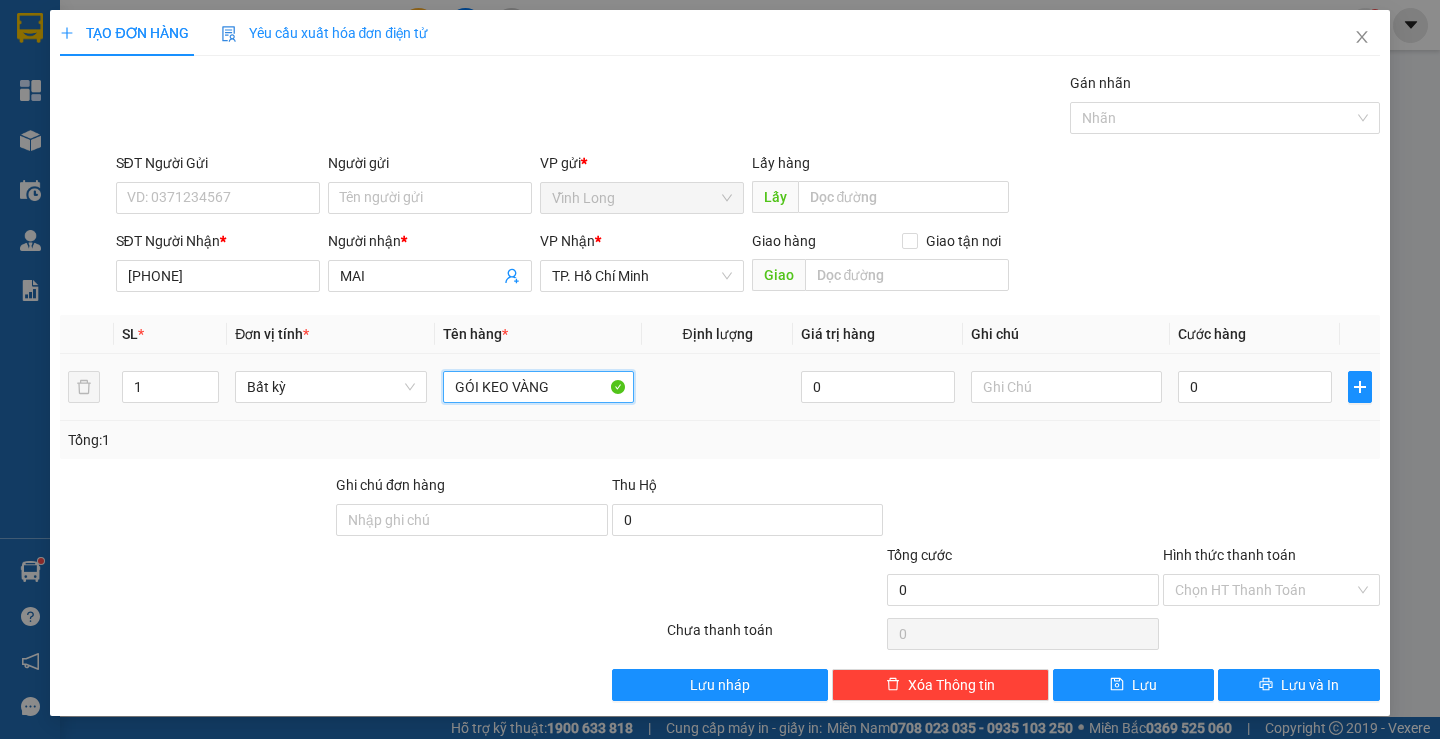 type on "GÓI KEO VÀNG" 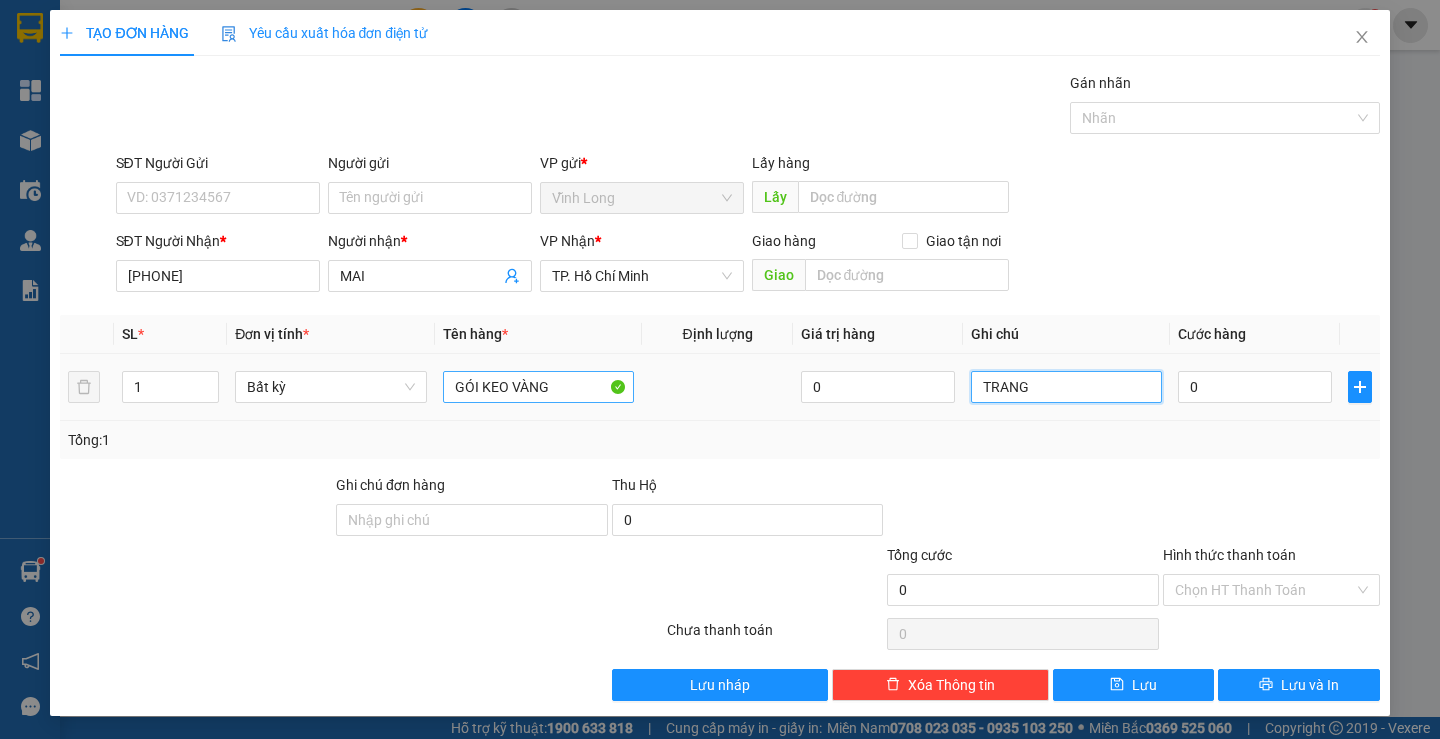 type on "TRANG" 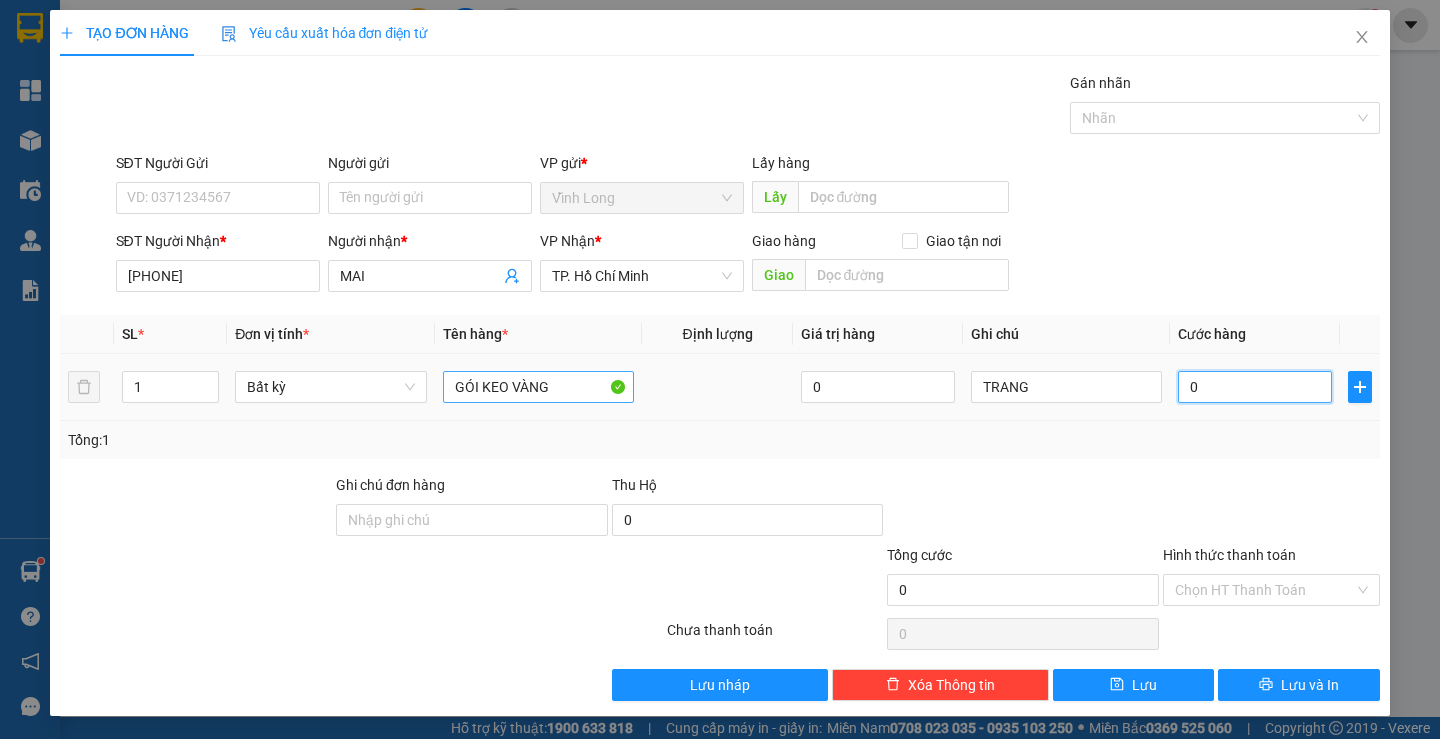 type on "2" 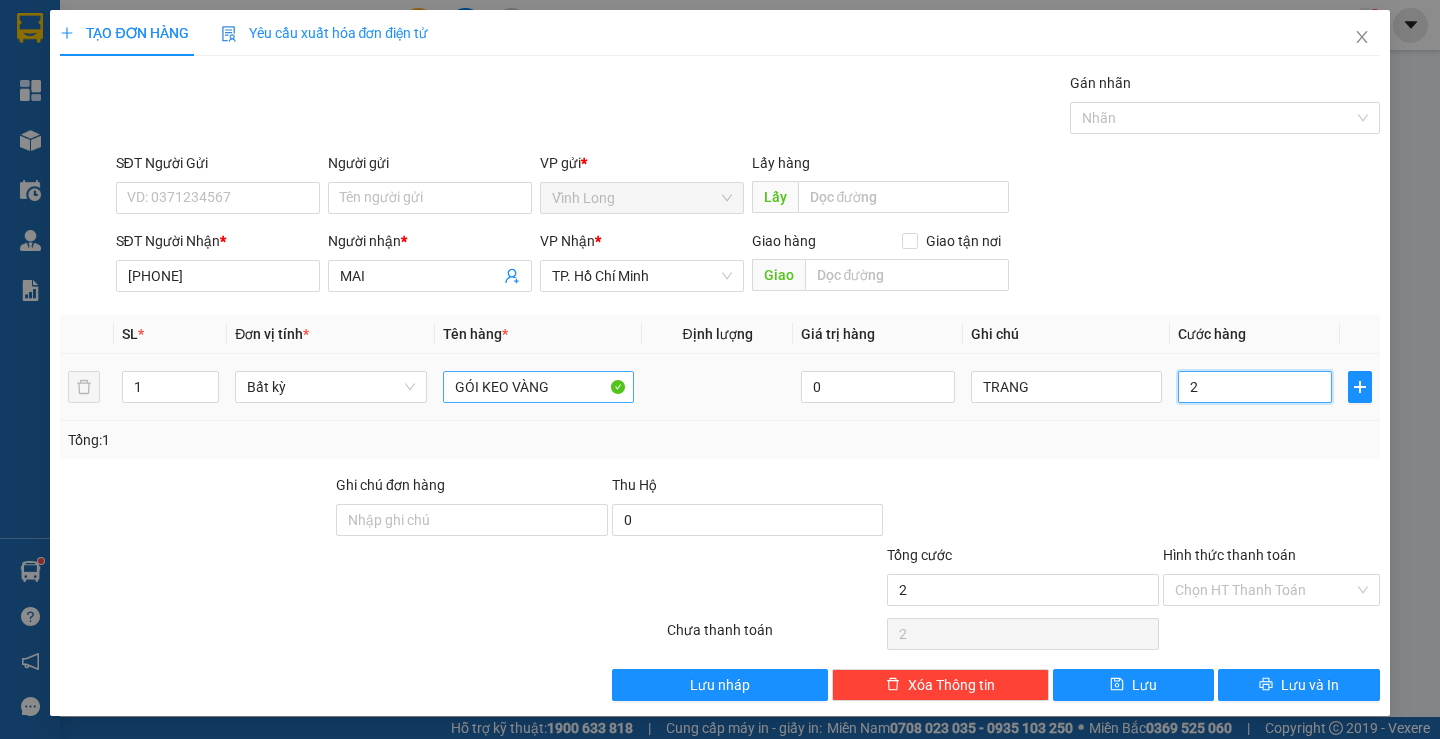 type on "20" 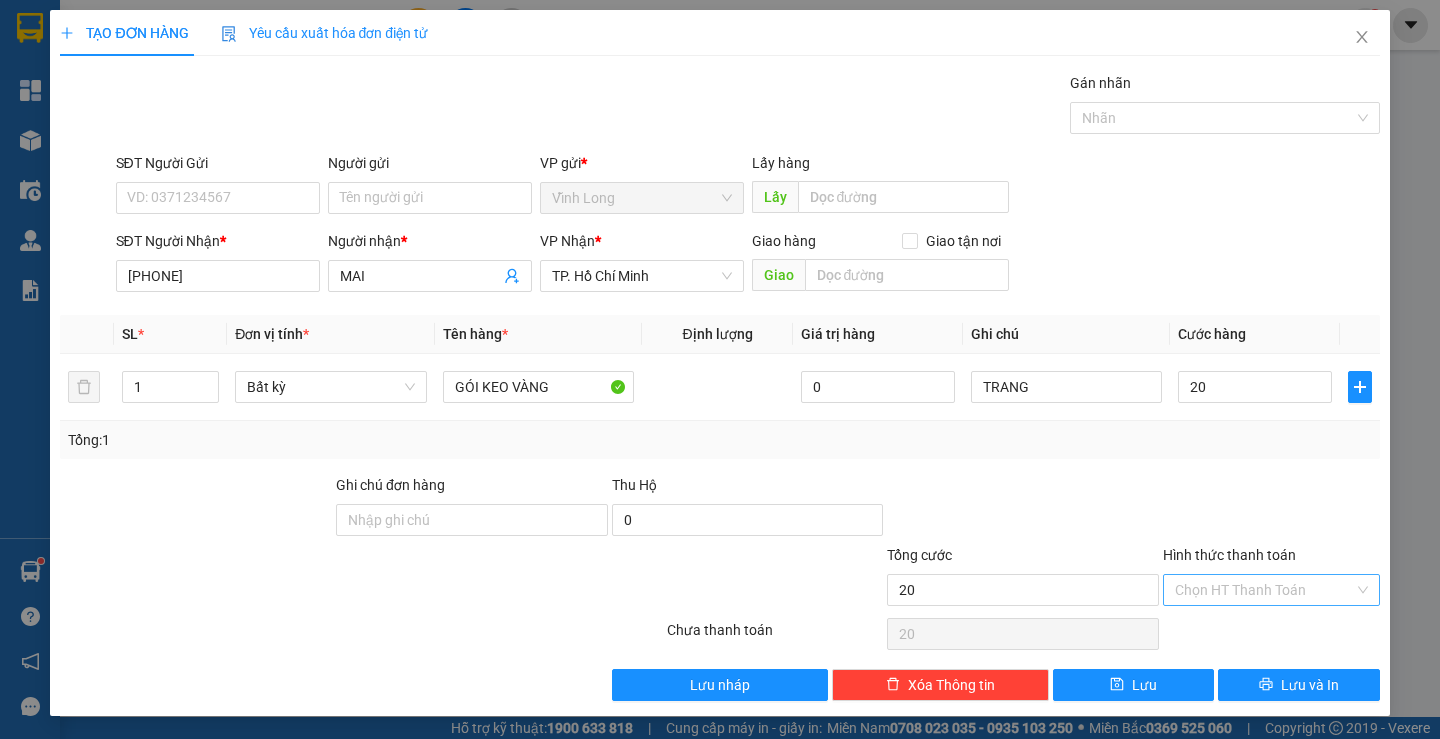 type on "20.000" 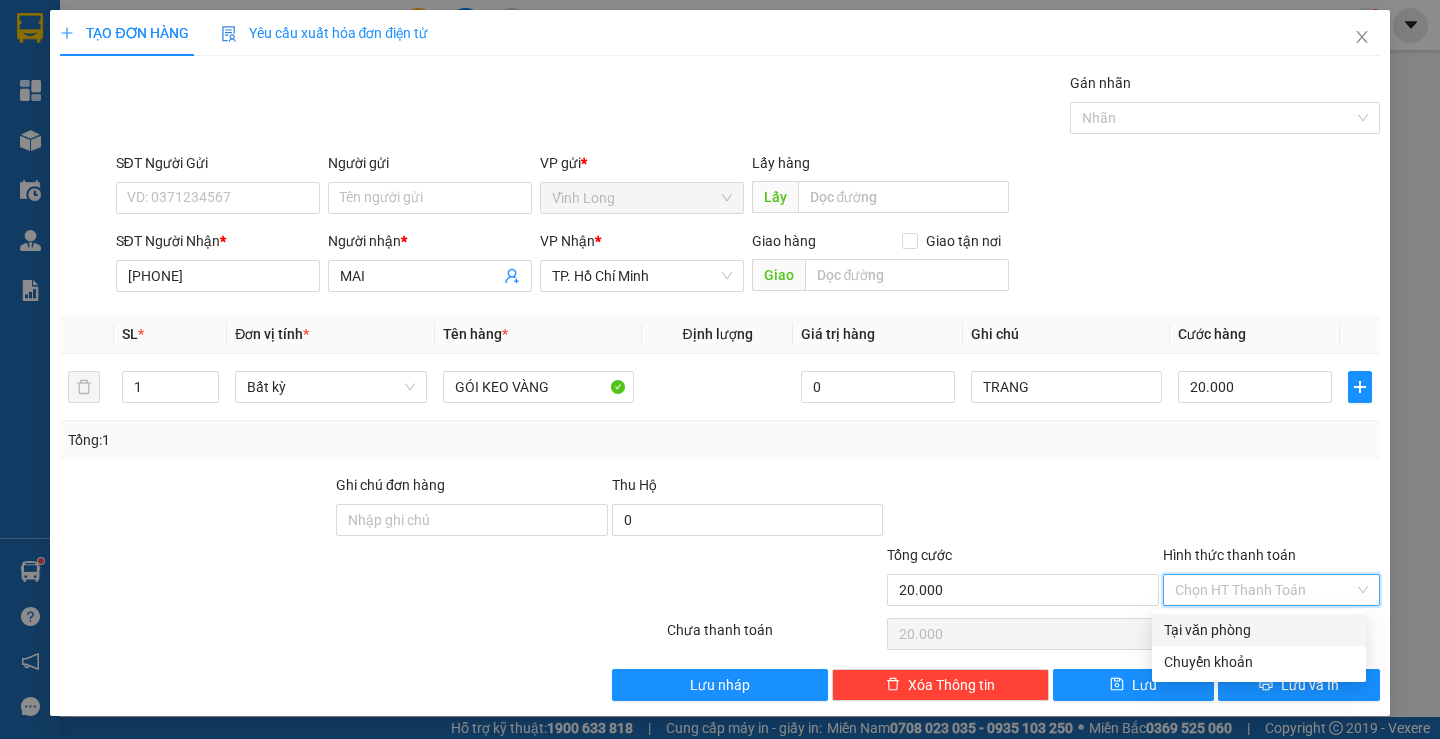 click on "Hình thức thanh toán" at bounding box center [1264, 590] 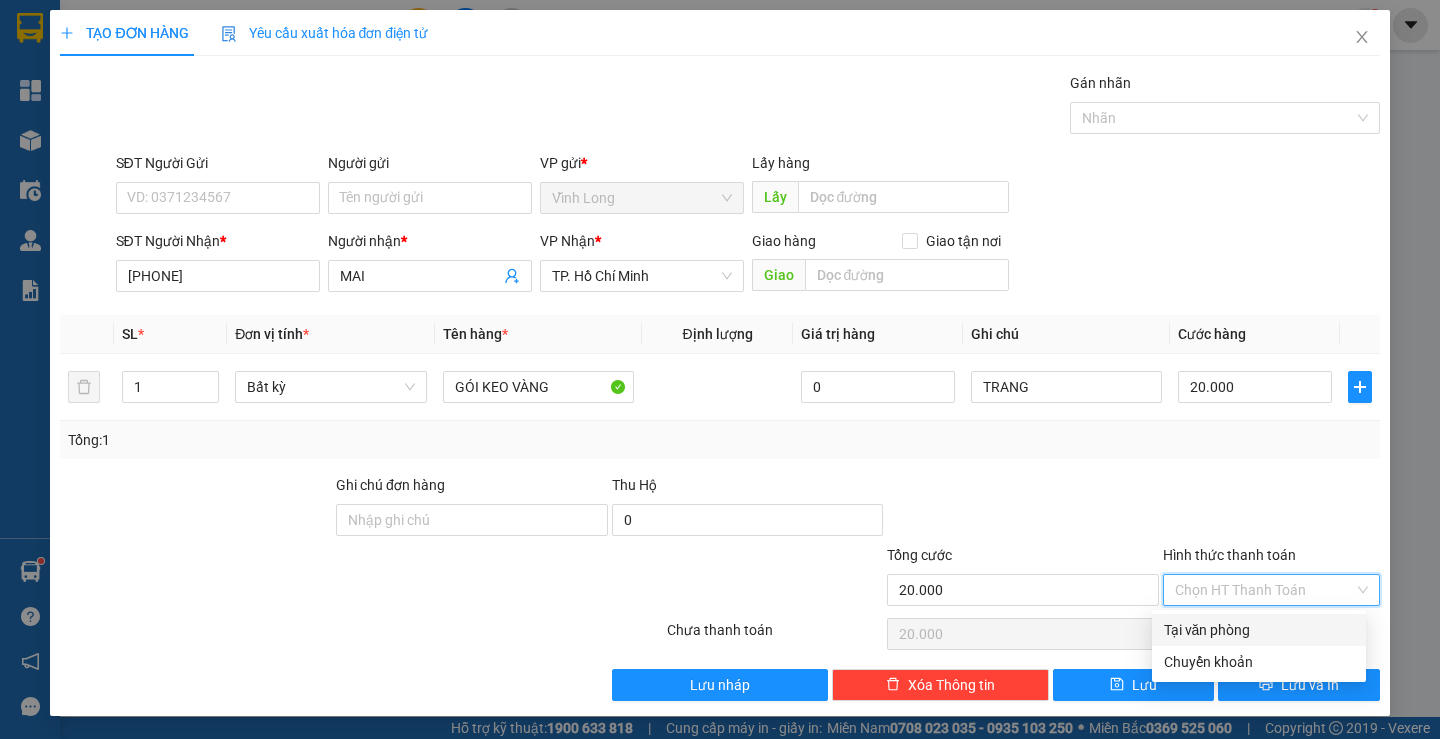 click on "Tại văn phòng" at bounding box center (1259, 630) 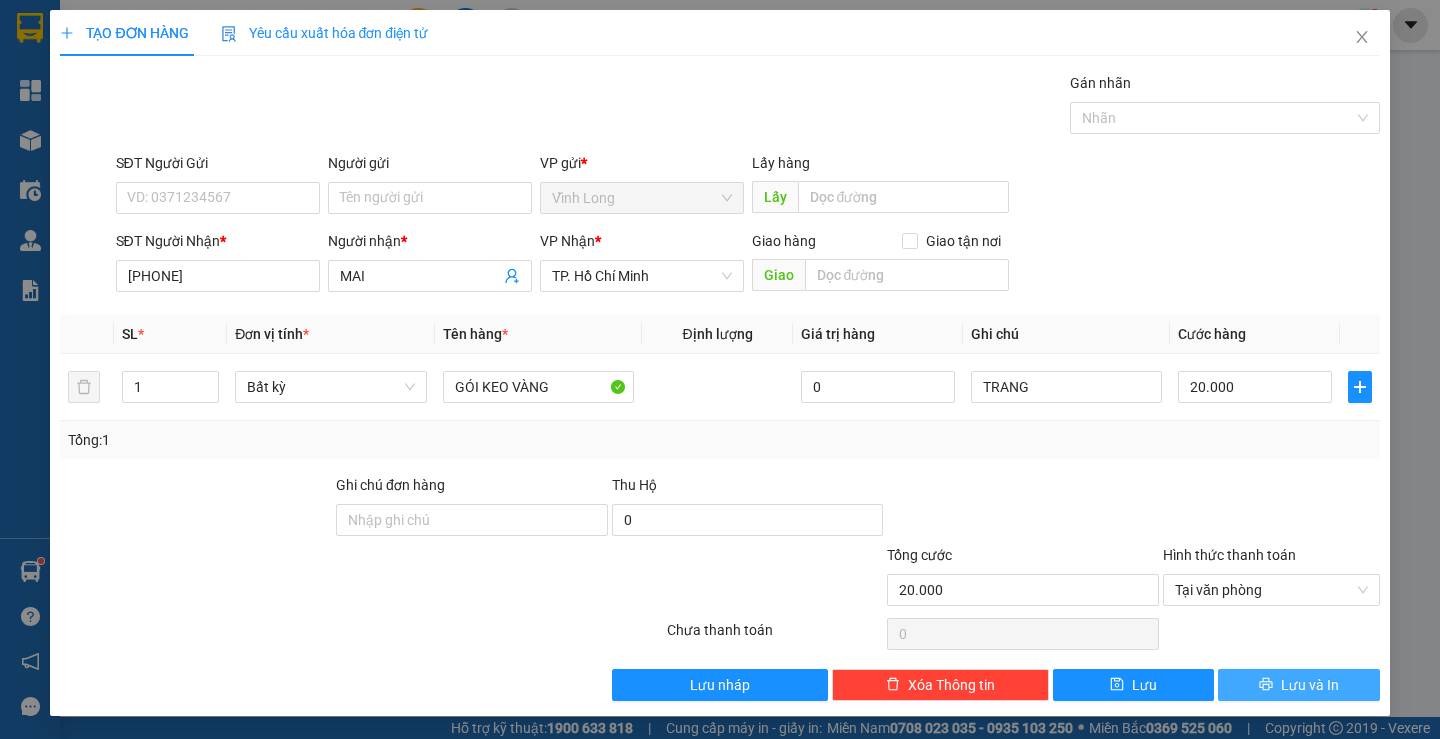 click on "Lưu và In" at bounding box center (1310, 685) 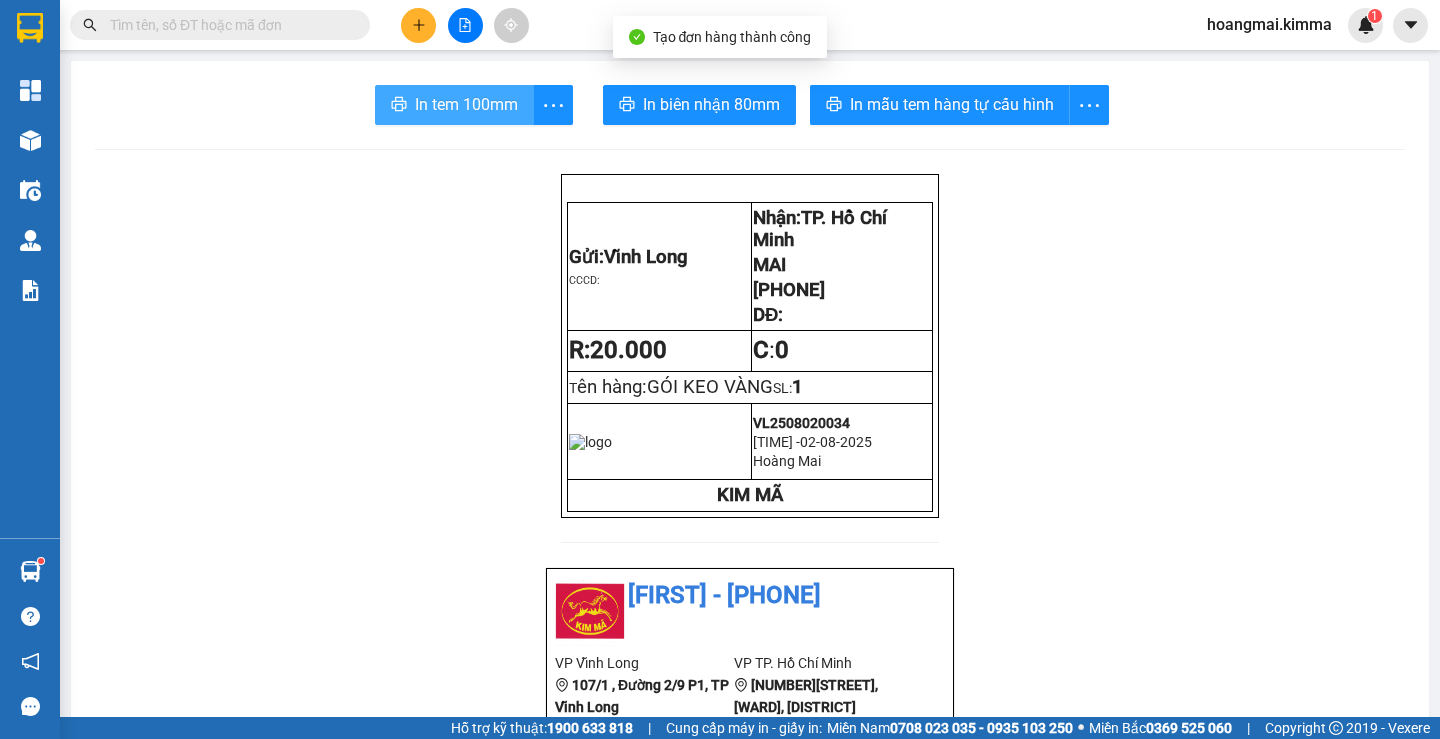 click on "In tem 100mm" at bounding box center [466, 104] 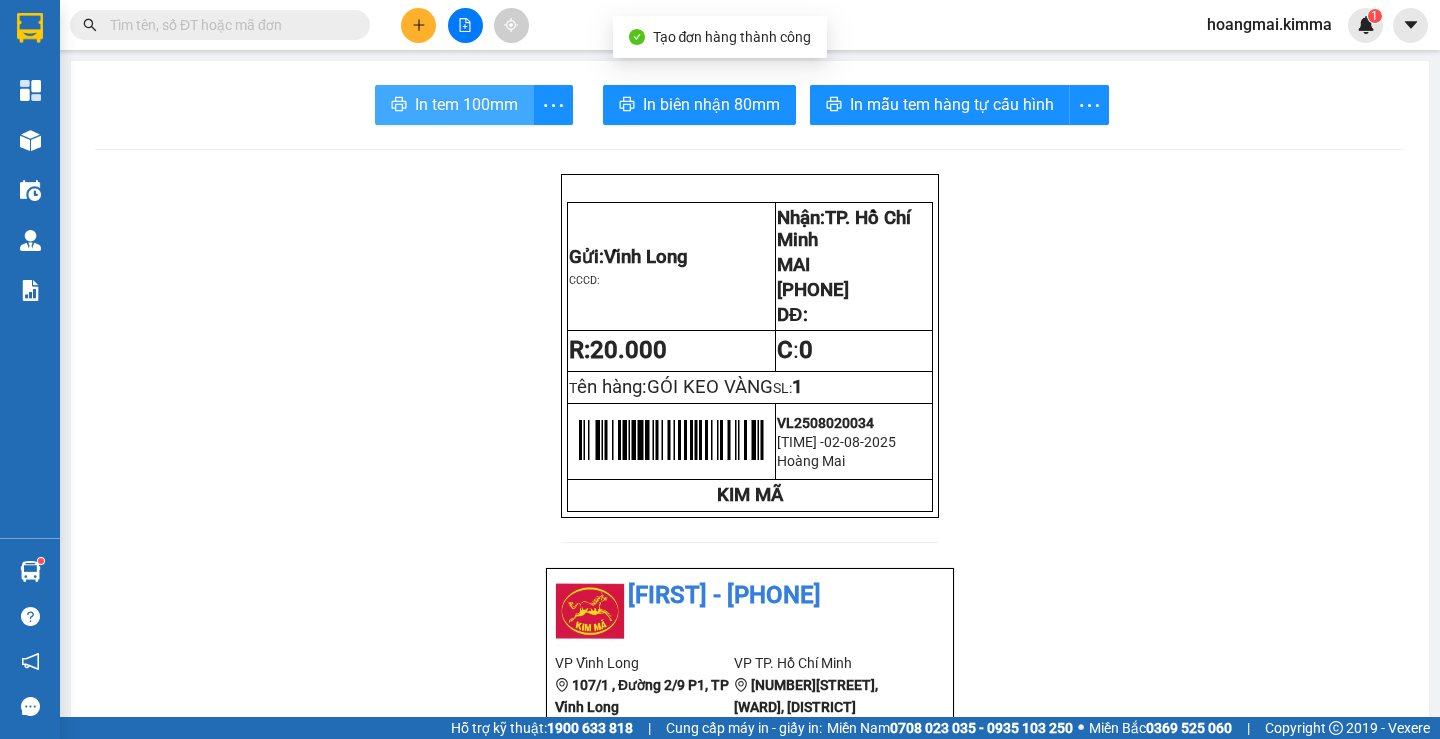 scroll, scrollTop: 0, scrollLeft: 0, axis: both 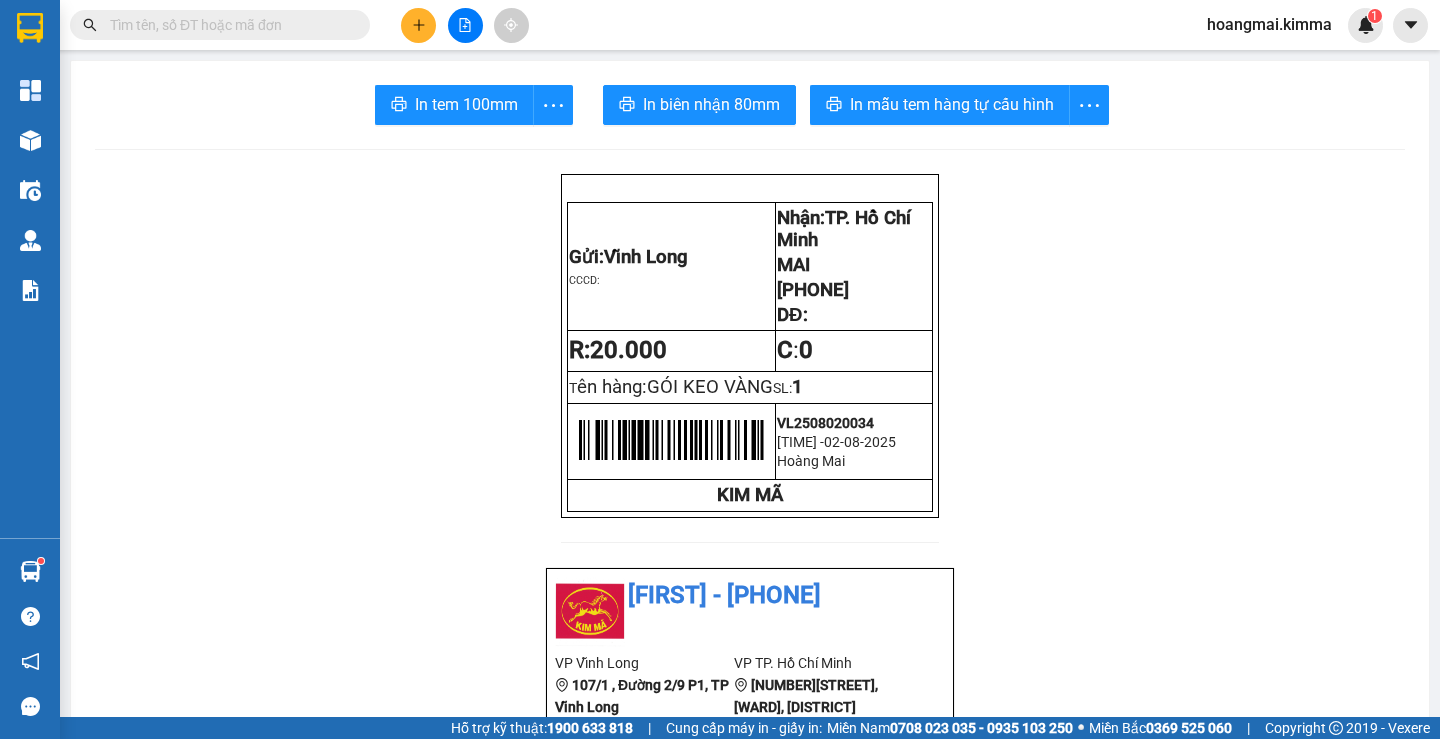 click at bounding box center [418, 25] 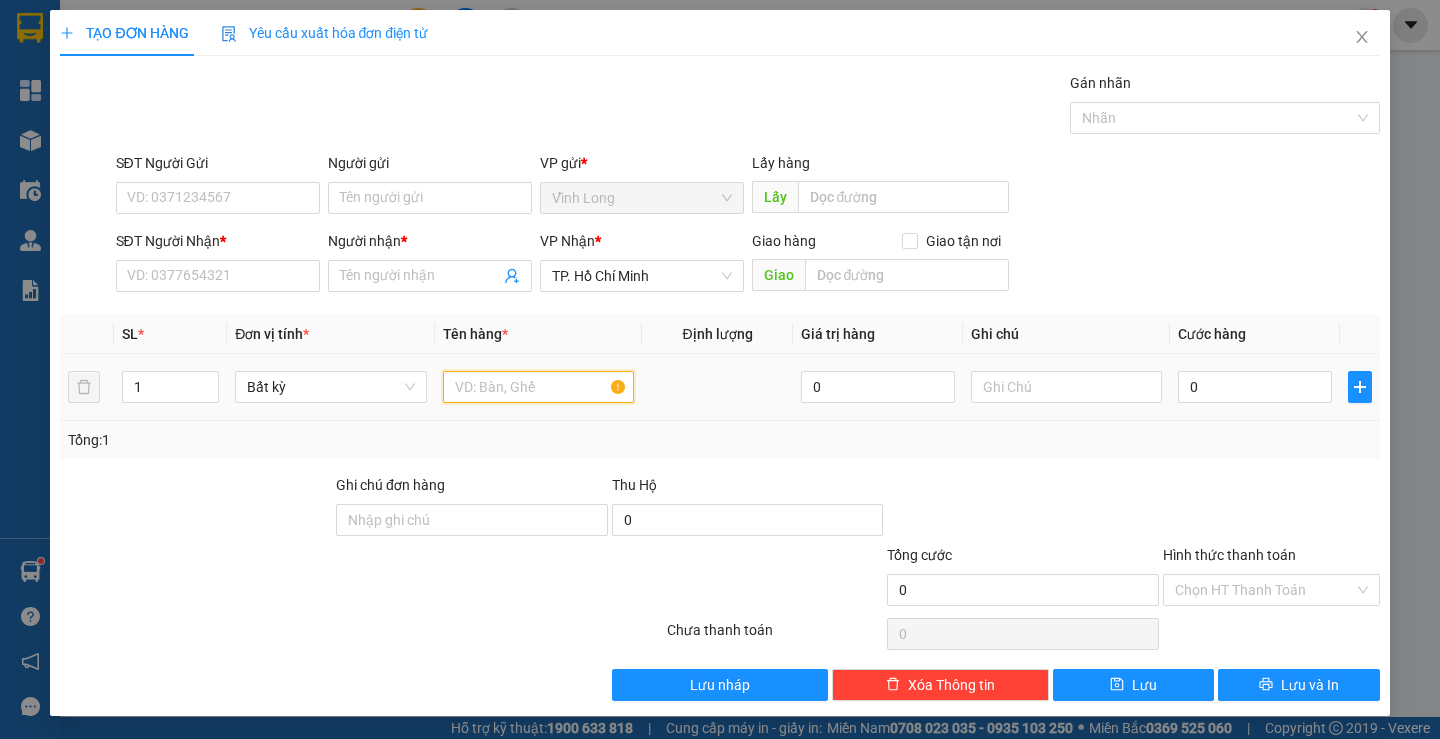 click at bounding box center [538, 387] 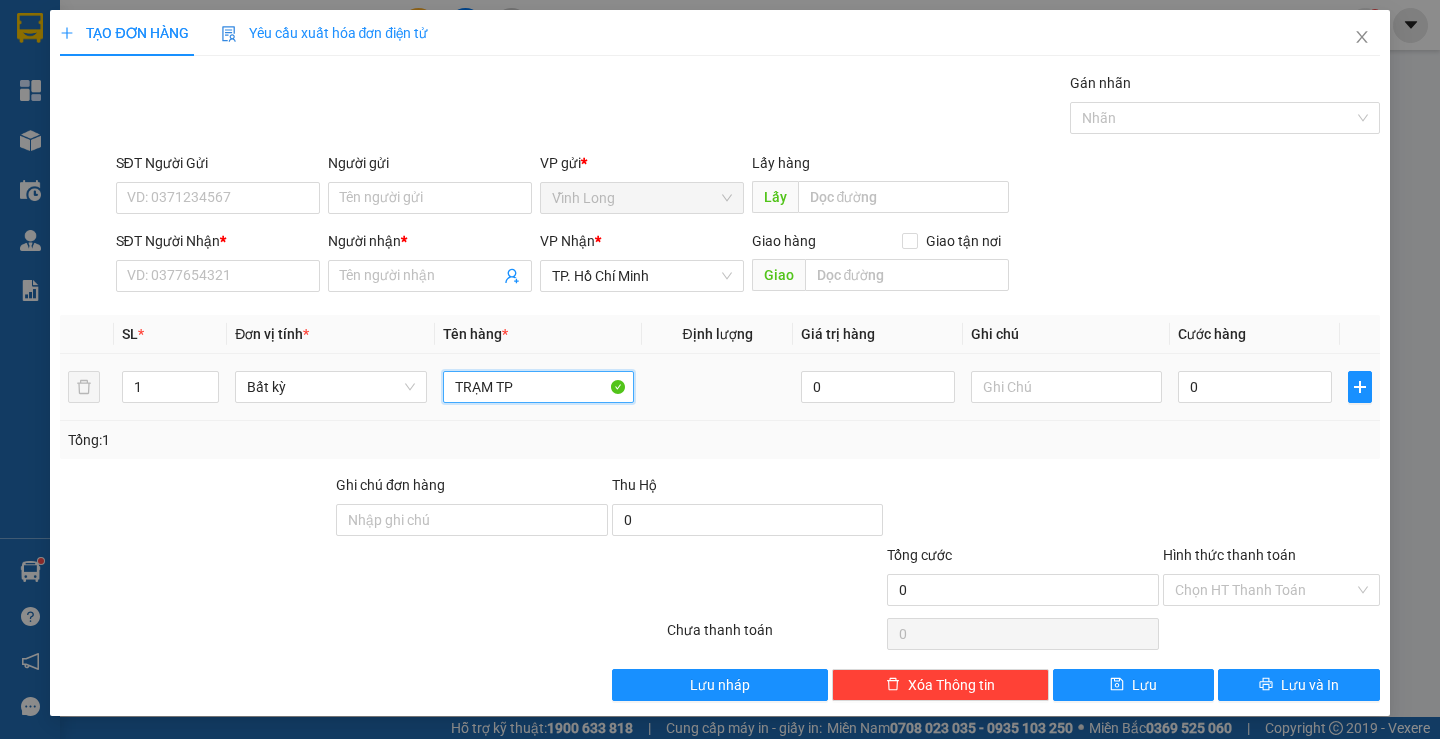 type on "TRẠM TP" 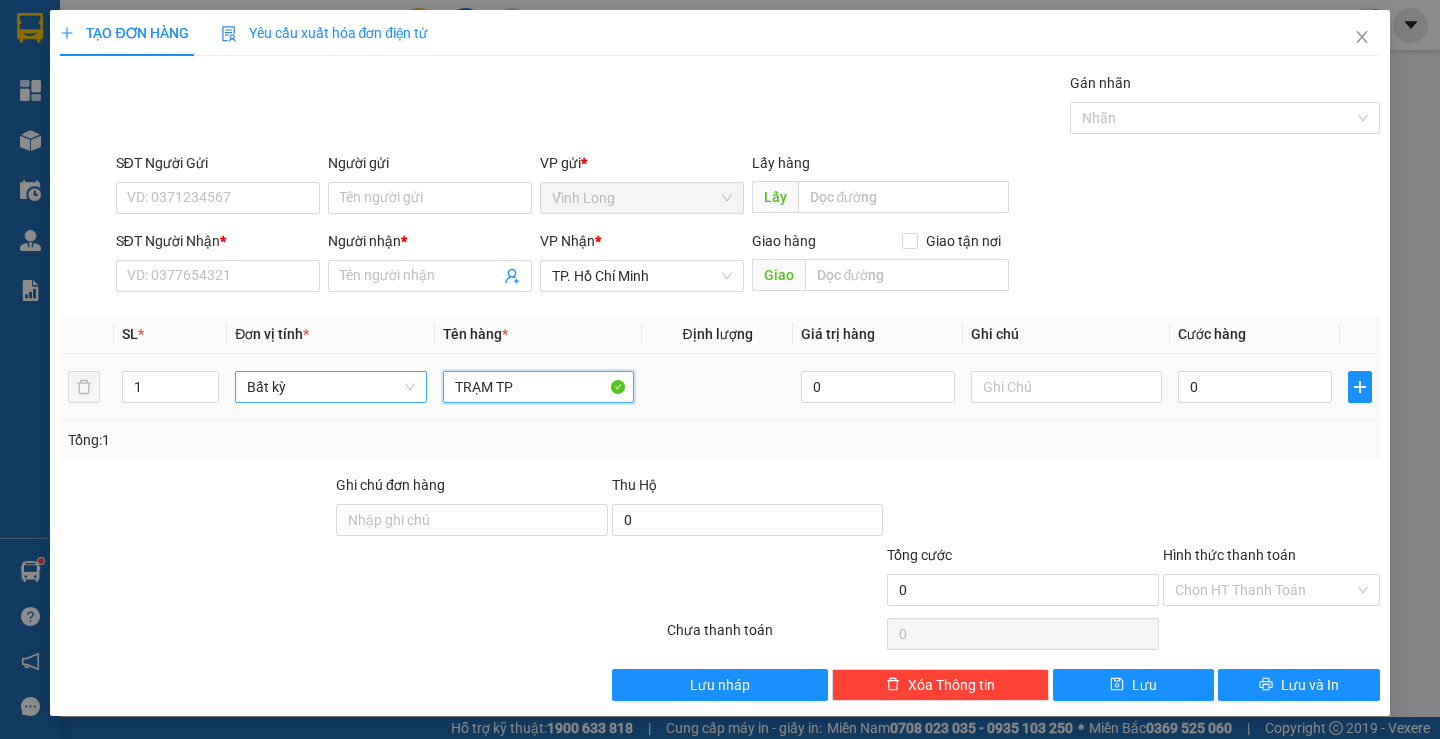 drag, startPoint x: 540, startPoint y: 379, endPoint x: 357, endPoint y: 397, distance: 183.88312 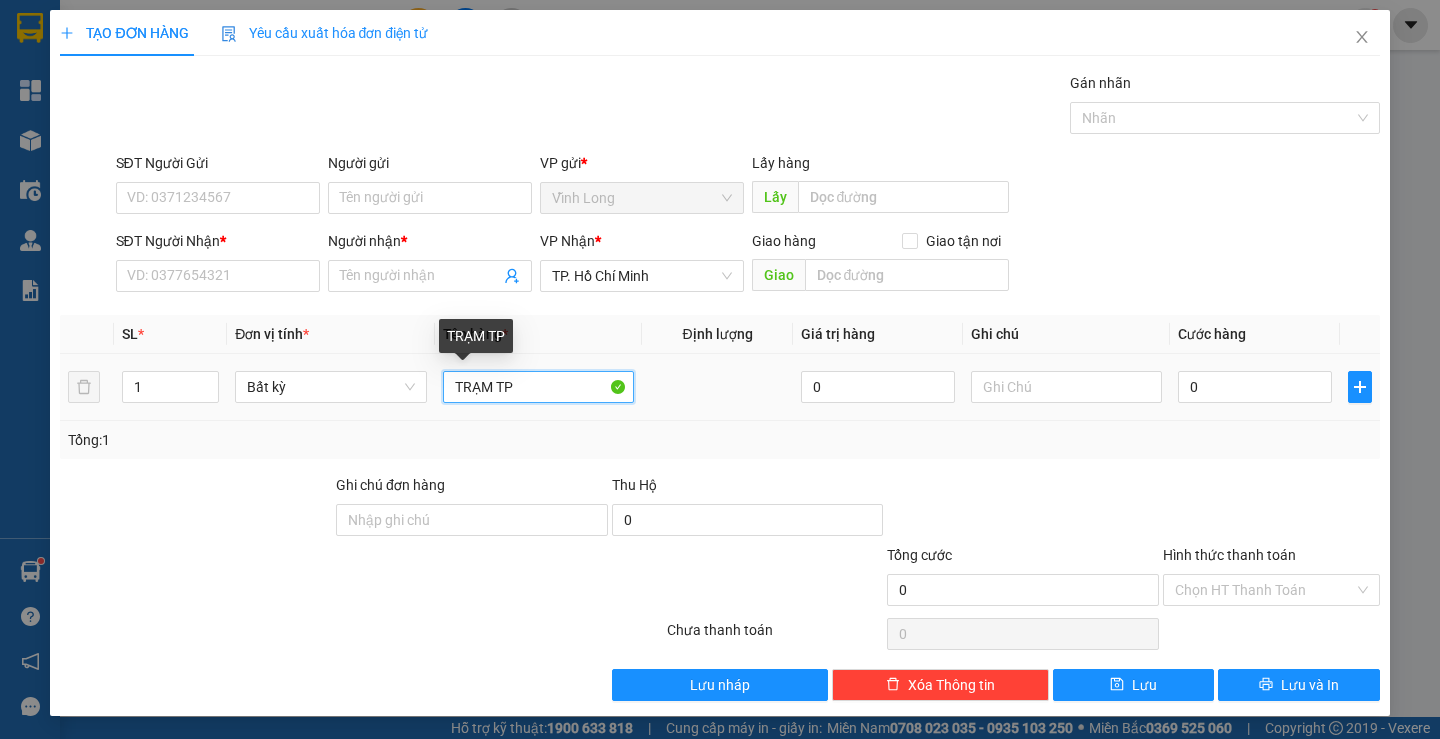 type 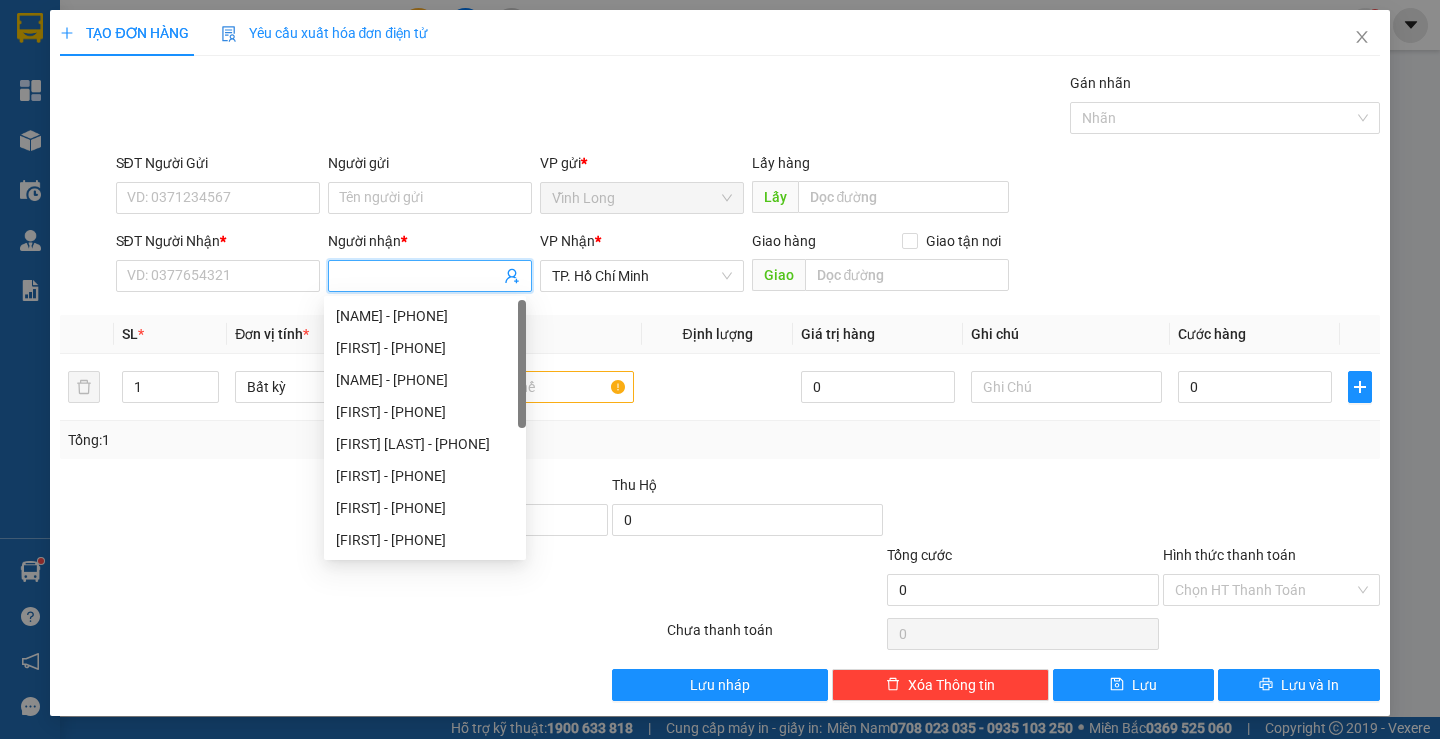 paste on "TRẠM TP" 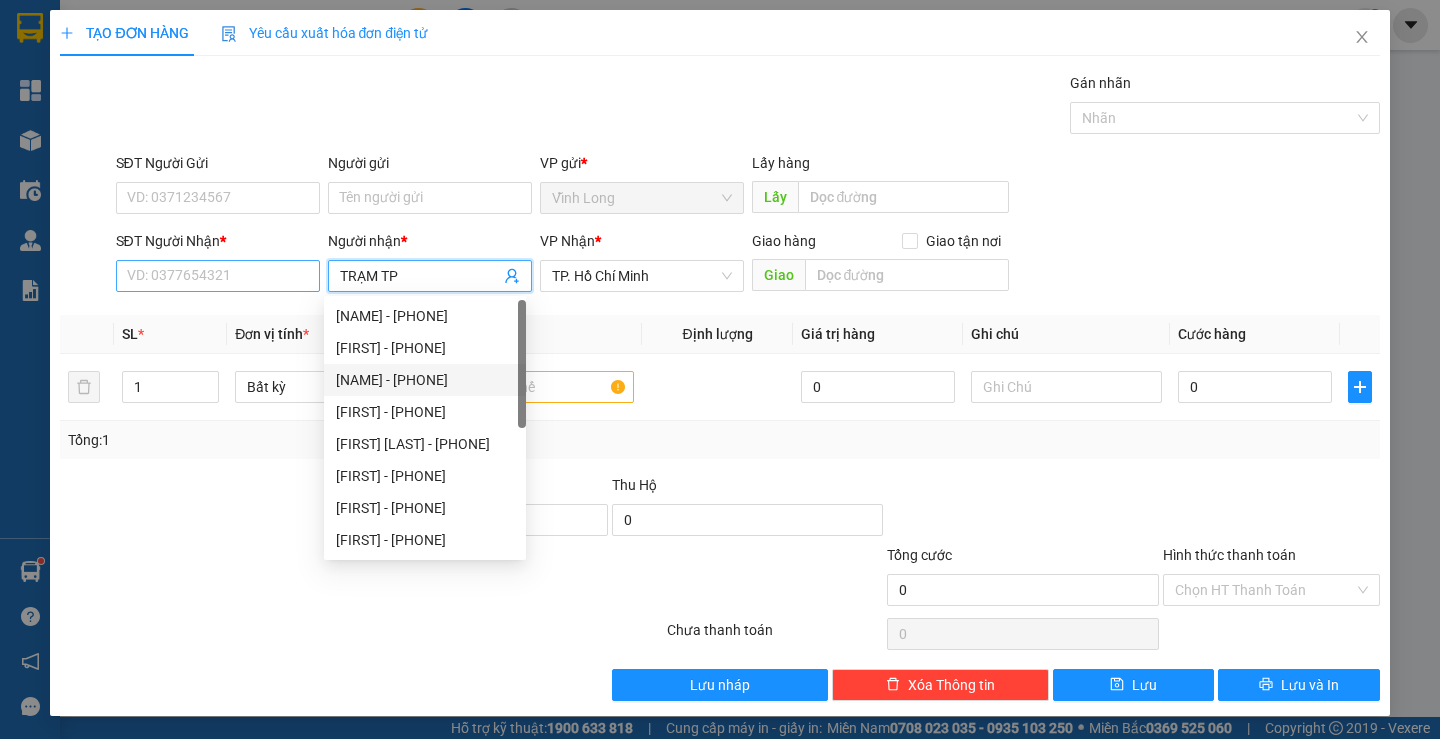type on "TRẠM TP" 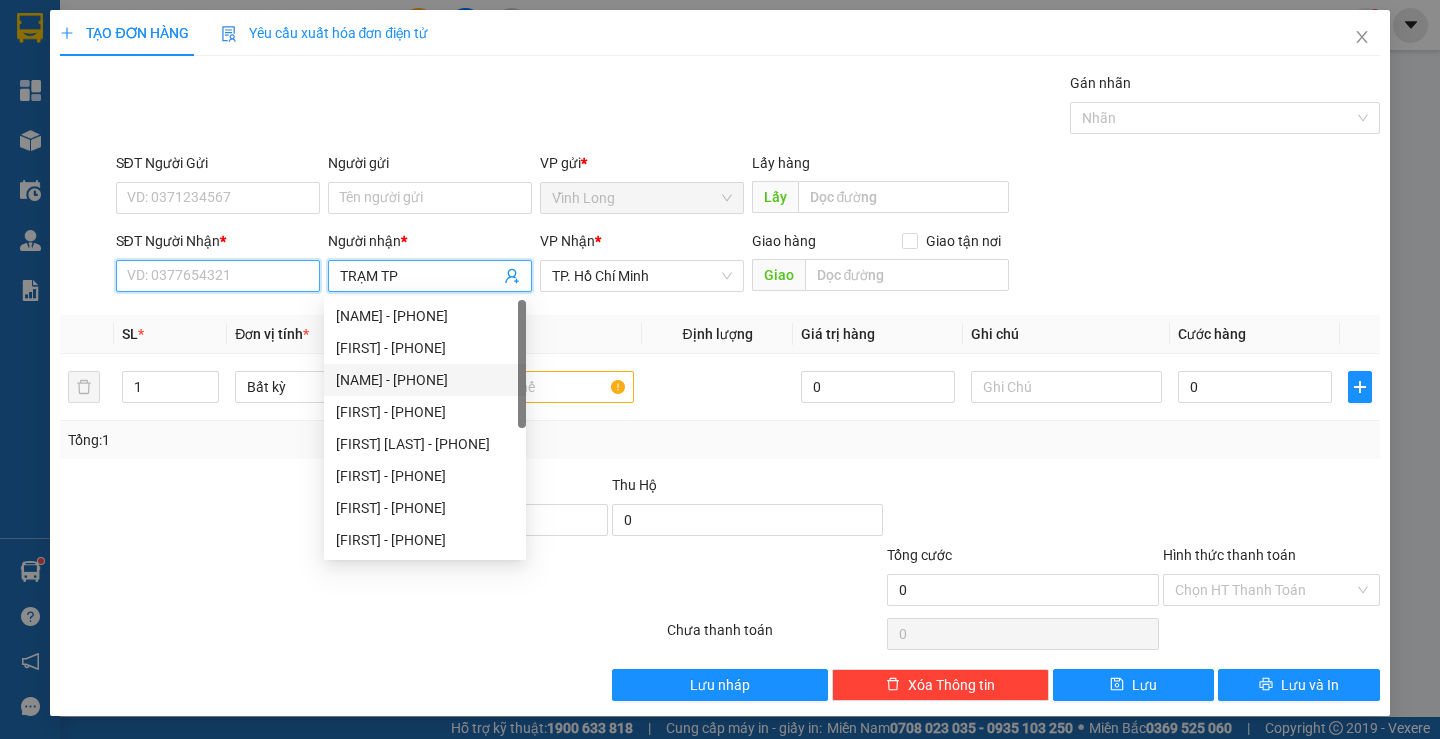 click on "SĐT Người Nhận  *" at bounding box center (218, 276) 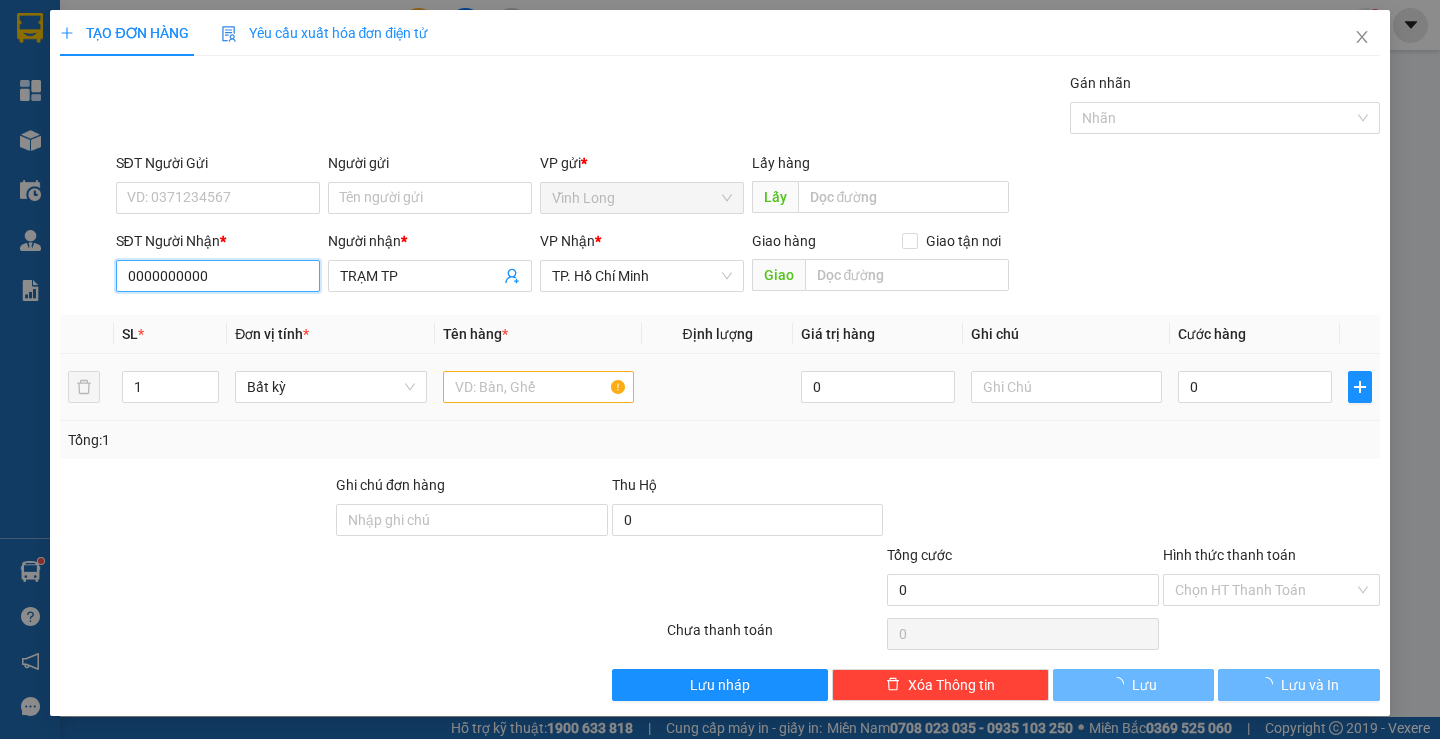 type on "0000000000" 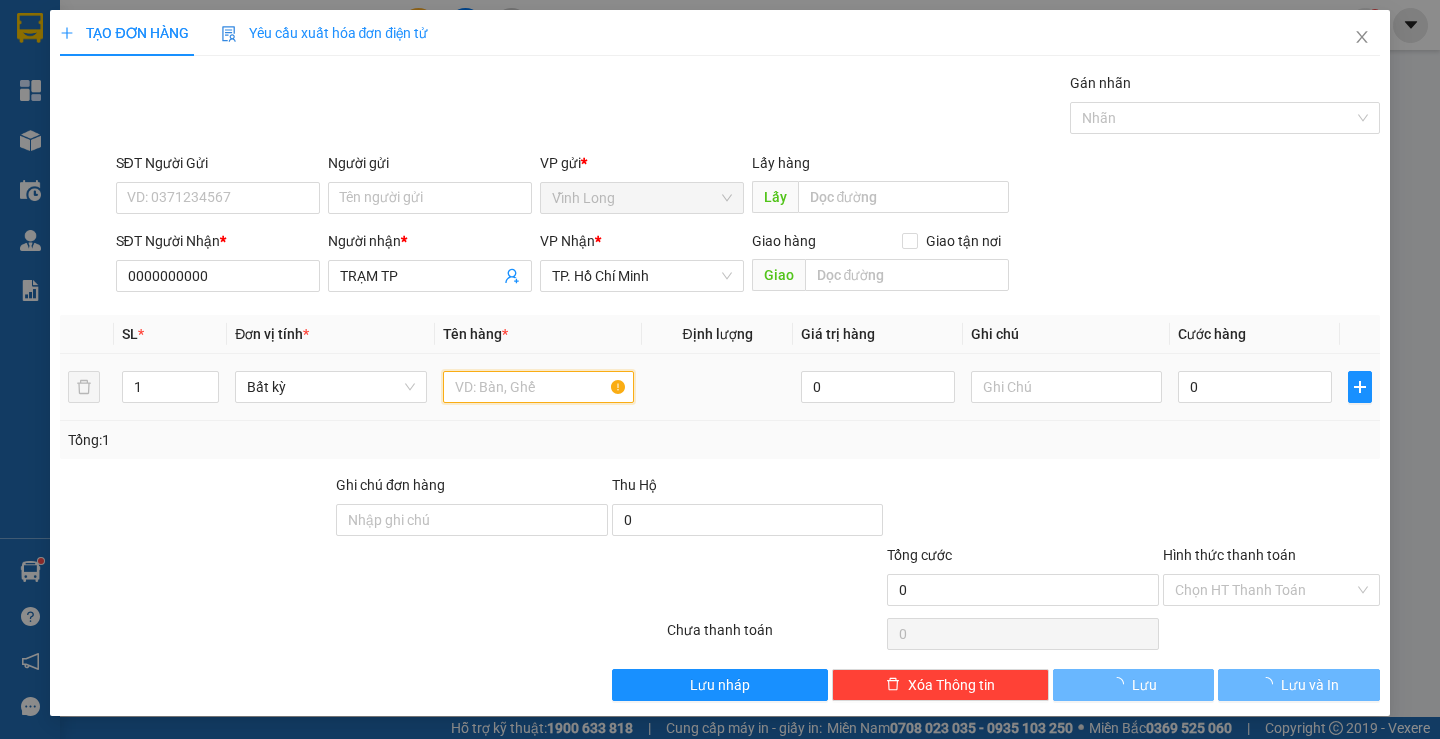 click at bounding box center [538, 387] 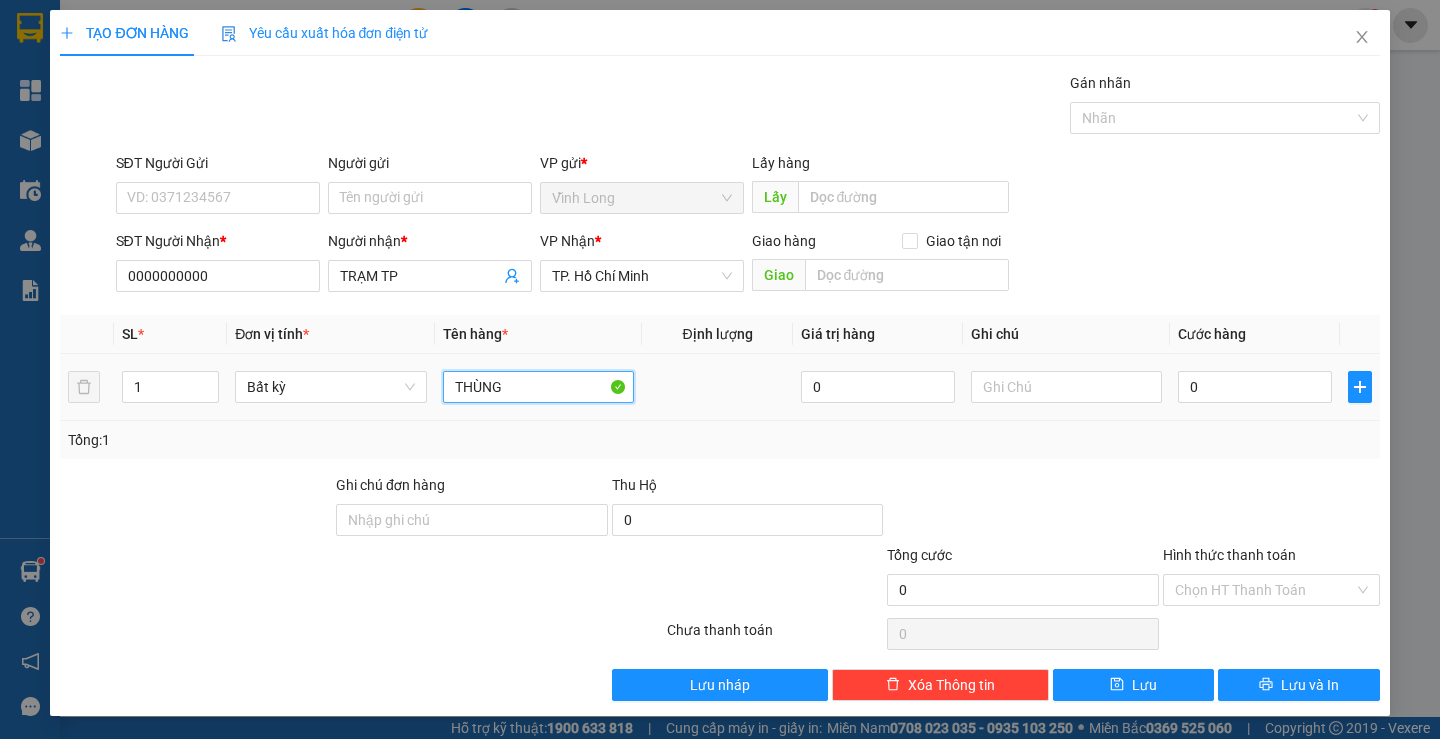 type on "THÙNG" 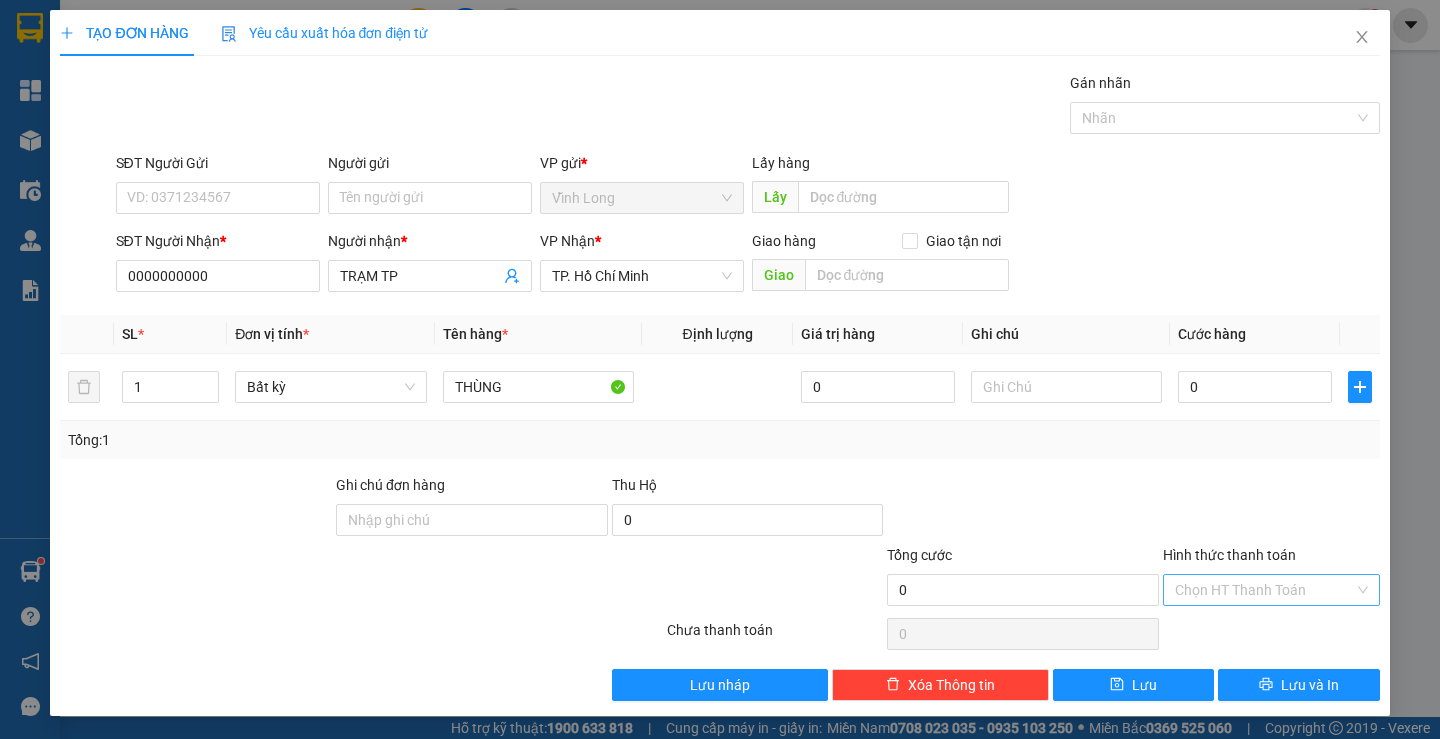 click on "Hình thức thanh toán" at bounding box center (1264, 590) 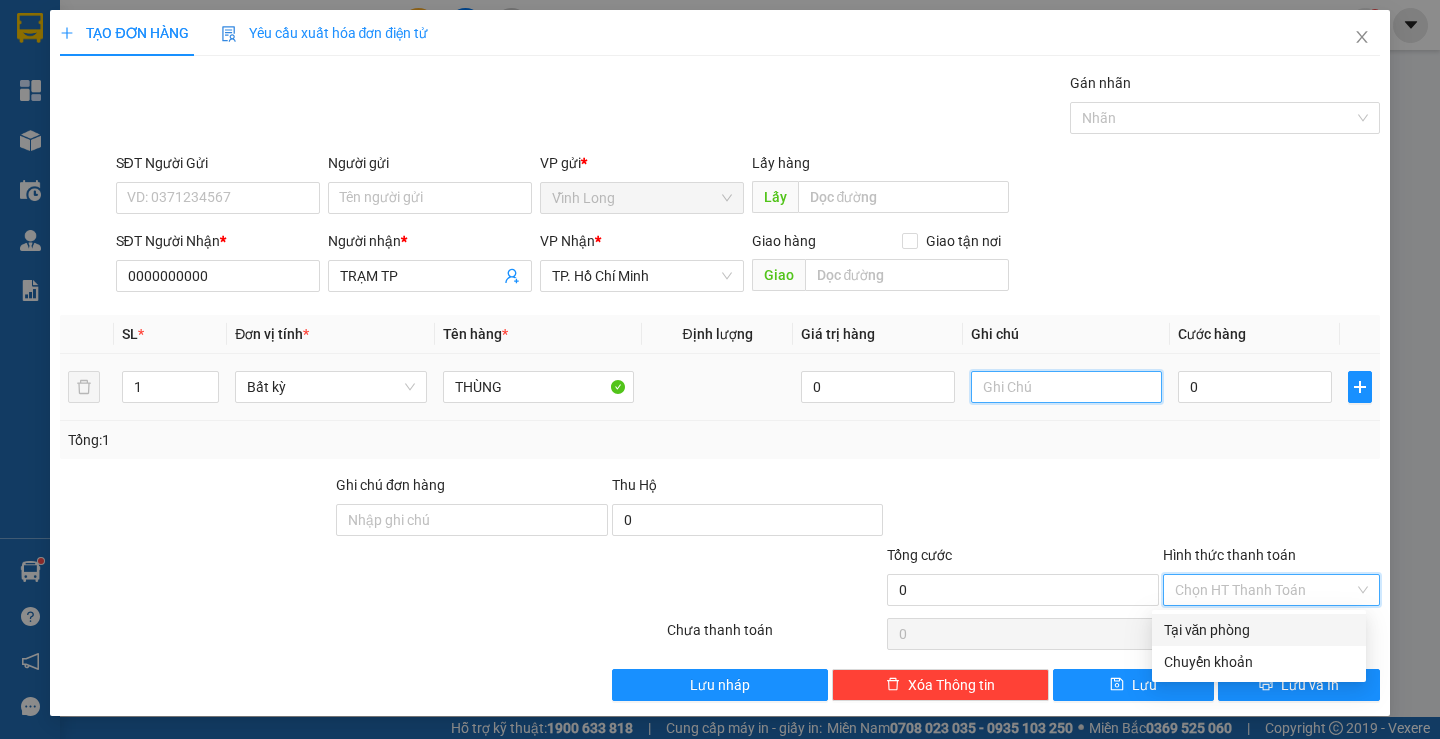 click at bounding box center (1066, 387) 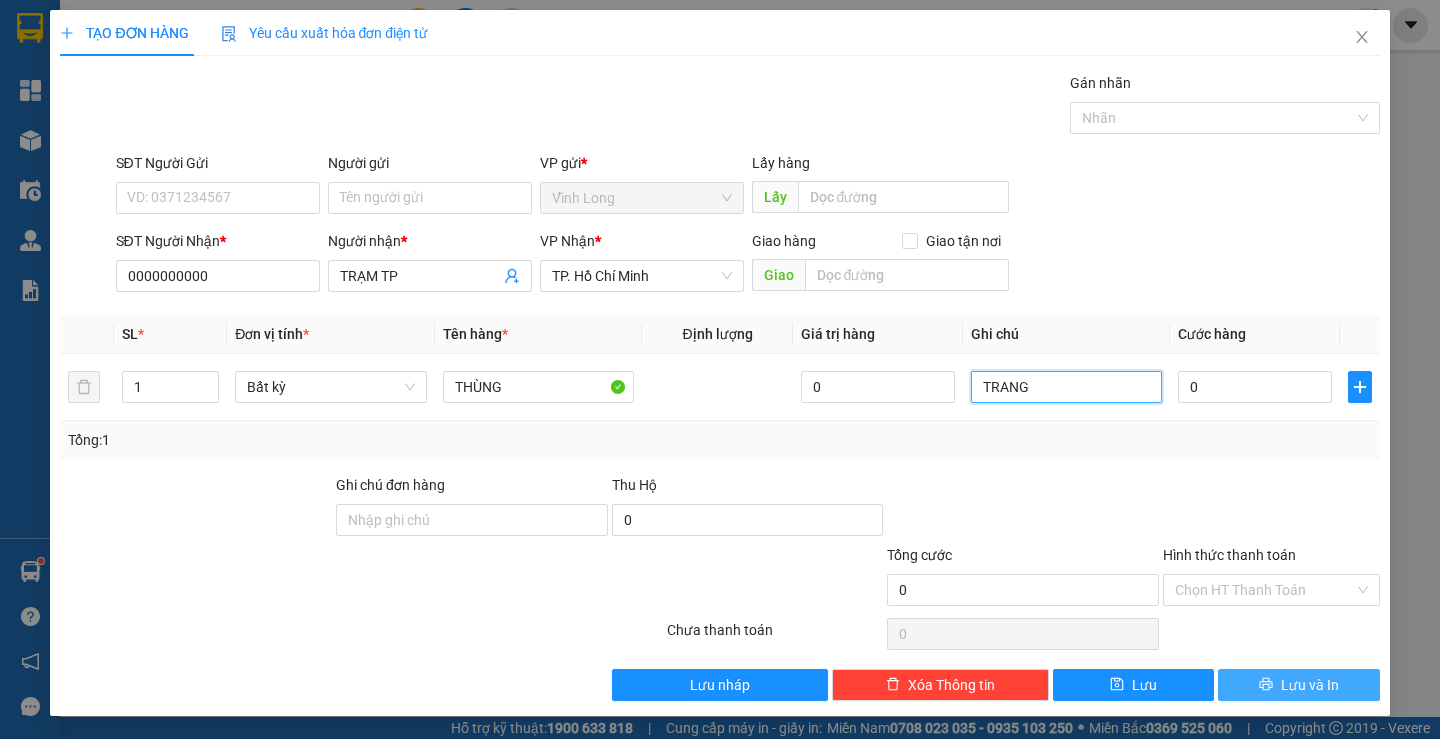 type on "TRANG" 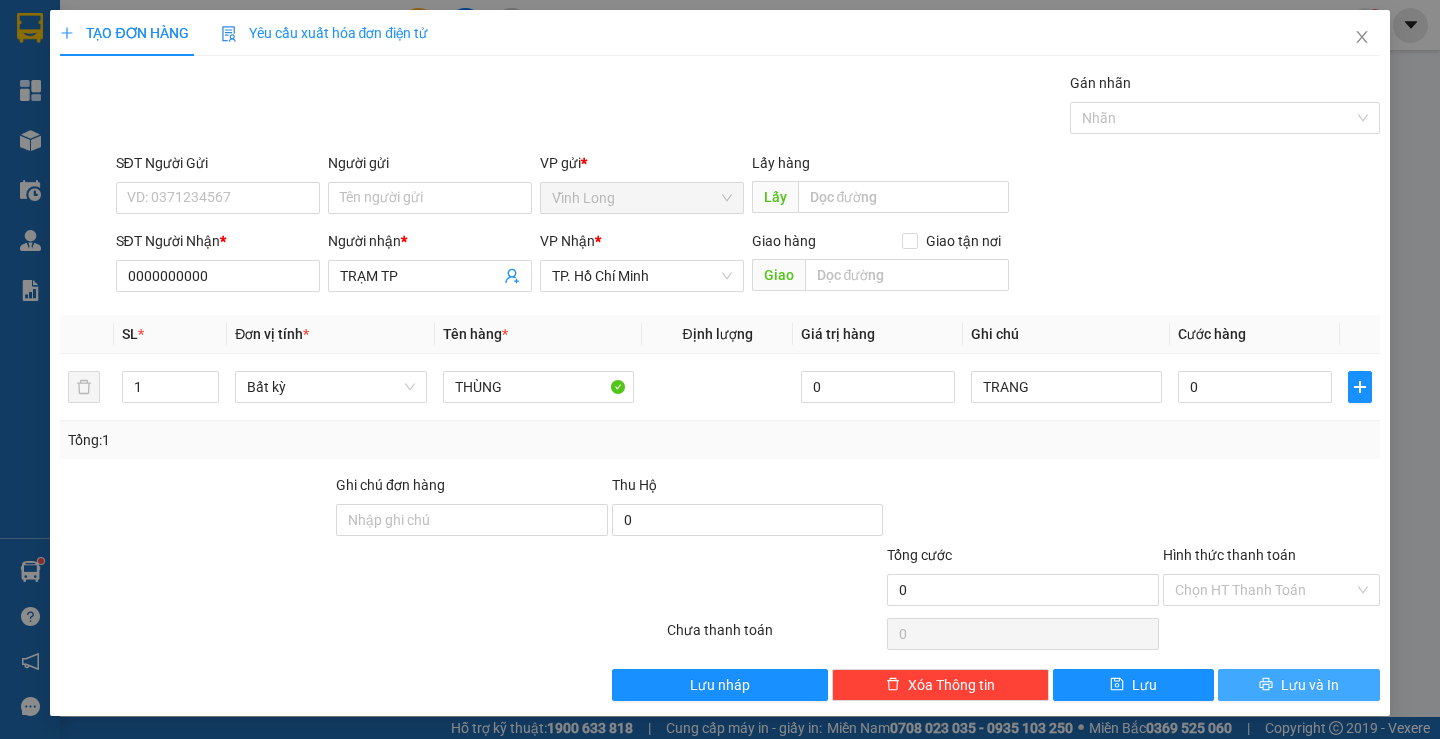 click on "Lưu và In" at bounding box center (1298, 685) 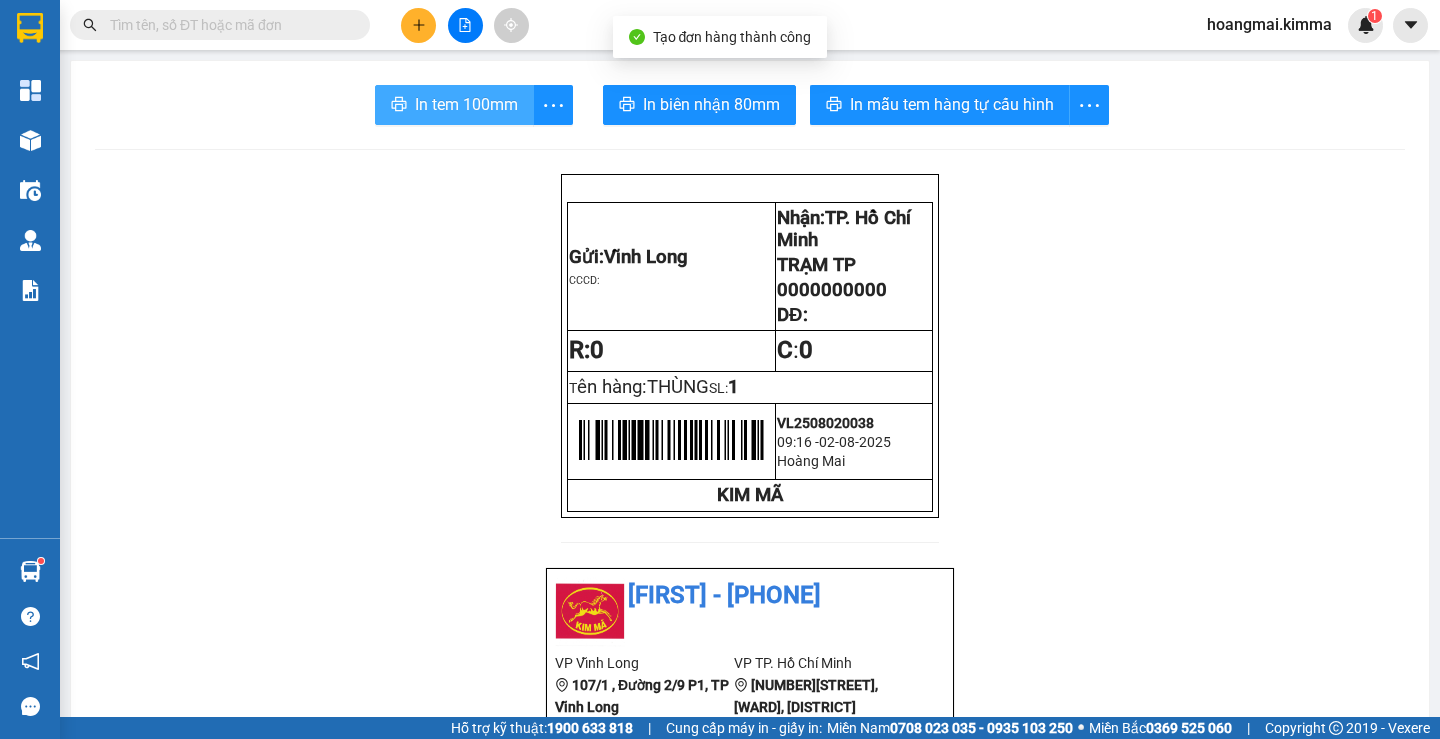 click on "In tem 100mm" at bounding box center [454, 105] 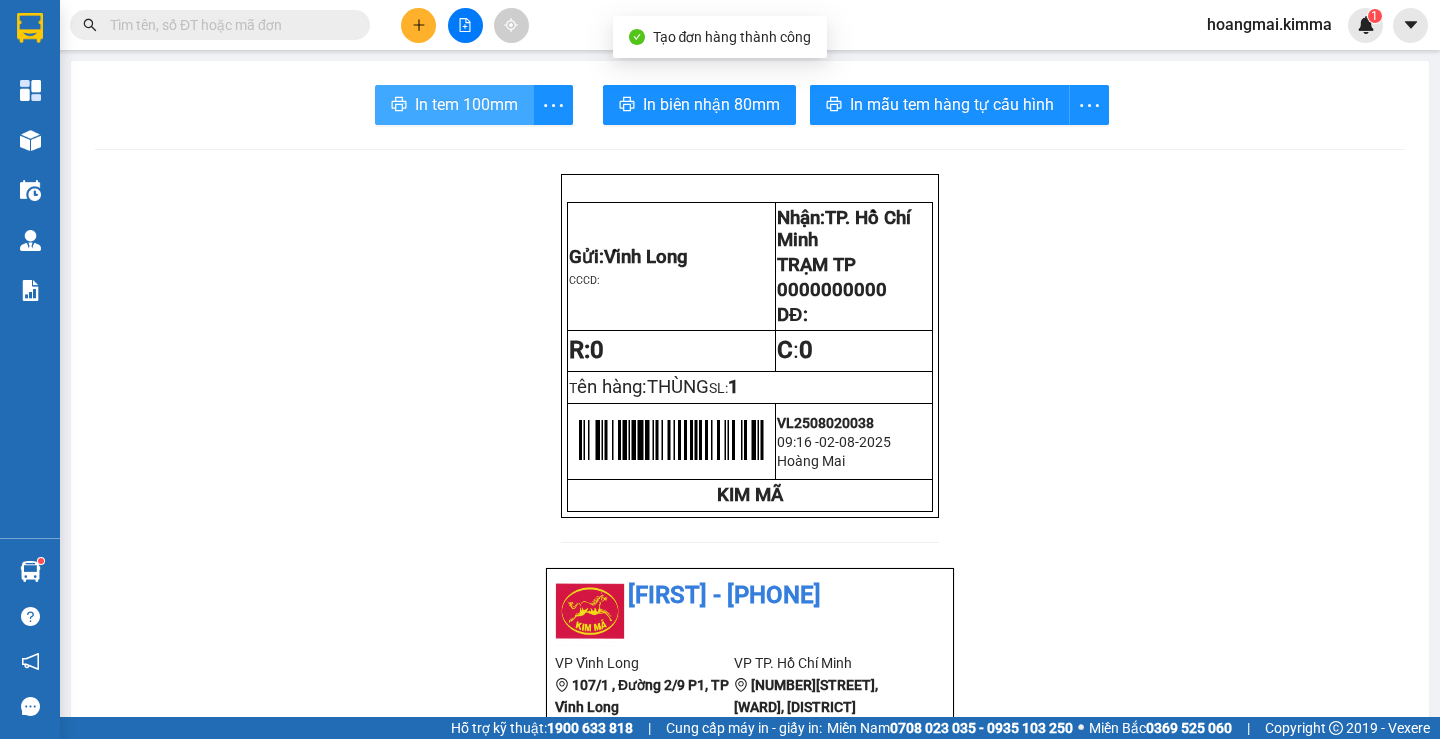 scroll, scrollTop: 0, scrollLeft: 0, axis: both 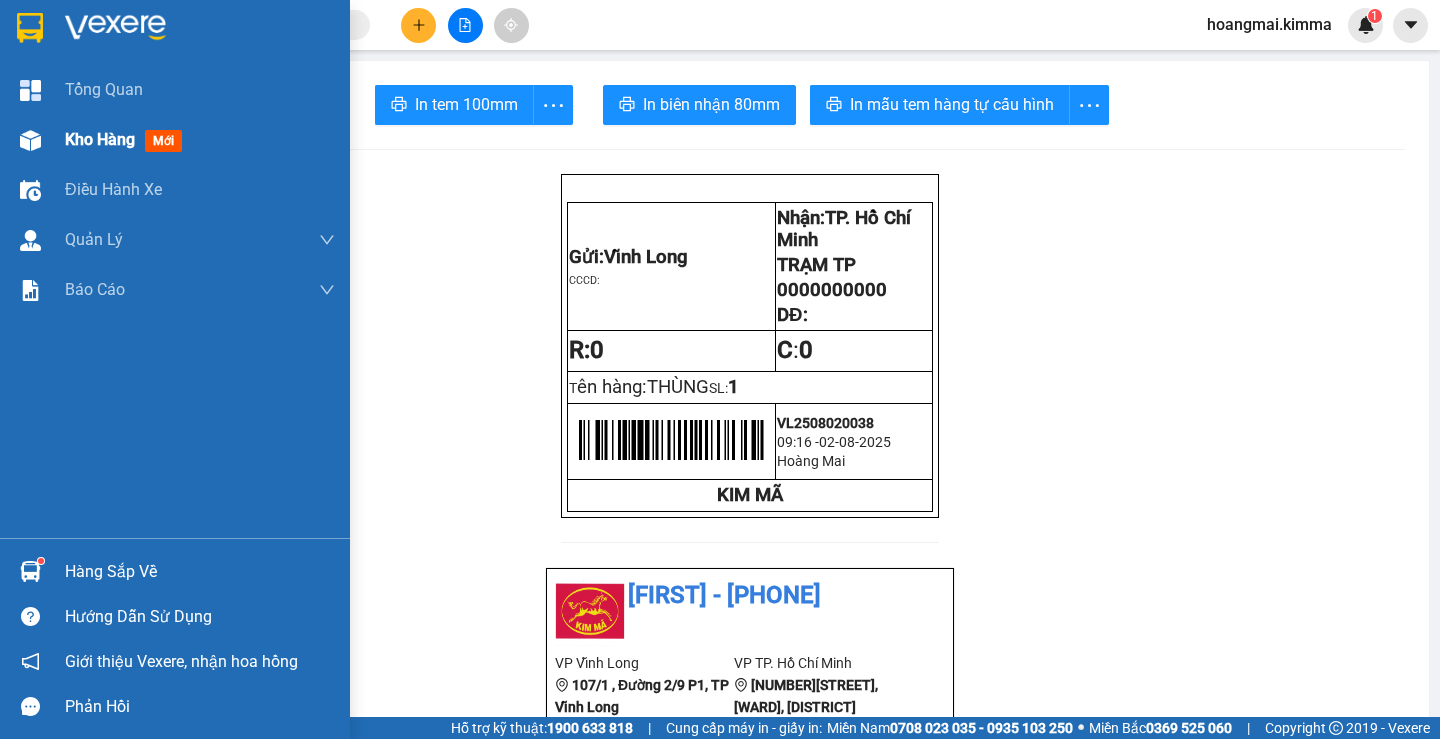 click on "Kho hàng" at bounding box center (100, 139) 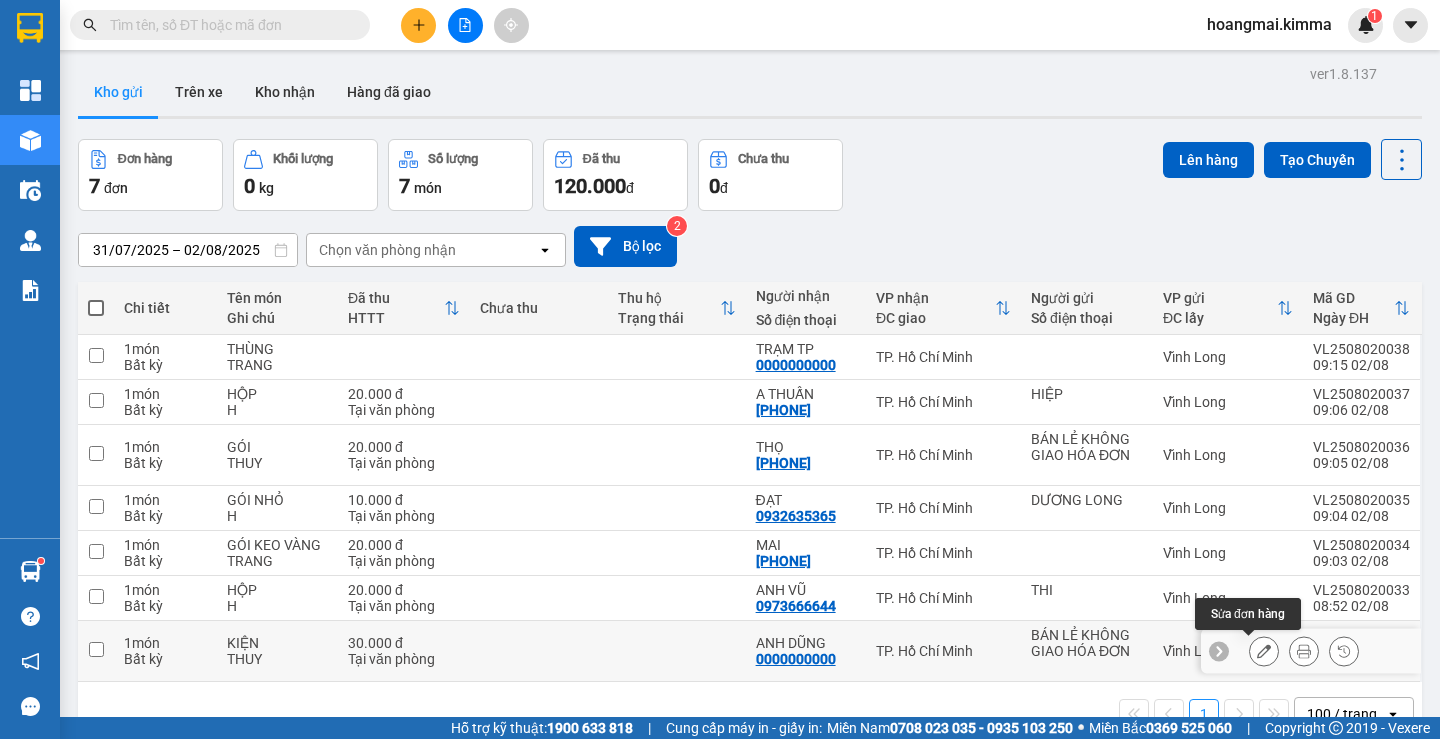 click 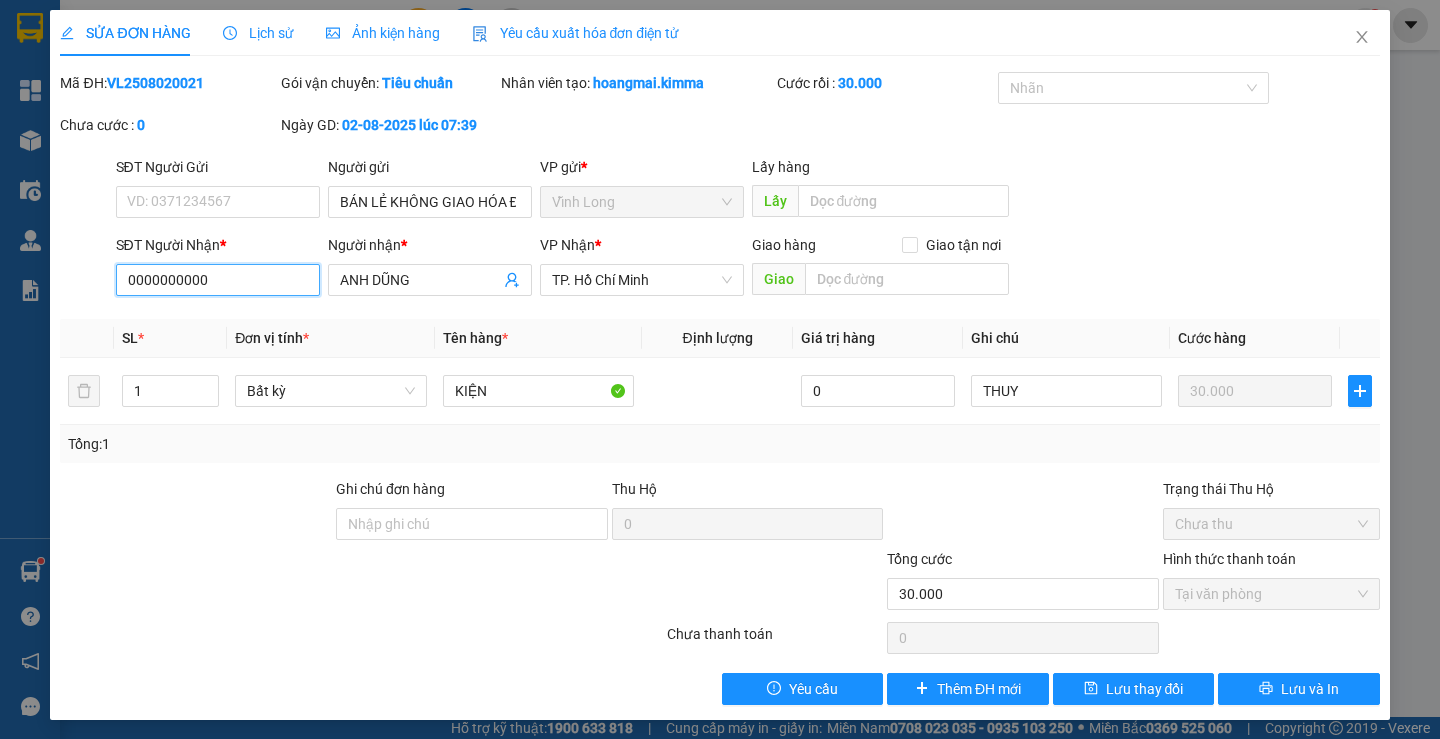 drag, startPoint x: 224, startPoint y: 279, endPoint x: 87, endPoint y: 272, distance: 137.17871 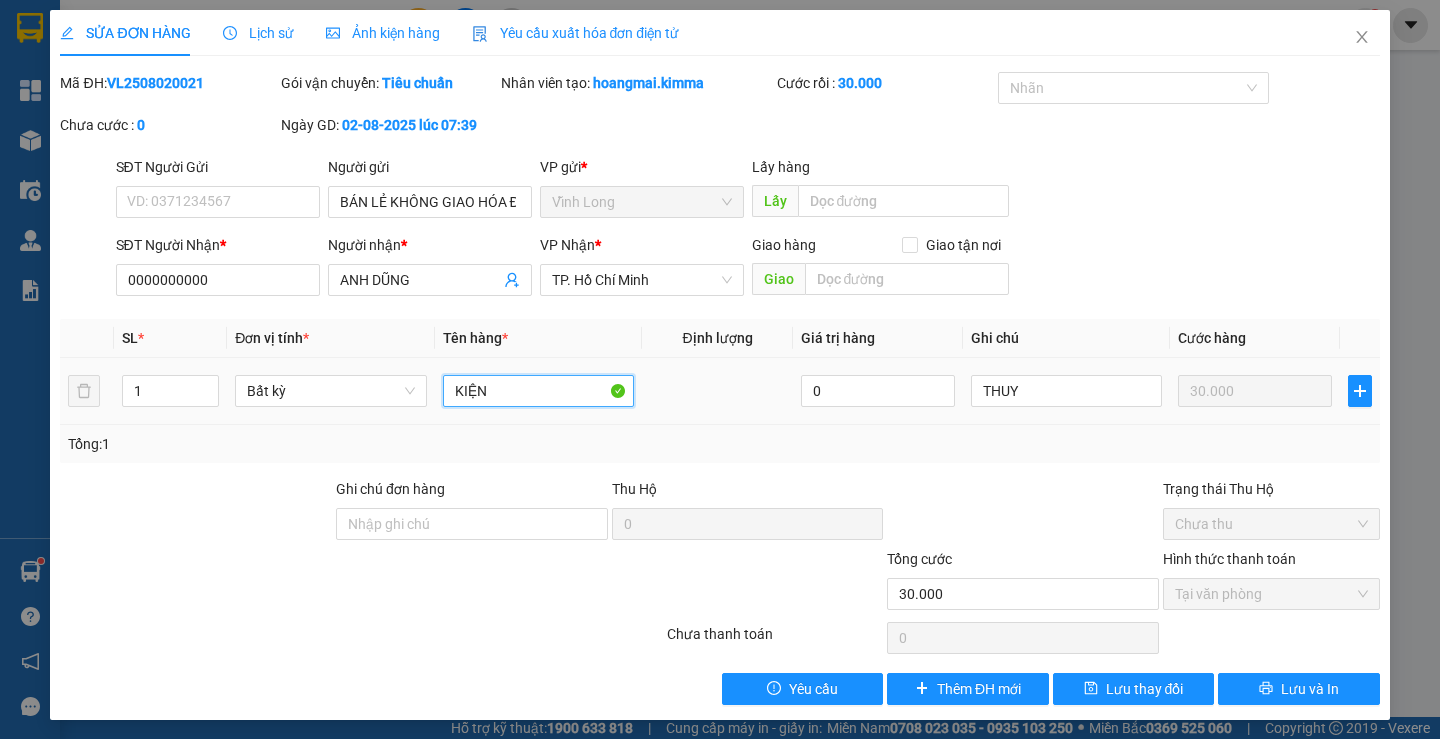 click on "KIỆN" at bounding box center [538, 391] 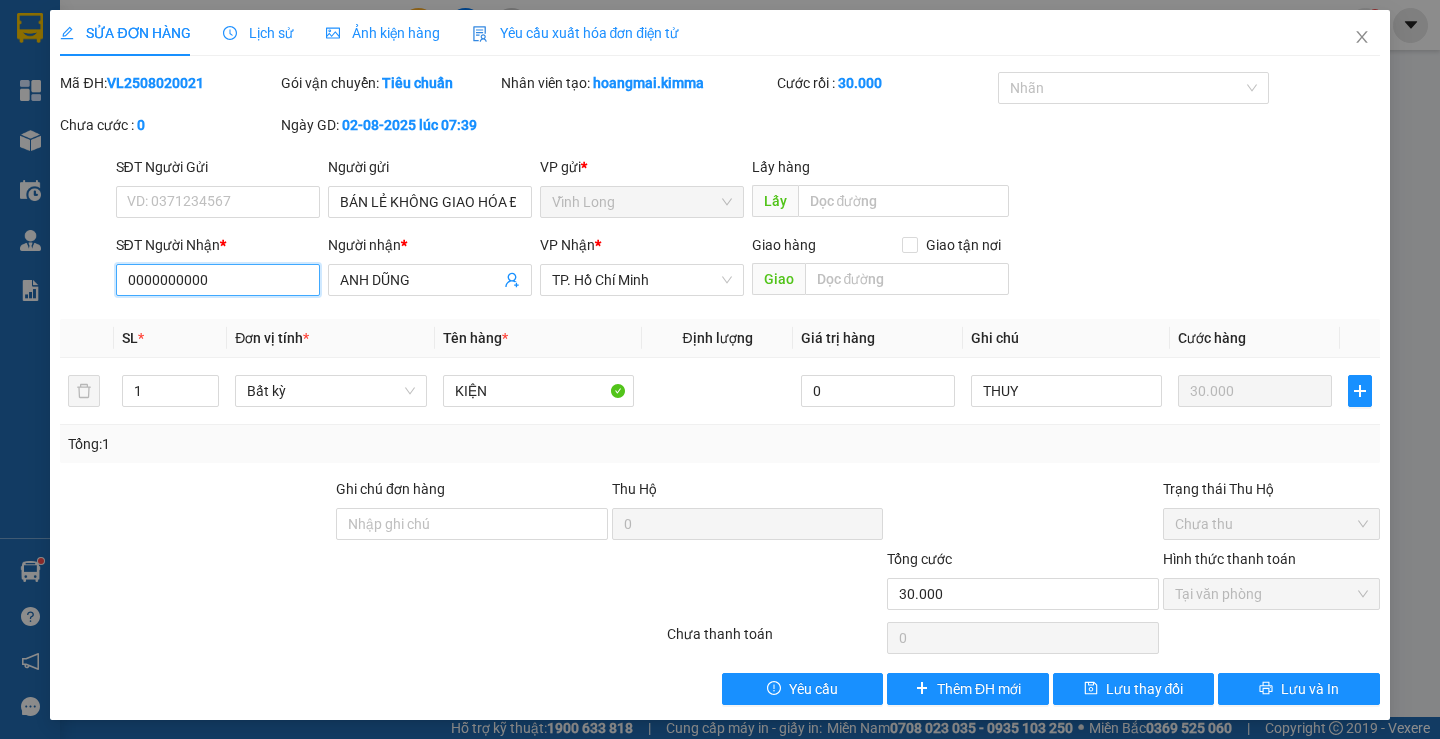 drag, startPoint x: 216, startPoint y: 278, endPoint x: 10, endPoint y: 293, distance: 206.5454 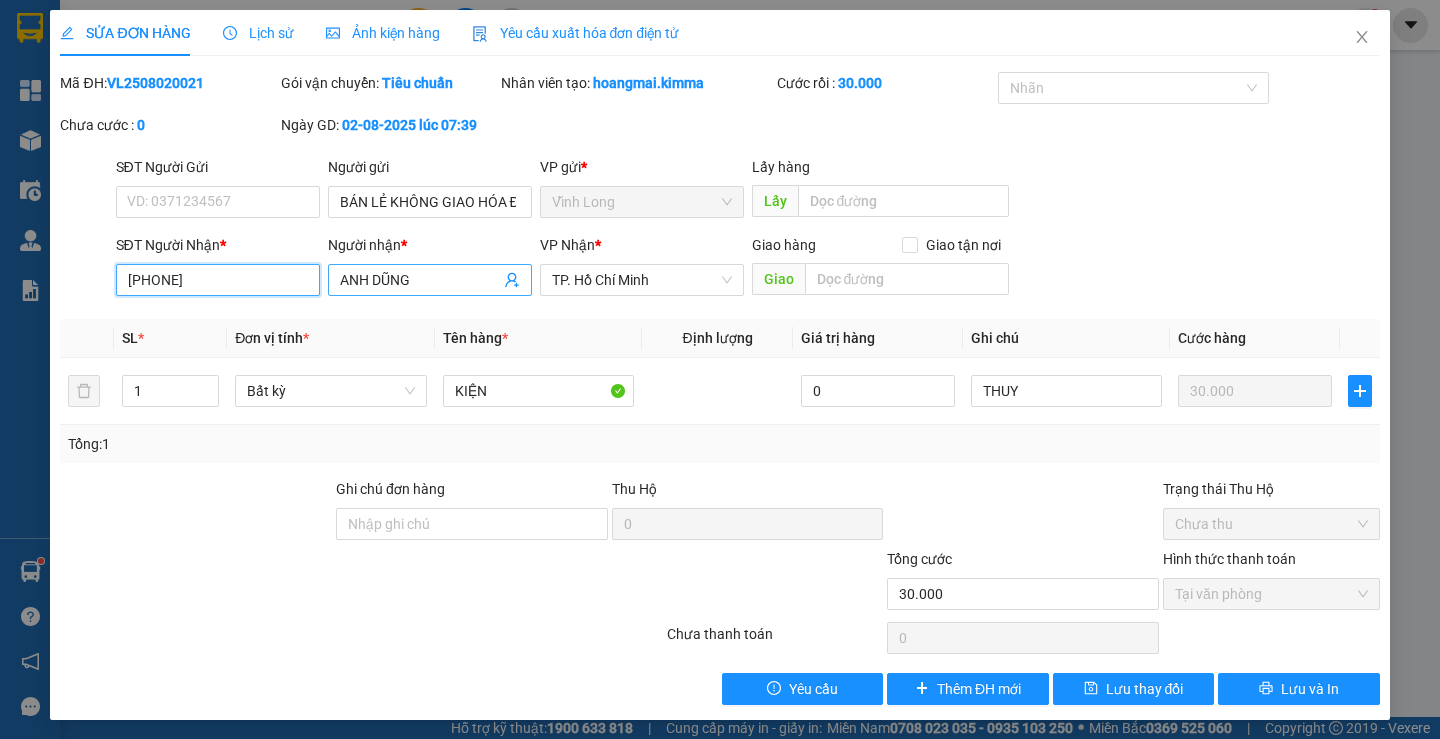 type on "[PHONE]" 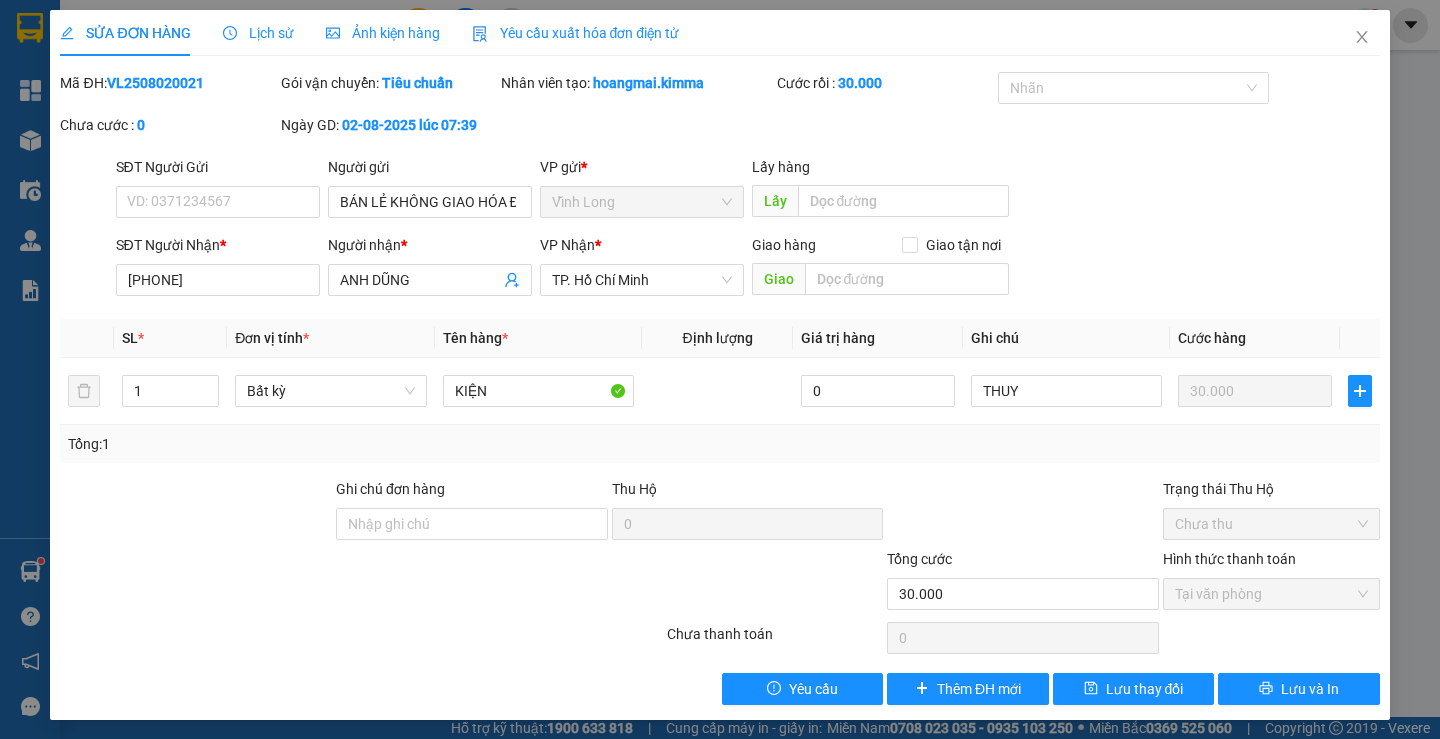 drag, startPoint x: 449, startPoint y: 275, endPoint x: 170, endPoint y: 304, distance: 280.5031 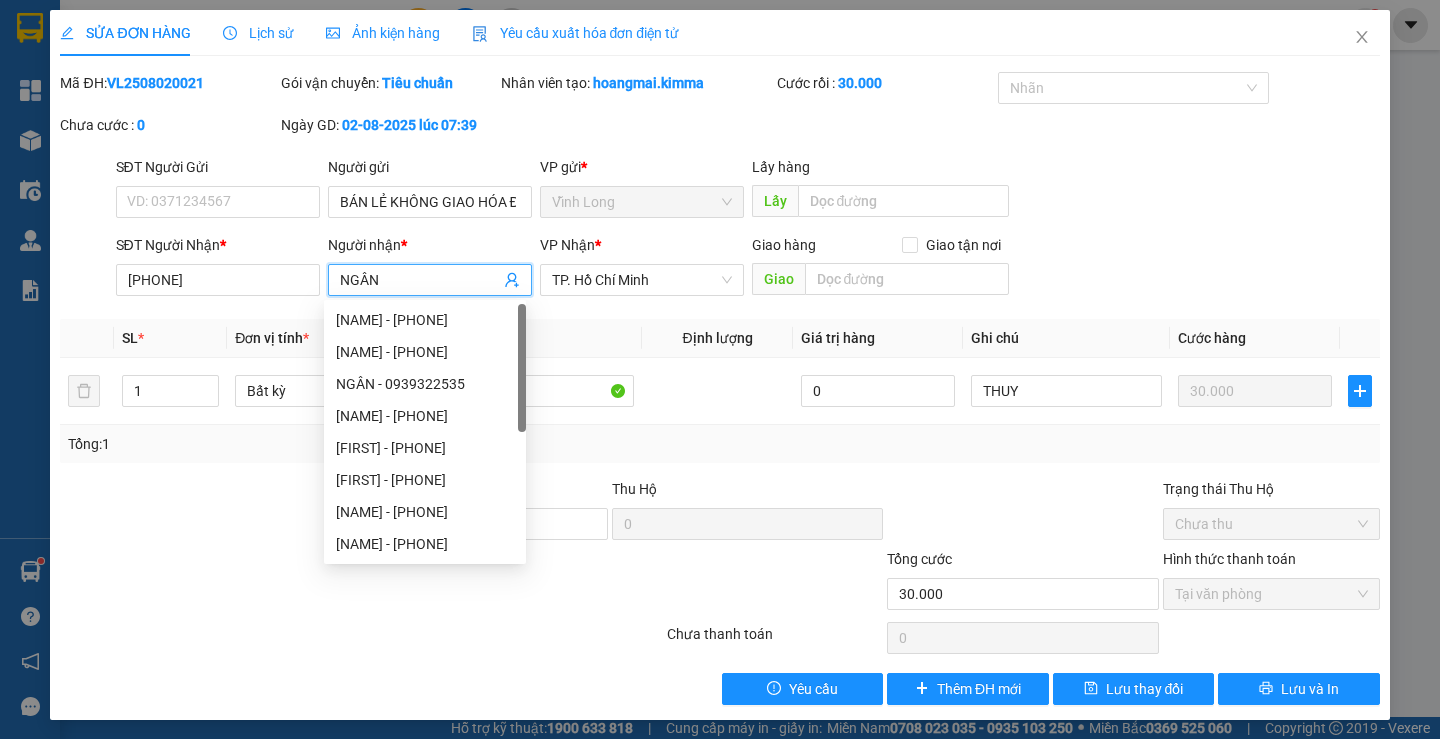 type on "NGÂN" 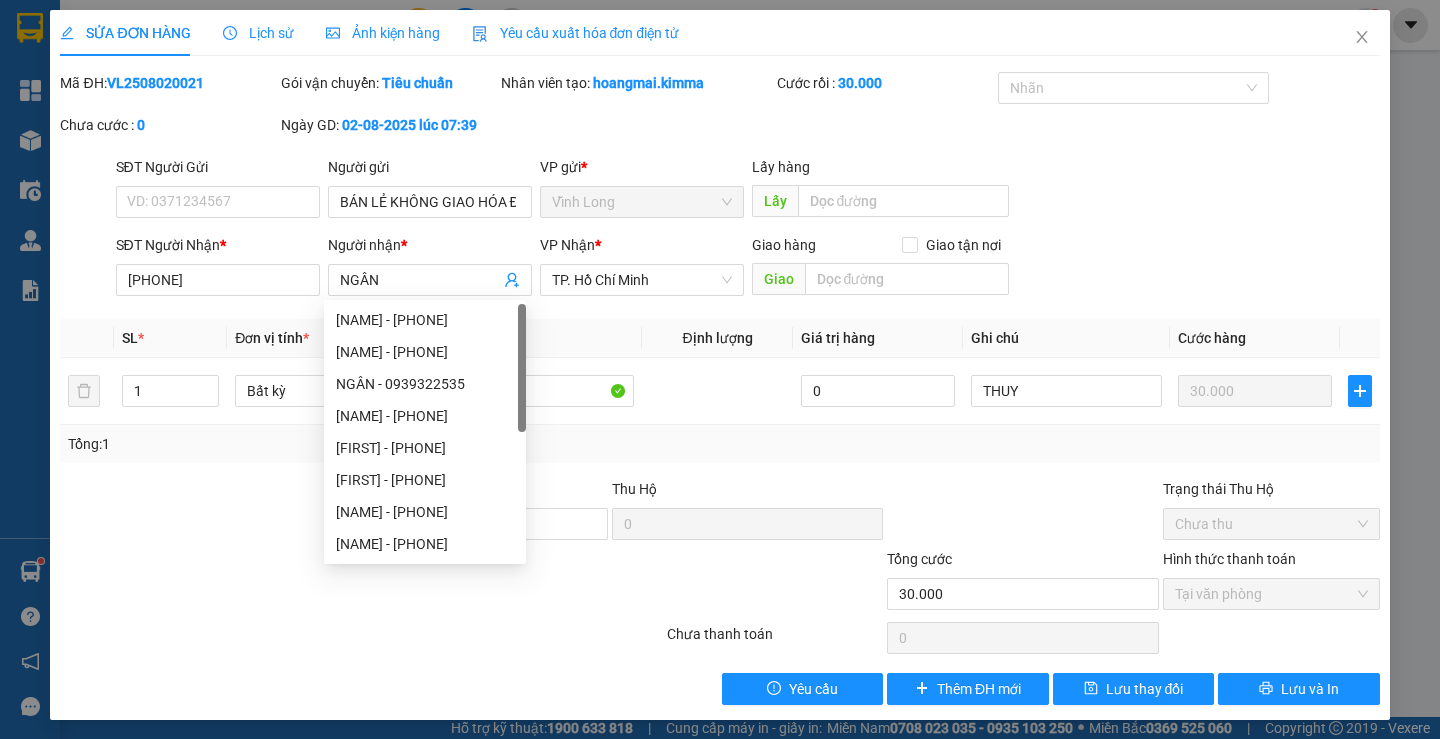 click on "SĐT Người Gửi VD: [PHONE] Người gửi BÁN LẺ KHÔNG GIAO HÓA ĐƠN VP gửi  * Vĩnh Long Lấy hàng Lấy" at bounding box center (748, 191) 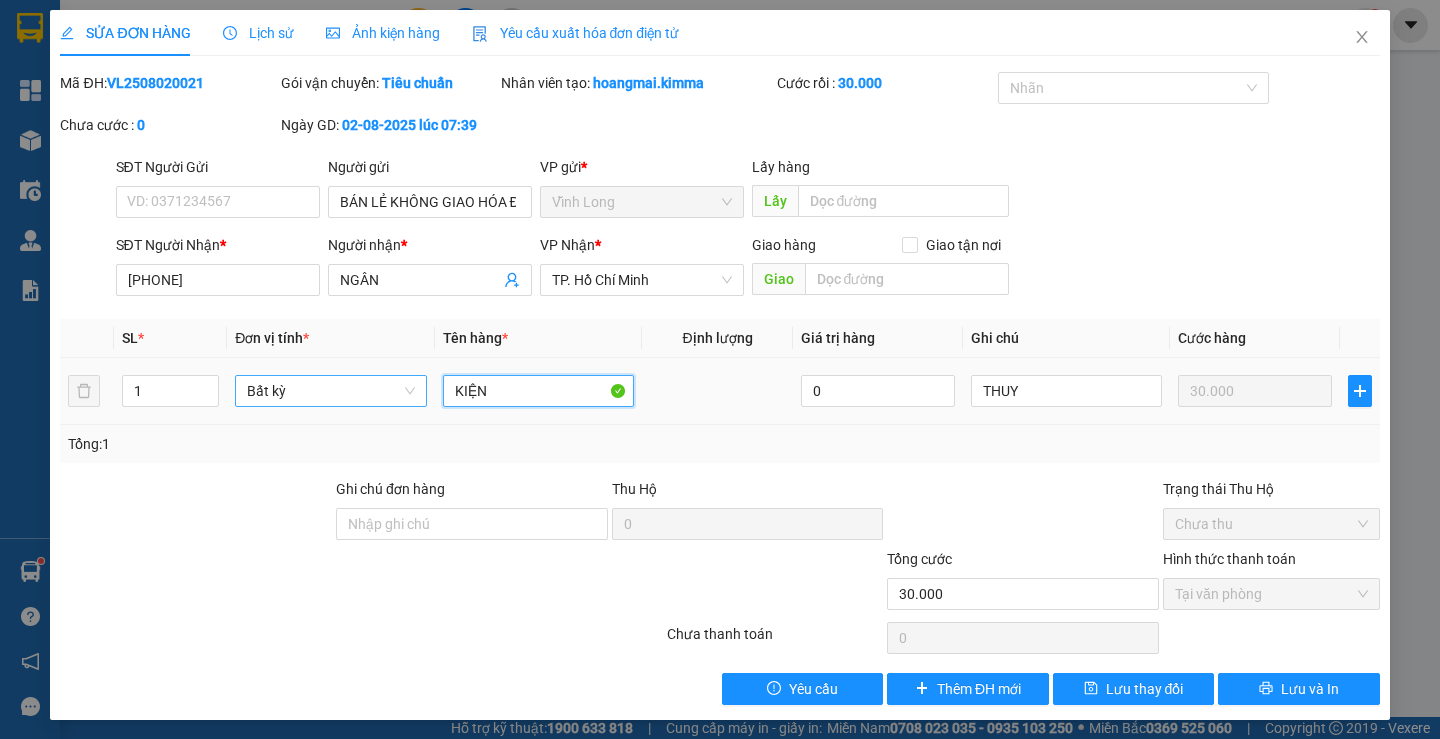 drag, startPoint x: 476, startPoint y: 399, endPoint x: 264, endPoint y: 398, distance: 212.00237 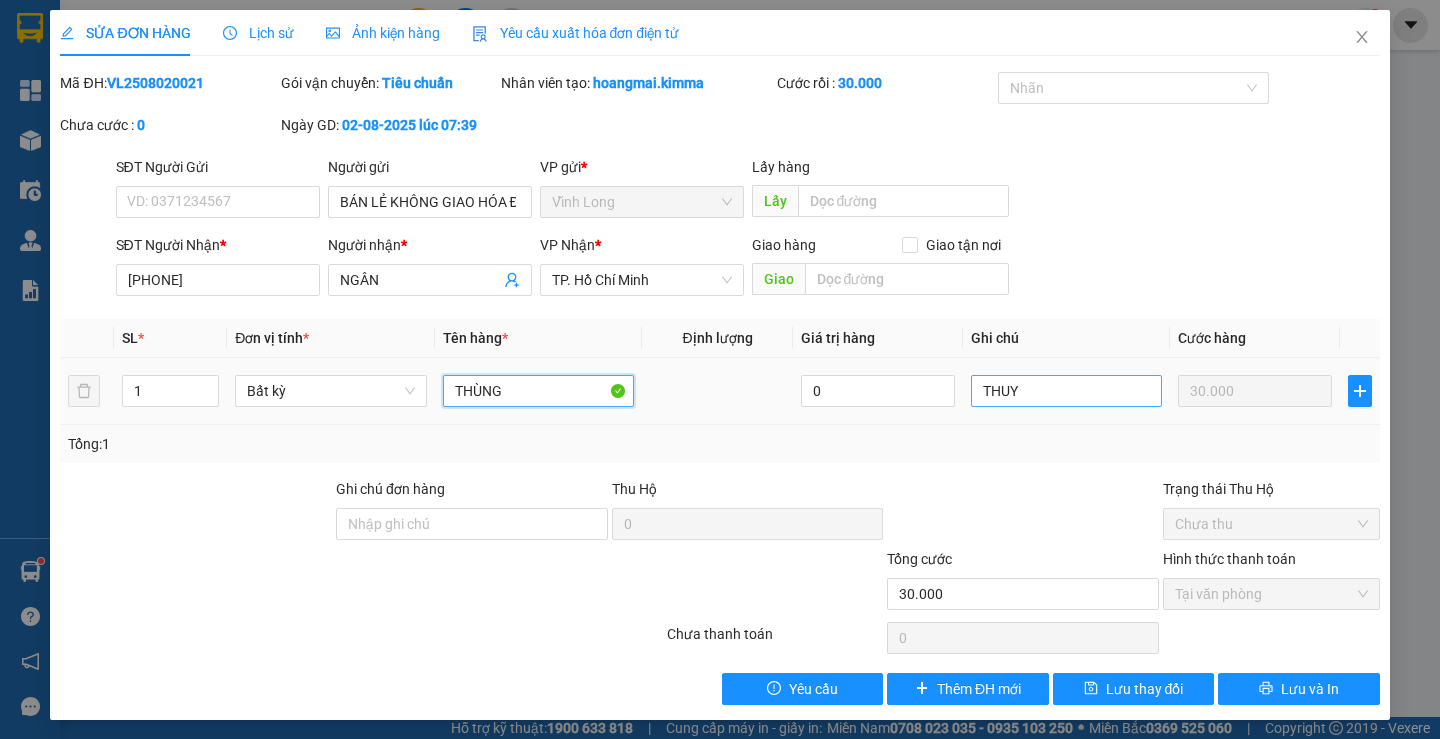 type on "THÙNG" 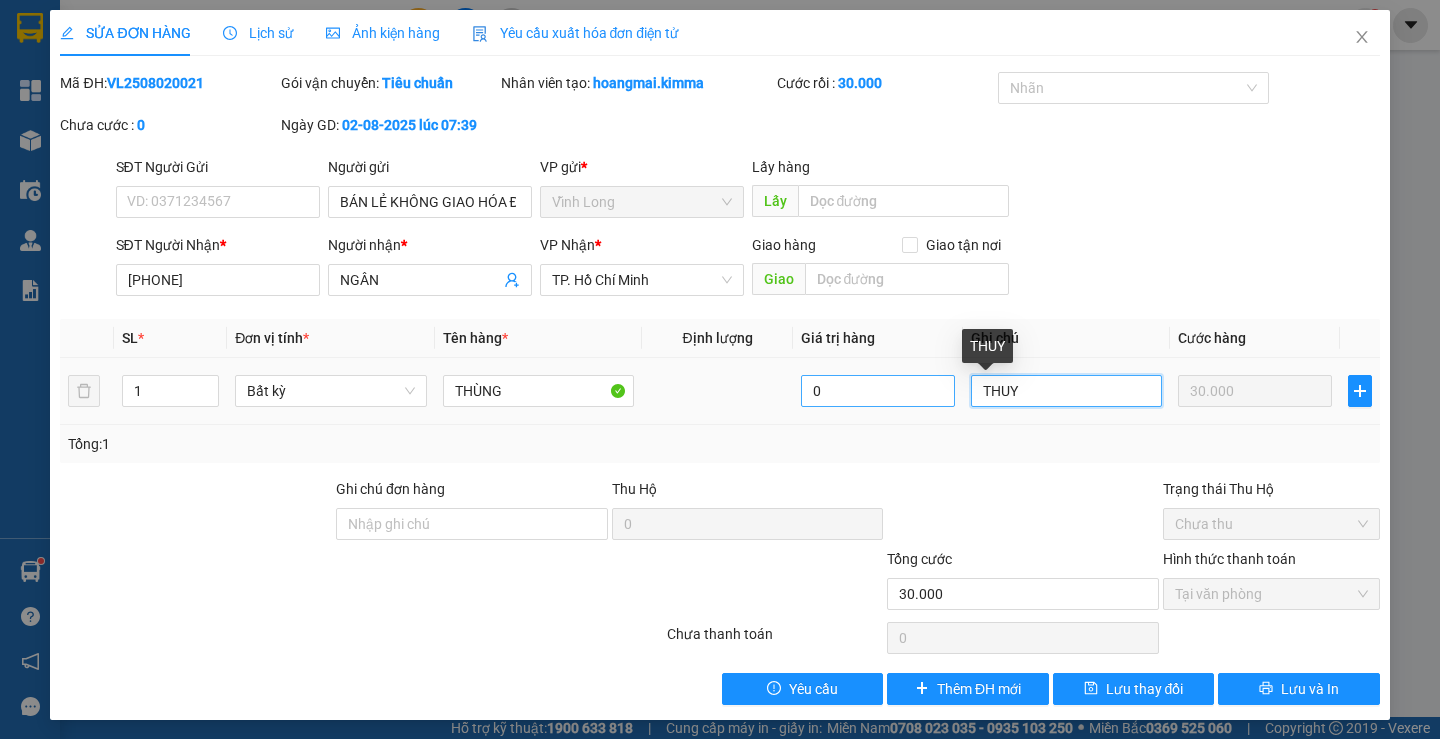 drag, startPoint x: 1067, startPoint y: 389, endPoint x: 841, endPoint y: 396, distance: 226.10838 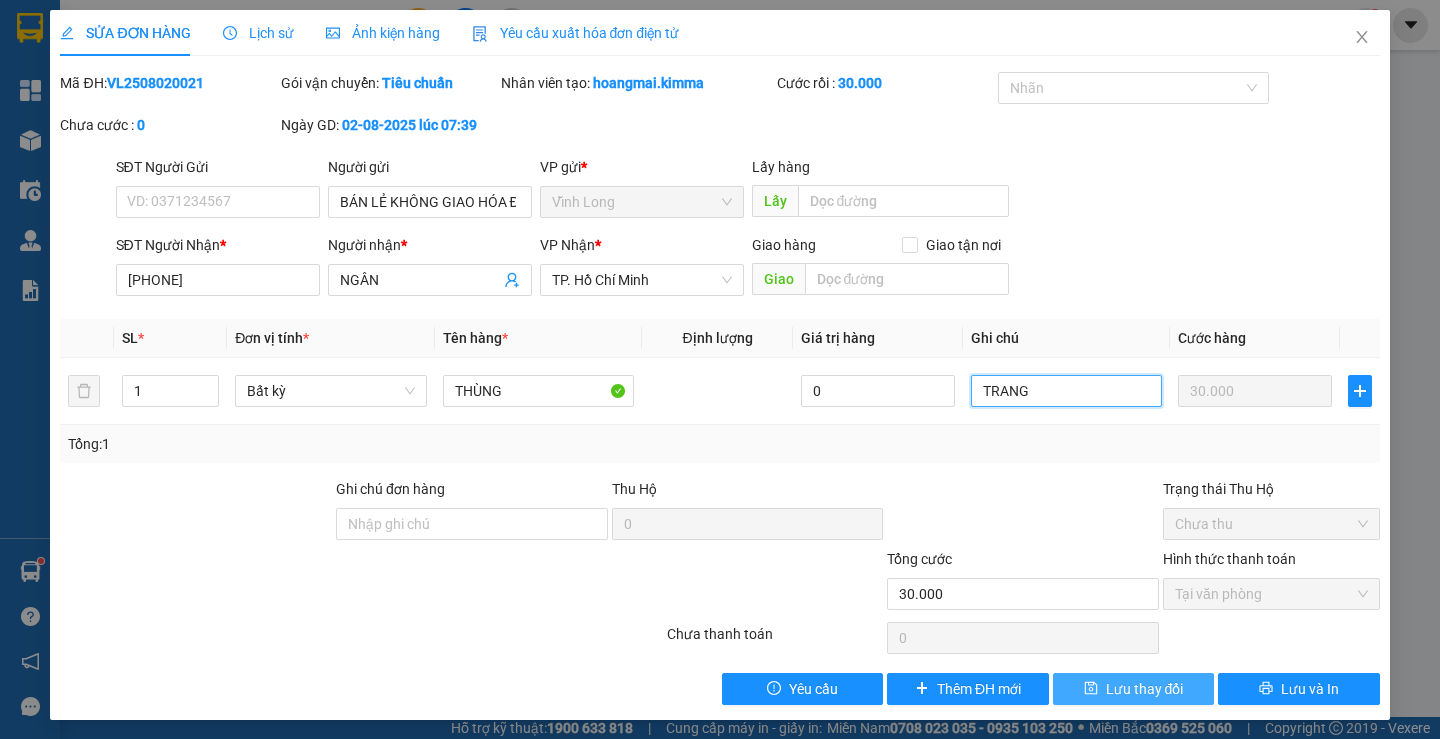 type on "TRANG" 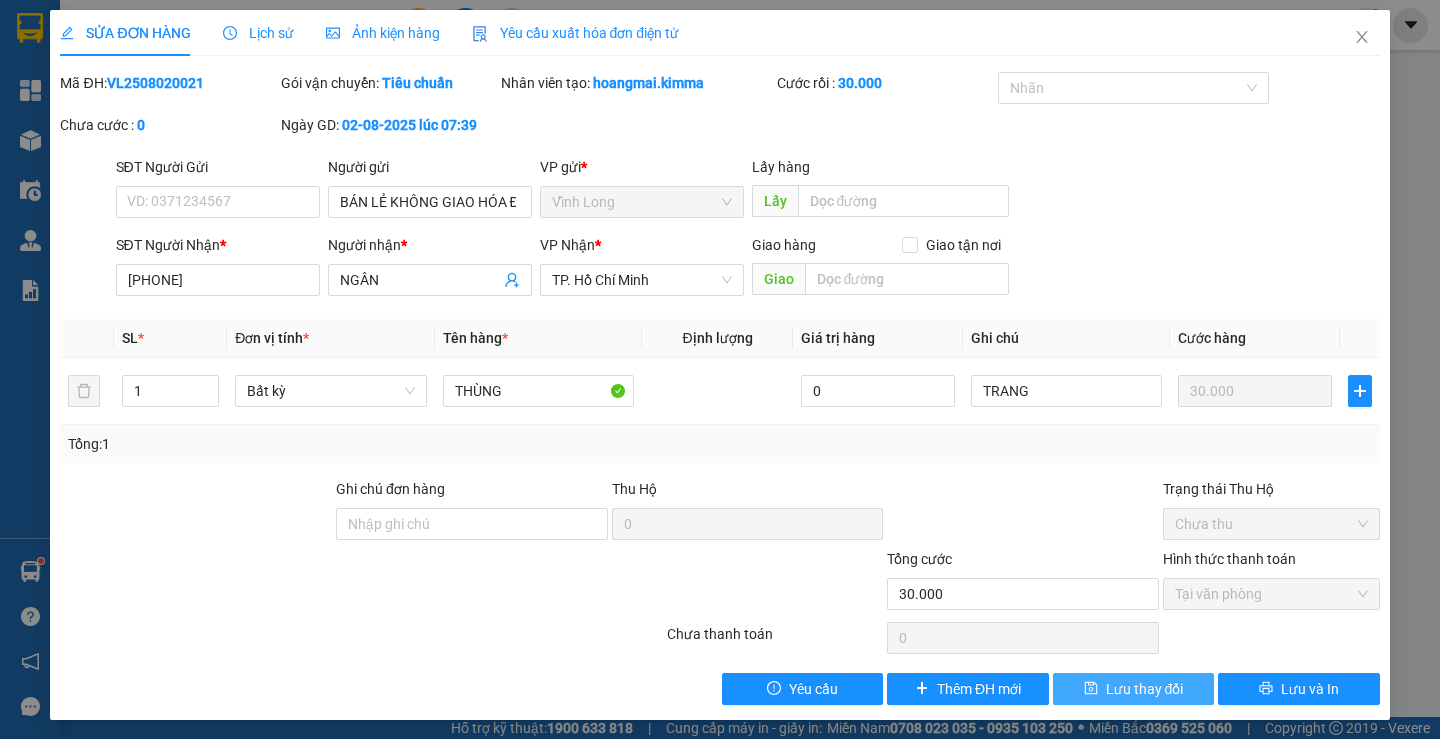 click on "Lưu thay đổi" at bounding box center [1145, 689] 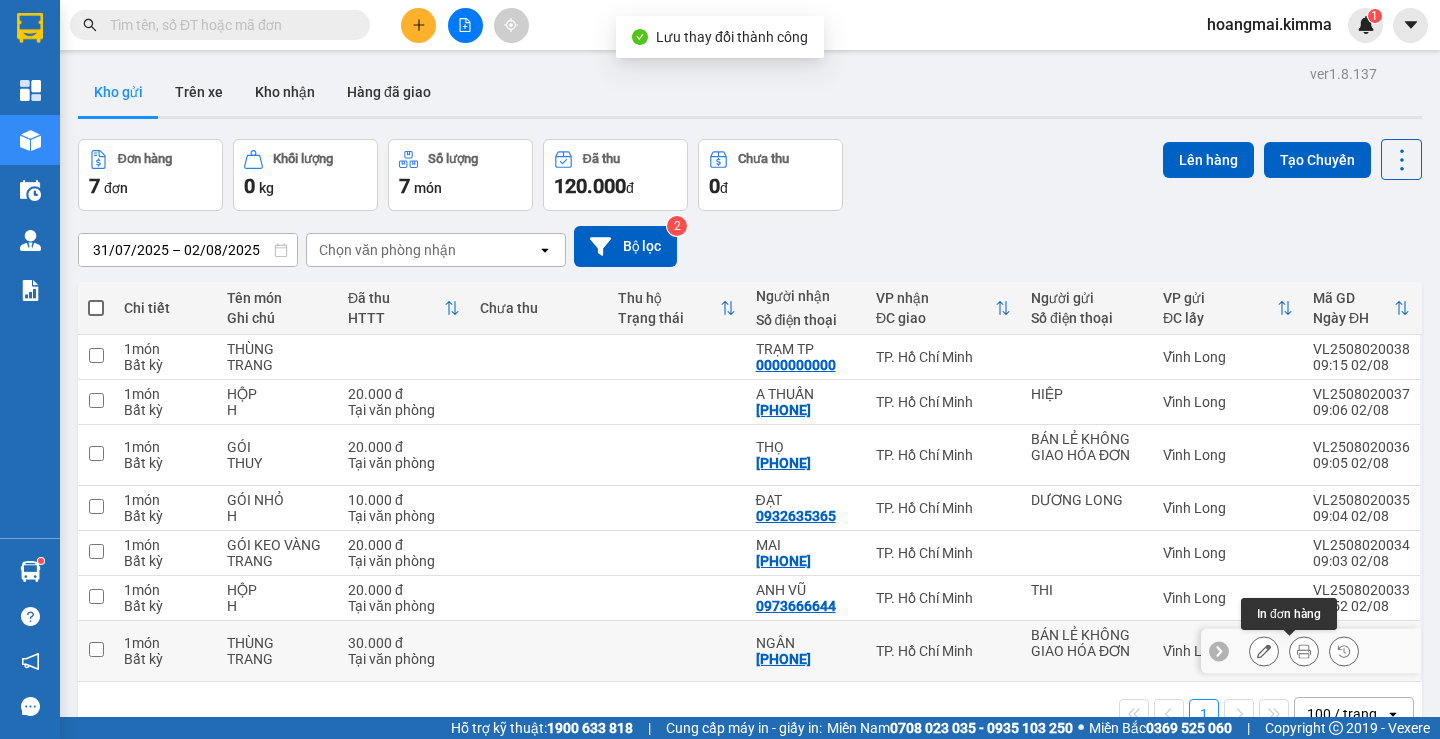 click 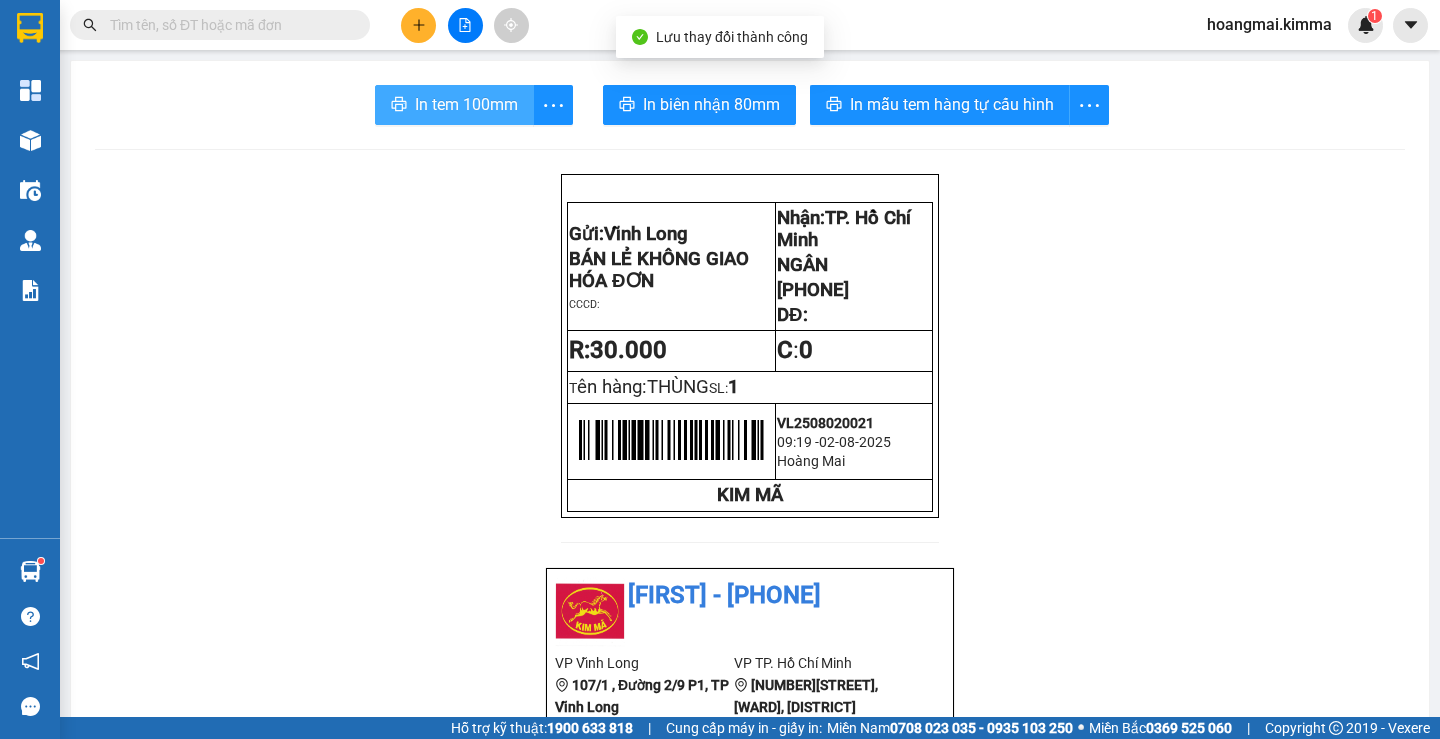 click on "In tem 100mm" at bounding box center [466, 104] 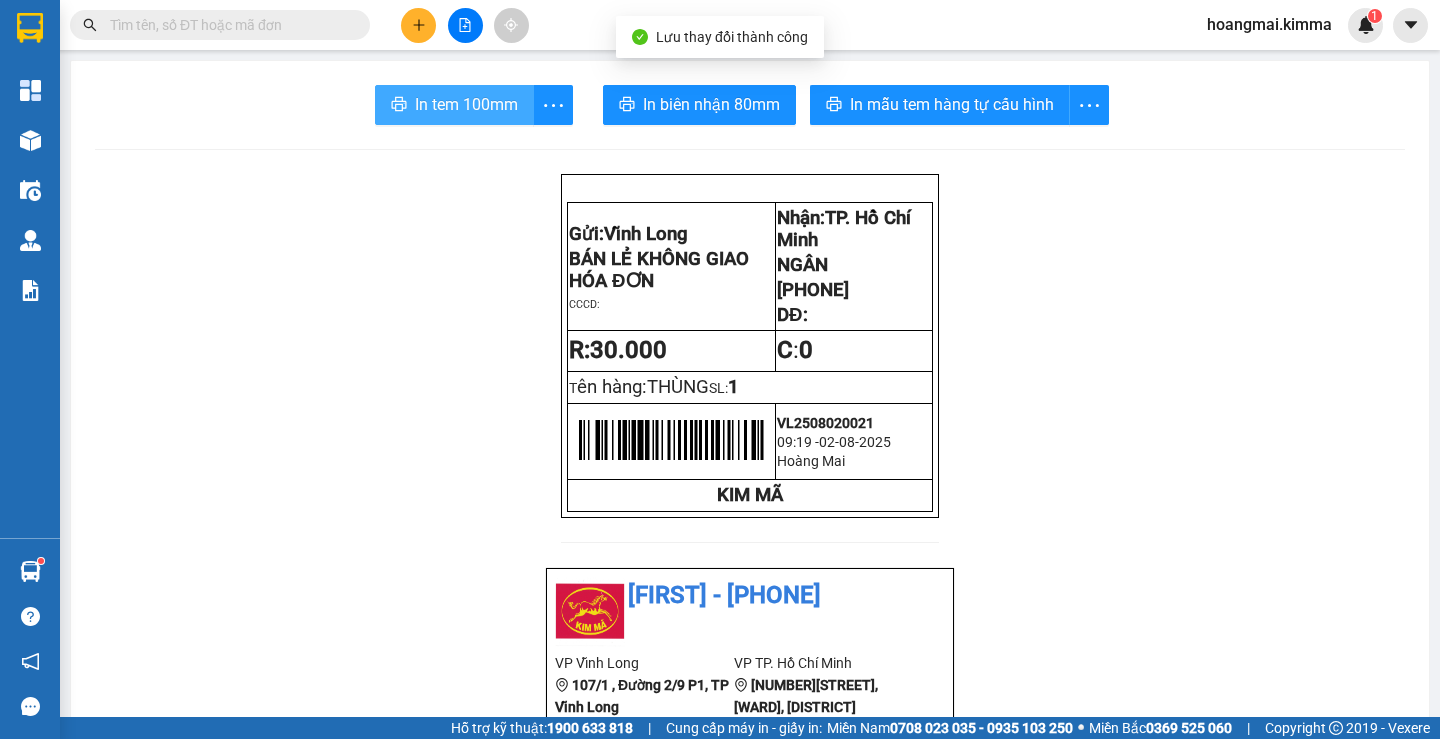 scroll, scrollTop: 0, scrollLeft: 0, axis: both 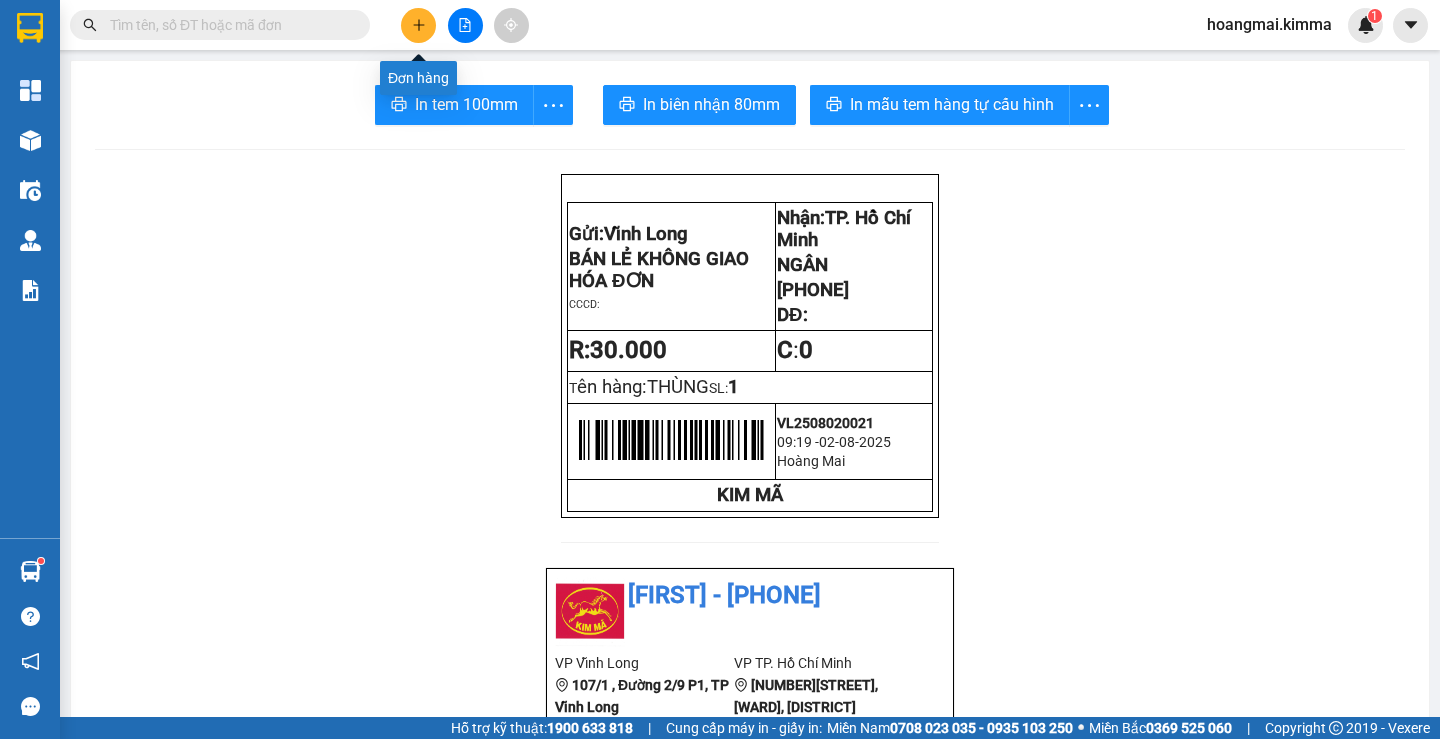 click 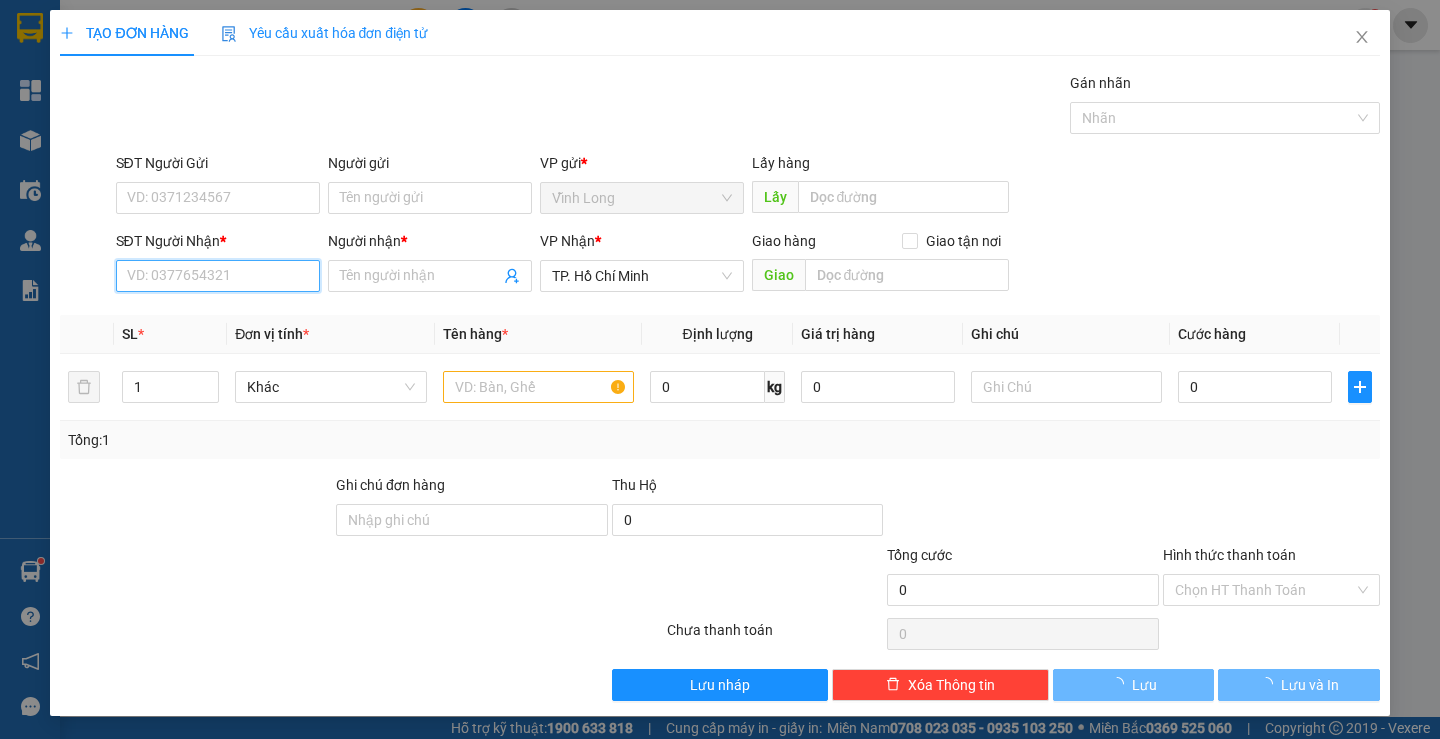 click on "SĐT Người Nhận  *" at bounding box center (218, 276) 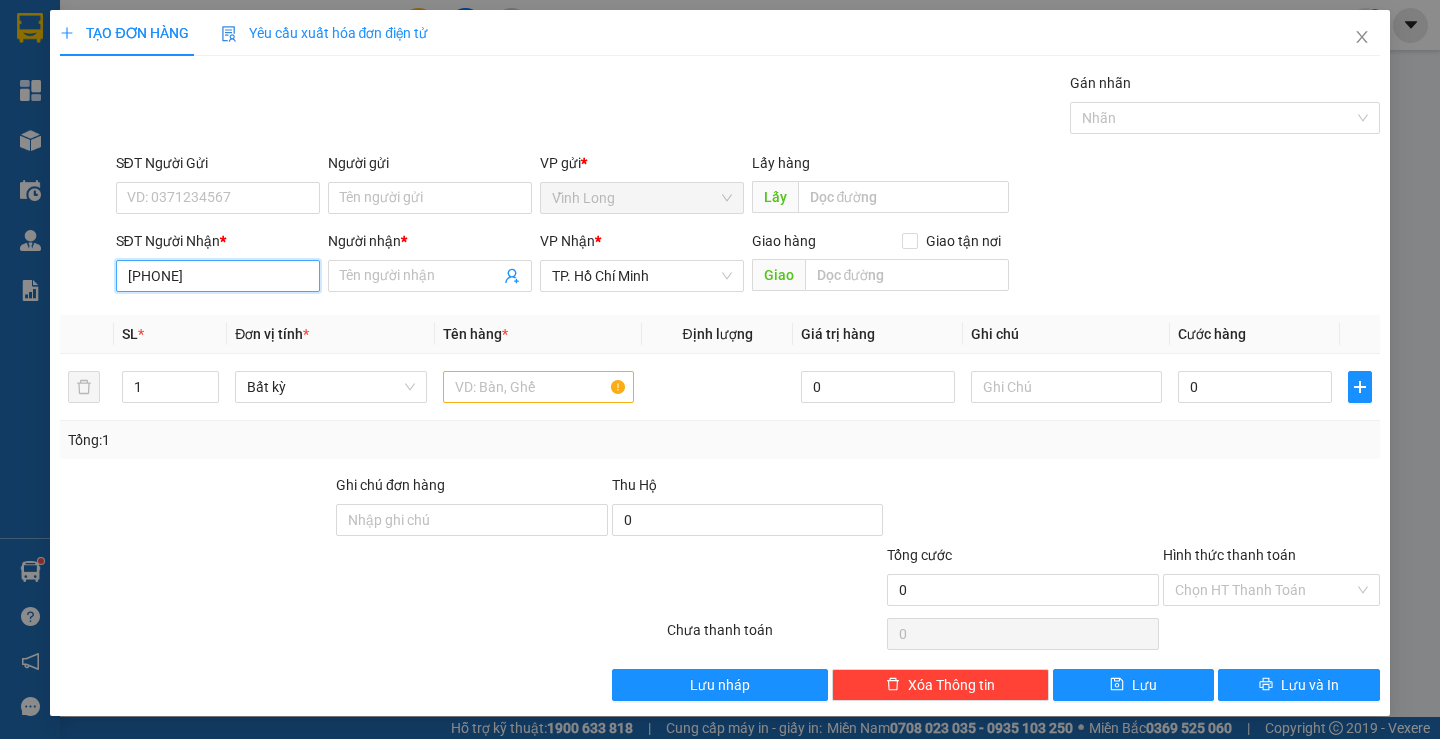 type on "[PHONE]" 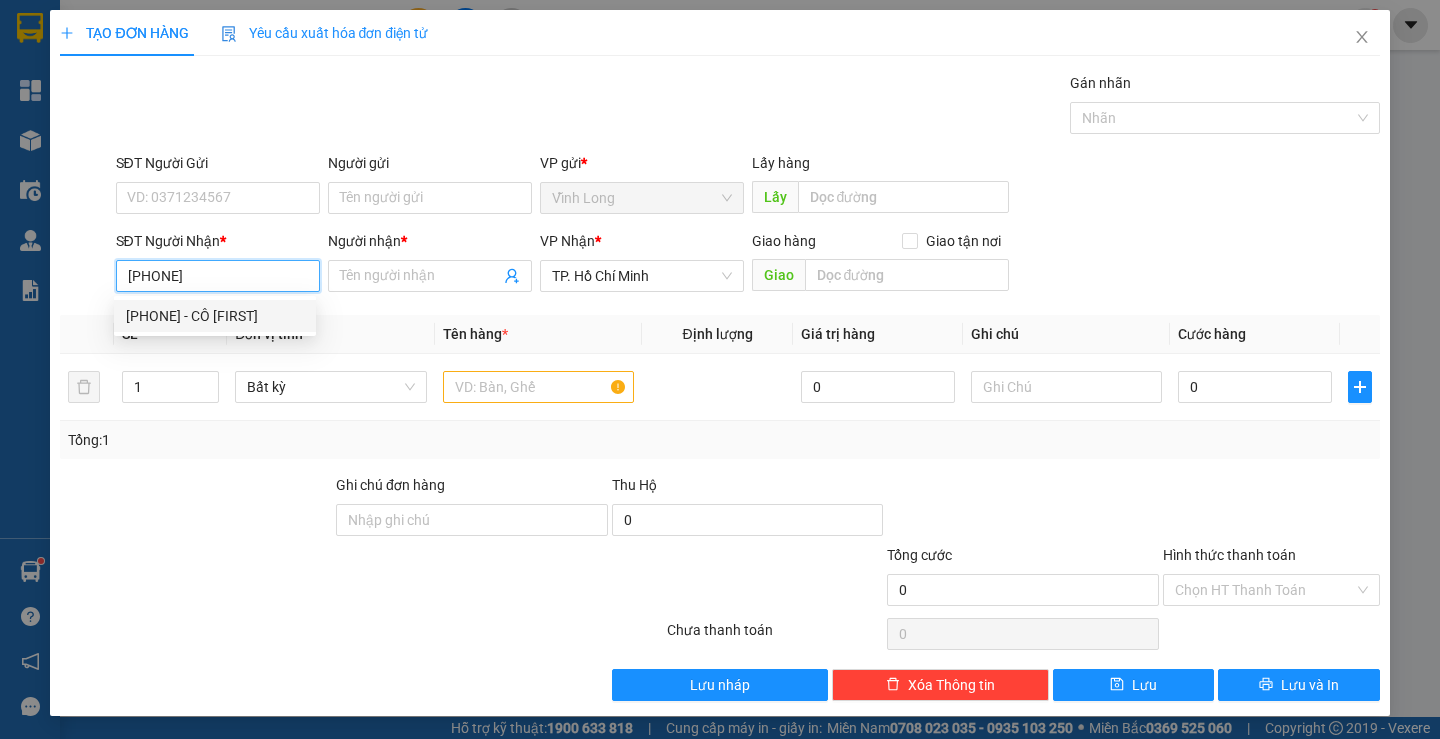 click on "[PHONE] - CÔ [FIRST]" at bounding box center [215, 316] 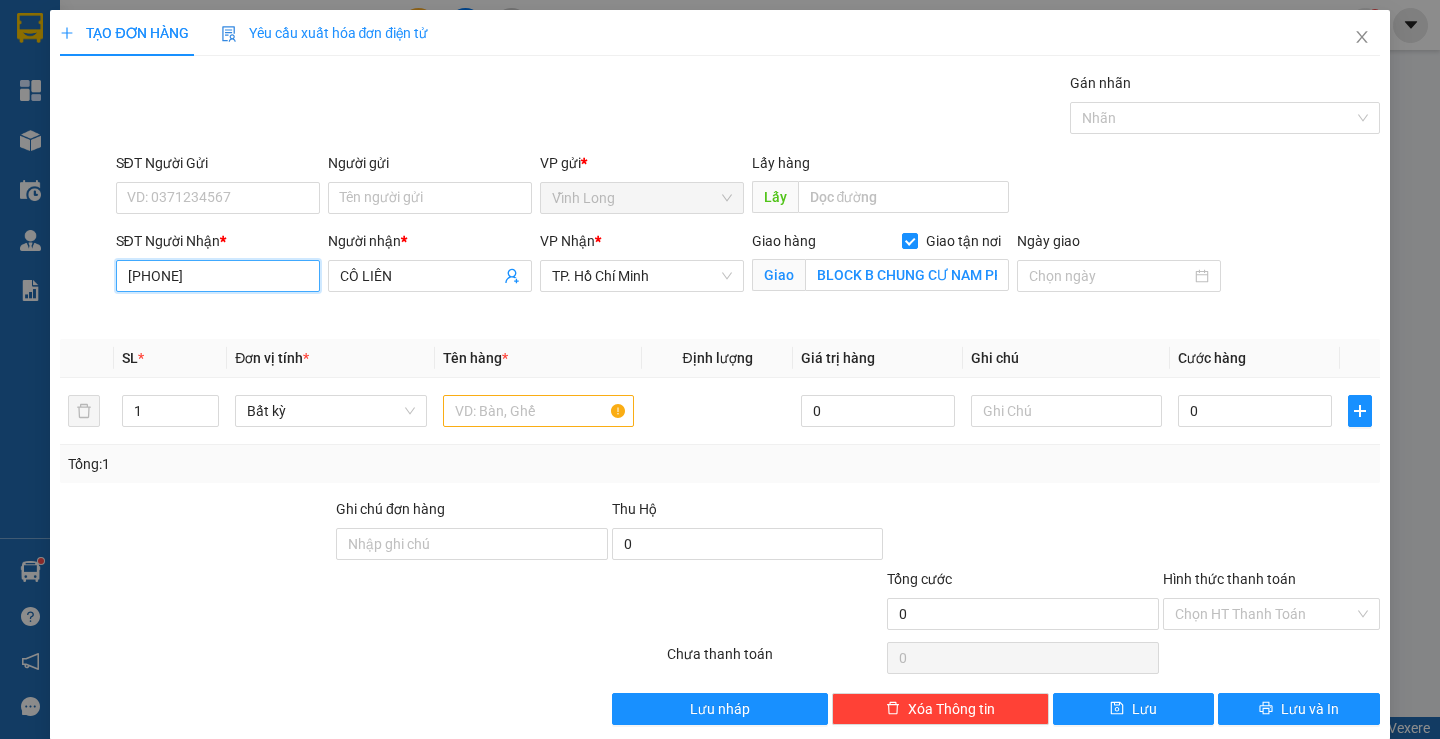 drag, startPoint x: 228, startPoint y: 275, endPoint x: 84, endPoint y: 272, distance: 144.03125 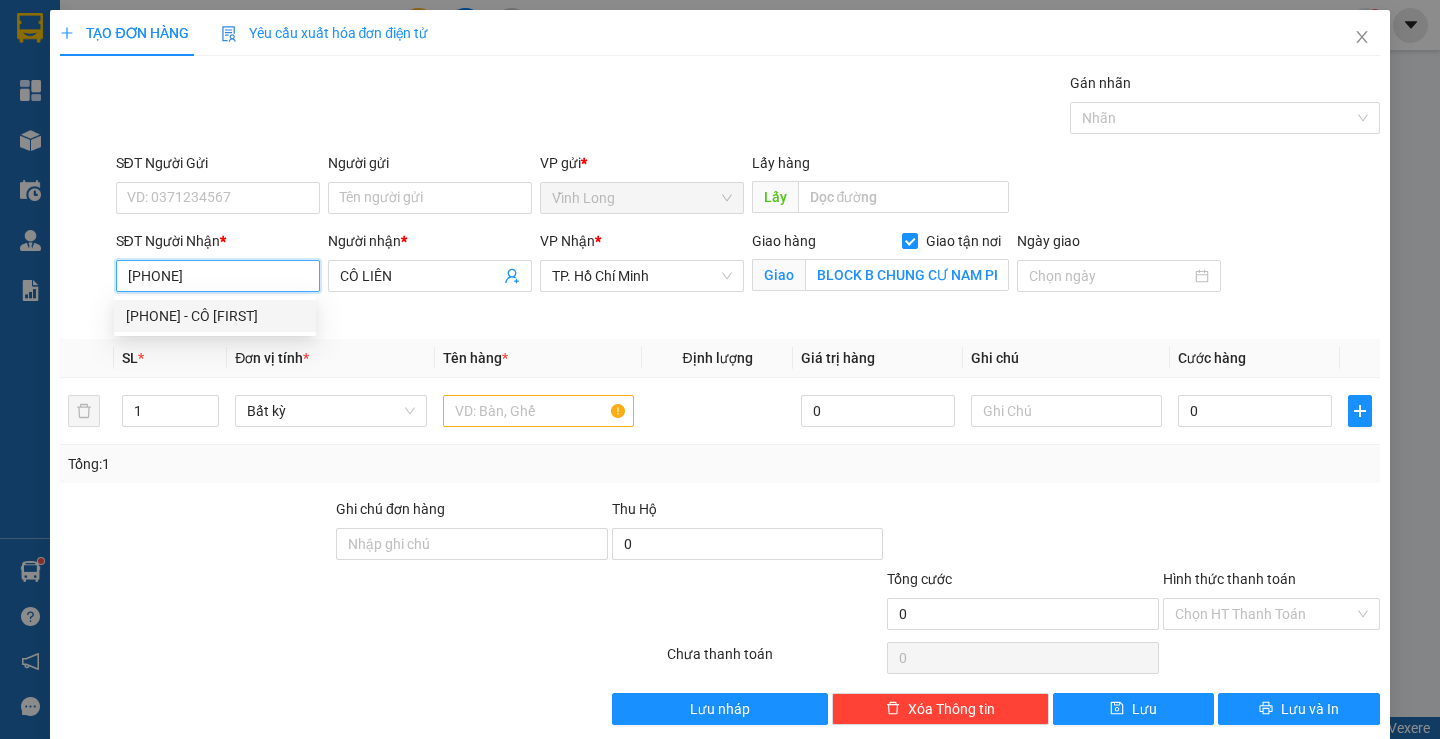 type on "[PHONE]" 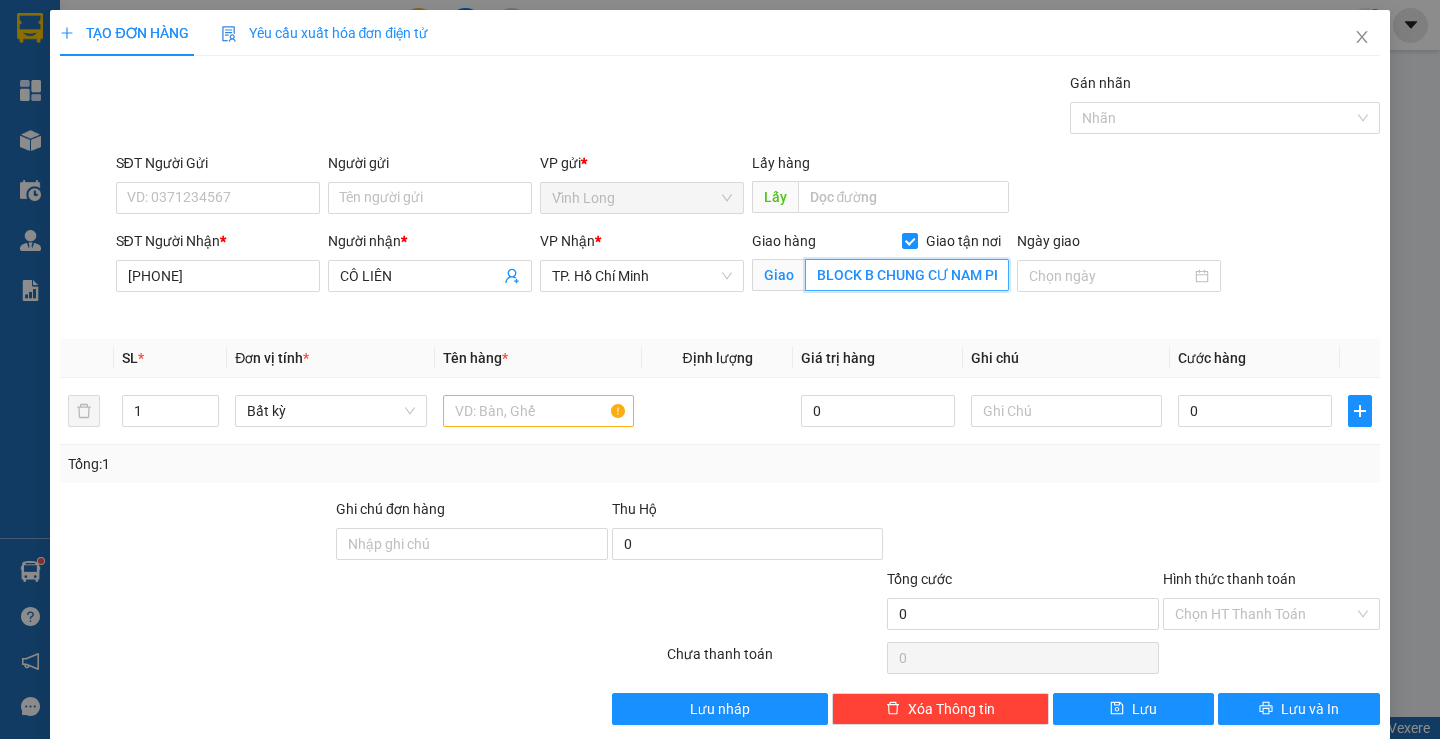 click on "BLOCK B CHUNG CƯ NAM PHÚC- LE JARDIN, ĐƯỜNG C, PHƯỜNG TÂN PHÚ, QUẬN 7" at bounding box center (907, 275) 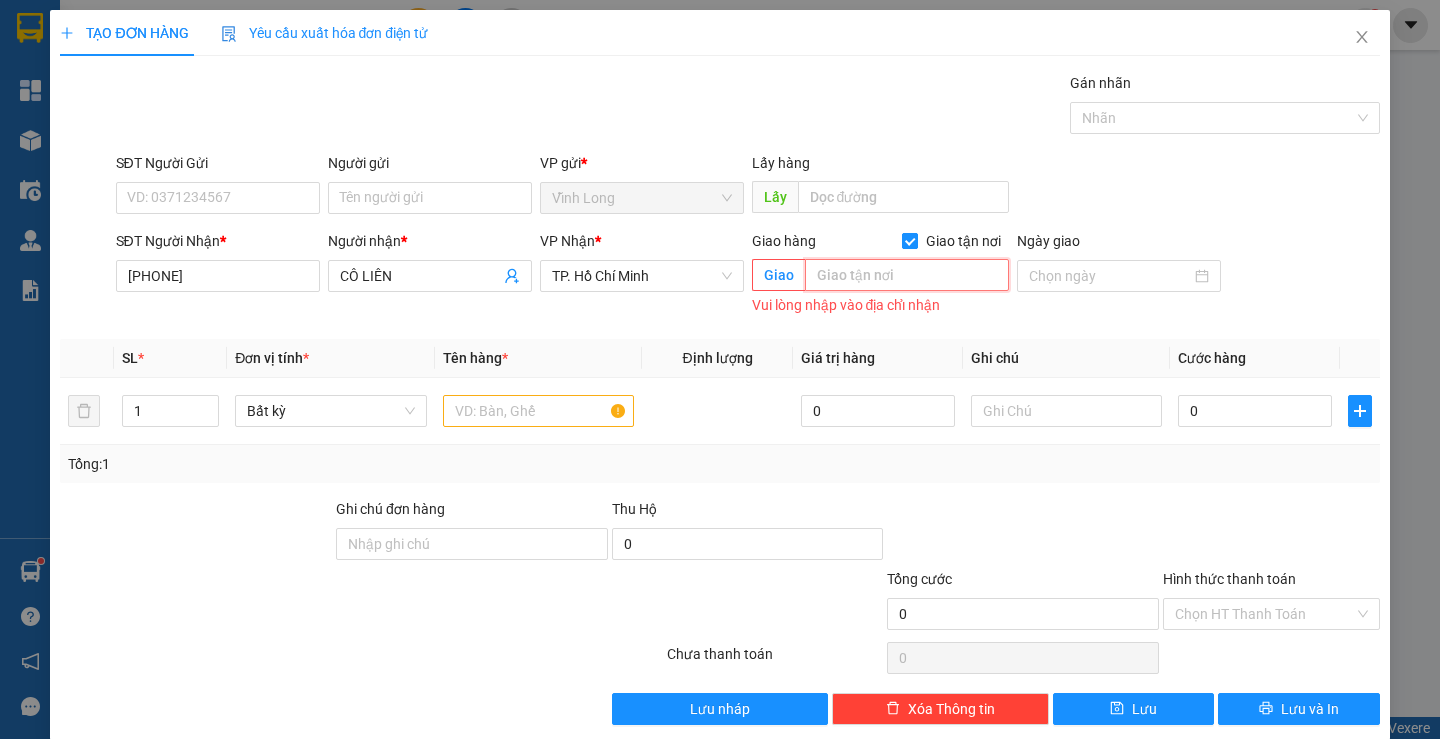 type 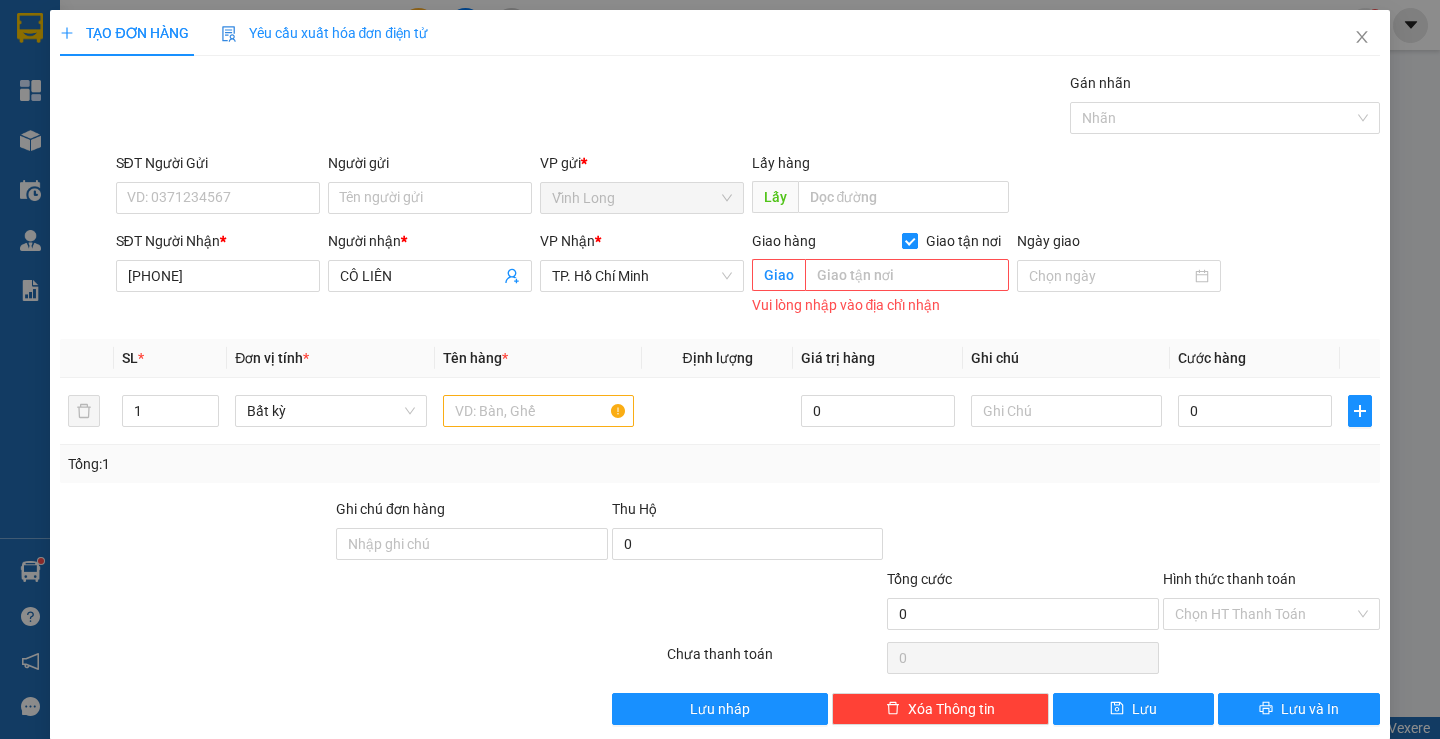 drag, startPoint x: 905, startPoint y: 237, endPoint x: 894, endPoint y: 245, distance: 13.601471 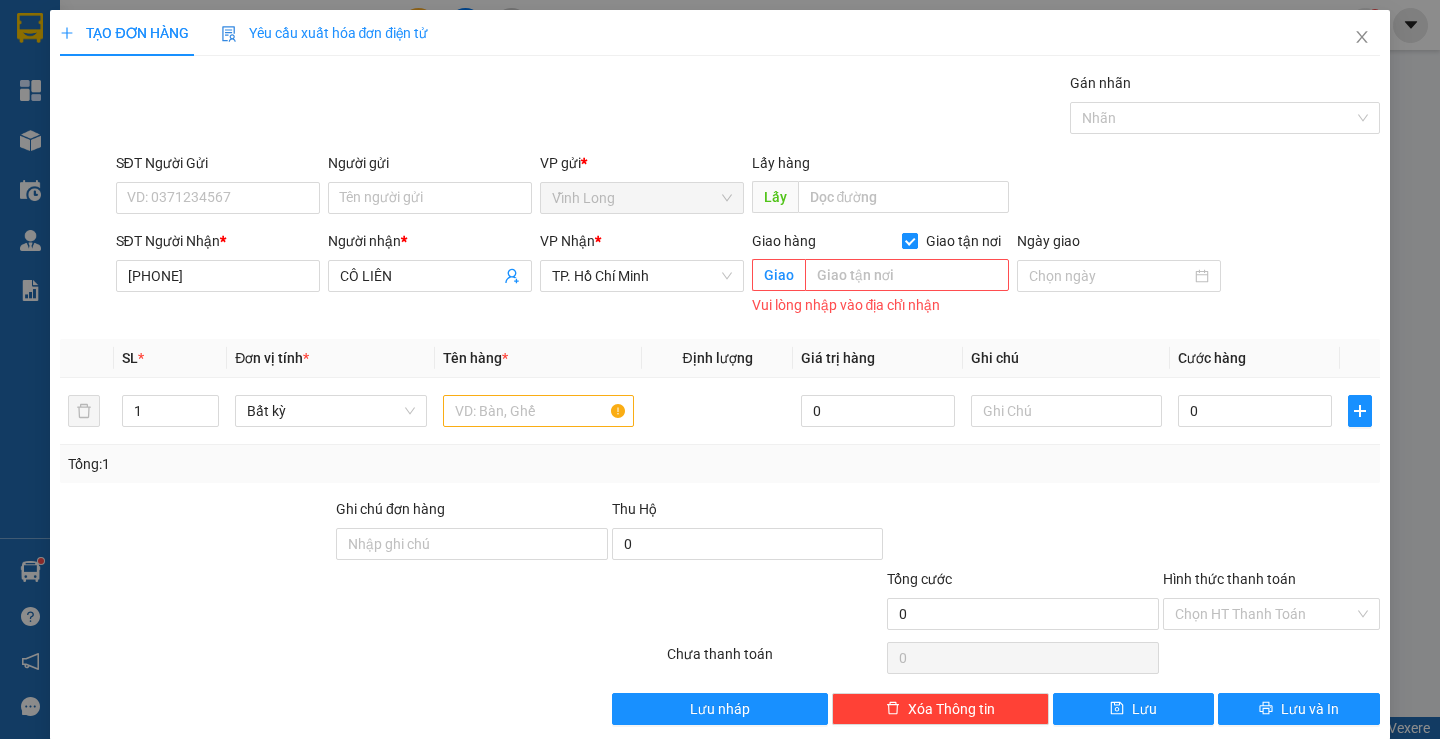 click on "Giao tận nơi" at bounding box center [909, 240] 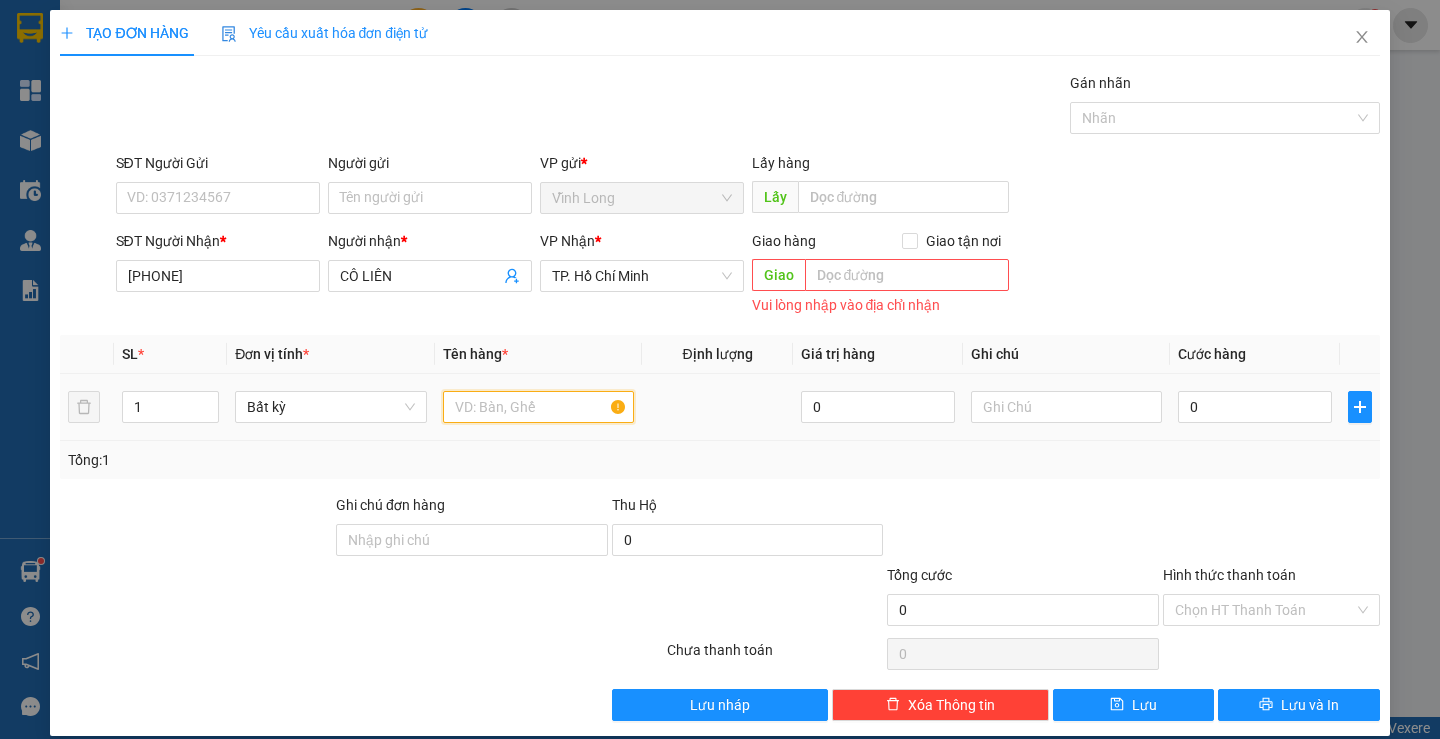 click at bounding box center [538, 407] 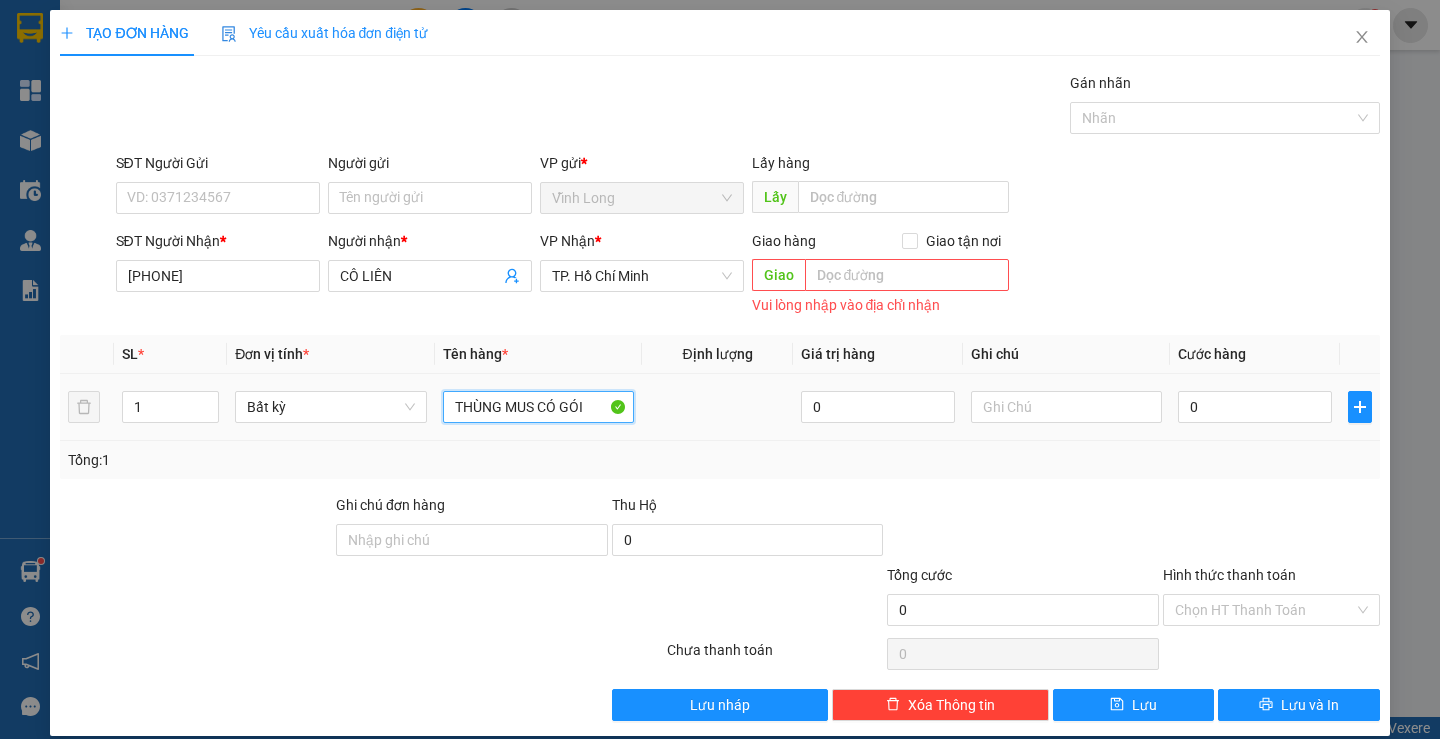 type on "THÙNG MUS CÓ GÓI" 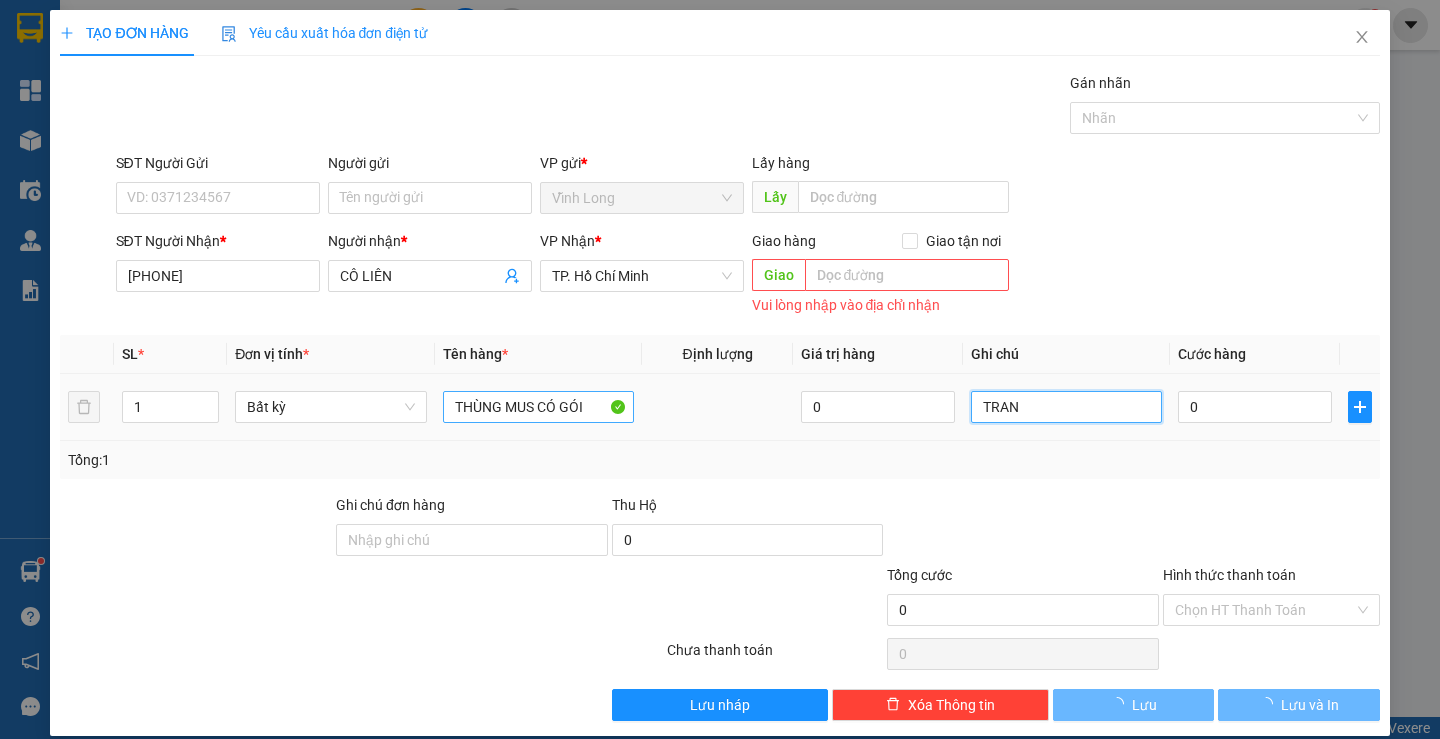 type on "TRANG" 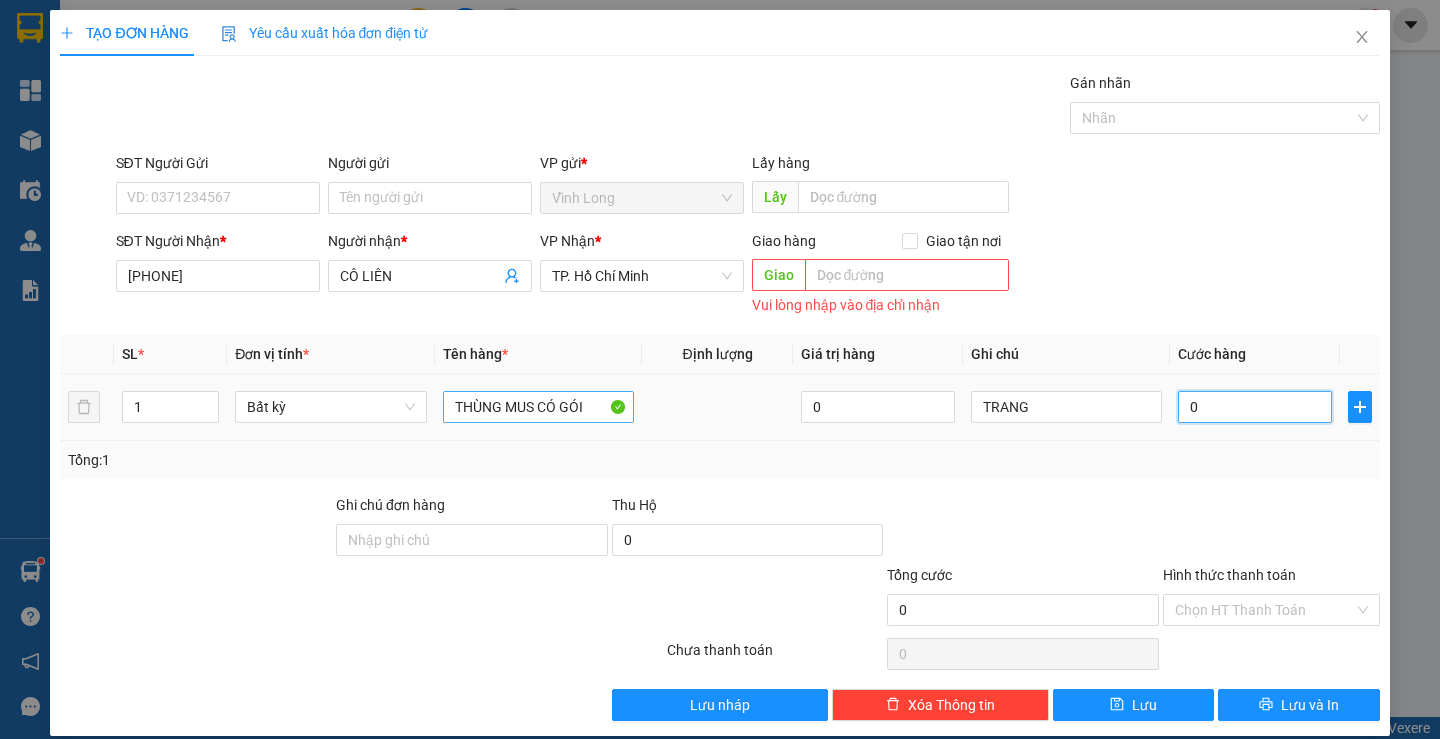 type on "4" 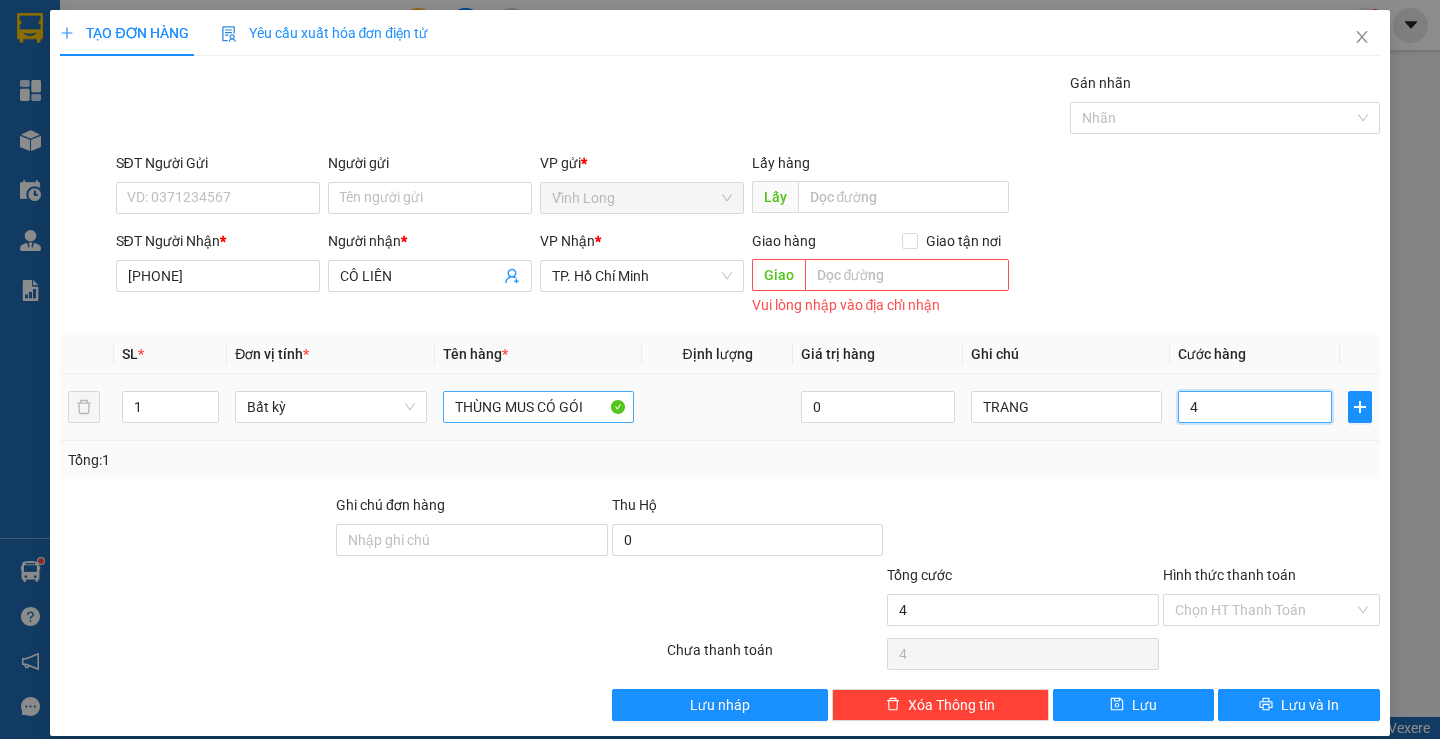 type on "40" 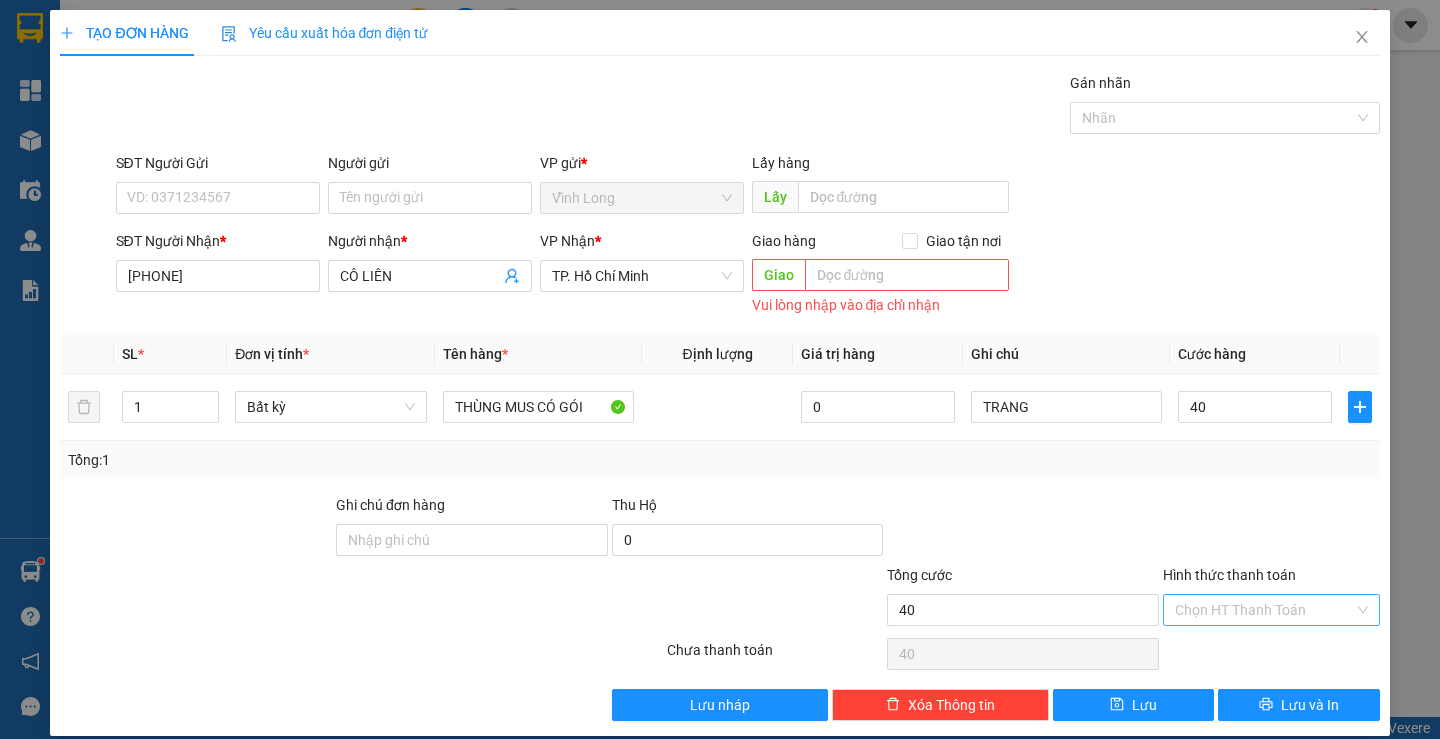 type on "40.000" 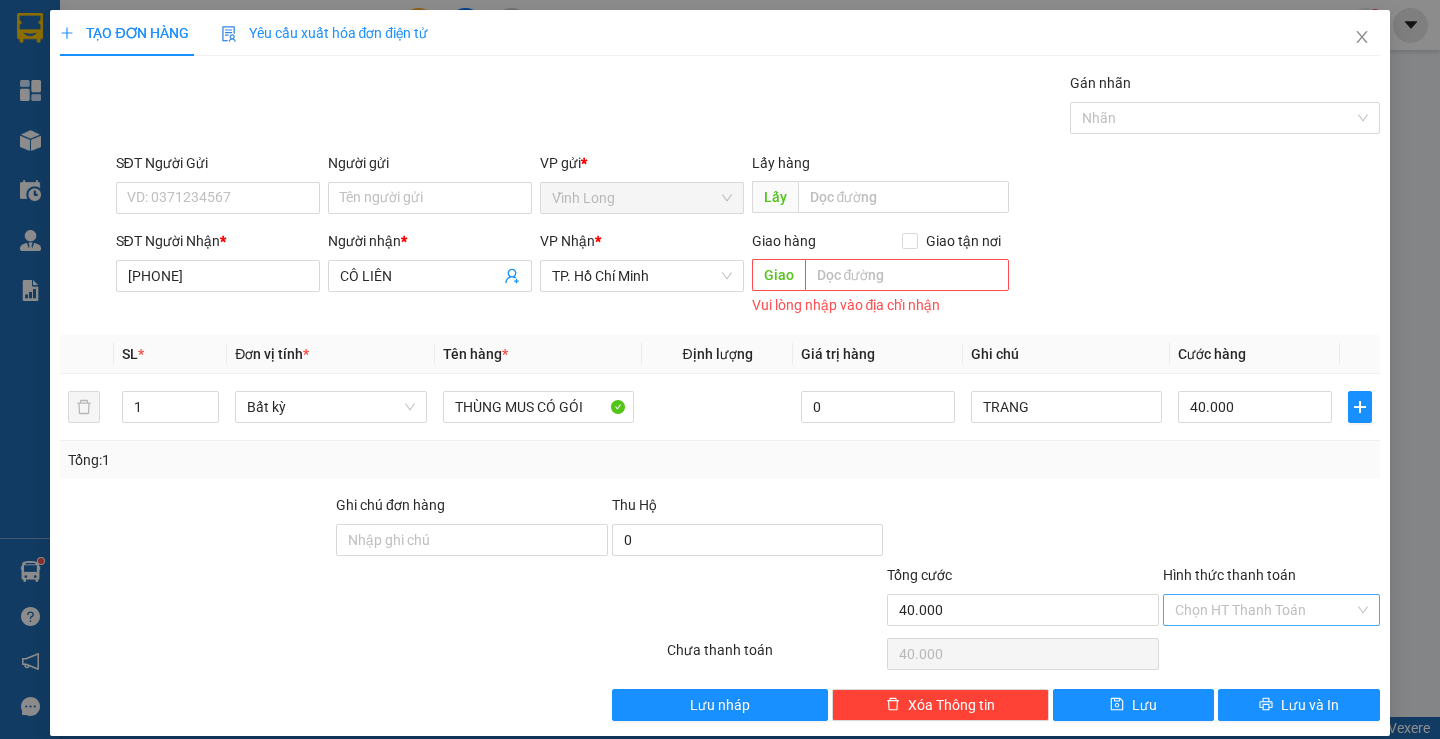 click on "Hình thức thanh toán" at bounding box center [1264, 610] 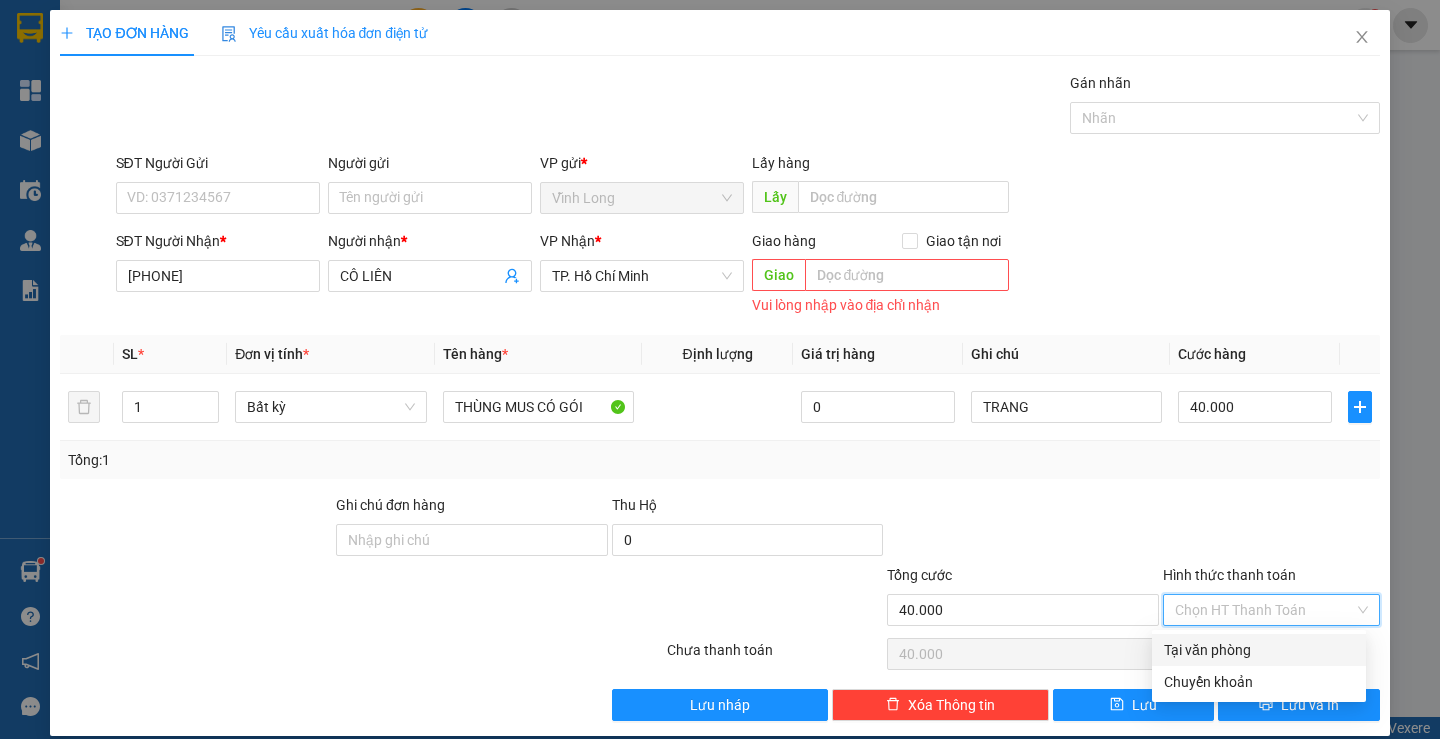 click on "Tại văn phòng" at bounding box center [1259, 650] 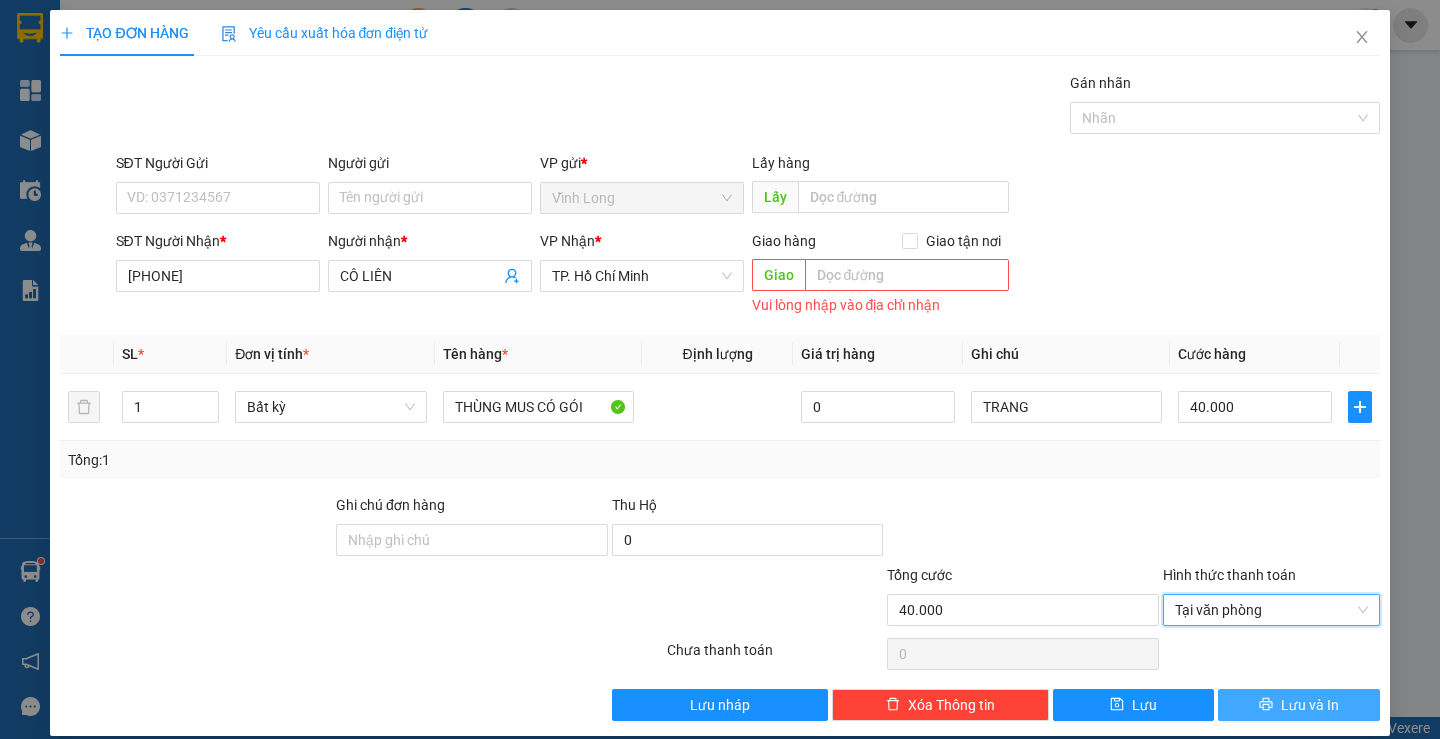 click on "Lưu và In" at bounding box center (1298, 705) 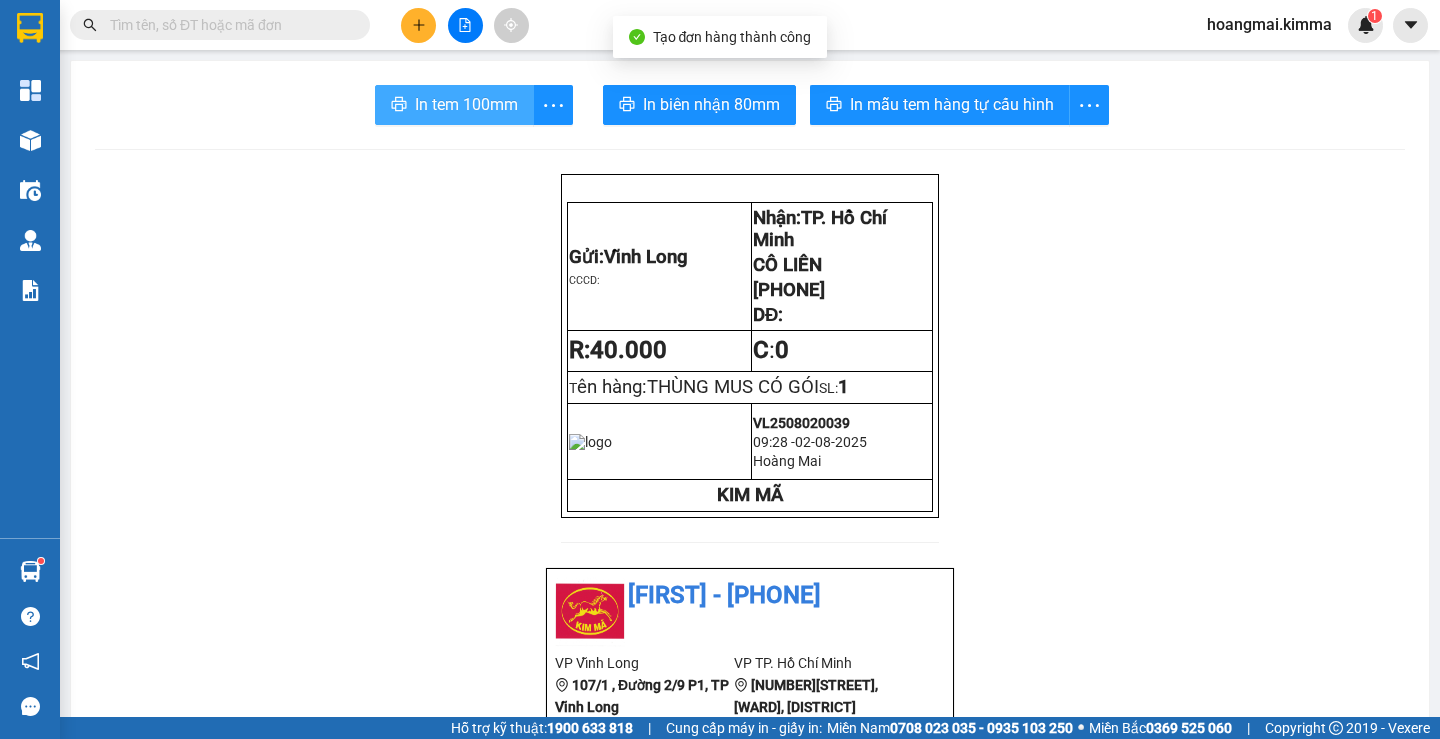 click 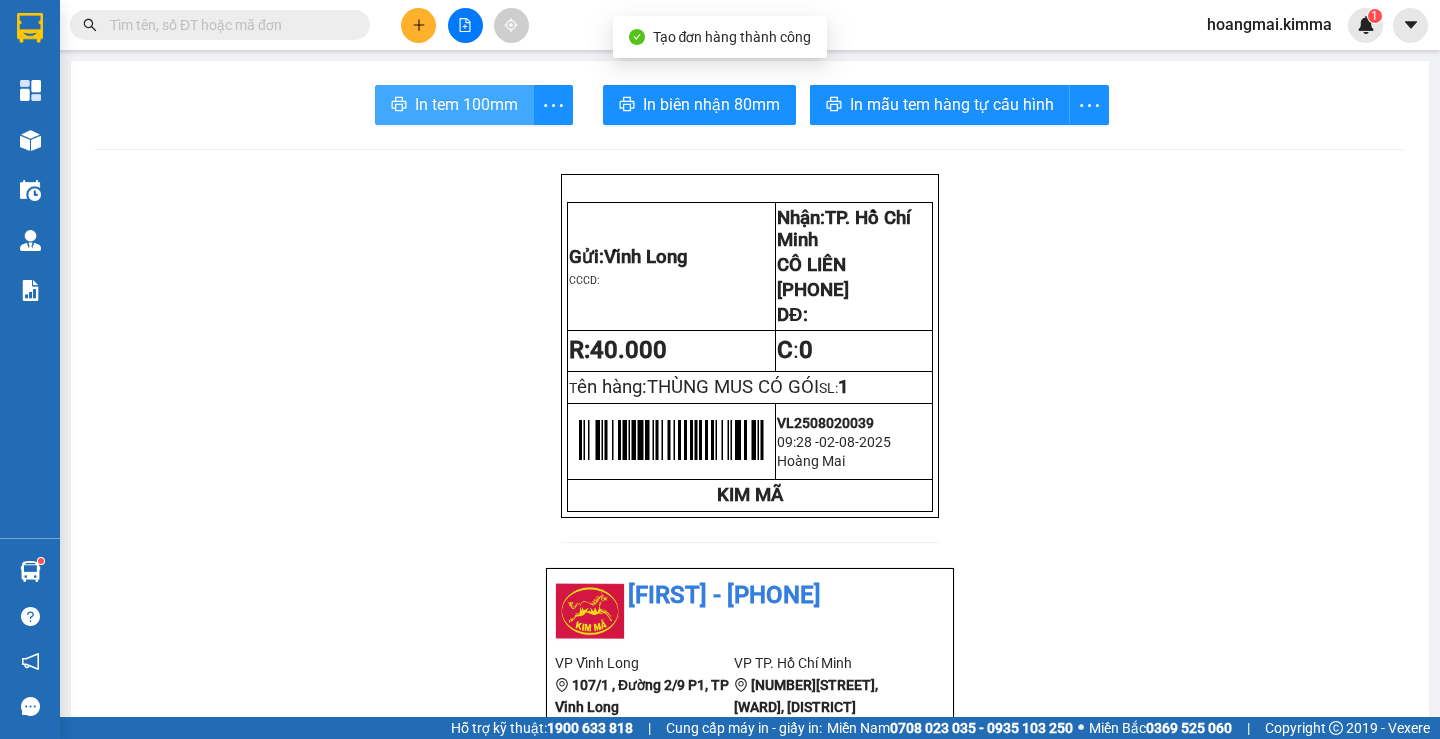 scroll, scrollTop: 0, scrollLeft: 0, axis: both 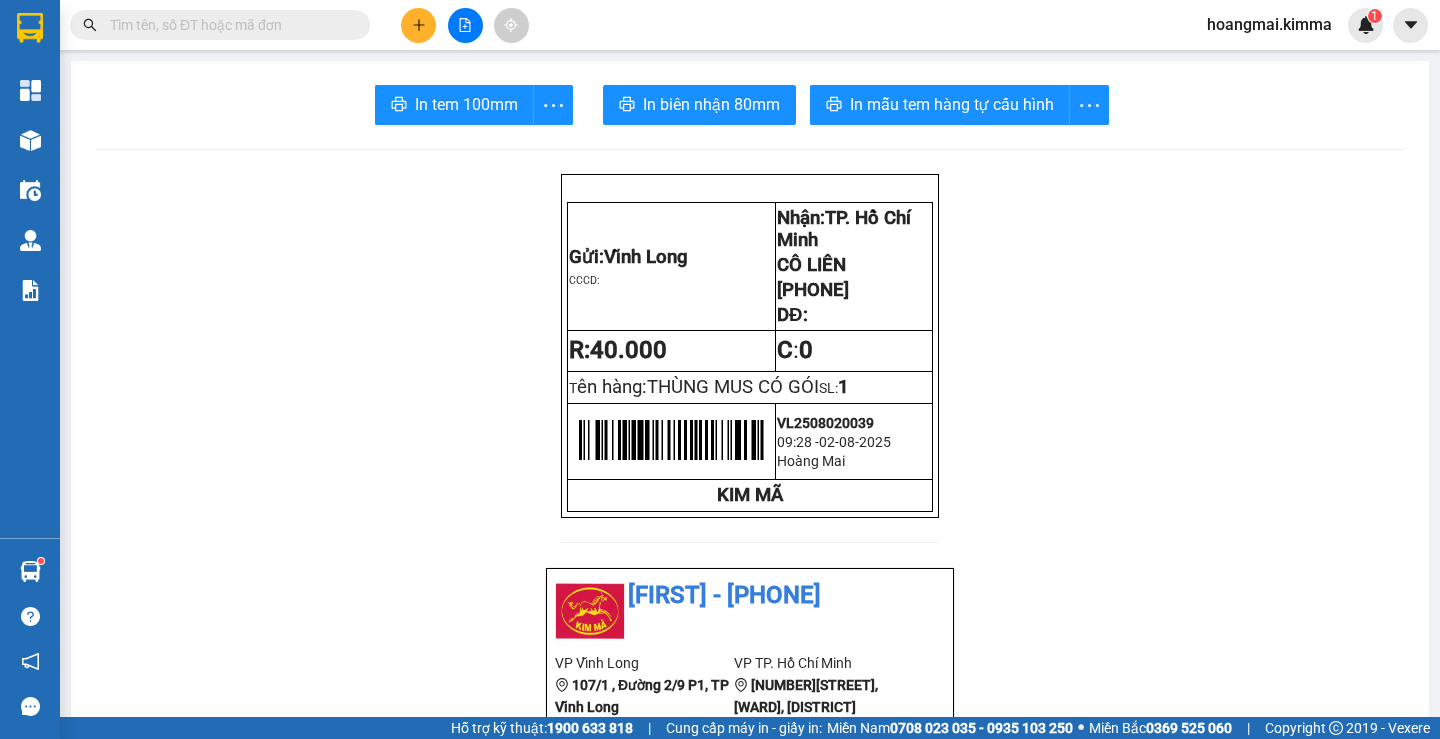click at bounding box center [418, 25] 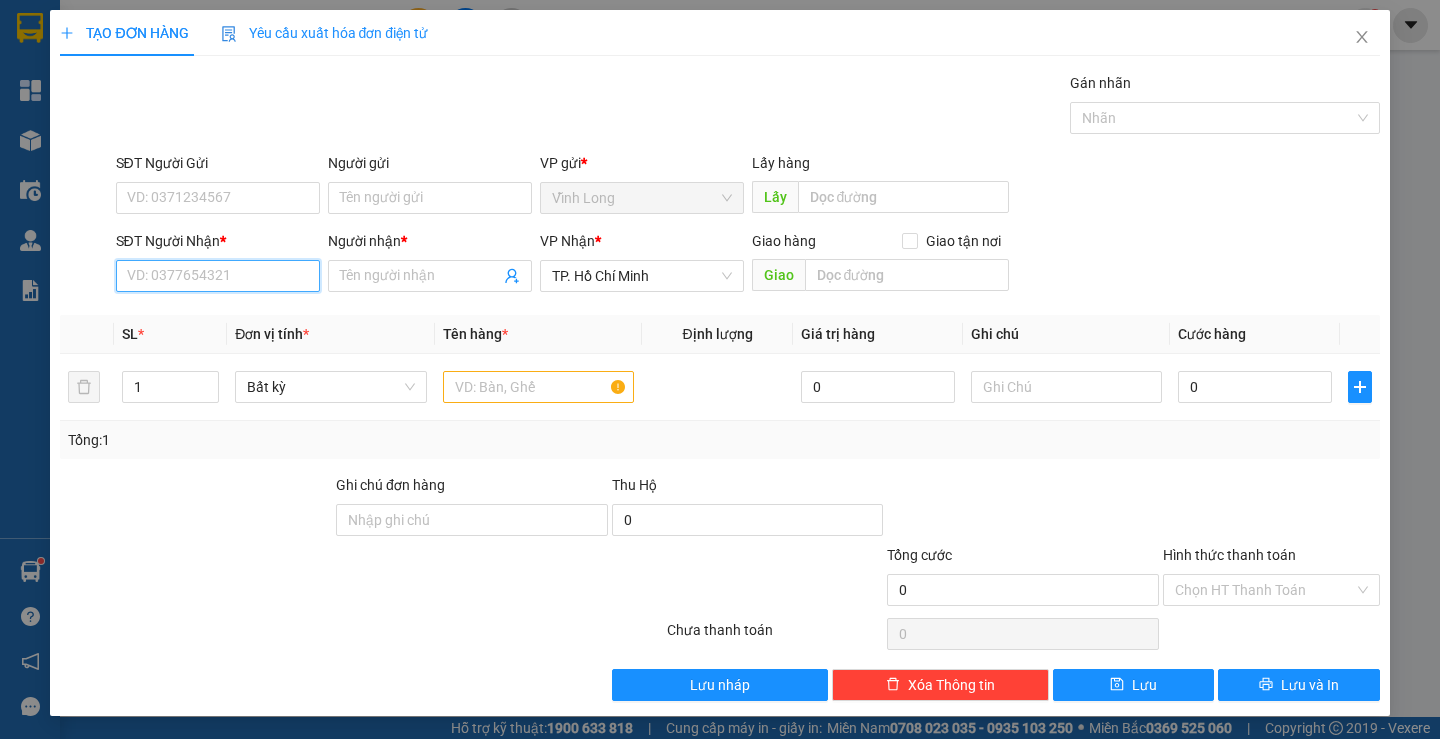click on "SĐT Người Nhận  *" at bounding box center (218, 276) 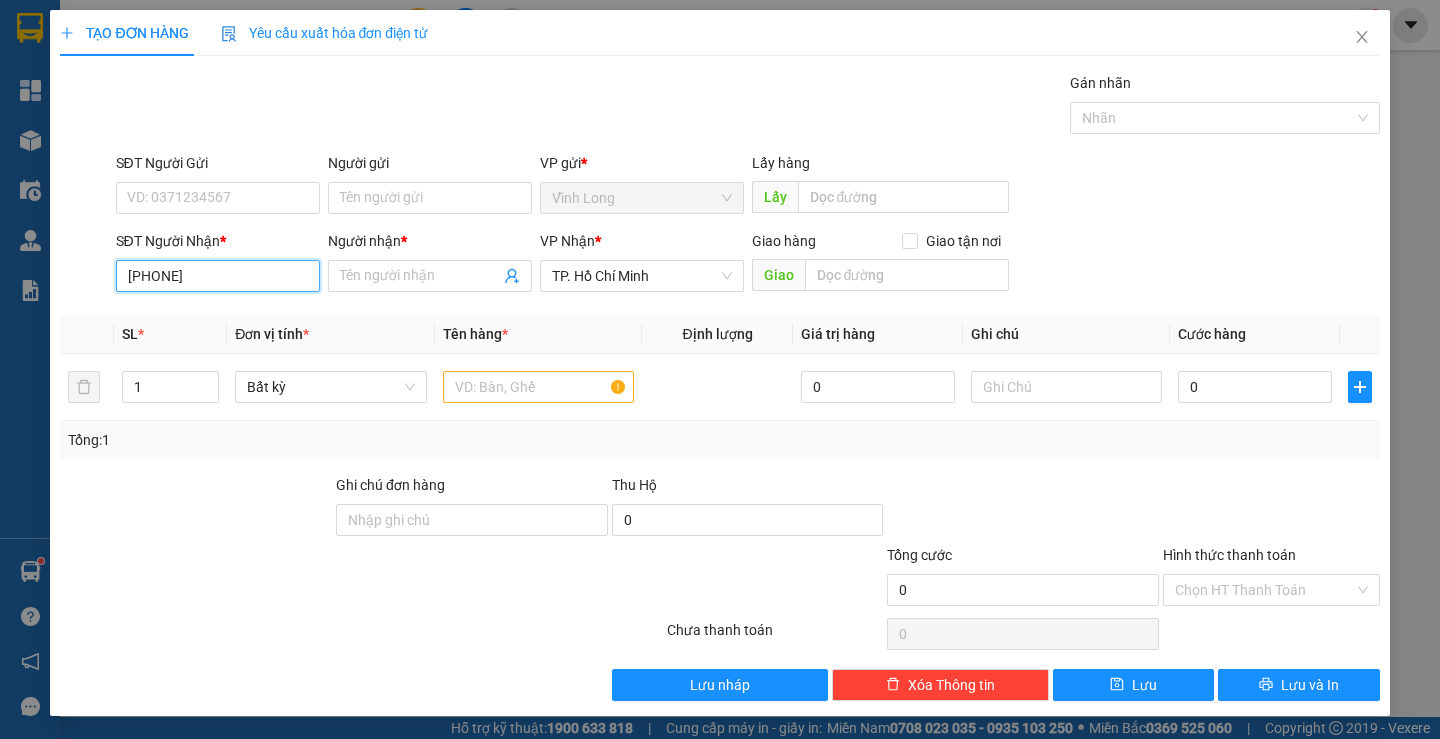 type on "[PHONE]" 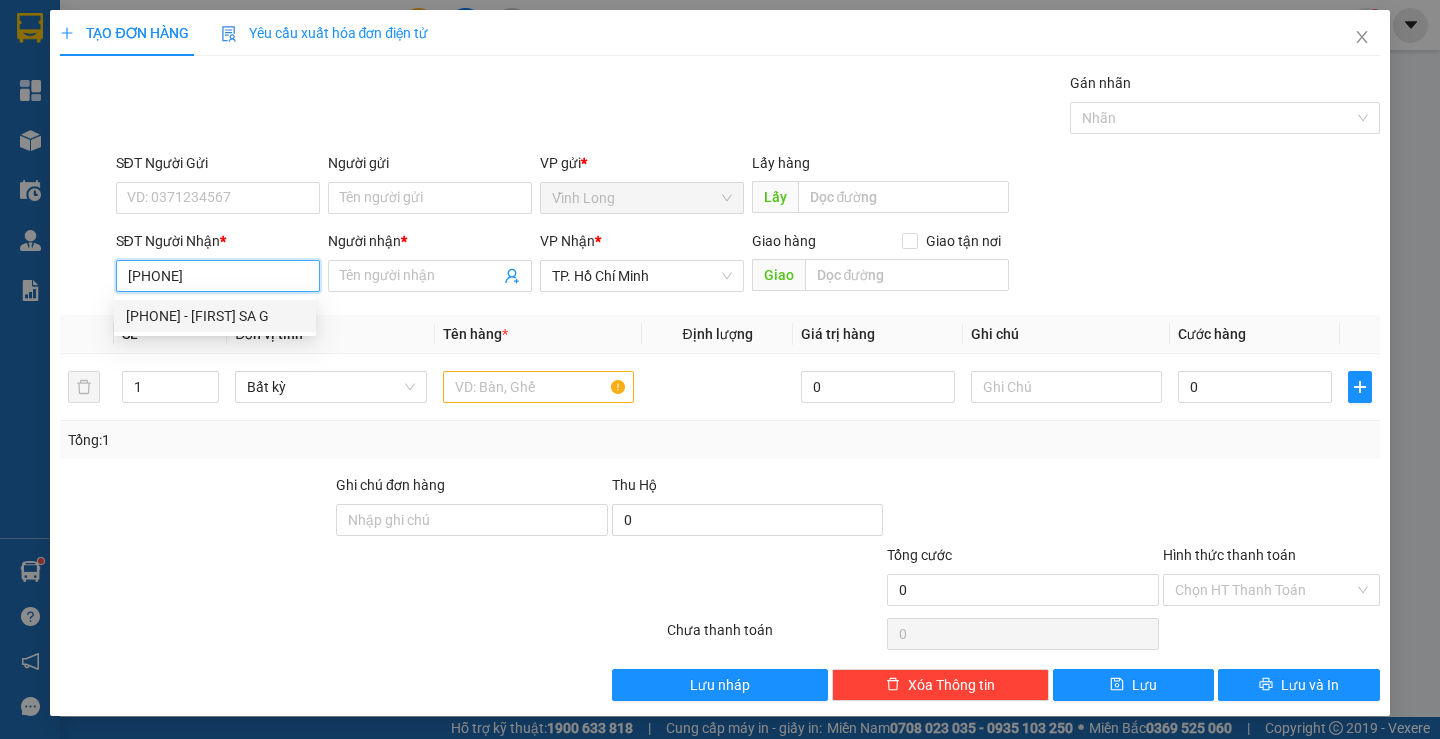 click on "[PHONE] - [FIRST]  SA G" at bounding box center (215, 316) 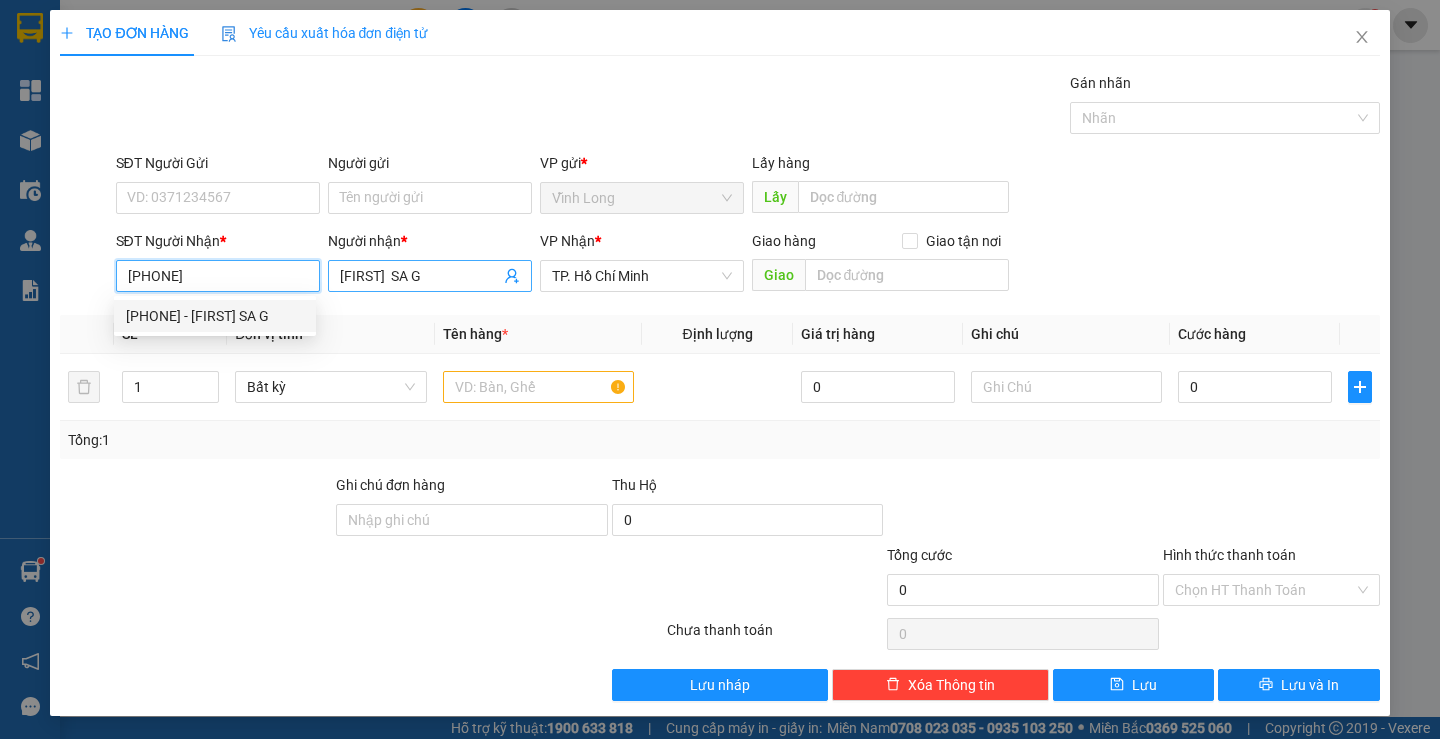 type on "[PHONE]" 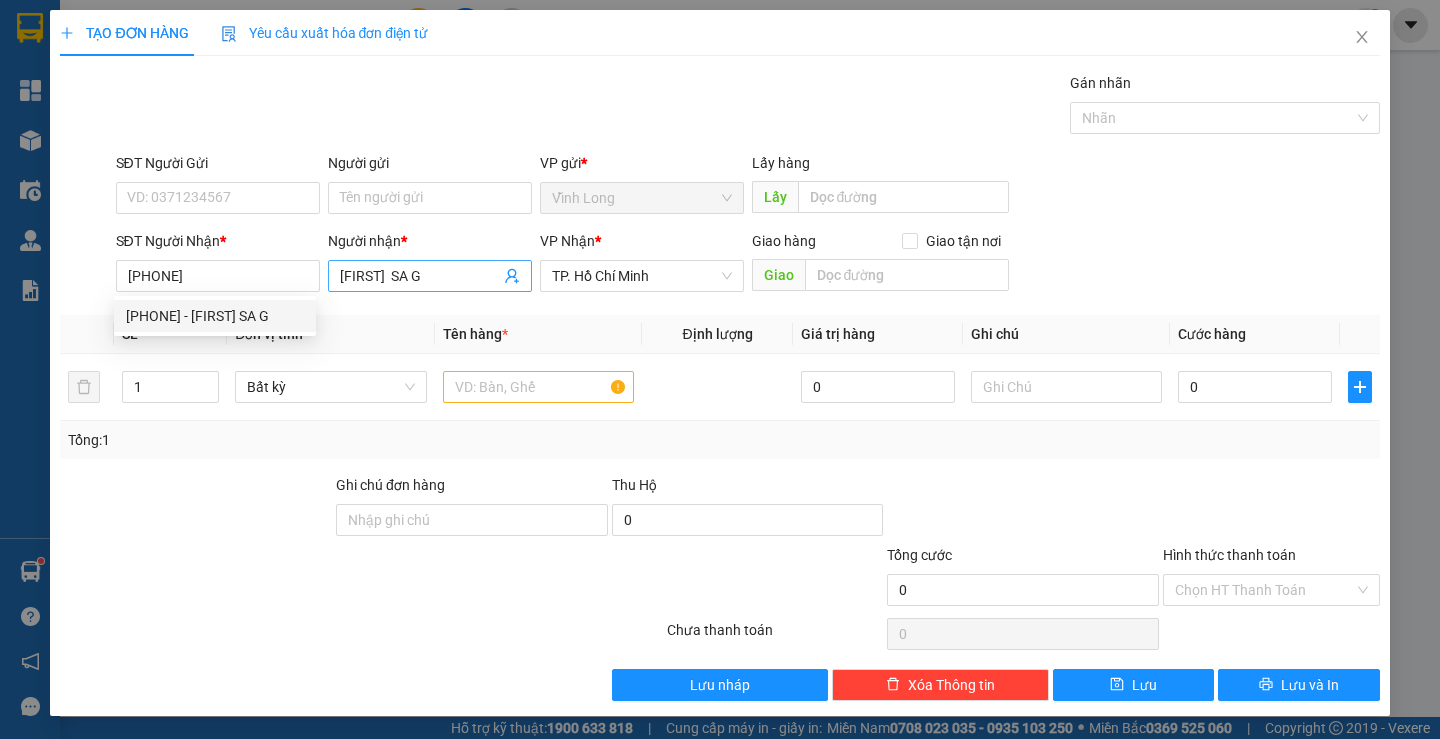 click on "[FIRST]  SA G" at bounding box center (420, 276) 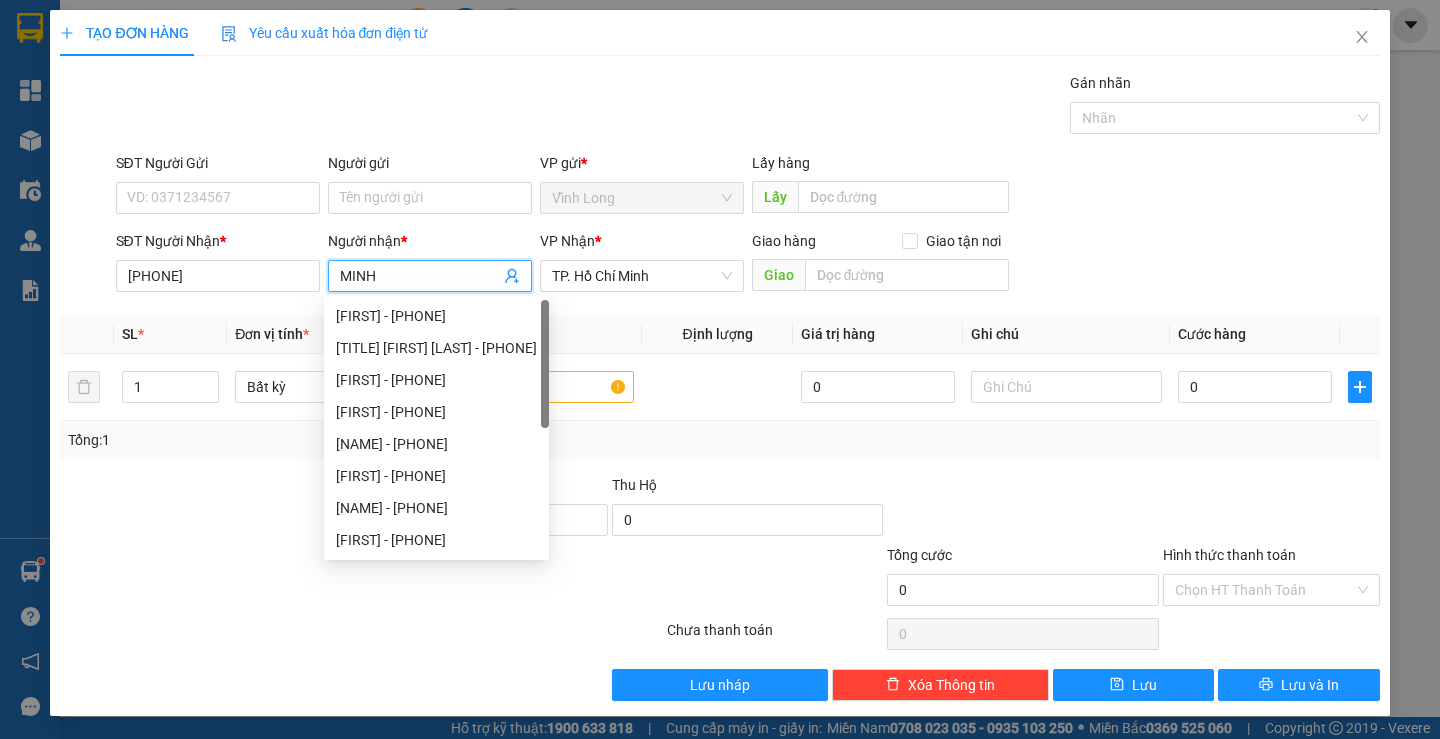 type on "MINH" 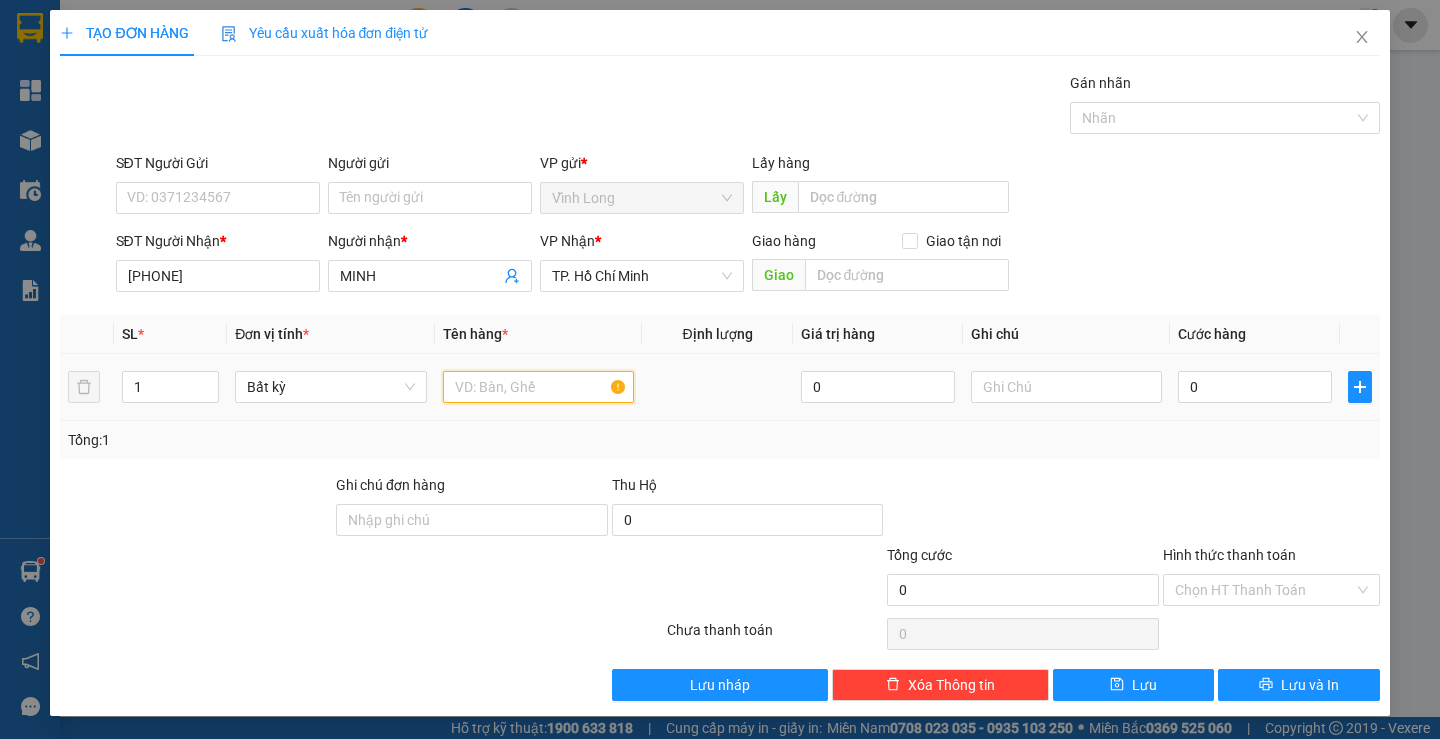 click at bounding box center (538, 387) 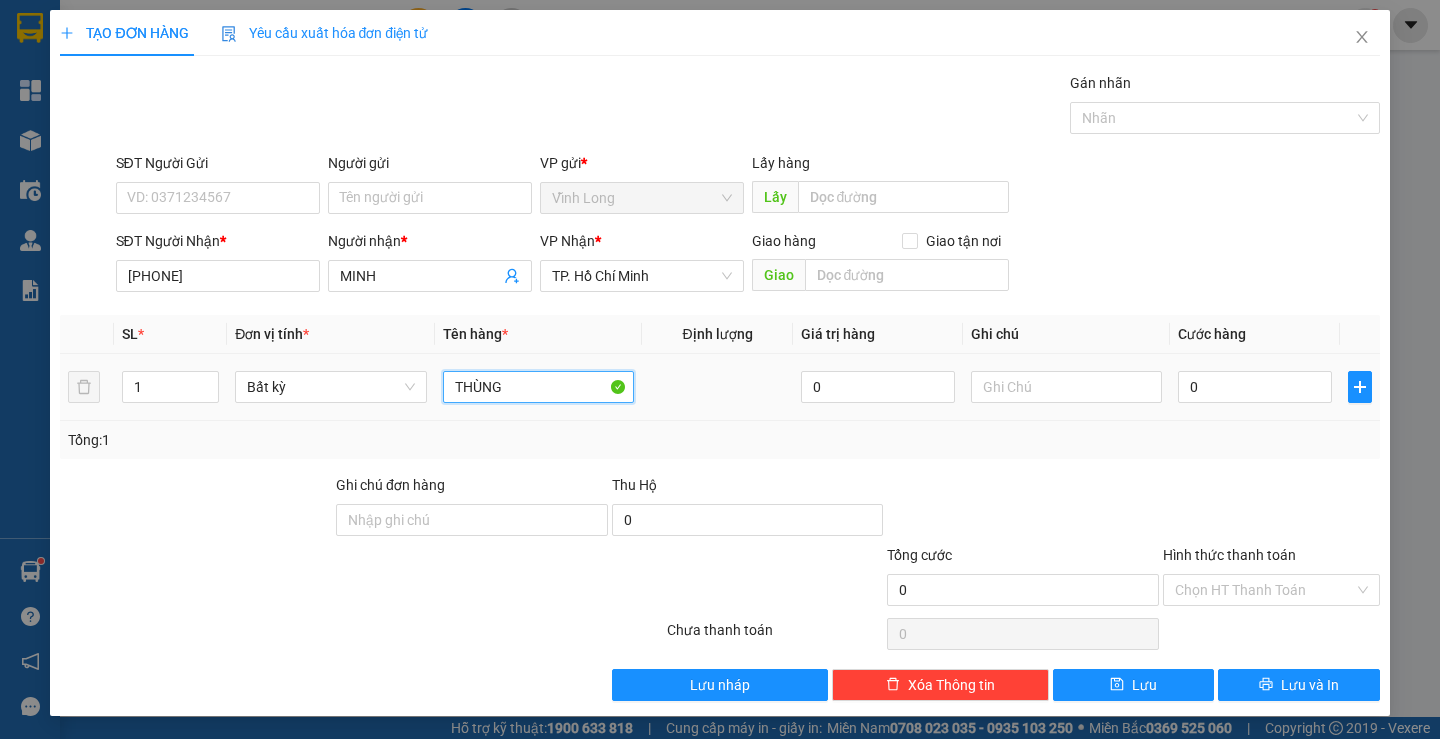 type on "THÙNG" 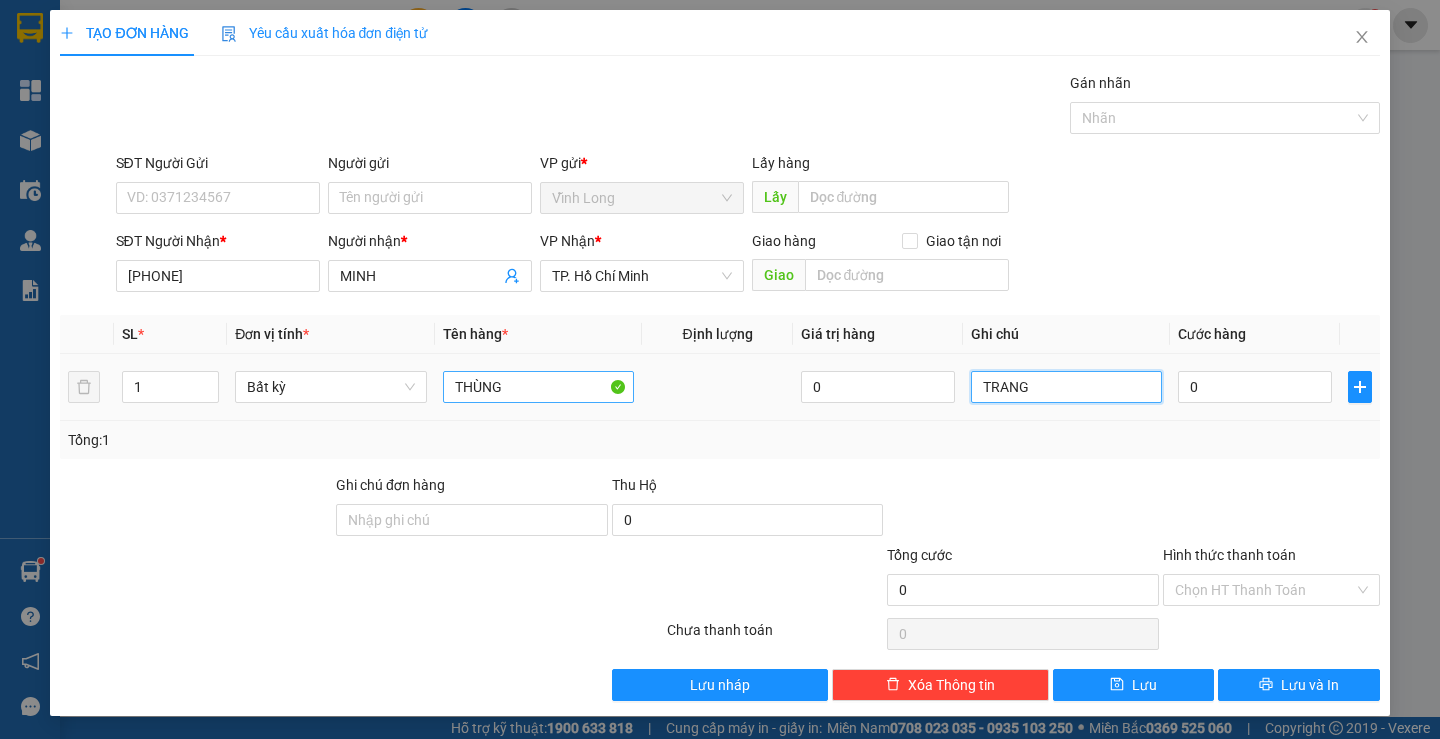 type on "TRANG" 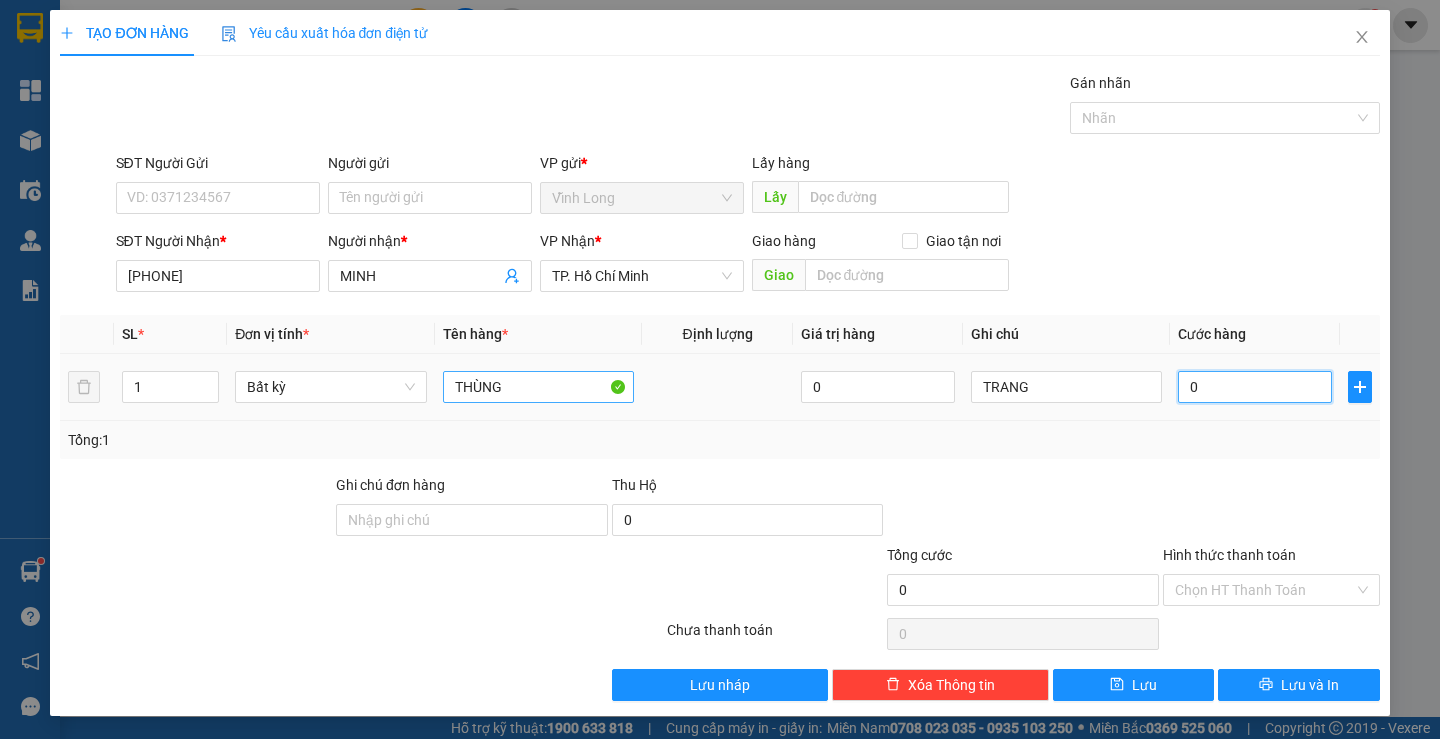 type on "3" 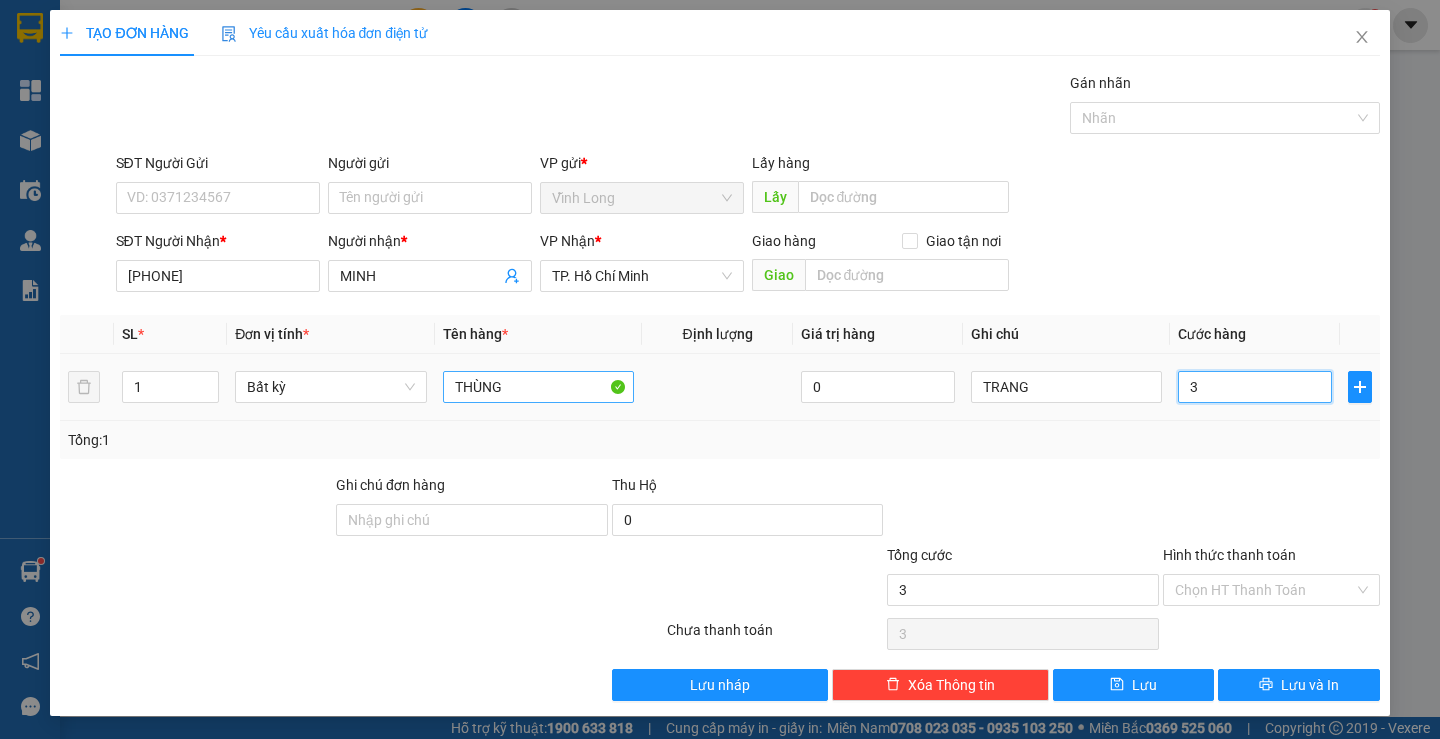 type on "30" 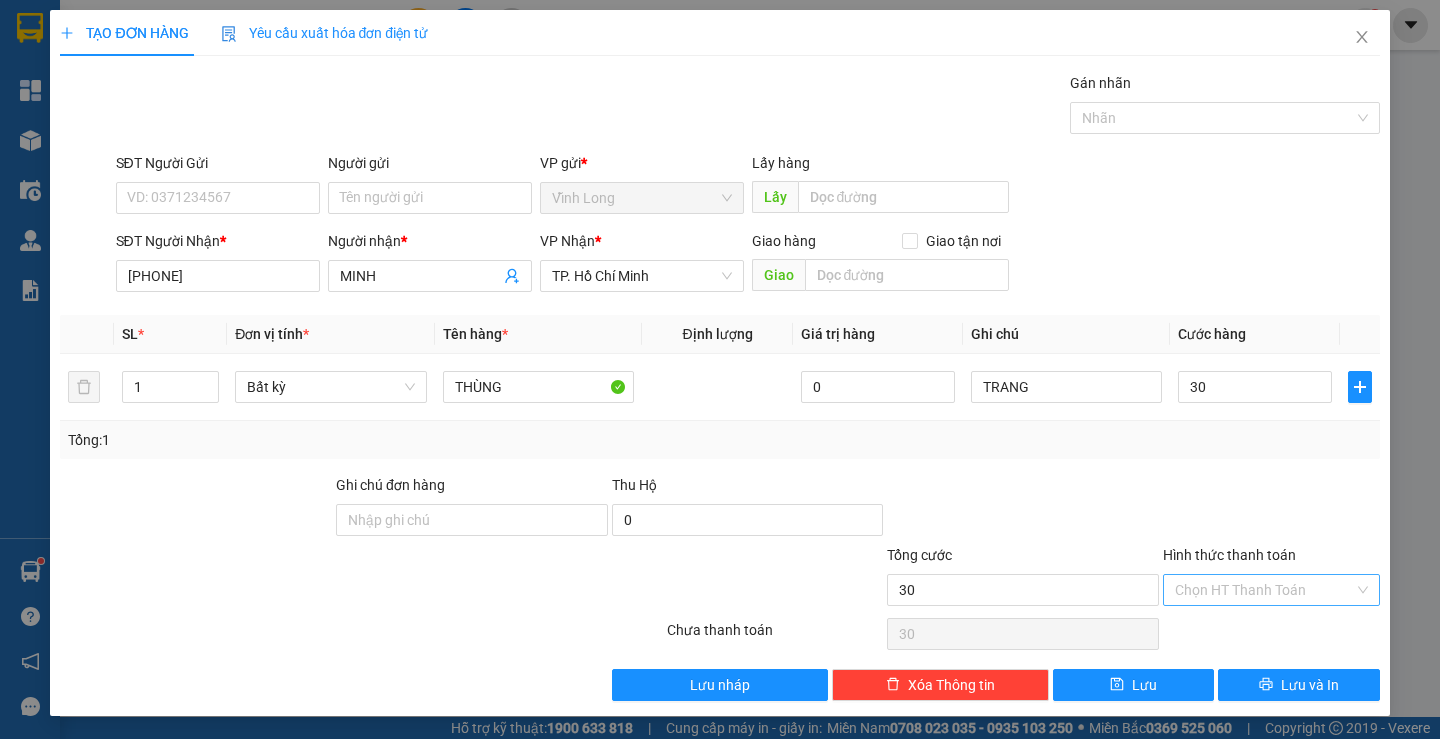 type on "30.000" 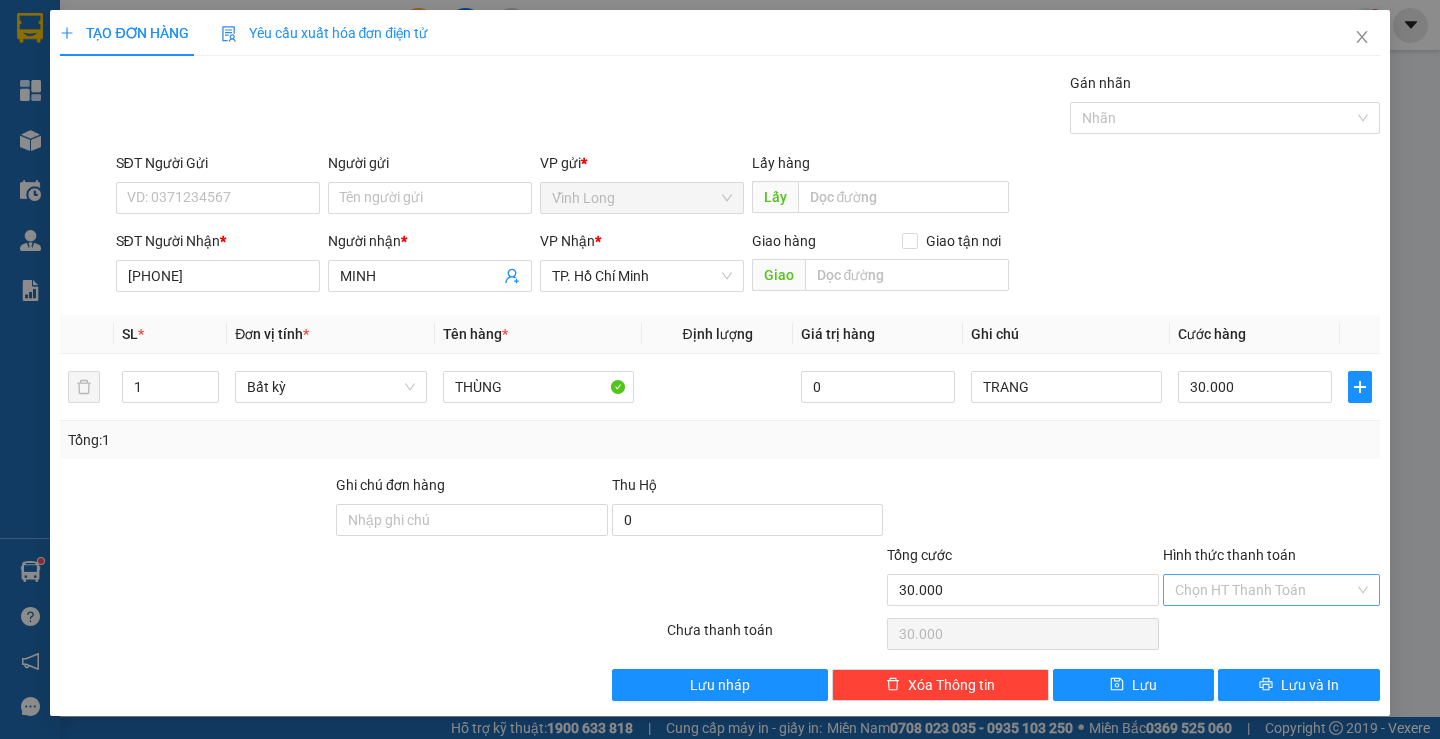 drag, startPoint x: 1259, startPoint y: 597, endPoint x: 1249, endPoint y: 605, distance: 12.806249 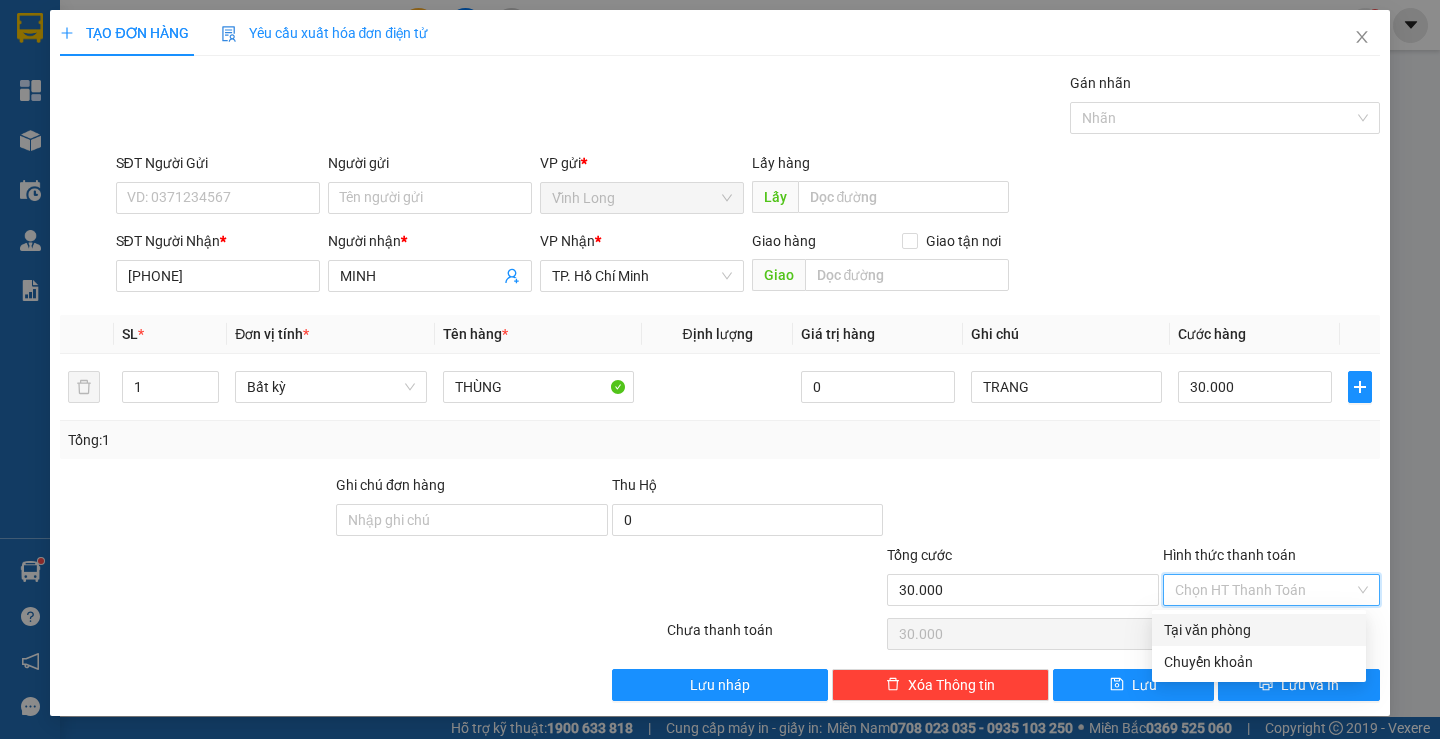 click on "Tại văn phòng" at bounding box center [1259, 630] 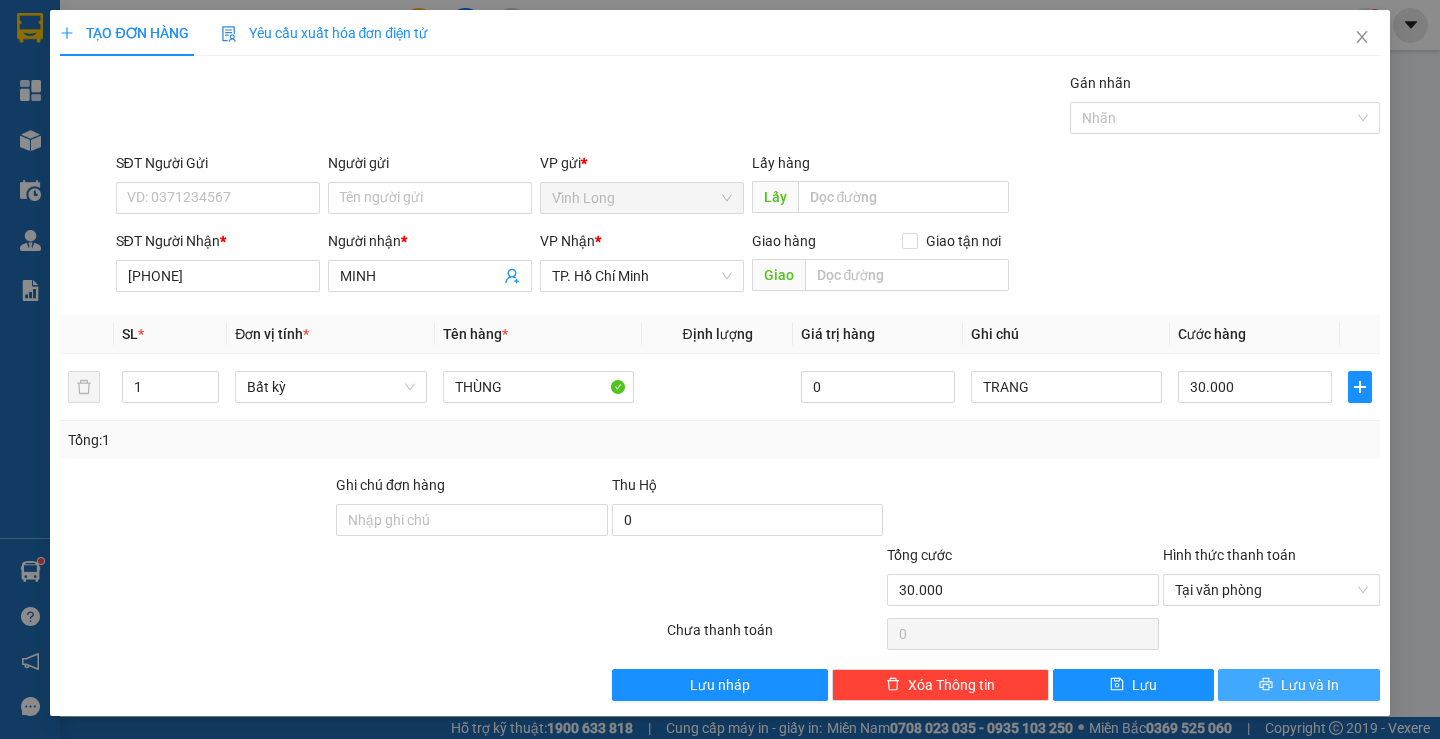 click on "Lưu và In" at bounding box center (1298, 685) 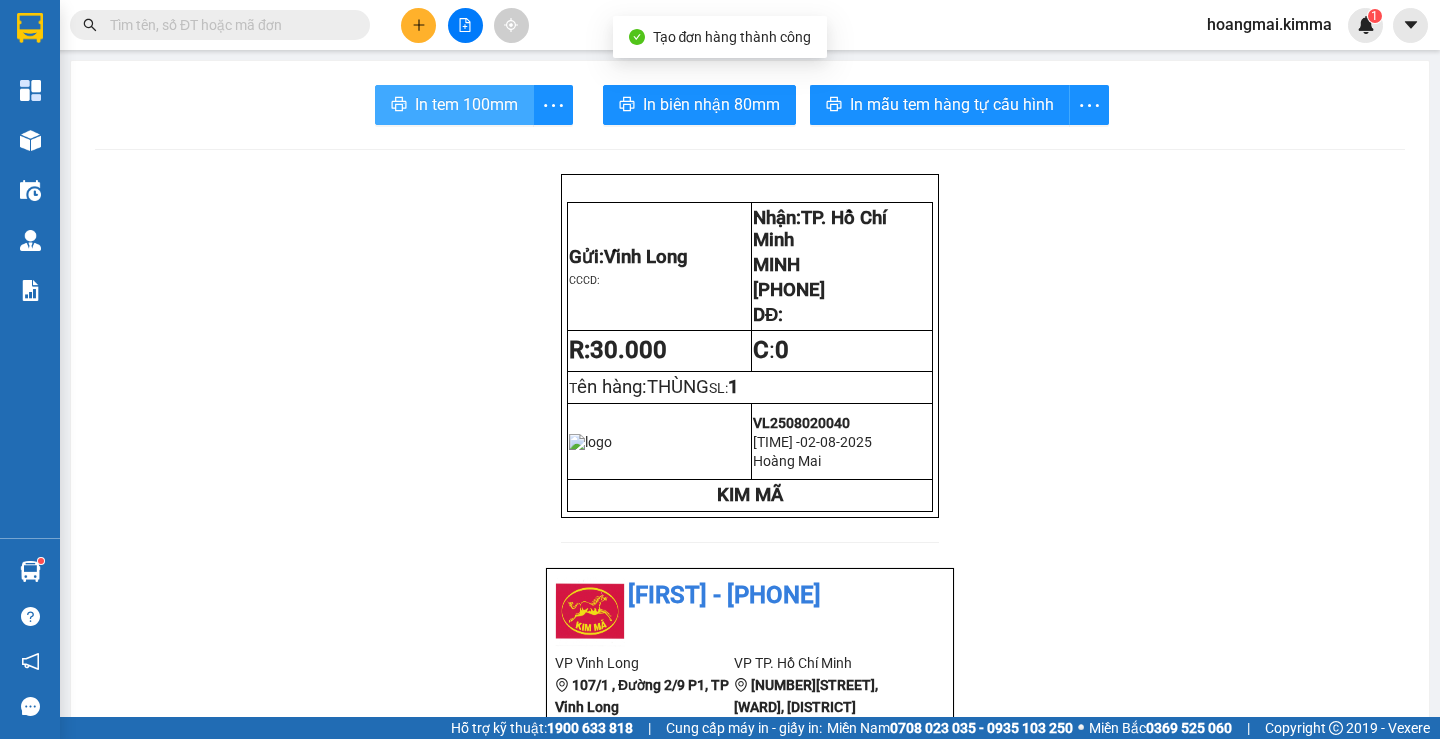 click on "In tem 100mm" at bounding box center [466, 104] 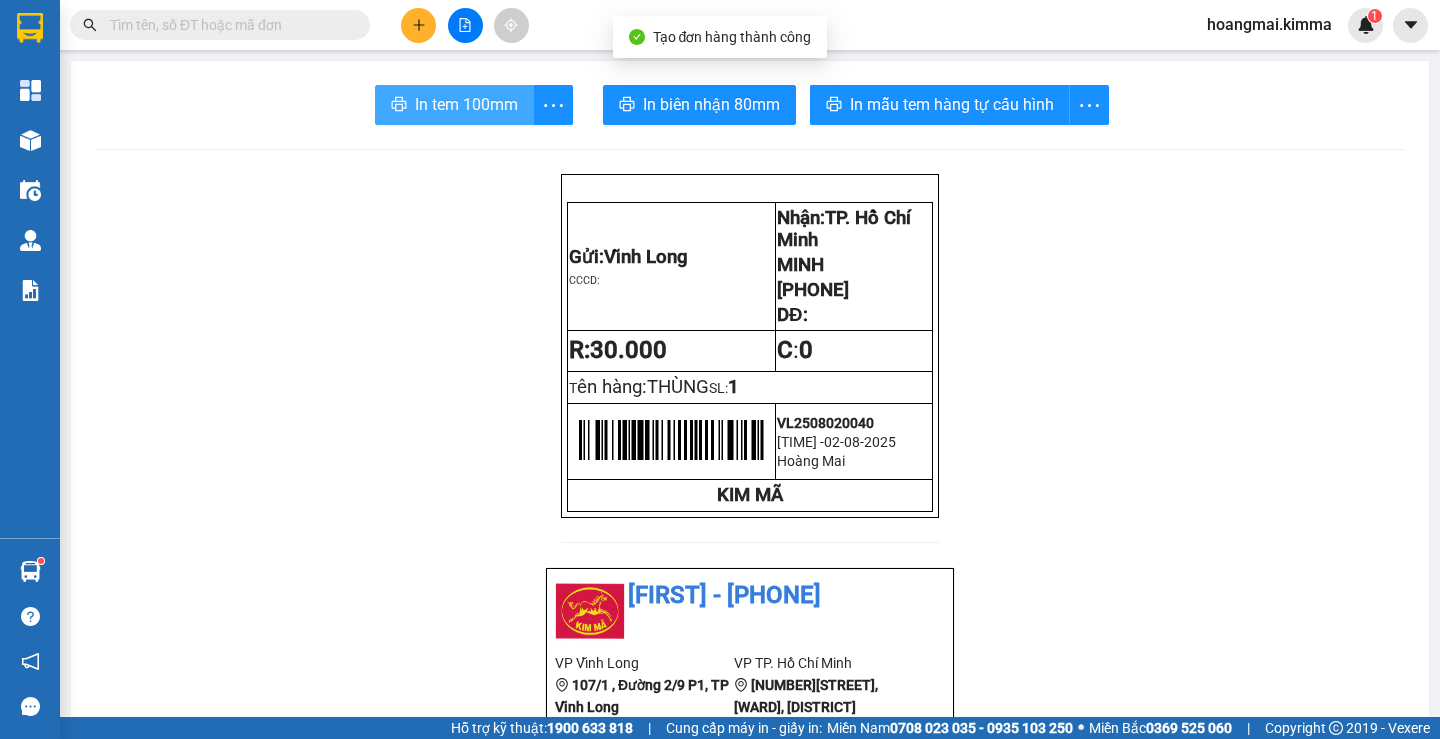 scroll, scrollTop: 0, scrollLeft: 0, axis: both 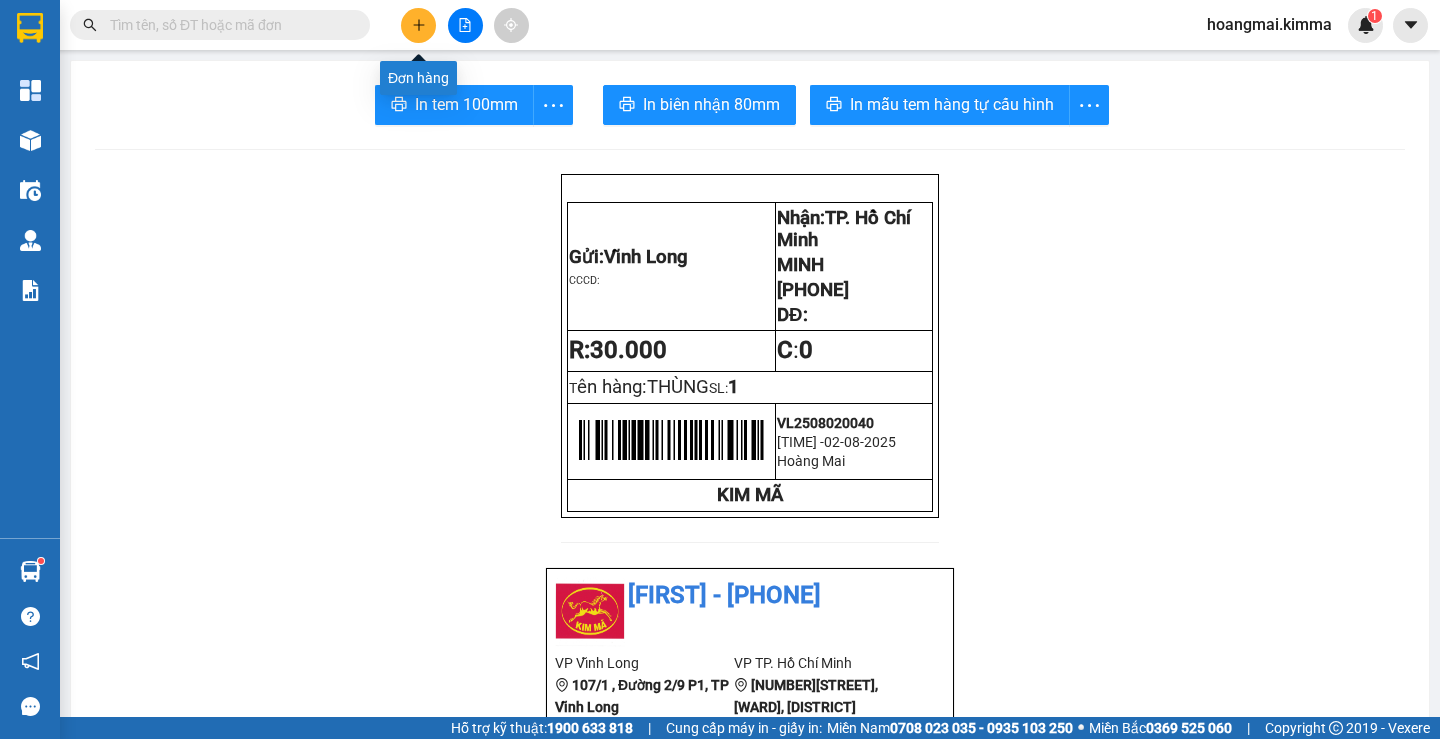 click at bounding box center (418, 25) 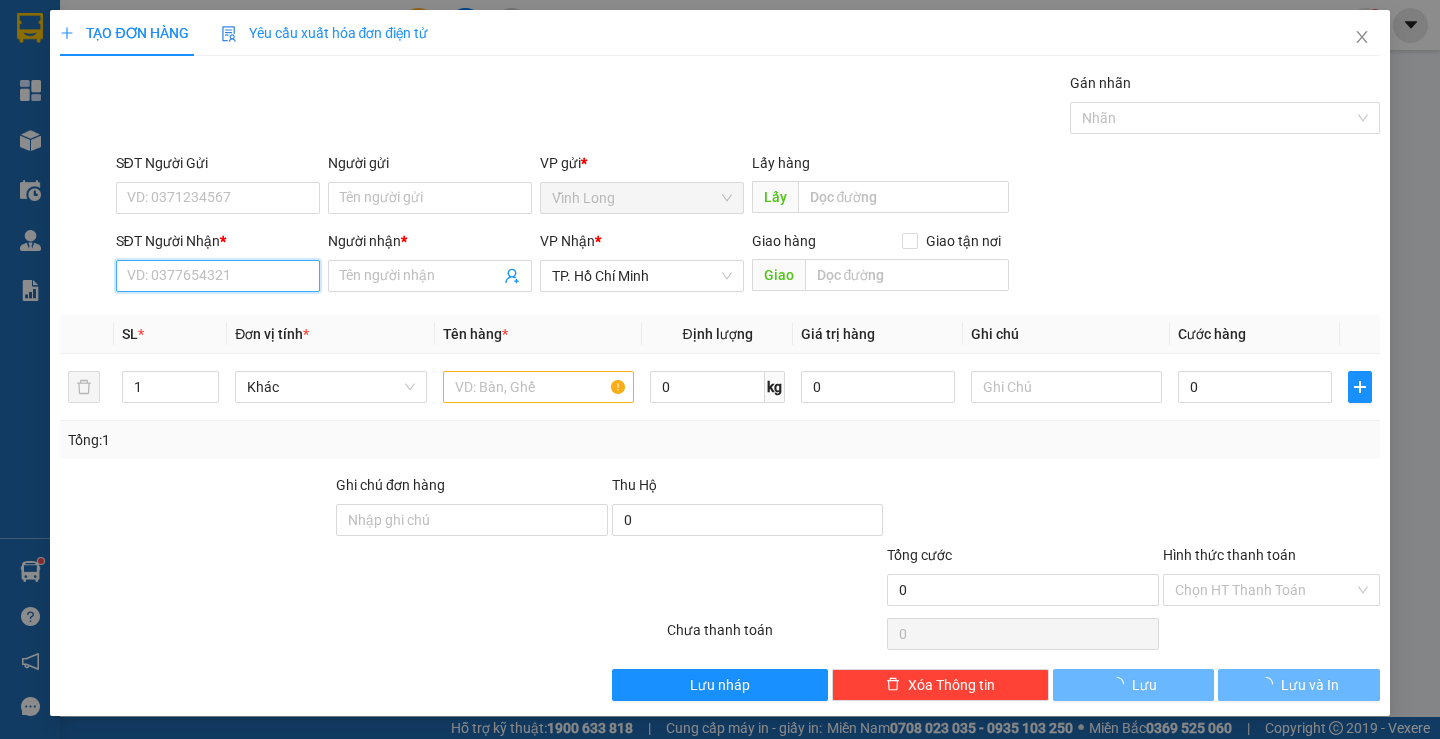 click on "SĐT Người Nhận  *" at bounding box center (218, 276) 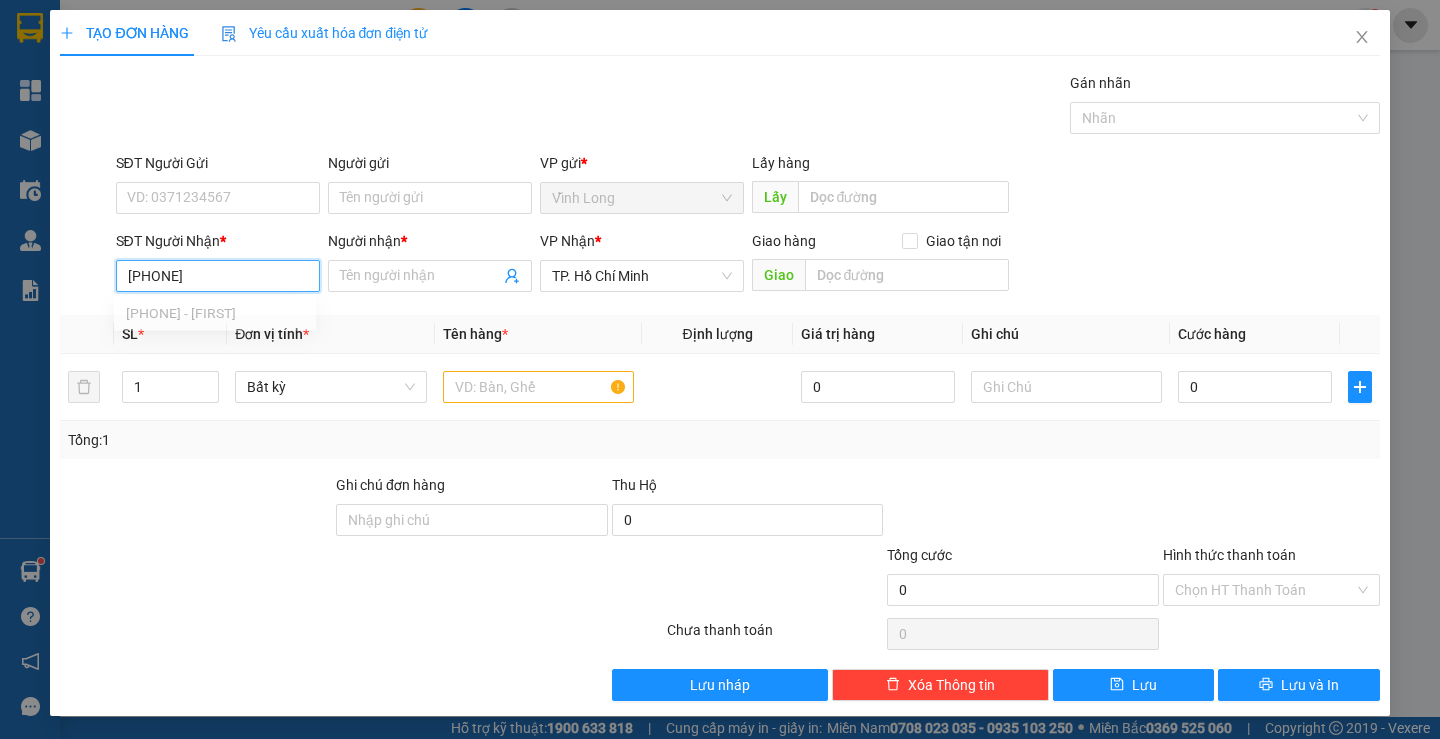 type on "[PHONE]" 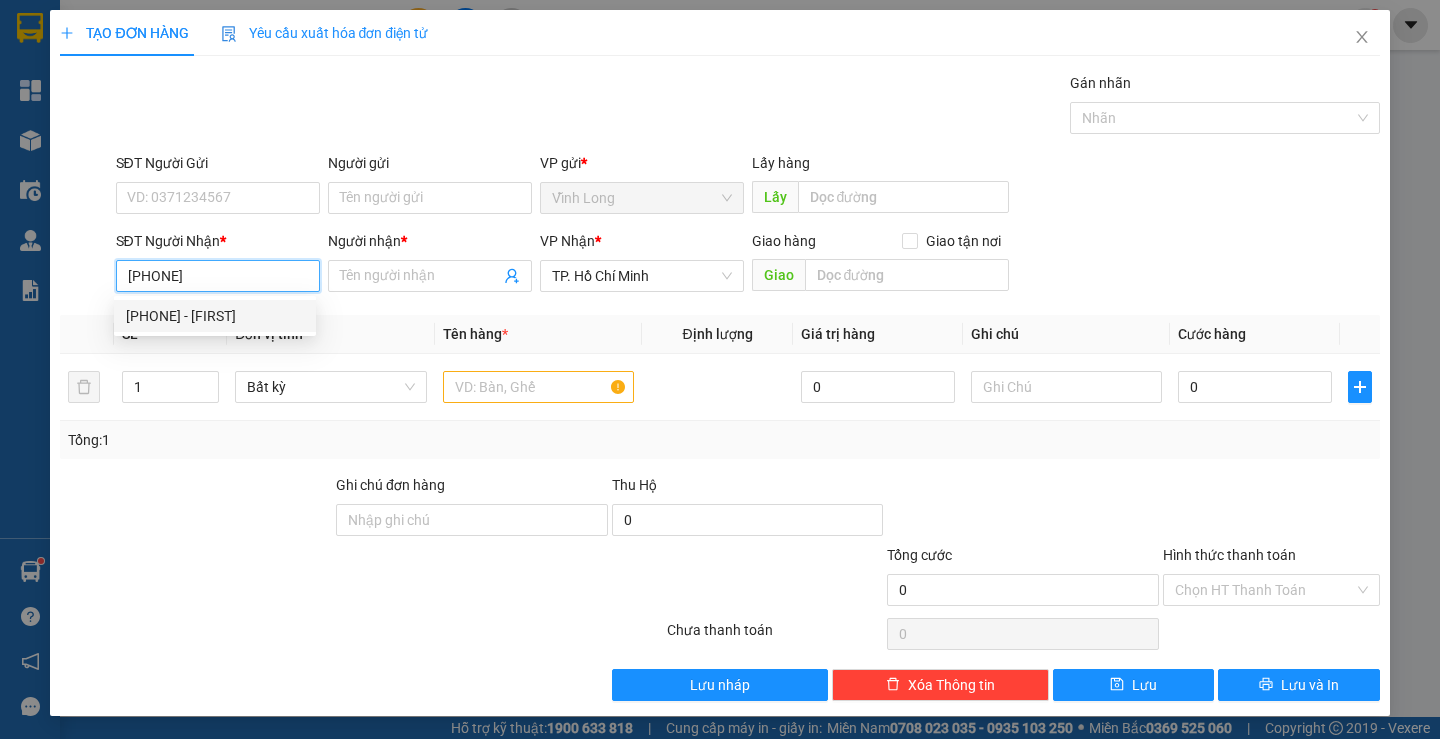 click on "[PHONE] -  [FIRST]" at bounding box center [215, 316] 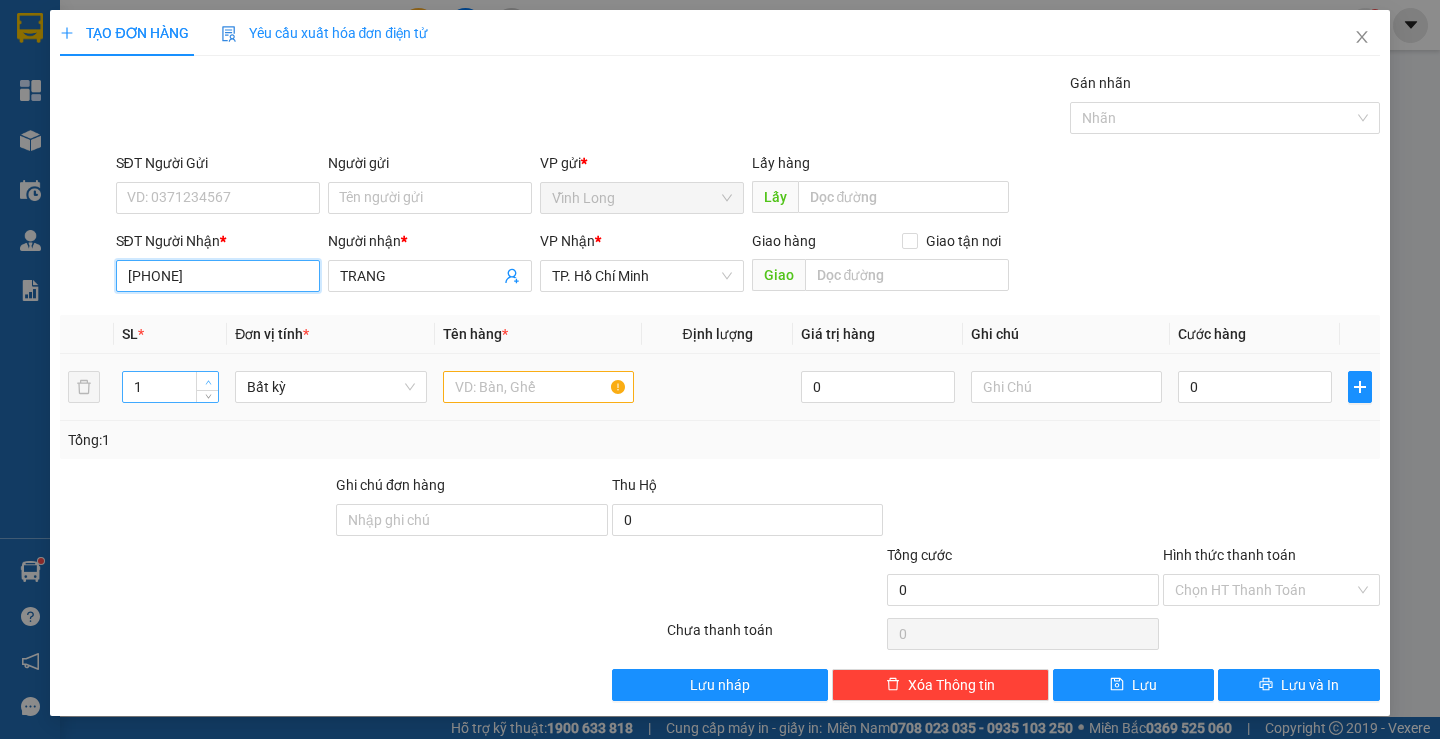 type on "[PHONE]" 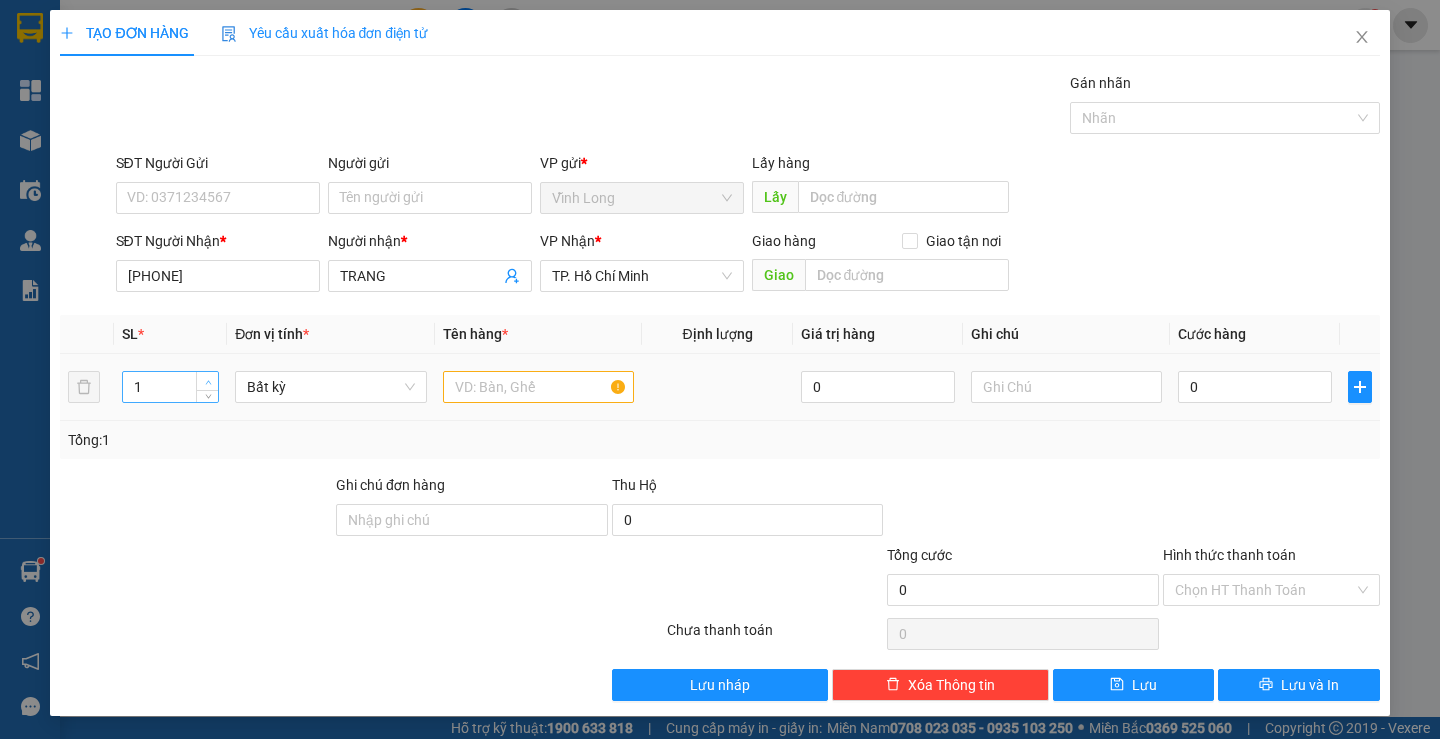 type on "2" 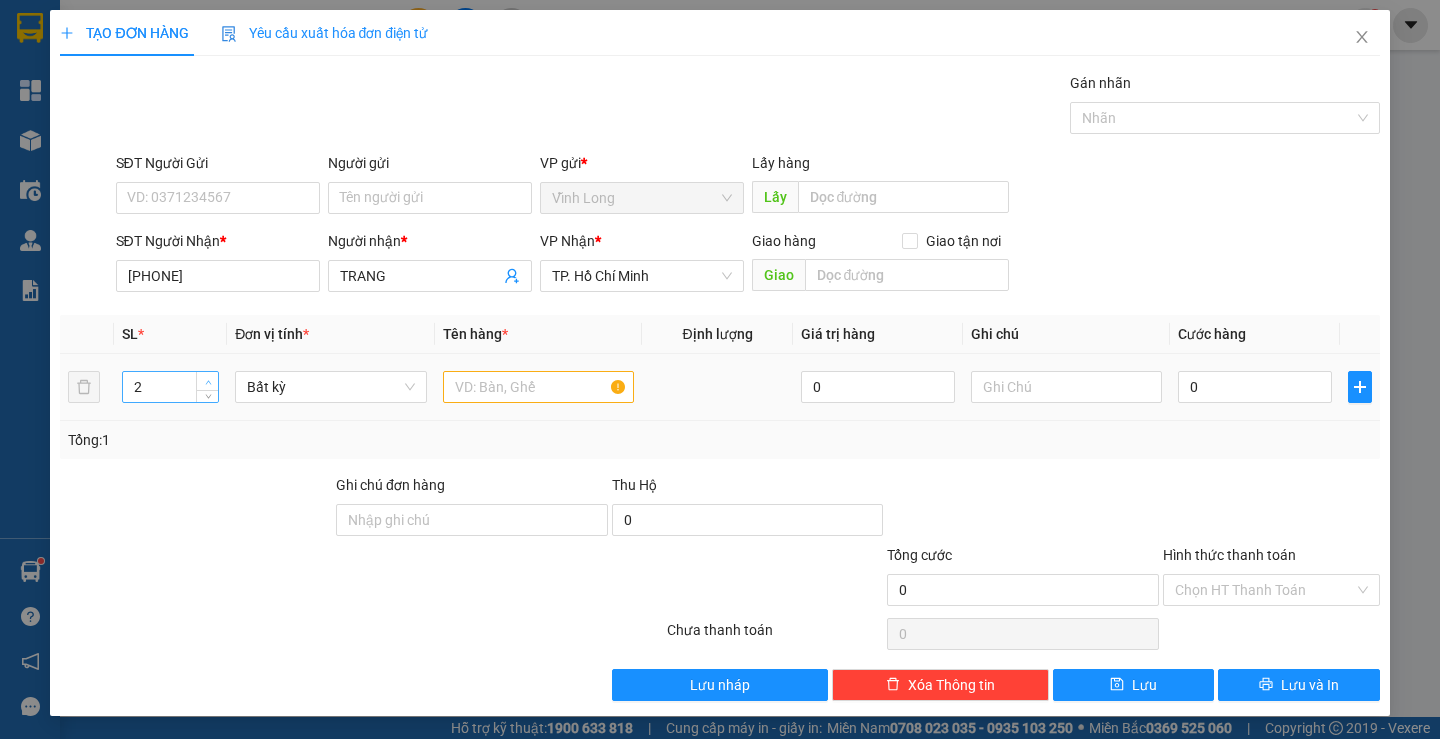 click 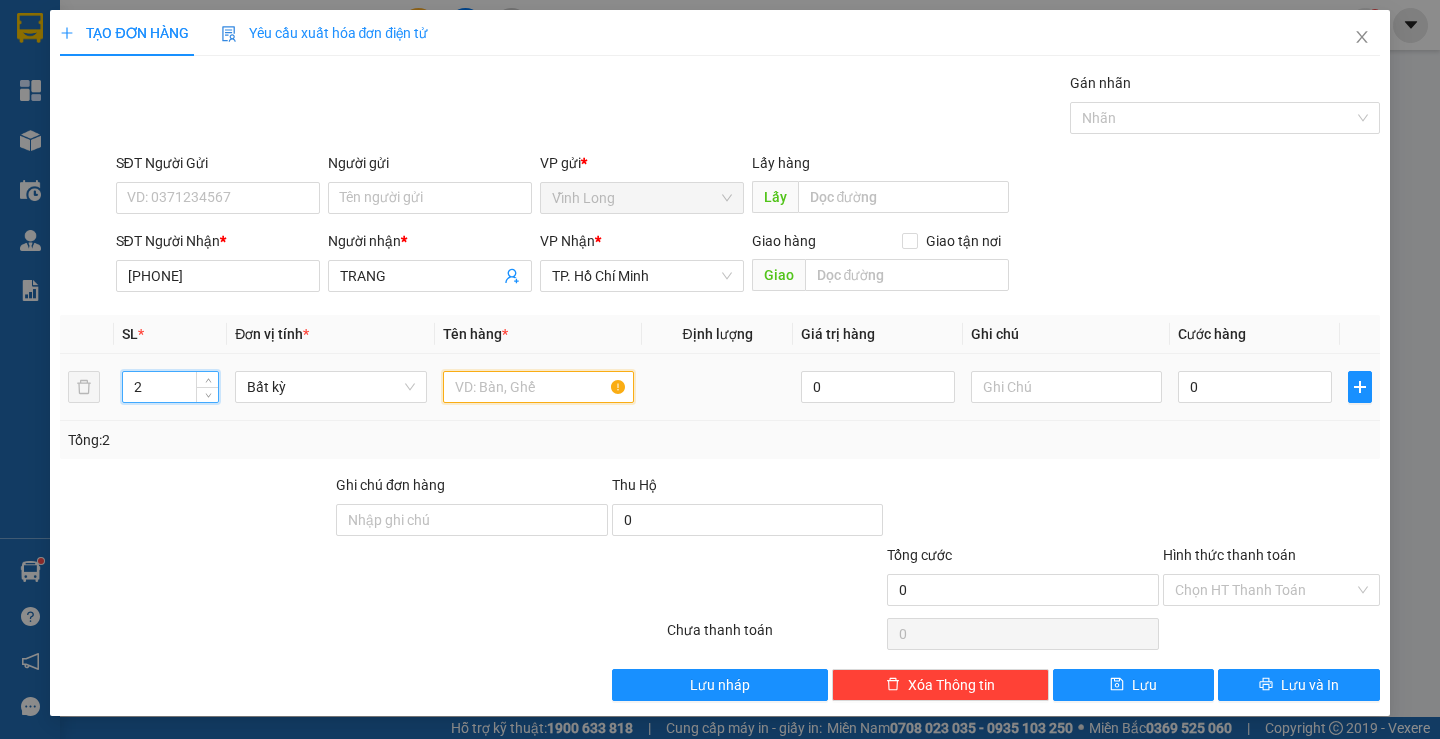 click at bounding box center [538, 387] 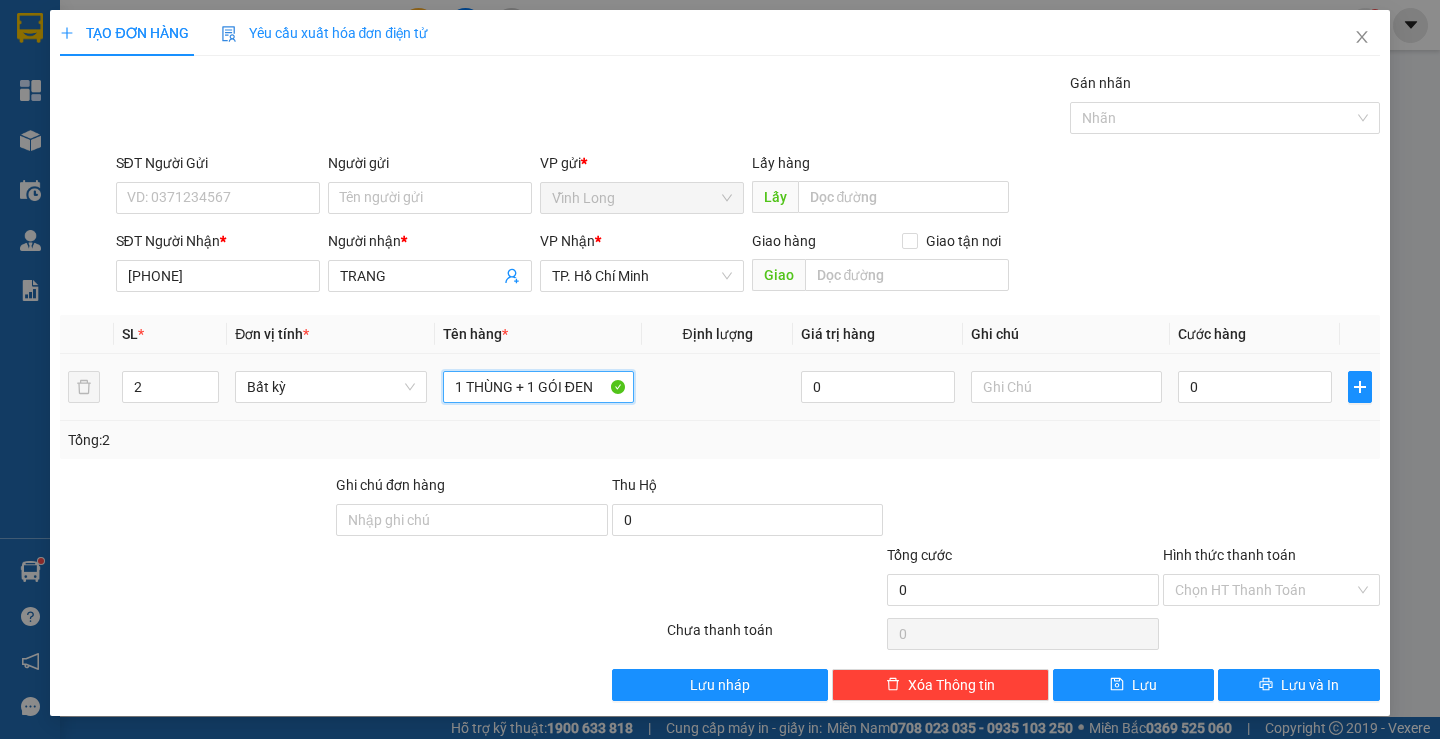 type on "1 THÙNG + 1 GÓI ĐEN" 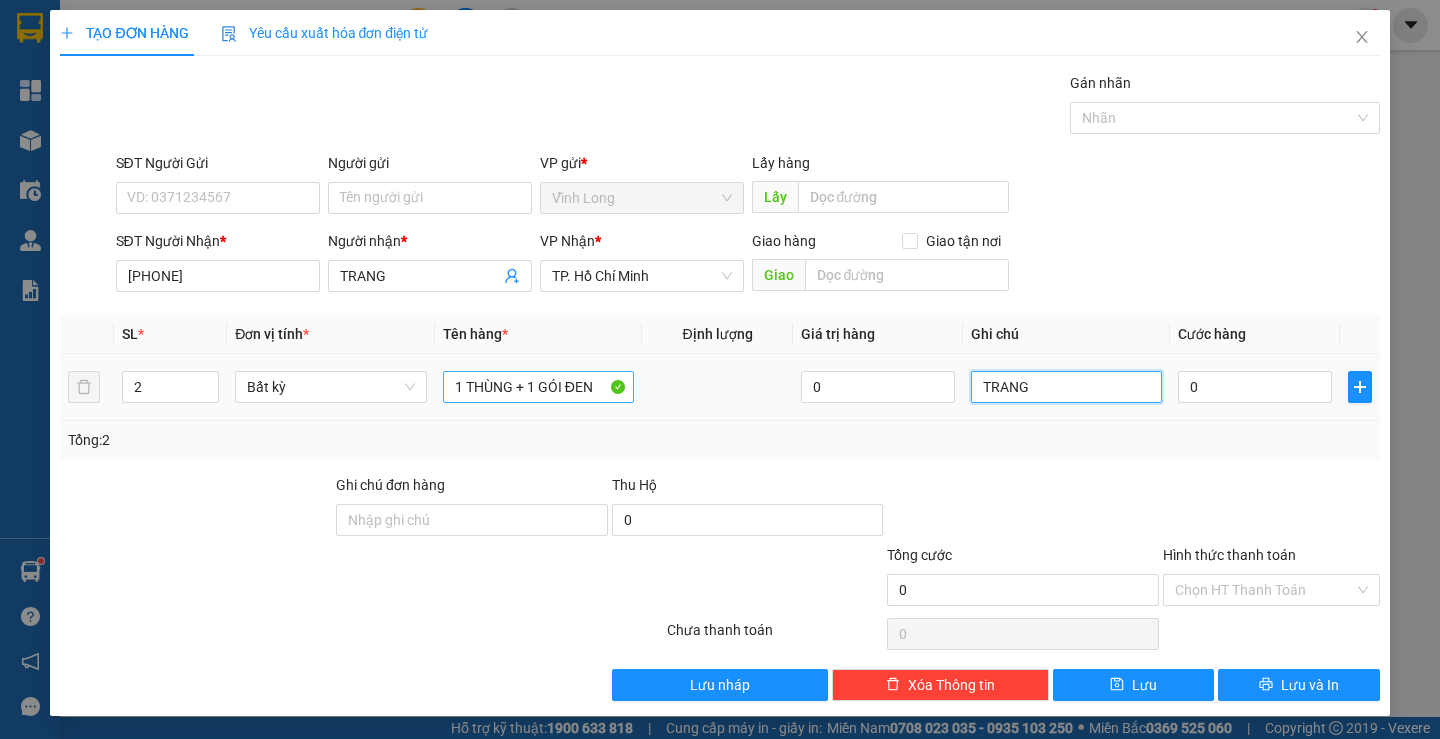 type on "TRANG" 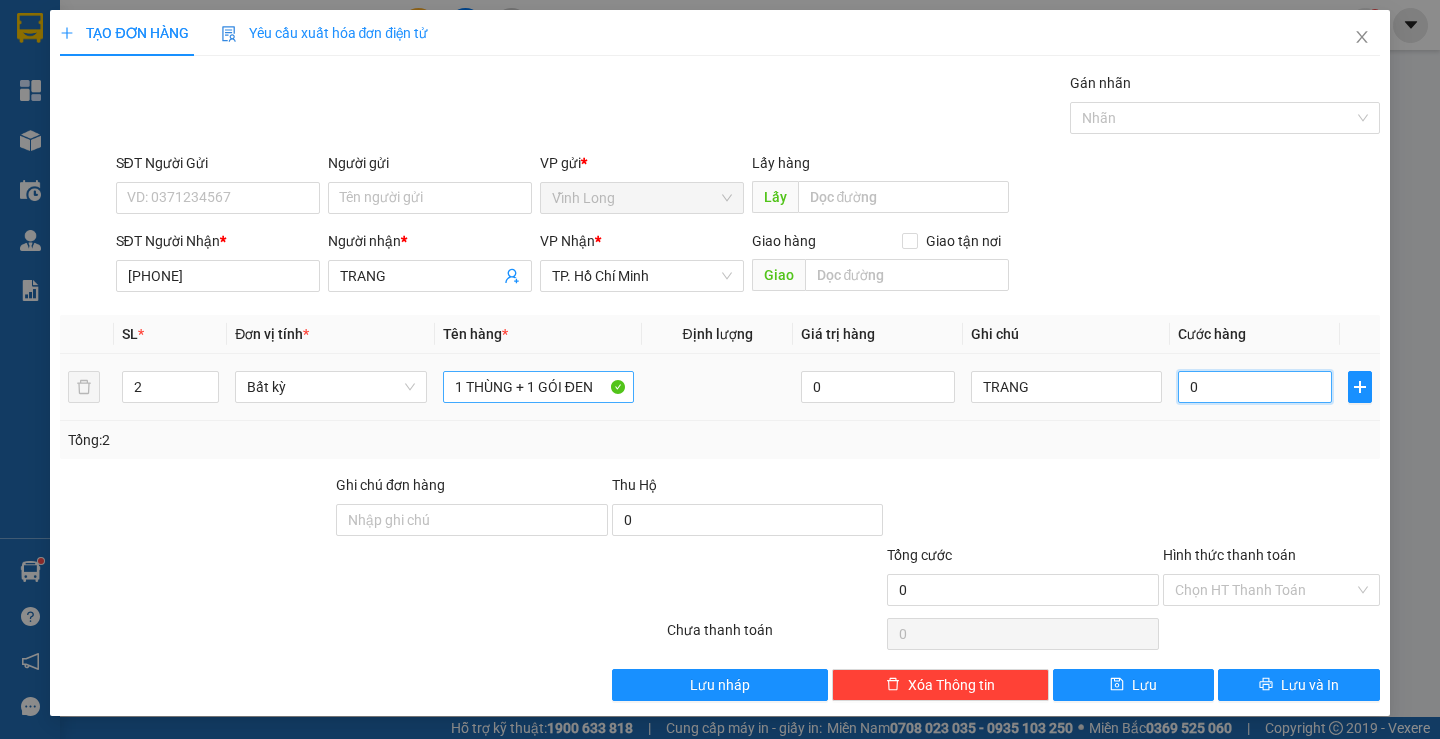 type on "6" 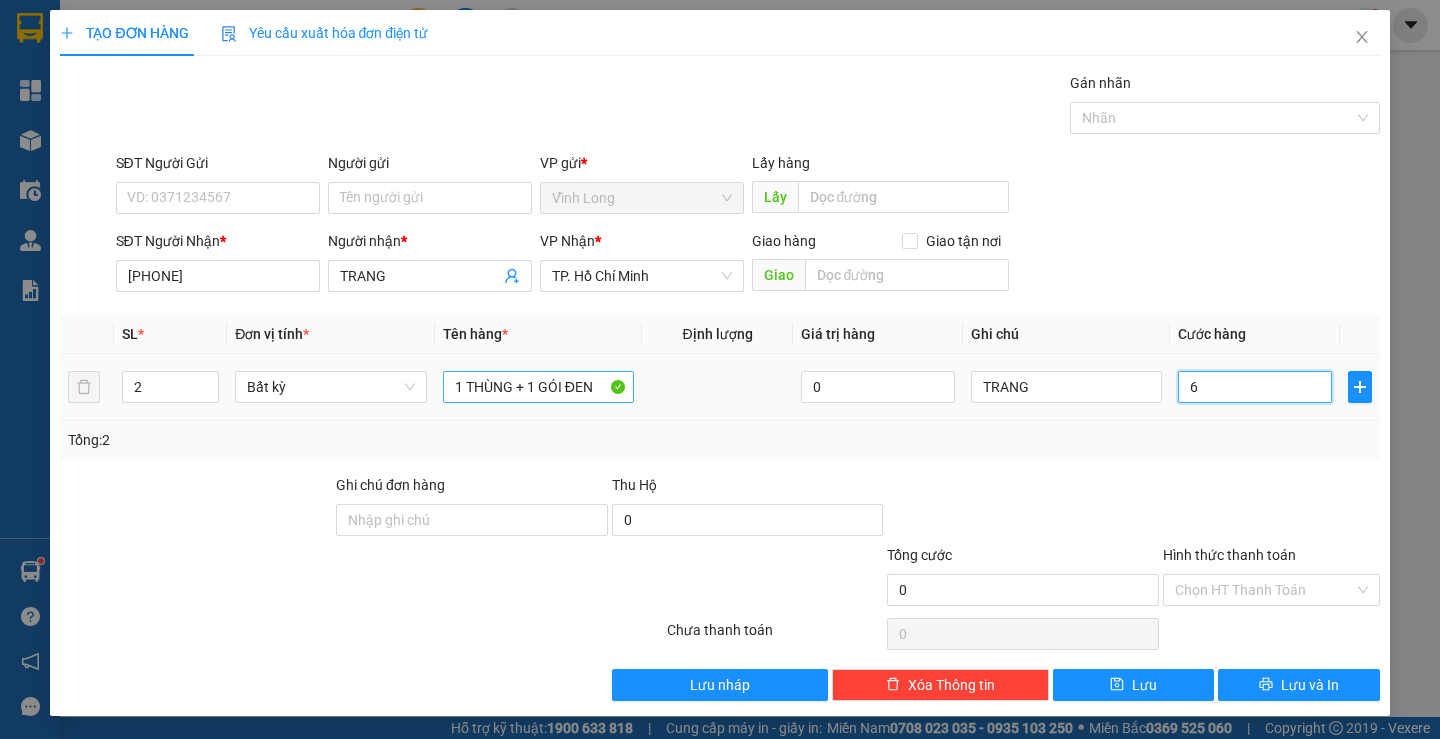 type on "6" 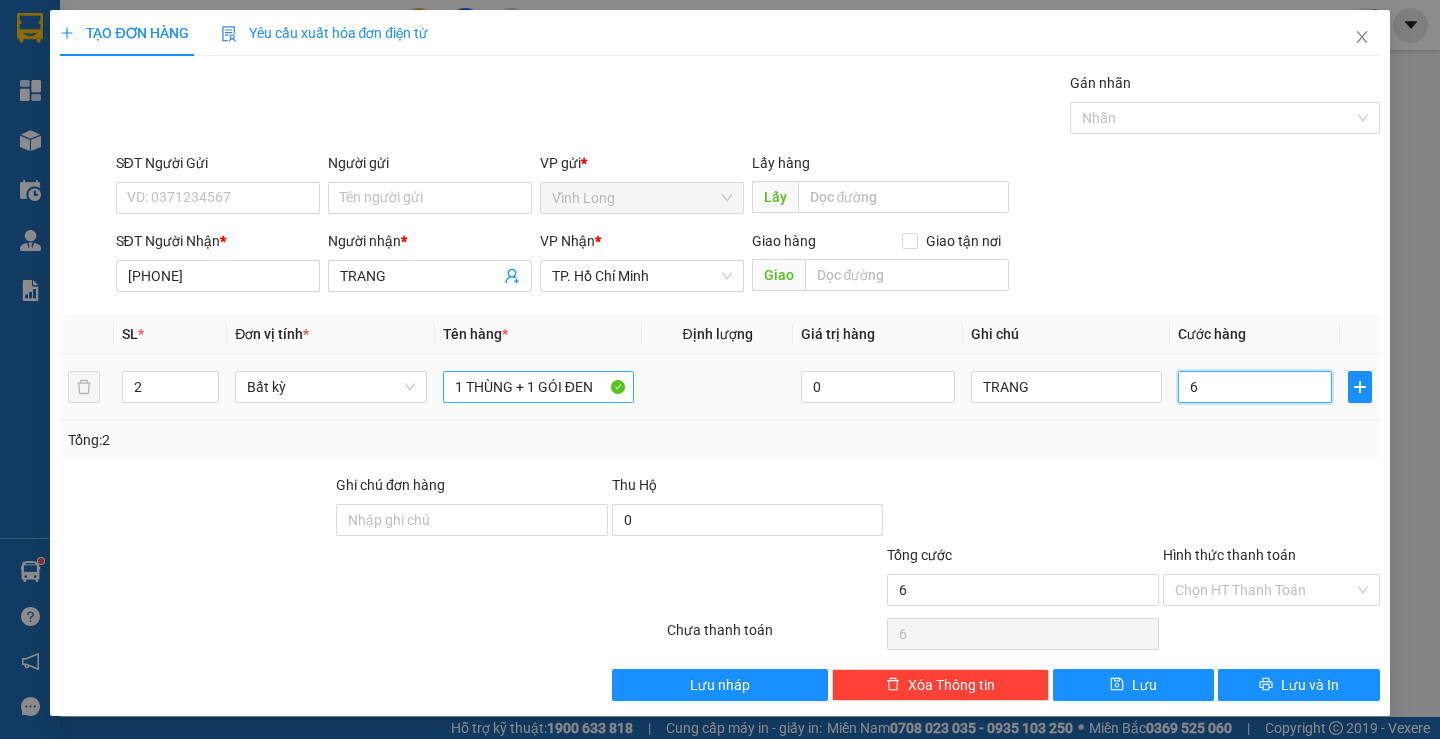 type on "60" 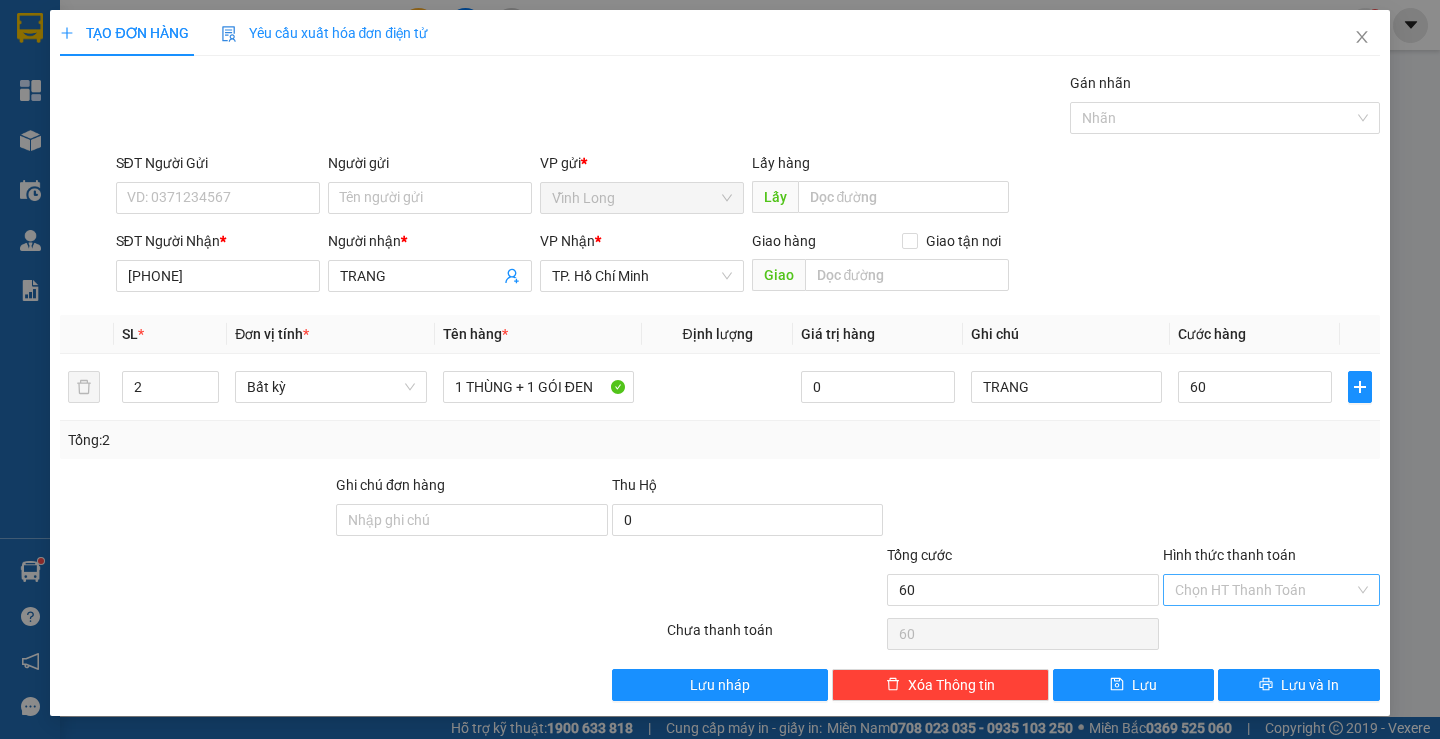 type on "60.000" 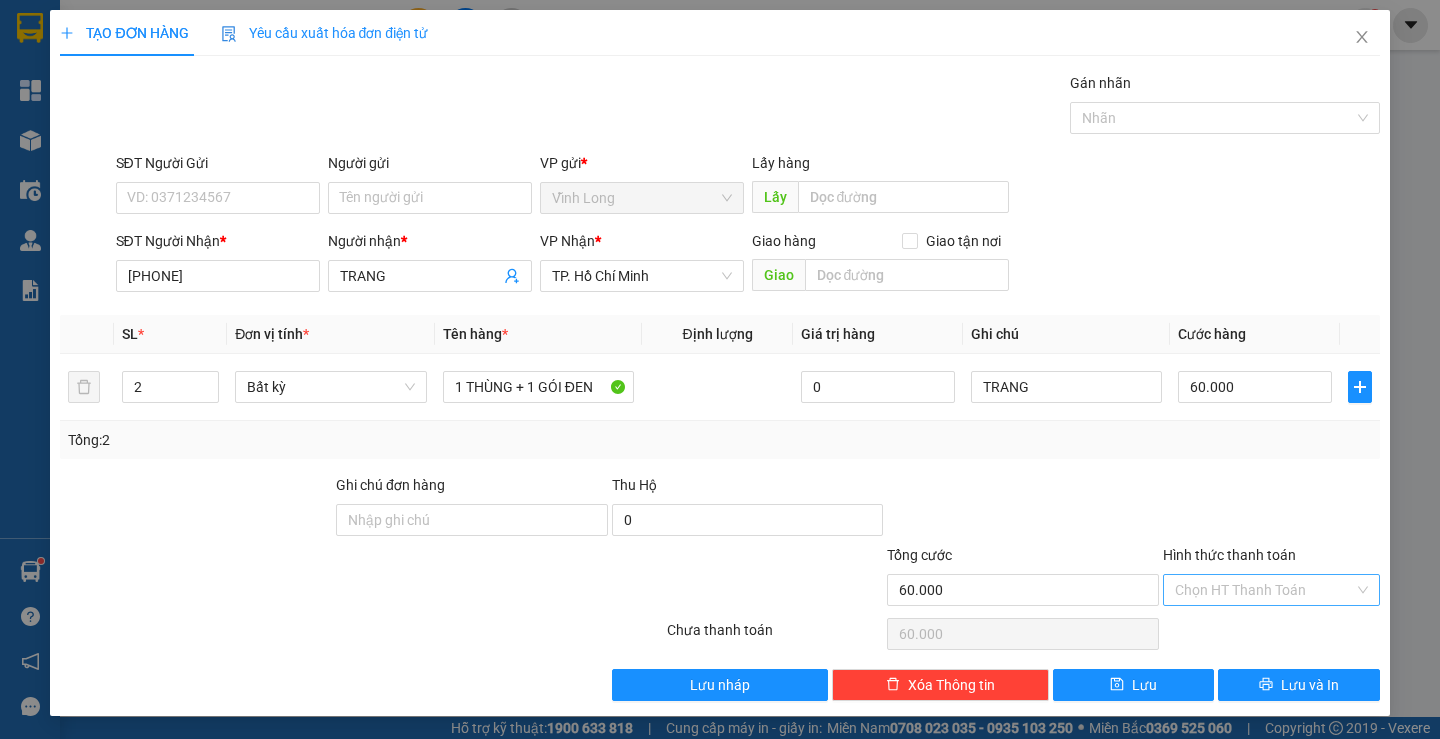 click on "Hình thức thanh toán" at bounding box center [1264, 590] 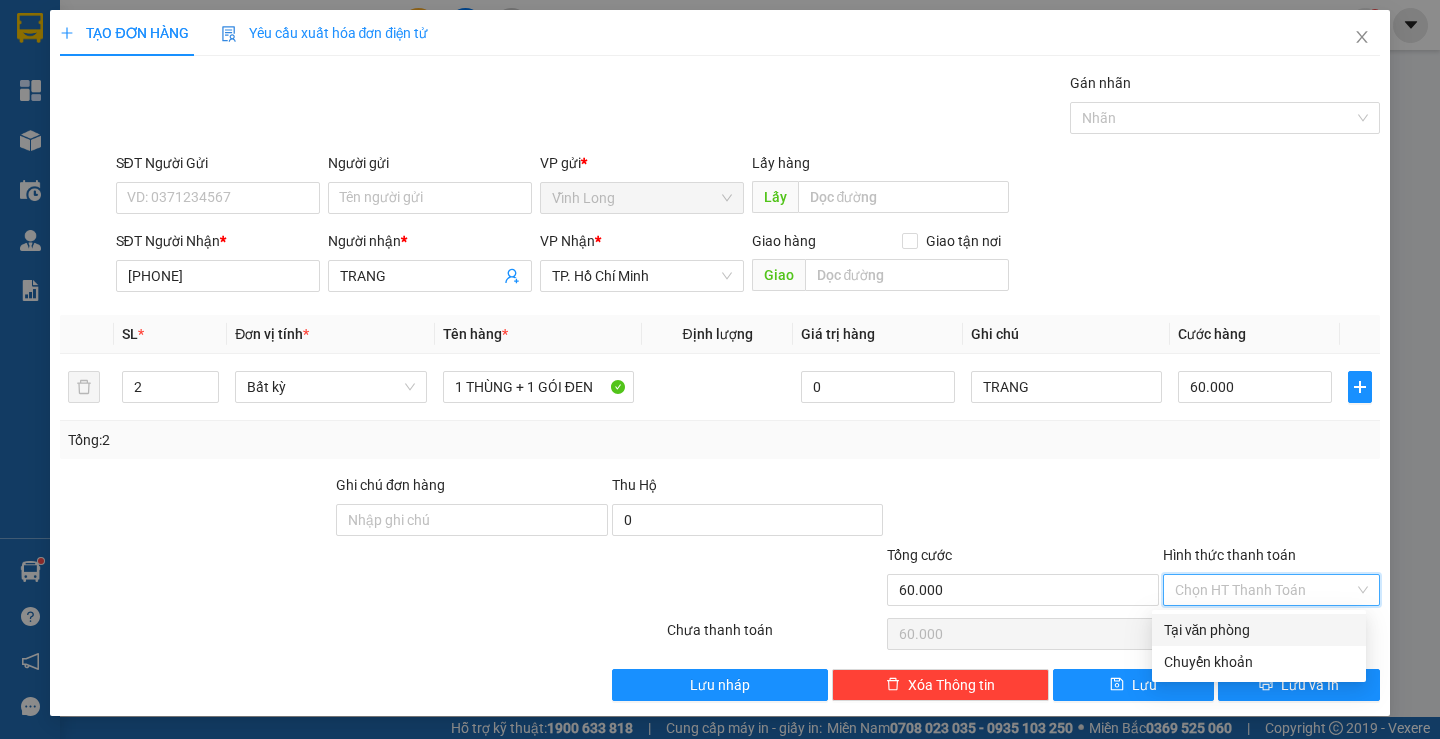 click on "Tại văn phòng" at bounding box center [1259, 630] 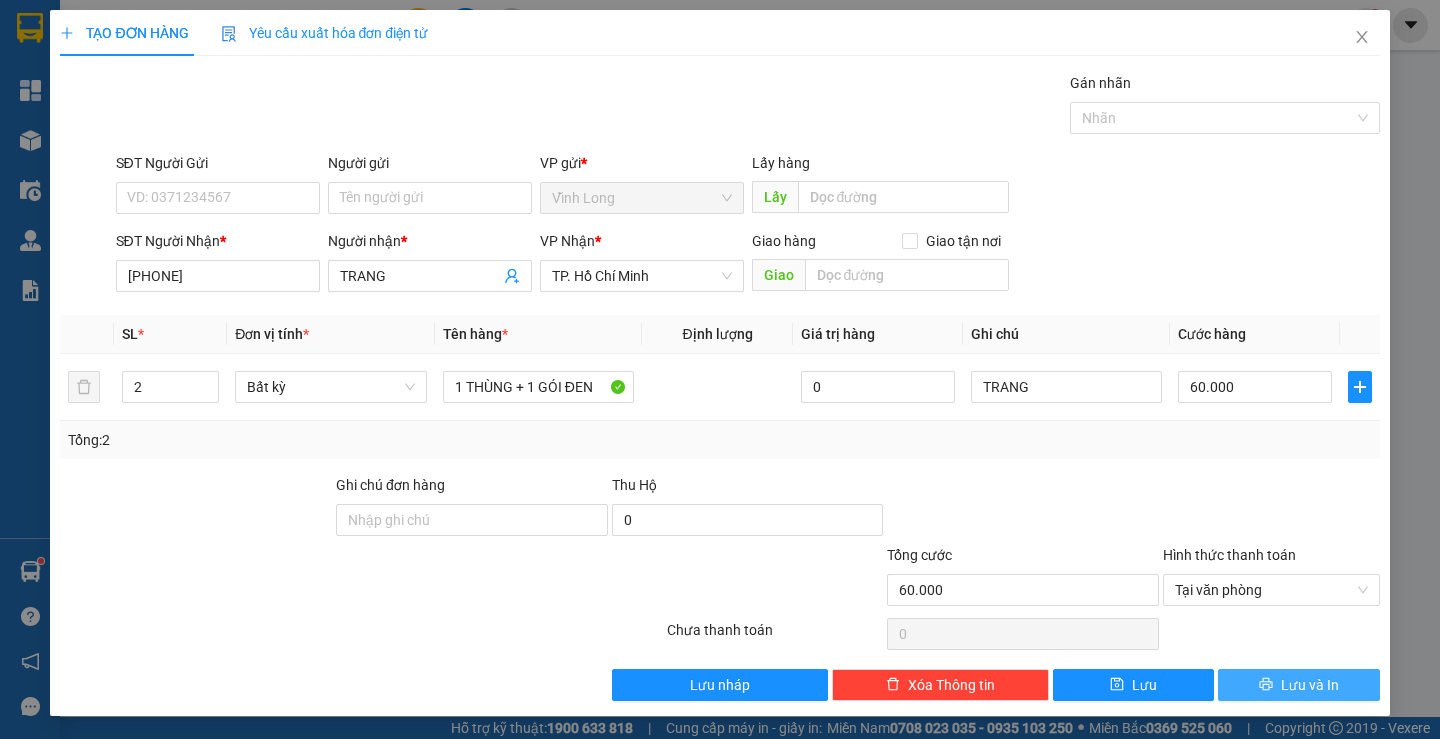 click 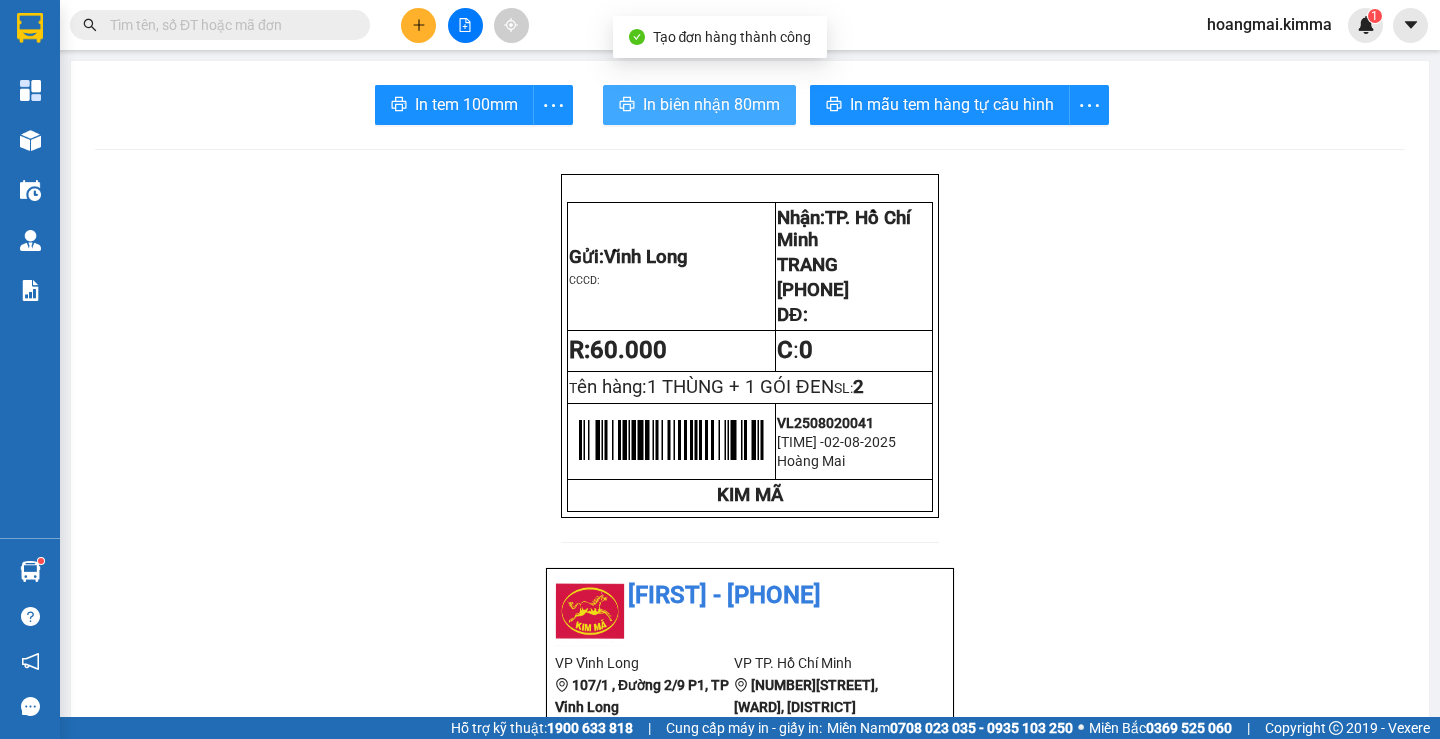 click on "In biên nhận 80mm" at bounding box center (711, 104) 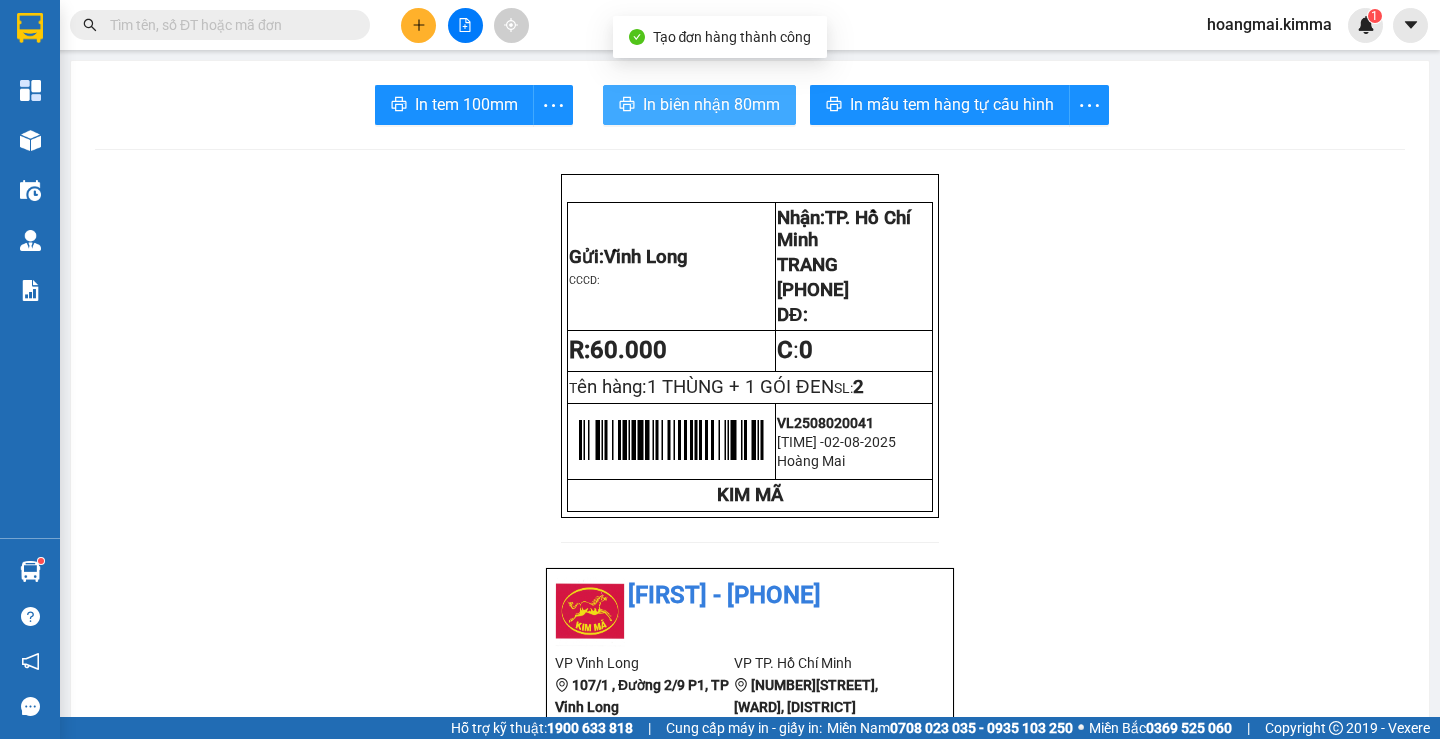 scroll, scrollTop: 0, scrollLeft: 0, axis: both 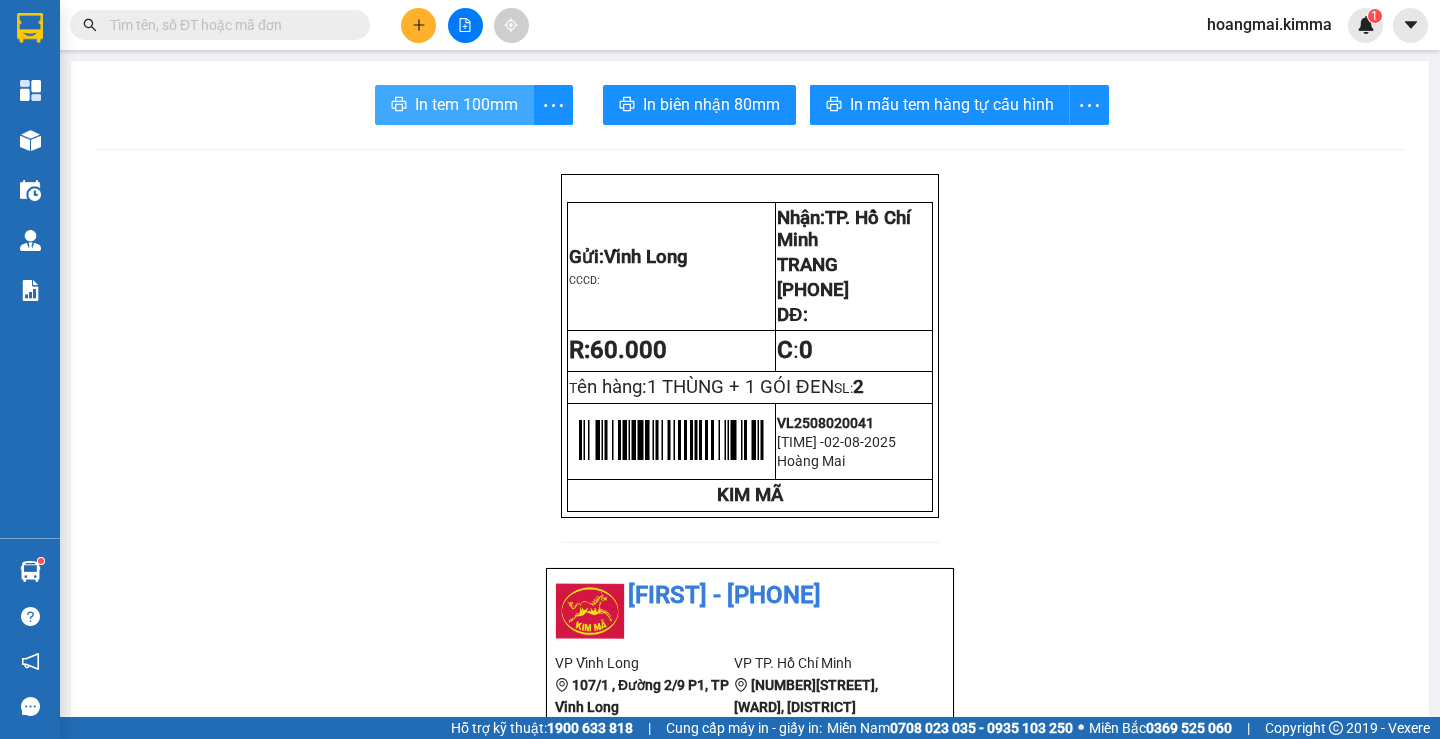 click on "In tem 100mm" at bounding box center (466, 104) 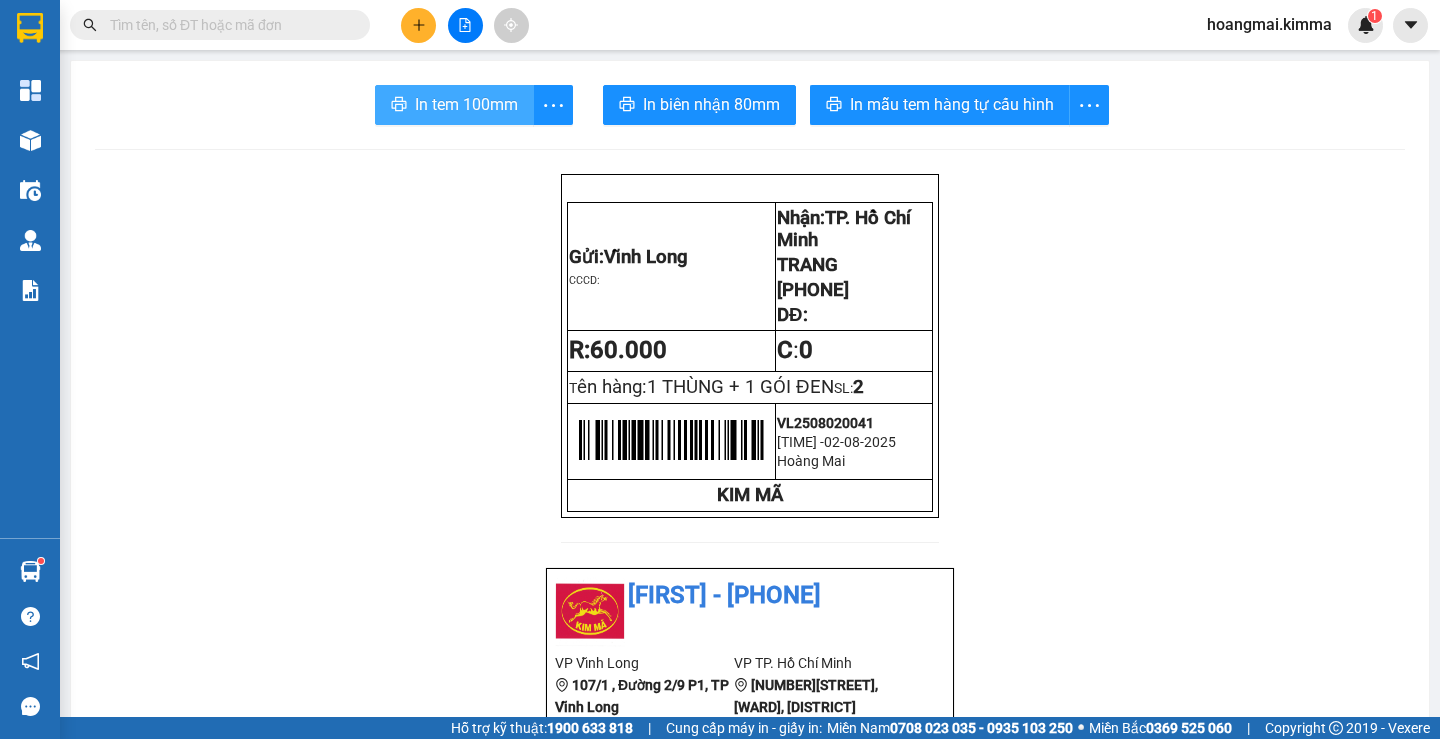 scroll, scrollTop: 0, scrollLeft: 0, axis: both 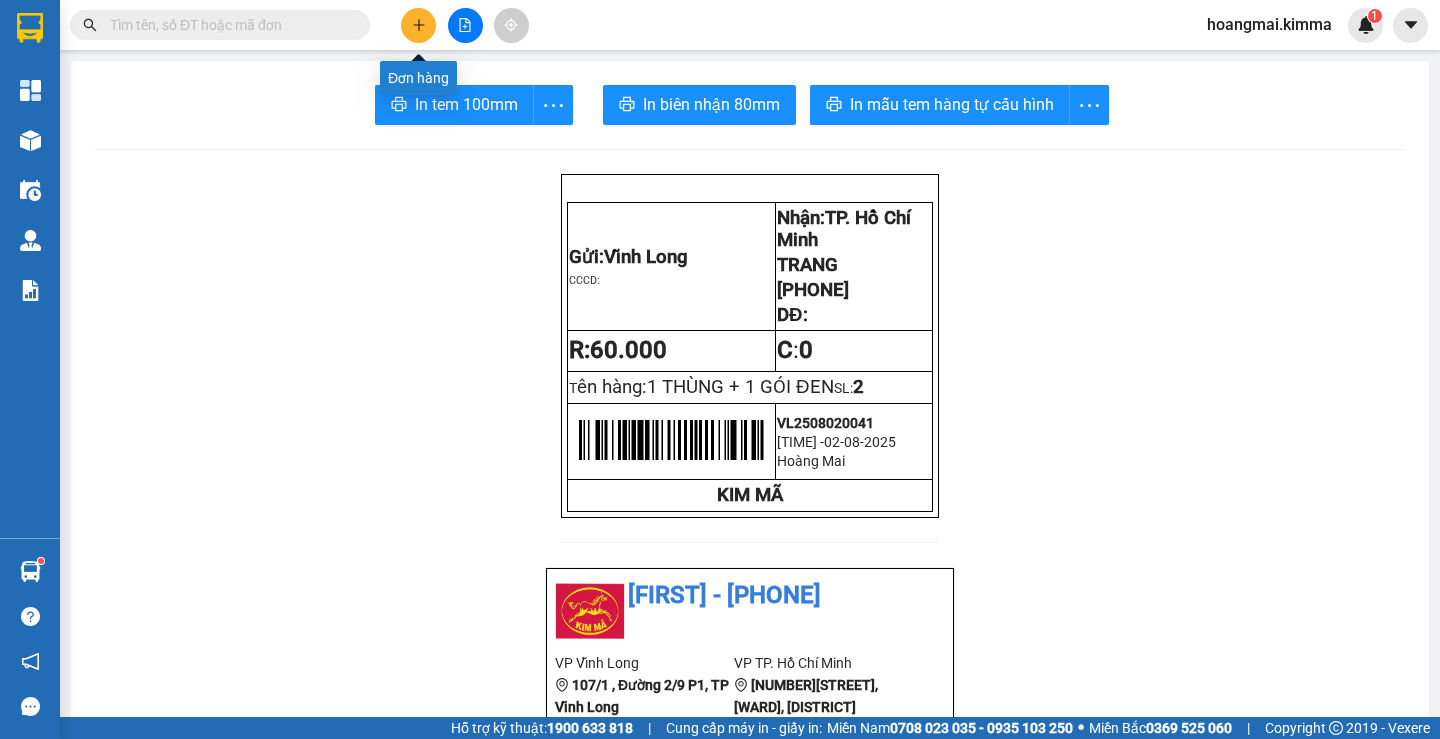click at bounding box center (418, 25) 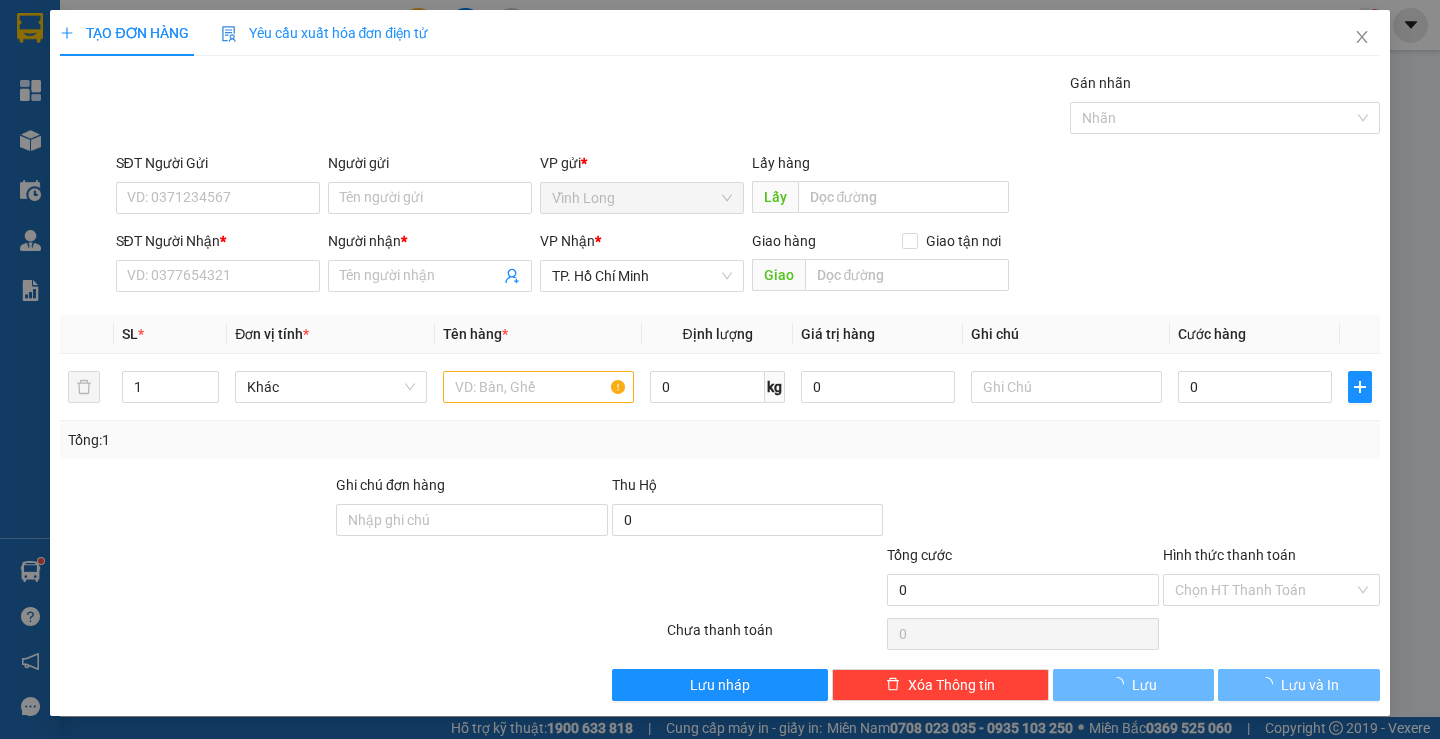 click on "SĐT Người Nhận  * VD: 0377654321" at bounding box center (218, 265) 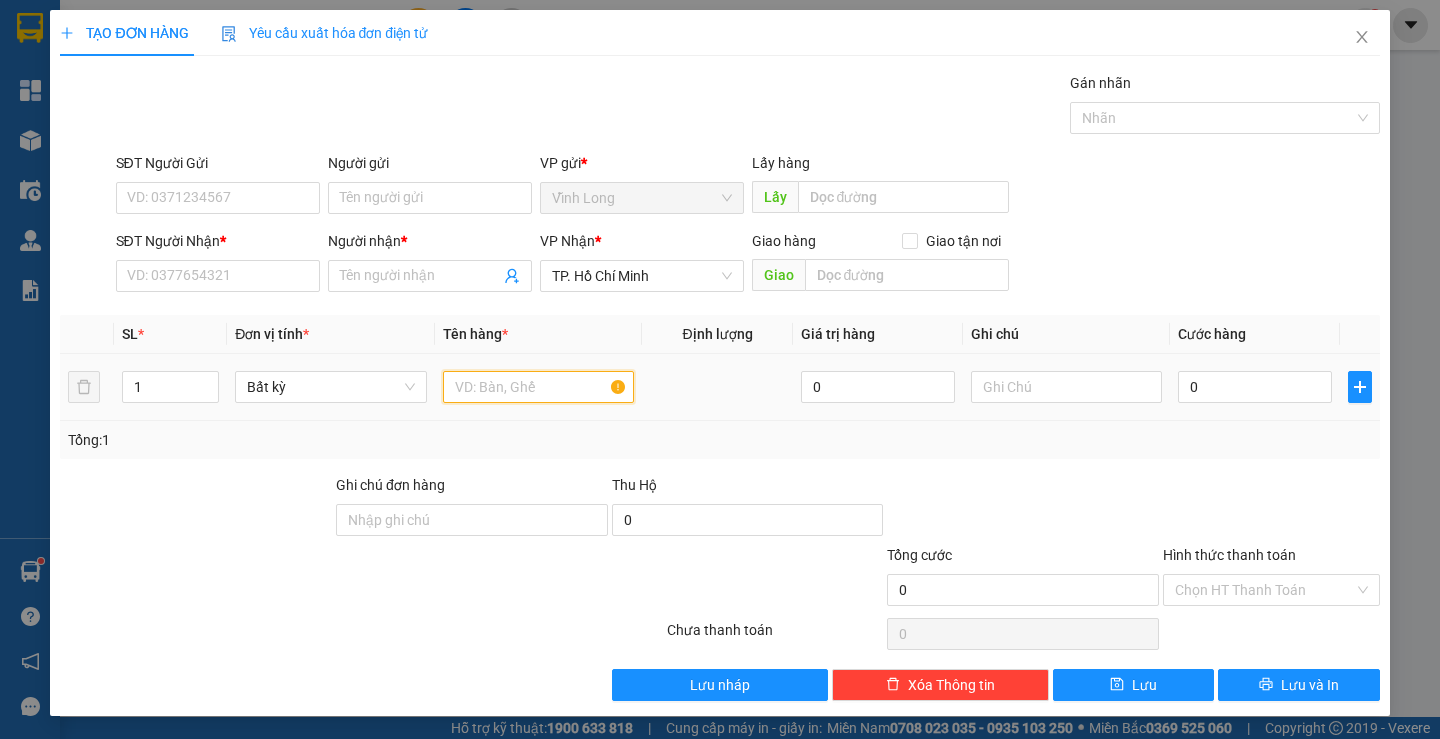 click at bounding box center (538, 387) 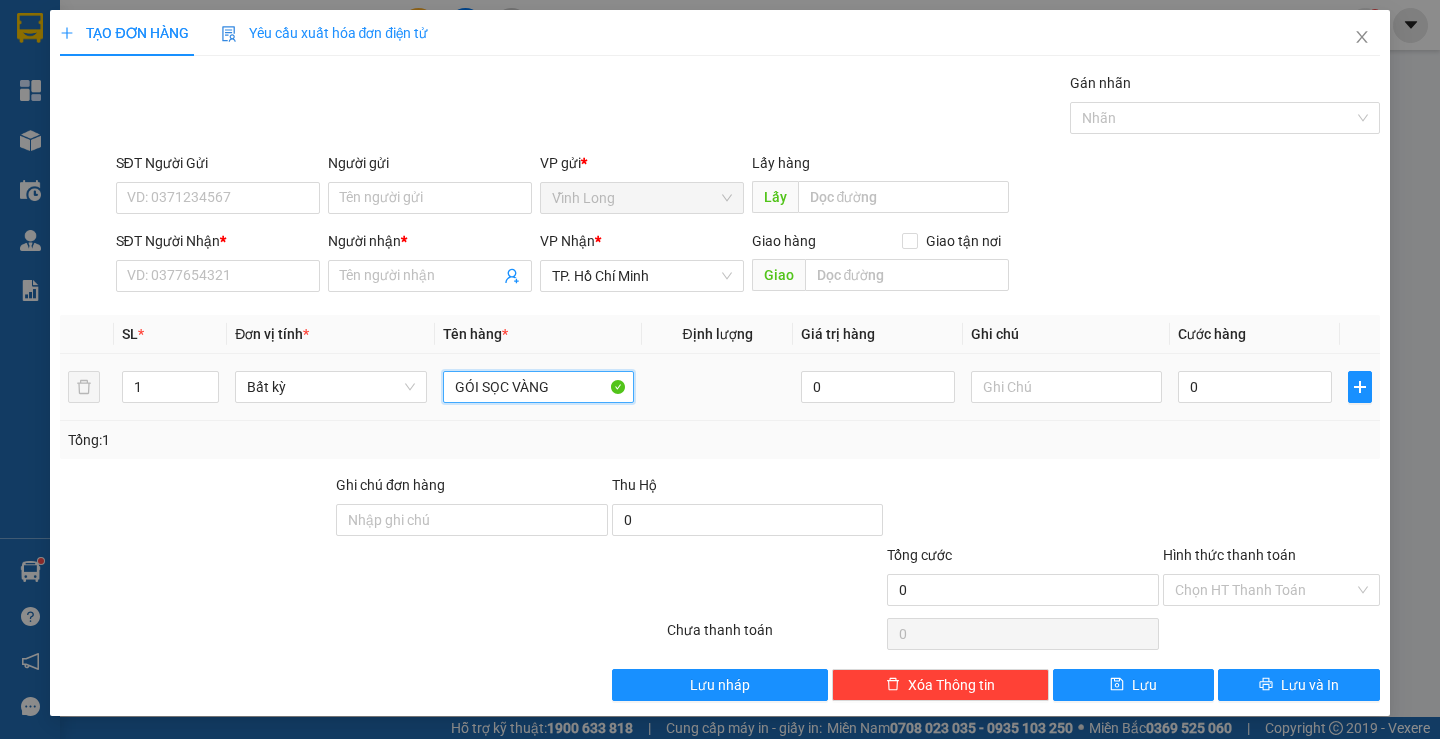 type on "GÓI SỌC VÀNG" 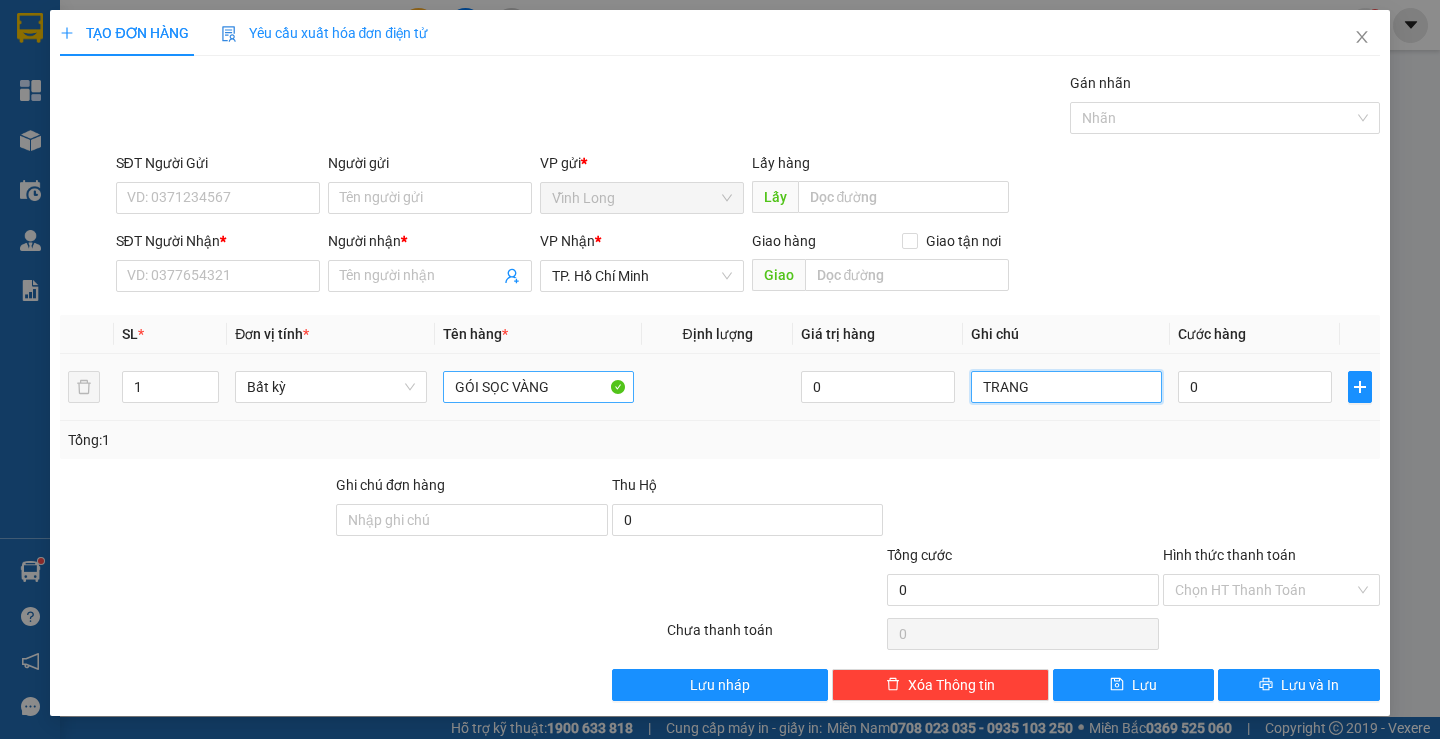 type on "TRANG" 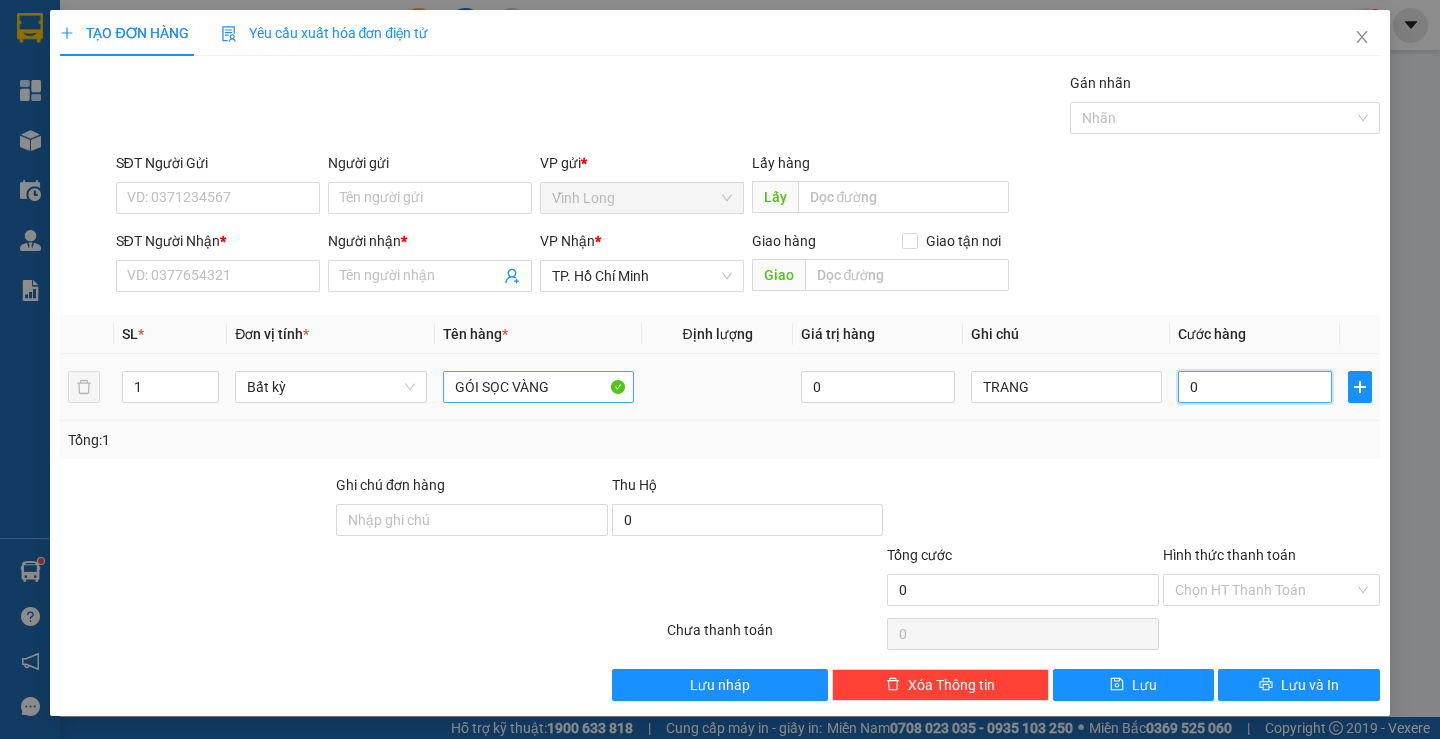 type on "2" 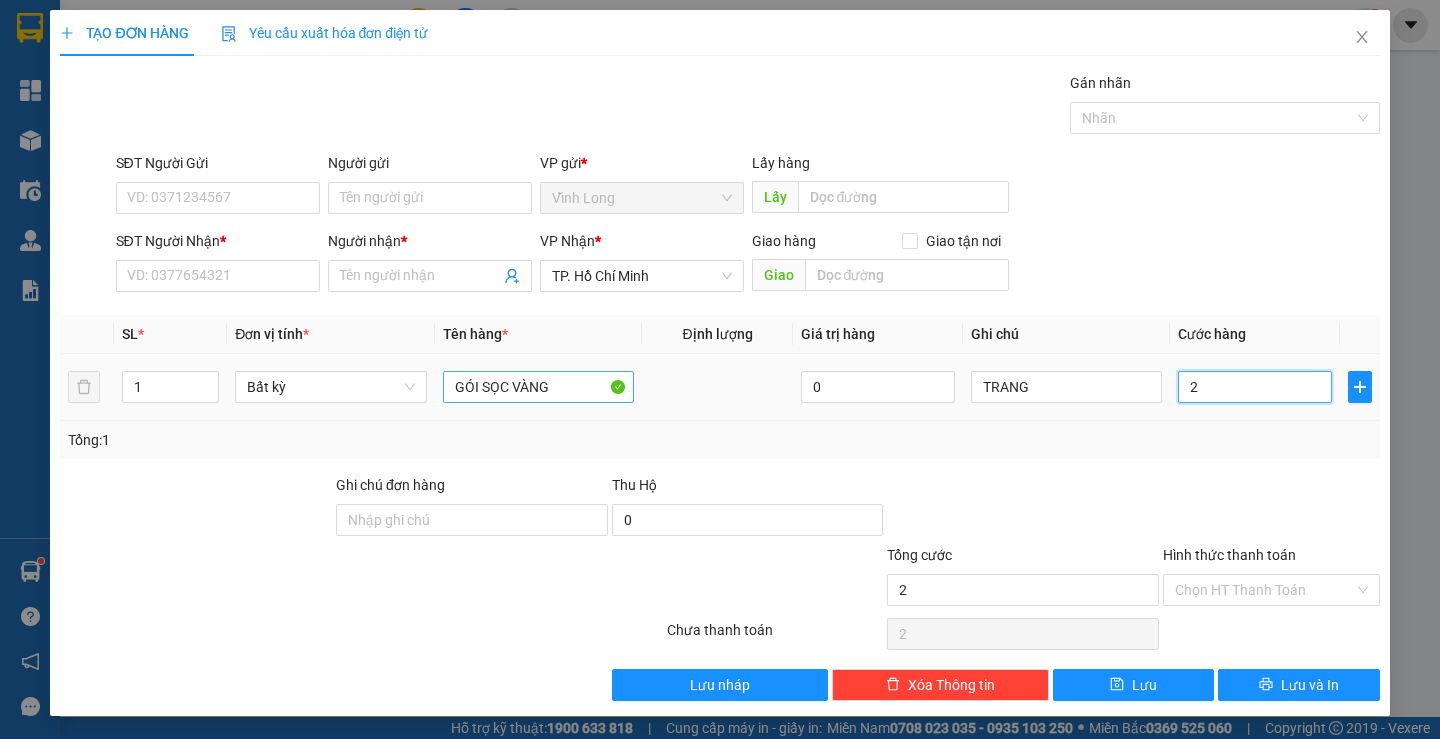 type on "20" 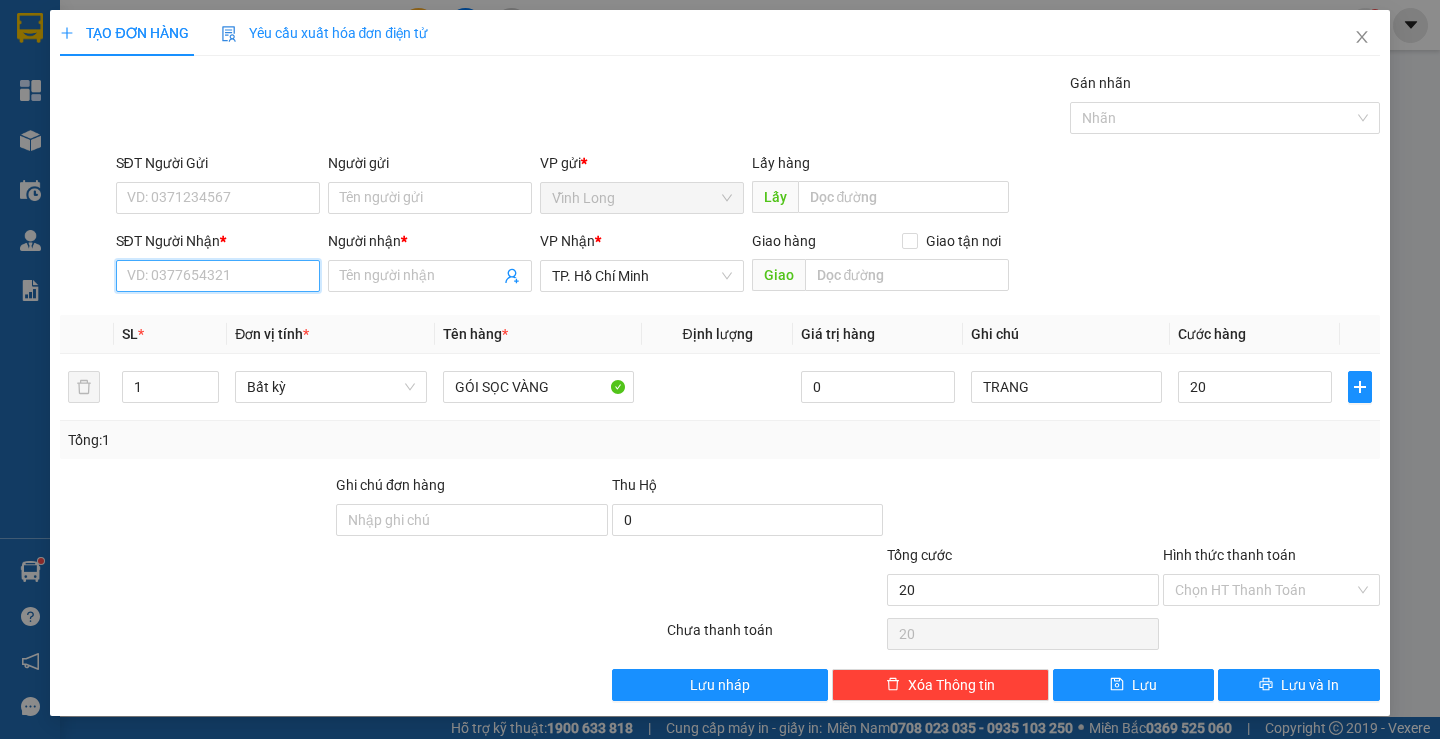 type on "20.000" 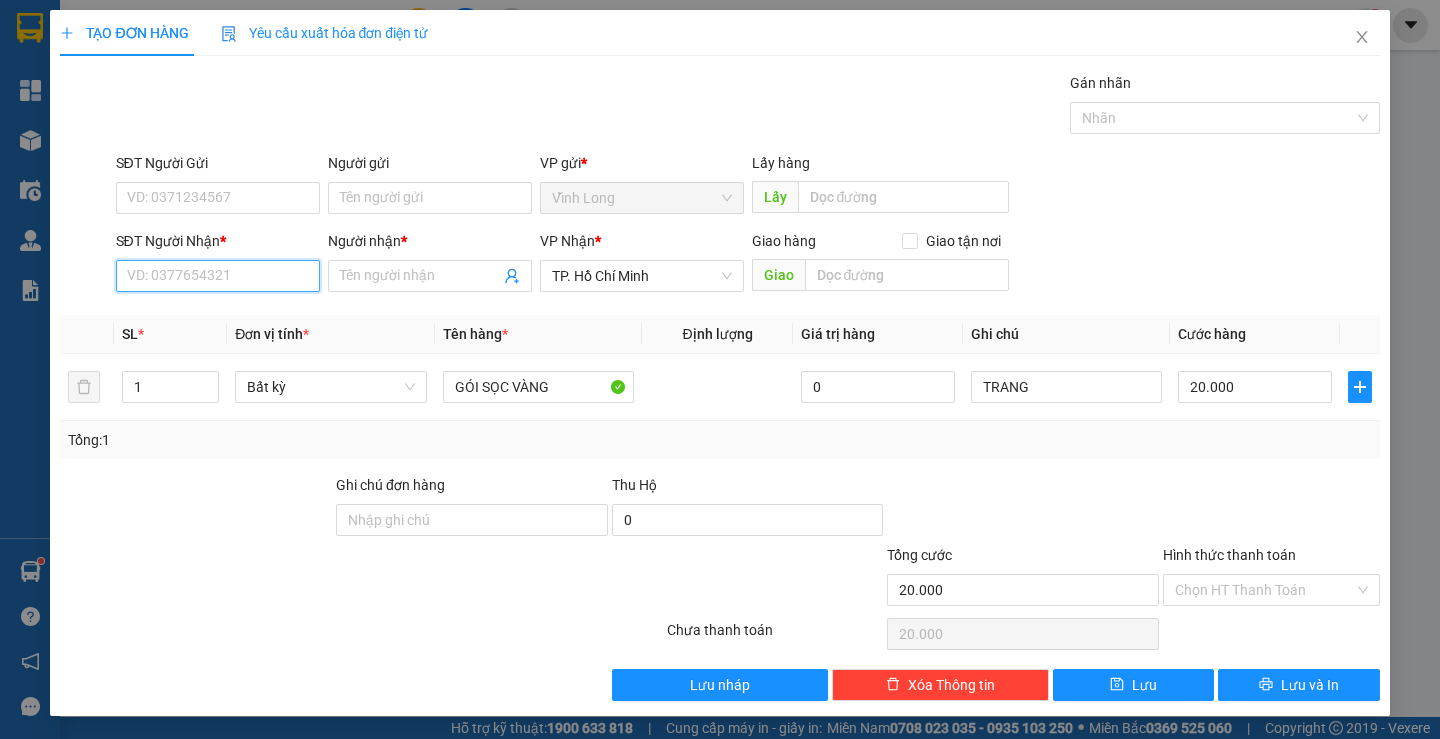 click on "SĐT Người Nhận  *" at bounding box center [218, 276] 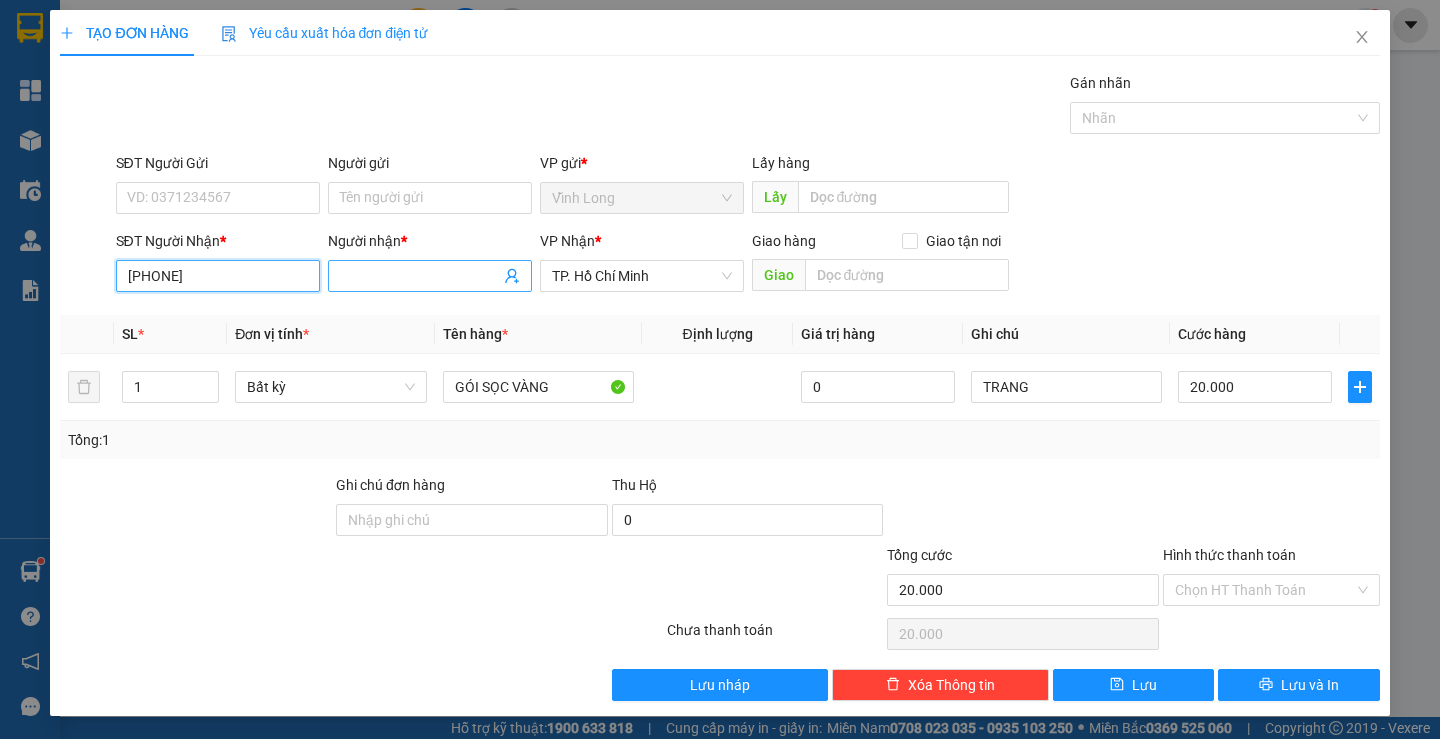 type on "[PHONE]" 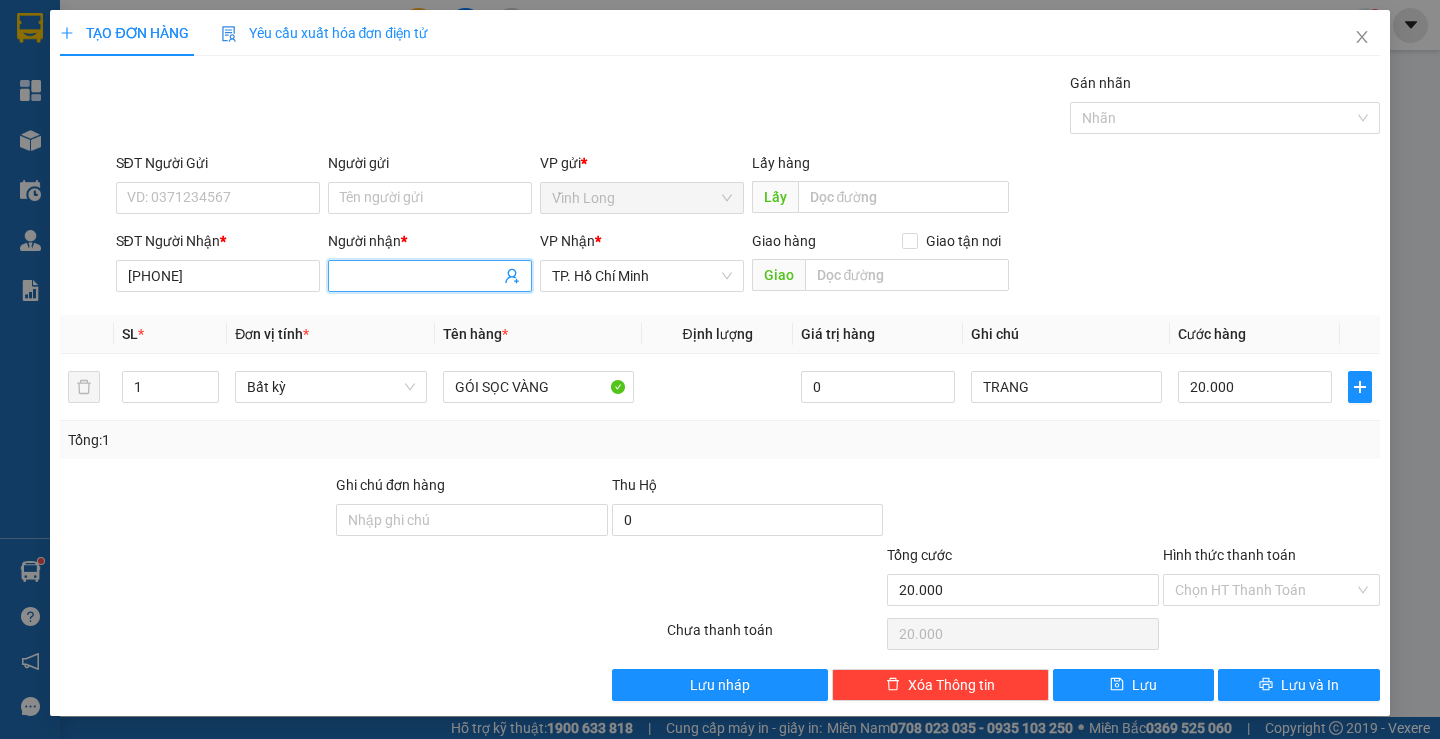 click on "Người nhận  *" at bounding box center (420, 276) 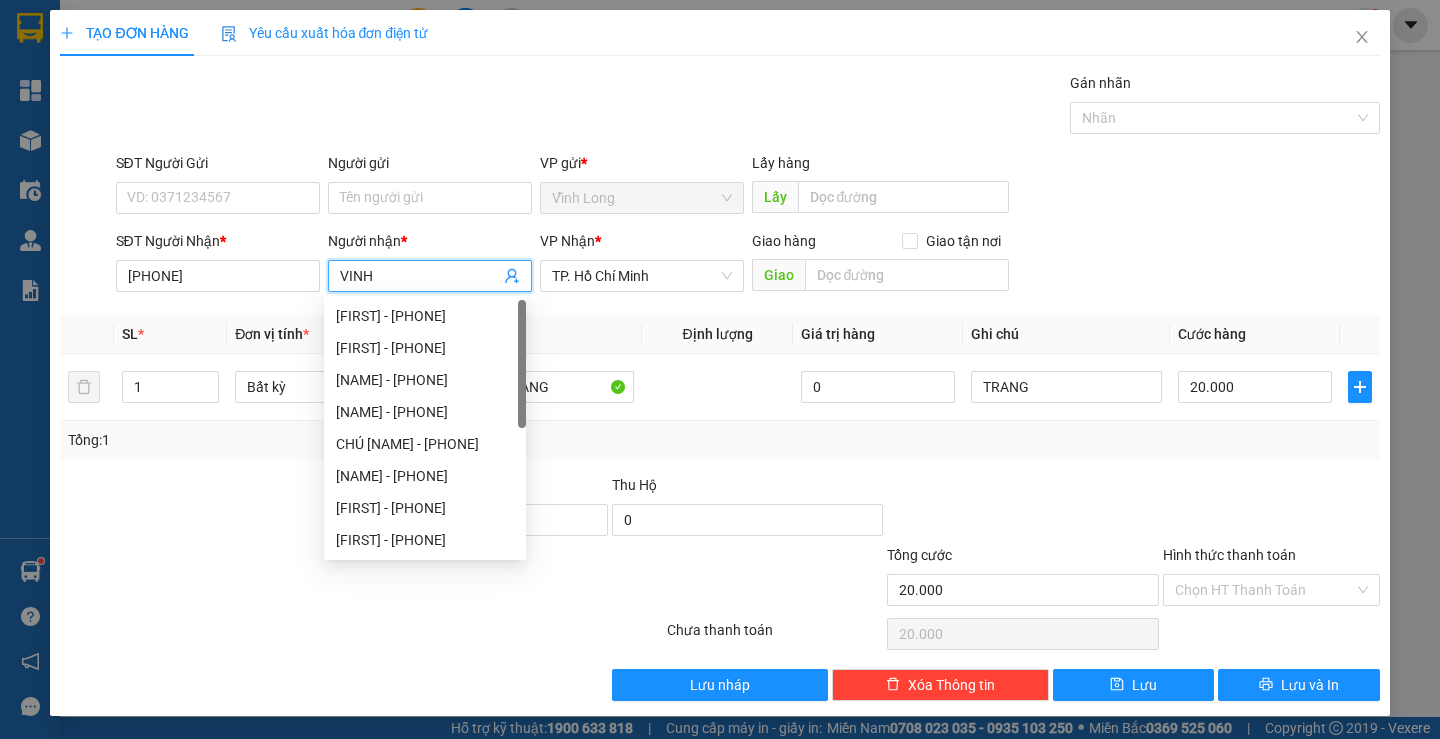 type on "VINH" 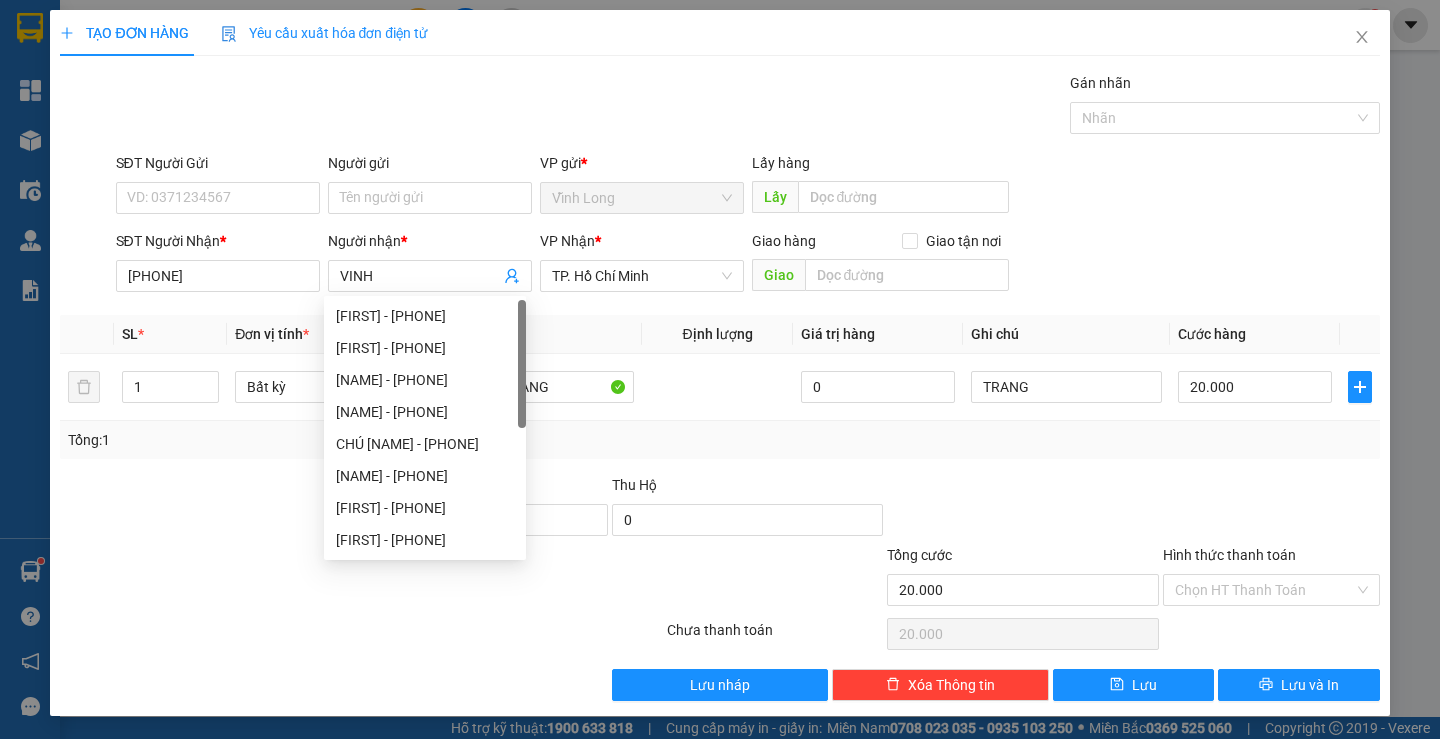 drag, startPoint x: 570, startPoint y: 112, endPoint x: 963, endPoint y: 294, distance: 433.097 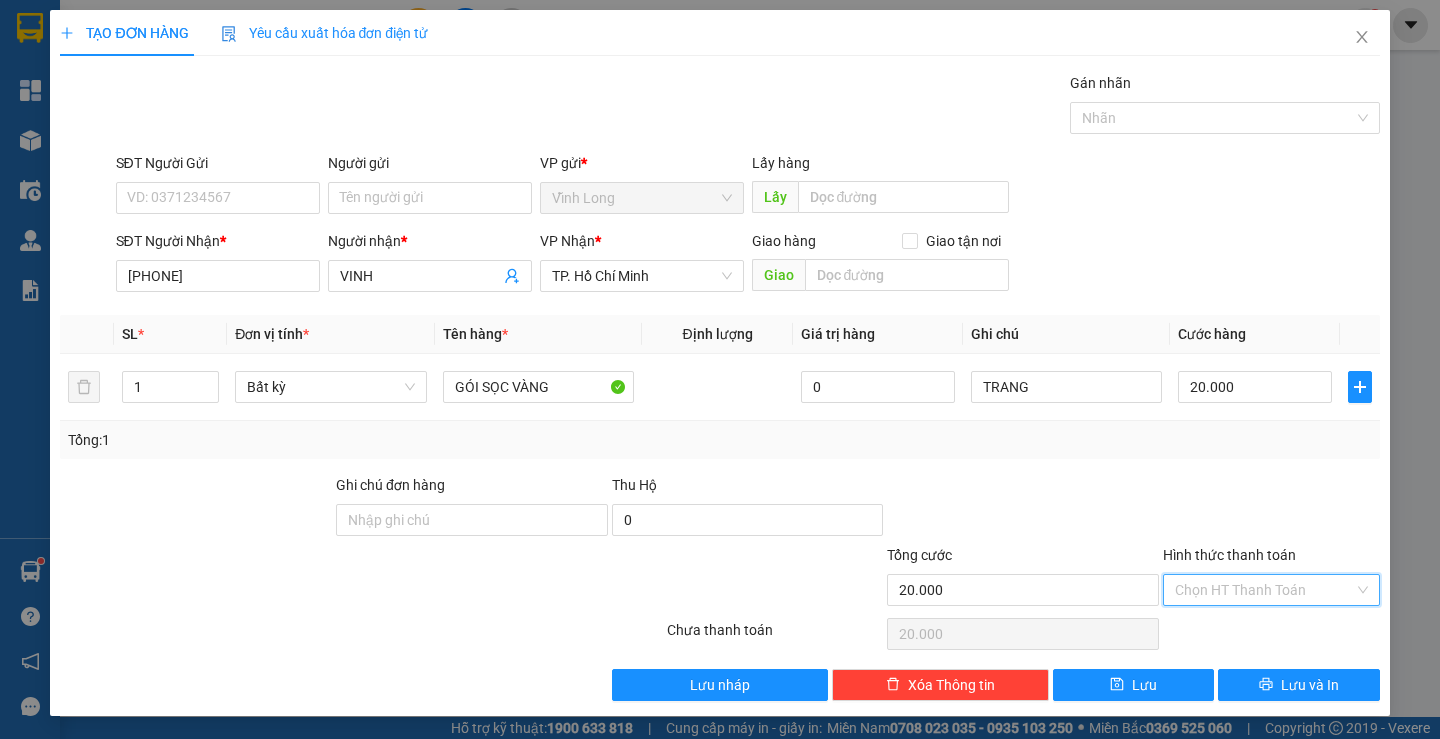 click on "Hình thức thanh toán" at bounding box center [1264, 590] 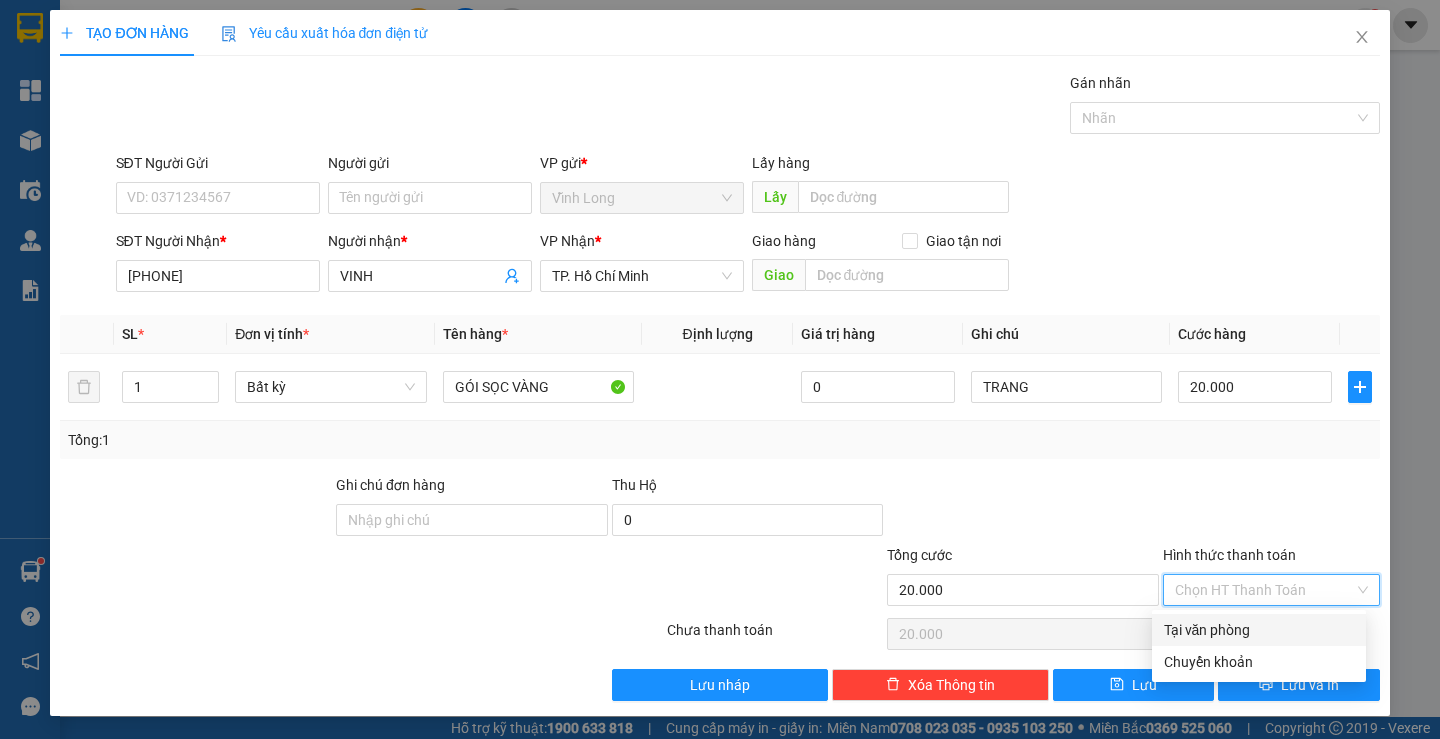 click on "Tại văn phòng" at bounding box center (1259, 630) 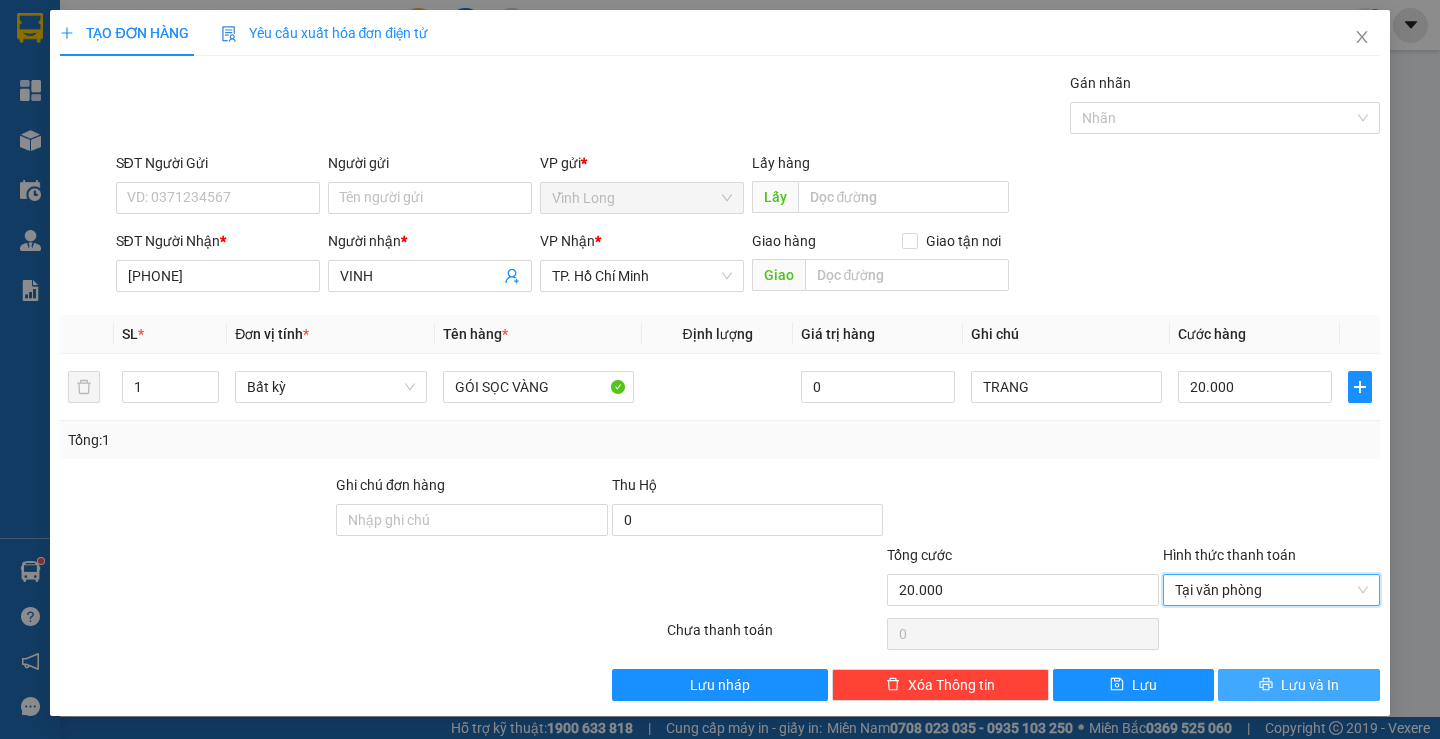 click on "Lưu và In" at bounding box center (1298, 685) 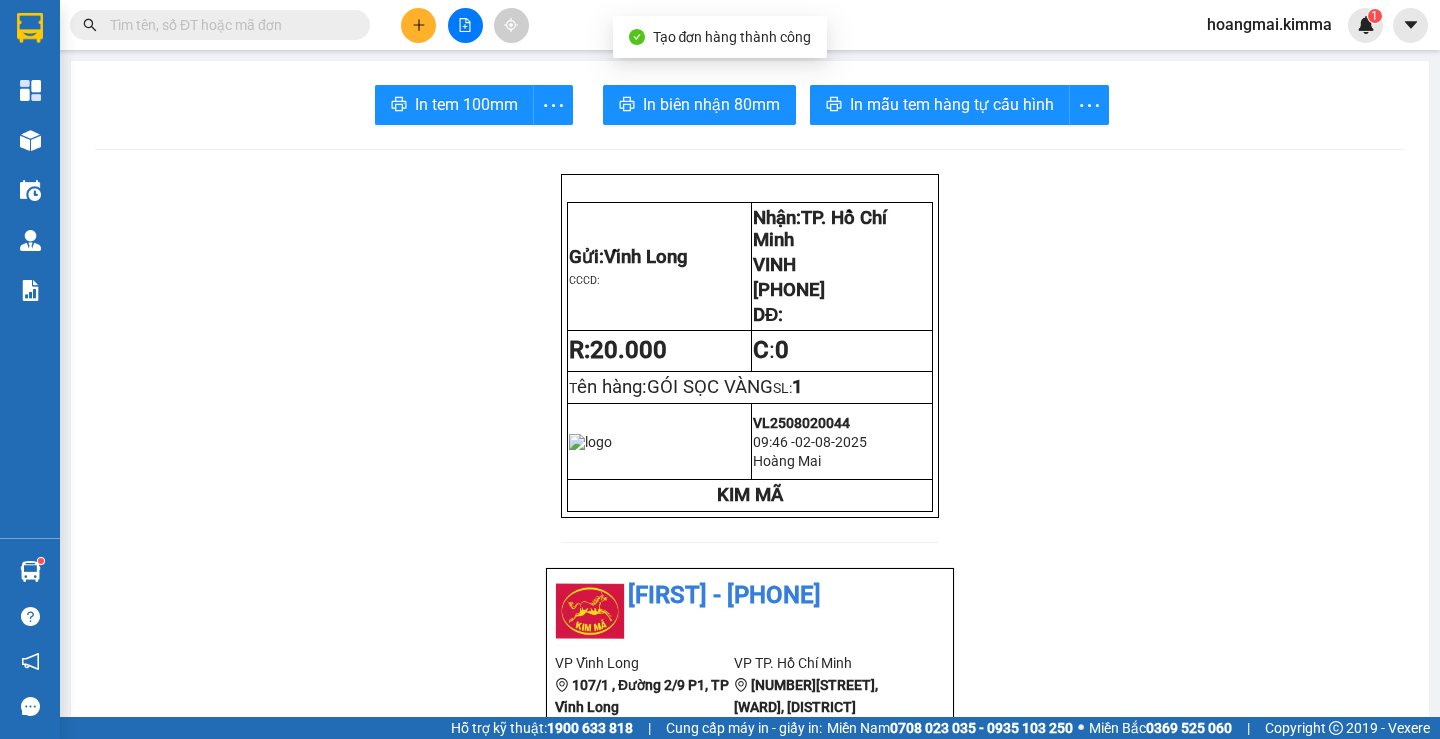 click on "Gửi:  Vĩnh Long
CCCD:
Nhận:  TP. Hồ Chí Minh
[FIRST]
[PHONE]
DĐ:
R:  [PRICE]
C :  0
T ên hàng:  GÓI SỌC VÀNG           SL:  1
[NUMBER]
[TIME] -  [DATE]
[FIRST] [LAST]
KIM MÃ
KIM MÃ - [PHONE] VP Vĩnh Long   [NUMBER]/[NUMBER] , Đường [NUMBER]/[NUMBER] P[NUMBER], TP Vĩnh Long   [NUMBER] VP TP. Hồ Chí Minh   [NUMBER] Trần Phú ,P[NUMBER] , Quận [NUMBER]   [PHONE] Biên nhận Hàng Hoá Mã đơn:   [NUMBER] In ngày:  [DATE]   [TIME] Gửi :      VP Vĩnh Long Nhận :   [FIRST] - [PHONE] VP TP. Hồ Chí Minh Ghi chú:  [FIRST]   Tên (giá trị hàng) SL Cước món hàng Bất kỳ - GÓI SỌC VÀNG   (0) 1 [PRICE] Tổng cộng 1 [PRICE] Loading... Thu rồi : [PRICE] VND Tổng phải thu : 0 VND Khách hàng Quy định nhận/gửi hàng : 4. Nếu hàng hoá bị mất mát do lỗi của DN, DNTN Kim Mã sẽ bồi thường 30 lần dựa trên giá cước phí. Gửi:    Vĩnh Long Nhận:" at bounding box center (750, 1340) 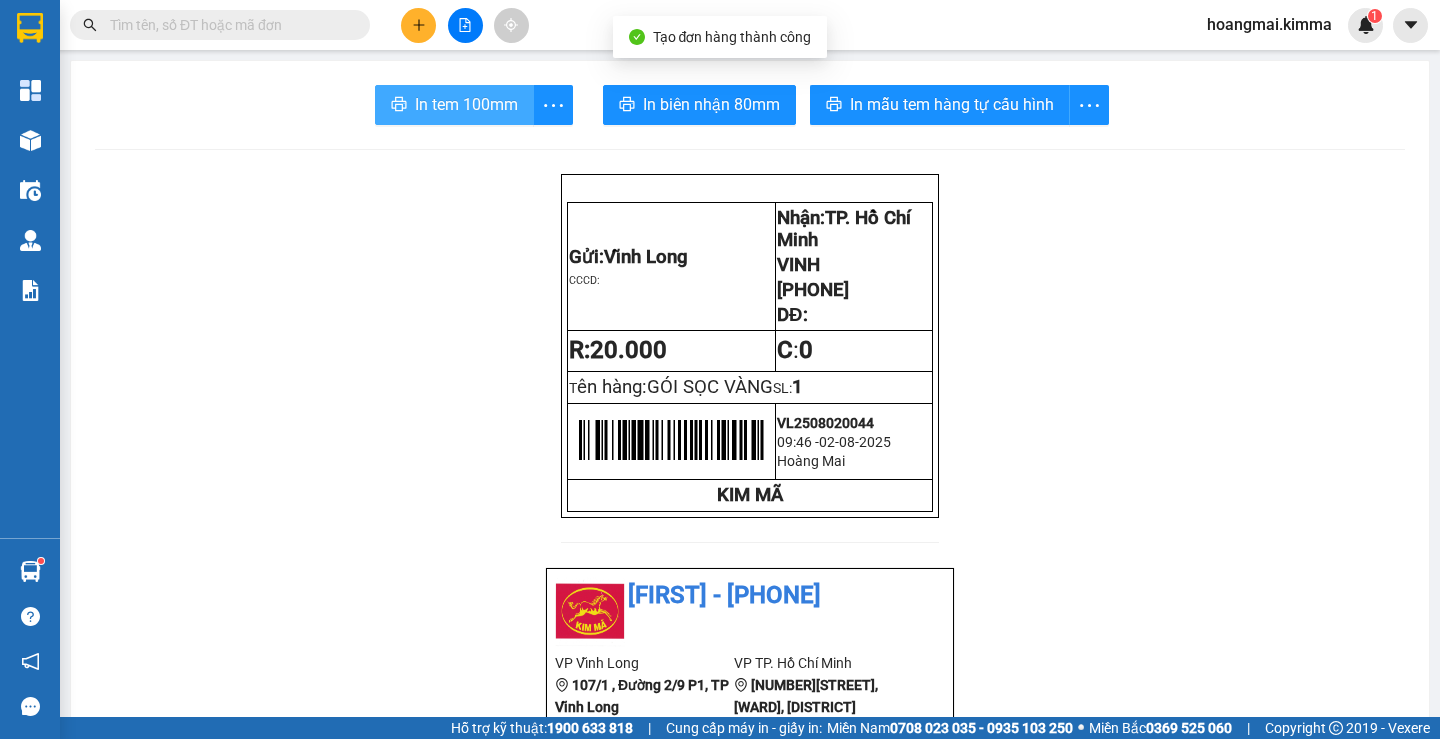 click on "In tem 100mm" at bounding box center (466, 104) 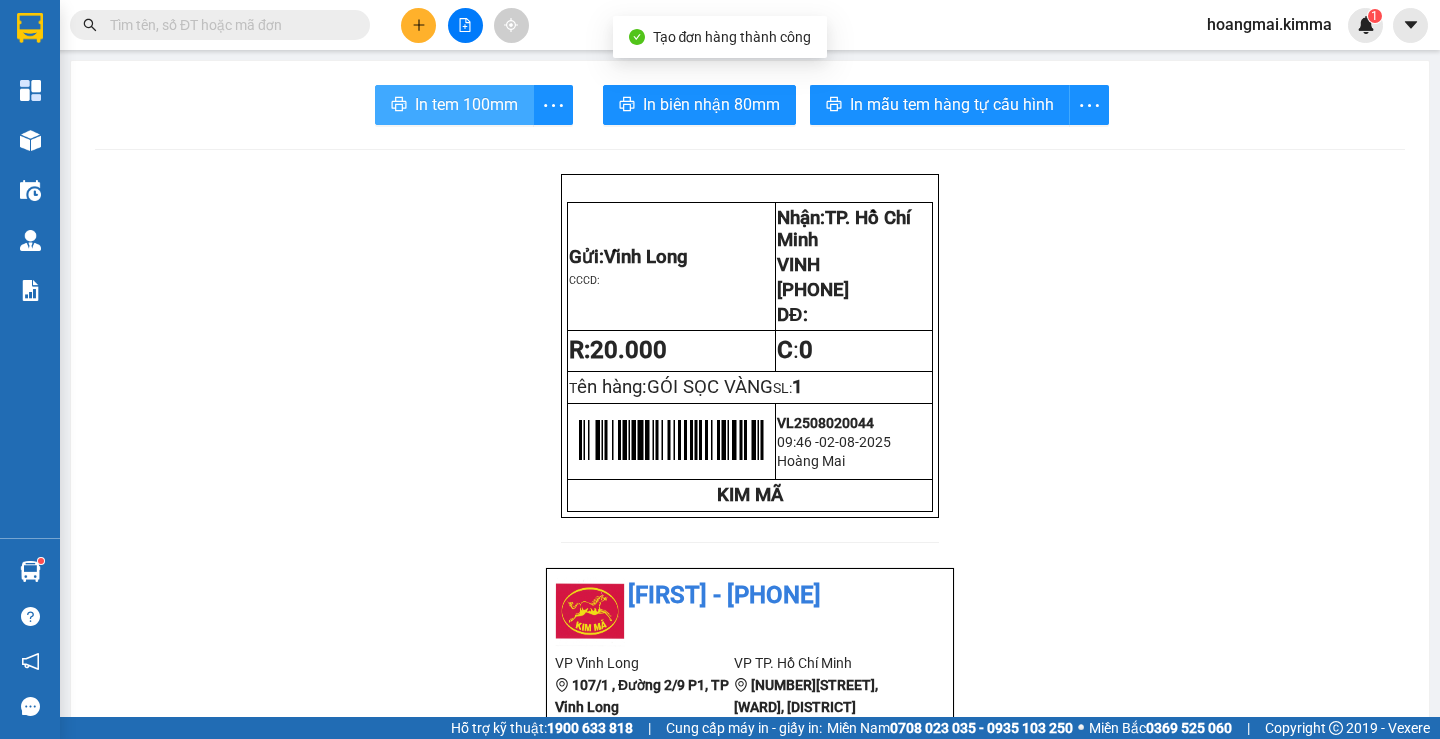 scroll, scrollTop: 0, scrollLeft: 0, axis: both 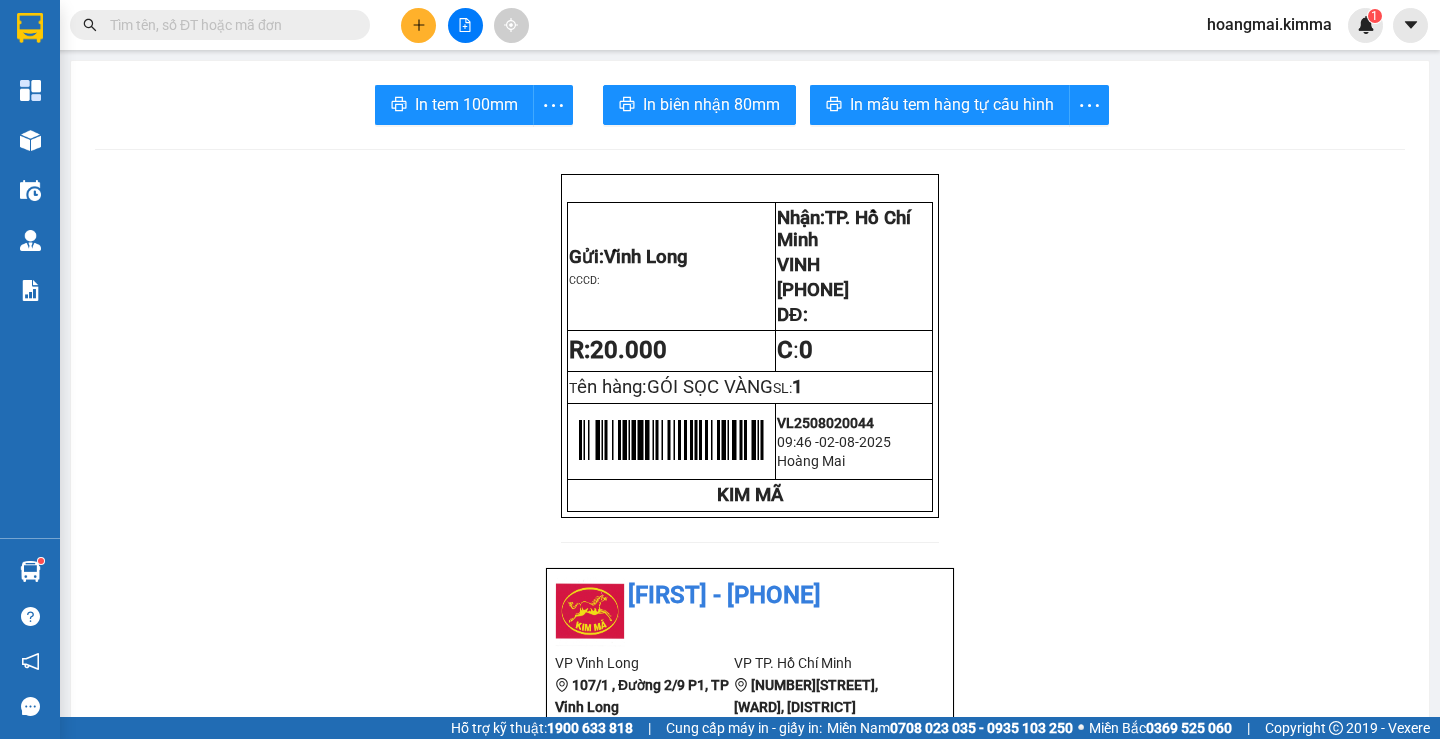 click at bounding box center [418, 25] 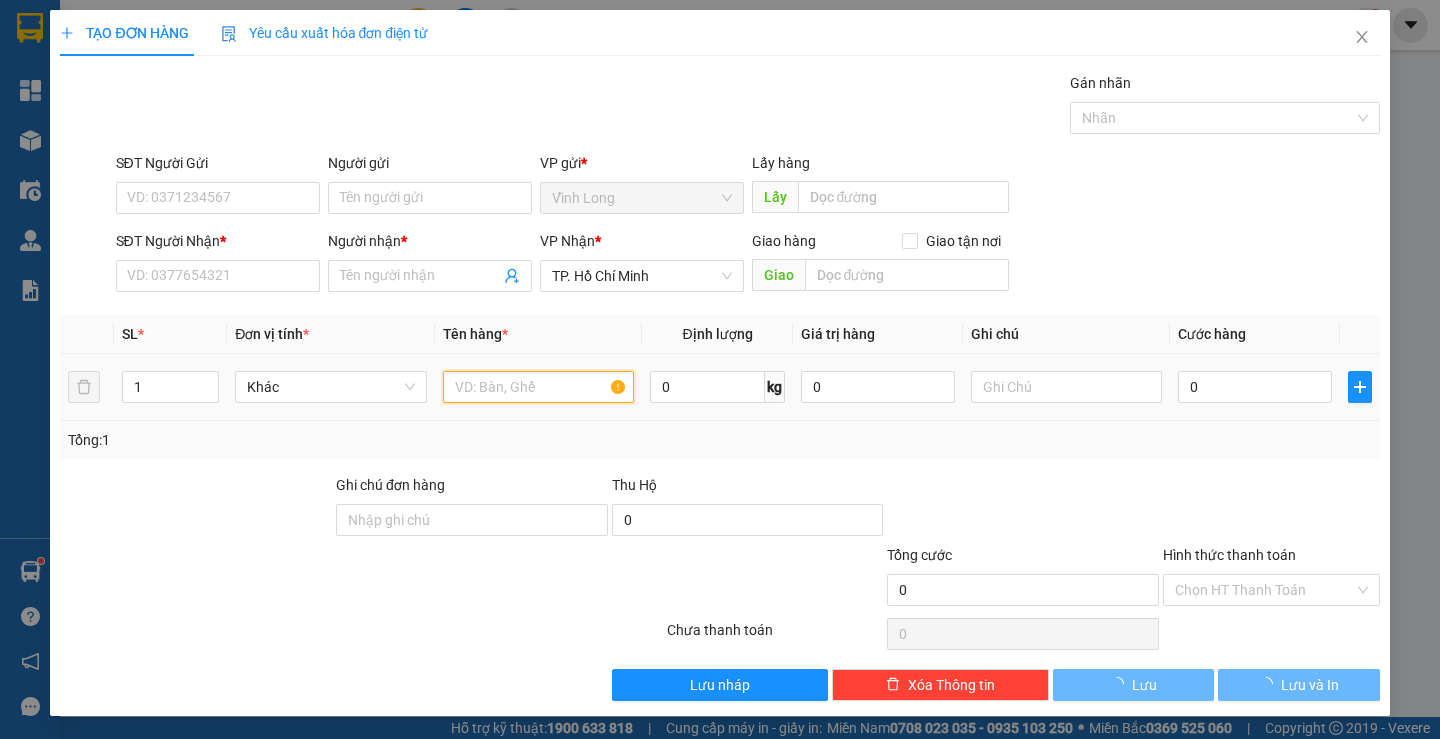 click at bounding box center [538, 387] 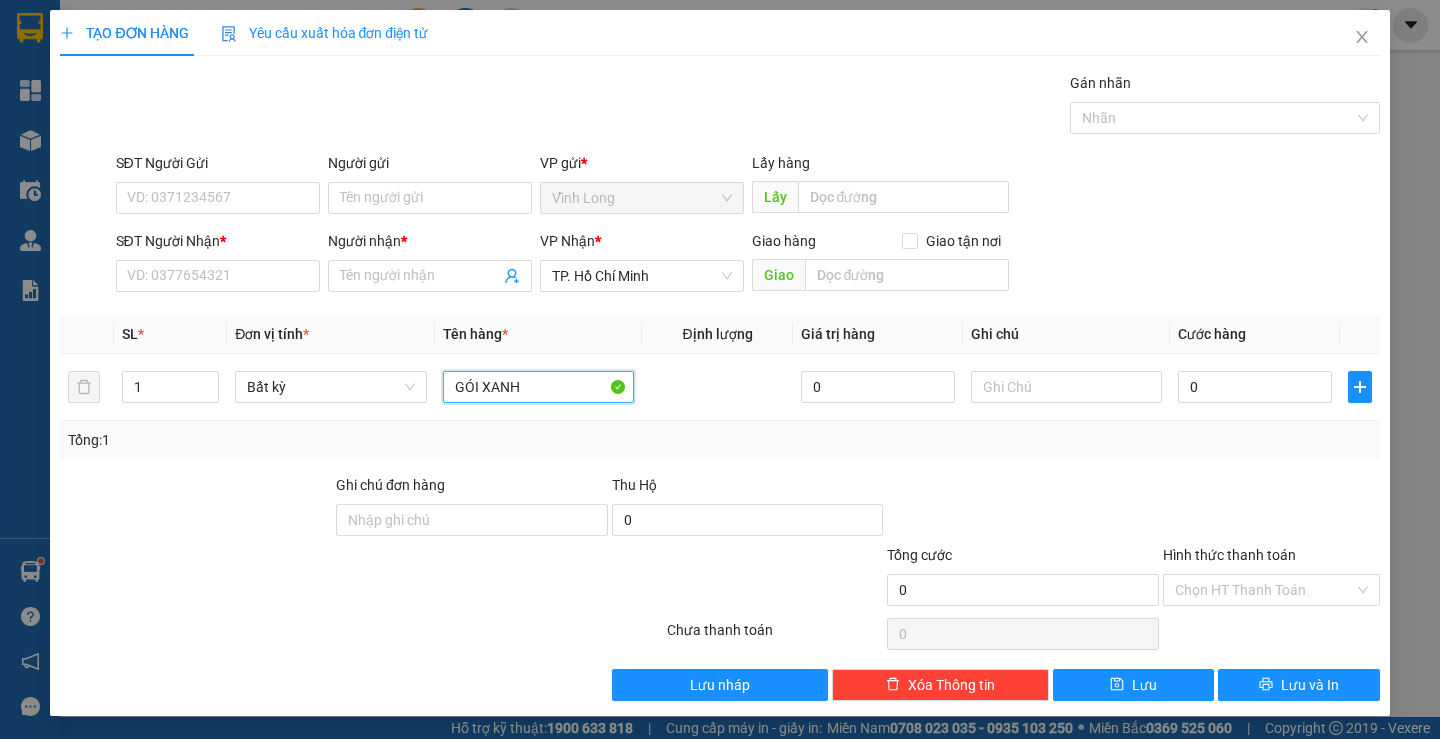 type on "GÓI XANH" 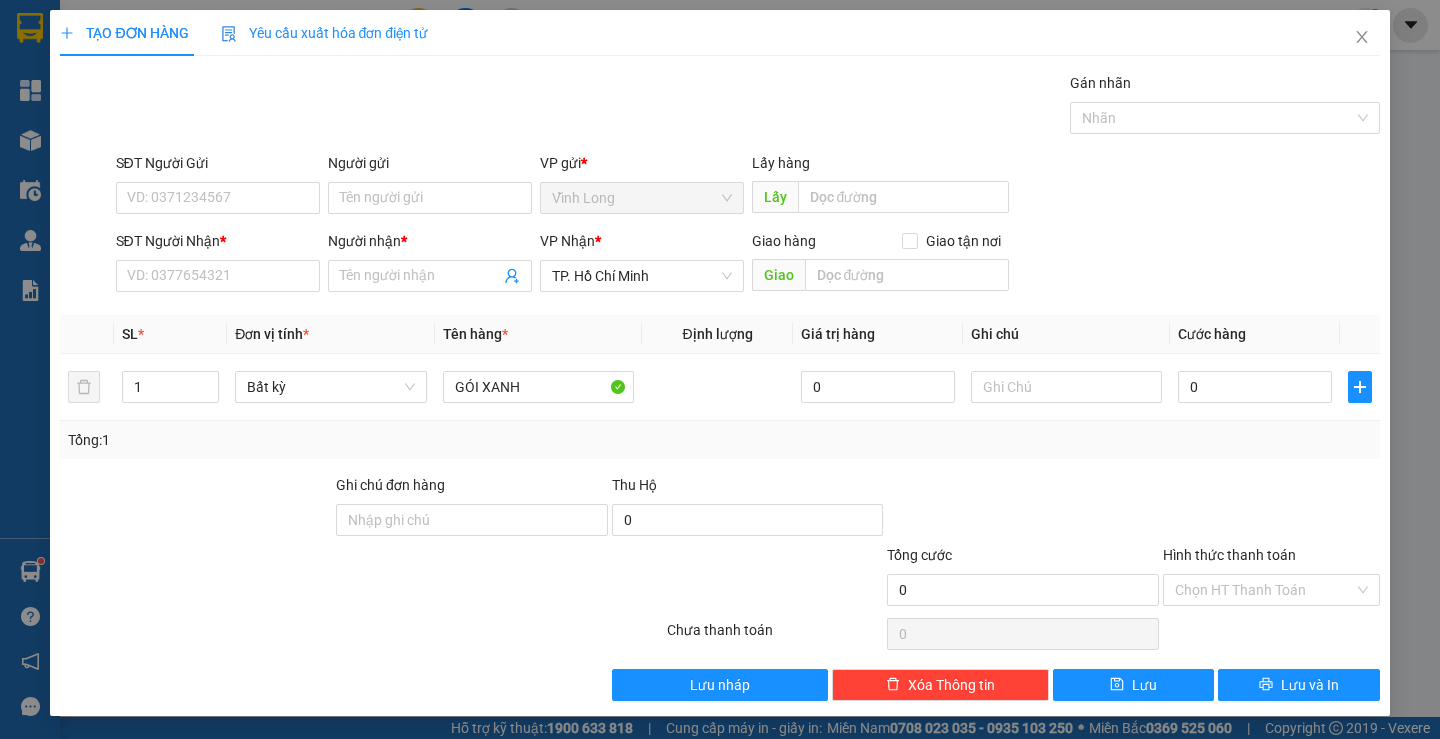 click on "SĐT Người Nhận  *" at bounding box center (218, 245) 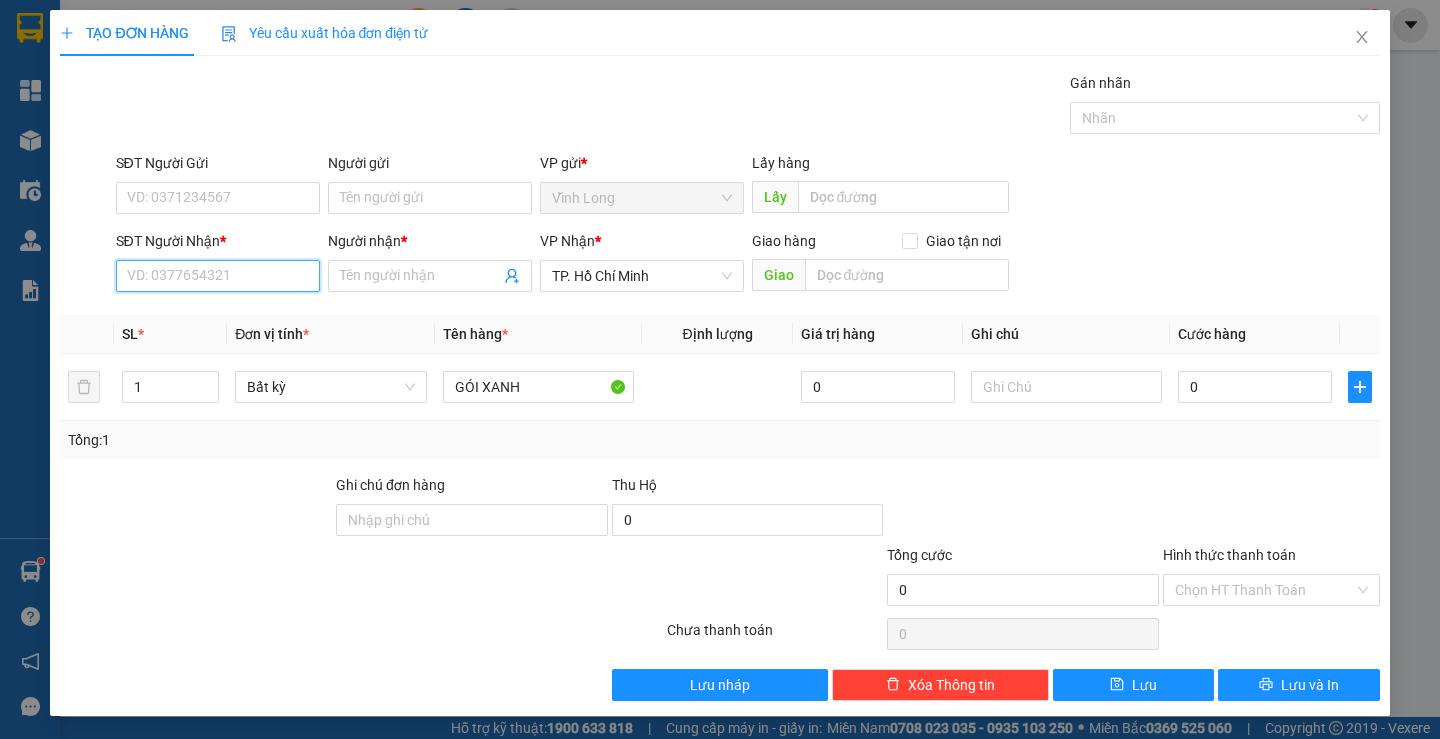 click on "SĐT Người Nhận  *" at bounding box center [218, 276] 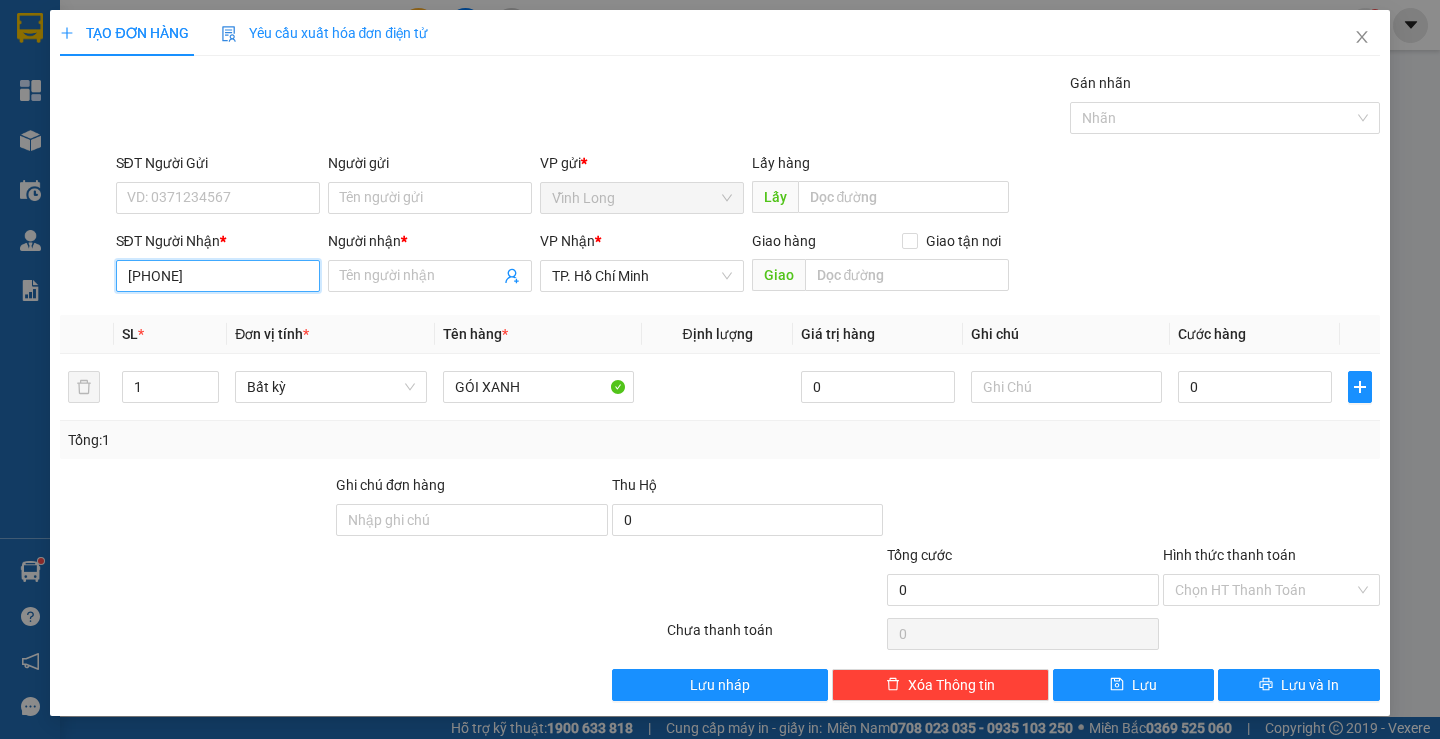 click on "[PHONE]" at bounding box center (218, 276) 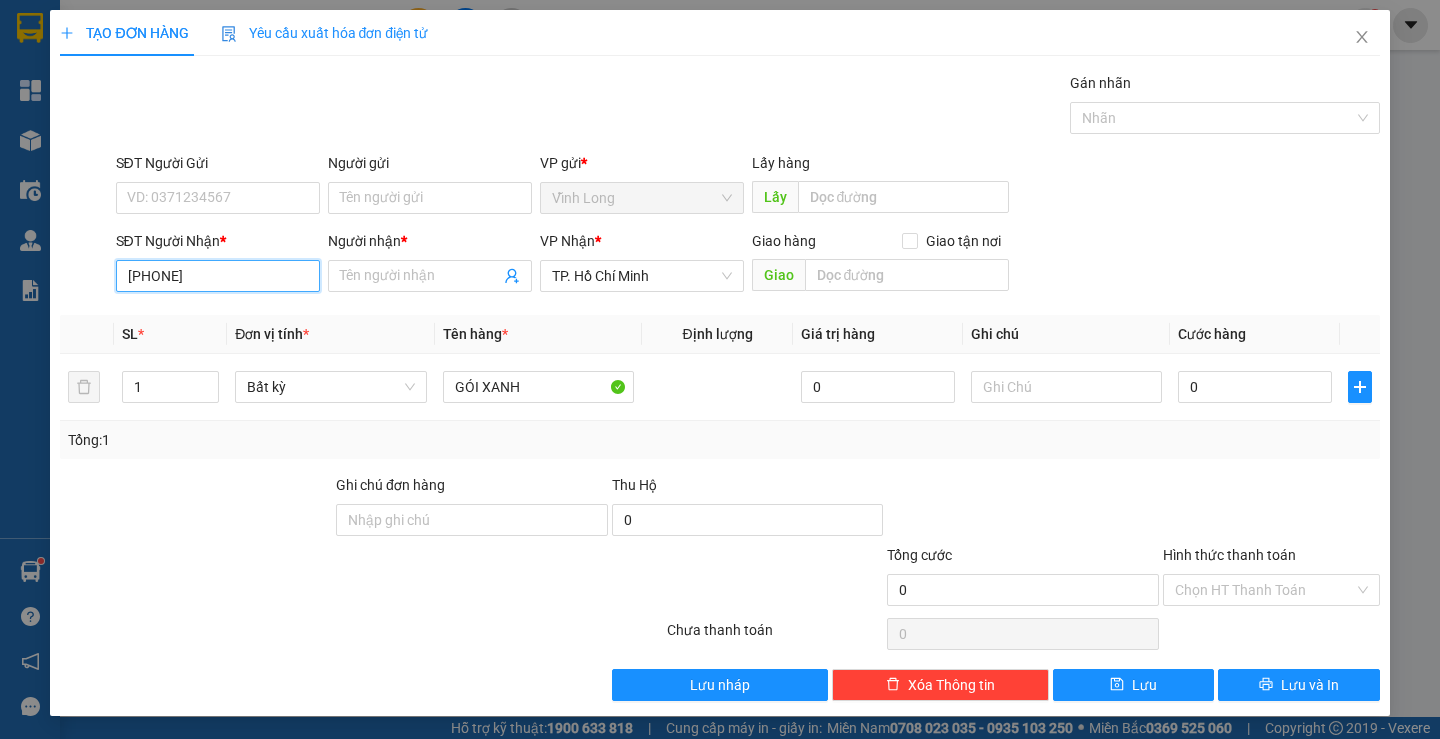 type on "[PHONE]" 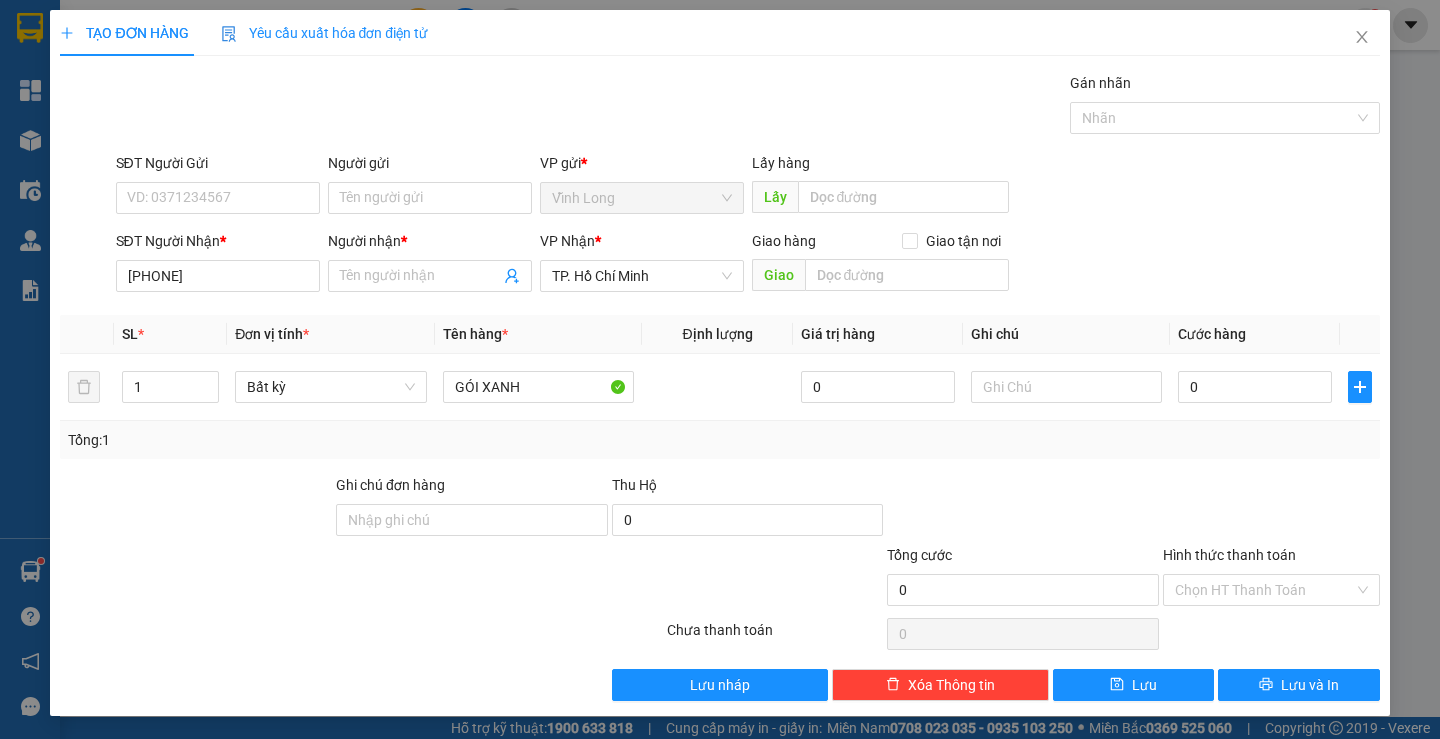 click on "SĐT Người Gửi VD: [PHONE] Người gửi Tên người gửi VP gửi  * Vĩnh Long Lấy hàng Lấy" at bounding box center (748, 187) 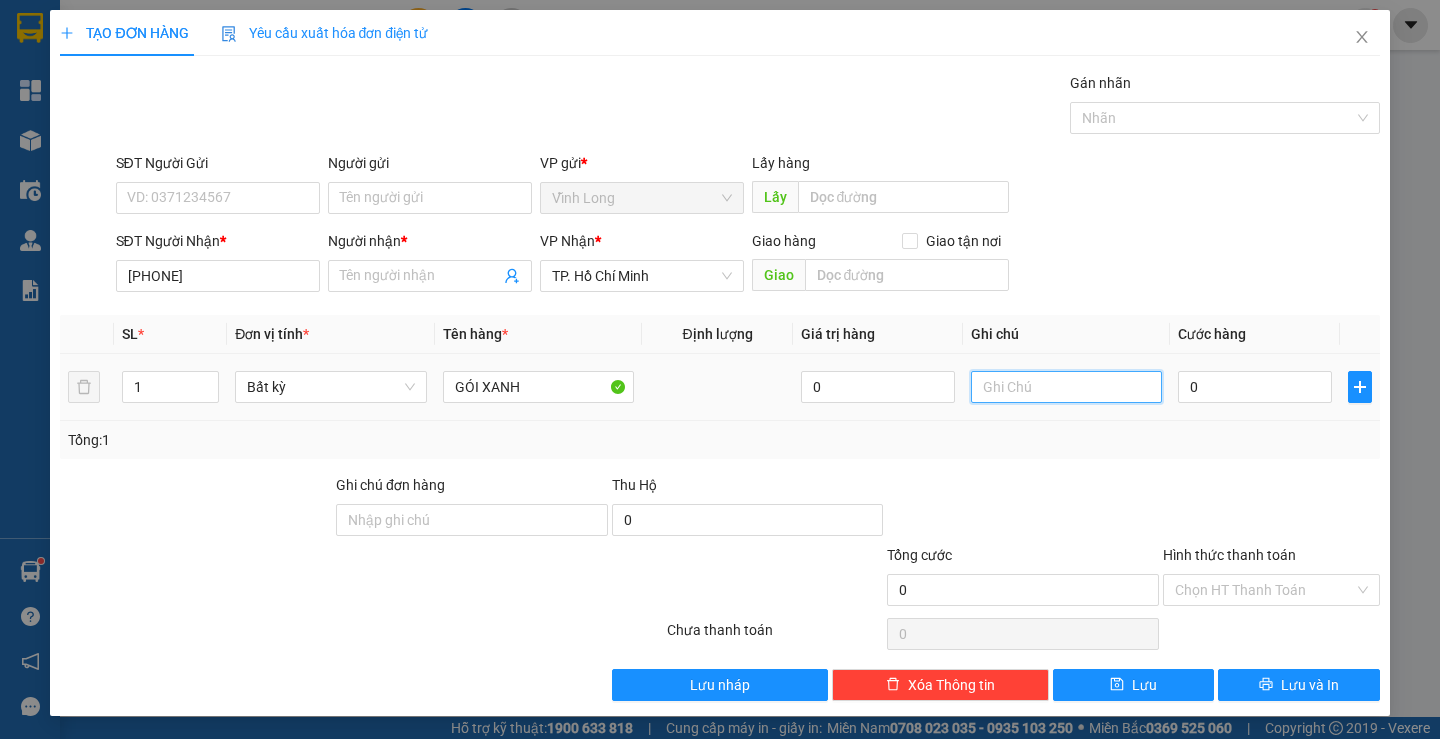 click at bounding box center (1066, 387) 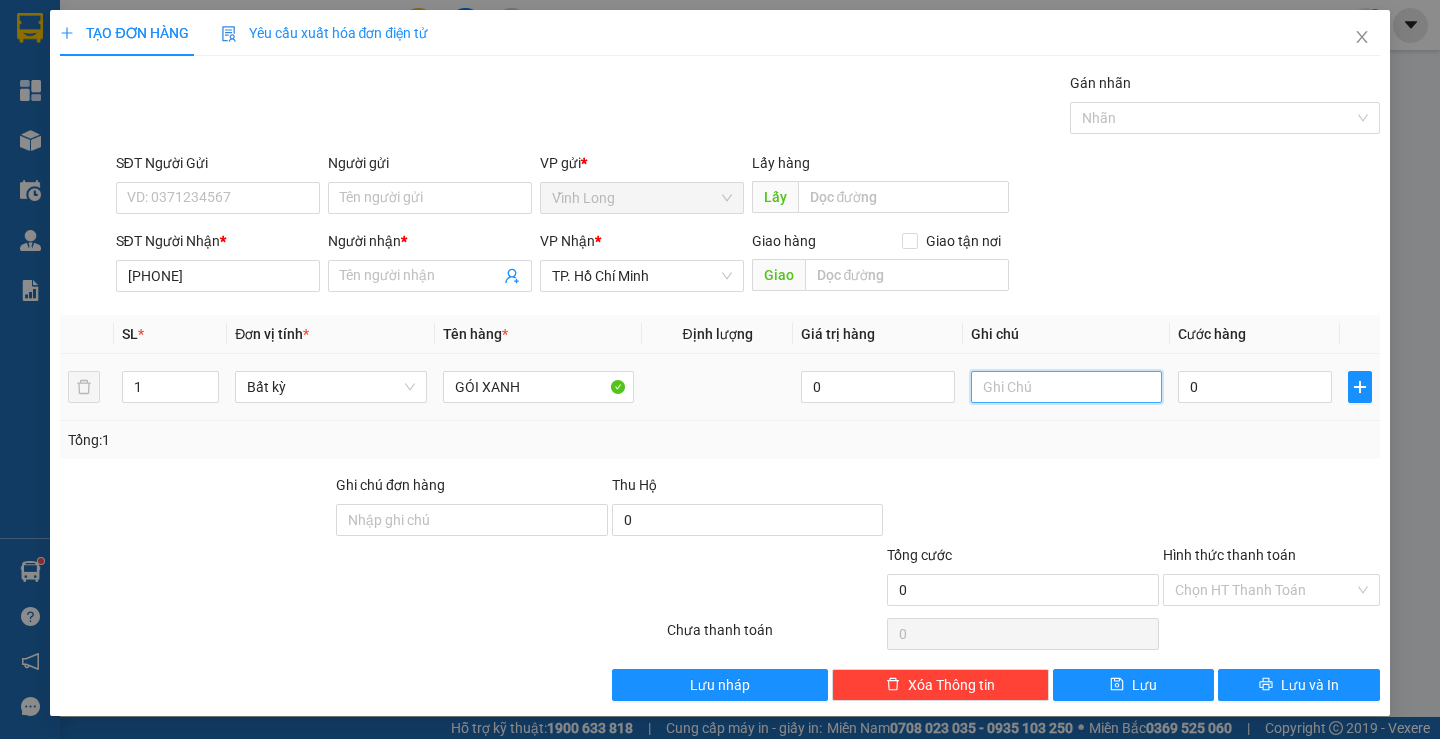 click at bounding box center (1066, 387) 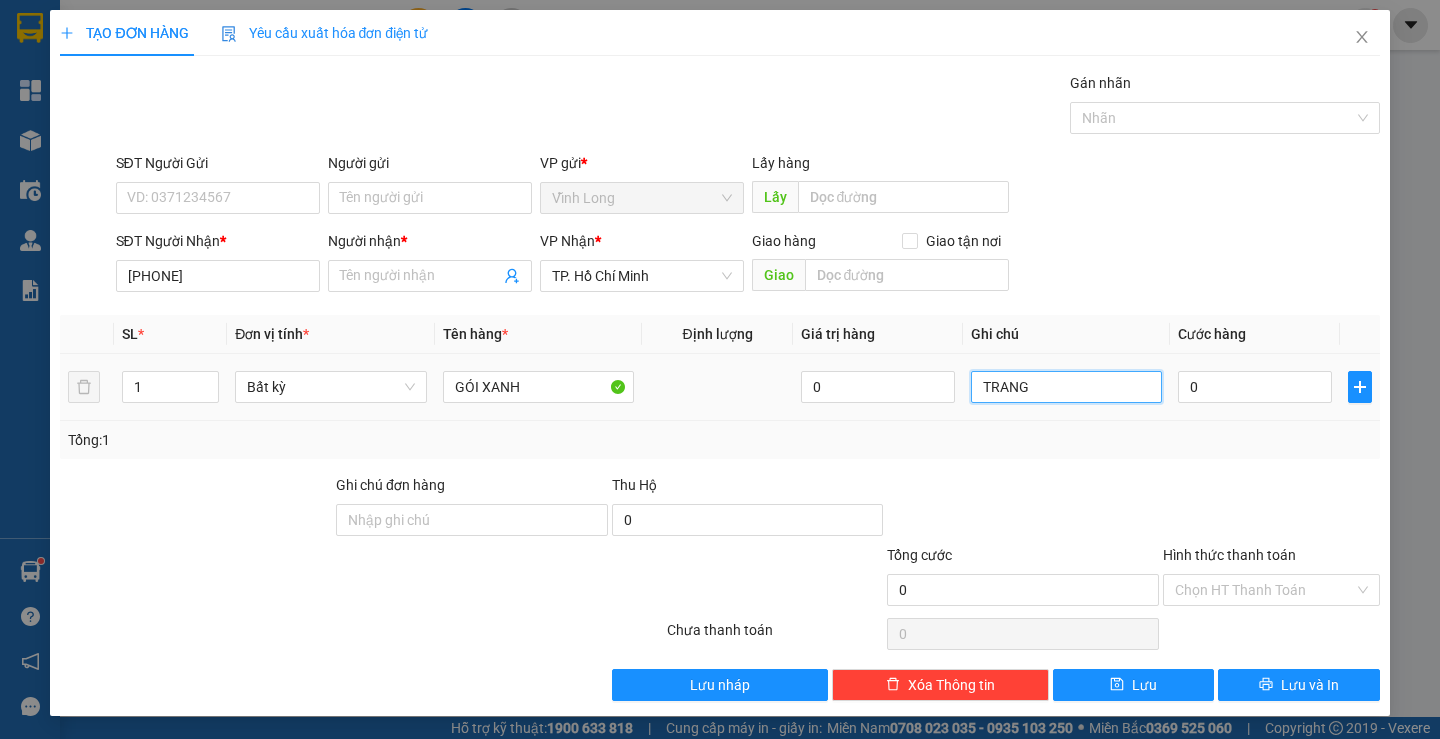 type on "TRANG" 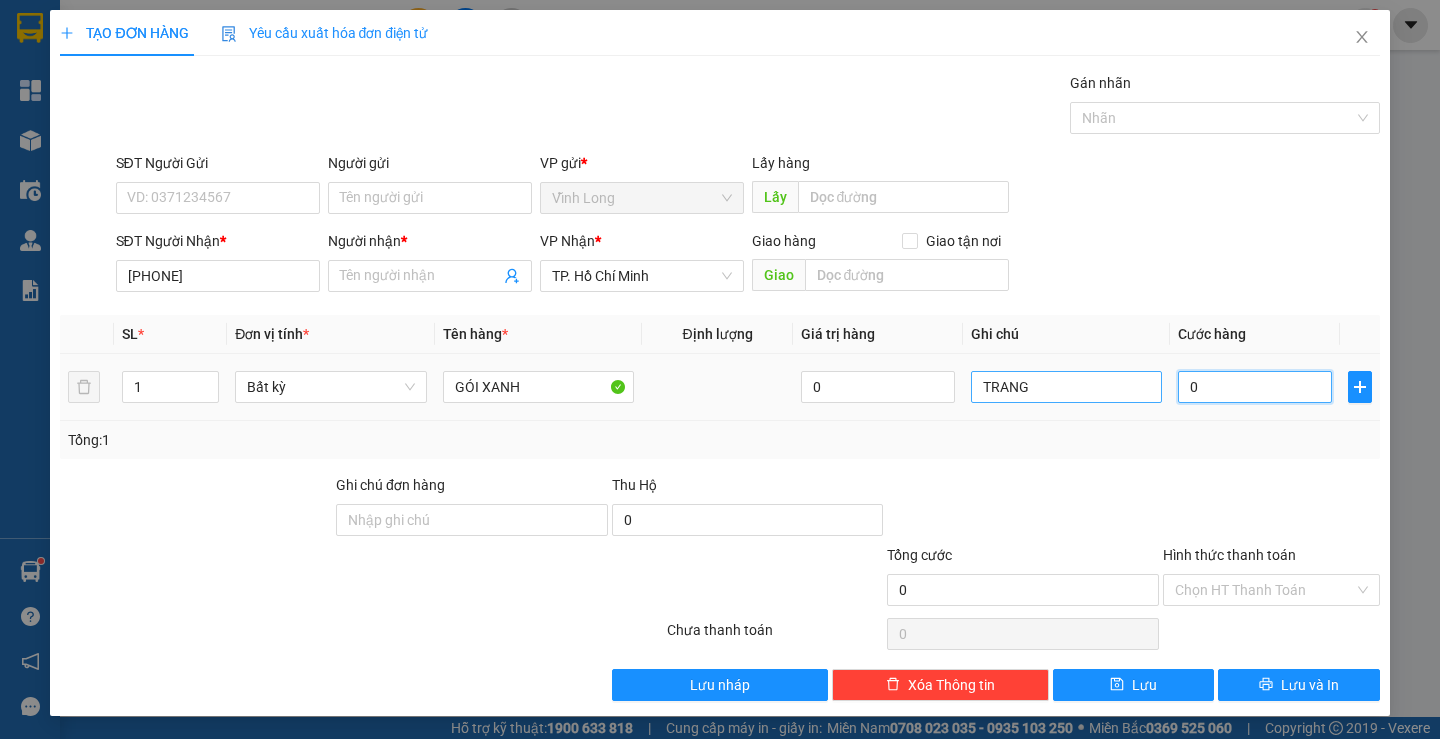type on "3" 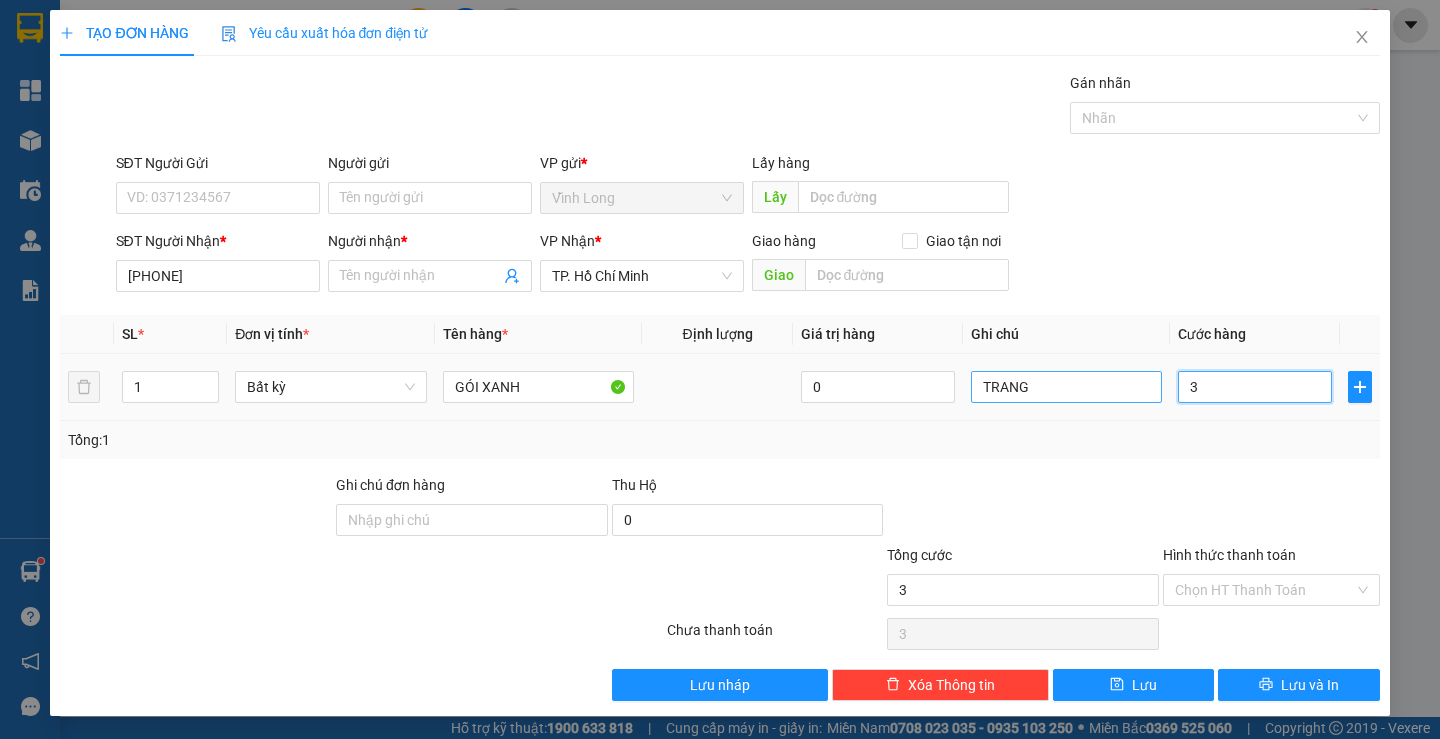 type on "30" 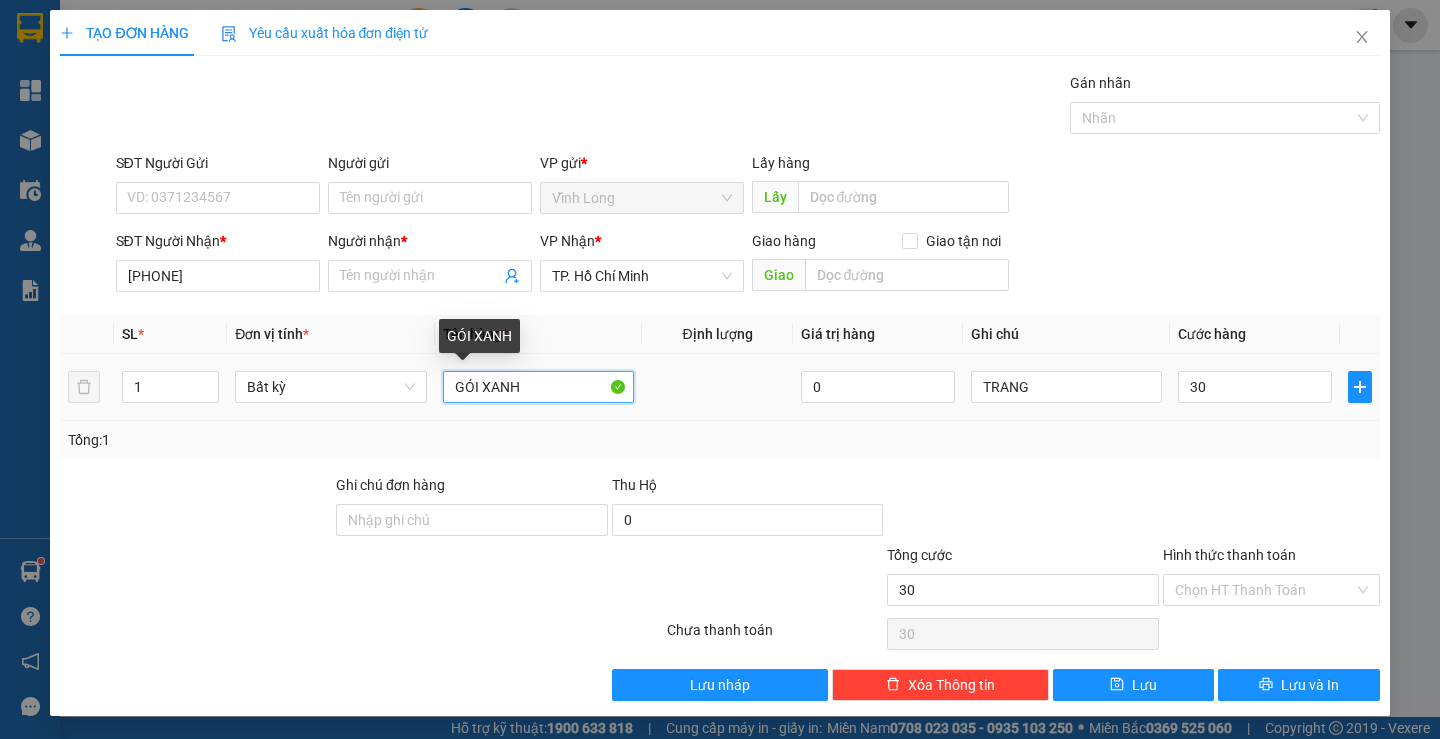 type on "30.000" 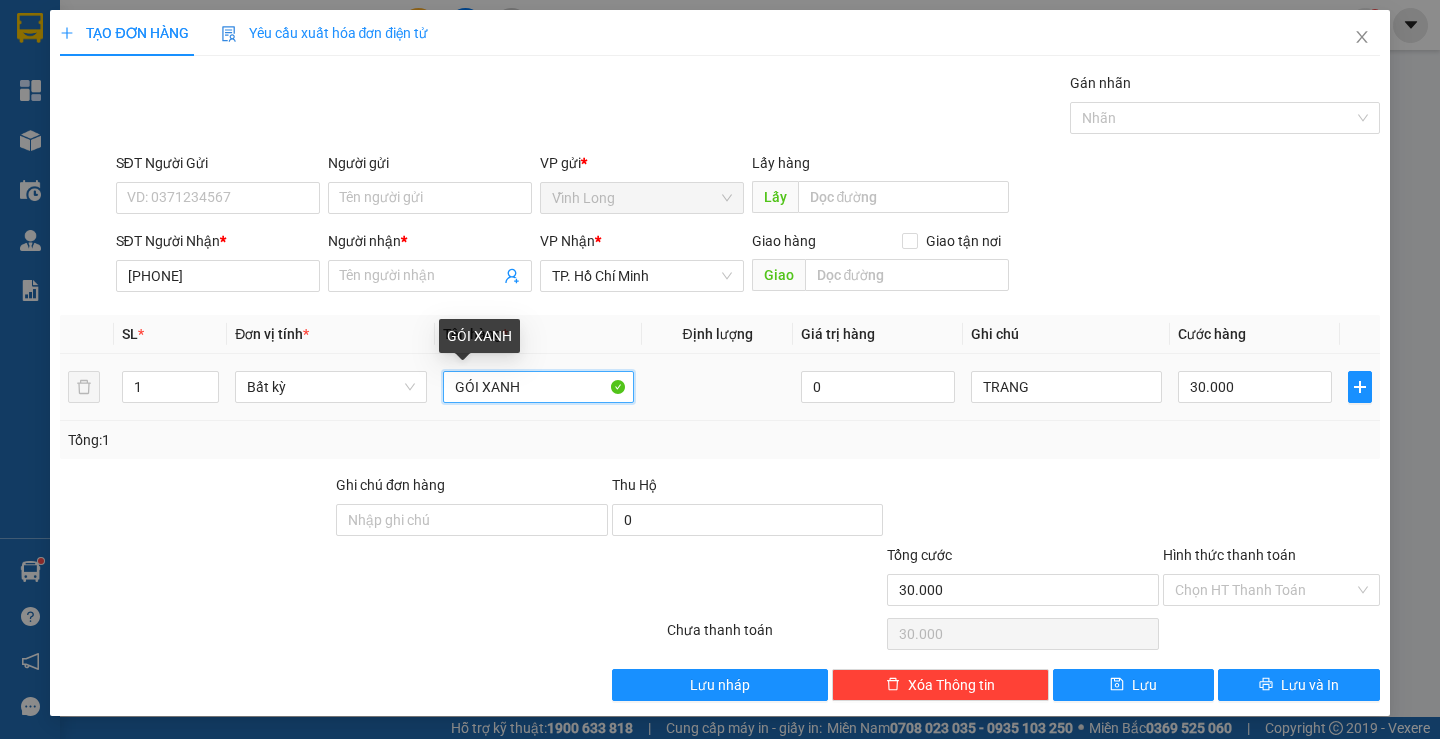 click on "GÓI XANH" at bounding box center [538, 387] 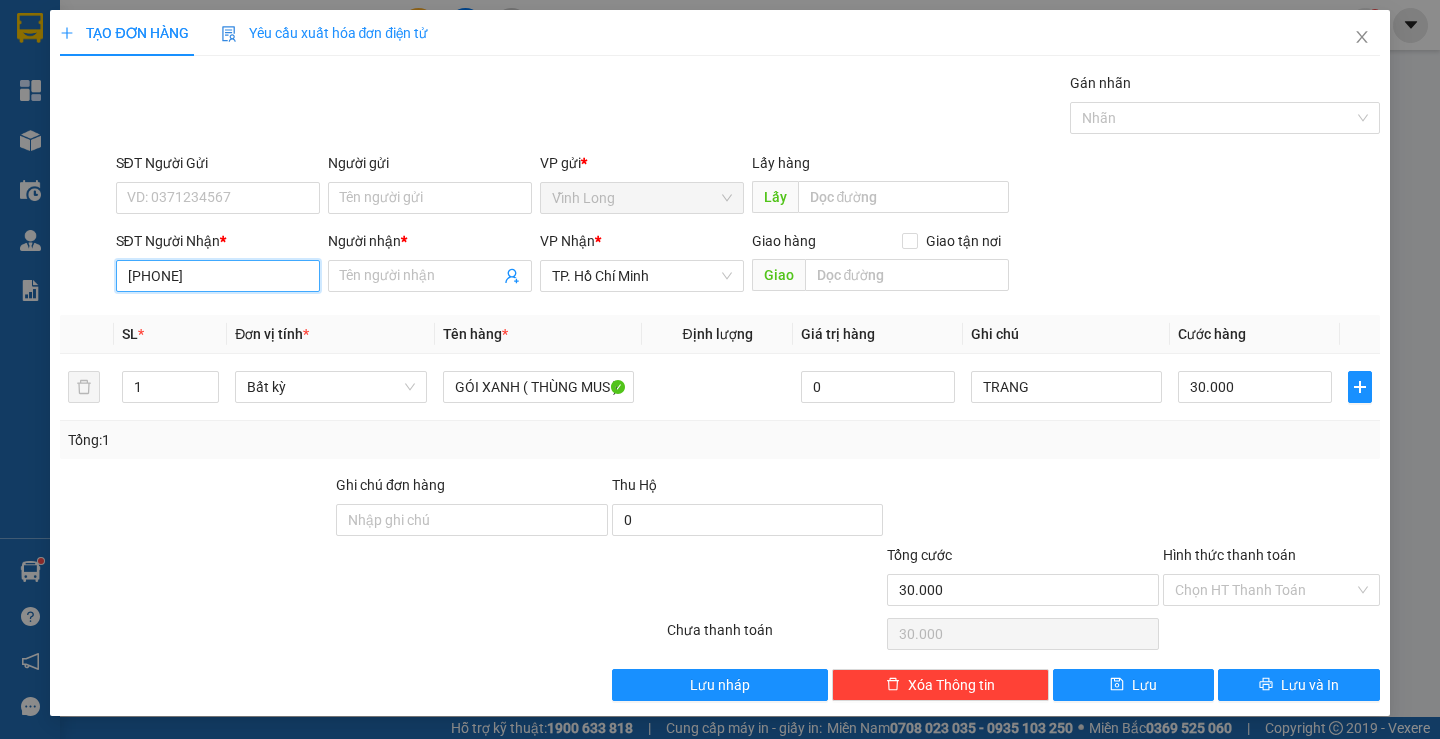 click on "[PHONE]" at bounding box center (218, 276) 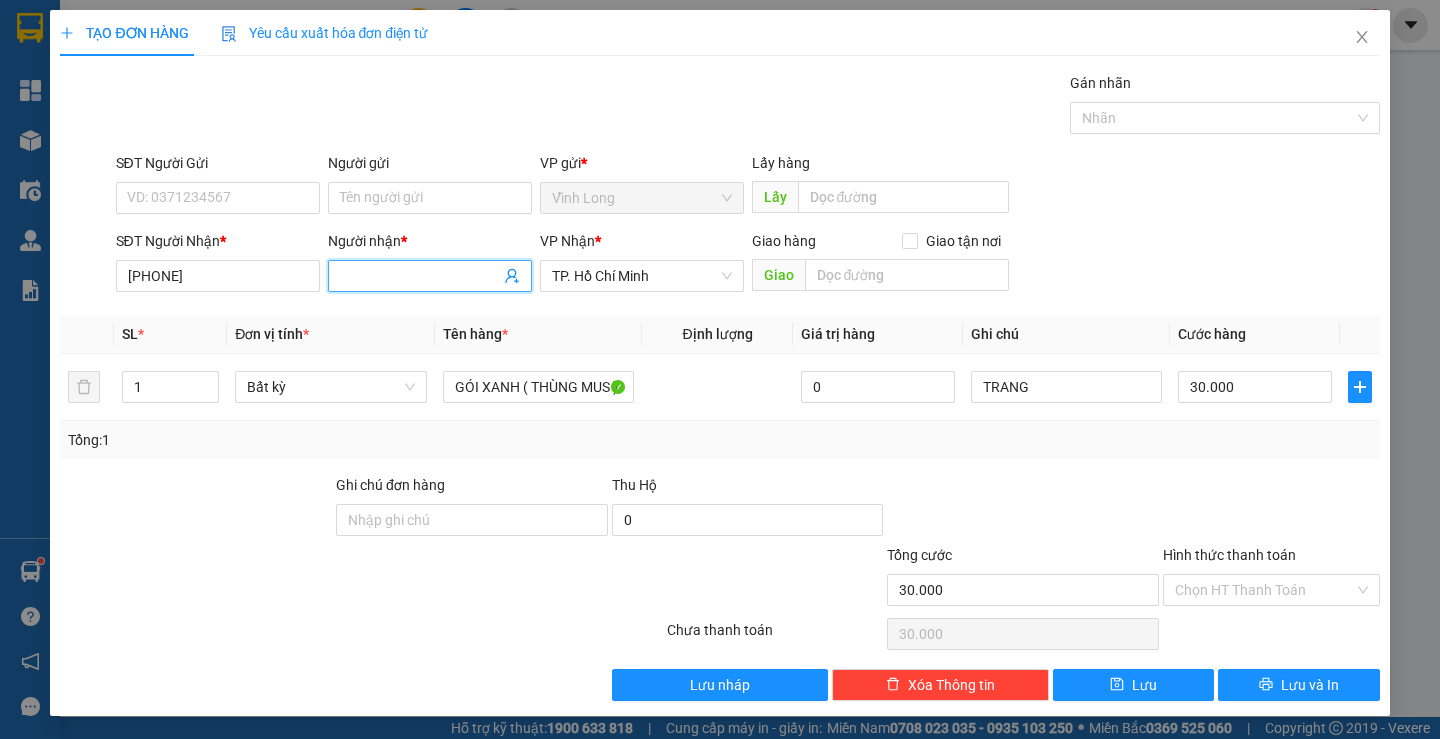 click on "Người nhận  *" at bounding box center (420, 276) 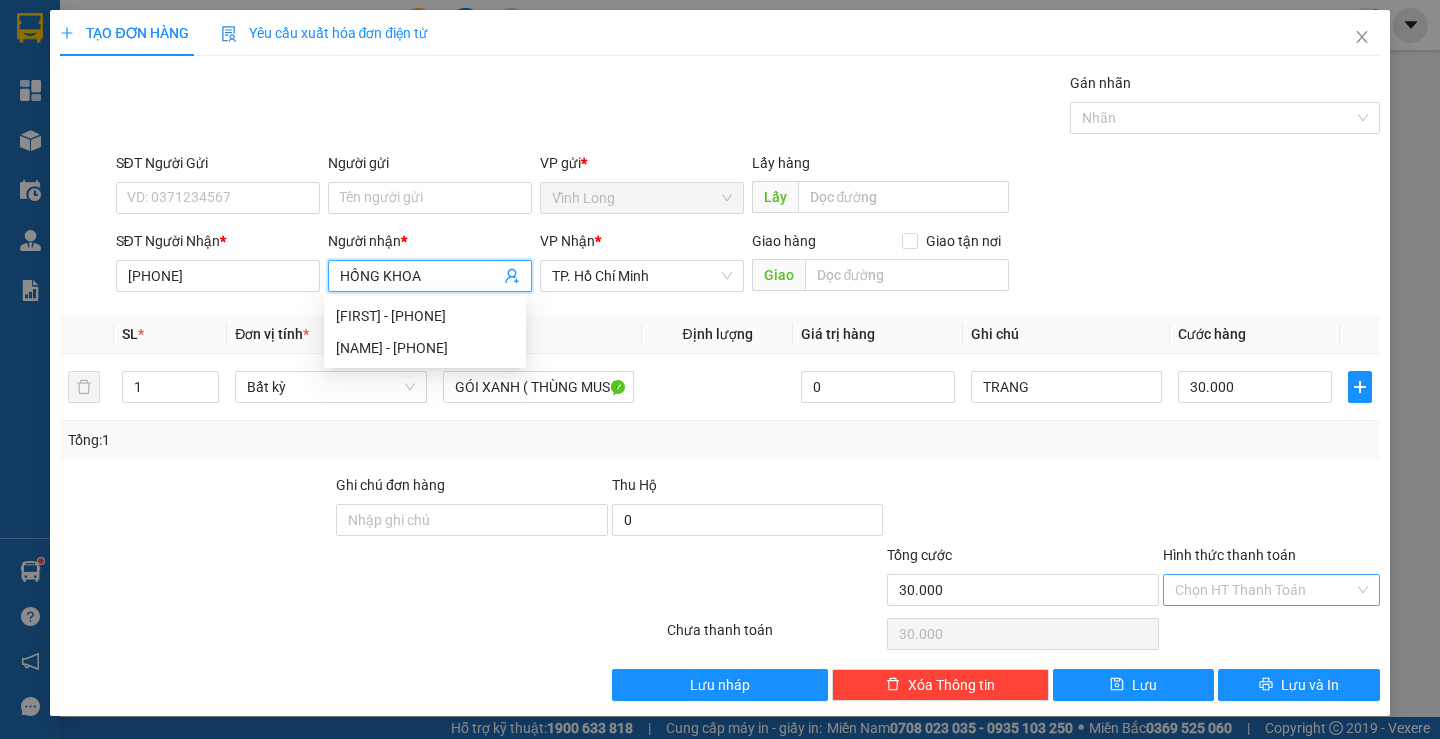 click on "Hình thức thanh toán" at bounding box center [1264, 590] 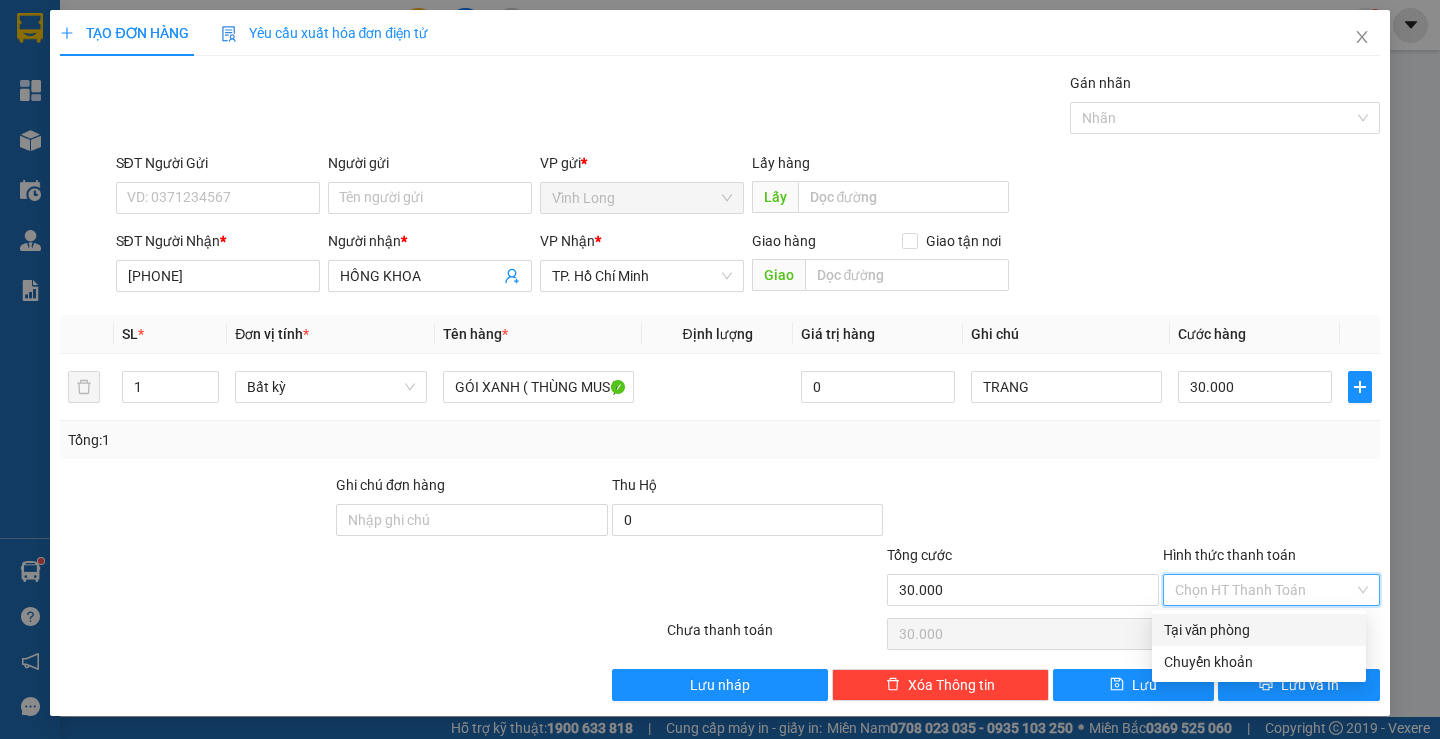 click on "Tại văn phòng" at bounding box center [1259, 630] 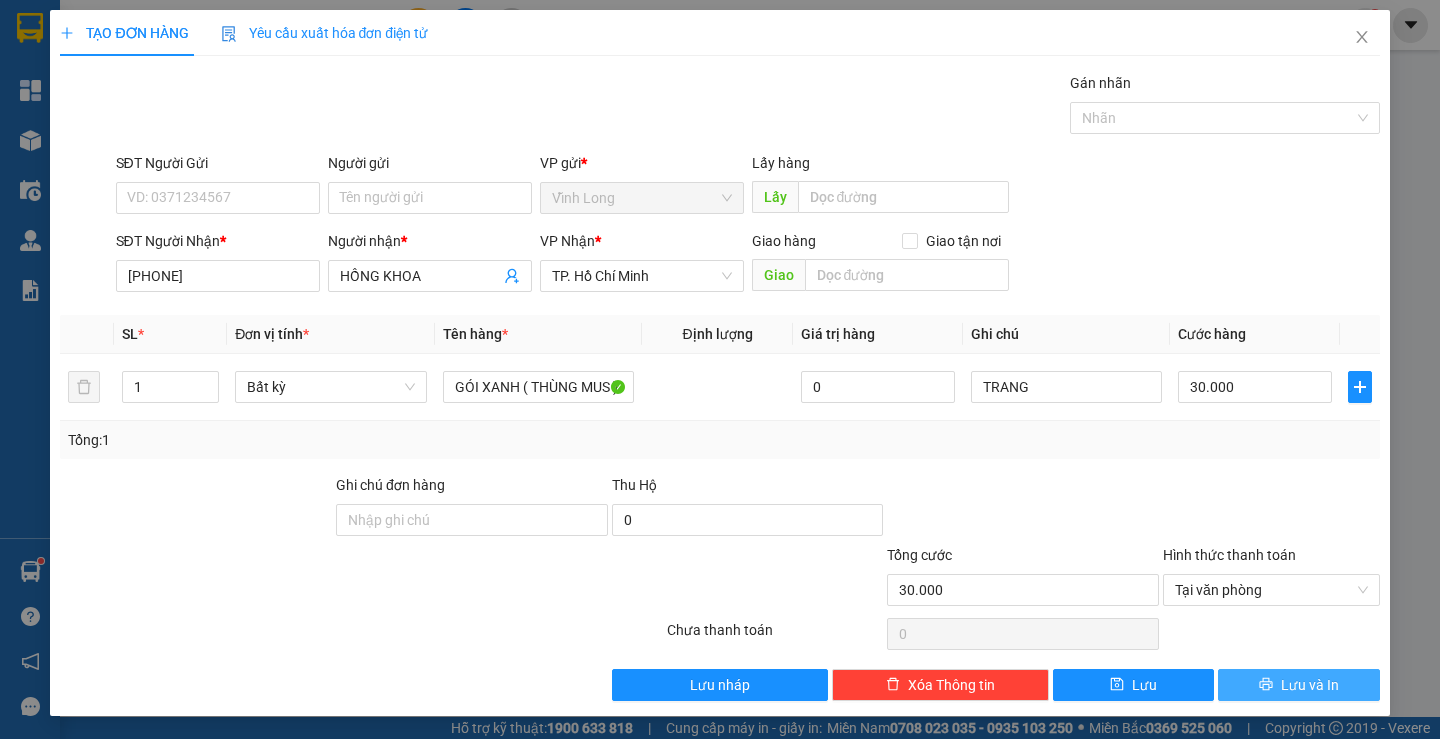 click on "Lưu và In" at bounding box center (1310, 685) 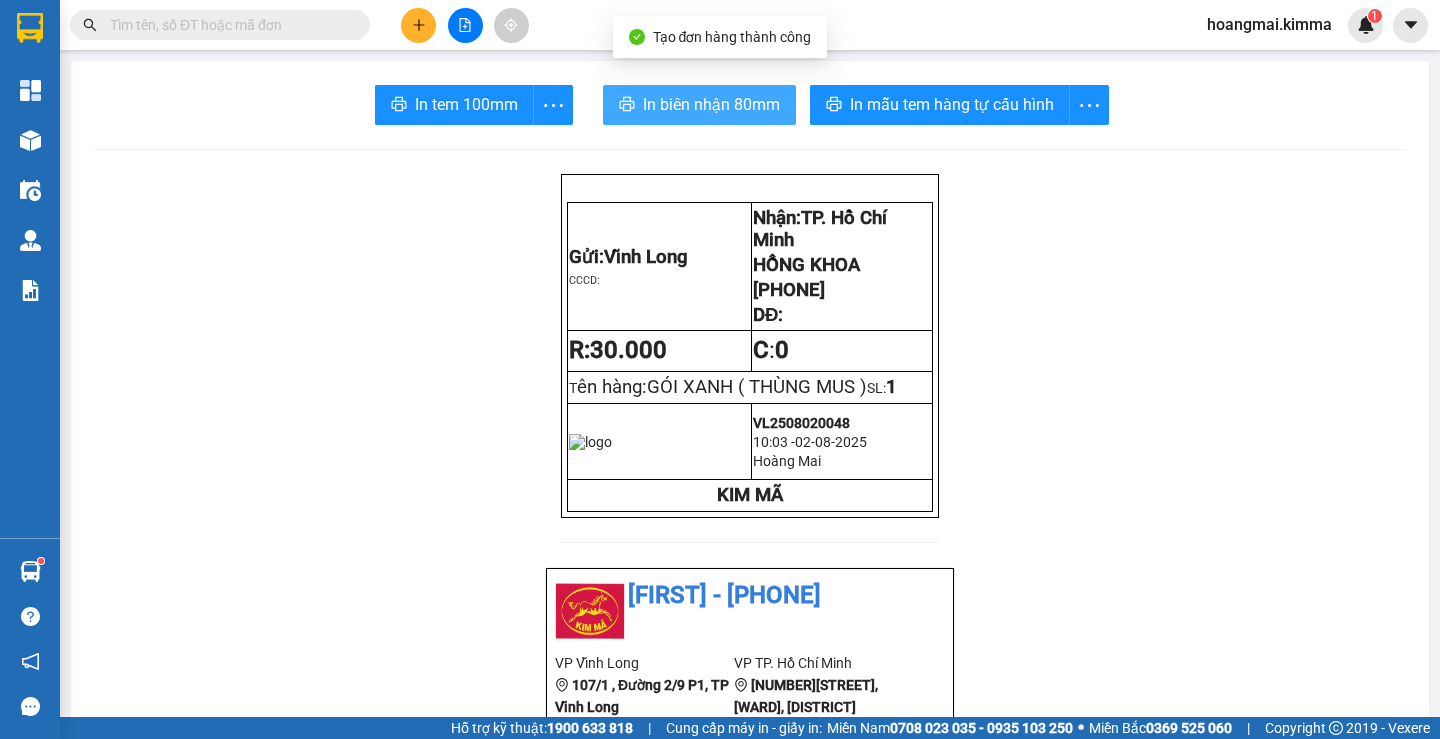 click on "In biên nhận 80mm" at bounding box center [711, 104] 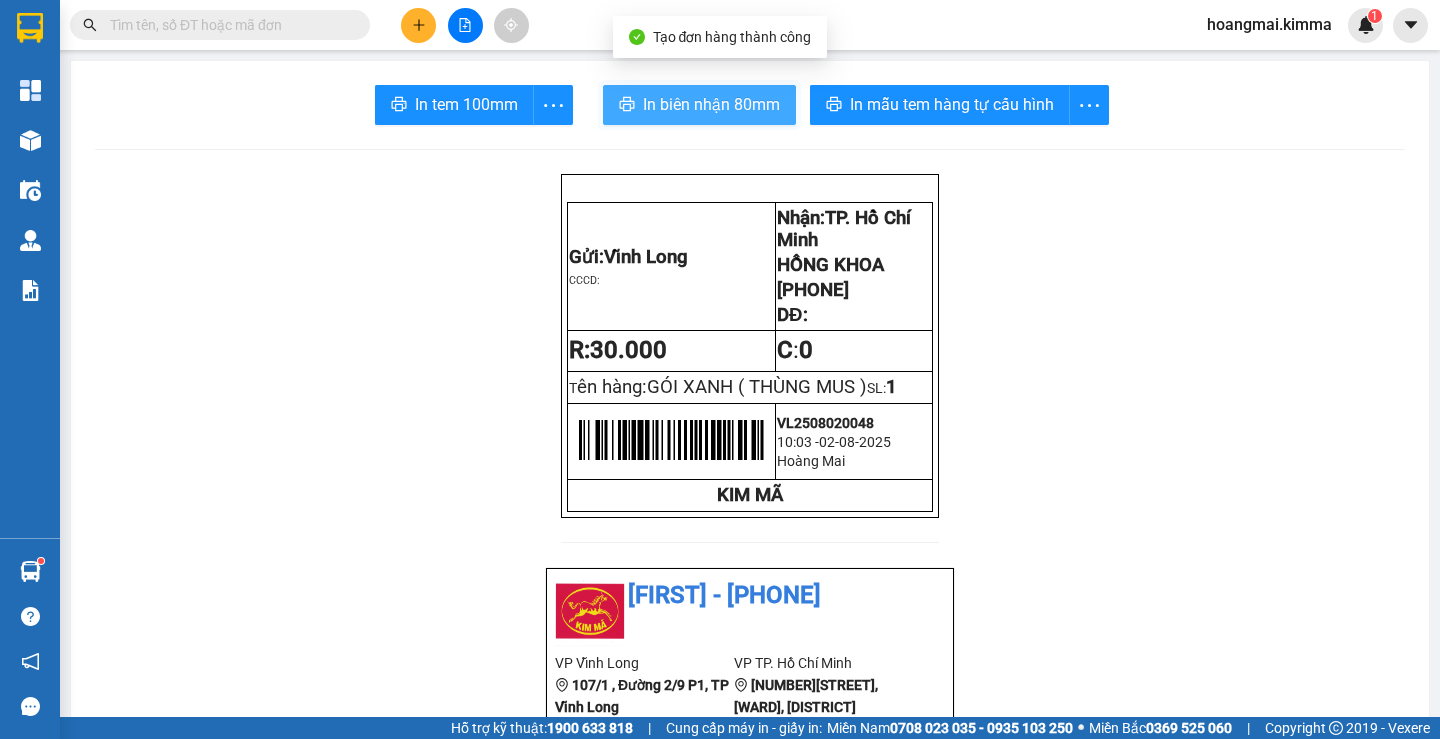 scroll, scrollTop: 0, scrollLeft: 0, axis: both 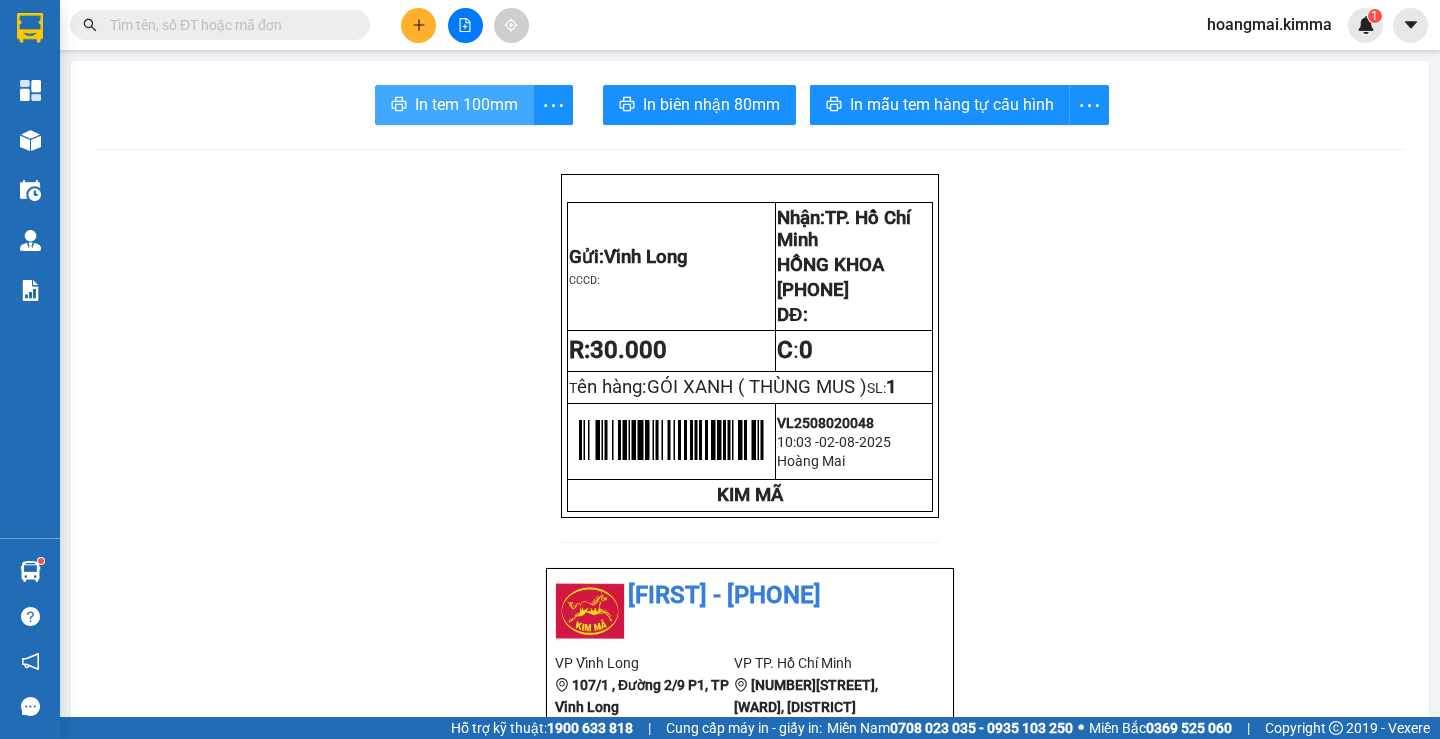 click on "In tem 100mm" at bounding box center [454, 105] 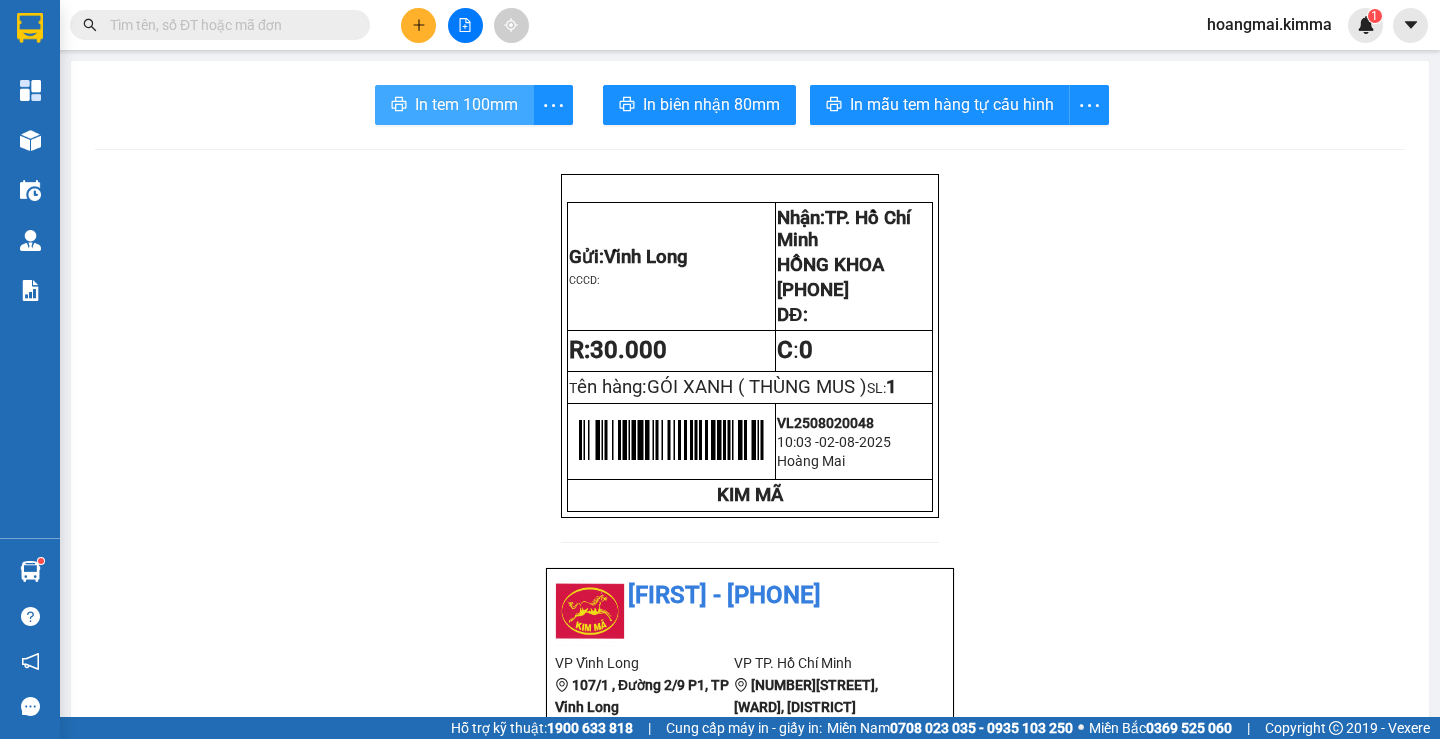 scroll, scrollTop: 0, scrollLeft: 0, axis: both 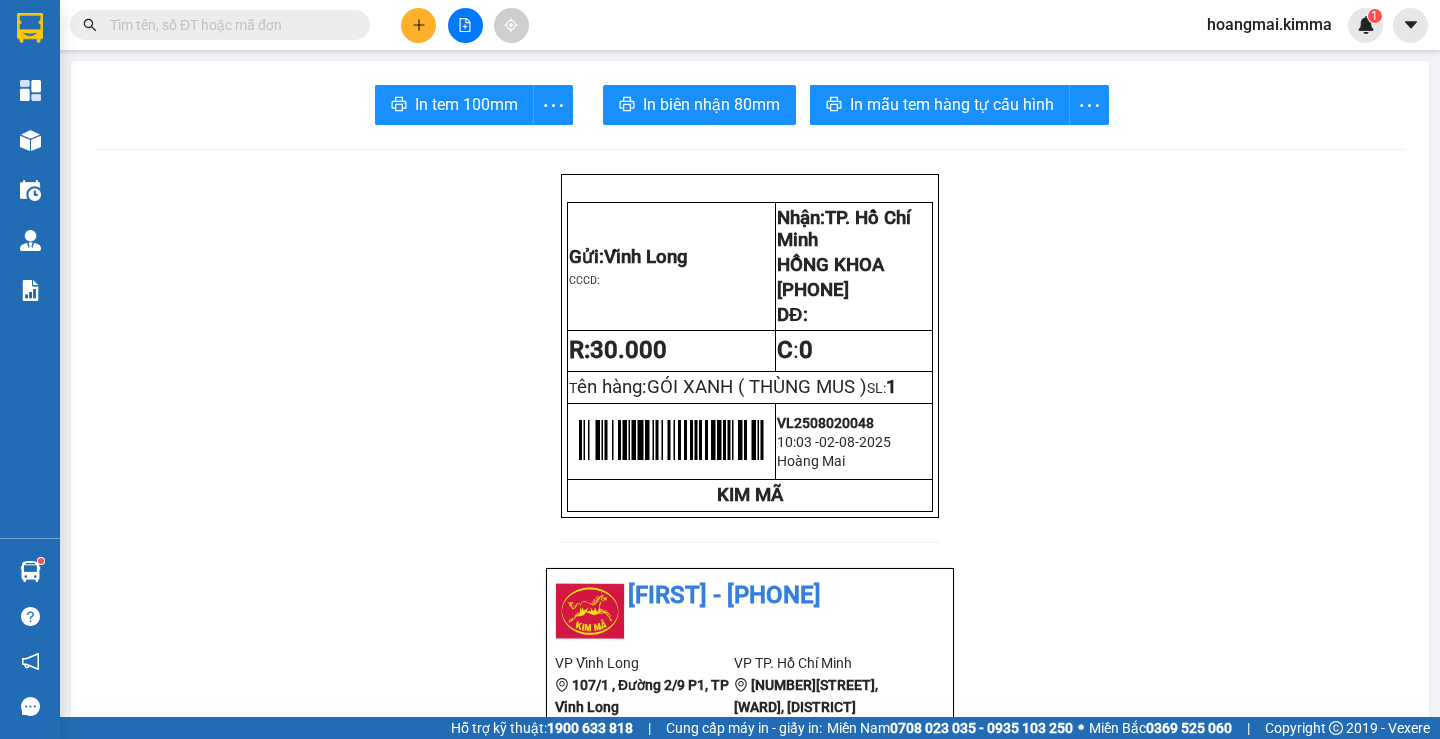 click at bounding box center (418, 25) 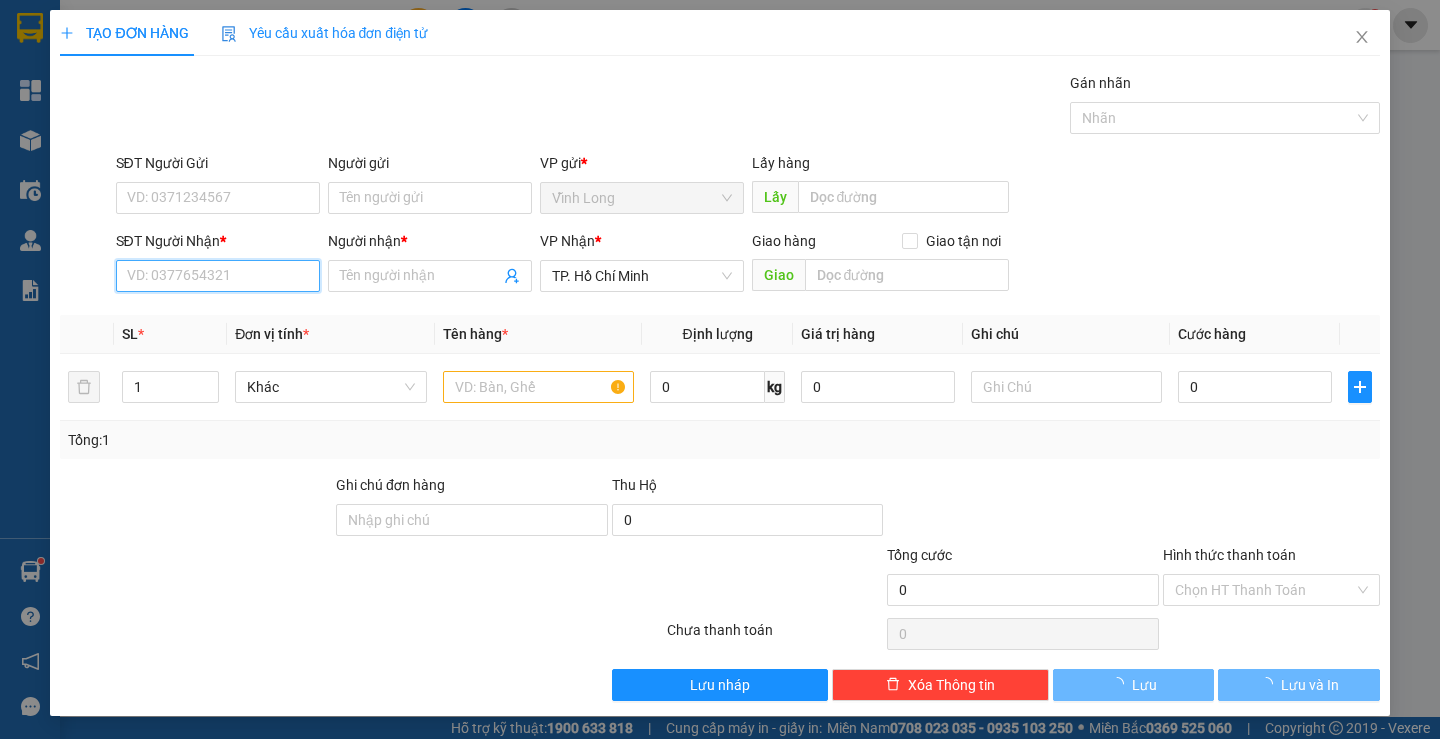 click on "SĐT Người Nhận  *" at bounding box center (218, 276) 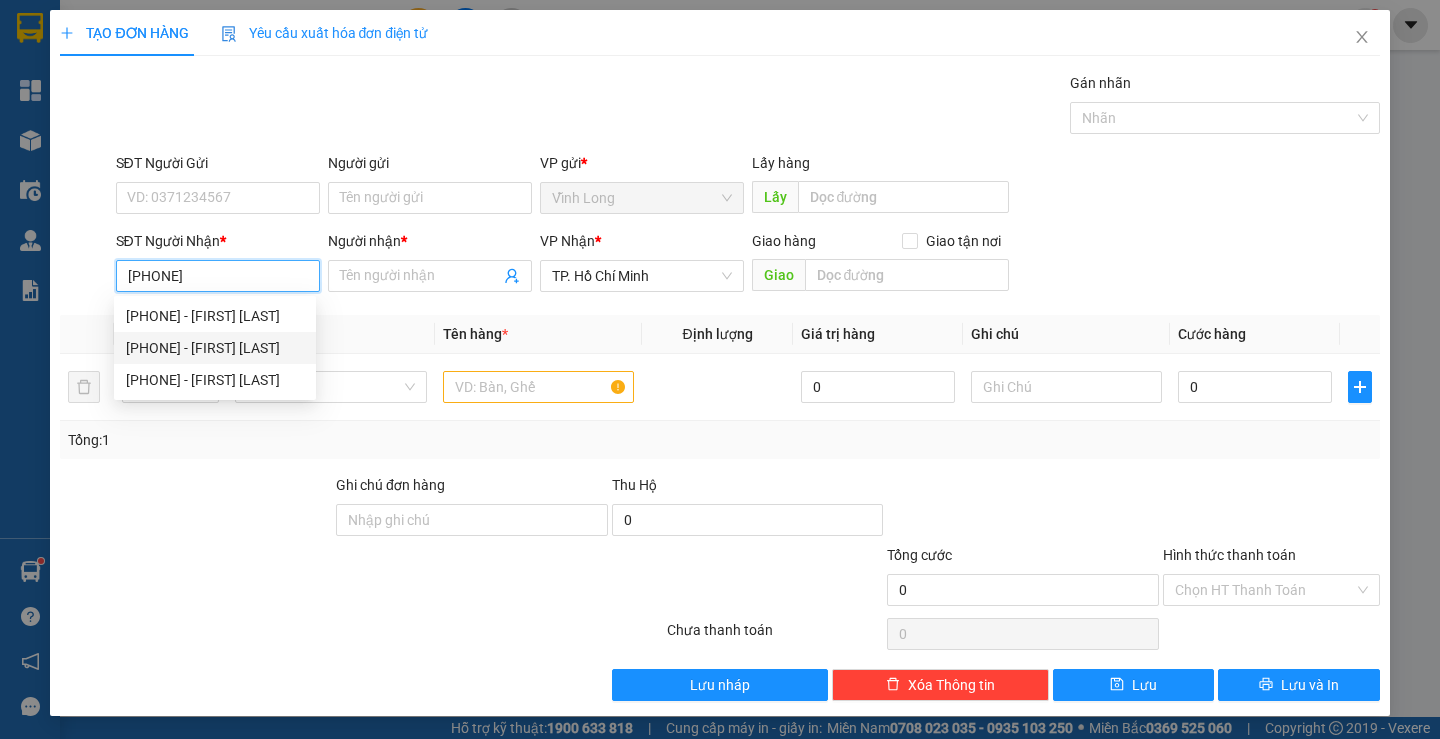 click on "[PHONE] - [FIRST] [LAST]" at bounding box center (215, 348) 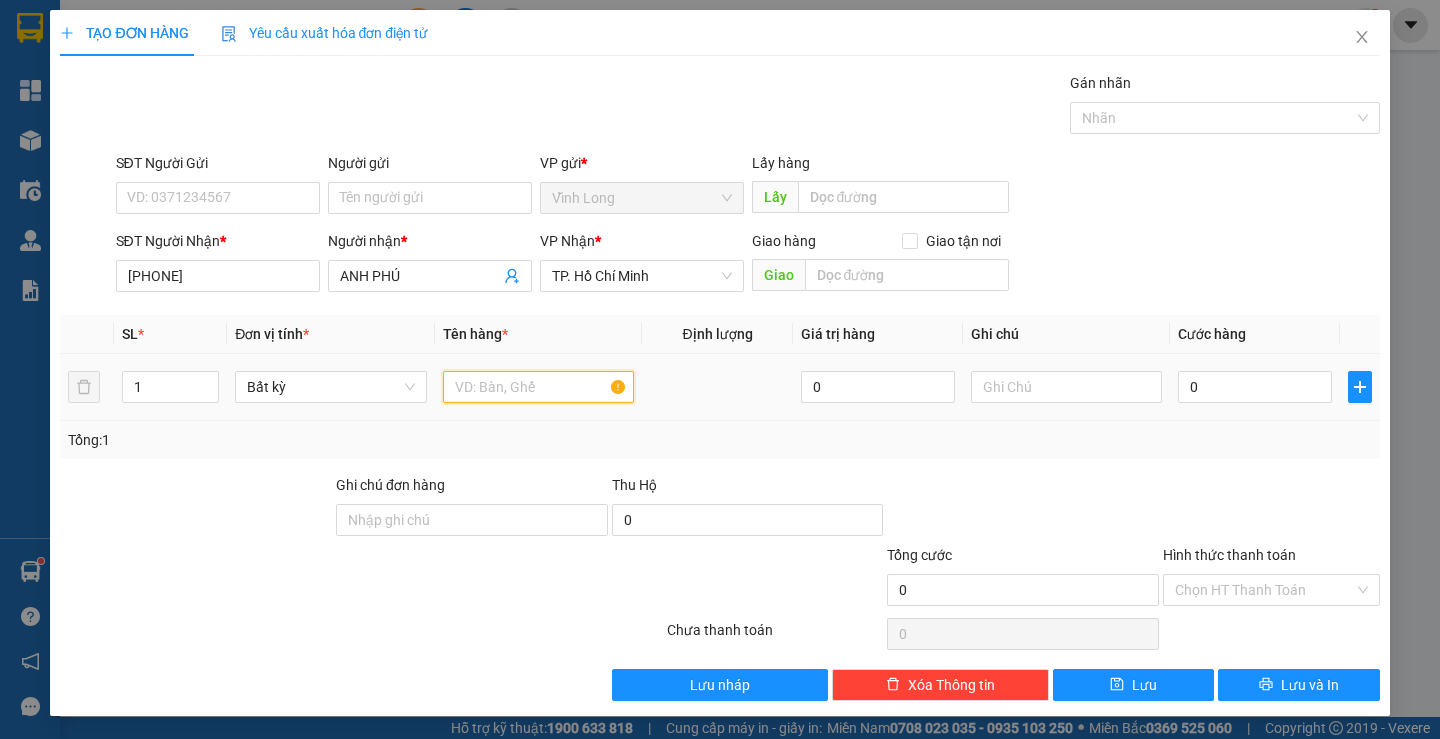 click at bounding box center [538, 387] 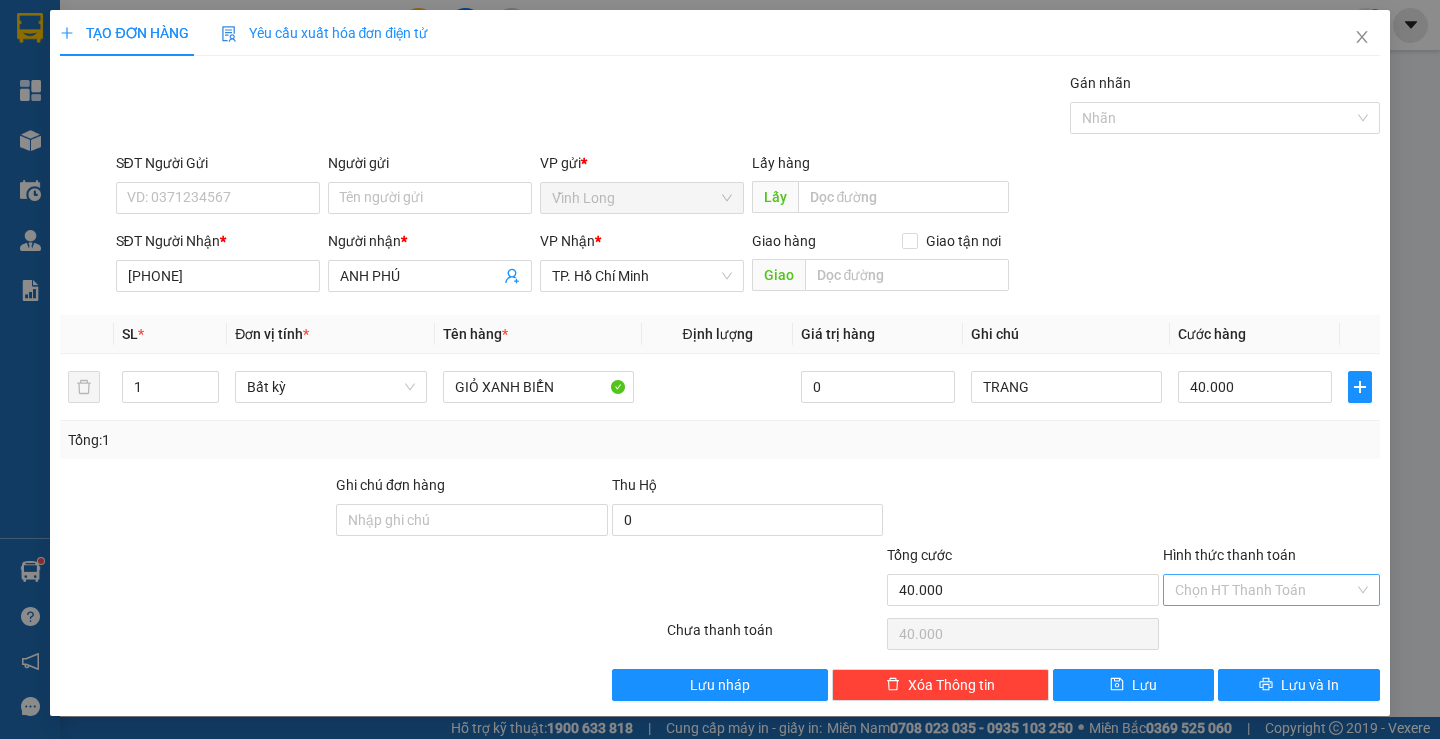 click on "Hình thức thanh toán" at bounding box center (1264, 590) 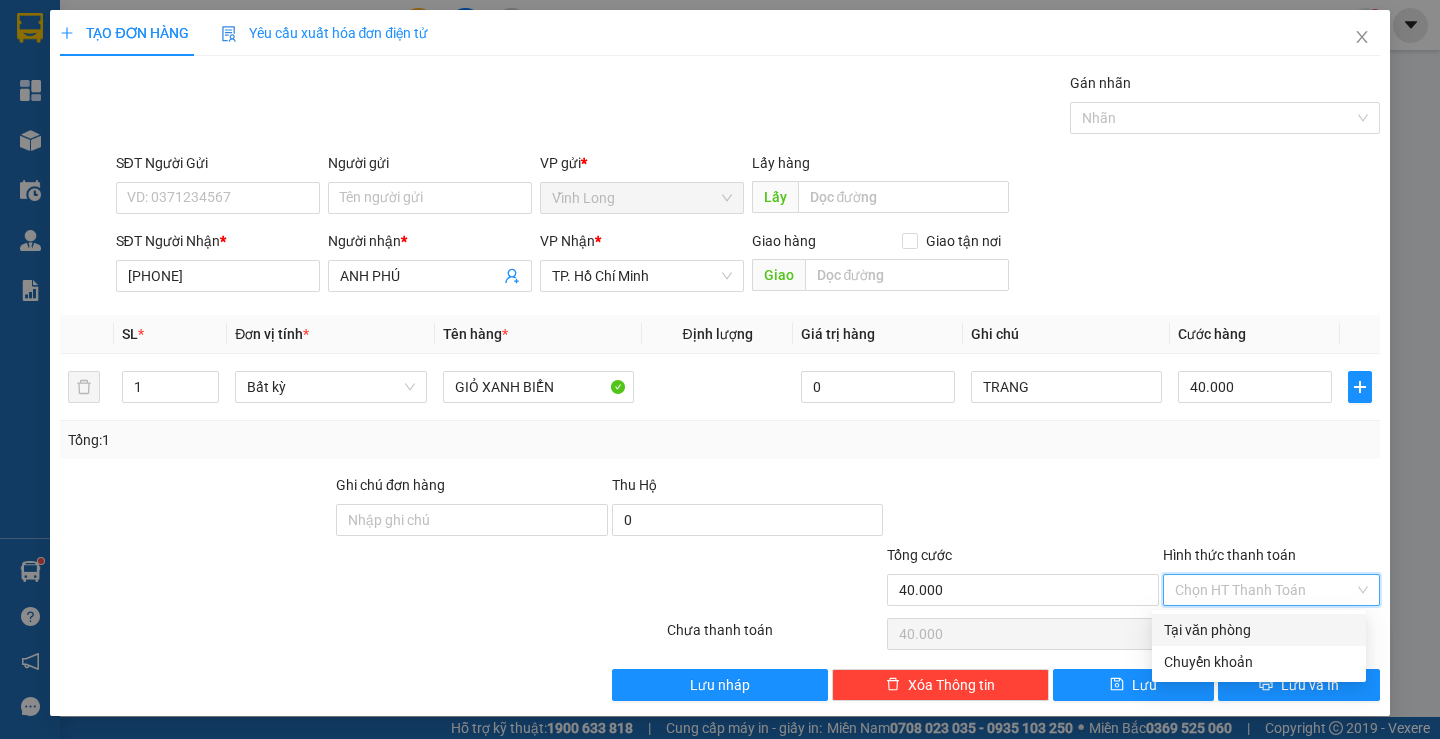 click on "Tại văn phòng" at bounding box center [1259, 630] 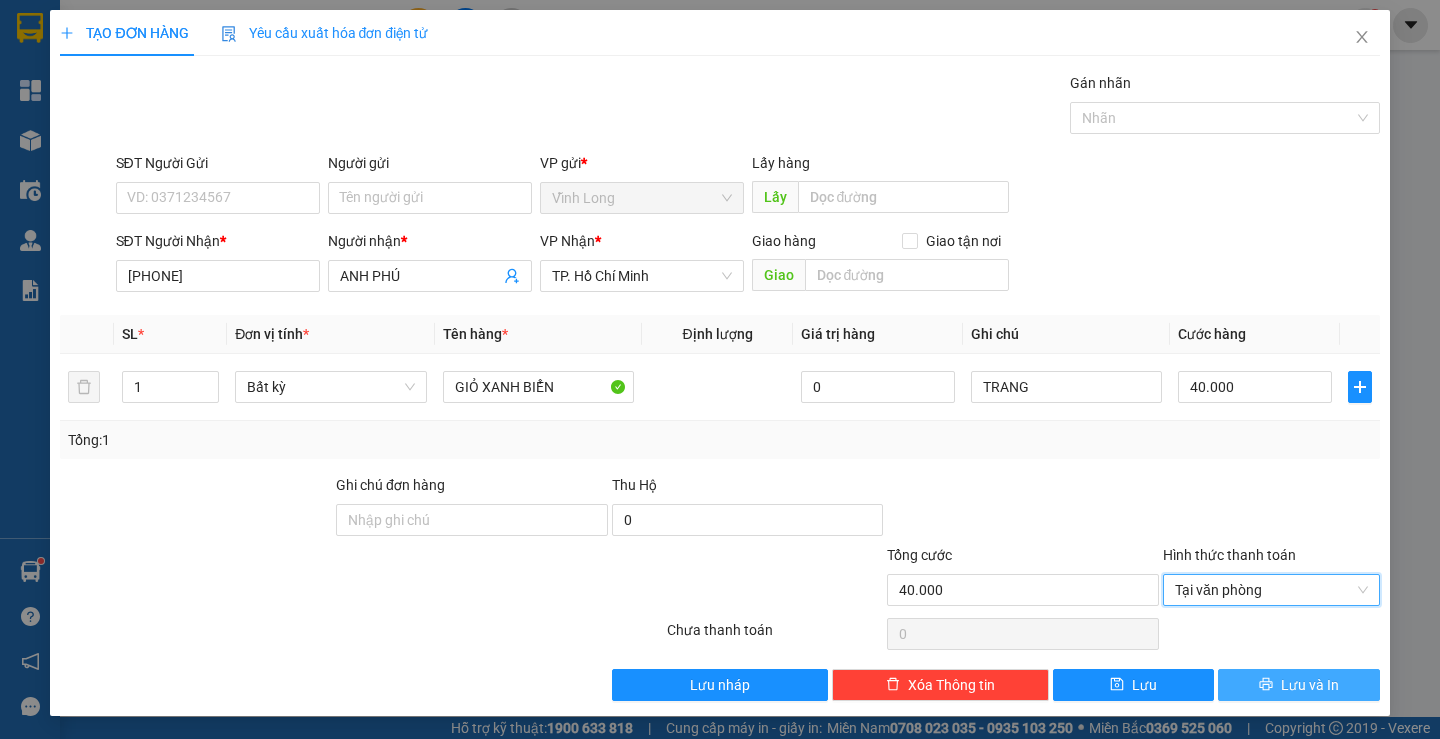 click 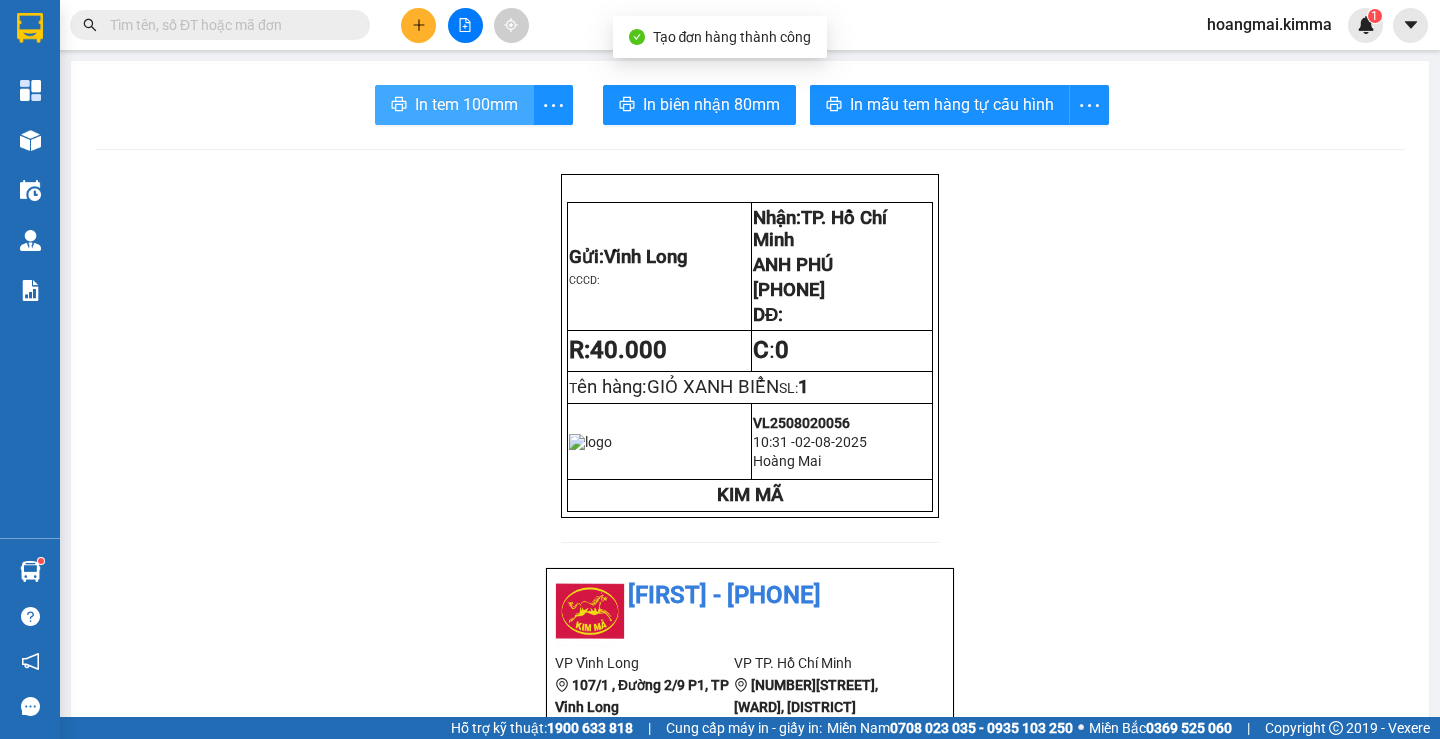 click on "In tem 100mm" at bounding box center (454, 105) 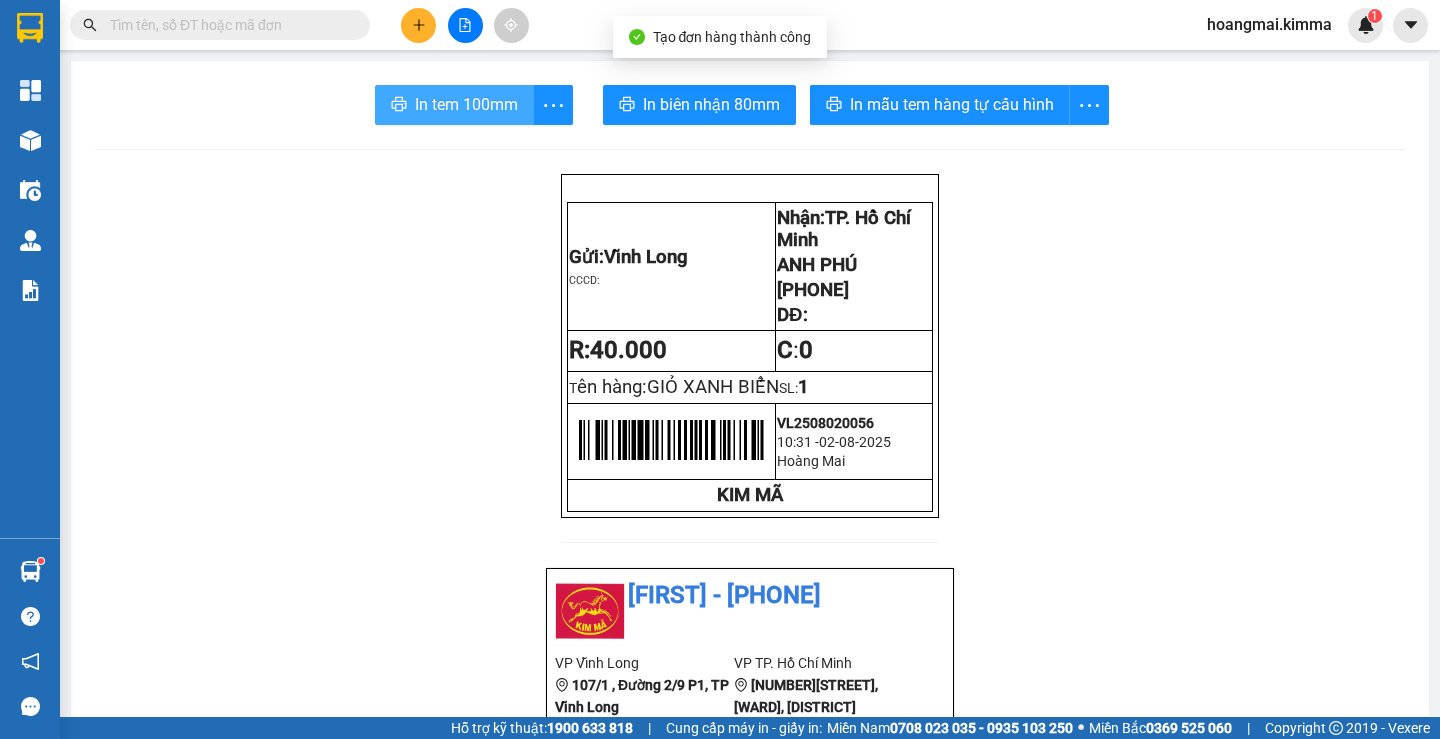 scroll, scrollTop: 0, scrollLeft: 0, axis: both 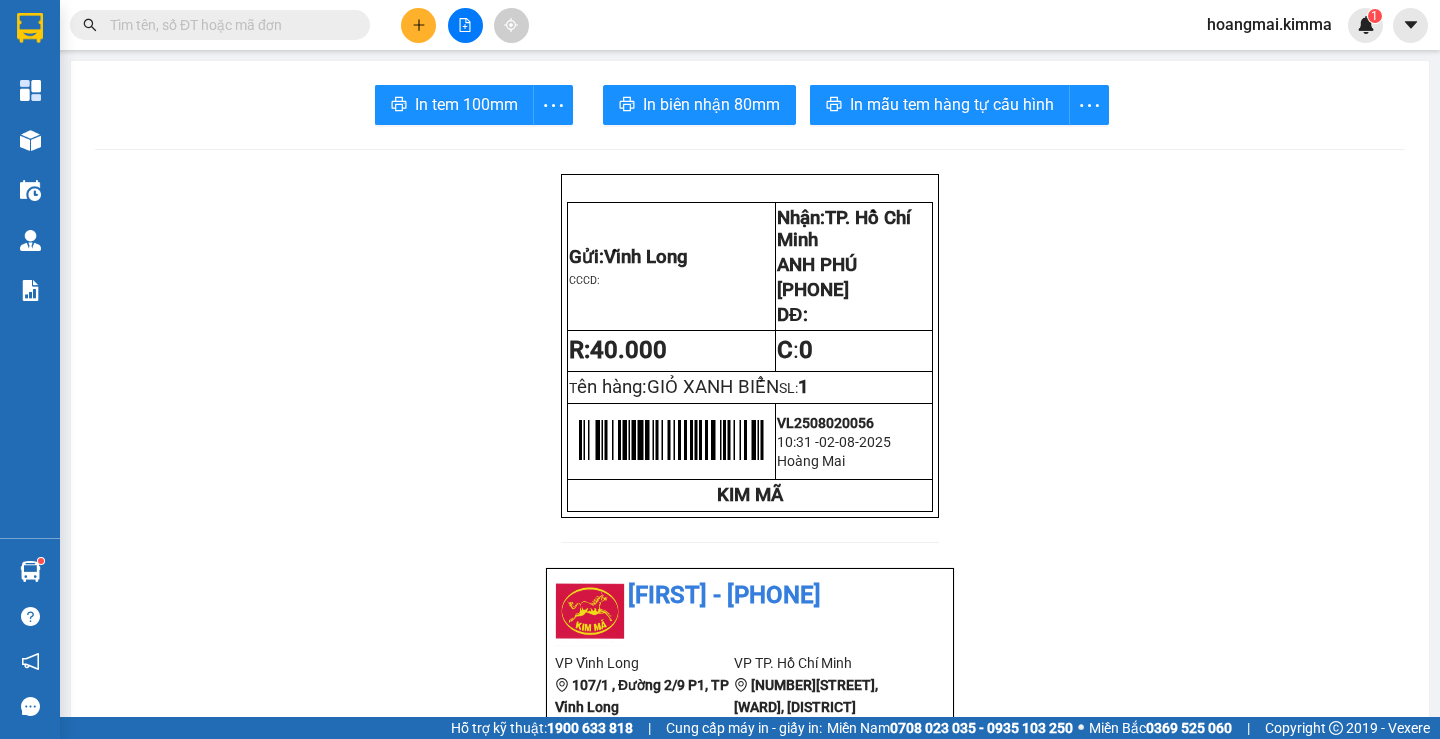 click 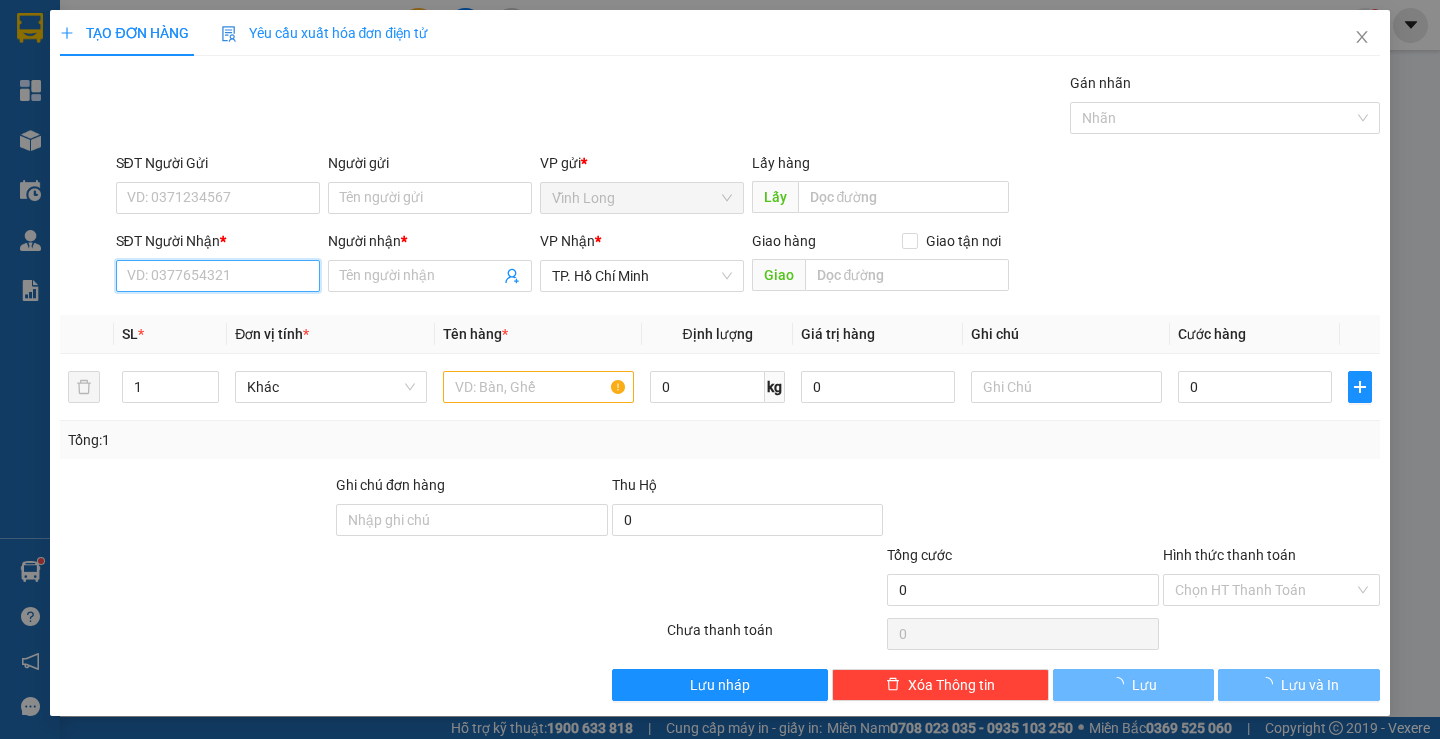 click on "SĐT Người Nhận  *" at bounding box center [218, 276] 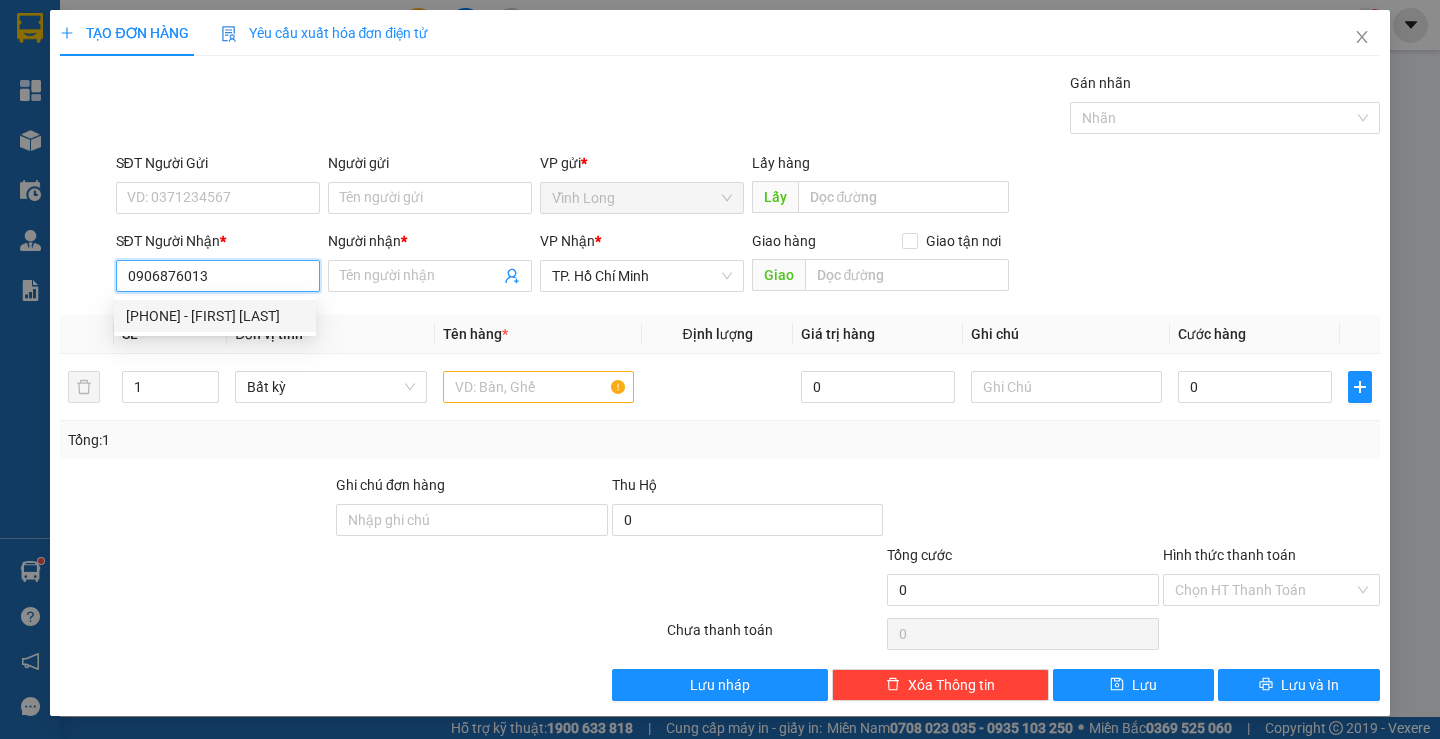 click on "[PHONE] - [FIRST] [LAST]" at bounding box center [215, 316] 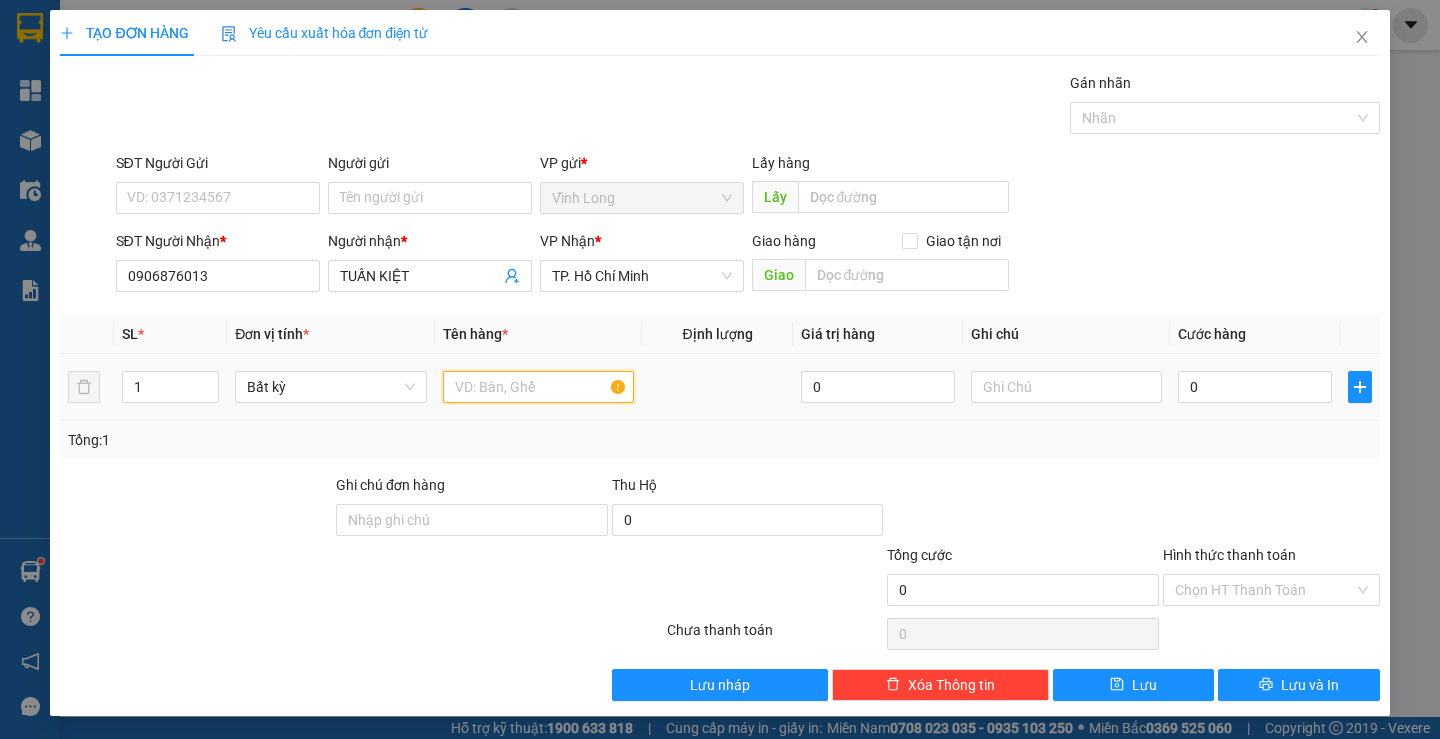 click at bounding box center [538, 387] 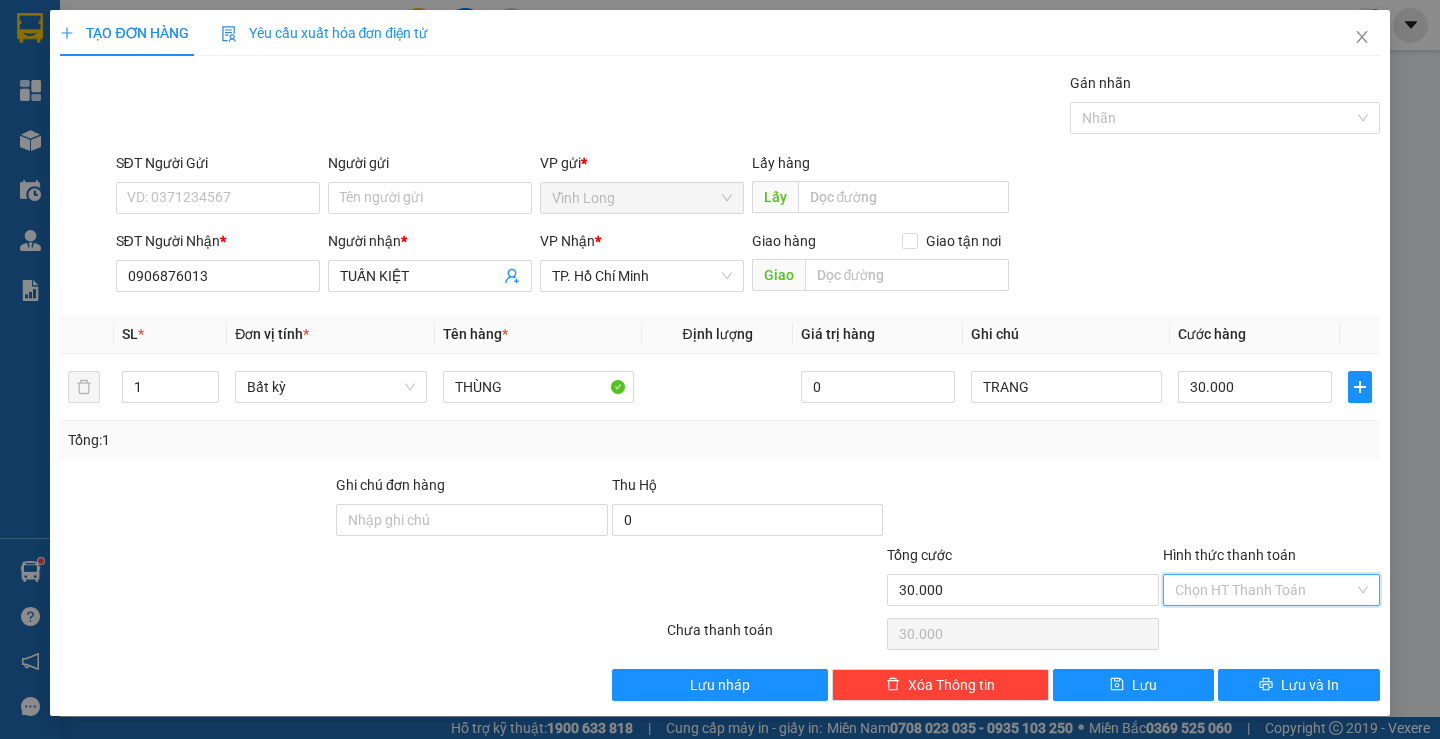 click on "Hình thức thanh toán" at bounding box center [1264, 590] 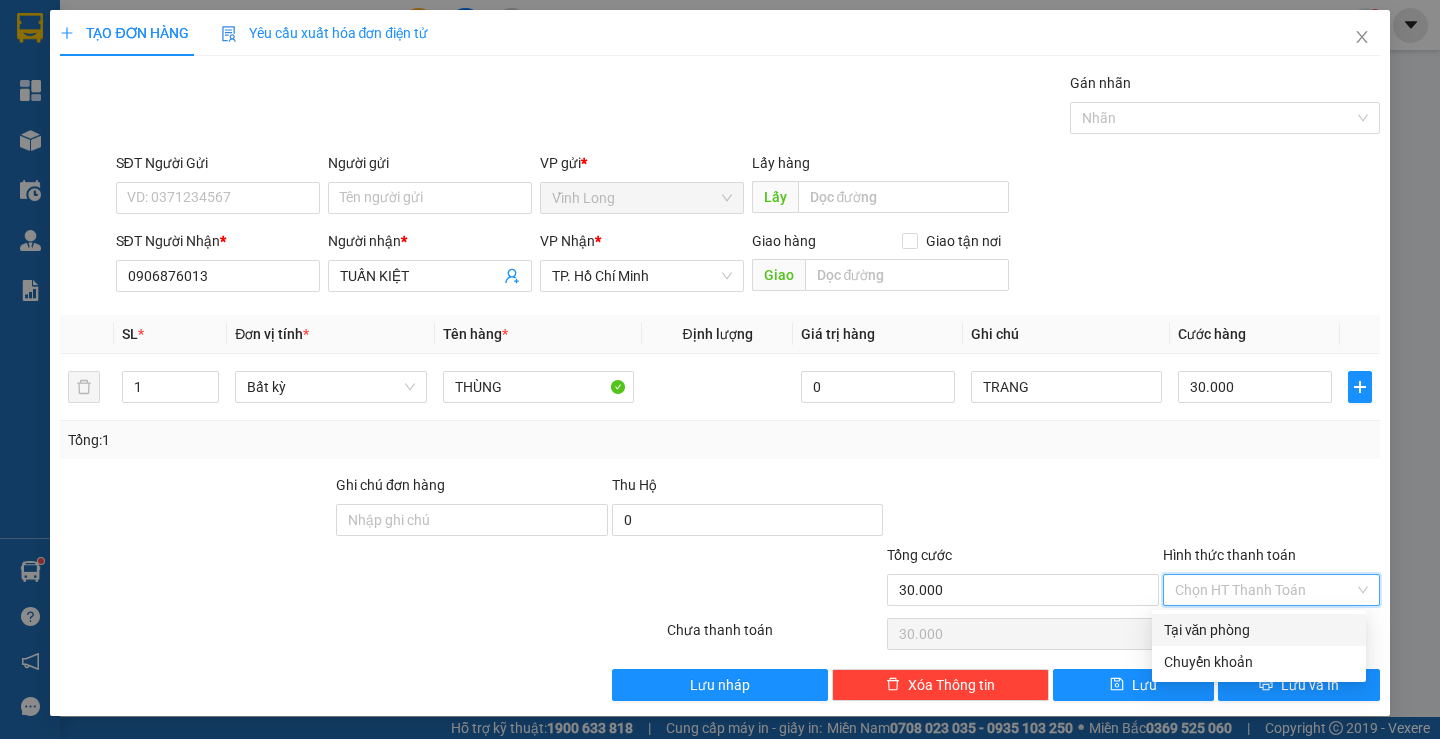 click on "Tại văn phòng" at bounding box center [1259, 630] 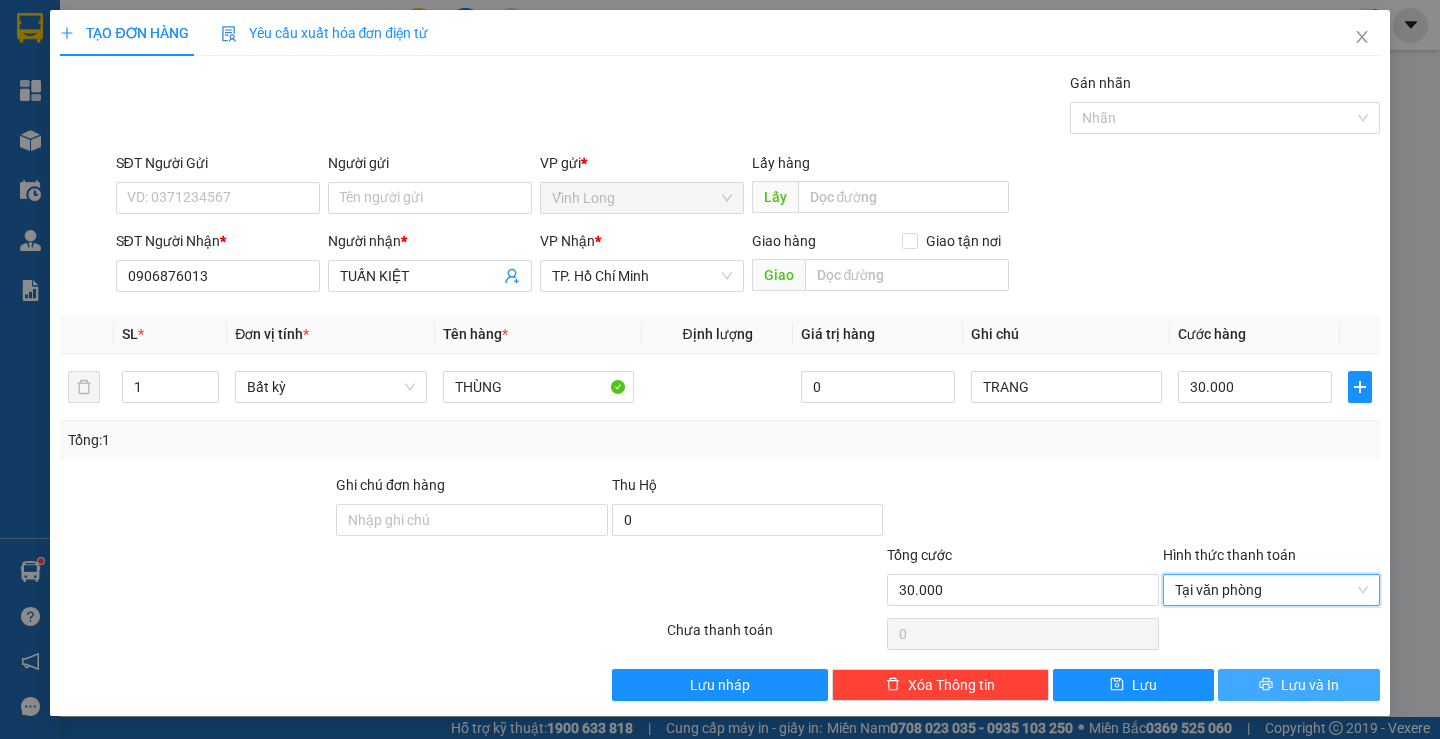 click on "Lưu và In" at bounding box center (1310, 685) 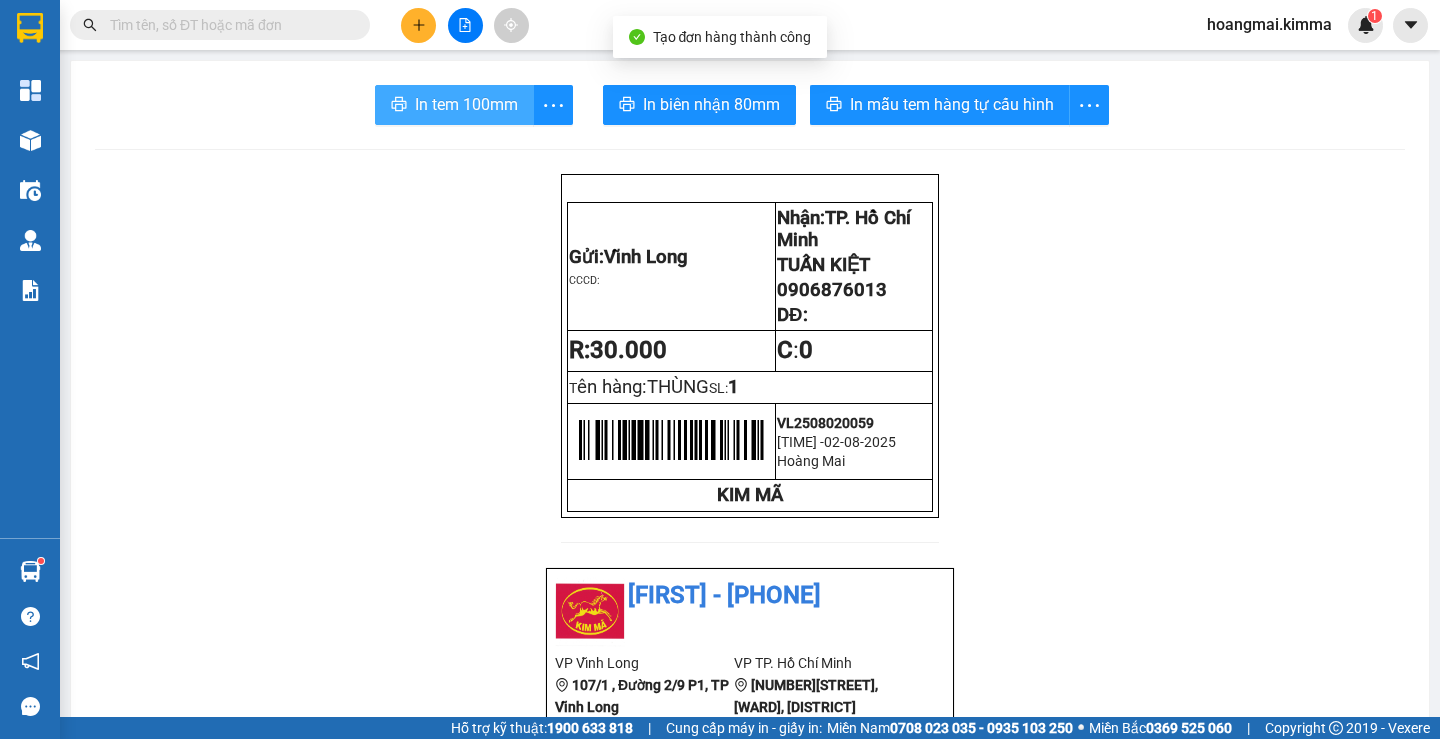 click on "In tem 100mm" at bounding box center [466, 104] 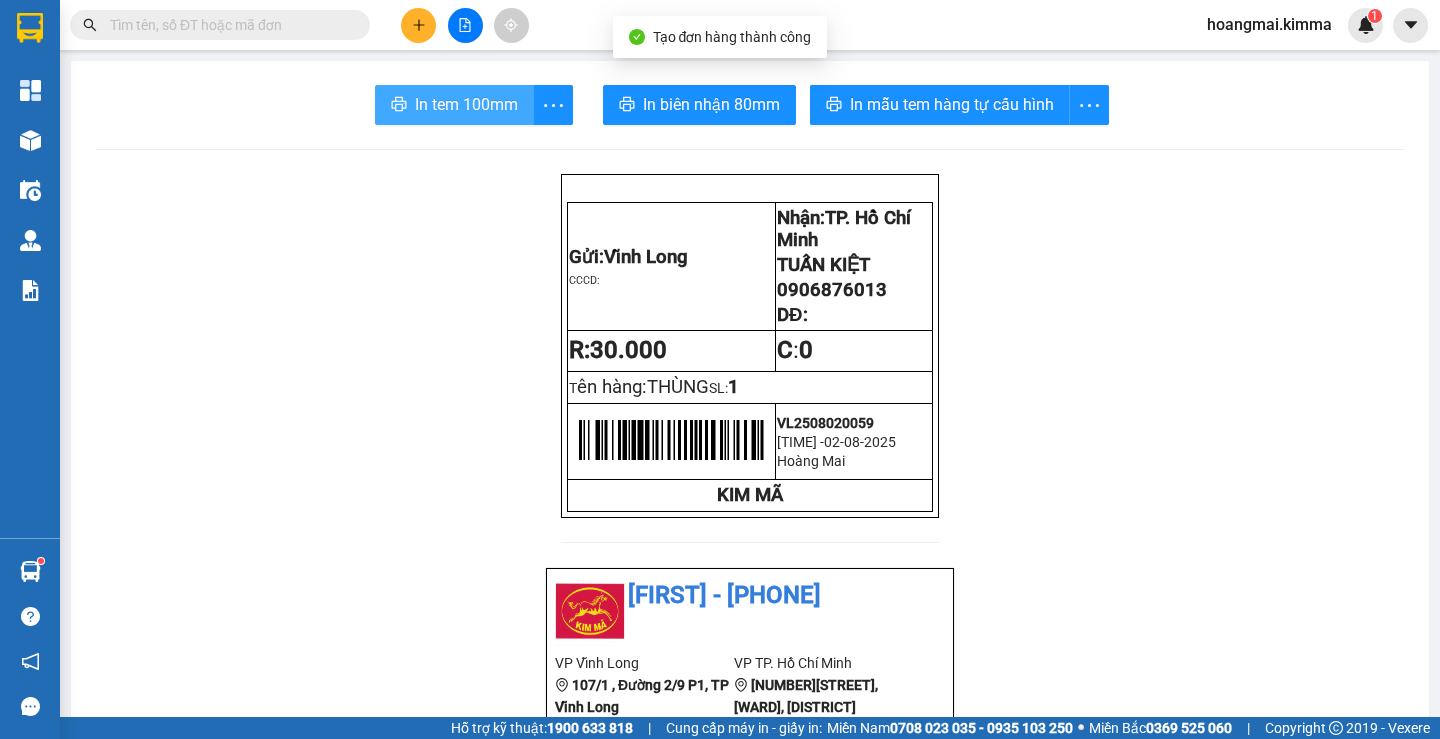 scroll, scrollTop: 0, scrollLeft: 0, axis: both 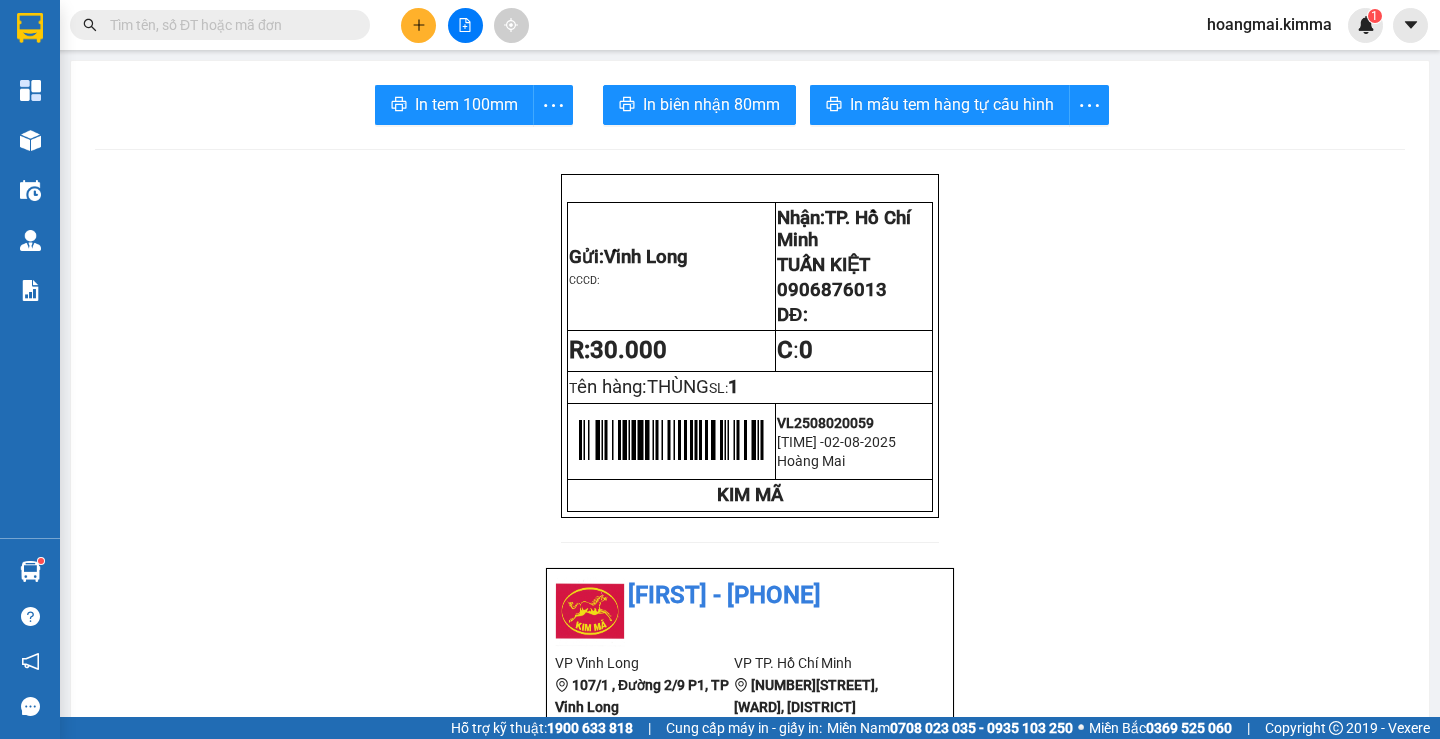 click 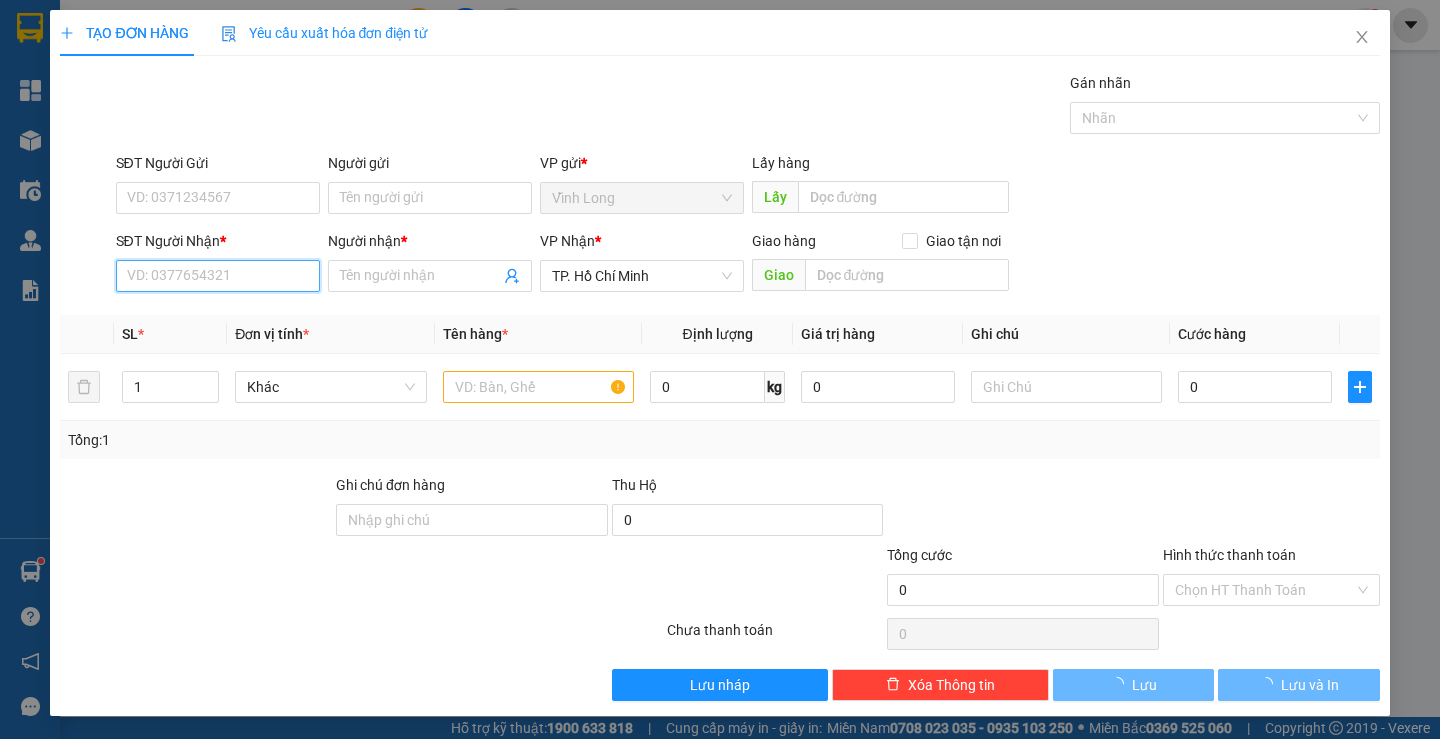 click on "SĐT Người Nhận  *" at bounding box center (218, 276) 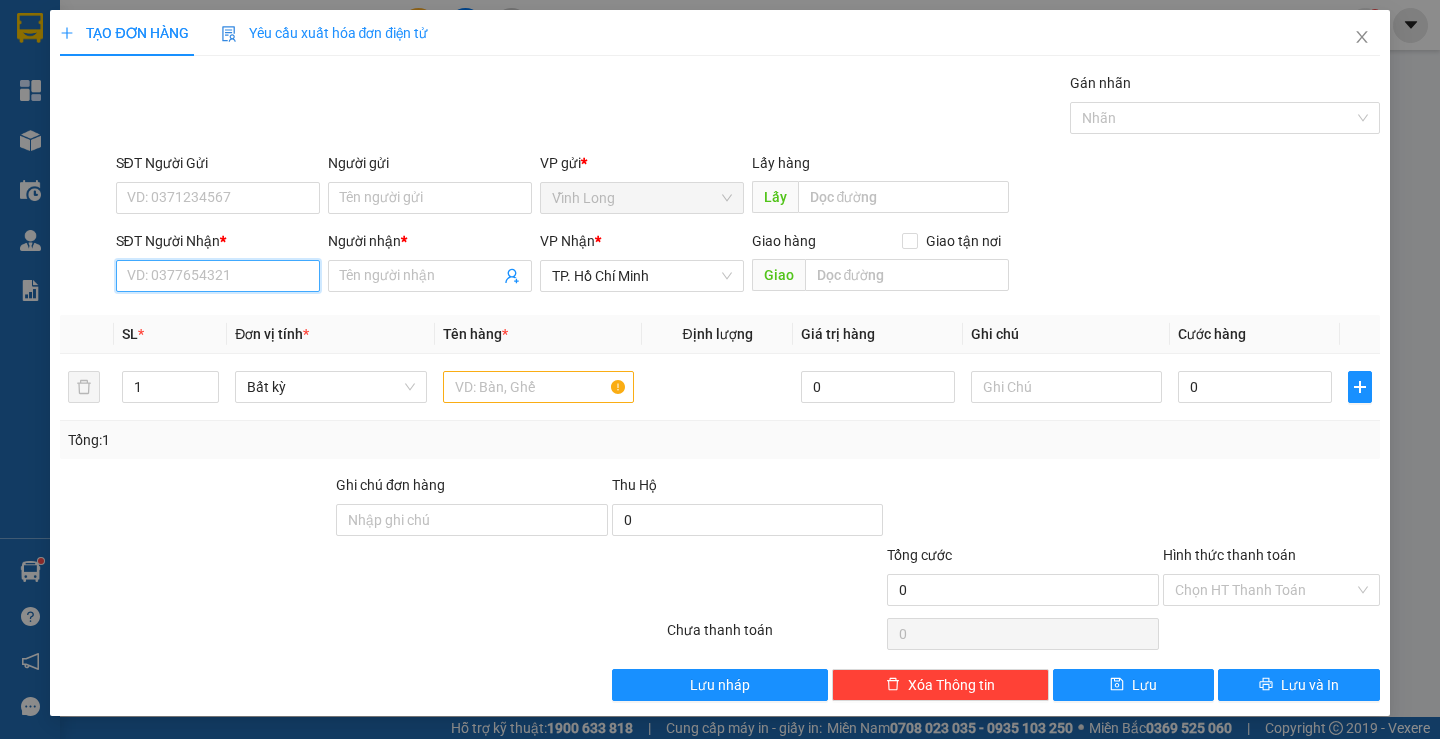 click on "SĐT Người Nhận  *" at bounding box center (218, 276) 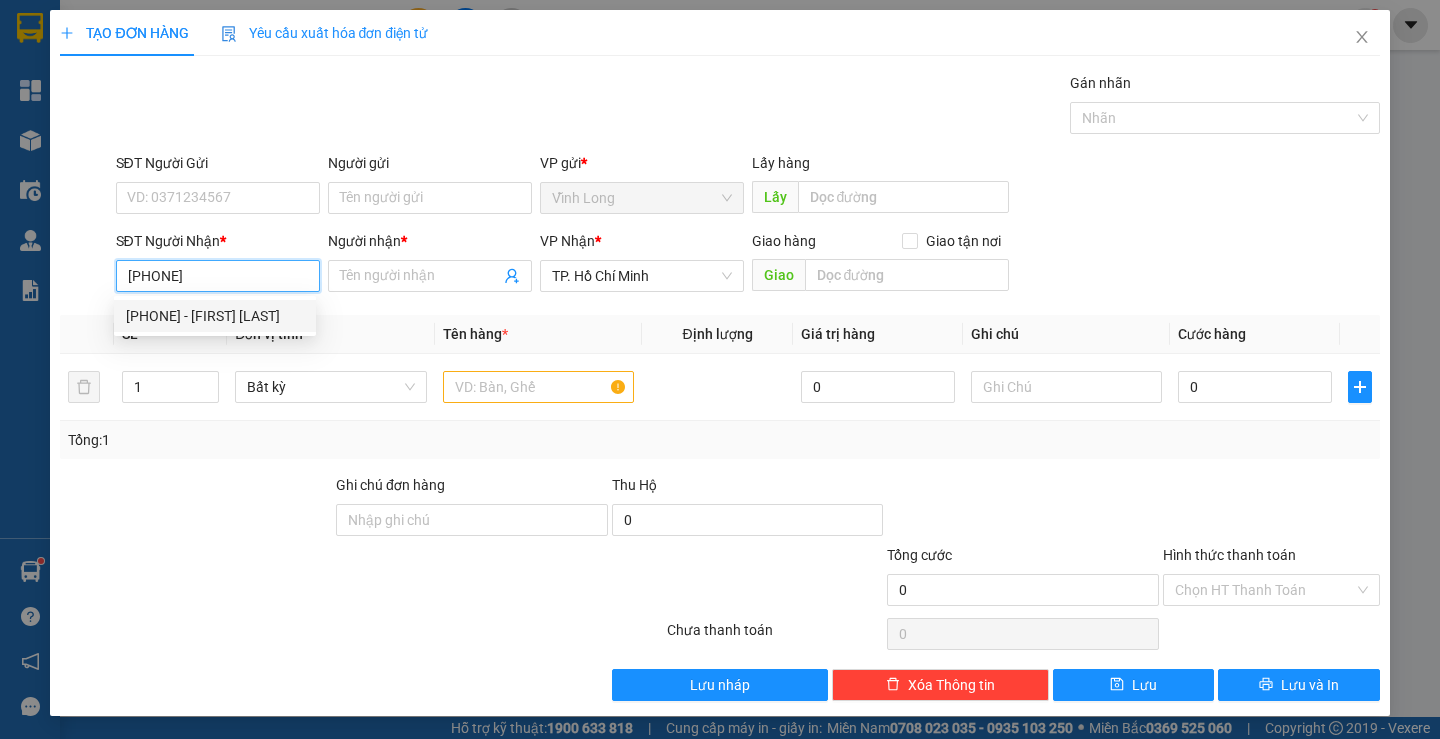 click on "[PHONE] - [FIRST] [LAST]" at bounding box center (215, 316) 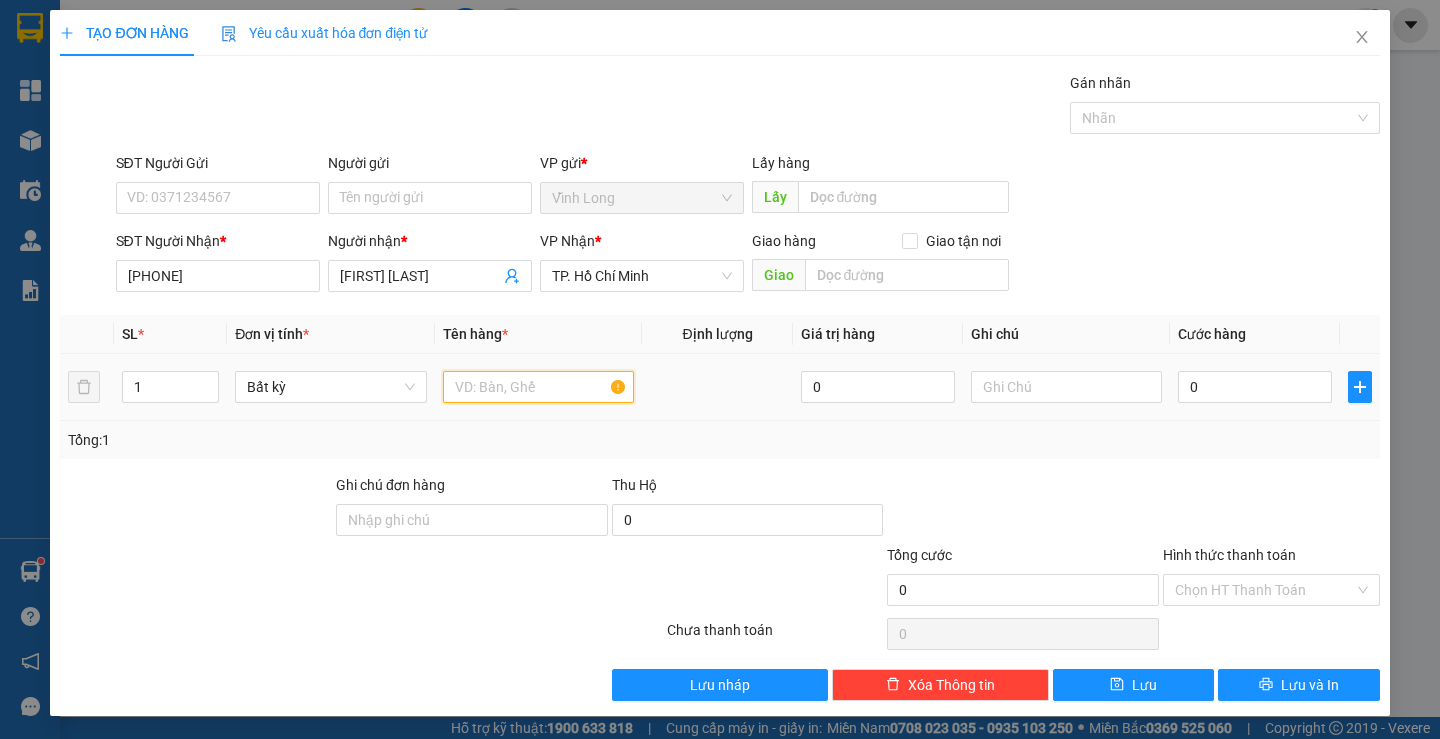 click at bounding box center [538, 387] 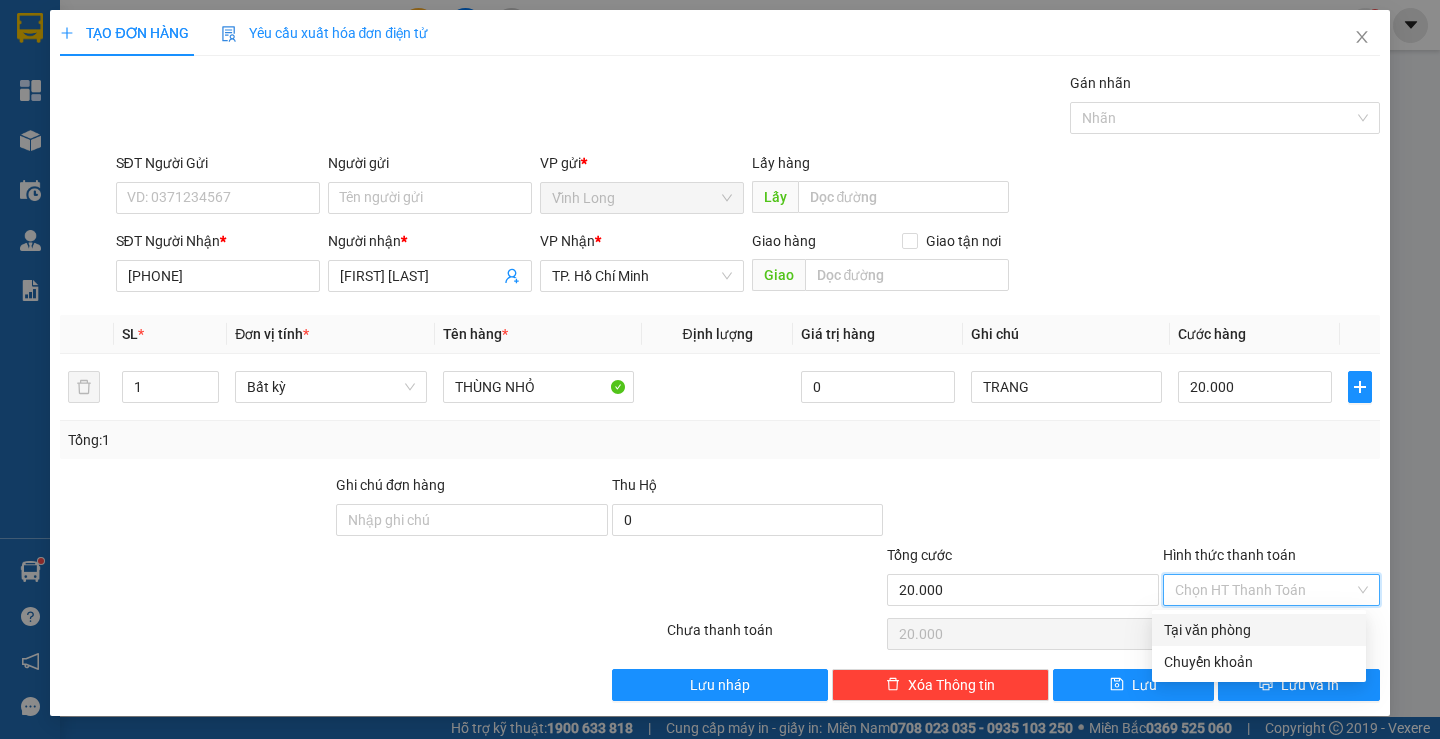 click on "Hình thức thanh toán" at bounding box center [1264, 590] 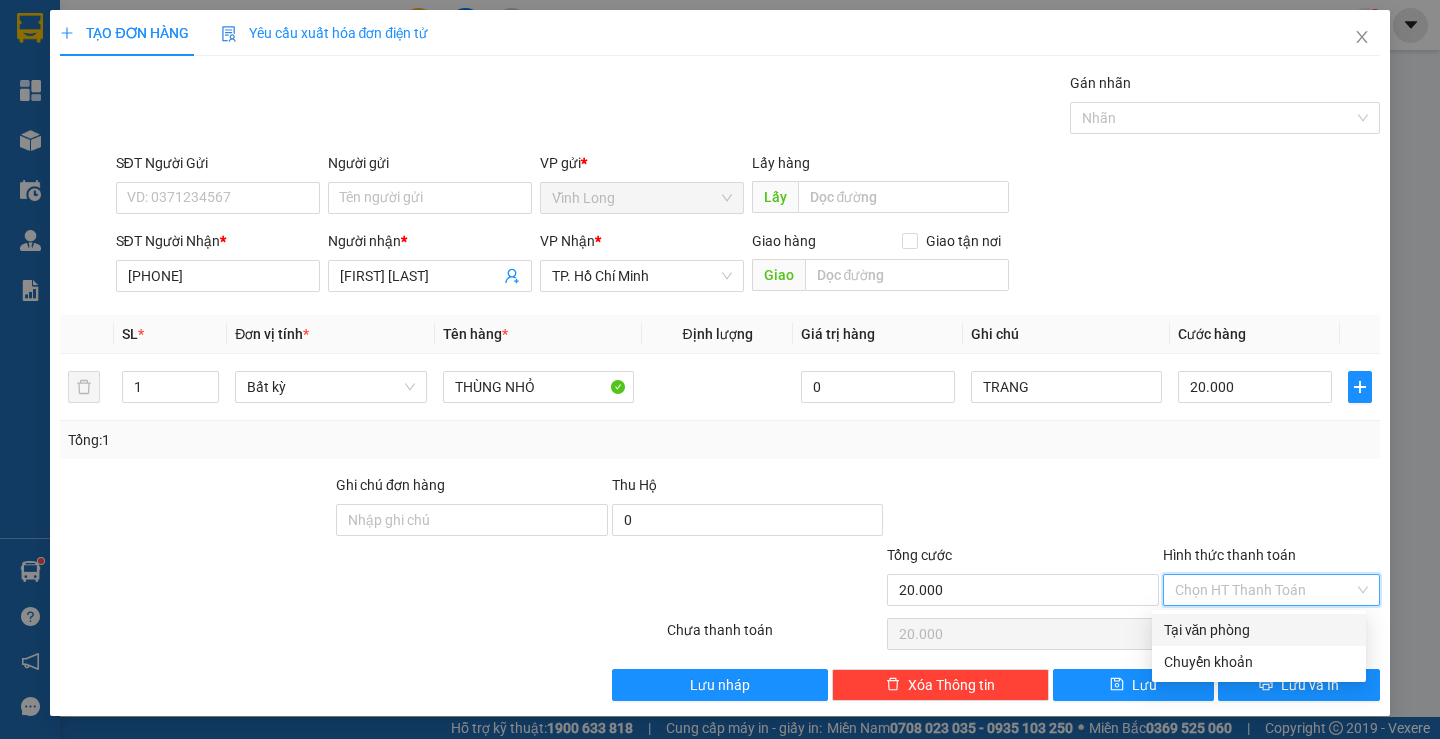 click on "Tại văn phòng" at bounding box center (1259, 630) 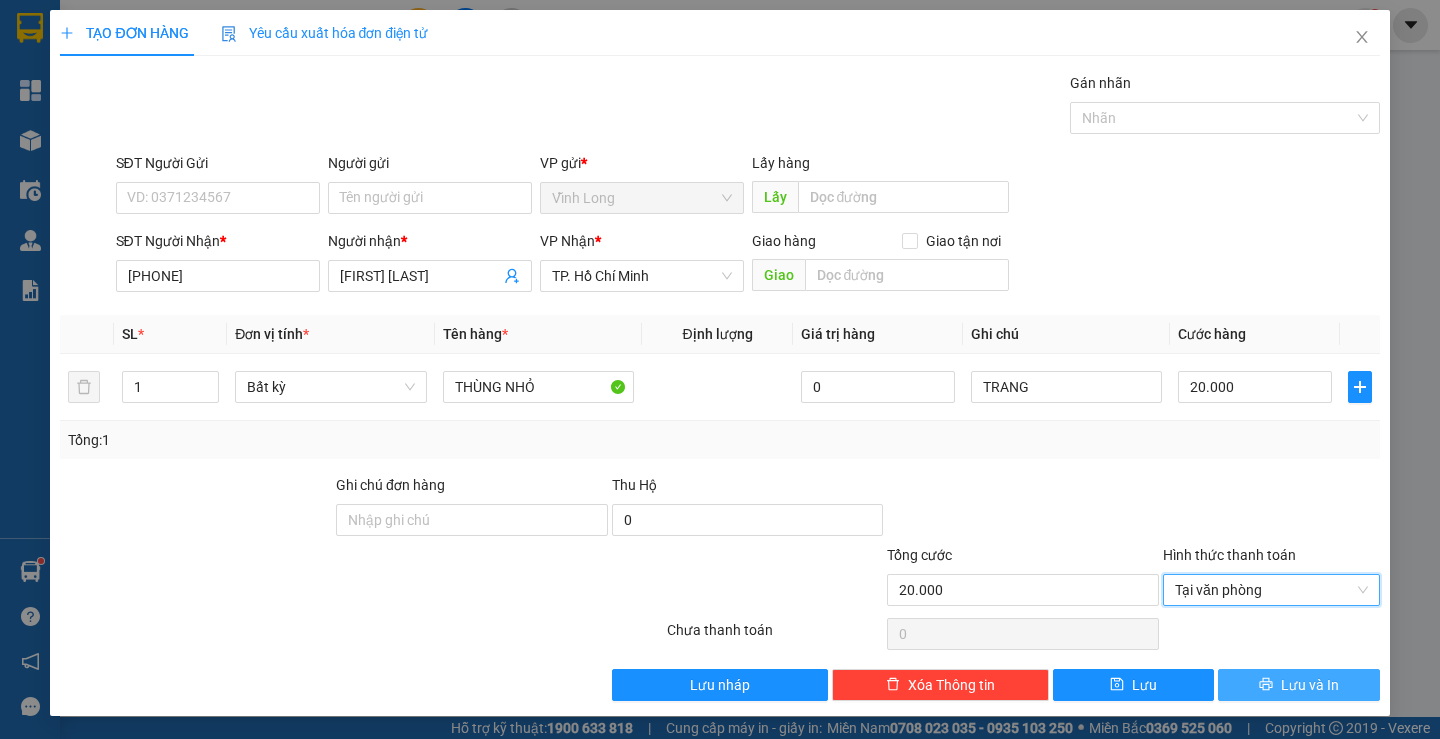 click on "Lưu và In" at bounding box center [1298, 685] 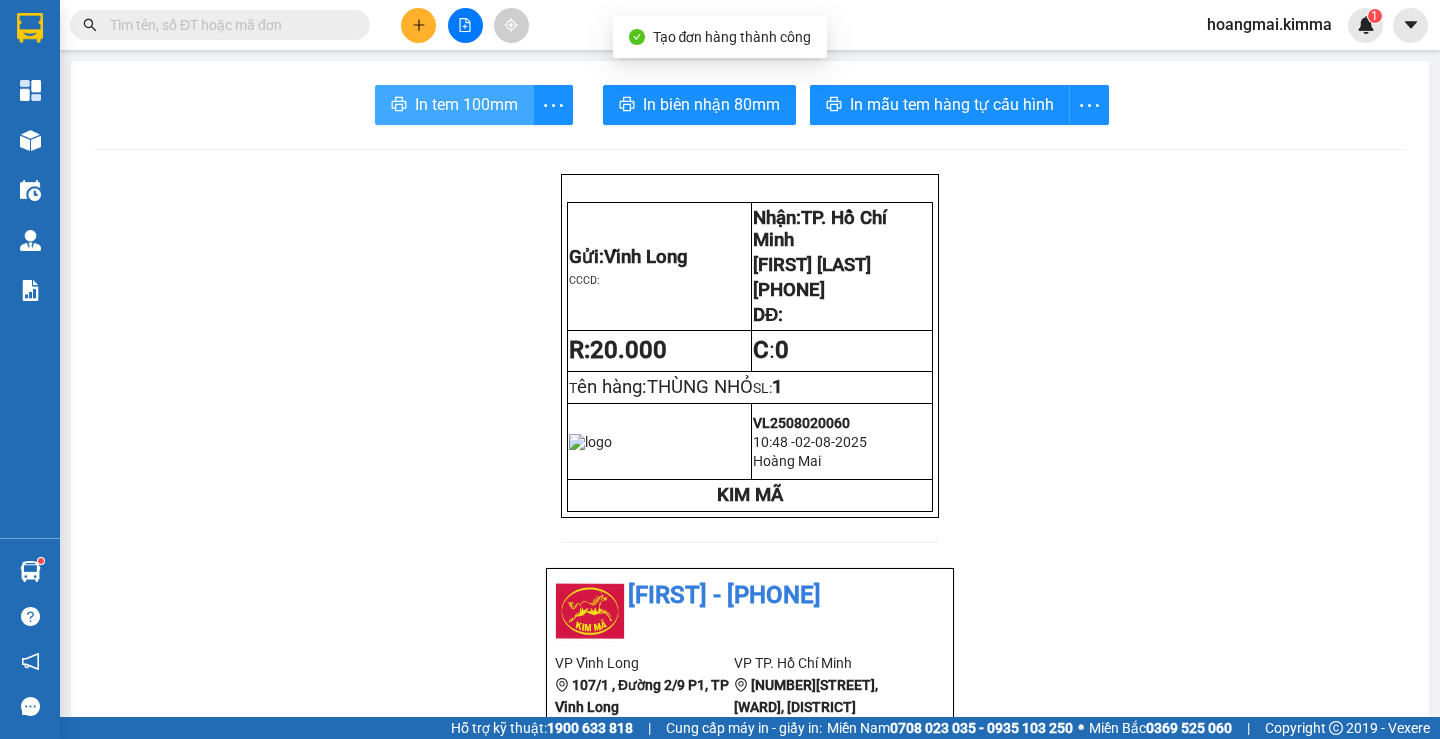 click on "In tem 100mm" at bounding box center [466, 104] 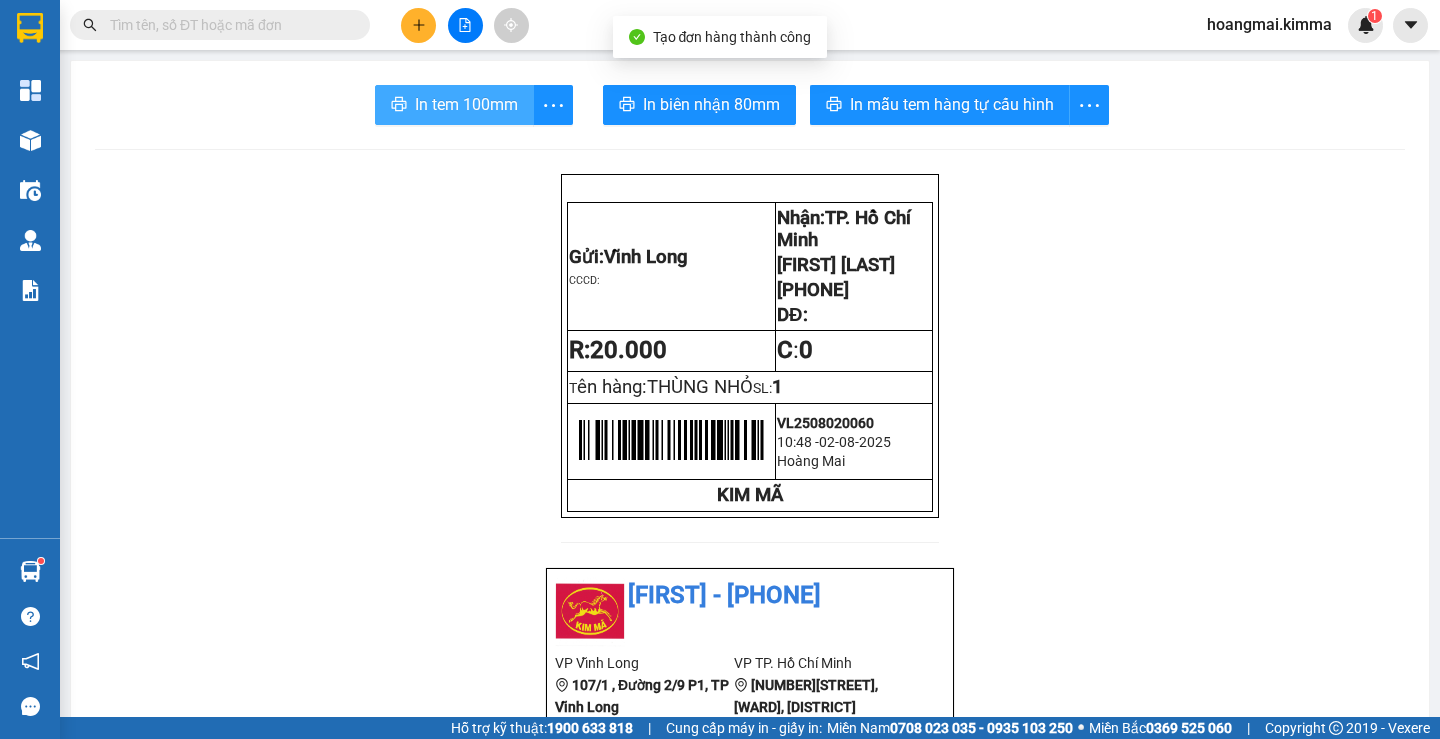 scroll, scrollTop: 0, scrollLeft: 0, axis: both 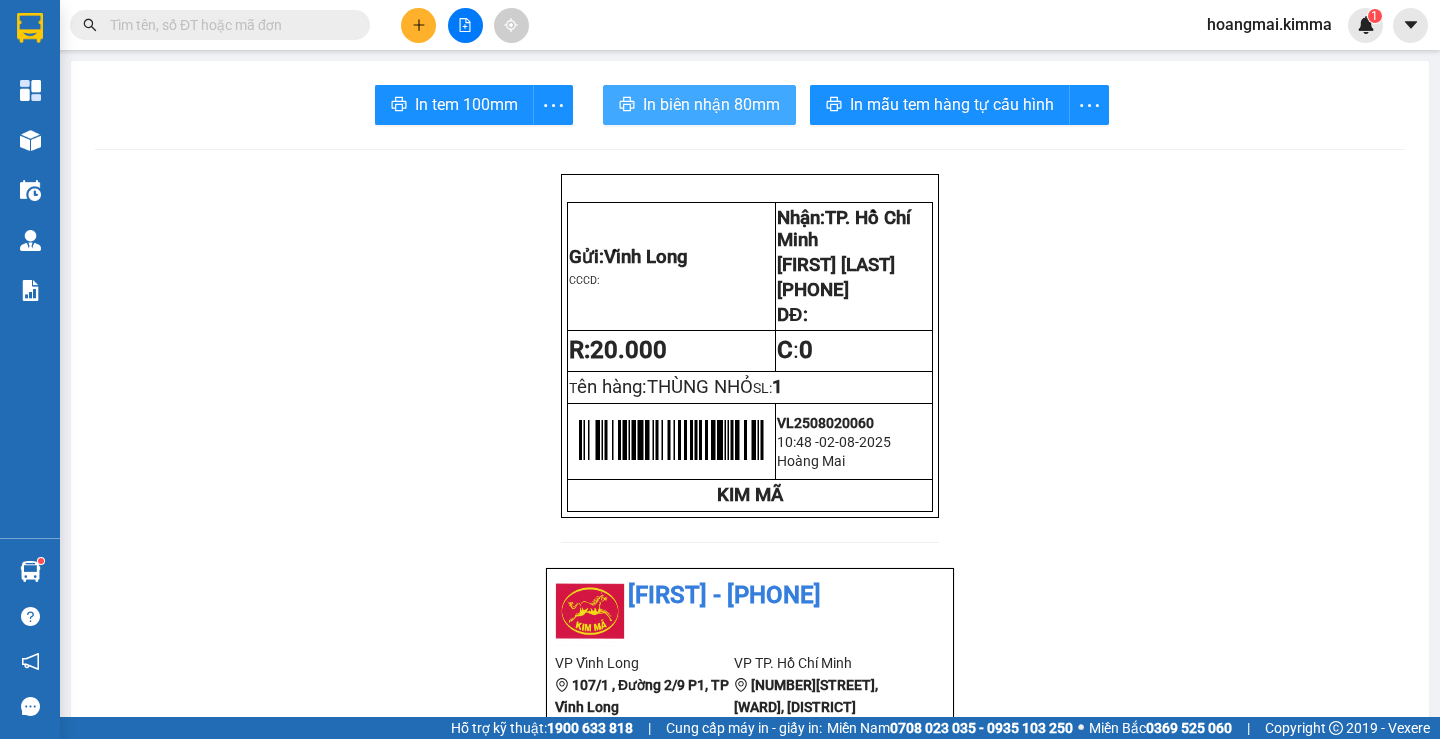 click on "In biên nhận 80mm" at bounding box center [711, 104] 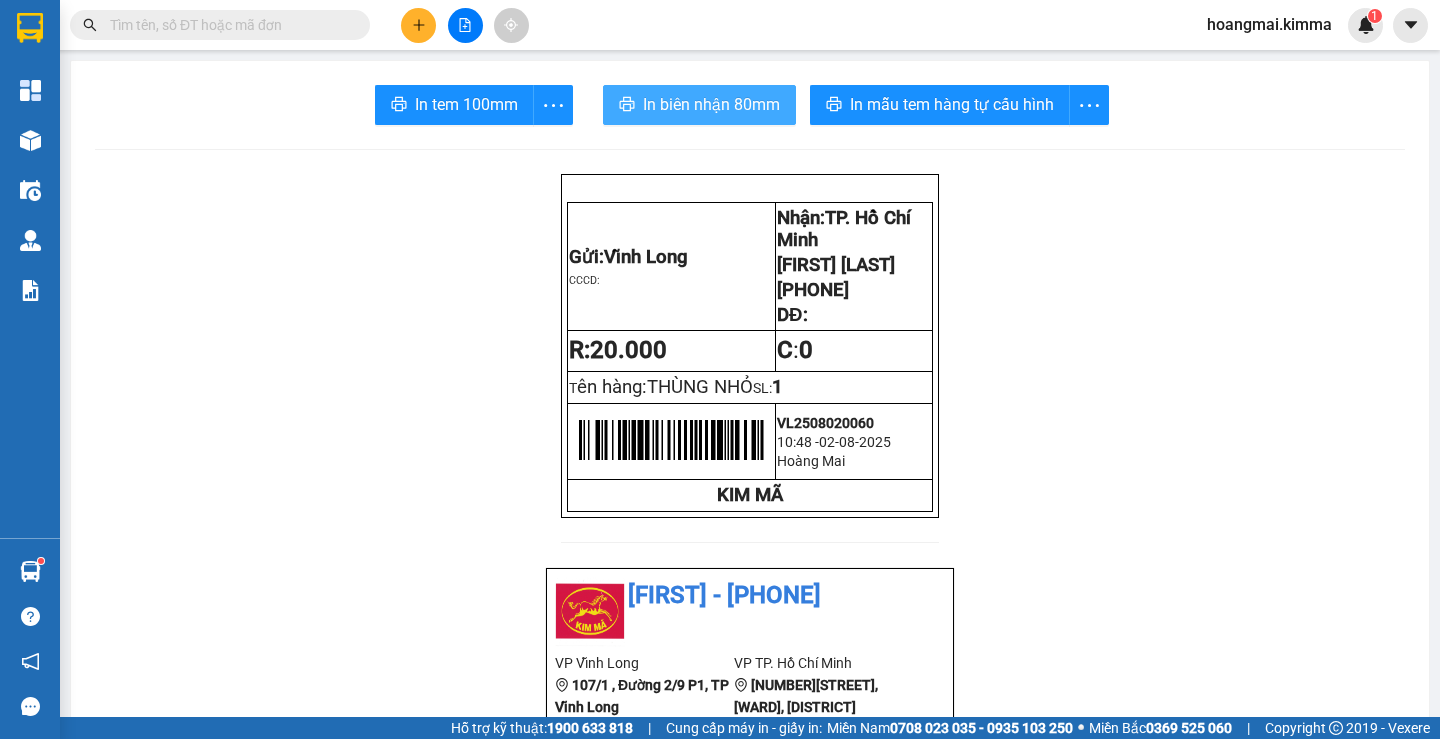 scroll, scrollTop: 0, scrollLeft: 0, axis: both 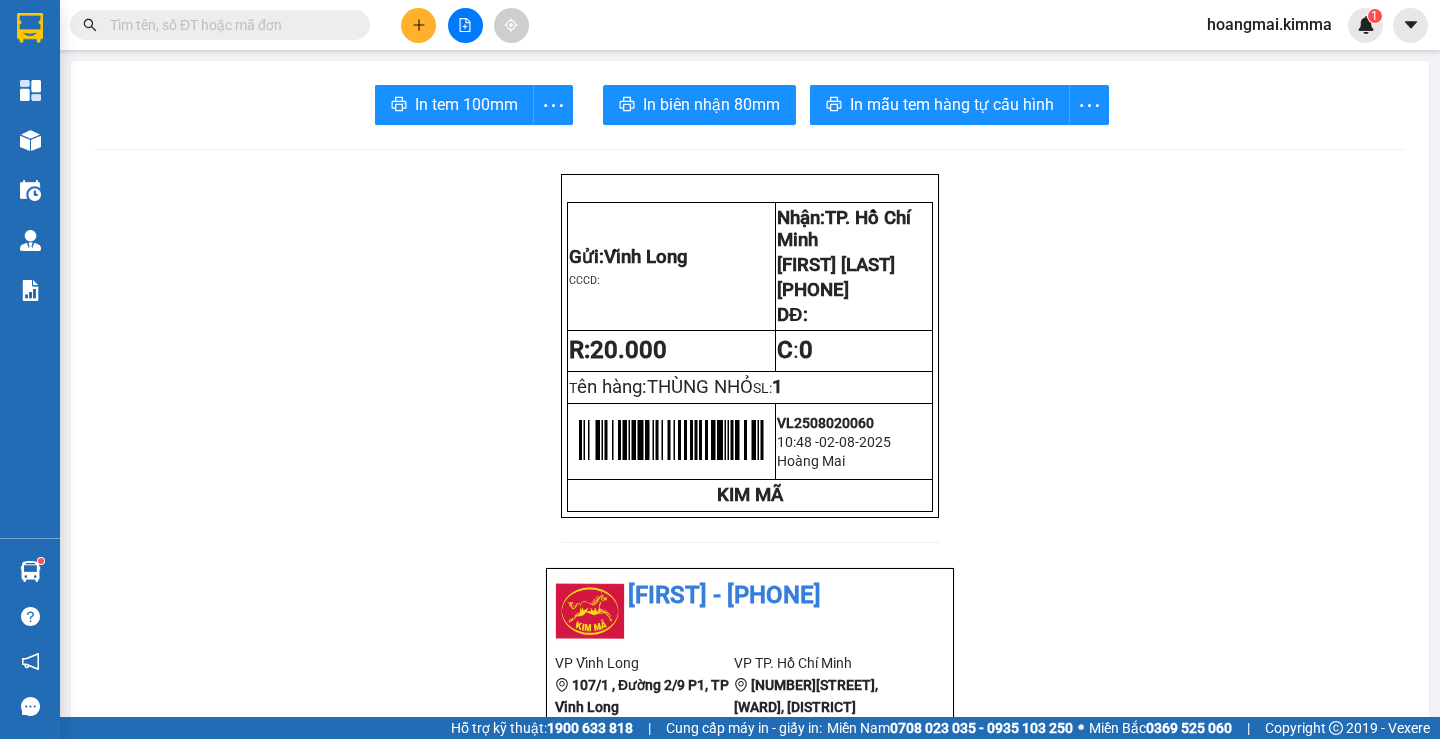 click at bounding box center (418, 25) 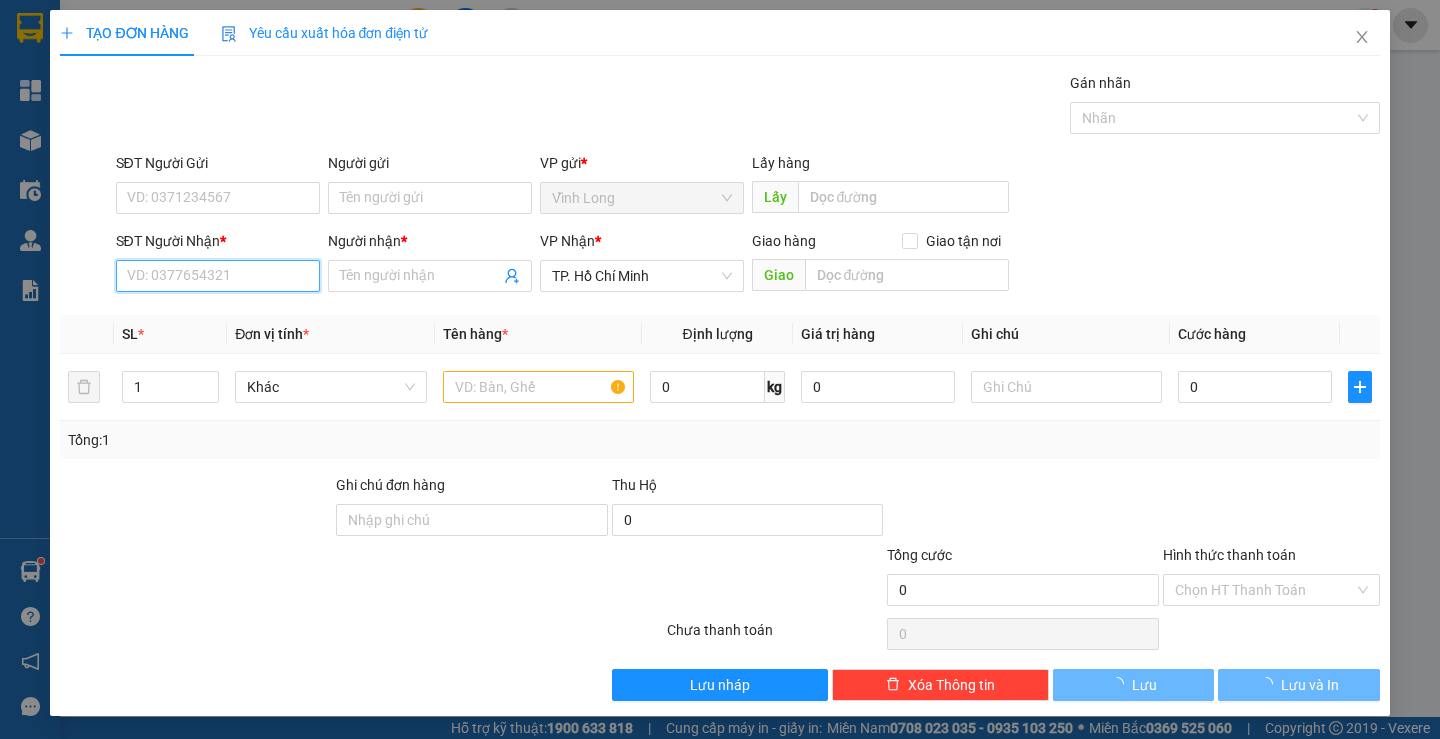 click on "SĐT Người Nhận  *" at bounding box center (218, 276) 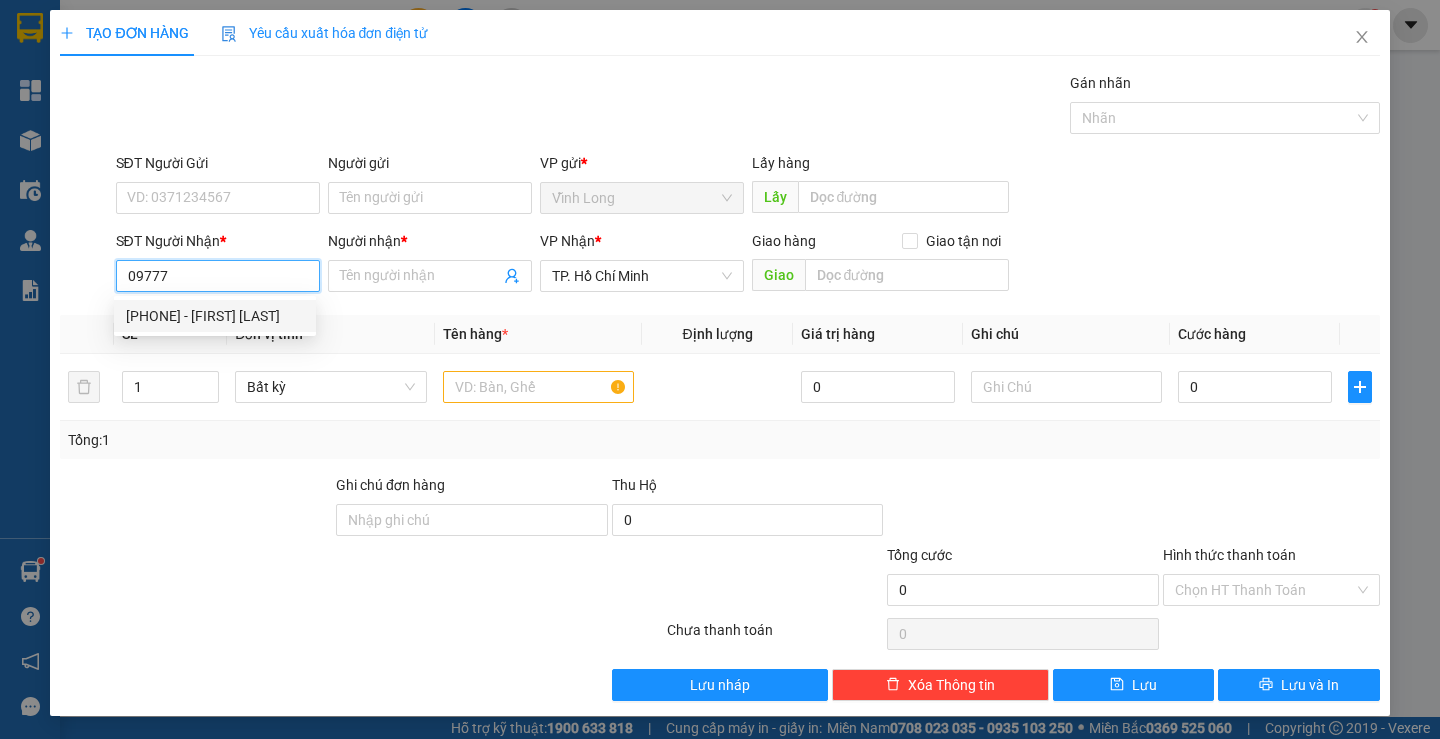 click on "[PHONE] - [FIRST] [LAST]" at bounding box center [215, 316] 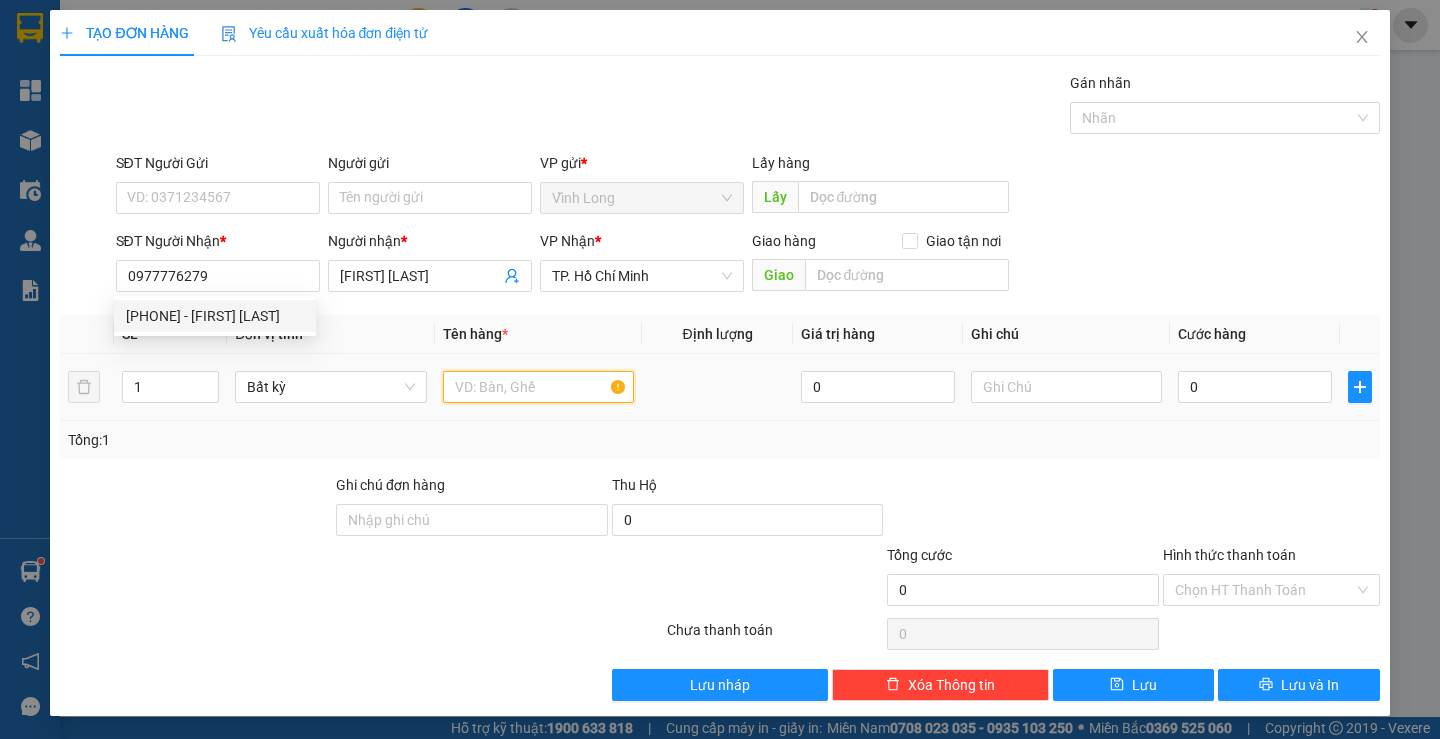 click at bounding box center (538, 387) 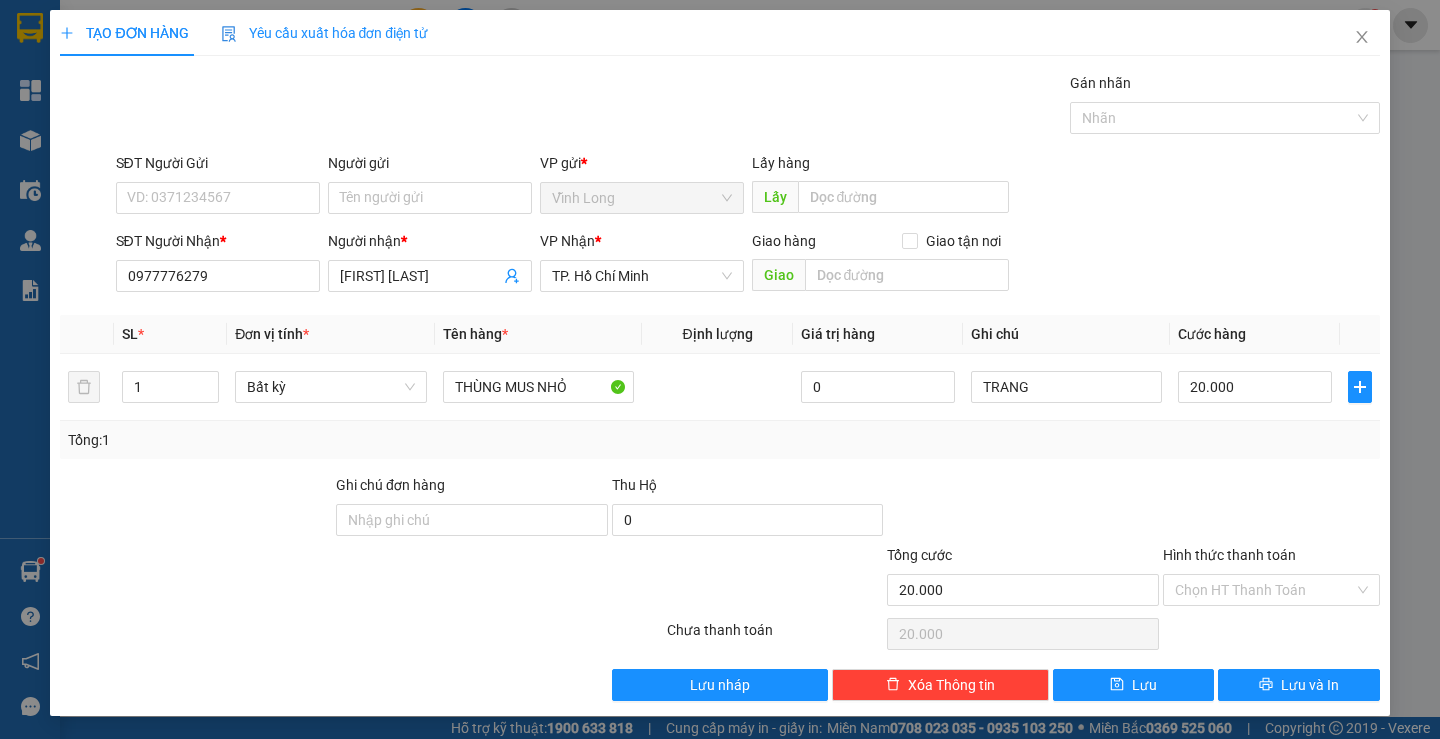 drag, startPoint x: 1198, startPoint y: 579, endPoint x: 1220, endPoint y: 607, distance: 35.608986 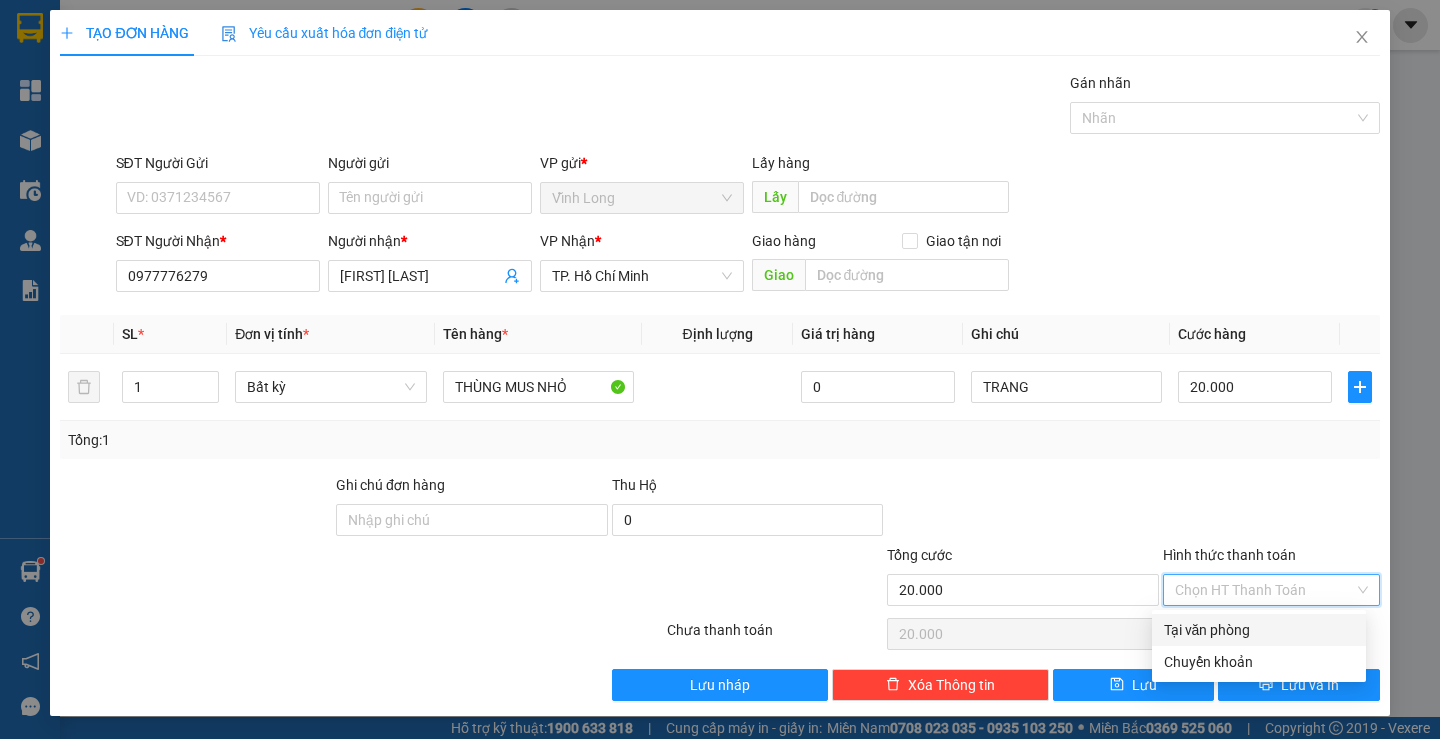 click on "Tại văn phòng" at bounding box center (1259, 630) 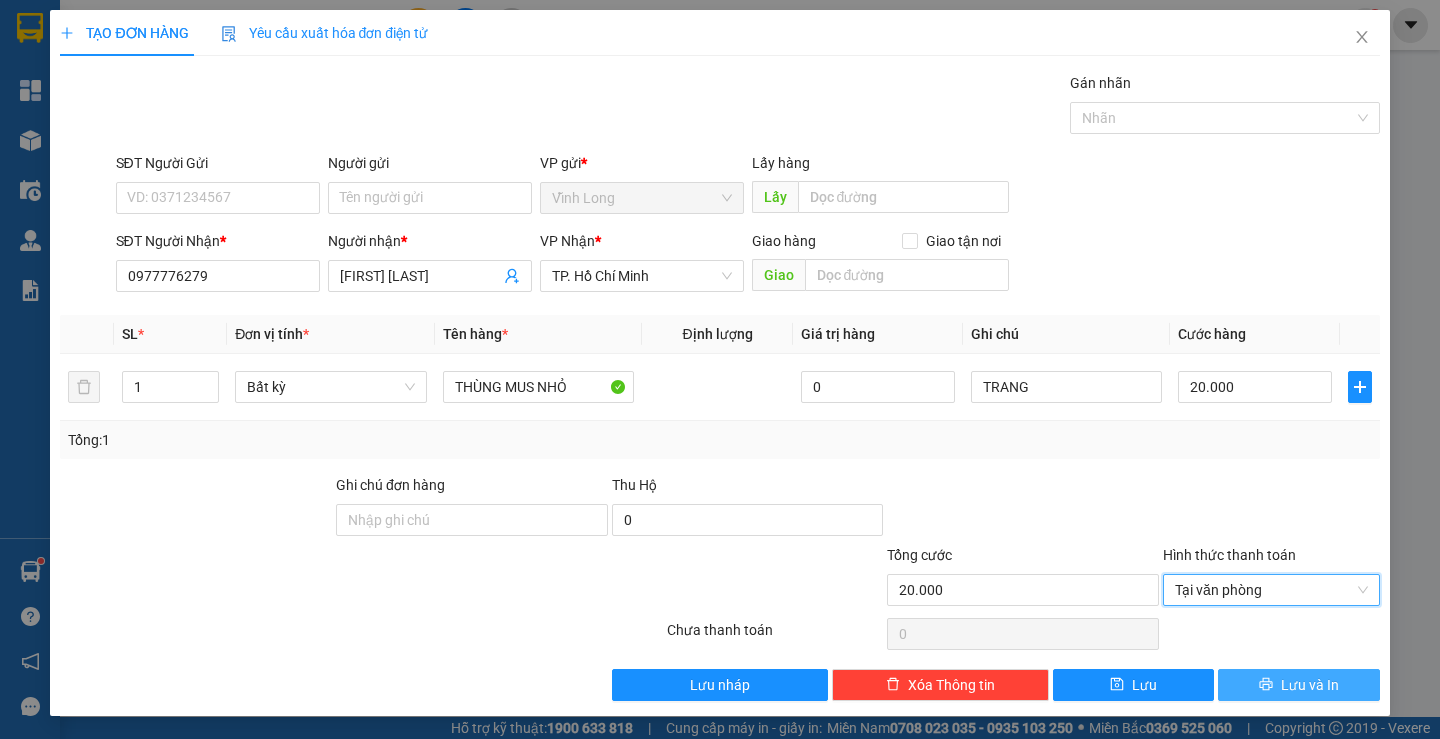 click on "Lưu và In" at bounding box center (1298, 685) 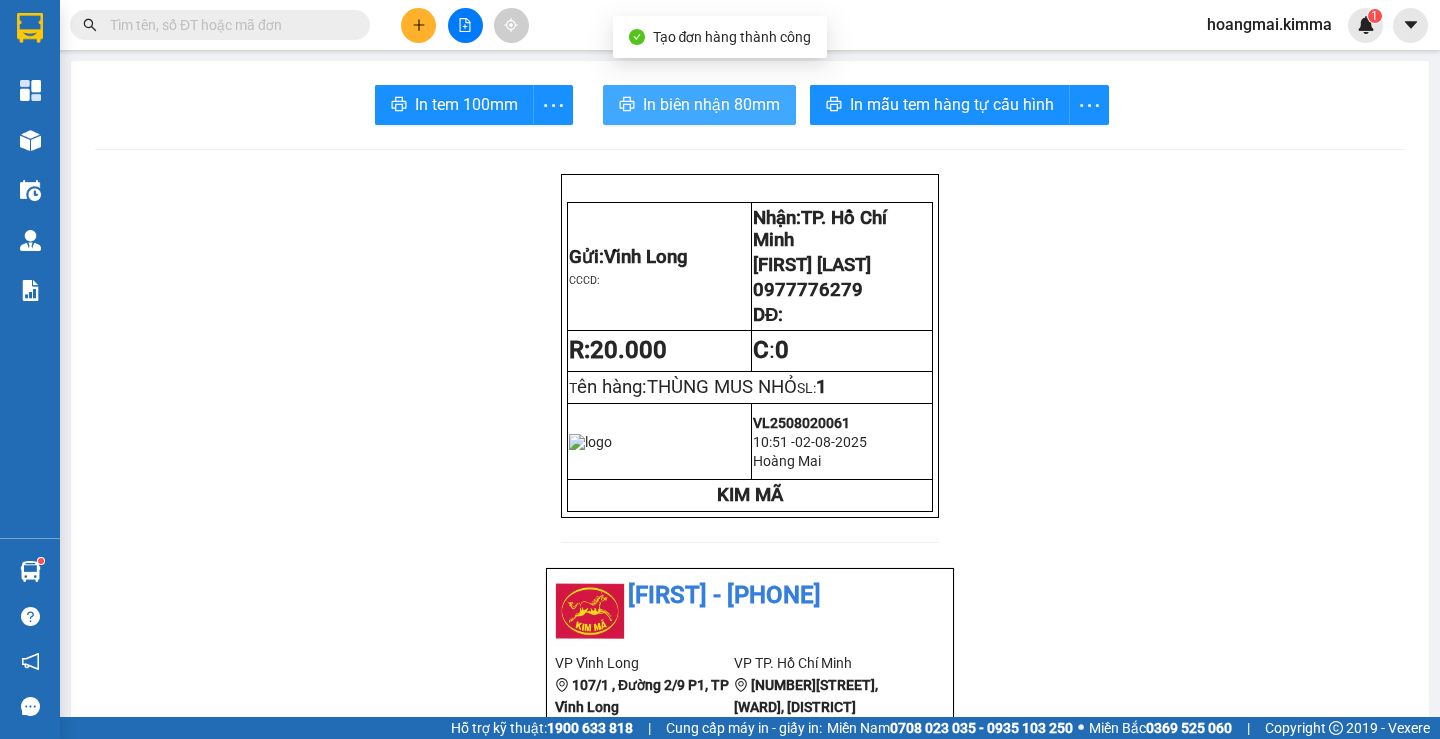 click on "In biên nhận 80mm" at bounding box center [711, 104] 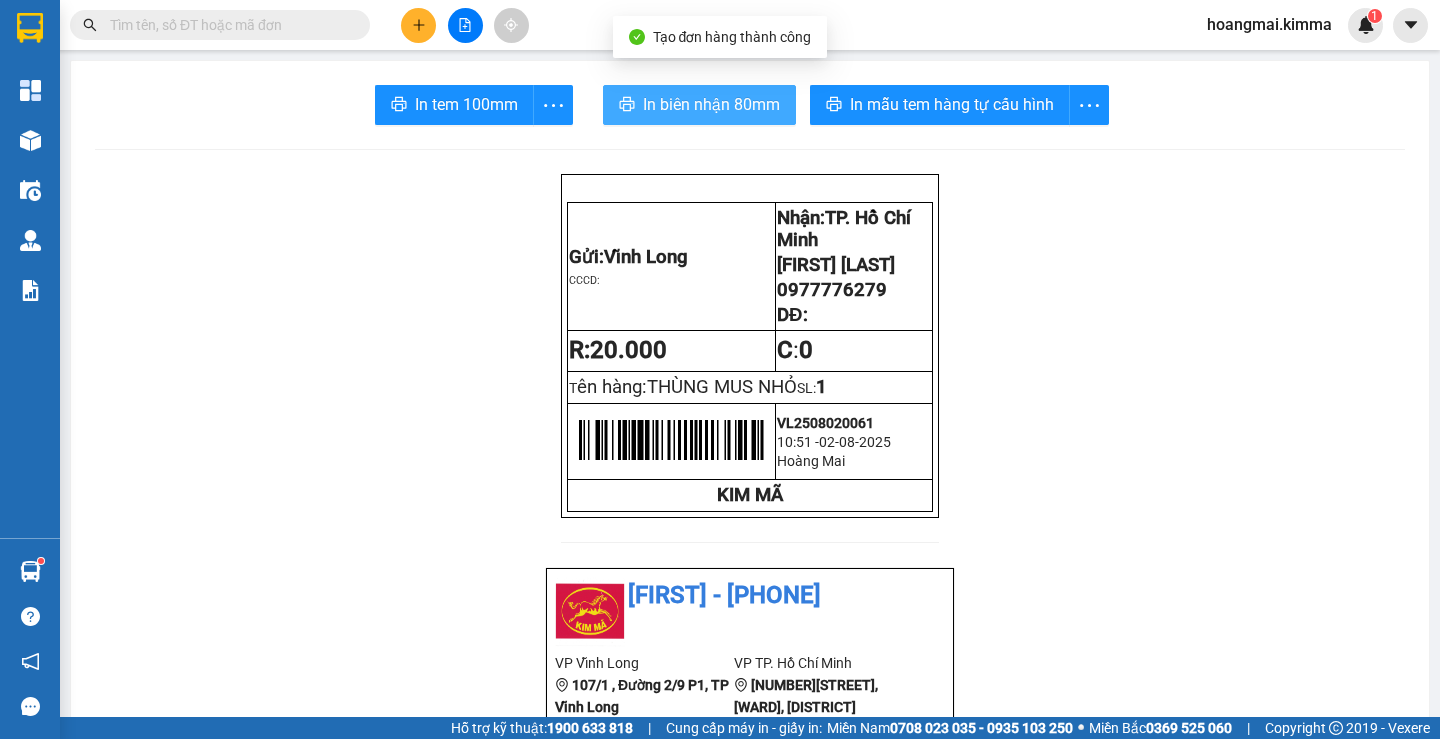 scroll, scrollTop: 0, scrollLeft: 0, axis: both 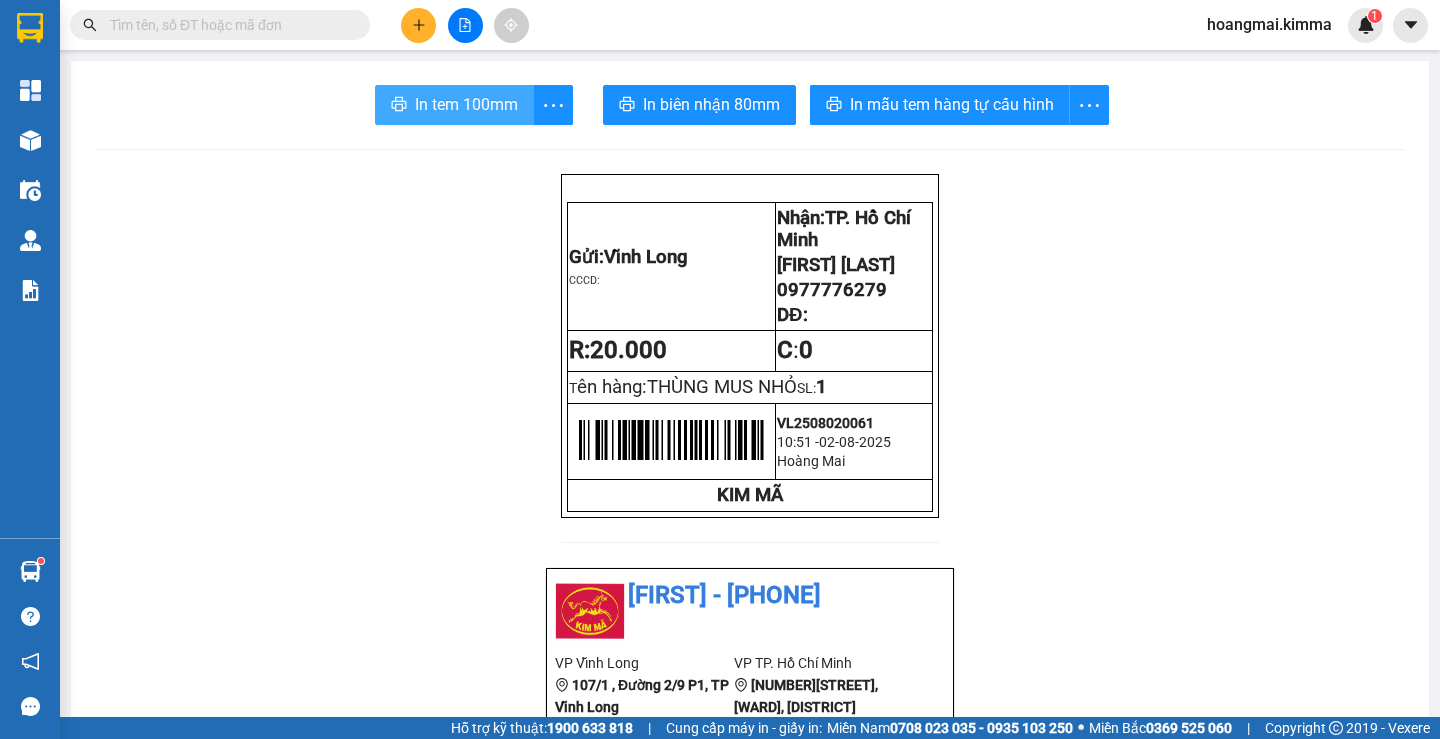 click on "In tem 100mm" at bounding box center (466, 104) 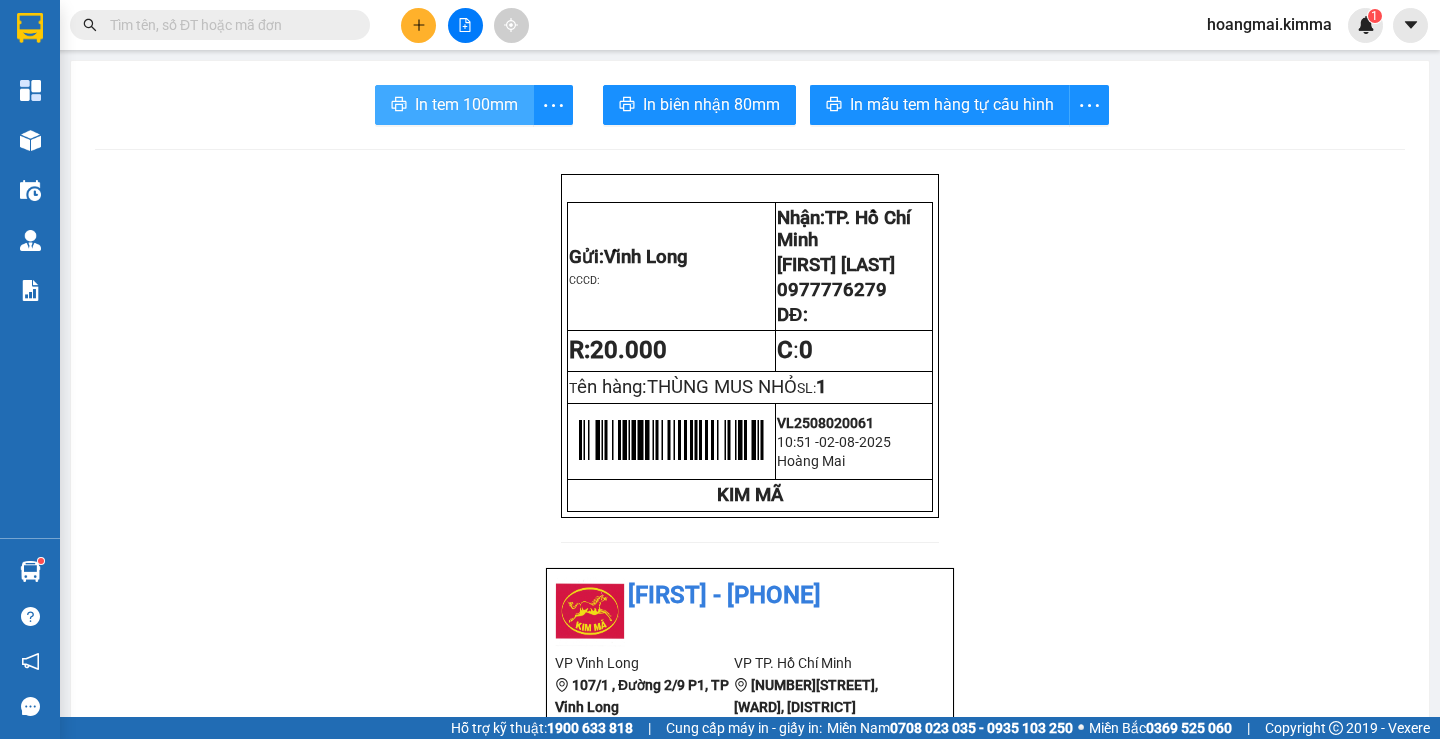 scroll, scrollTop: 0, scrollLeft: 0, axis: both 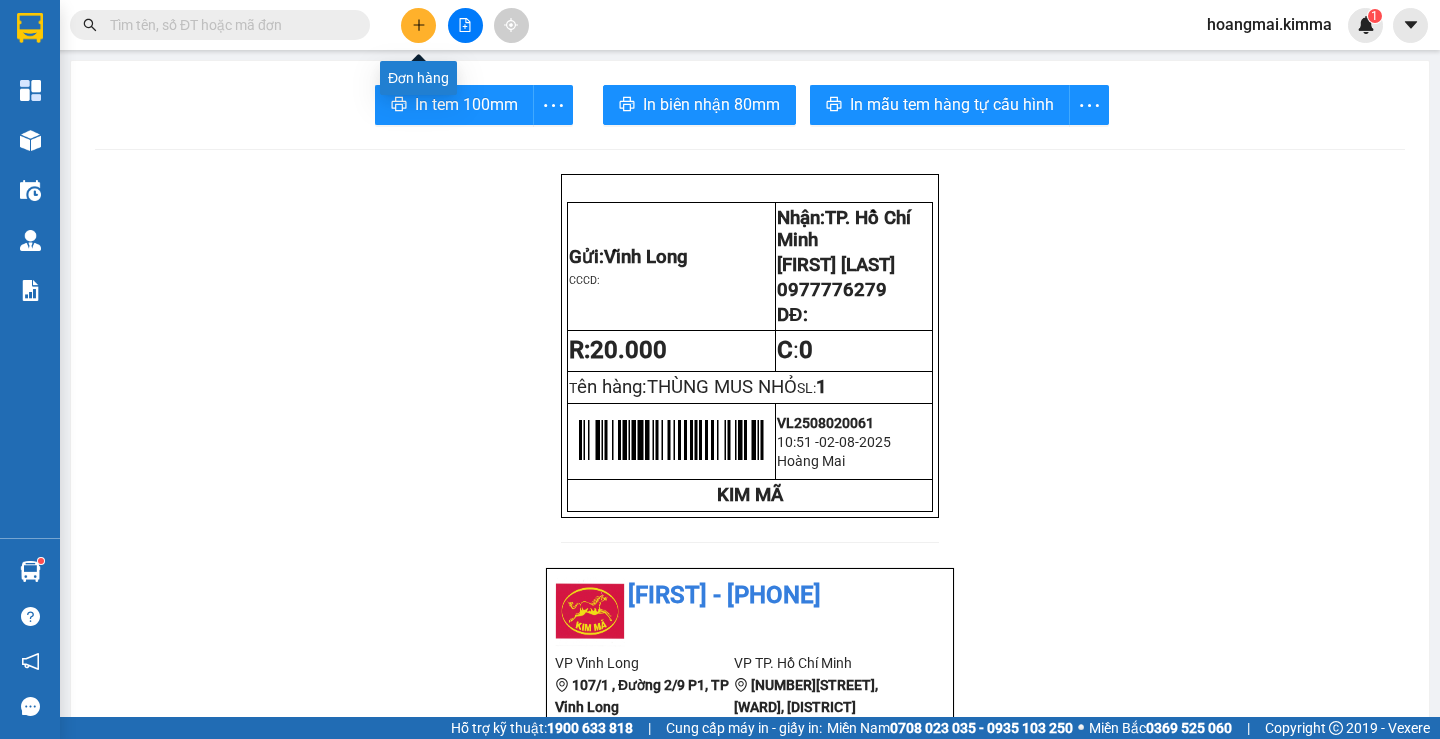 click 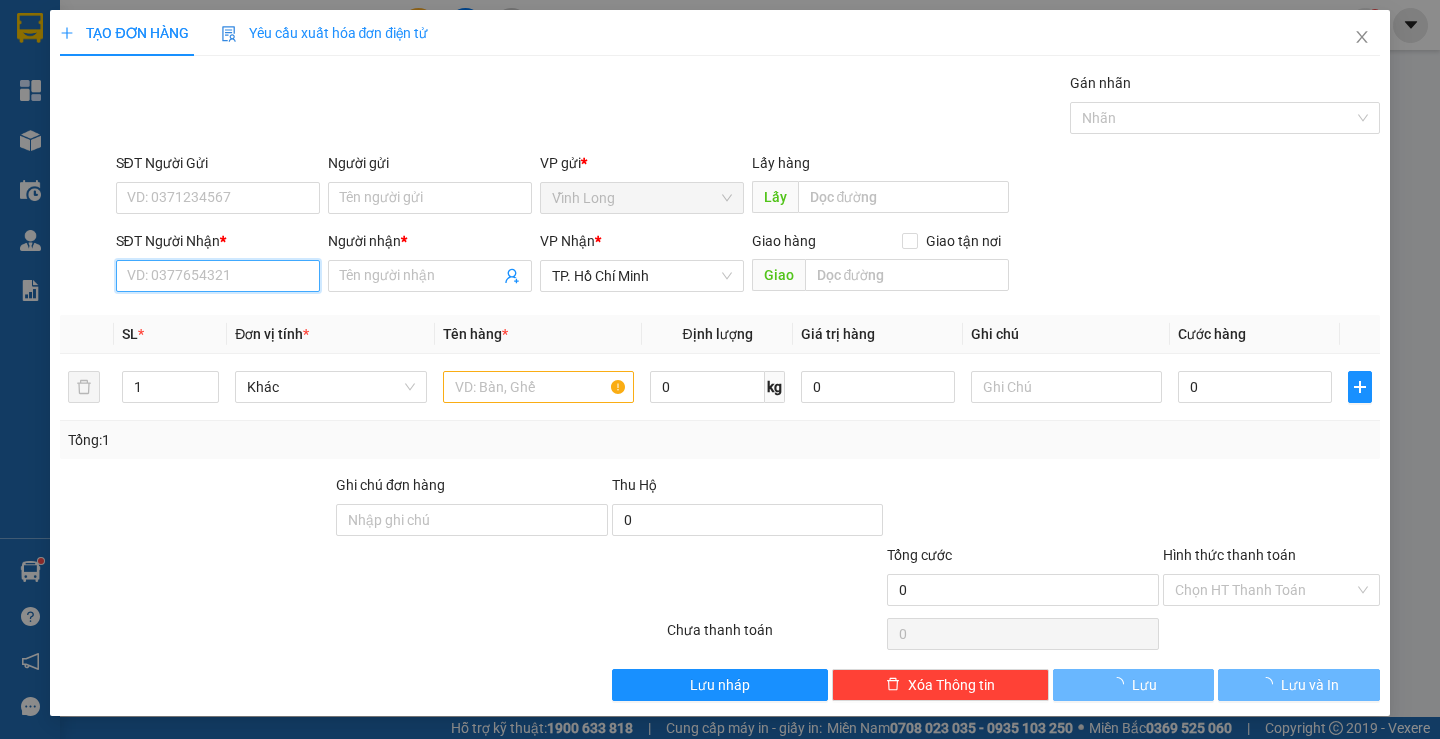 click on "SĐT Người Nhận  *" at bounding box center (218, 276) 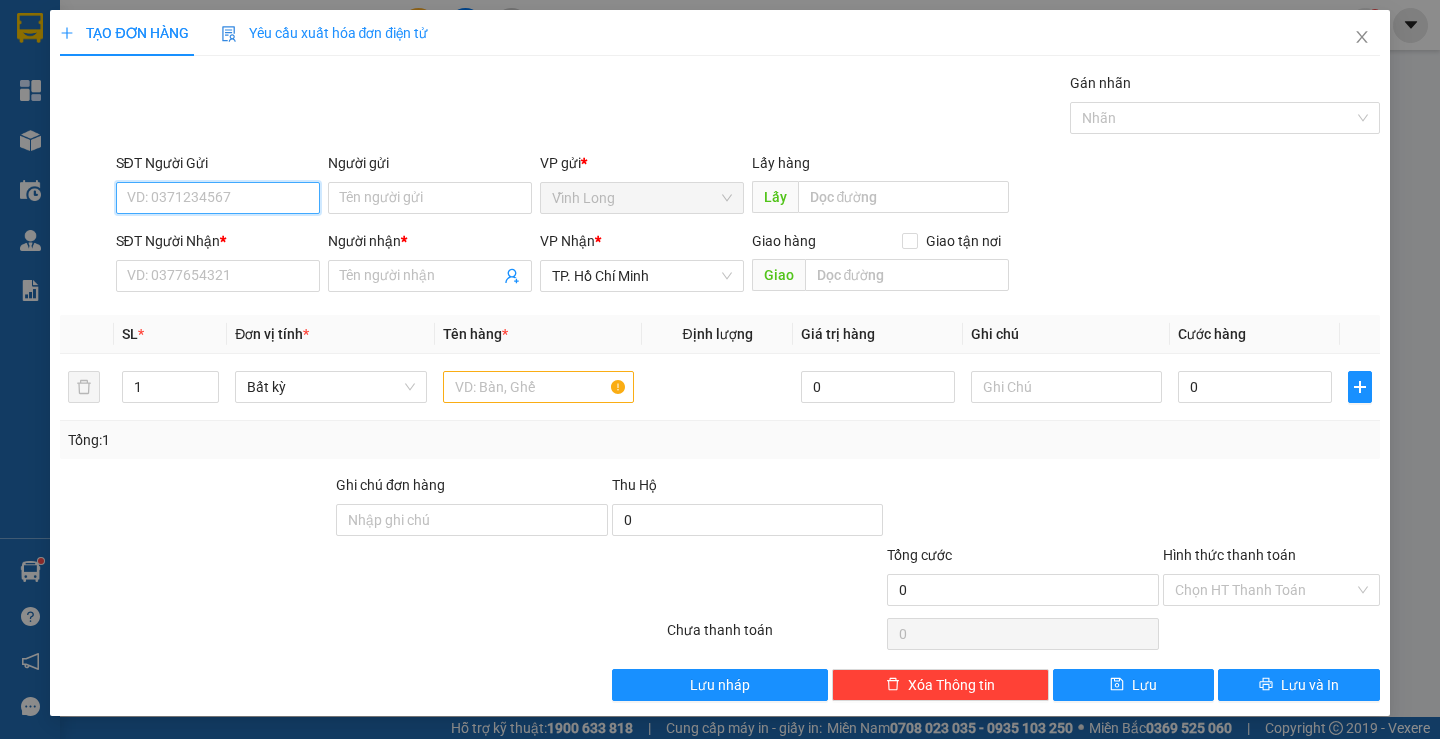 click on "SĐT Người Gửi" at bounding box center (218, 198) 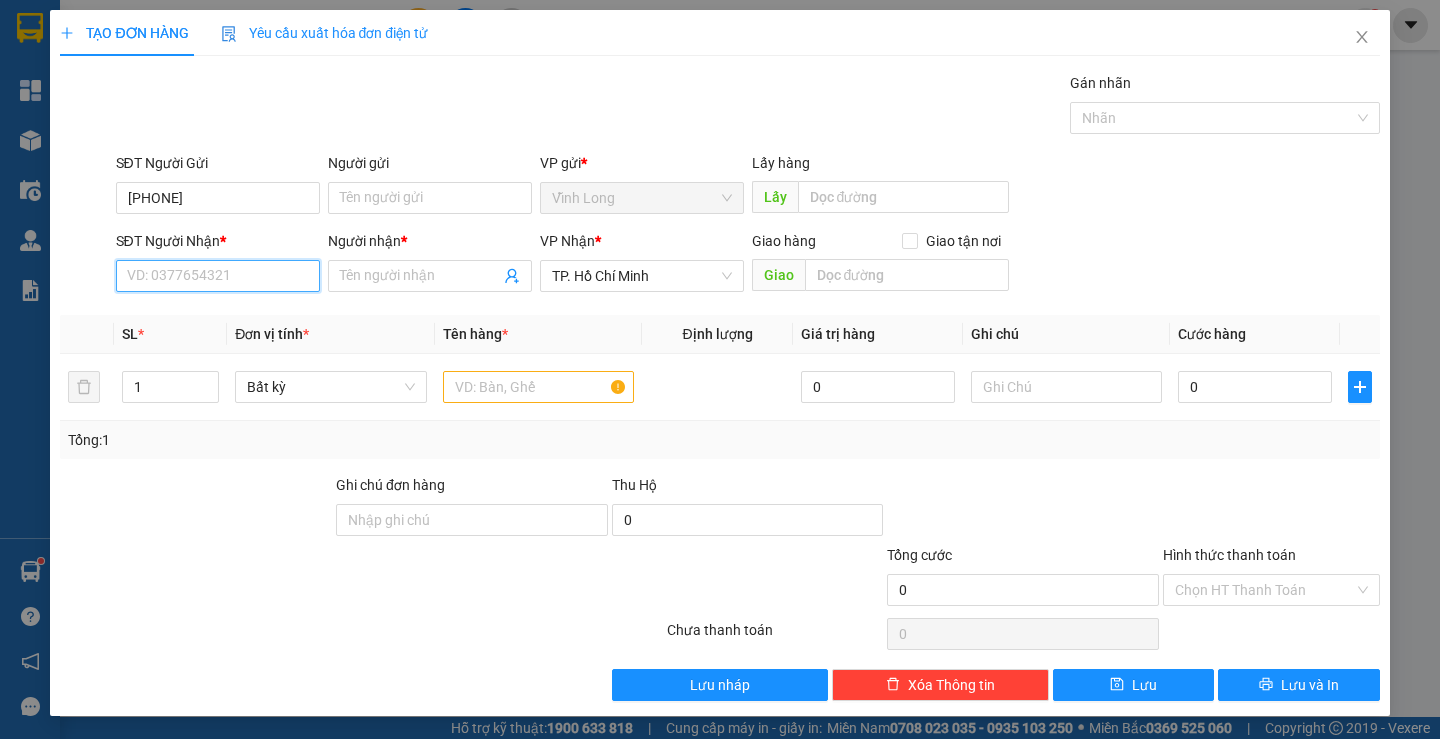 click on "SĐT Người Nhận  *" at bounding box center (218, 276) 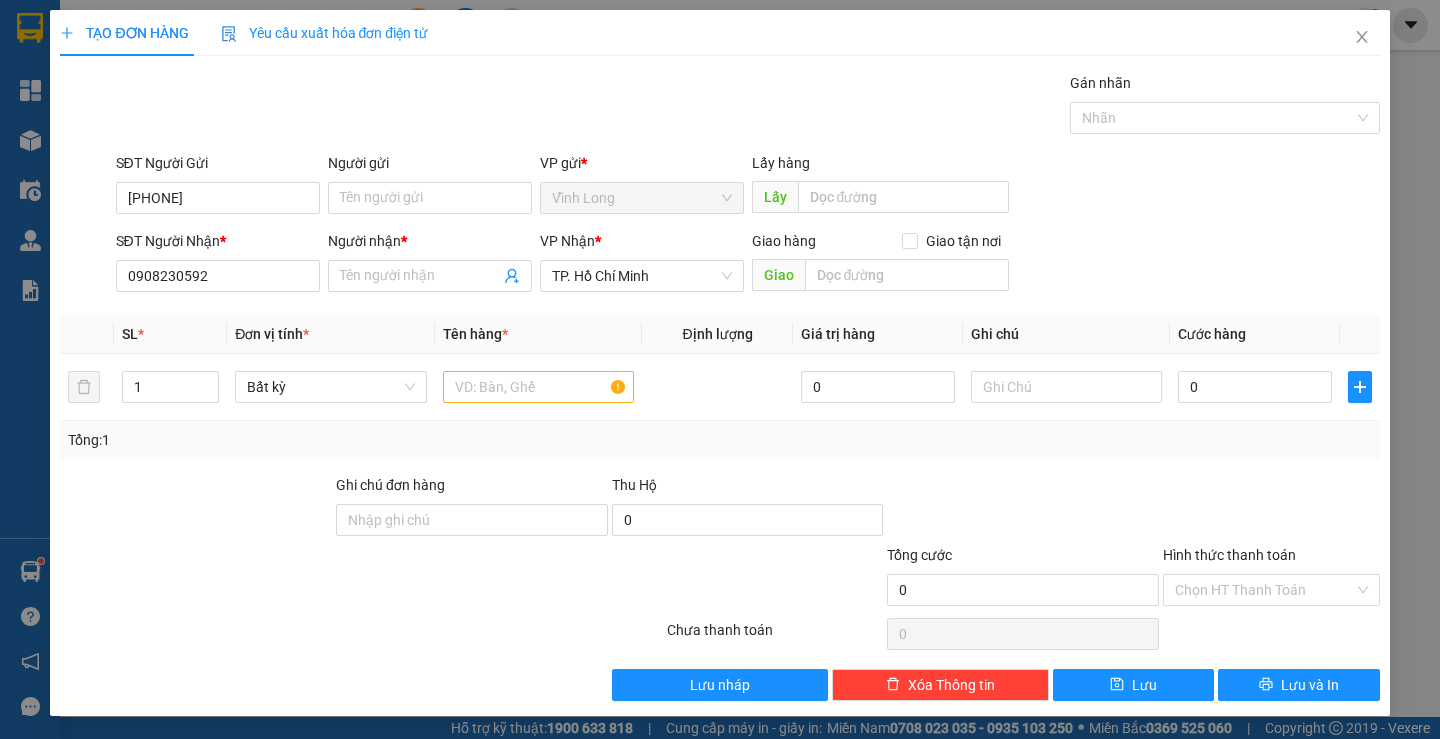 click on "Người nhận  *" at bounding box center [430, 245] 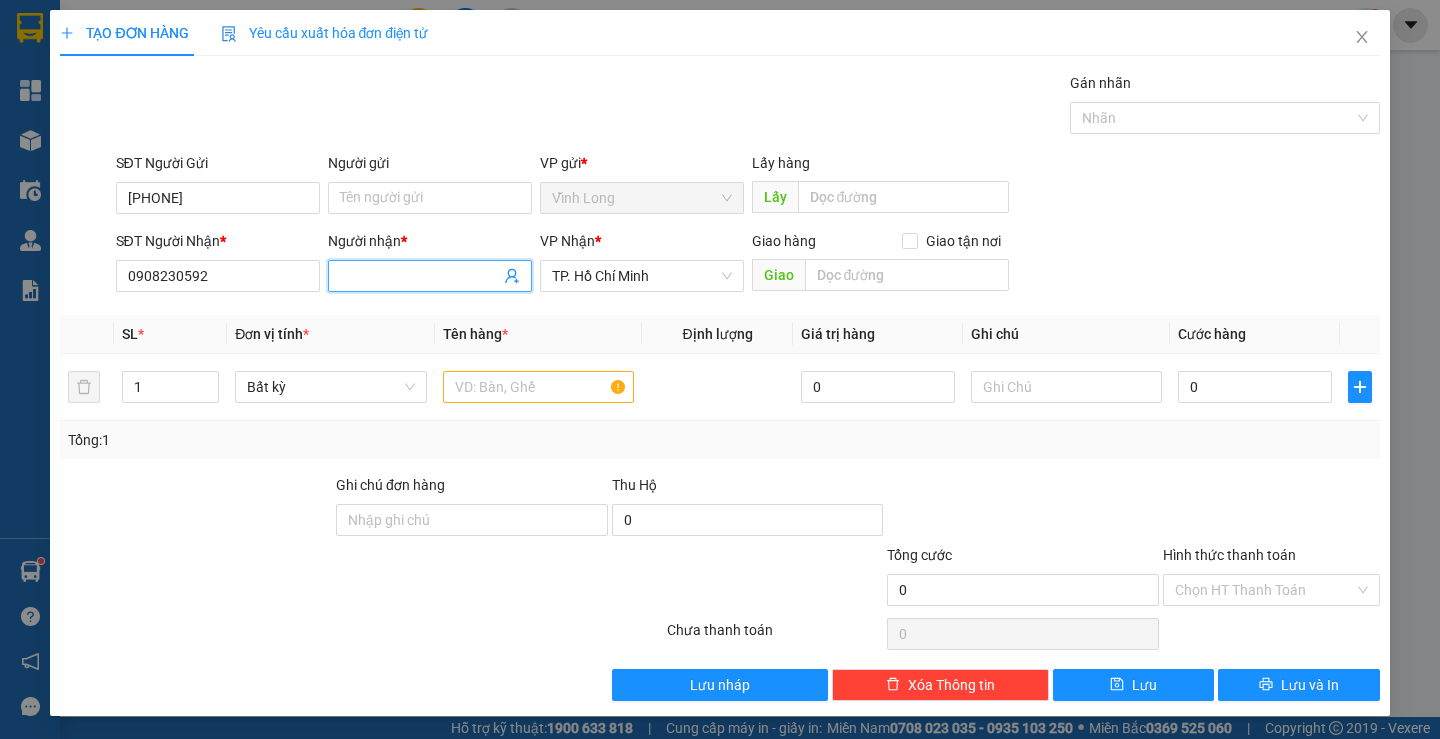 click on "Người nhận  *" at bounding box center [420, 276] 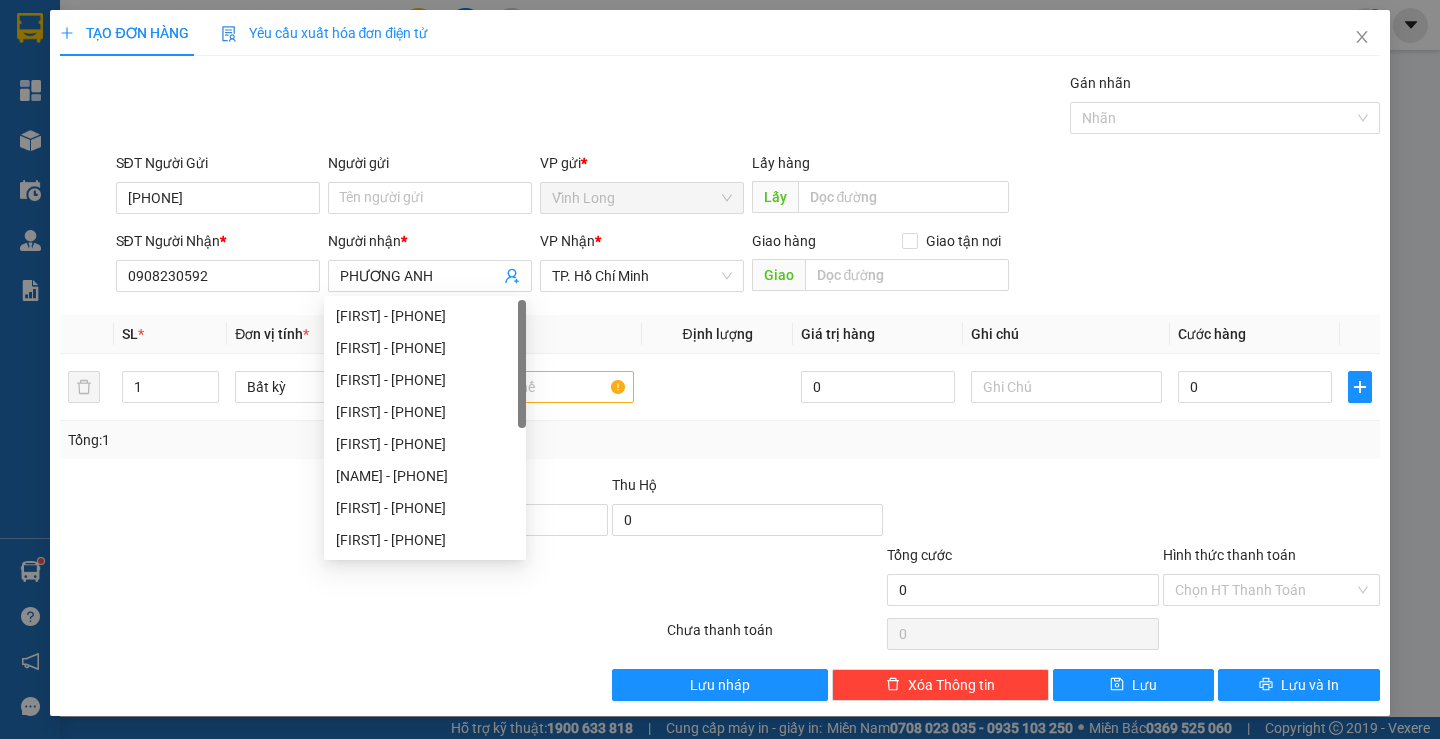 click on "Gói vận chuyển  * Tiêu chuẩn Gán nhãn   Nhãn" at bounding box center (748, 107) 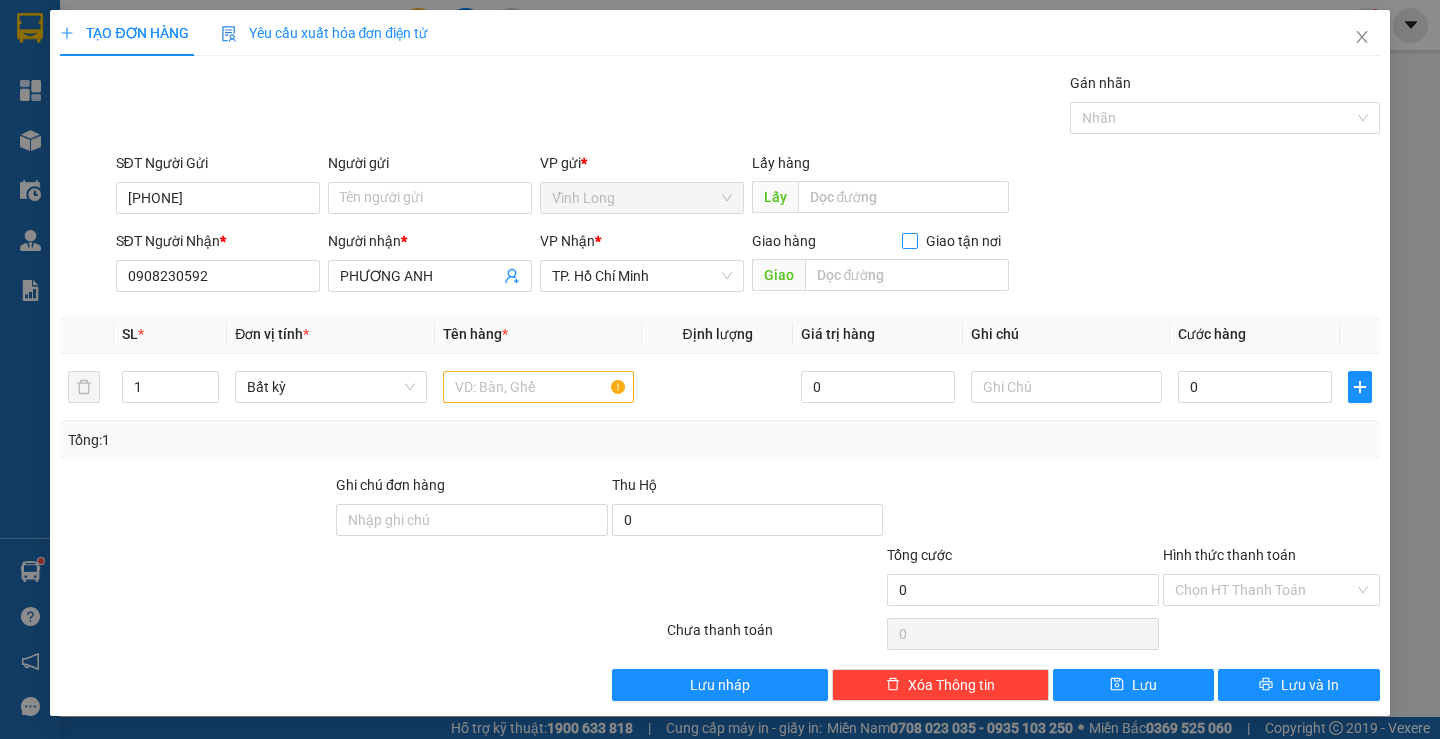 click on "Giao tận nơi" at bounding box center [909, 240] 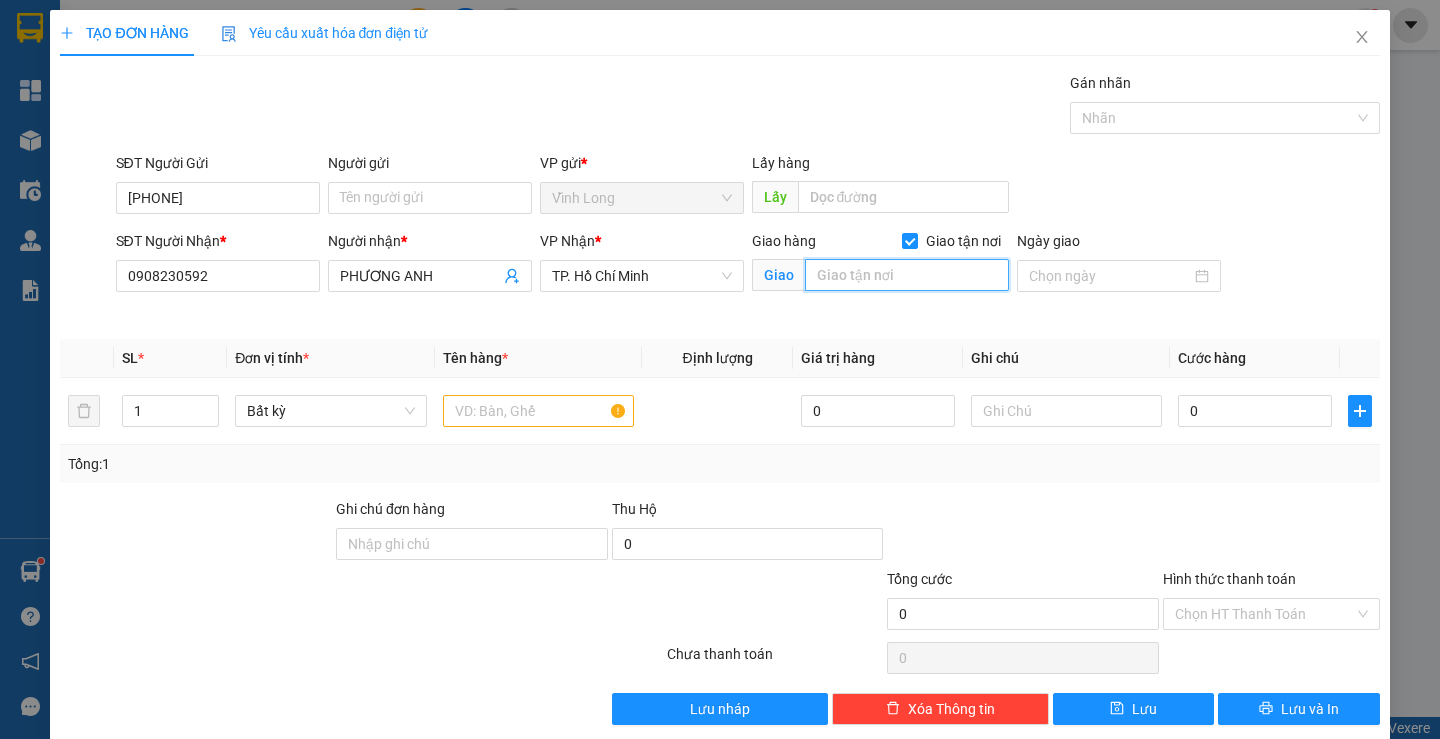 drag, startPoint x: 880, startPoint y: 268, endPoint x: 854, endPoint y: 274, distance: 26.683329 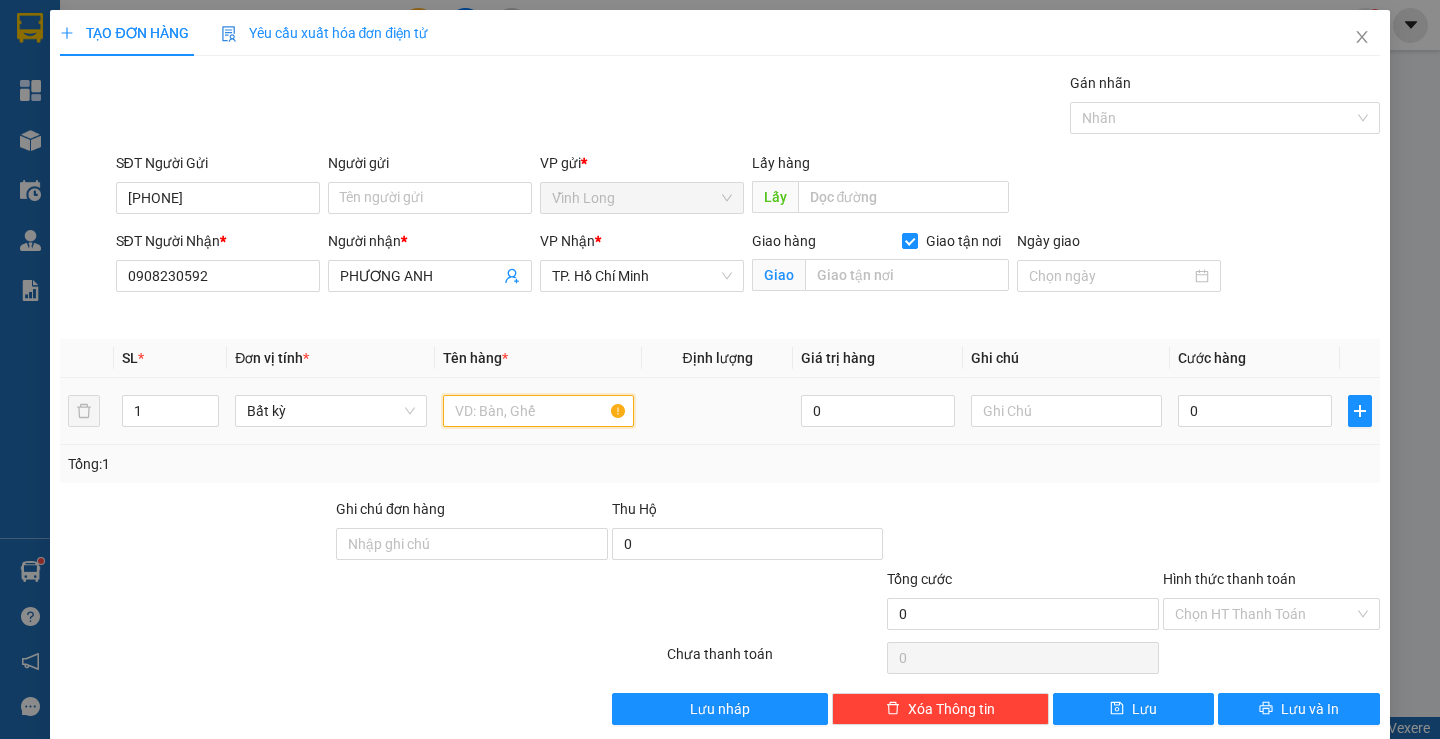 click at bounding box center (538, 411) 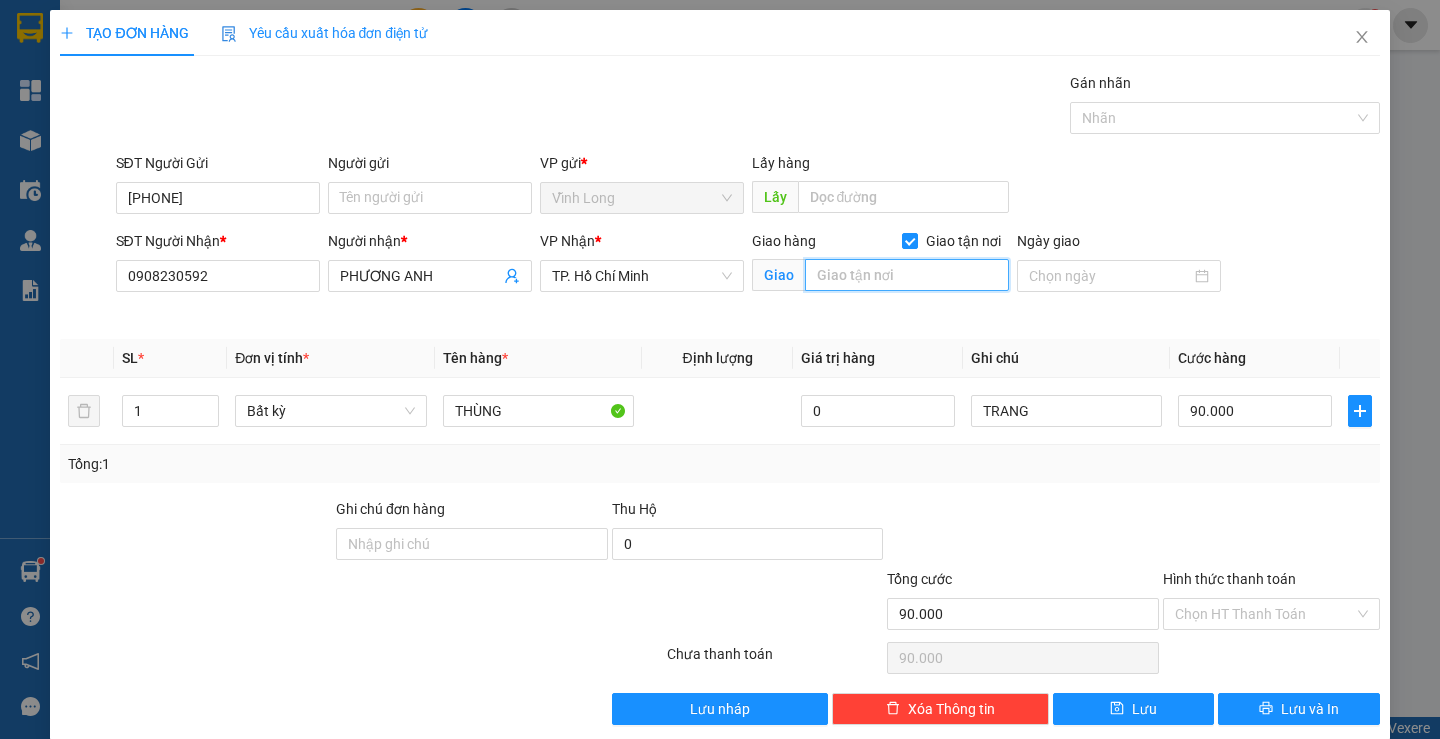 click at bounding box center (907, 275) 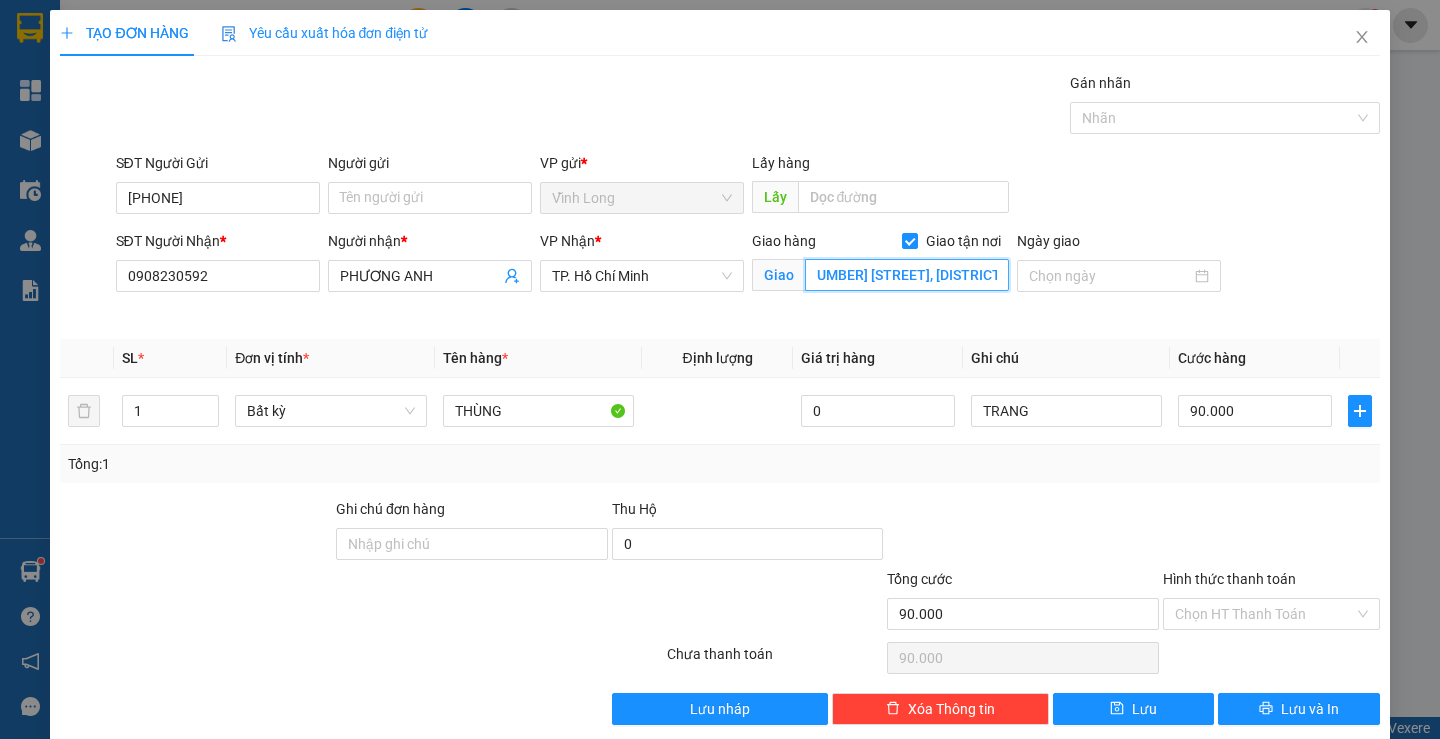 scroll, scrollTop: 0, scrollLeft: 37, axis: horizontal 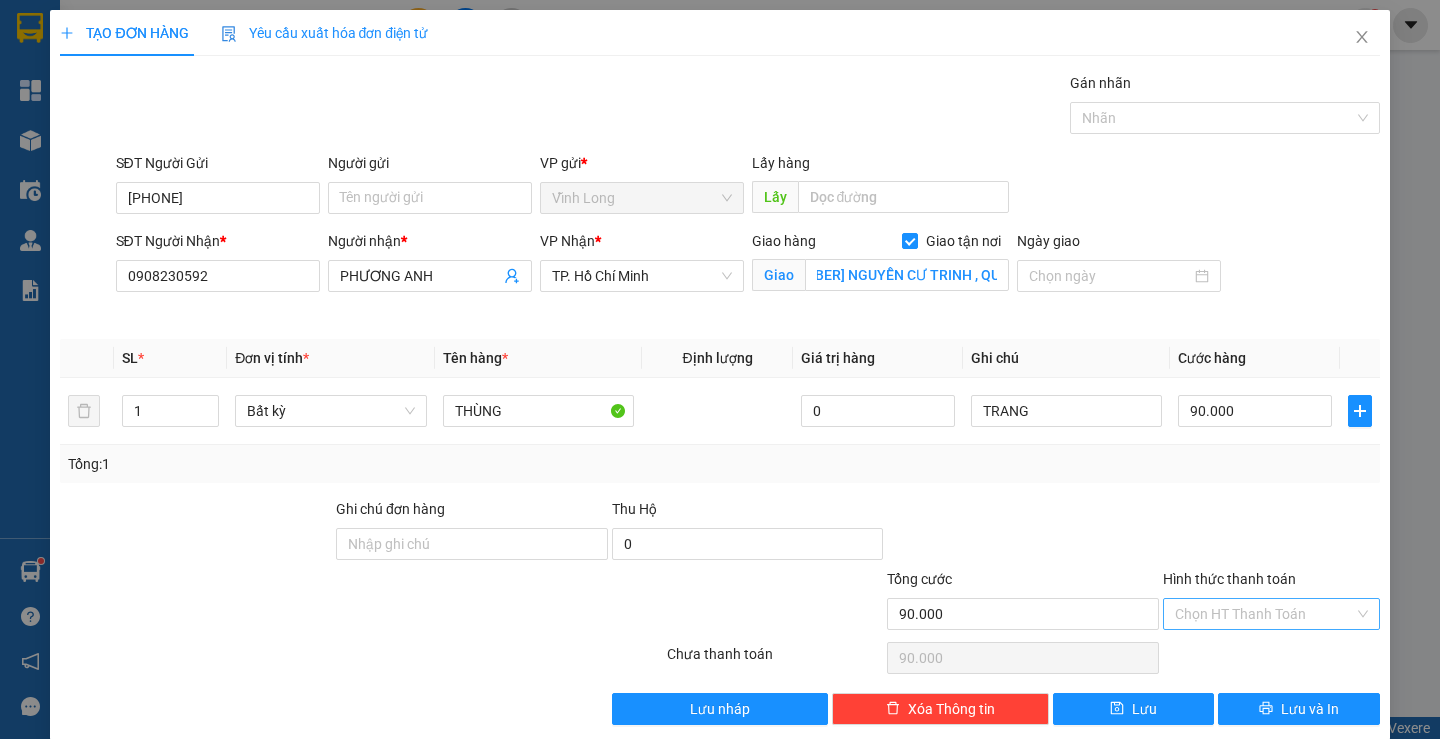 click on "Hình thức thanh toán" at bounding box center [1264, 614] 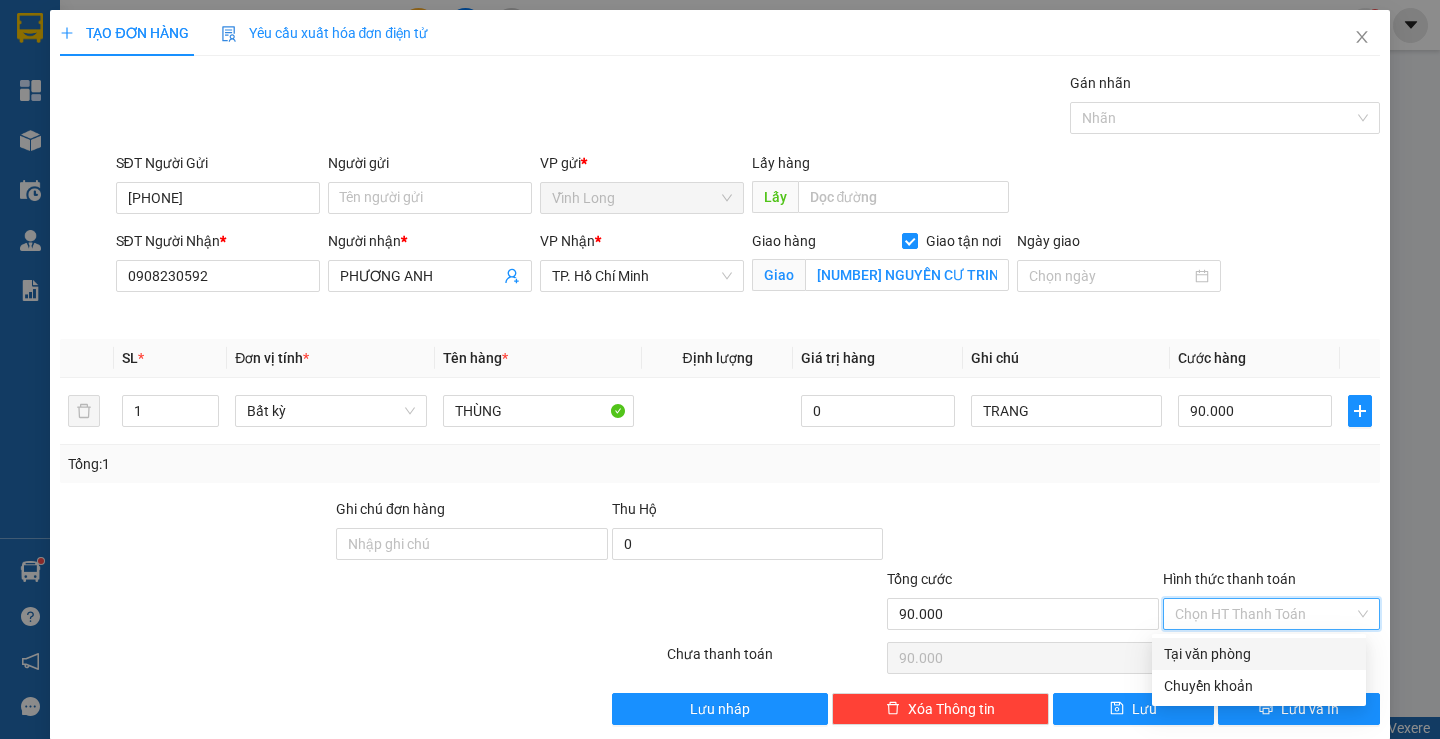 click on "Tại văn phòng" at bounding box center [1259, 654] 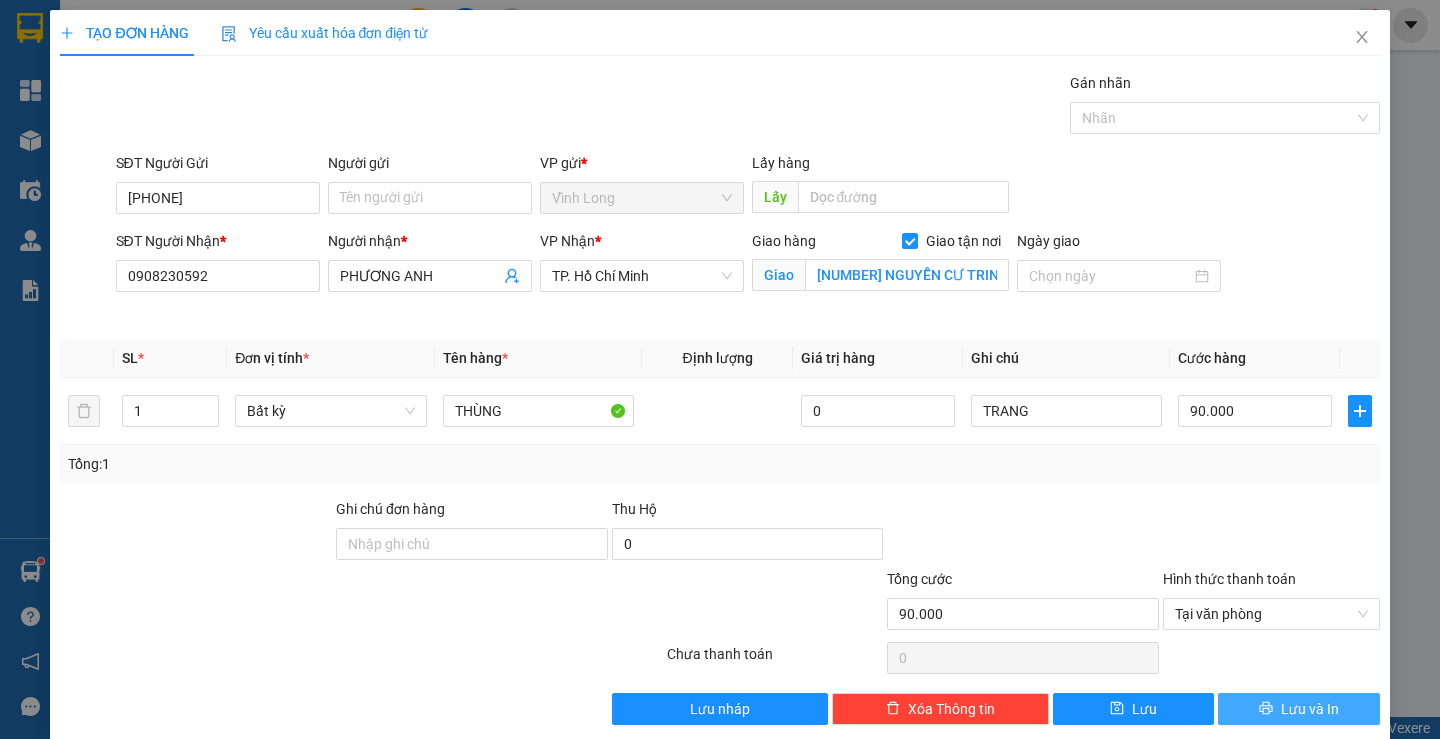 click on "Lưu và In" at bounding box center [1310, 709] 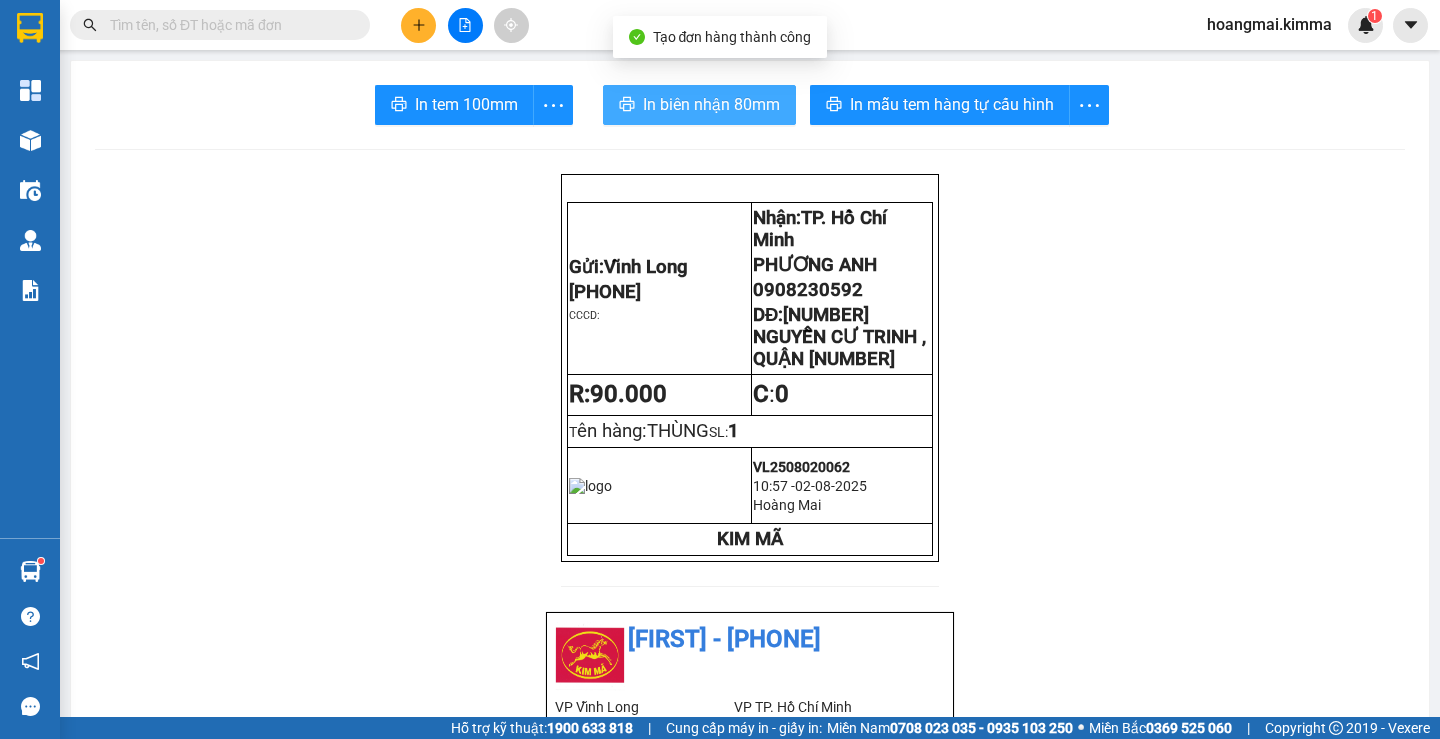 click on "In biên nhận 80mm" at bounding box center (711, 104) 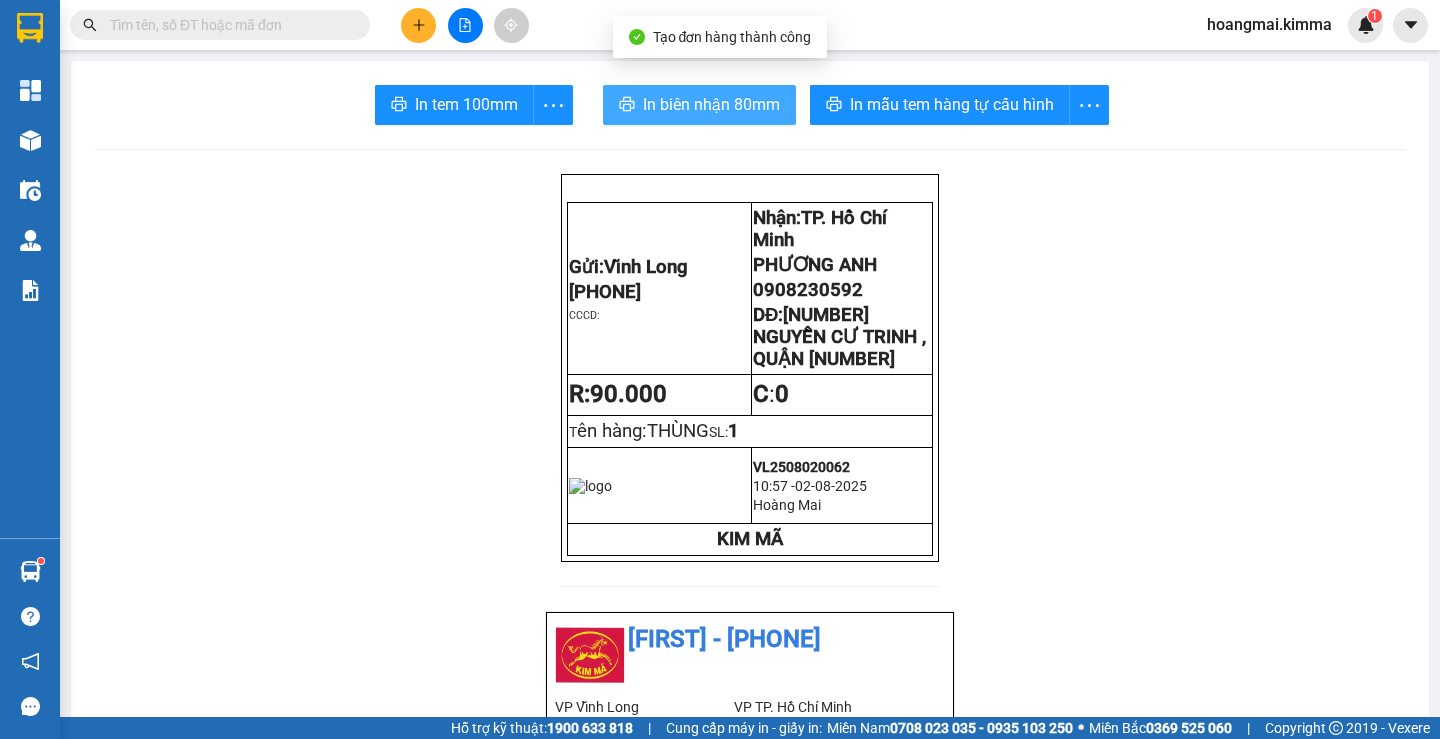 scroll, scrollTop: 0, scrollLeft: 0, axis: both 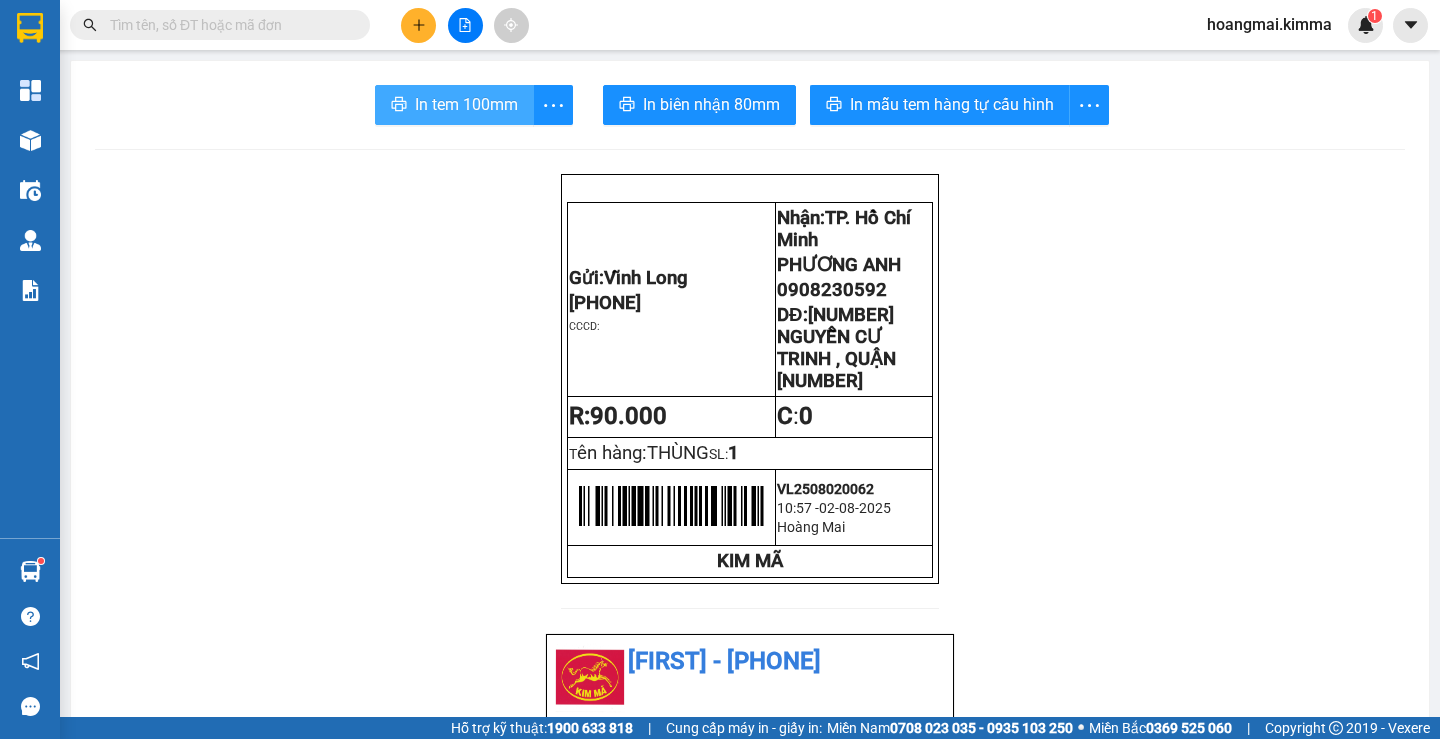 click on "In tem 100mm" at bounding box center (466, 104) 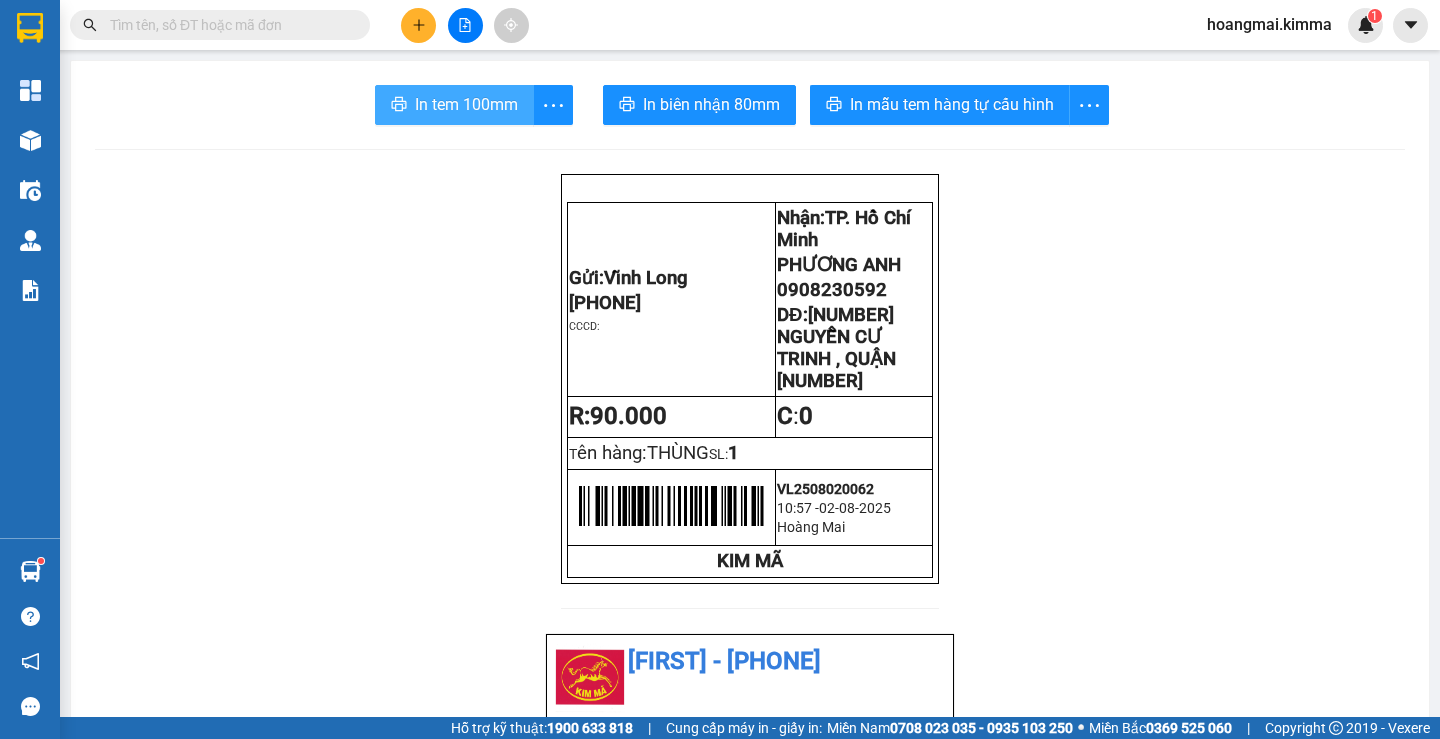 scroll, scrollTop: 0, scrollLeft: 0, axis: both 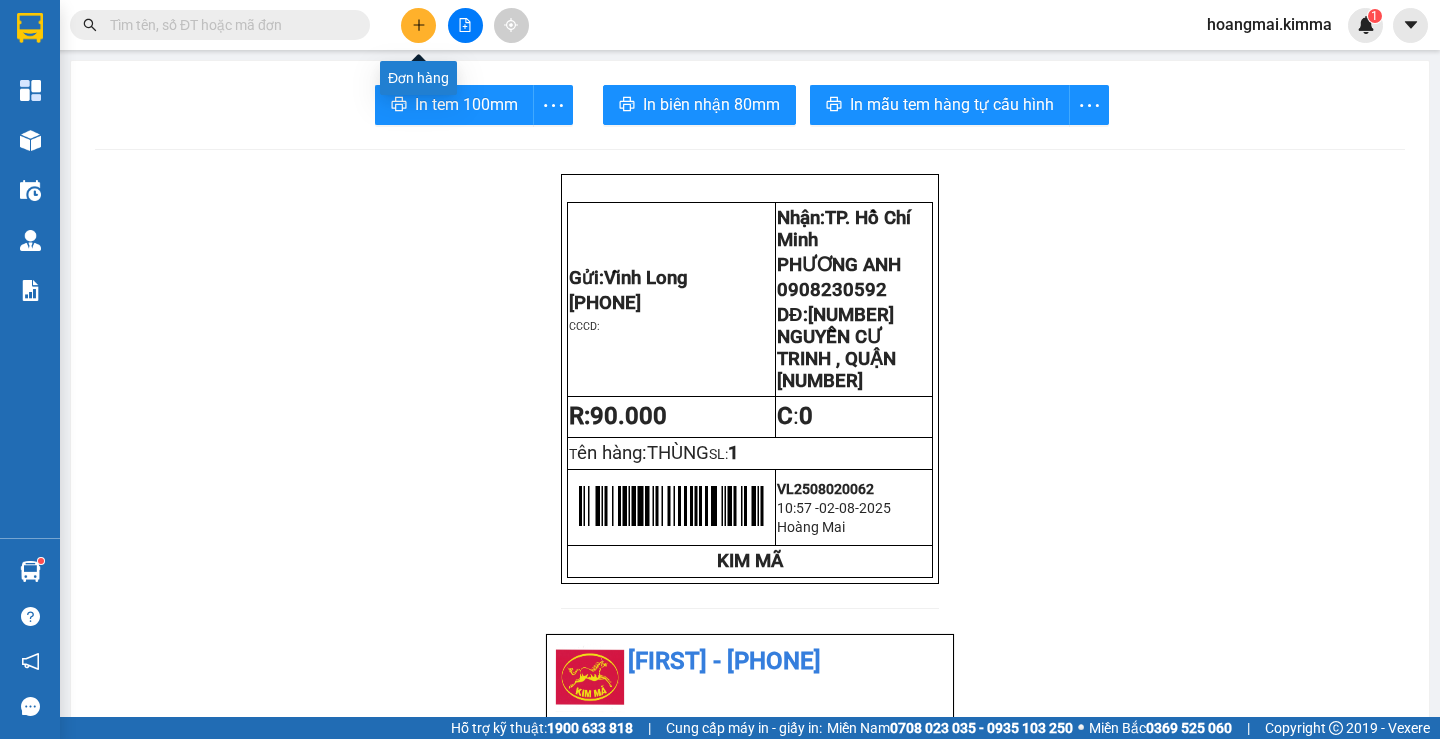 click 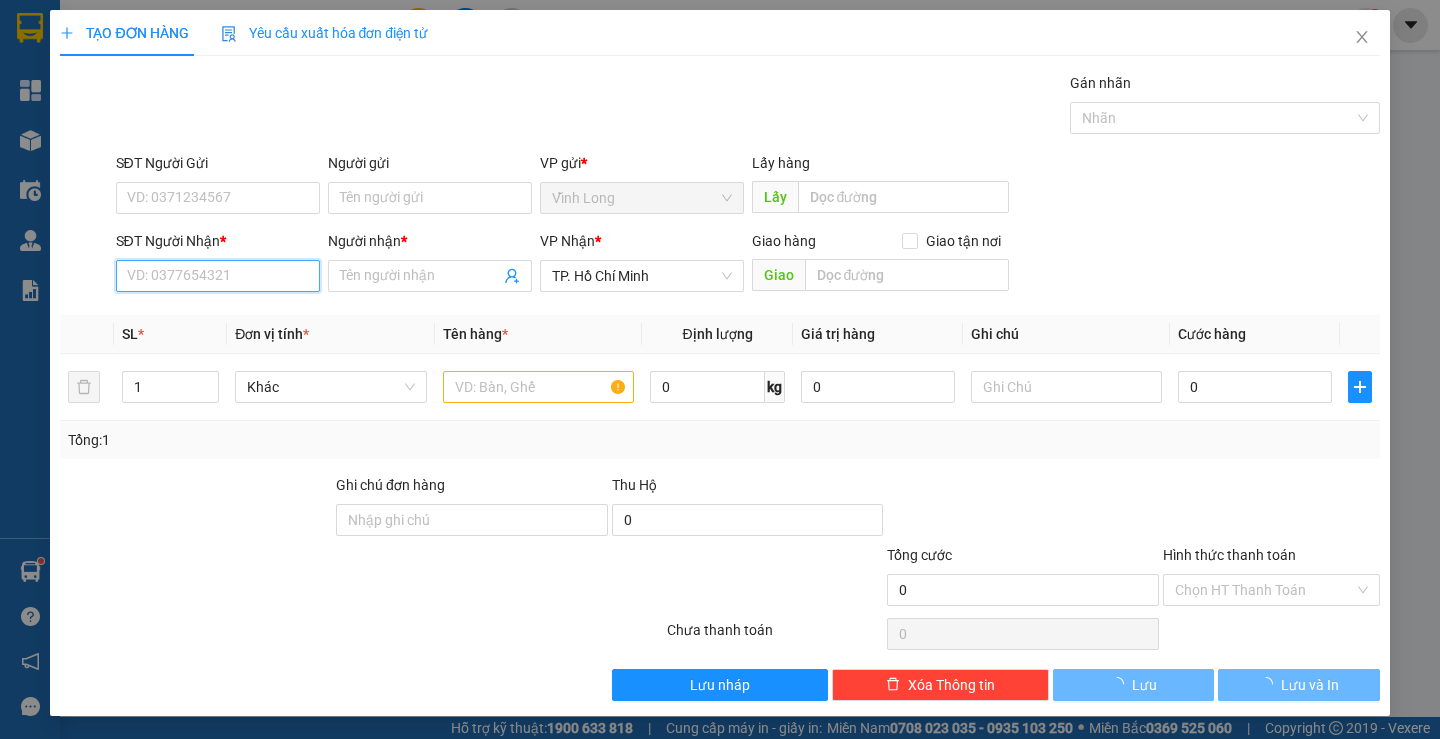 click on "SĐT Người Nhận  *" at bounding box center [218, 276] 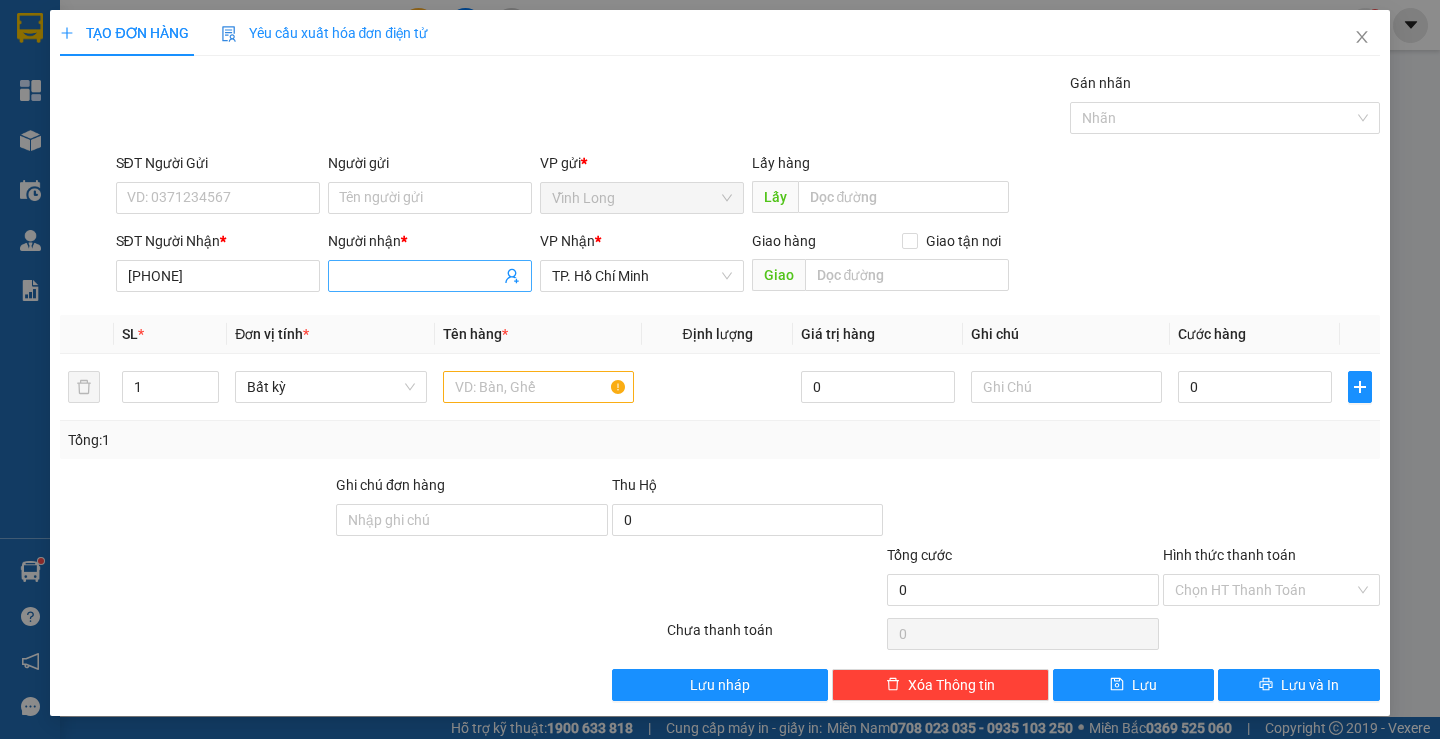 click on "Người nhận  *" at bounding box center [420, 276] 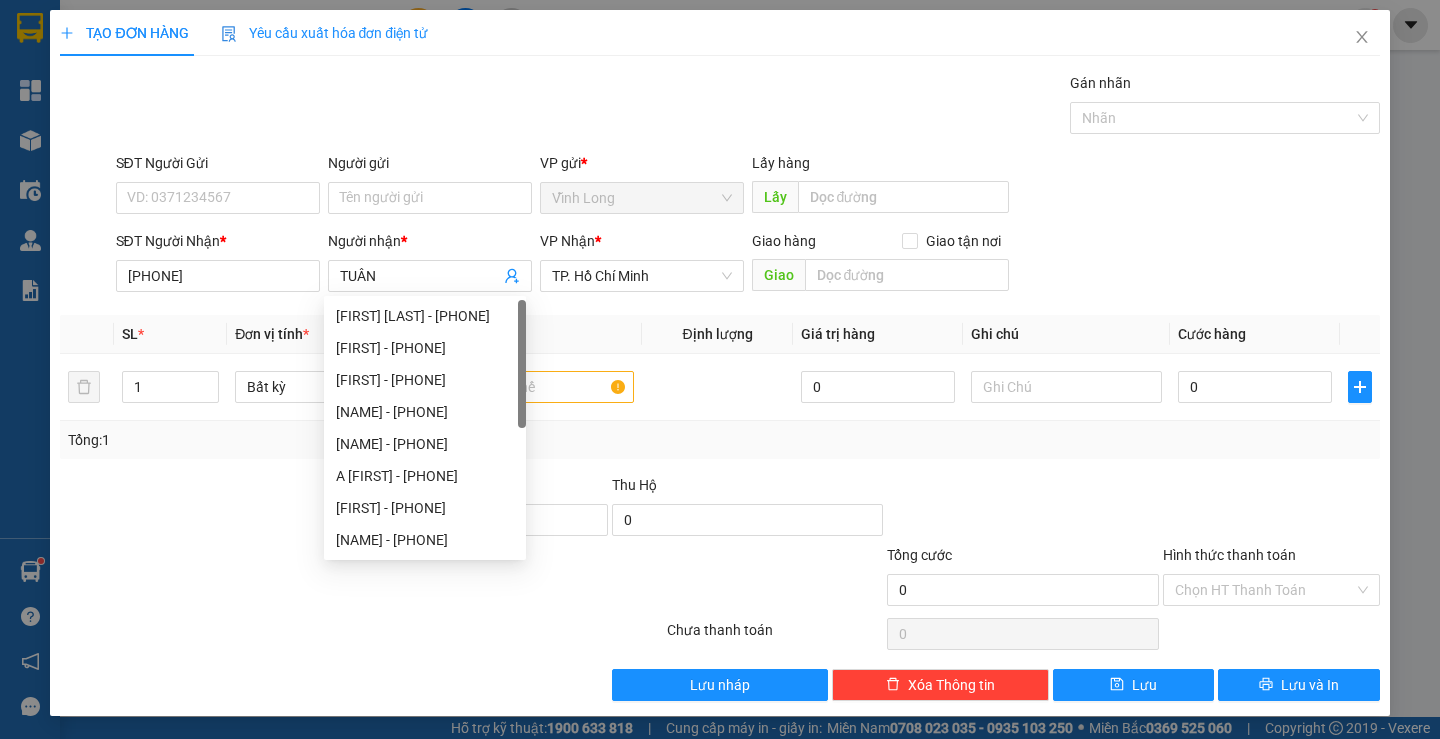 drag, startPoint x: 789, startPoint y: 25, endPoint x: 791, endPoint y: 35, distance: 10.198039 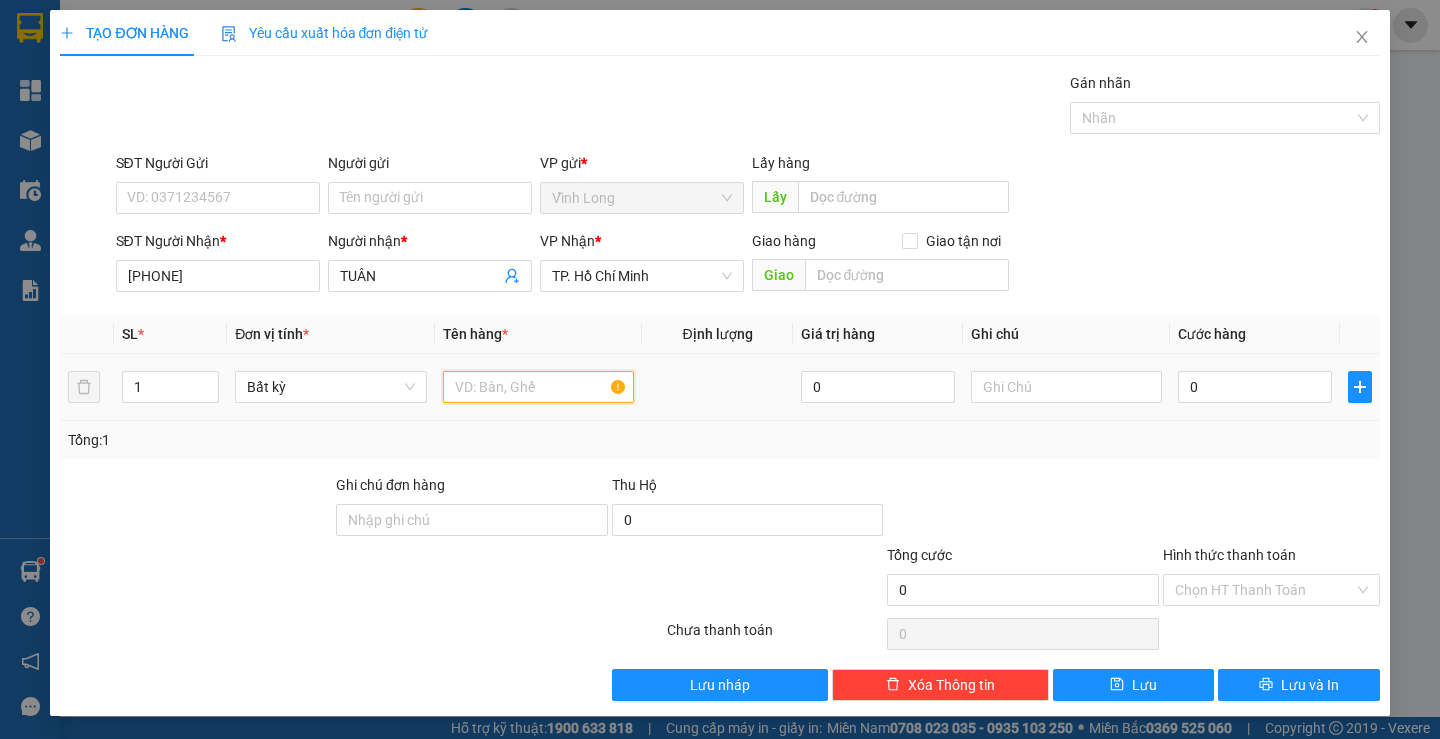 click at bounding box center [538, 387] 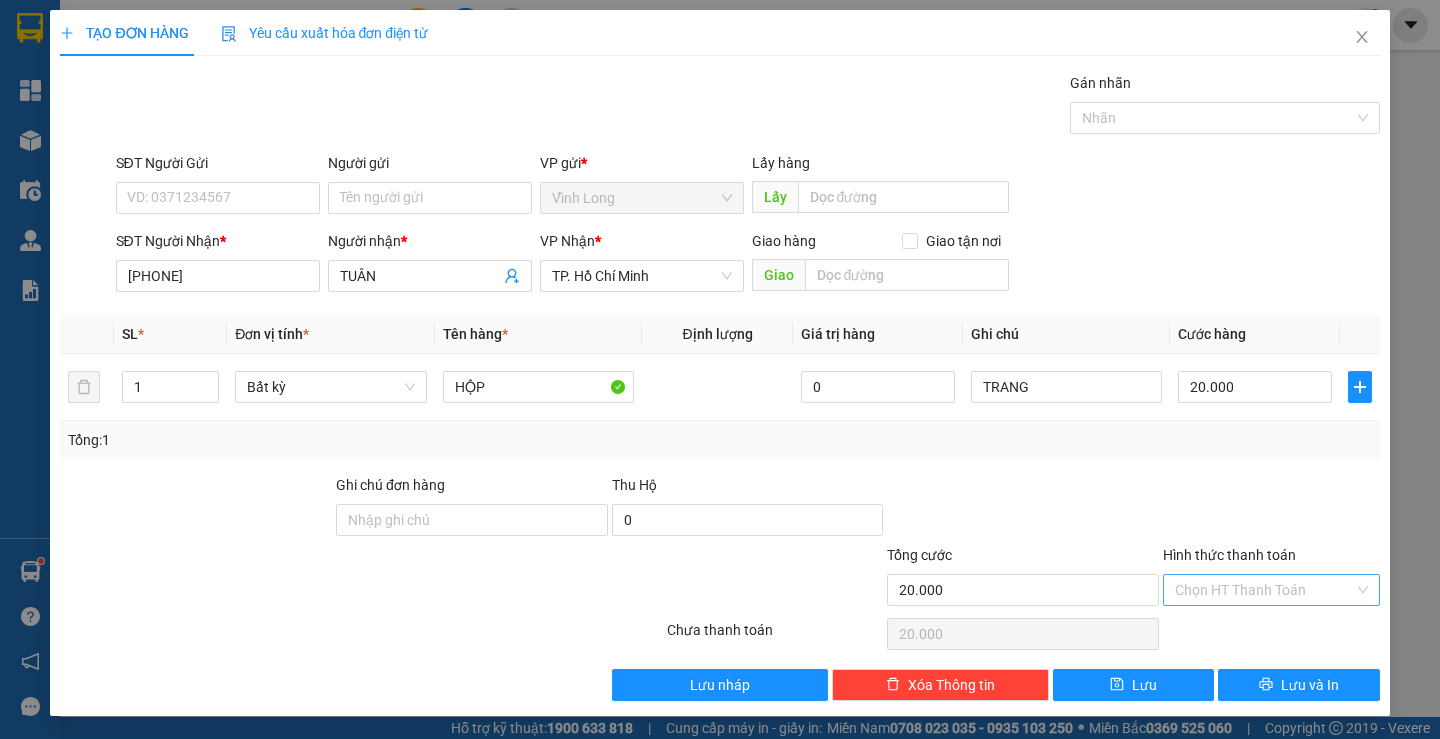 click on "Hình thức thanh toán" at bounding box center [1264, 590] 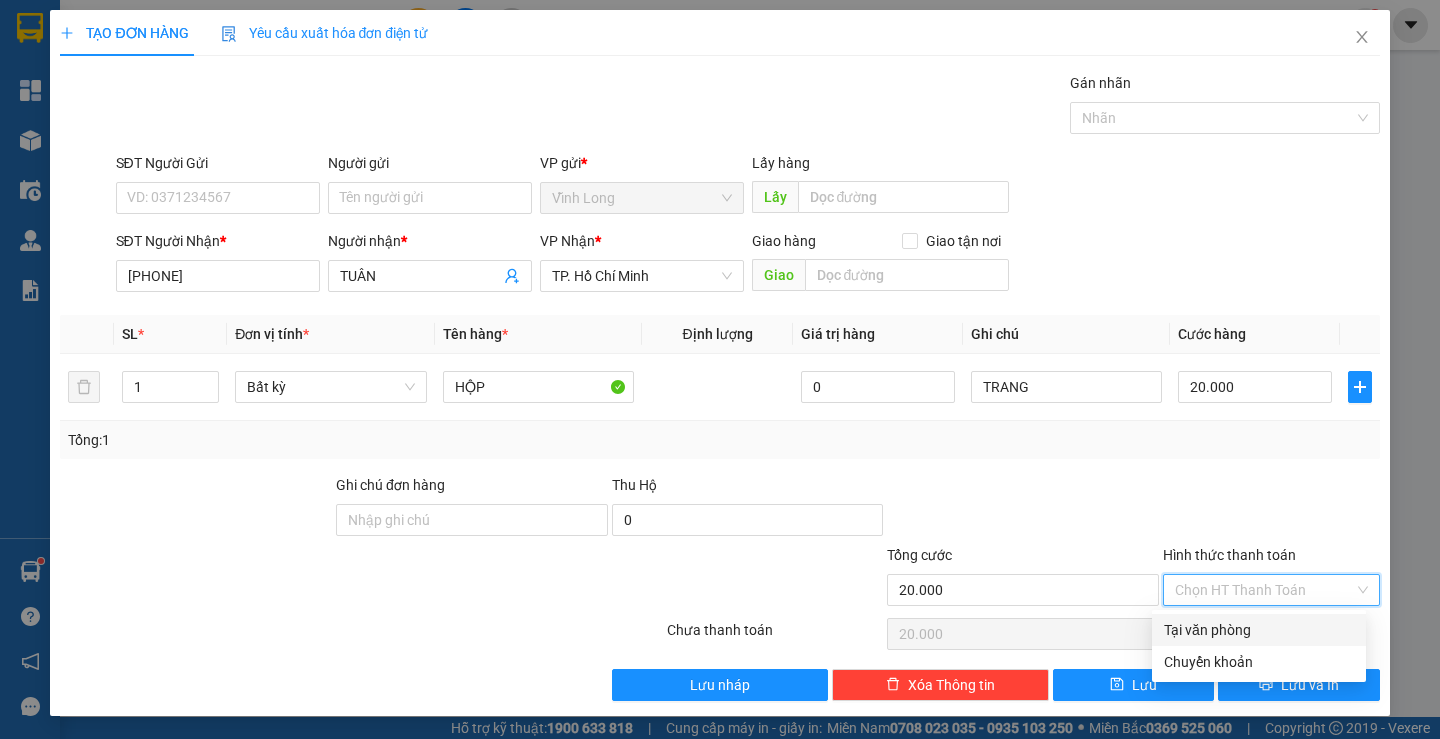 click on "Tại văn phòng" at bounding box center [1259, 630] 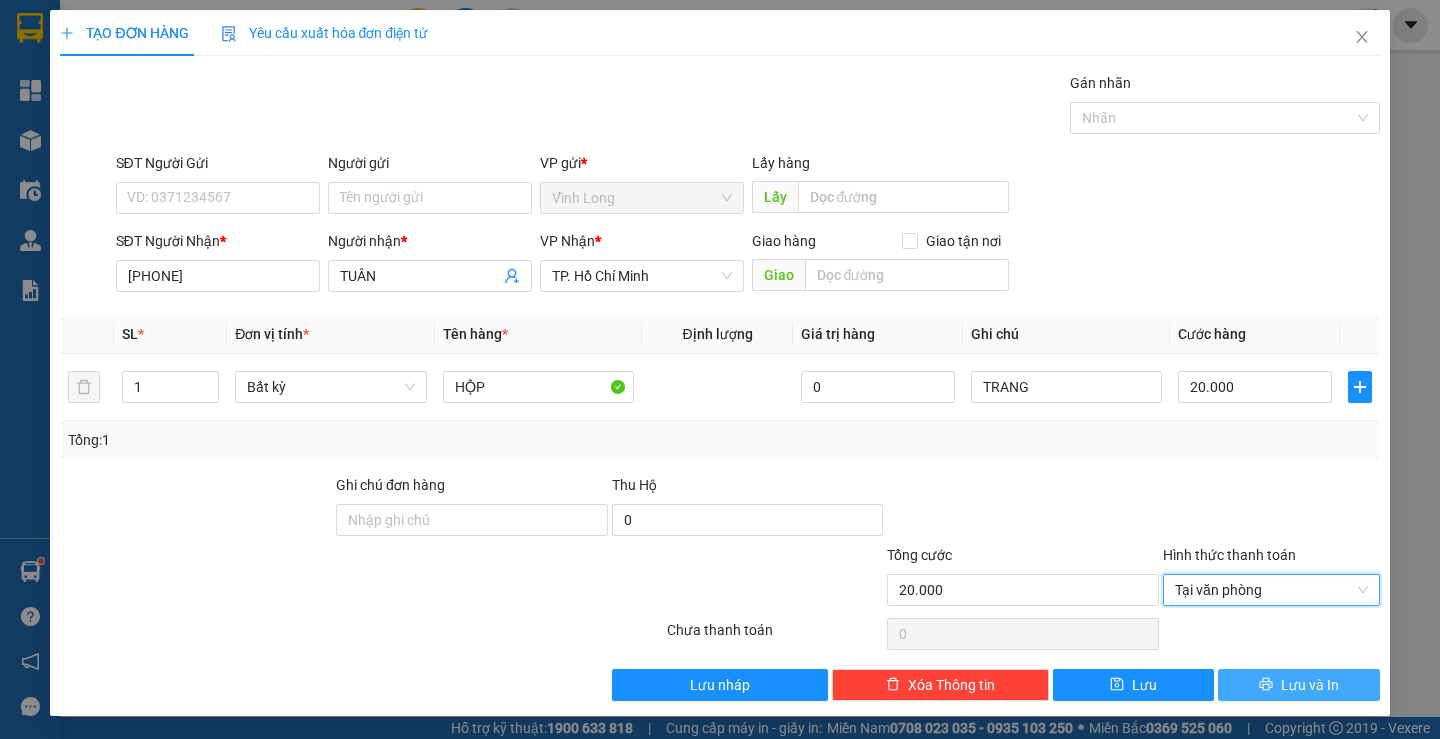 click on "Lưu và In" at bounding box center [1310, 685] 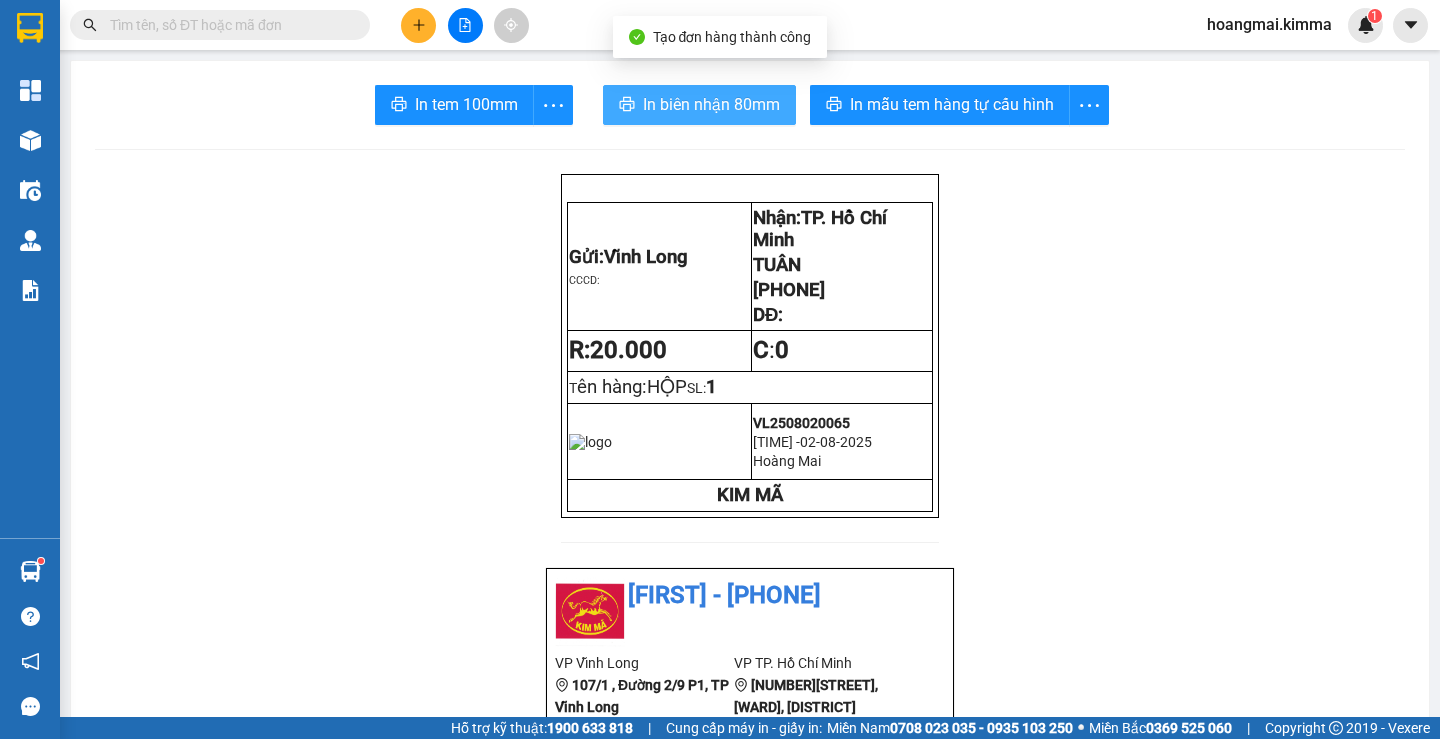 click on "In biên nhận 80mm" at bounding box center (711, 104) 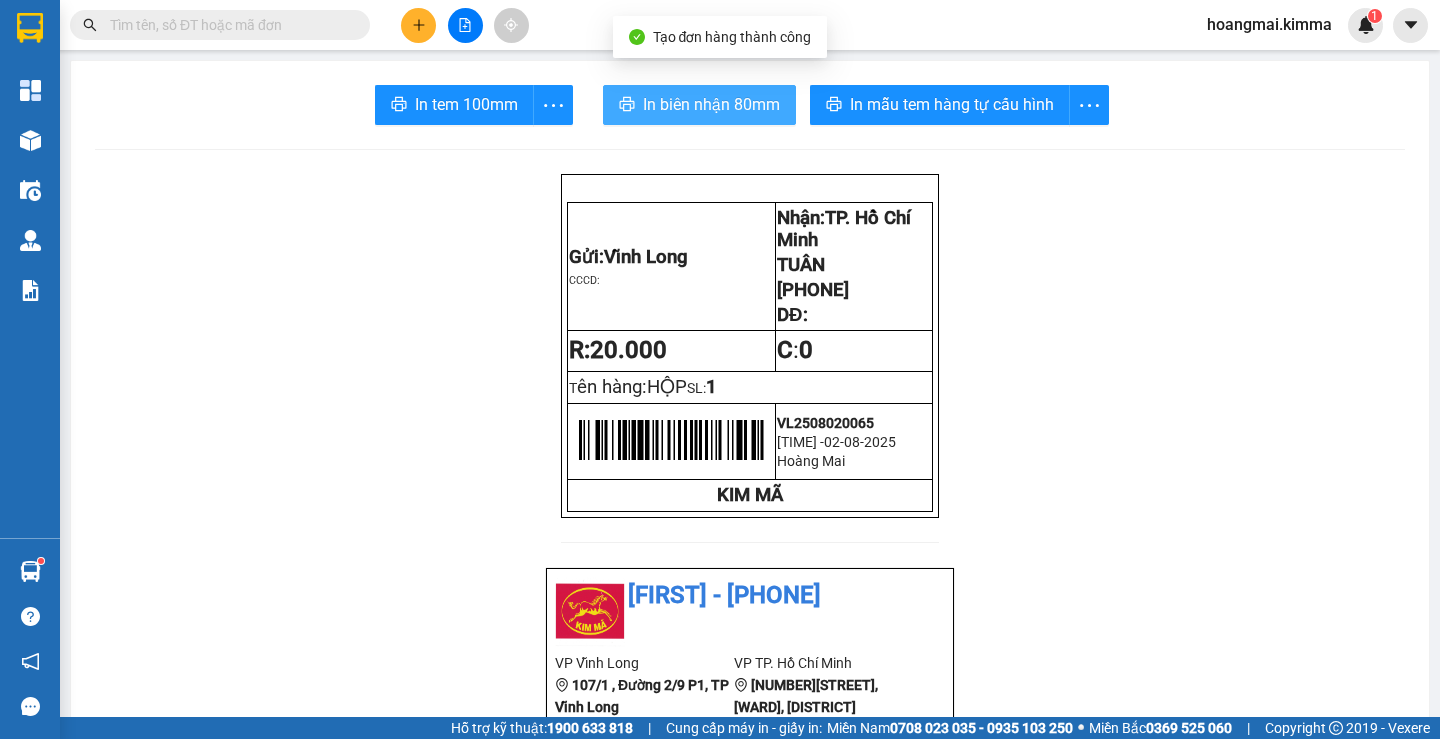 scroll, scrollTop: 0, scrollLeft: 0, axis: both 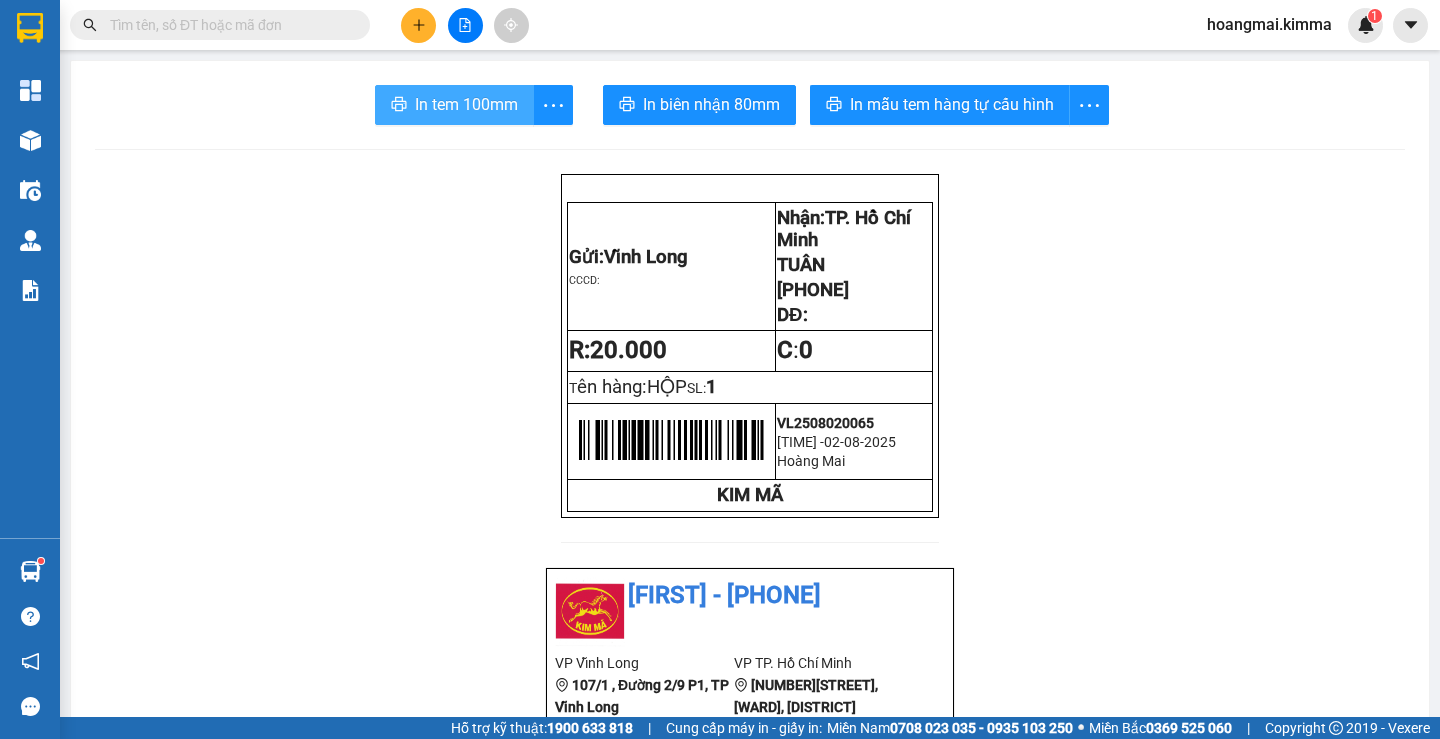 click on "In tem 100mm" at bounding box center [466, 104] 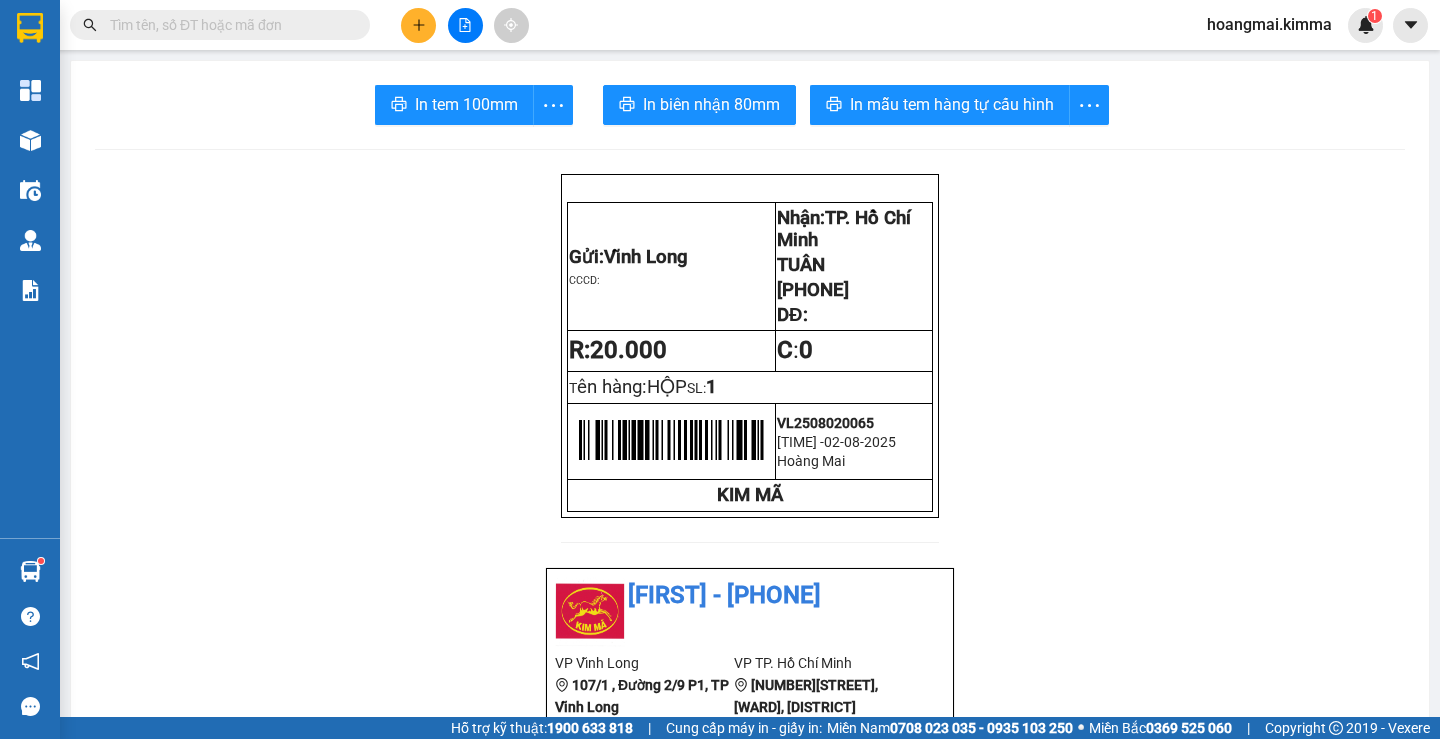 click 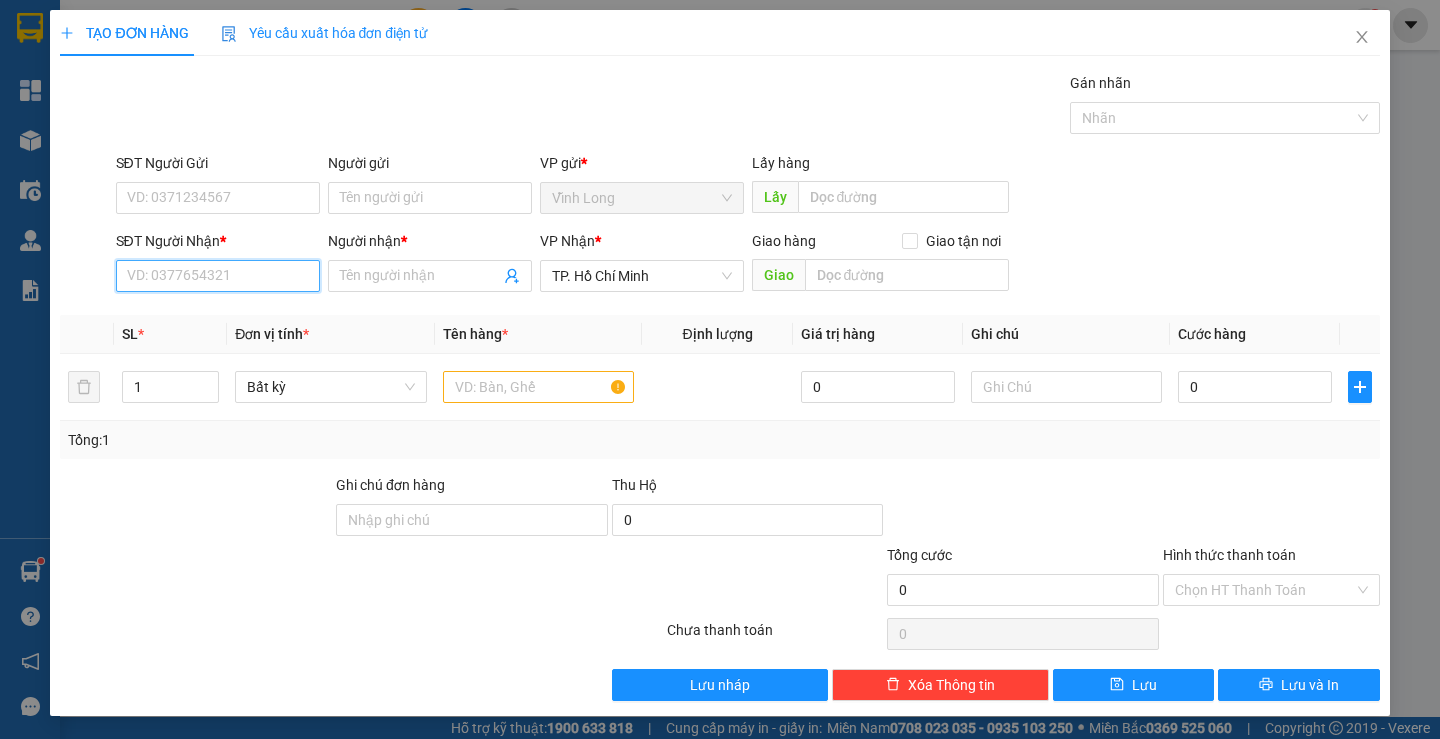 click on "SĐT Người Nhận  *" at bounding box center [218, 276] 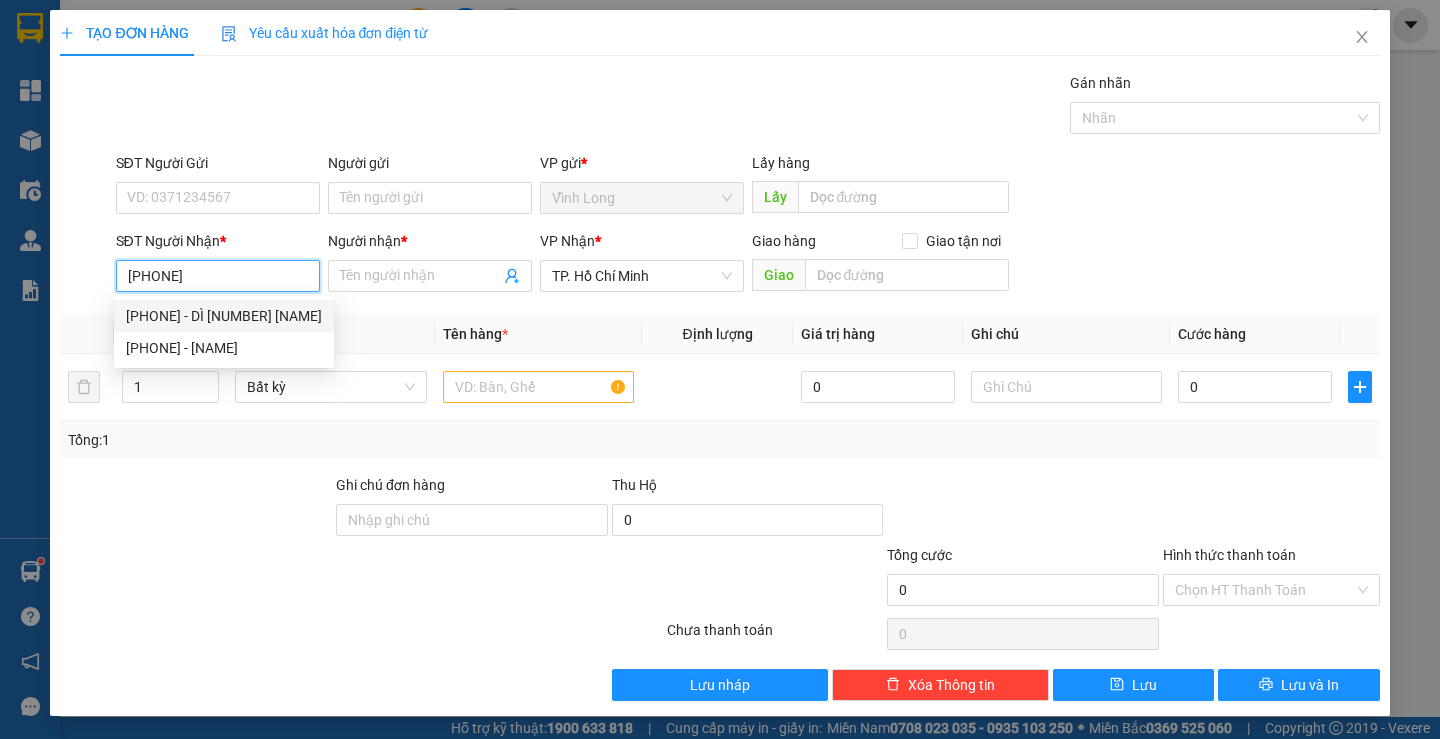click on "[PHONE] - DÌ [NUMBER] [NAME]" at bounding box center (224, 316) 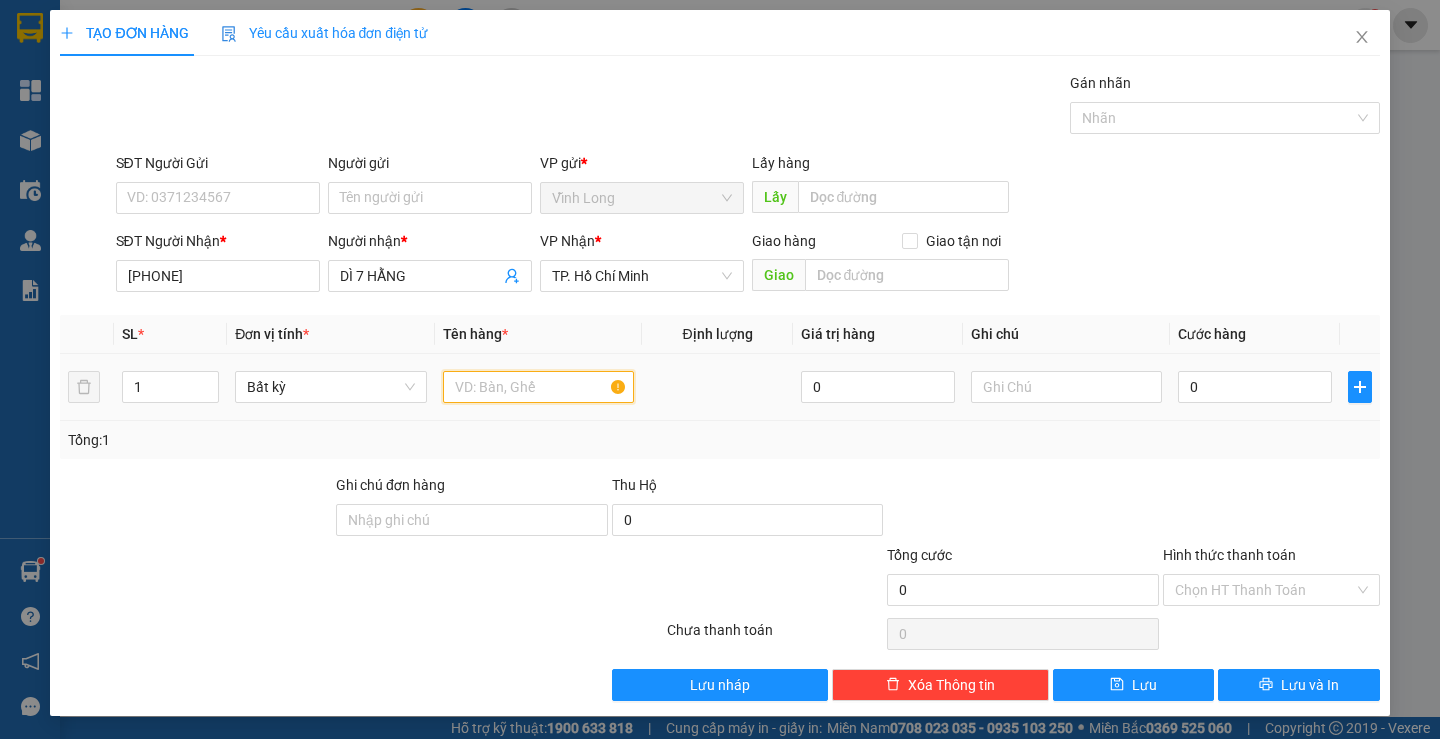 click at bounding box center [538, 387] 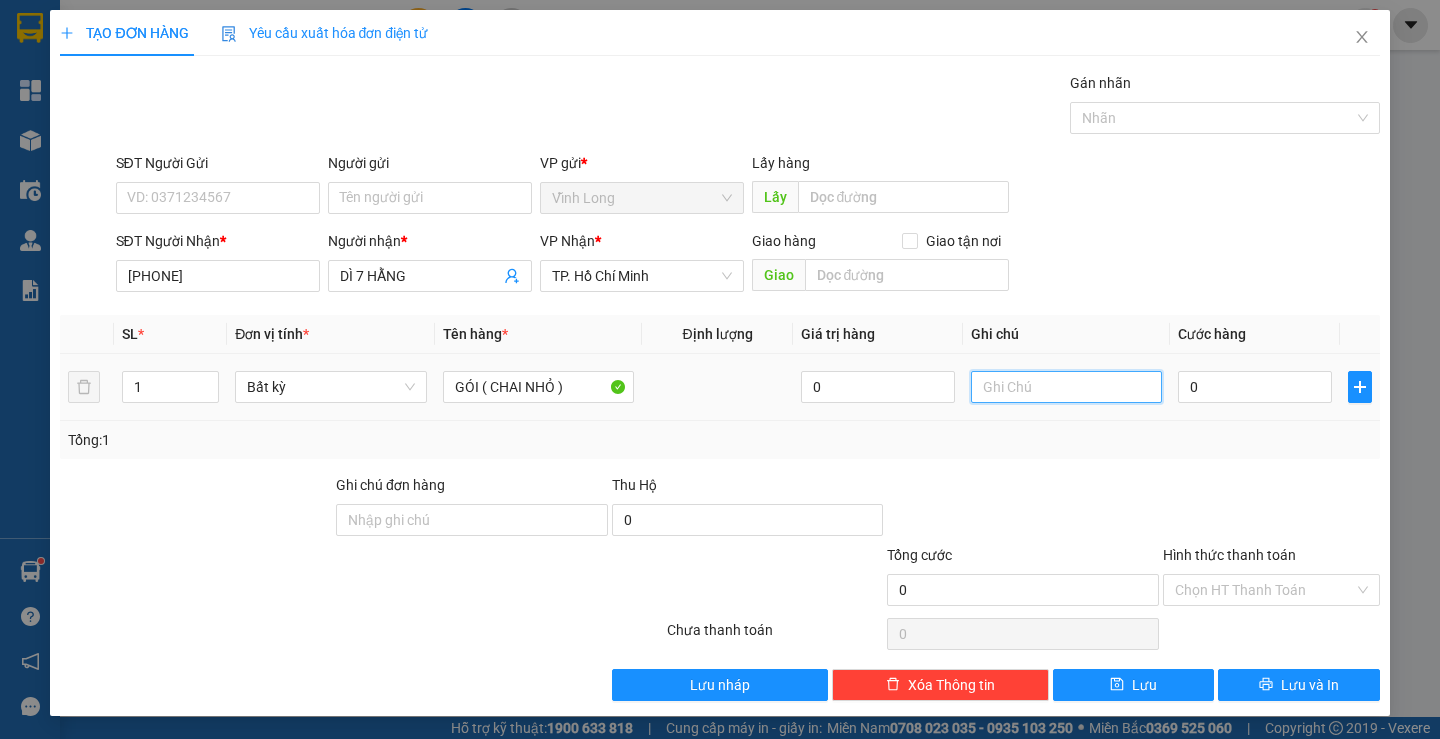 click at bounding box center (1066, 387) 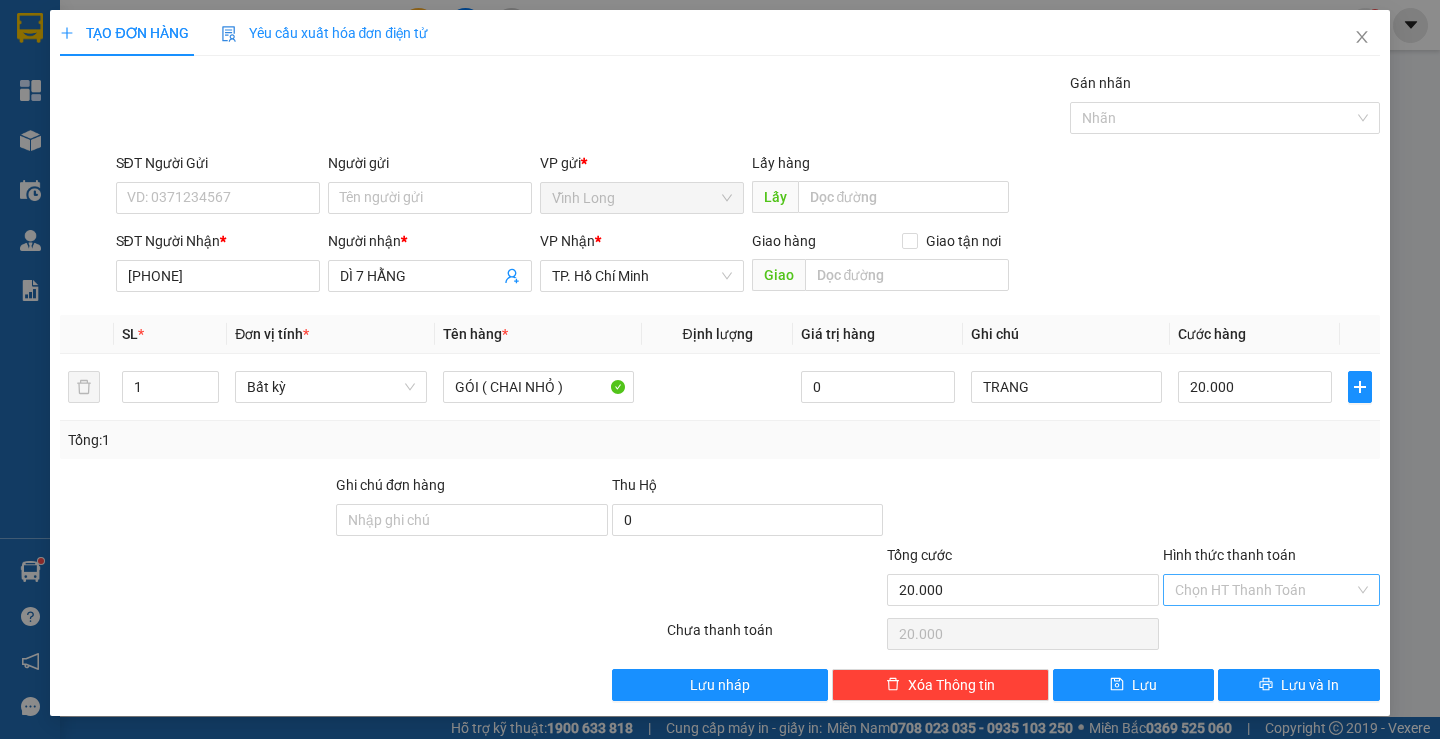drag, startPoint x: 1258, startPoint y: 572, endPoint x: 1265, endPoint y: 584, distance: 13.892444 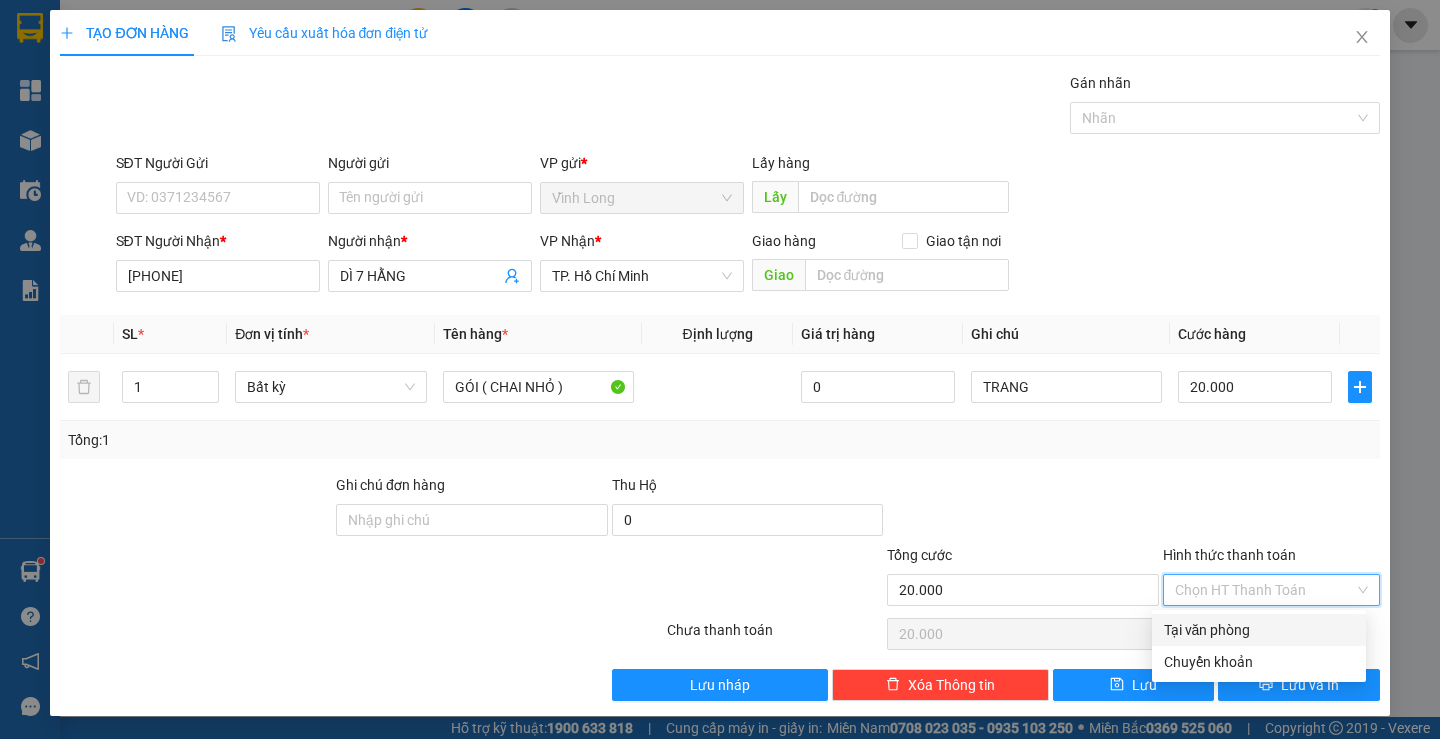 click on "Tại văn phòng" at bounding box center (1259, 630) 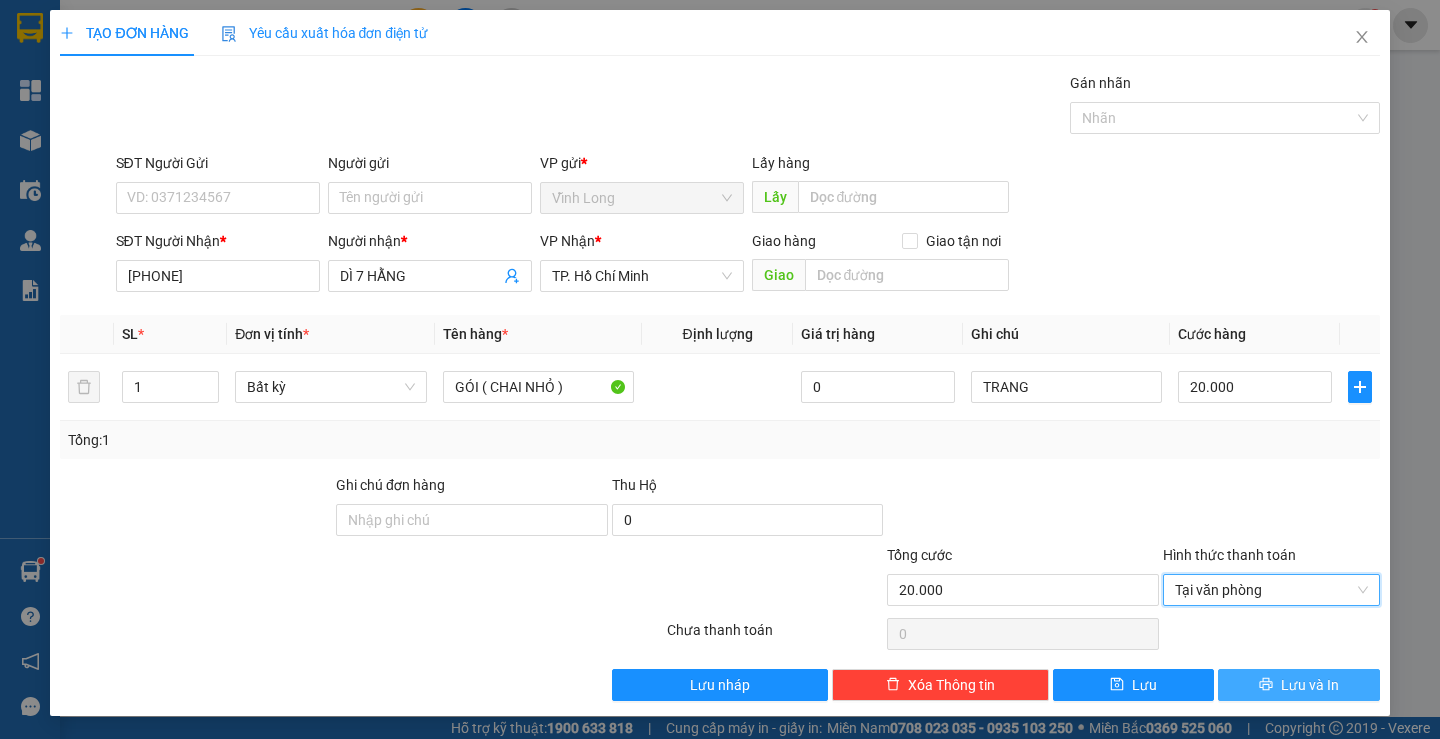 click on "Lưu và In" at bounding box center (1298, 685) 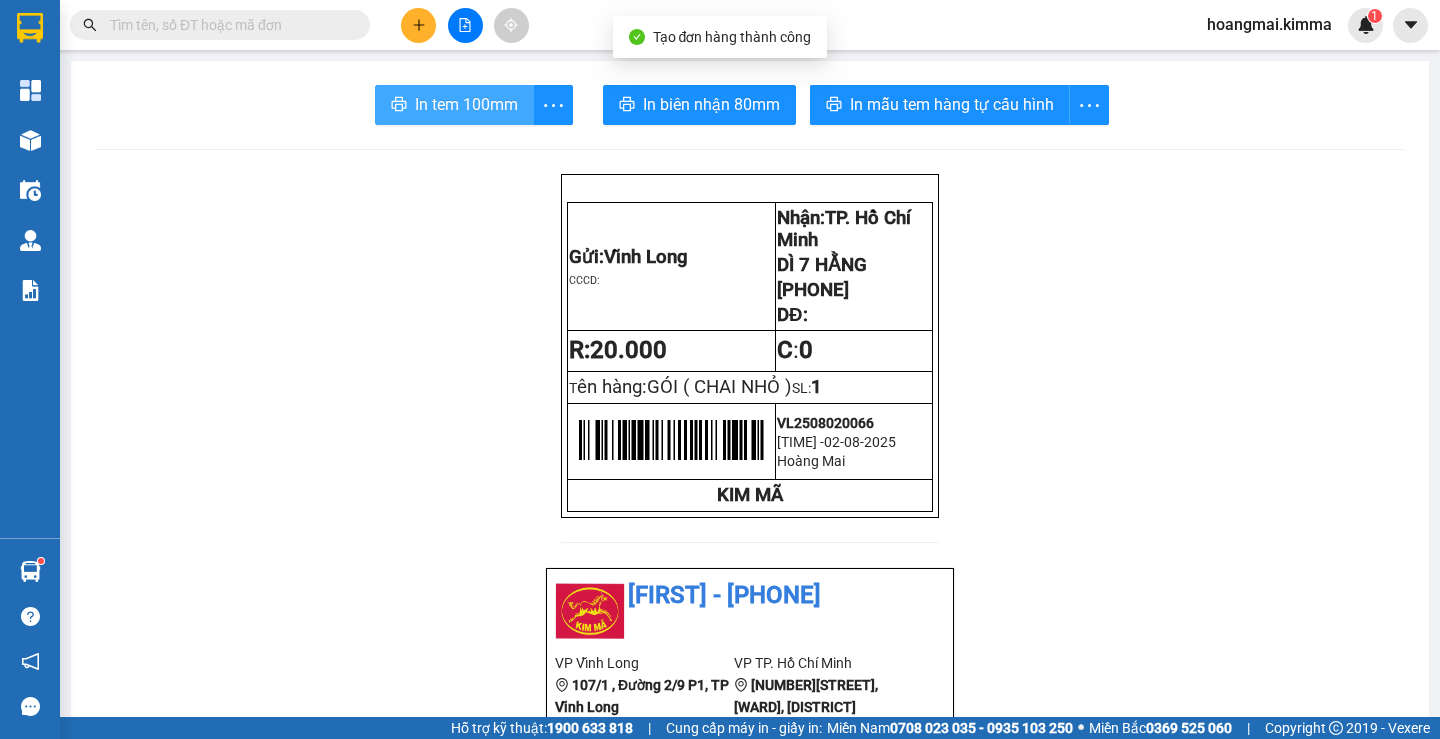 click on "In tem 100mm" at bounding box center (466, 104) 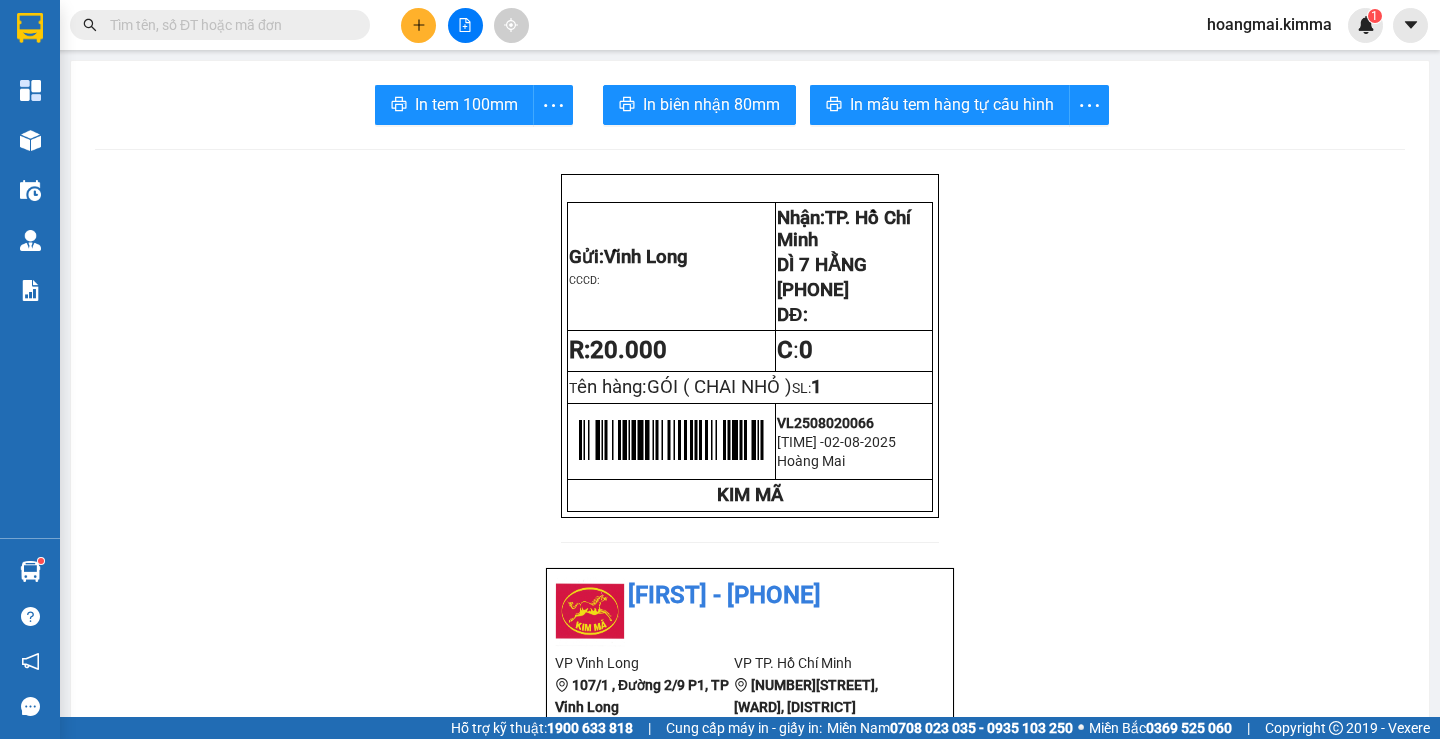 click 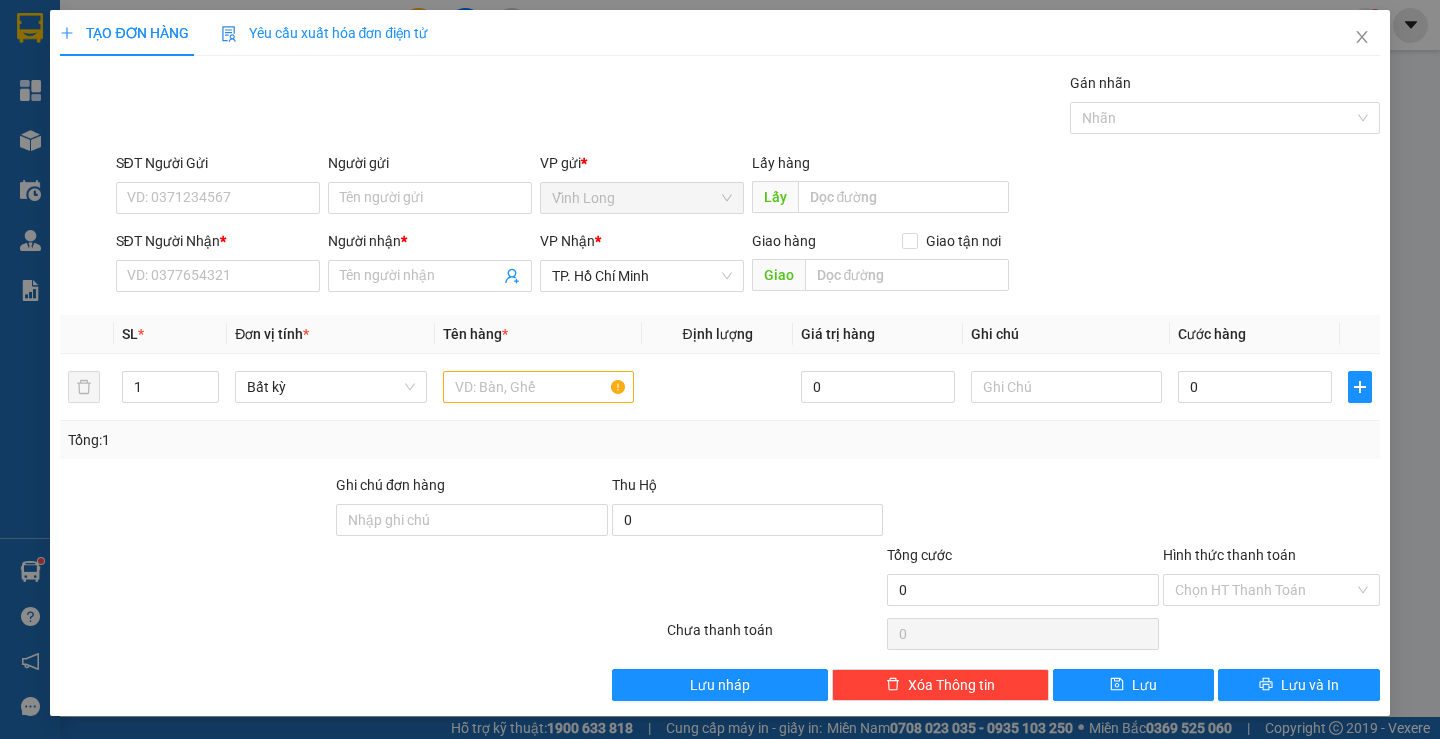 click on "SĐT Người Nhận  * VD: 0377654321" at bounding box center [218, 265] 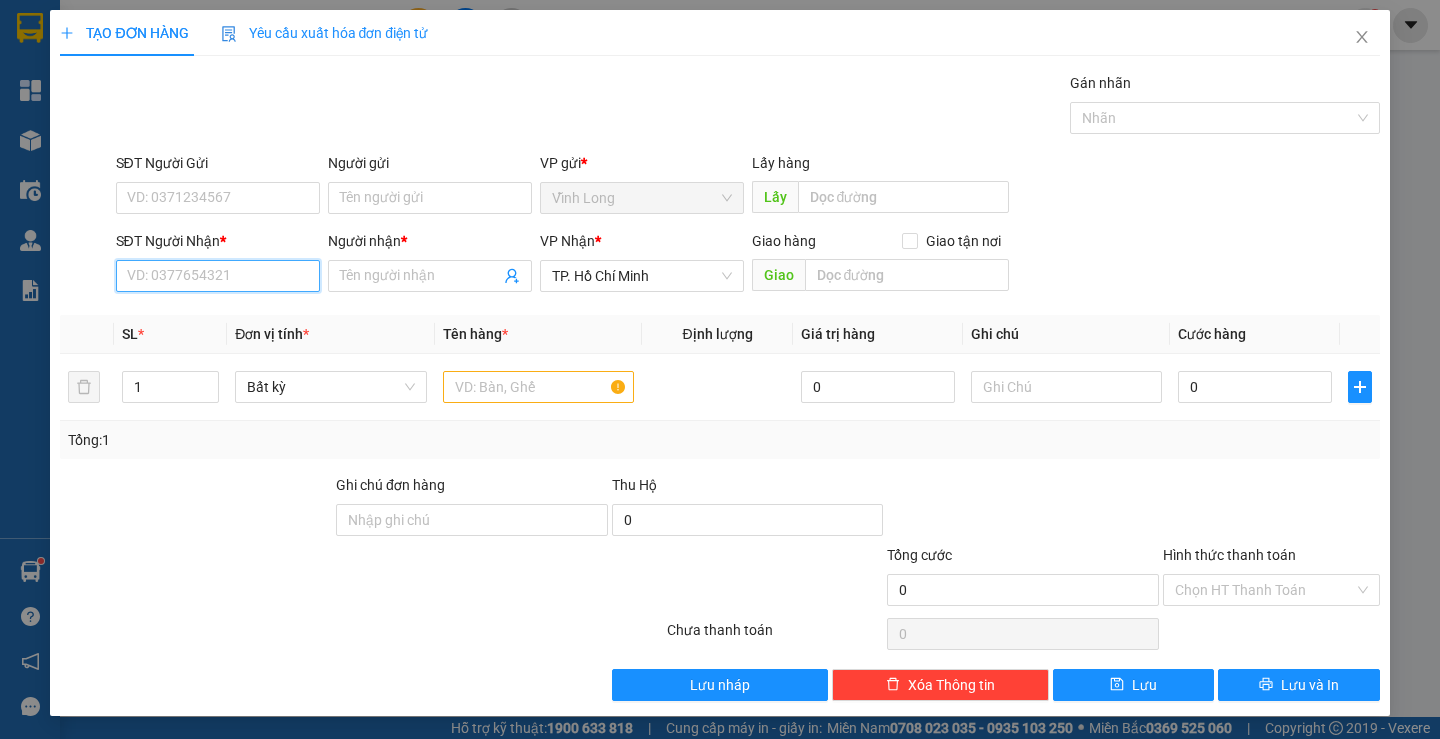 click on "SĐT Người Nhận  *" at bounding box center [218, 276] 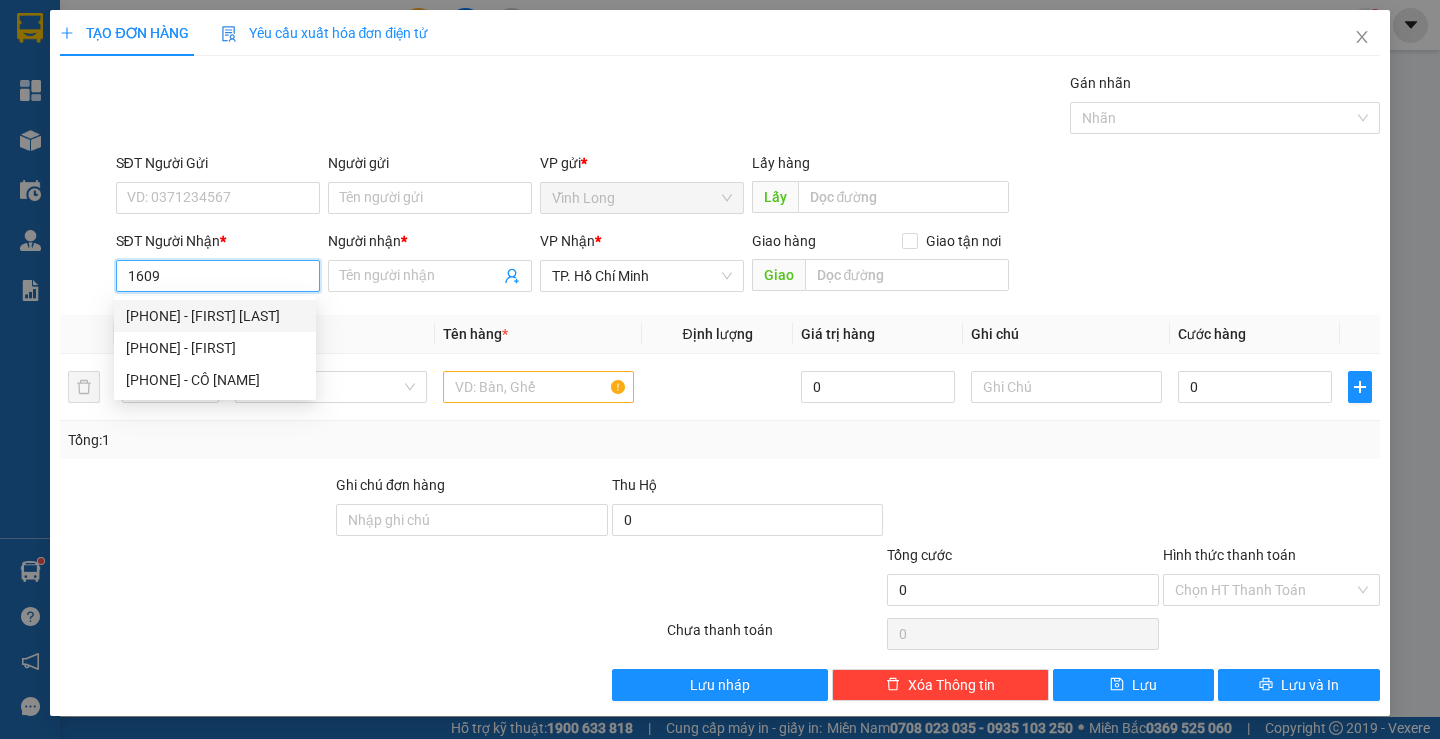 click on "[PHONE] - [FIRST] [LAST]" at bounding box center [215, 316] 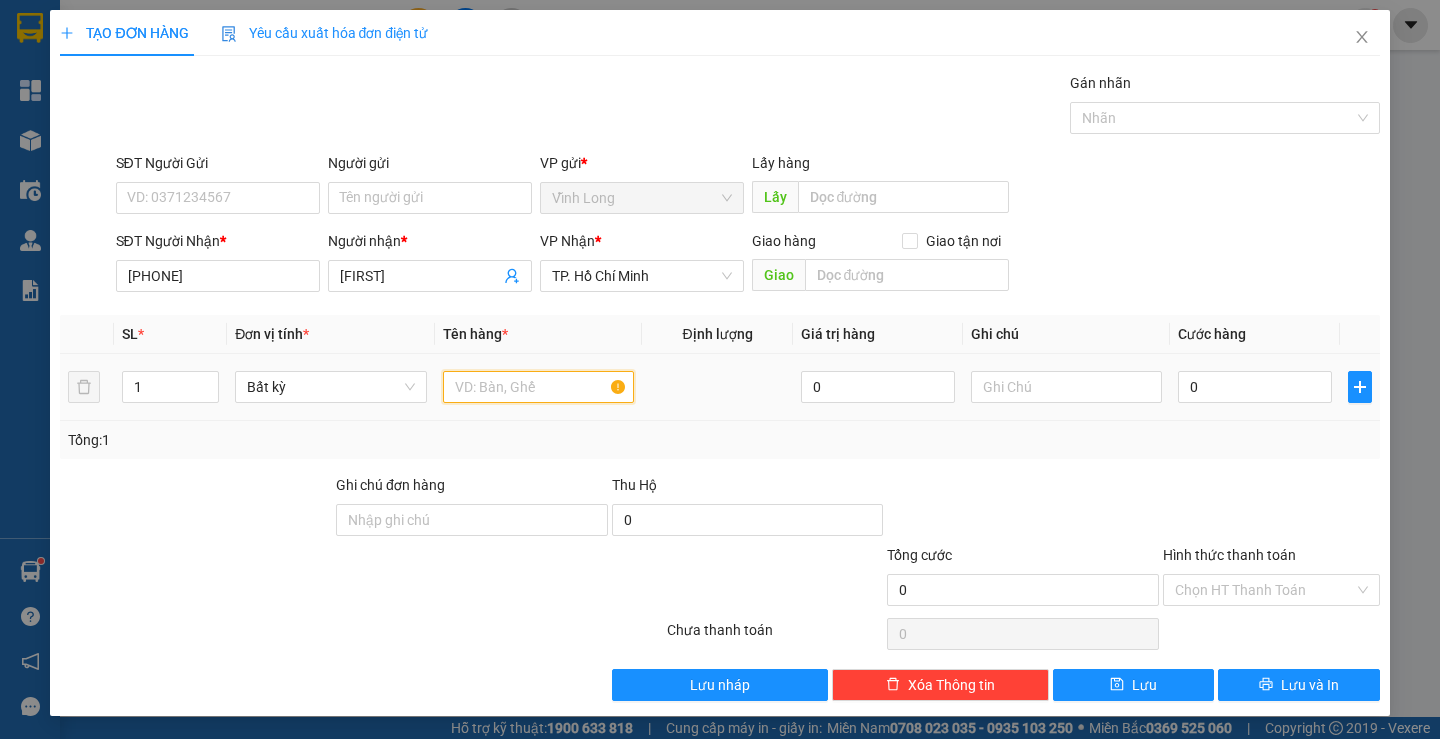 click at bounding box center (538, 387) 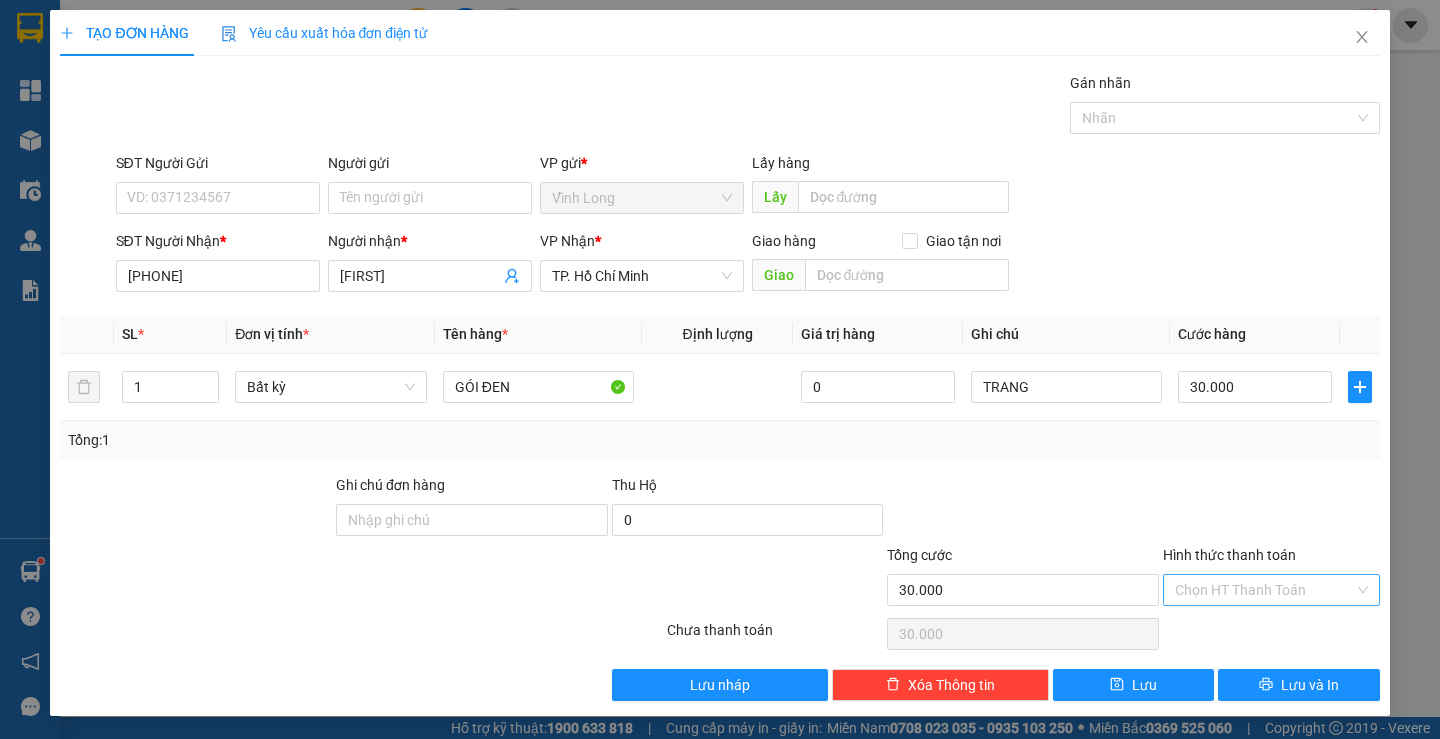drag, startPoint x: 1247, startPoint y: 566, endPoint x: 1236, endPoint y: 585, distance: 21.954498 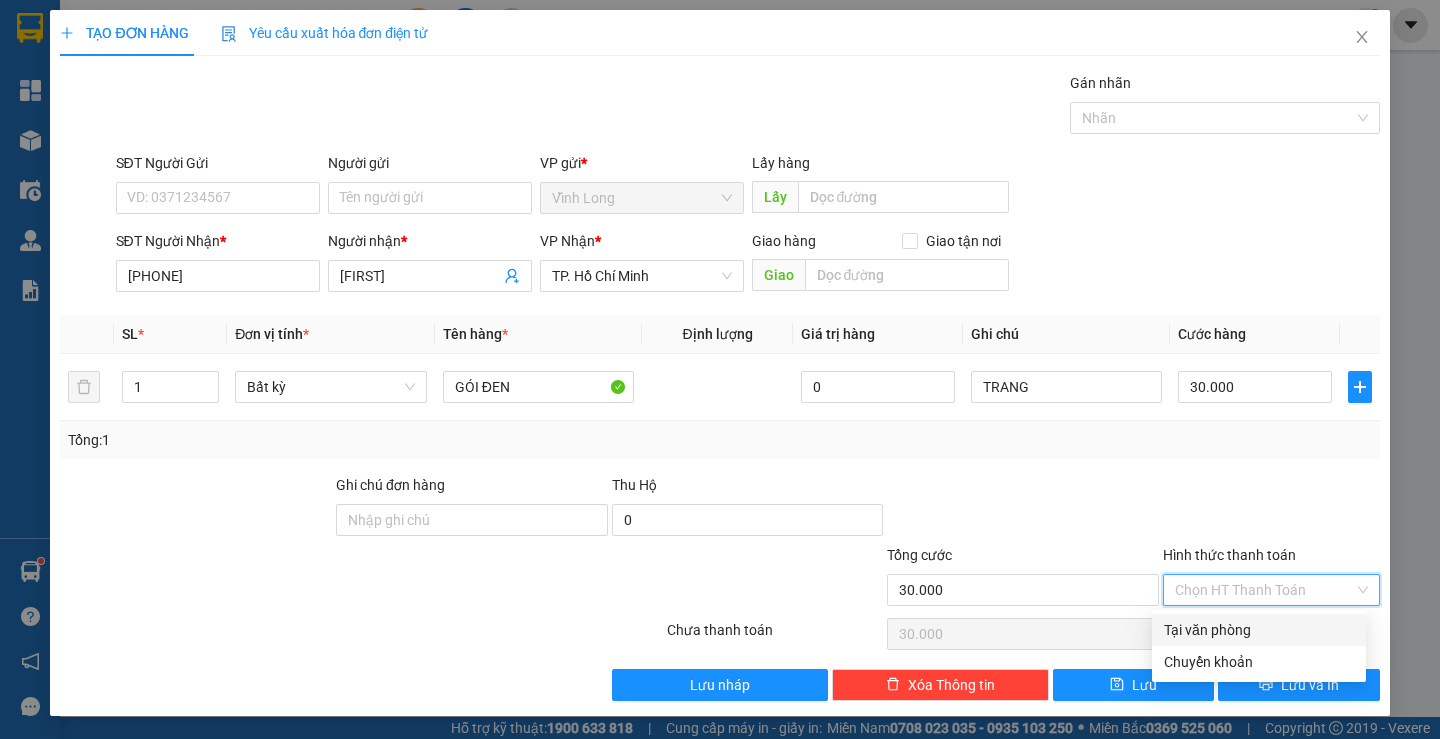 click on "Tại văn phòng" at bounding box center (1259, 630) 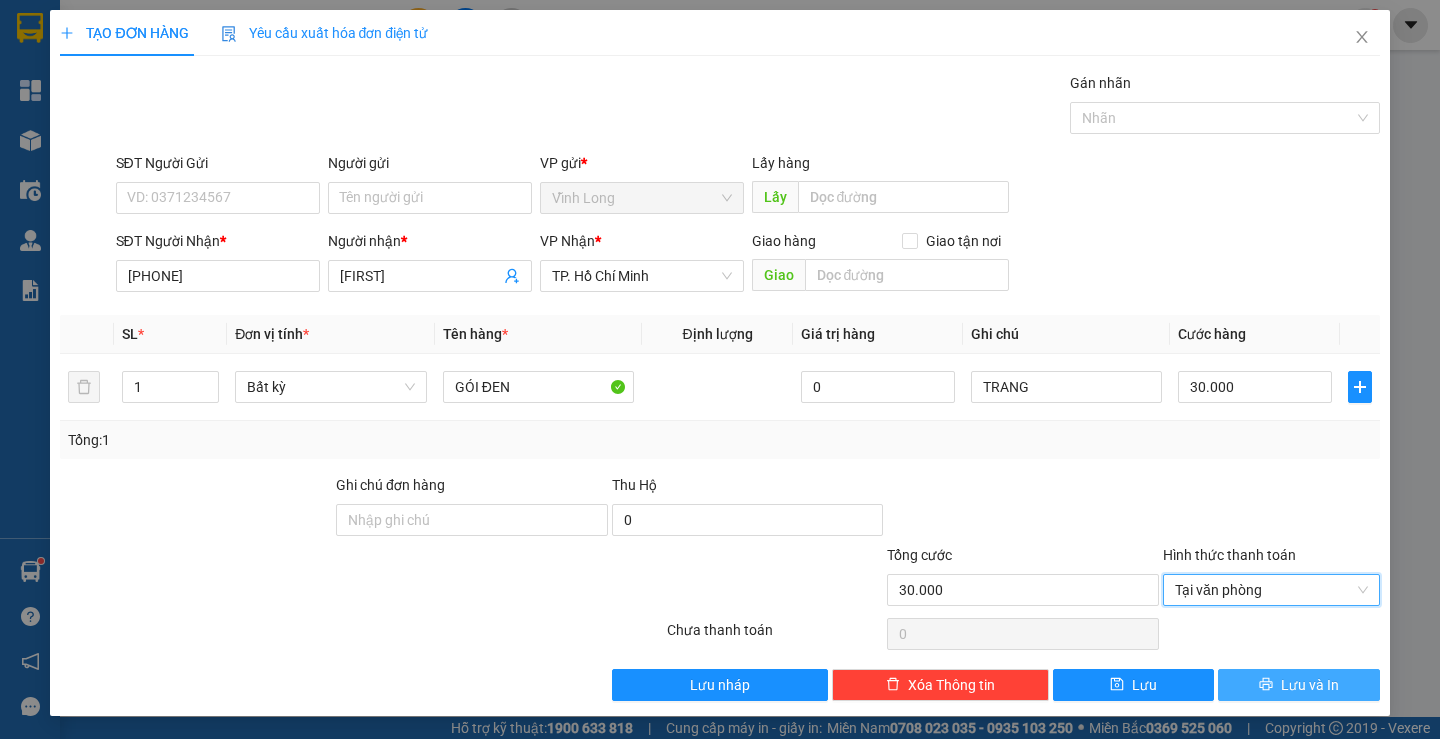 click 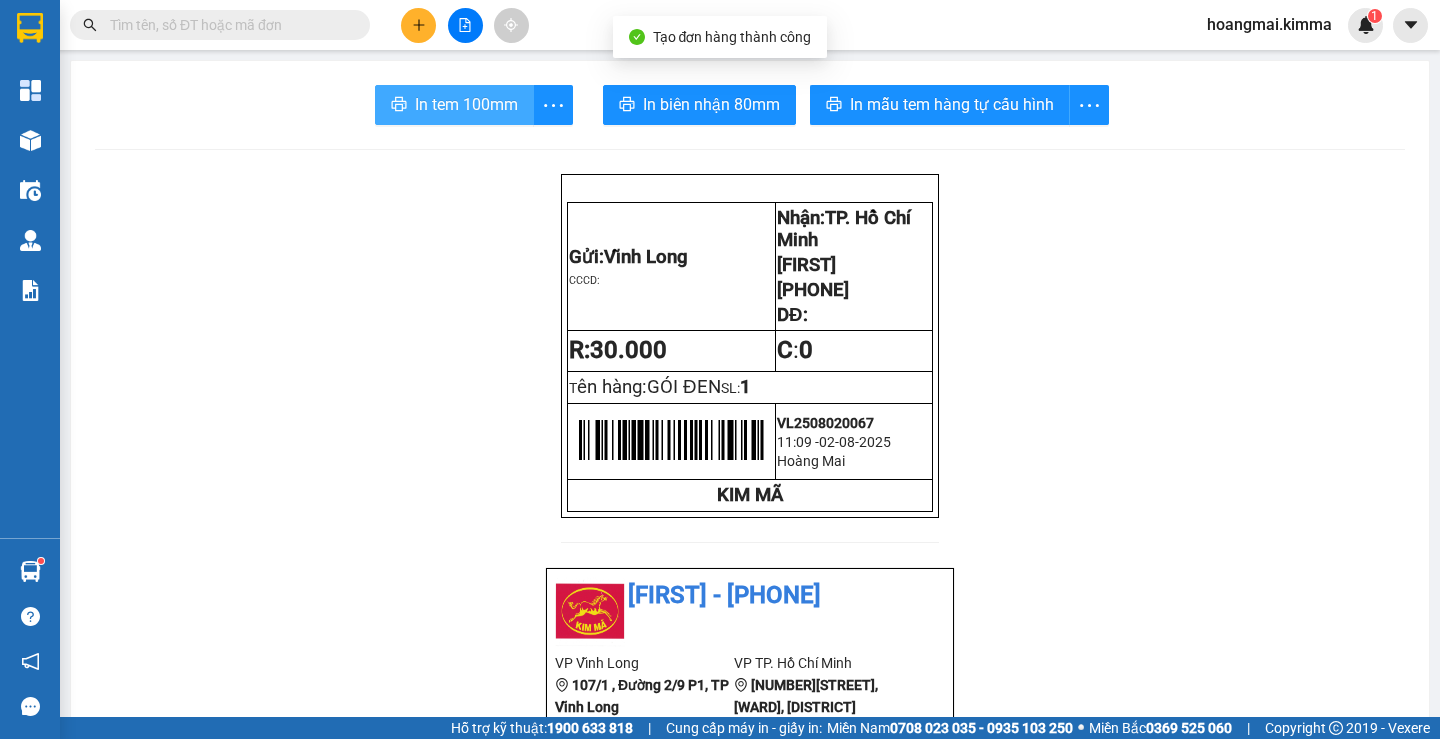 click on "In tem 100mm" at bounding box center [466, 104] 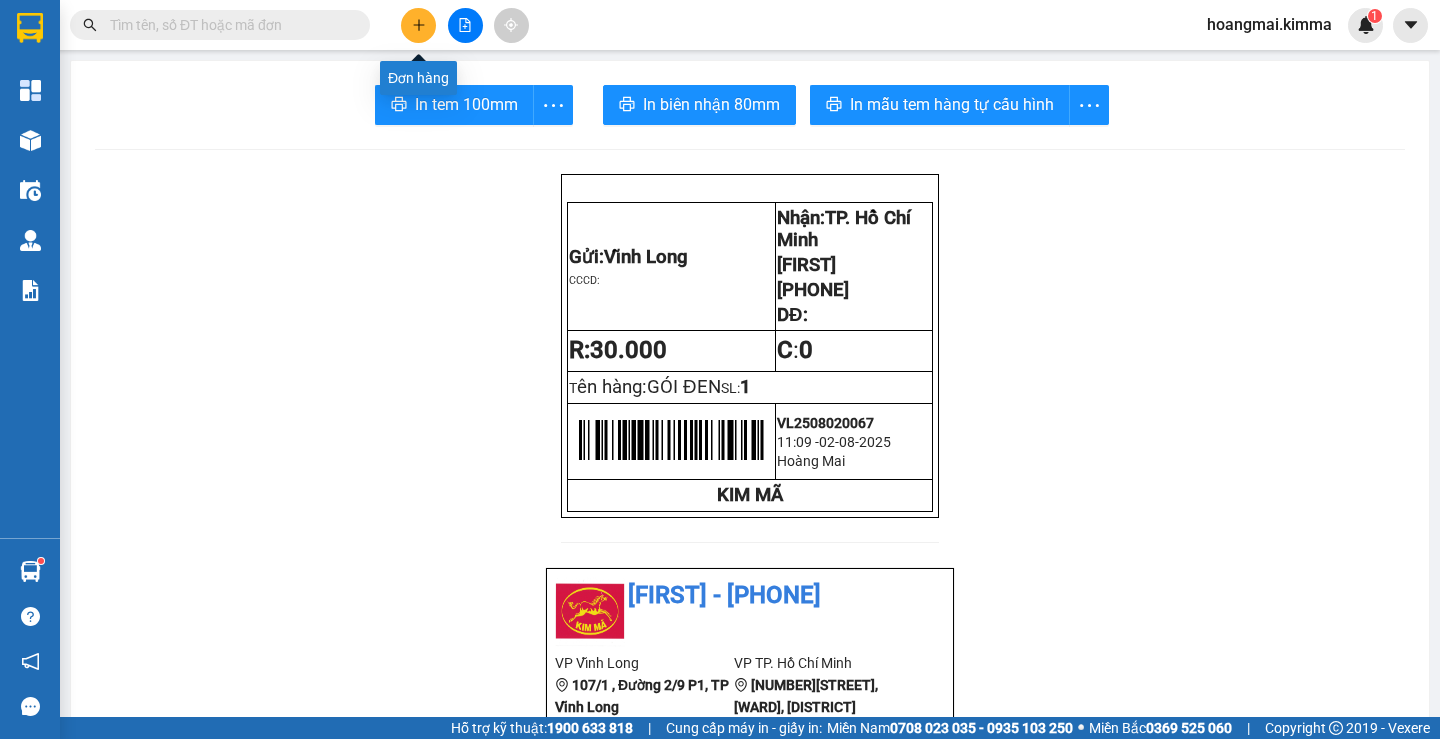 click 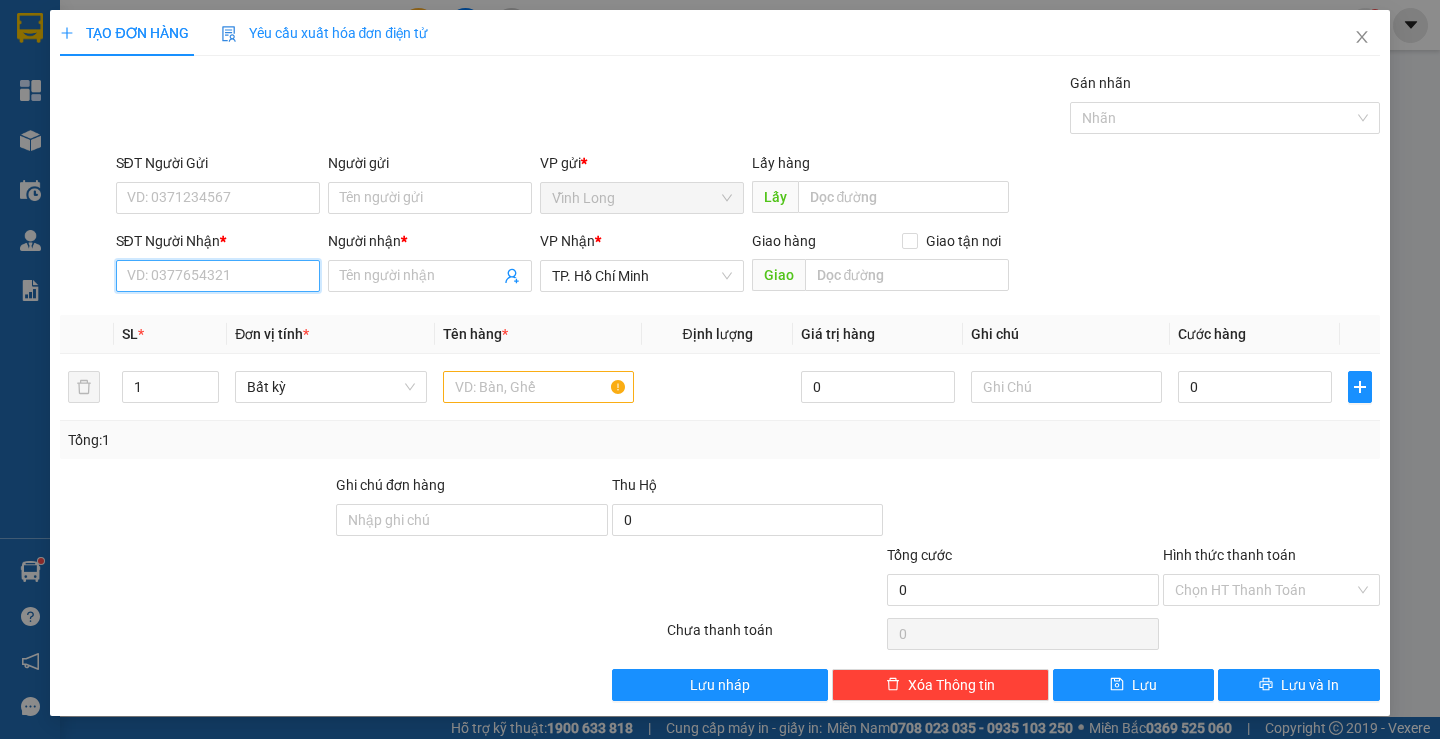 click on "SĐT Người Nhận  *" at bounding box center [218, 276] 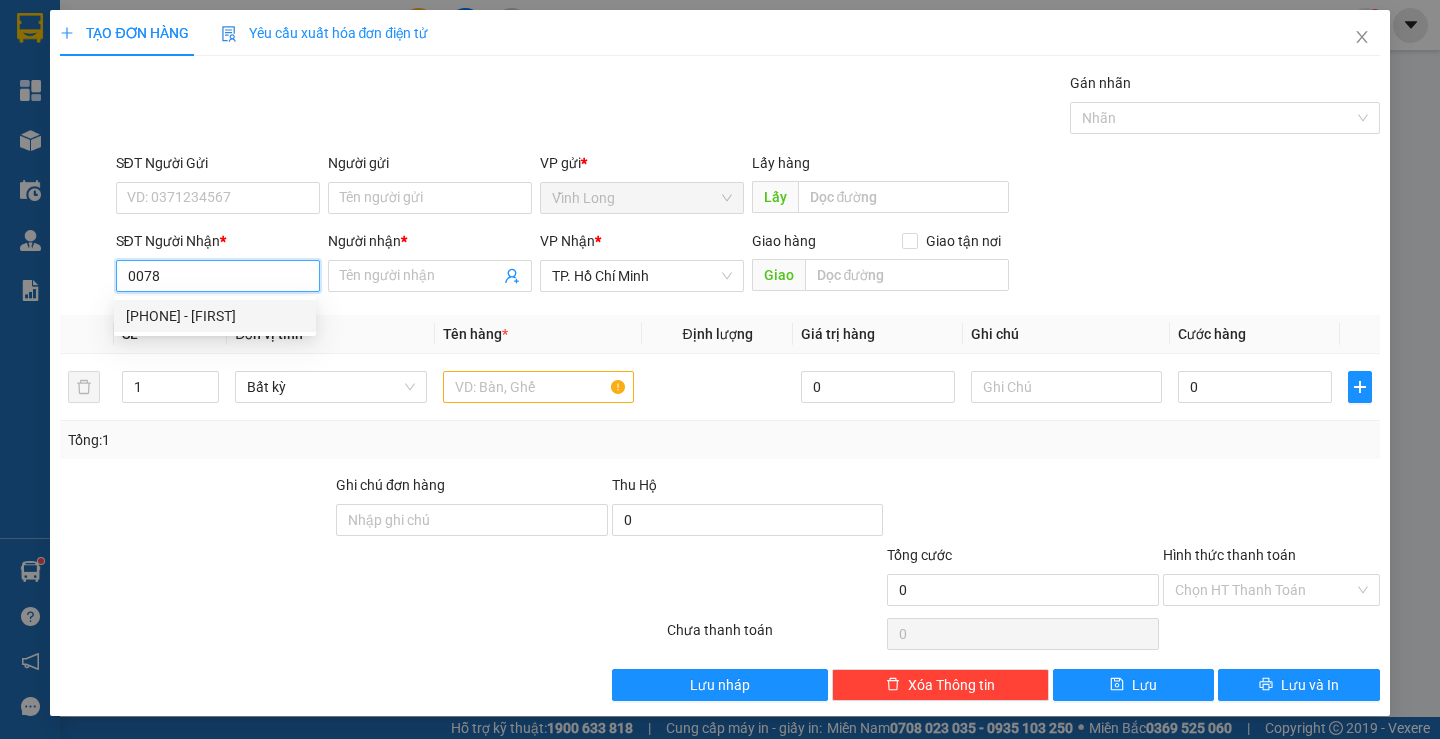 click on "[PHONE] - [FIRST]" at bounding box center [215, 316] 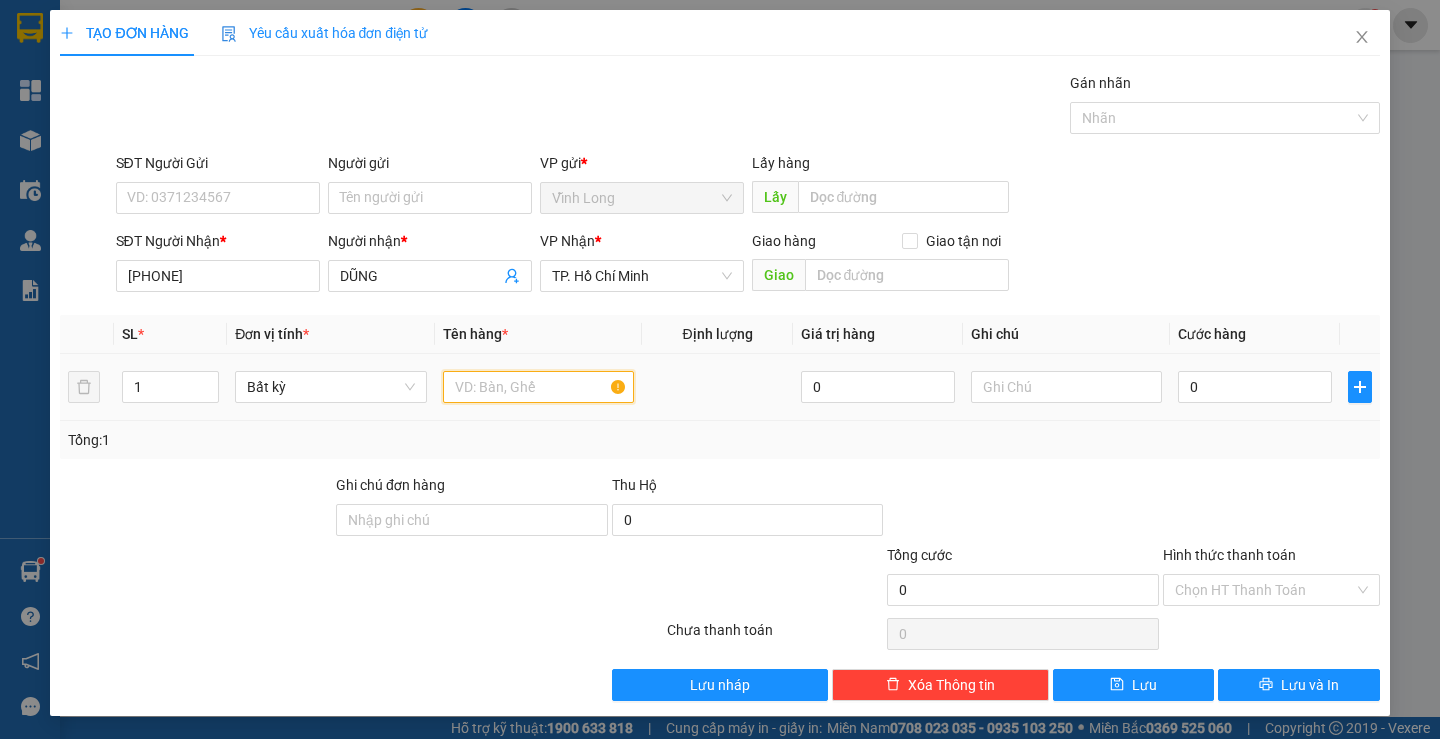 click at bounding box center (538, 387) 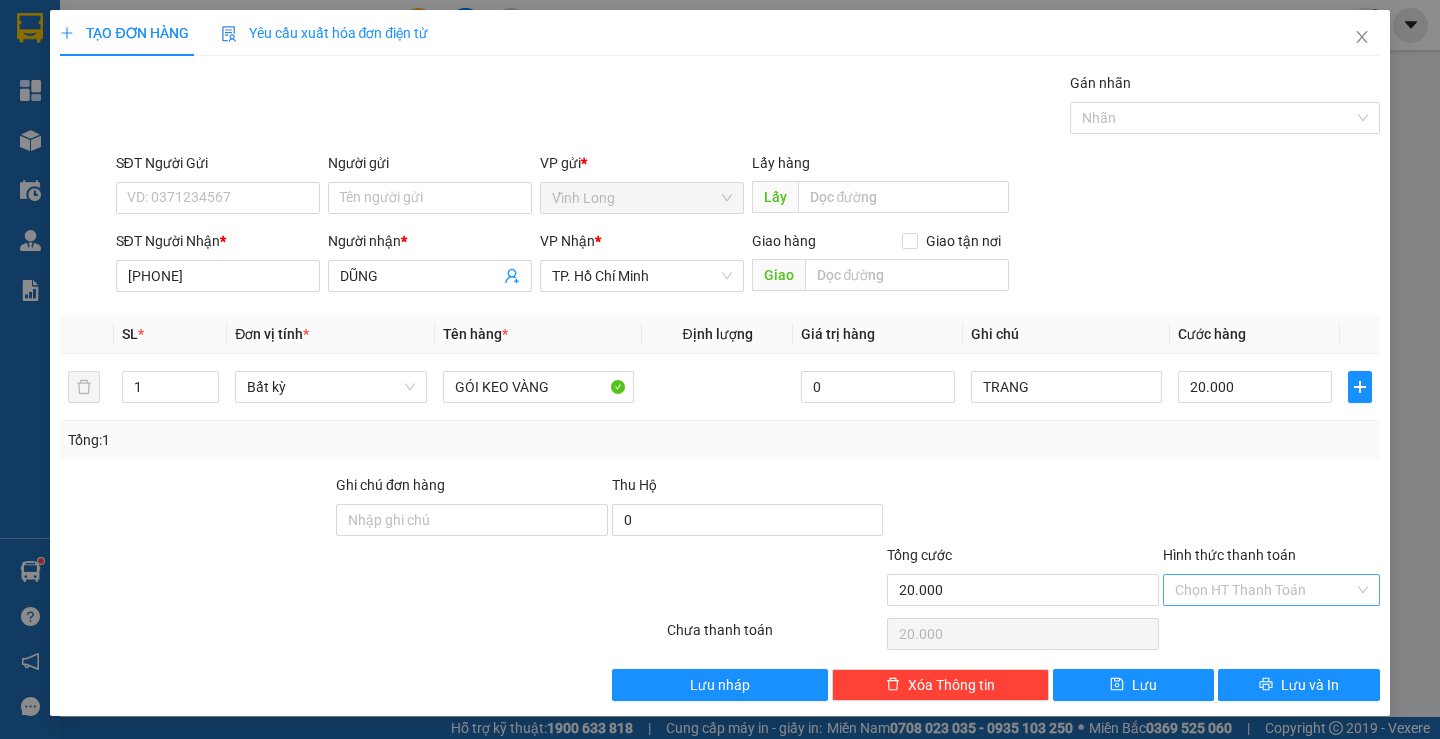click on "Hình thức thanh toán" at bounding box center [1264, 590] 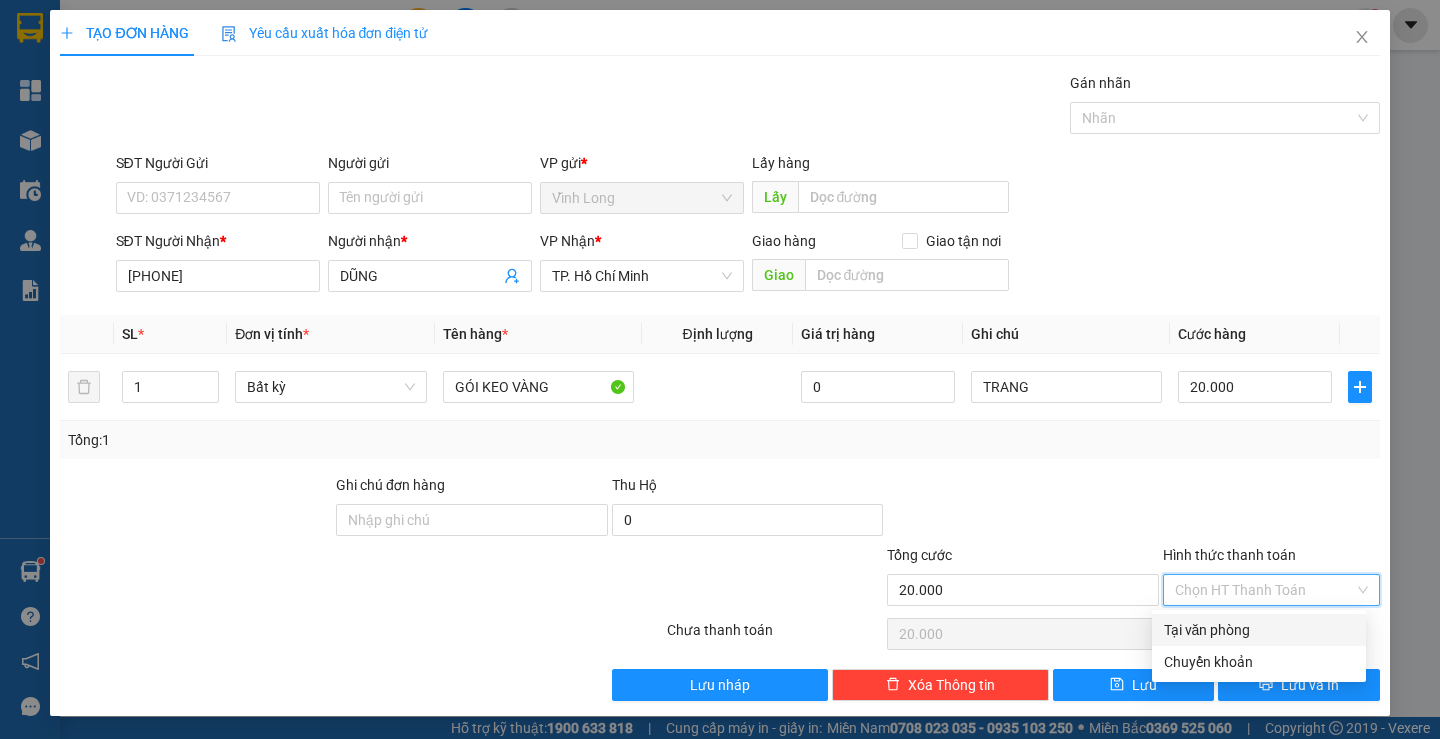 click on "Tại văn phòng" at bounding box center (1259, 630) 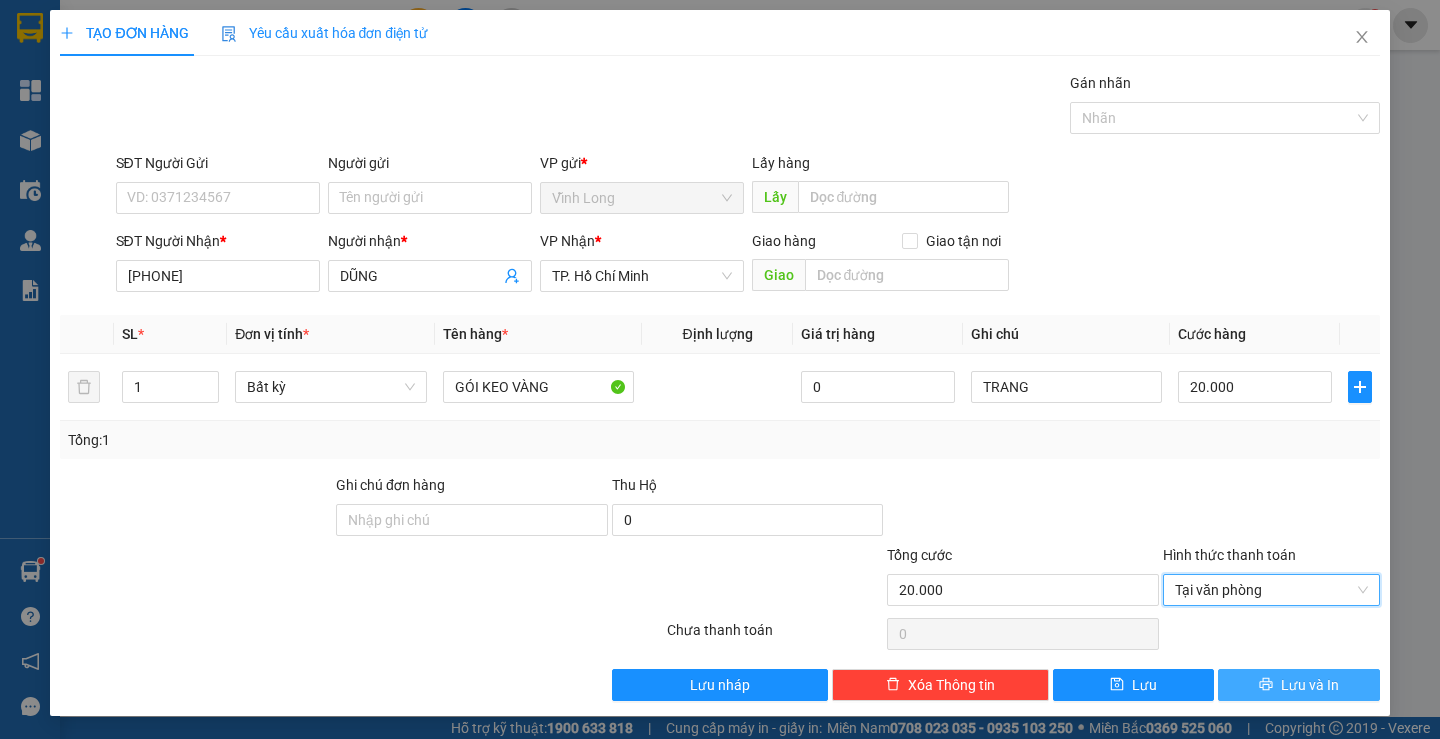 click on "Lưu và In" at bounding box center [1298, 685] 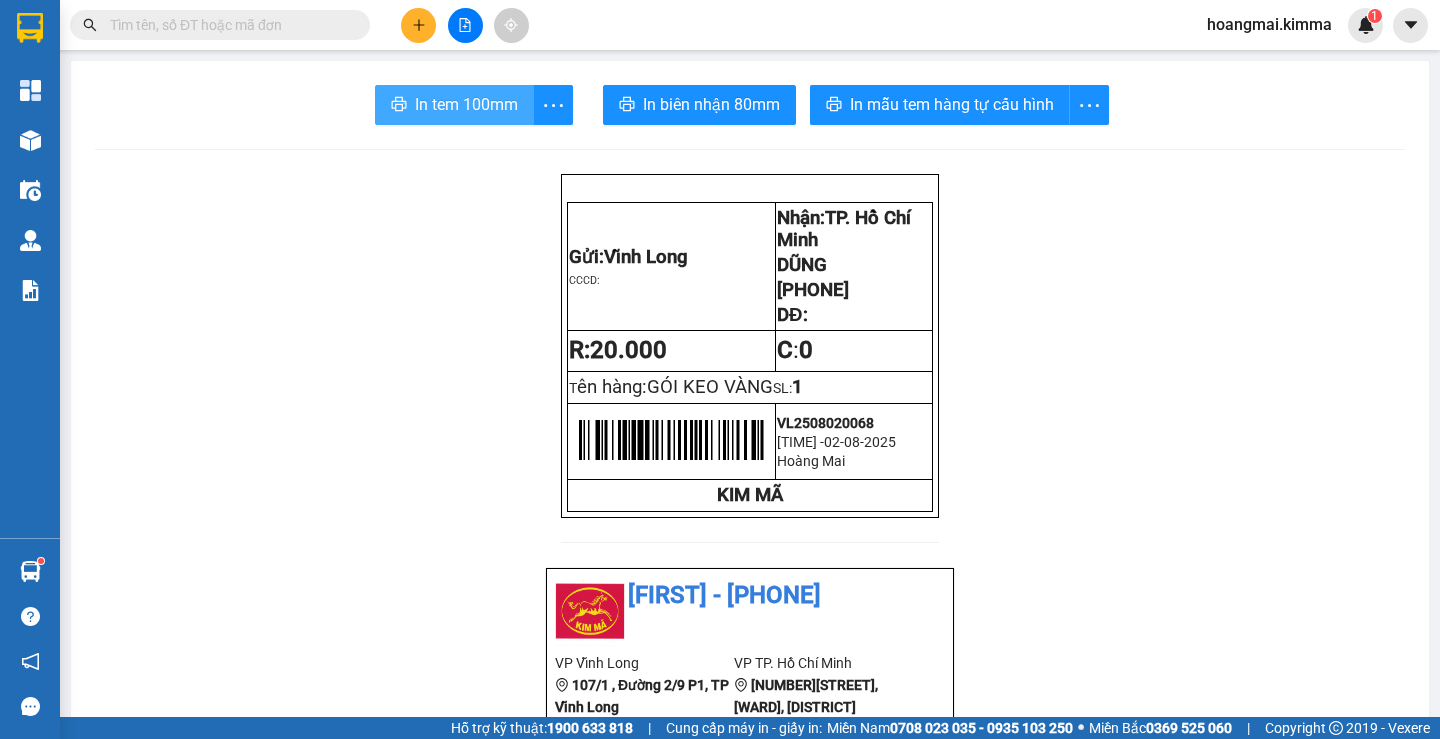 click on "In tem 100mm" at bounding box center [466, 104] 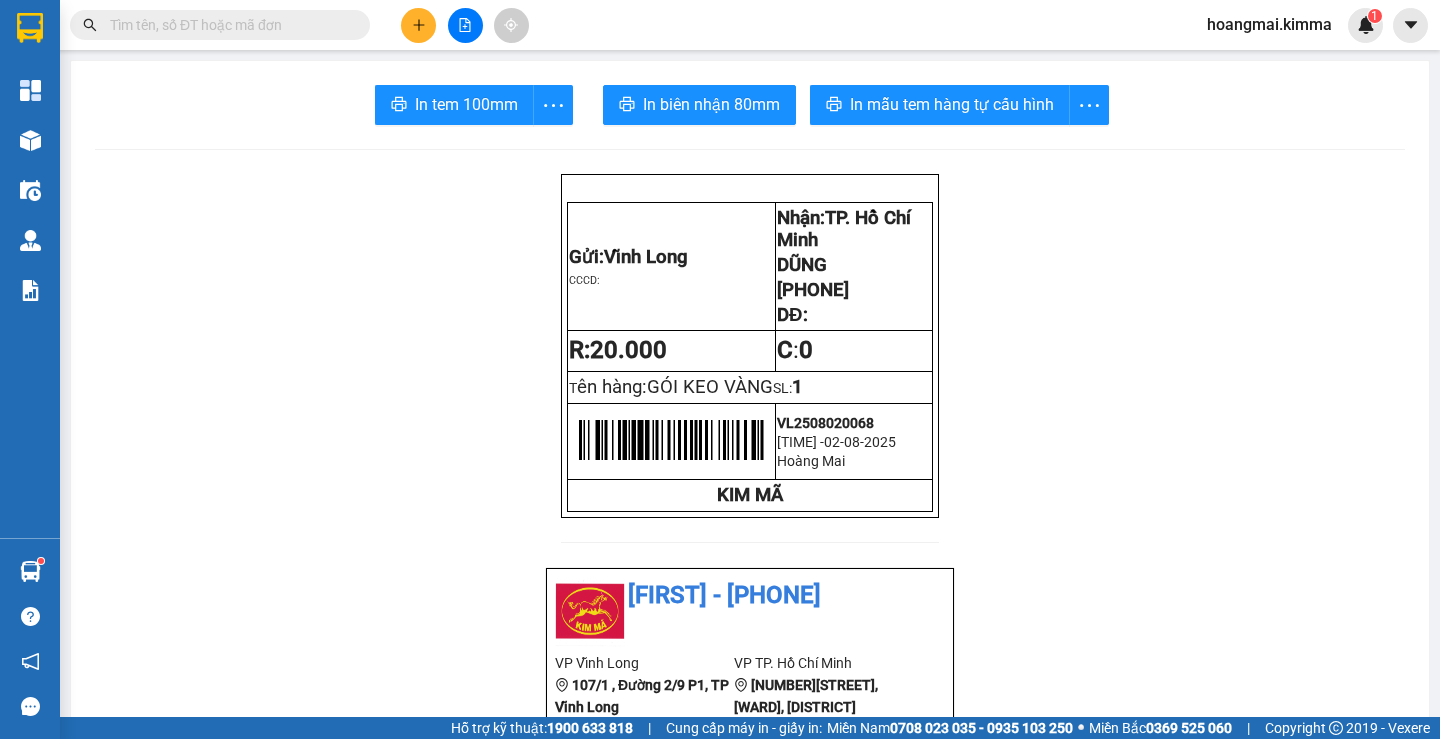 click 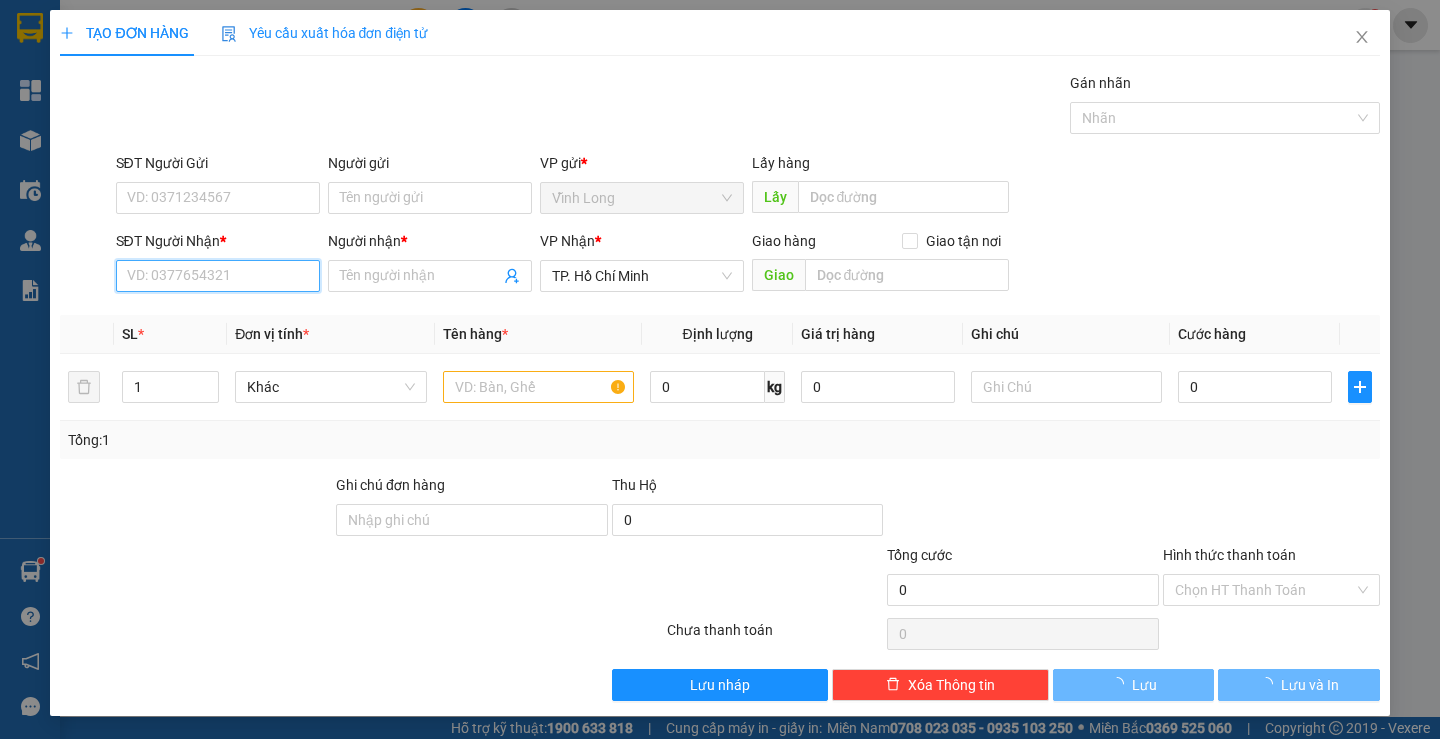 click on "SĐT Người Nhận  *" at bounding box center (218, 276) 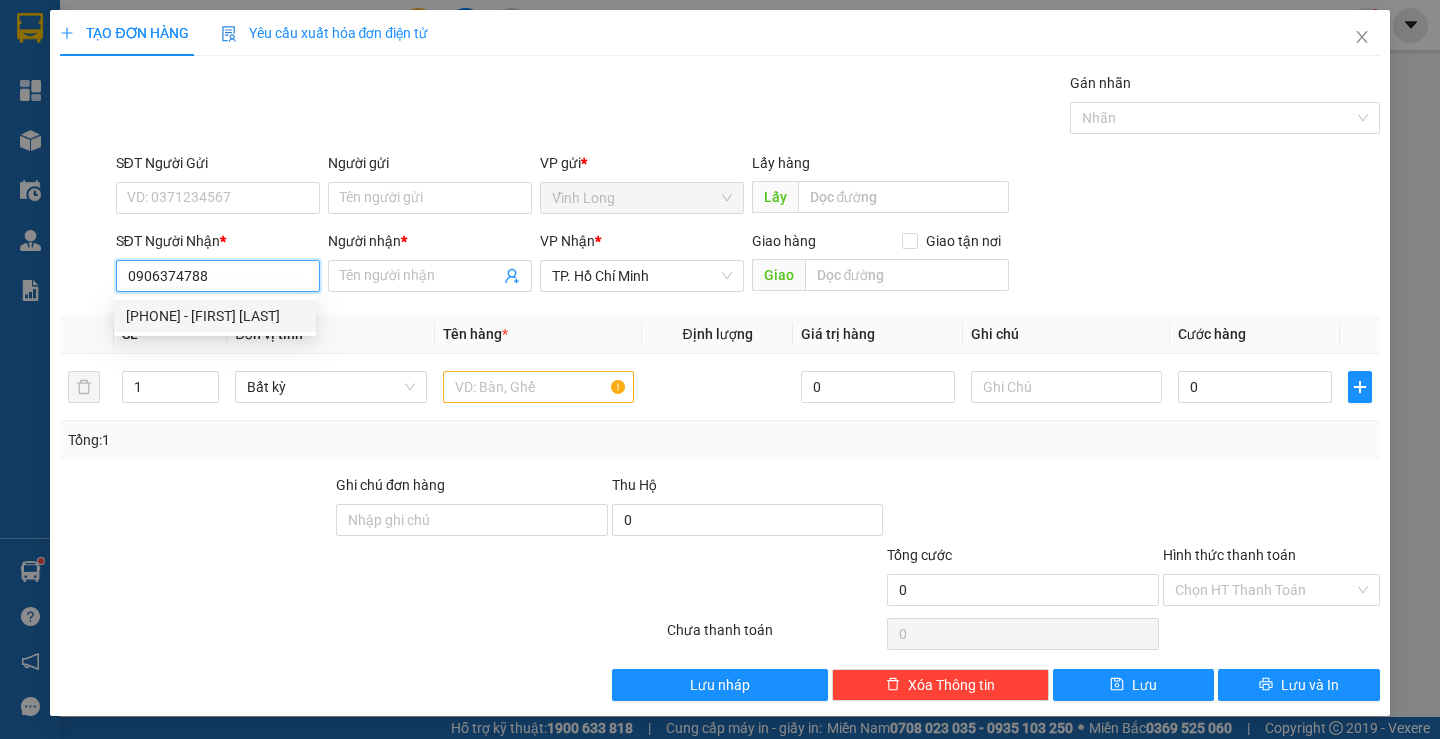click on "[PHONE] - [FIRST] [LAST]" at bounding box center [215, 316] 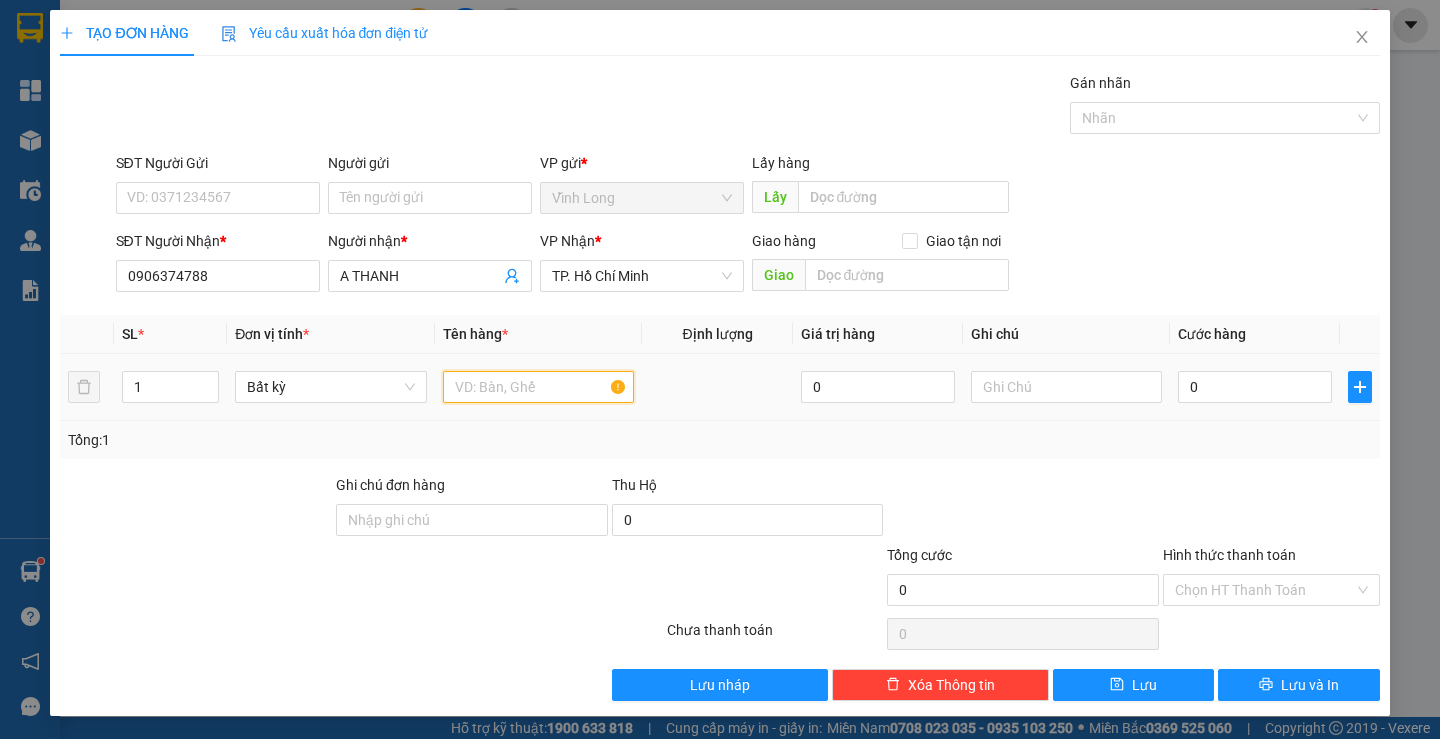 click at bounding box center [538, 387] 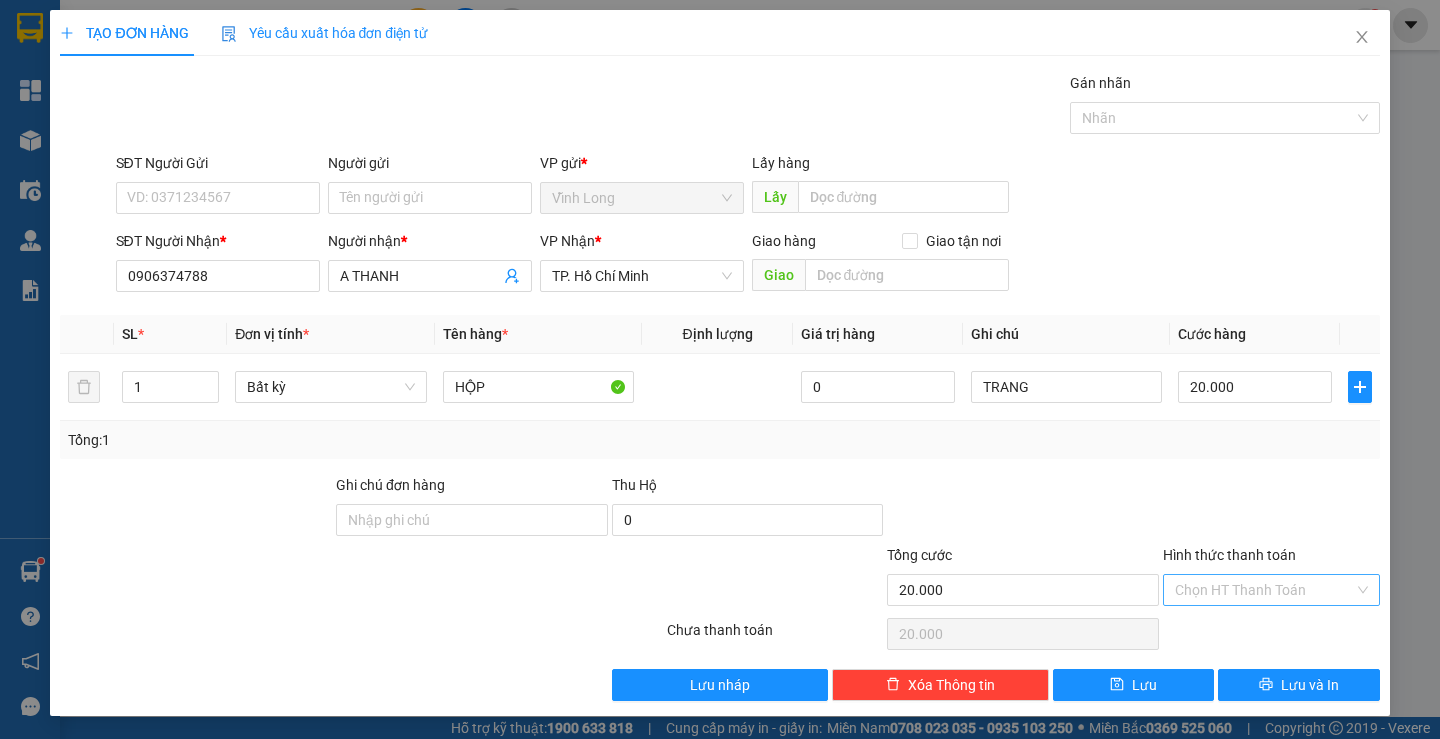 click on "Hình thức thanh toán" at bounding box center [1264, 590] 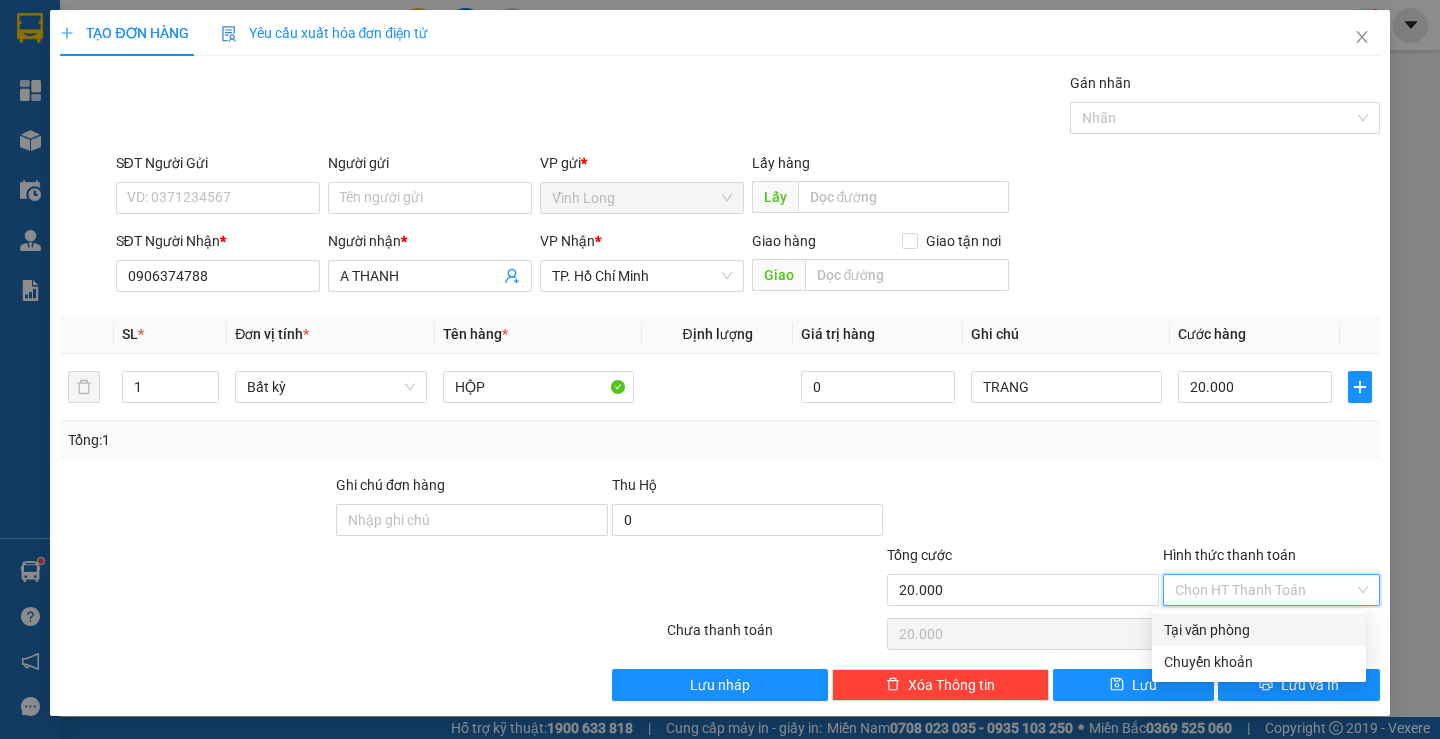 click on "Tại văn phòng" at bounding box center (1259, 630) 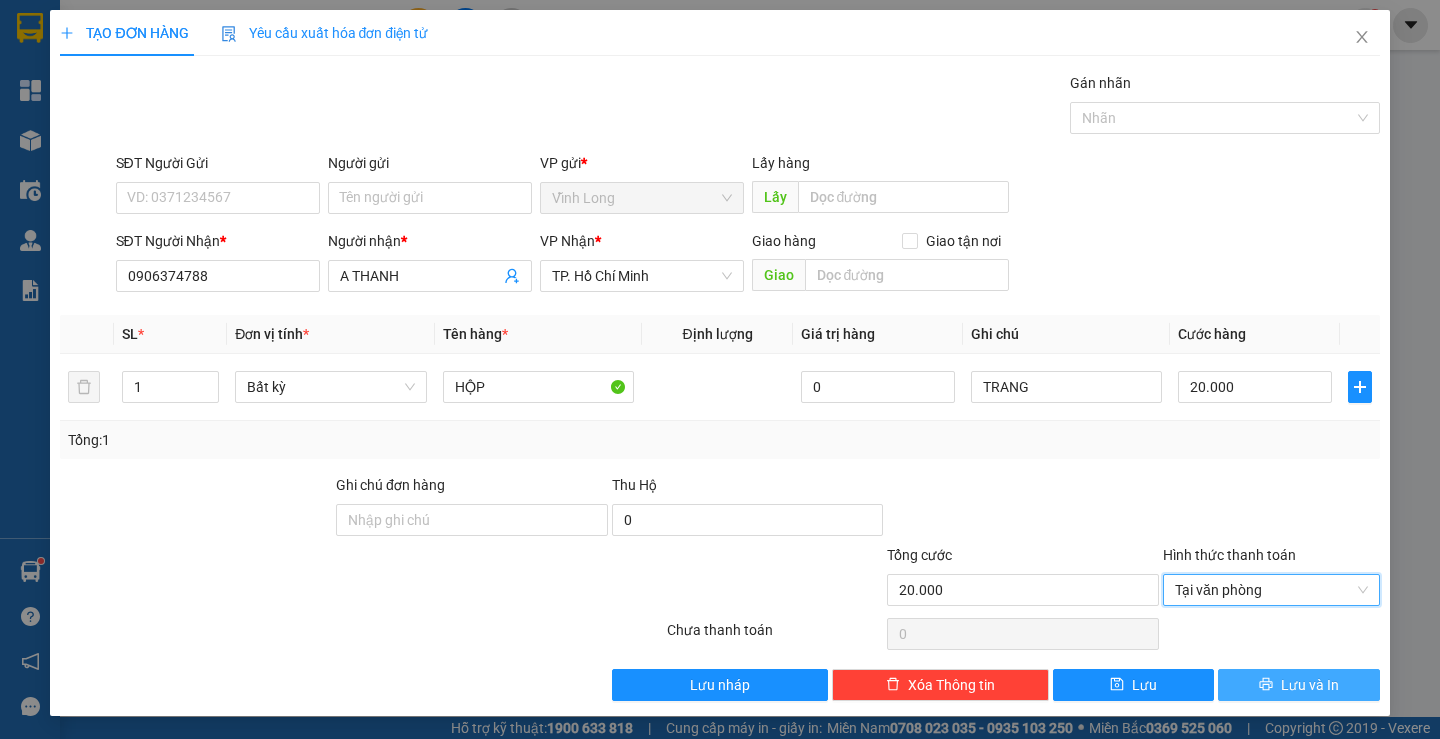 click on "Lưu và In" at bounding box center [1310, 685] 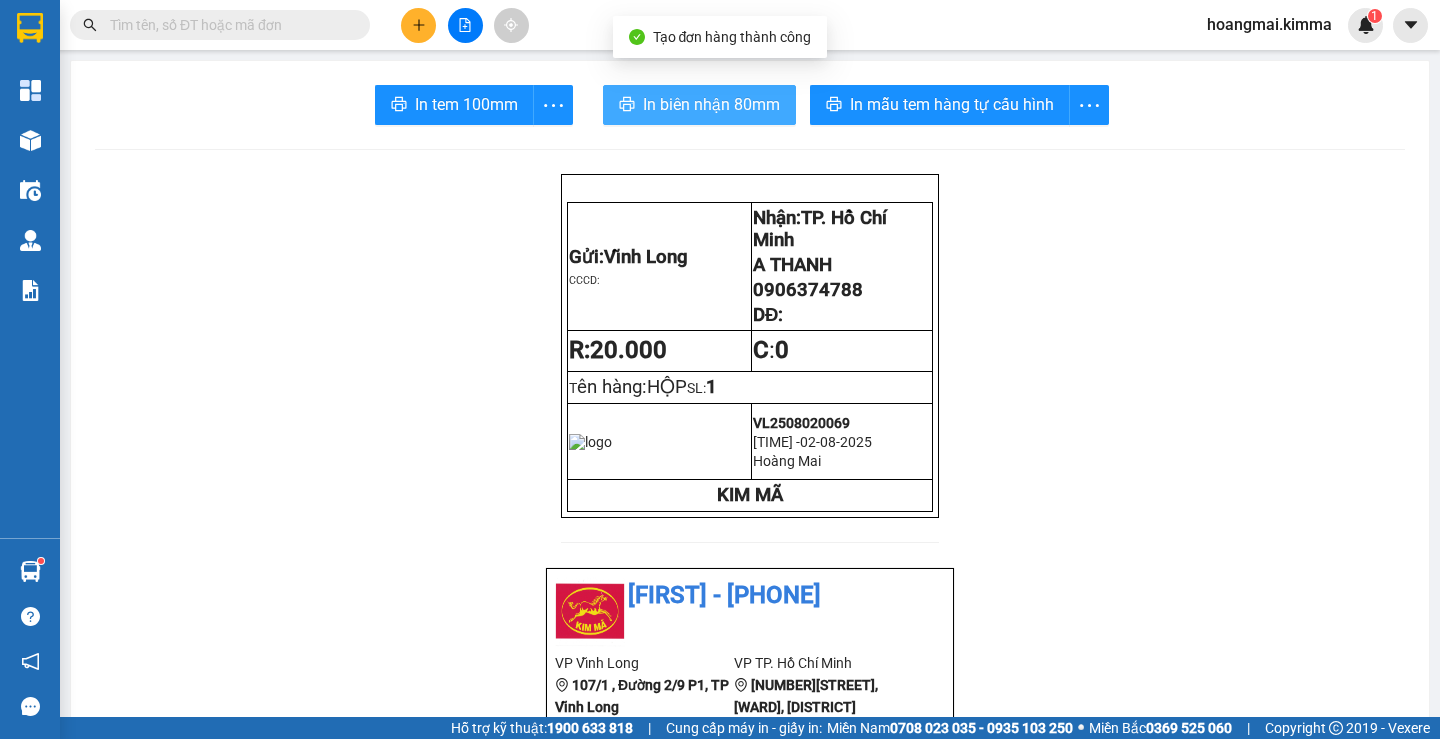 click on "In biên nhận 80mm" at bounding box center (699, 105) 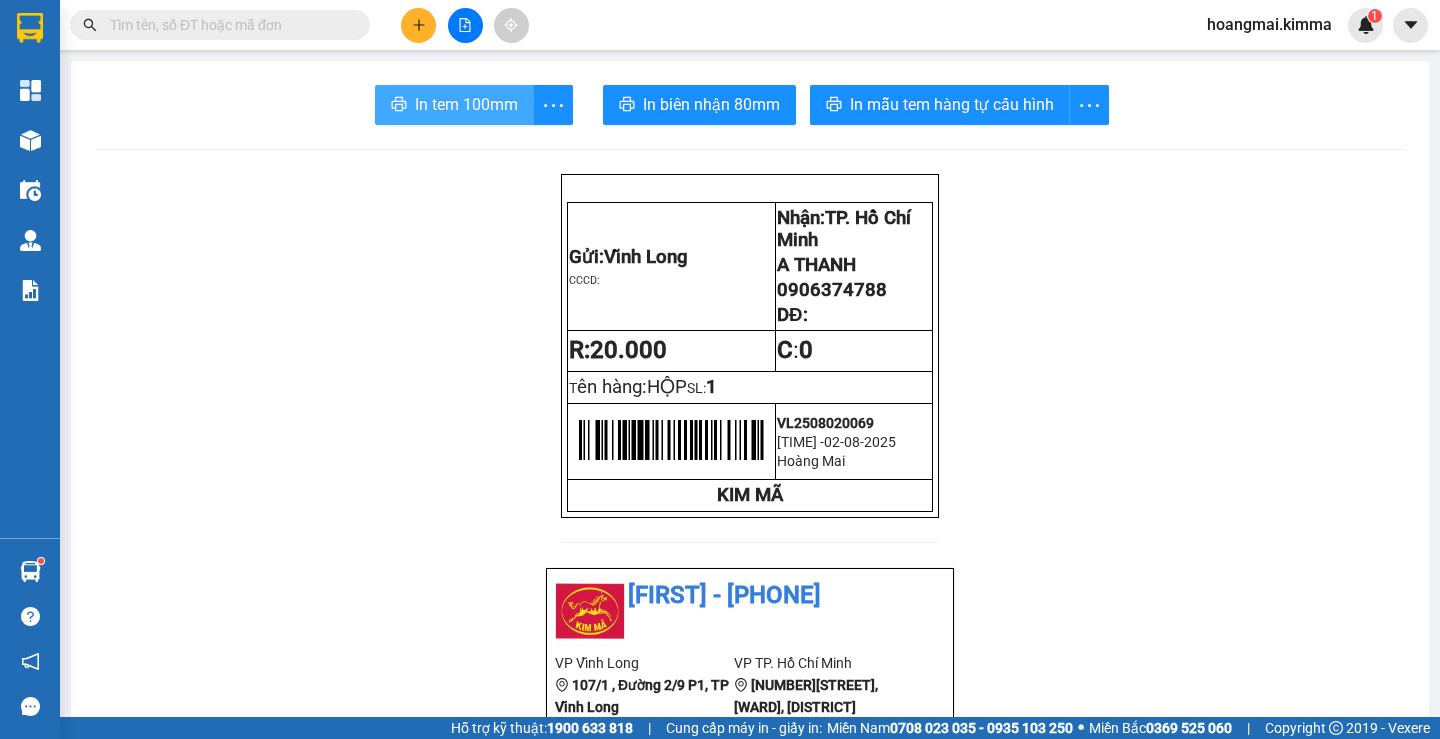 click on "In tem 100mm" at bounding box center (466, 104) 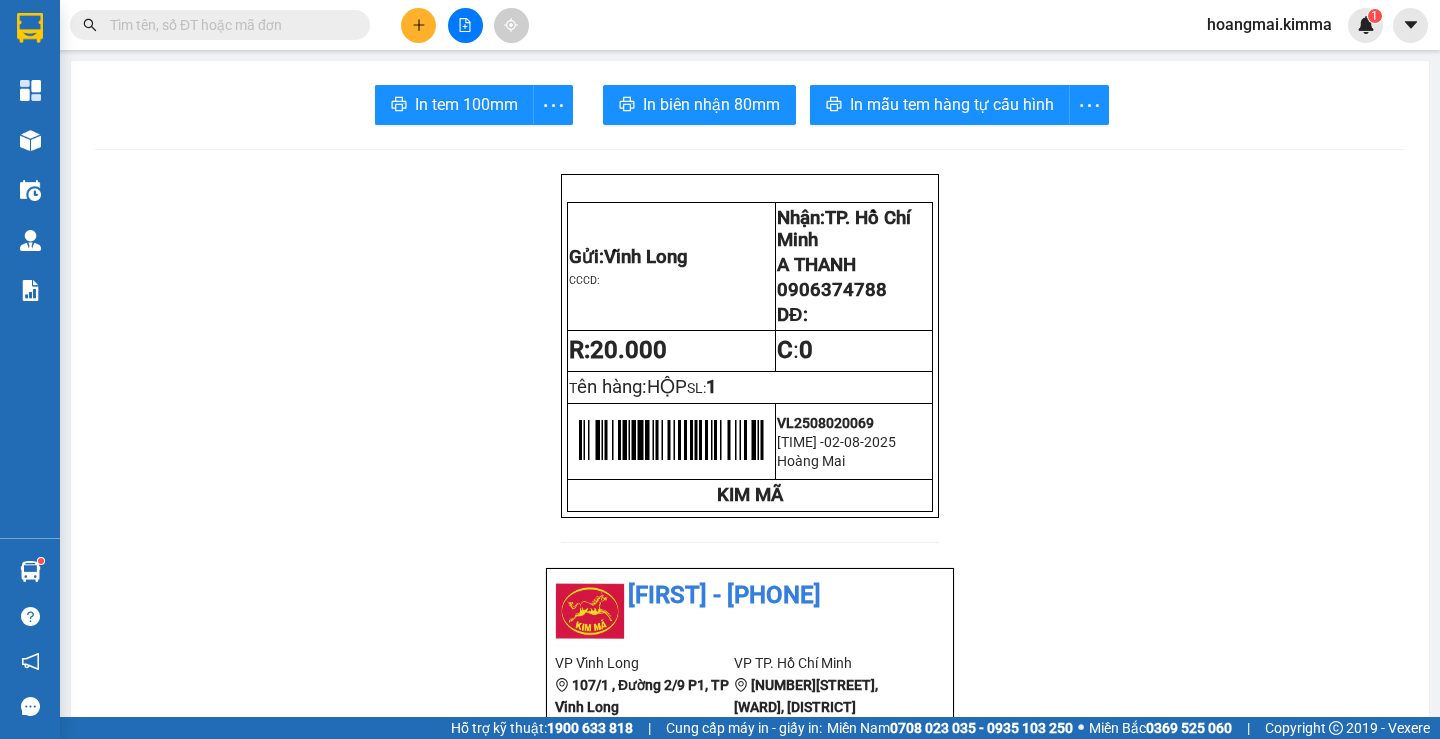 click 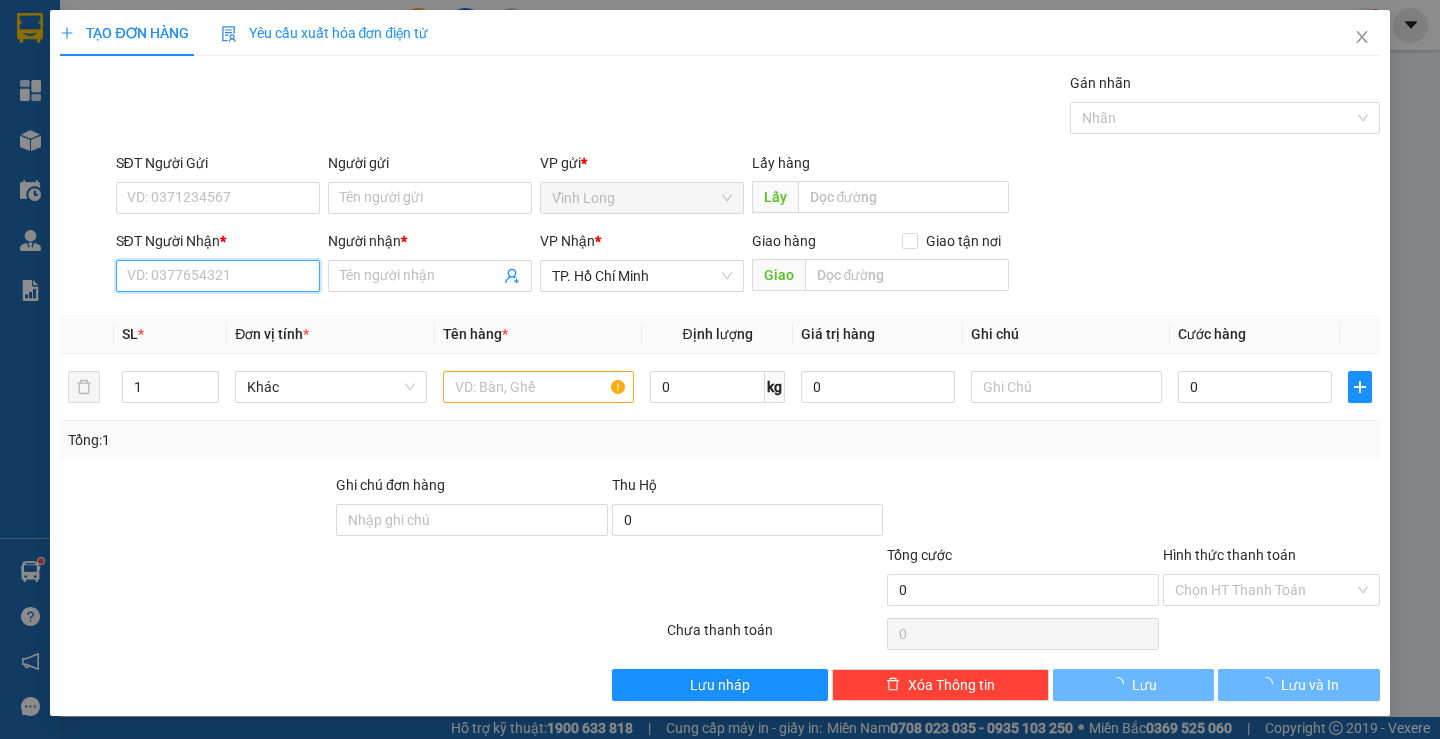 click on "SĐT Người Nhận  *" at bounding box center (218, 276) 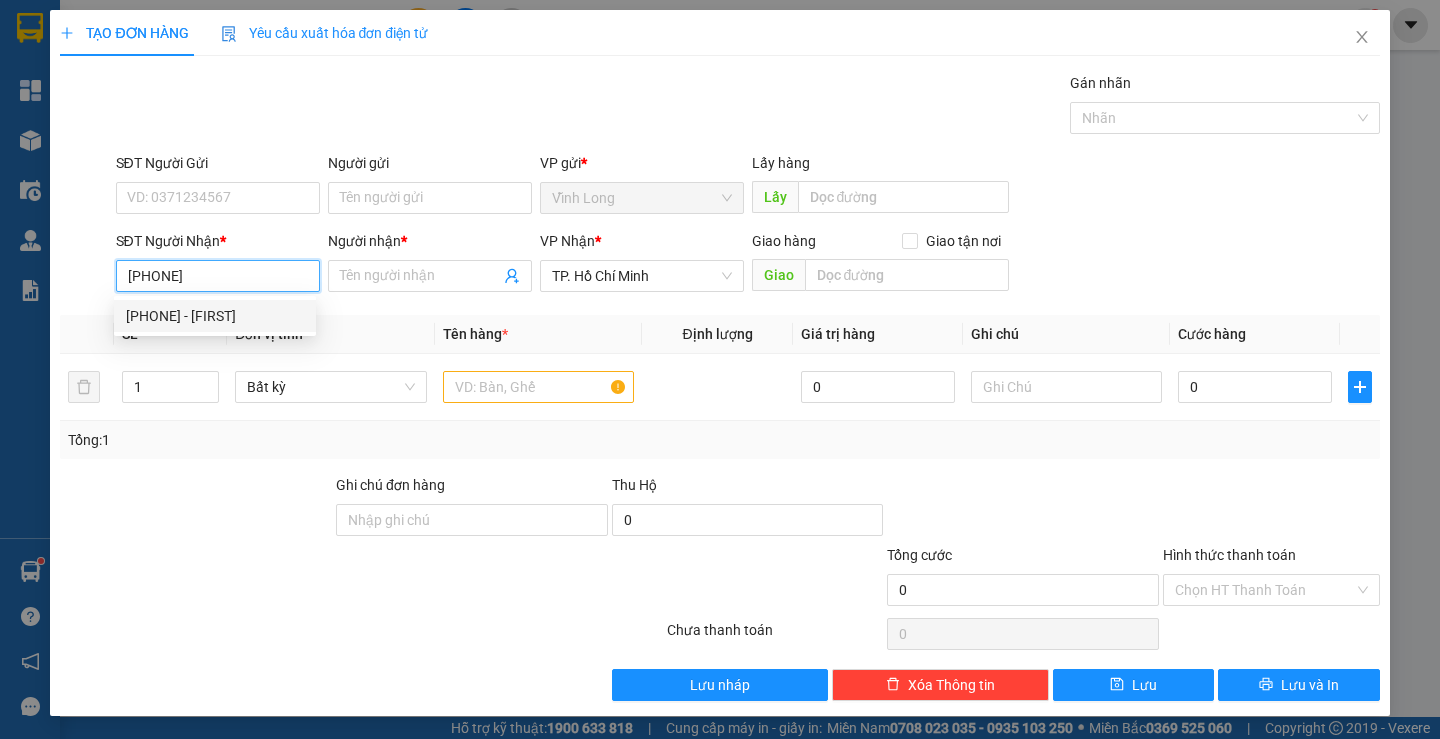 click on "[PHONE] - [FIRST]" at bounding box center [215, 316] 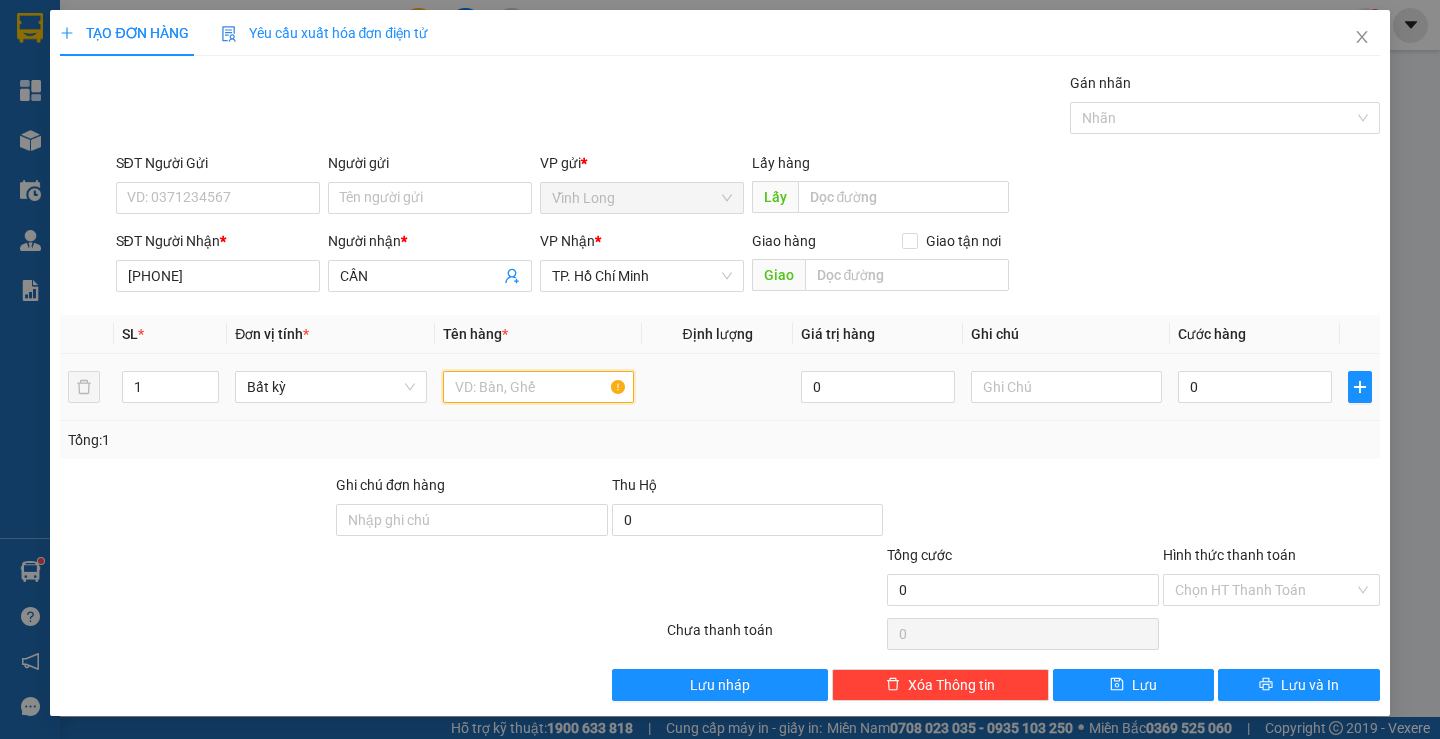 click at bounding box center [538, 387] 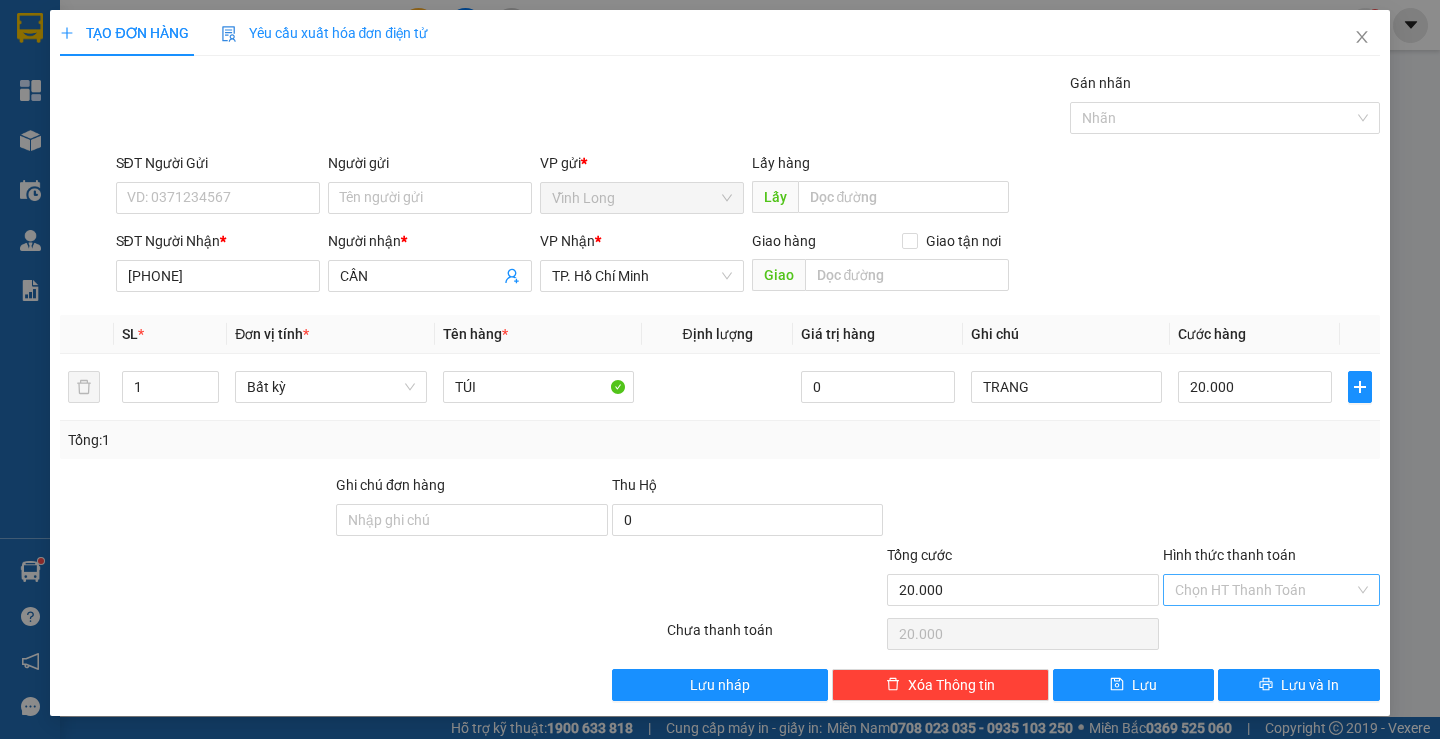 click on "Hình thức thanh toán" at bounding box center (1264, 590) 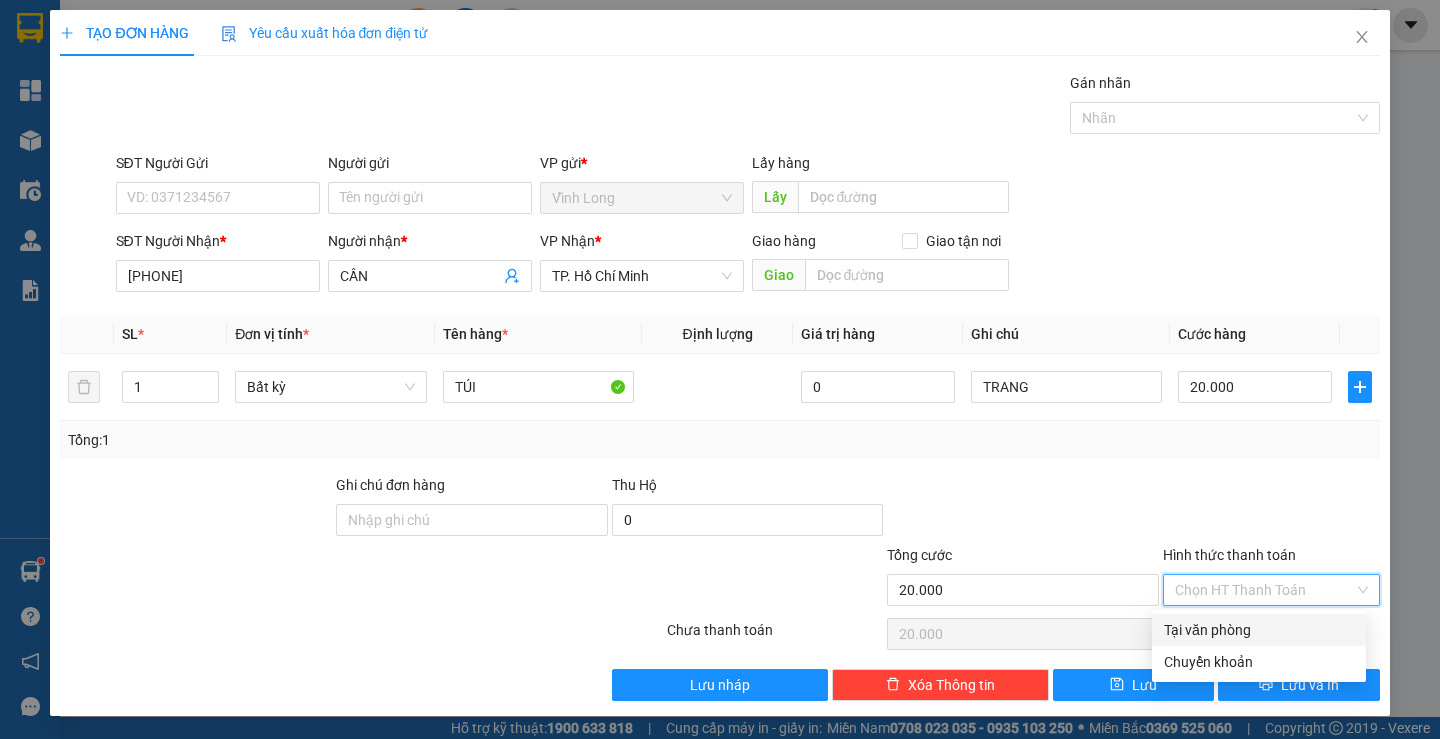 click on "Tại văn phòng" at bounding box center (1259, 630) 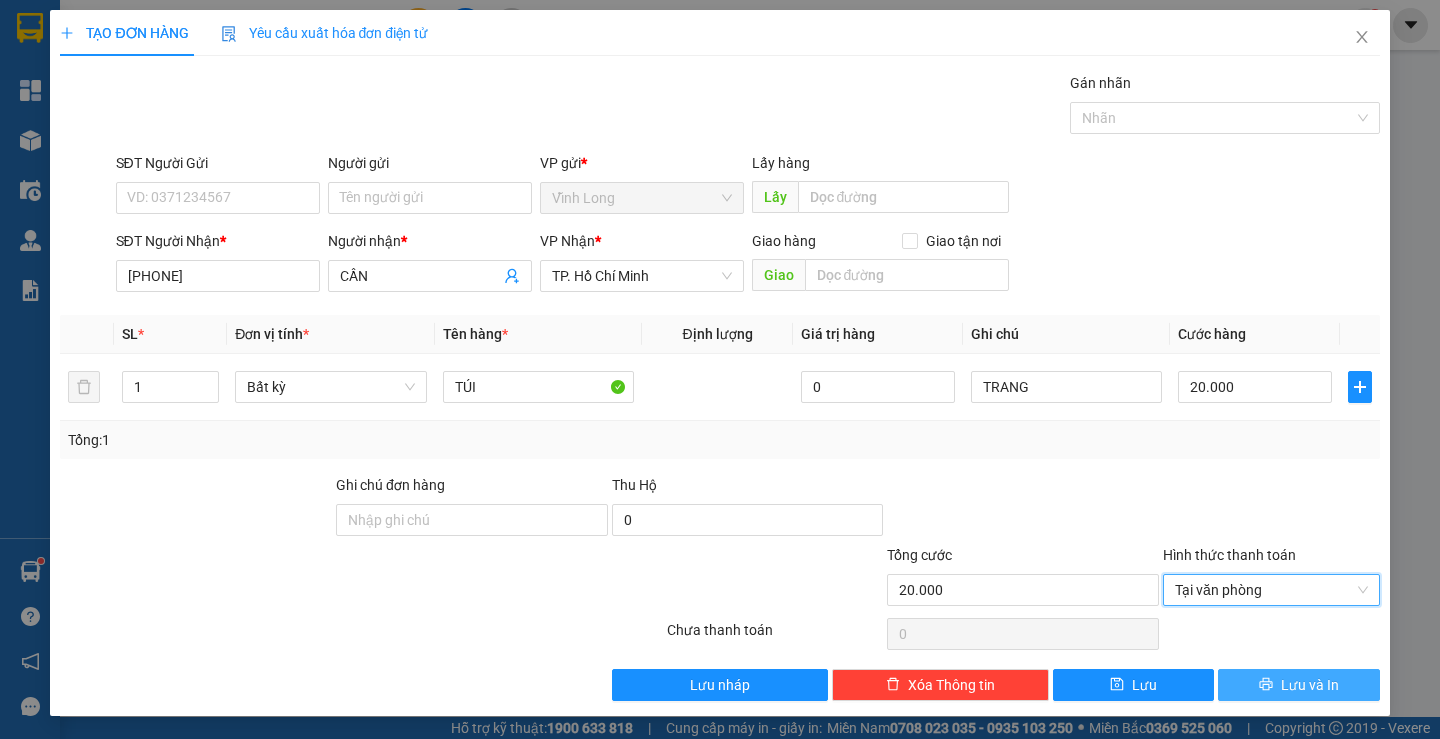 click on "Lưu và In" at bounding box center (1298, 685) 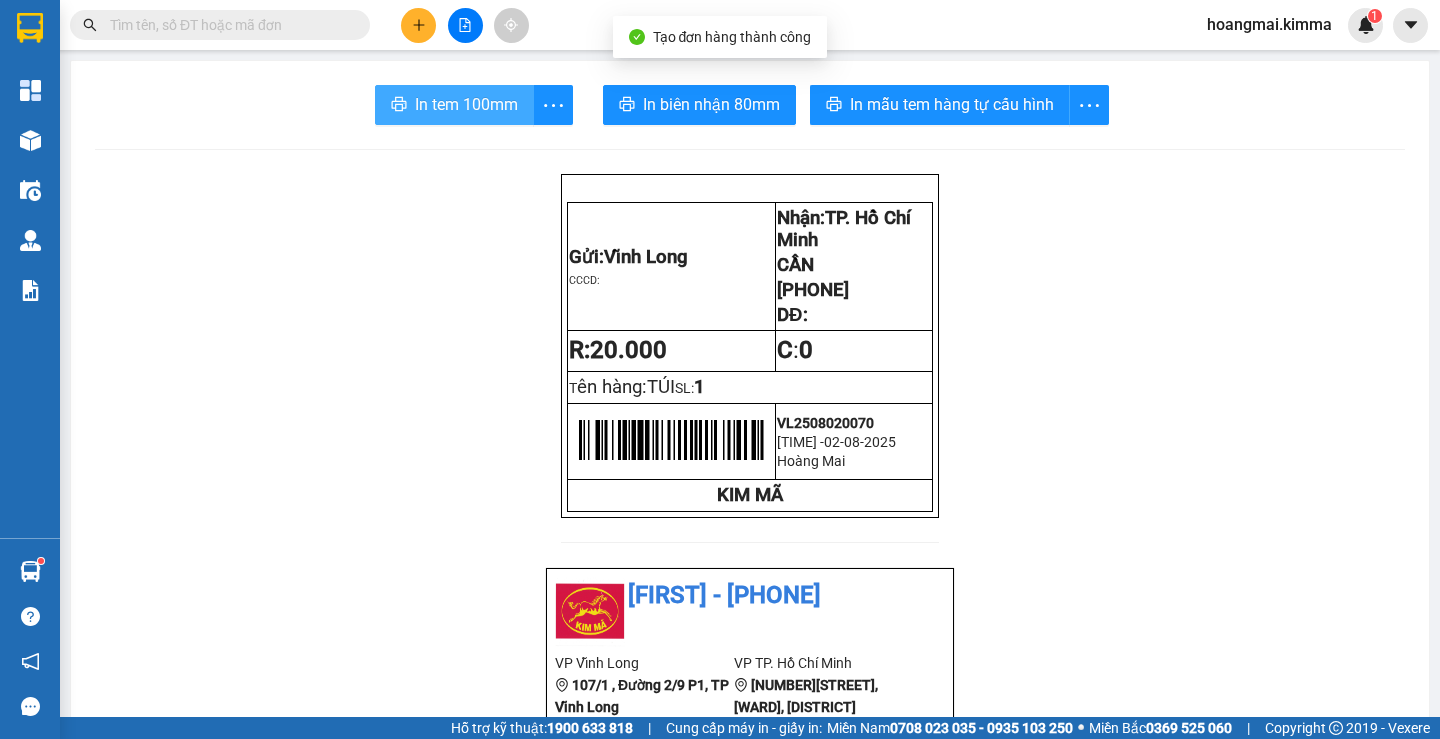 click on "In tem 100mm" at bounding box center (466, 104) 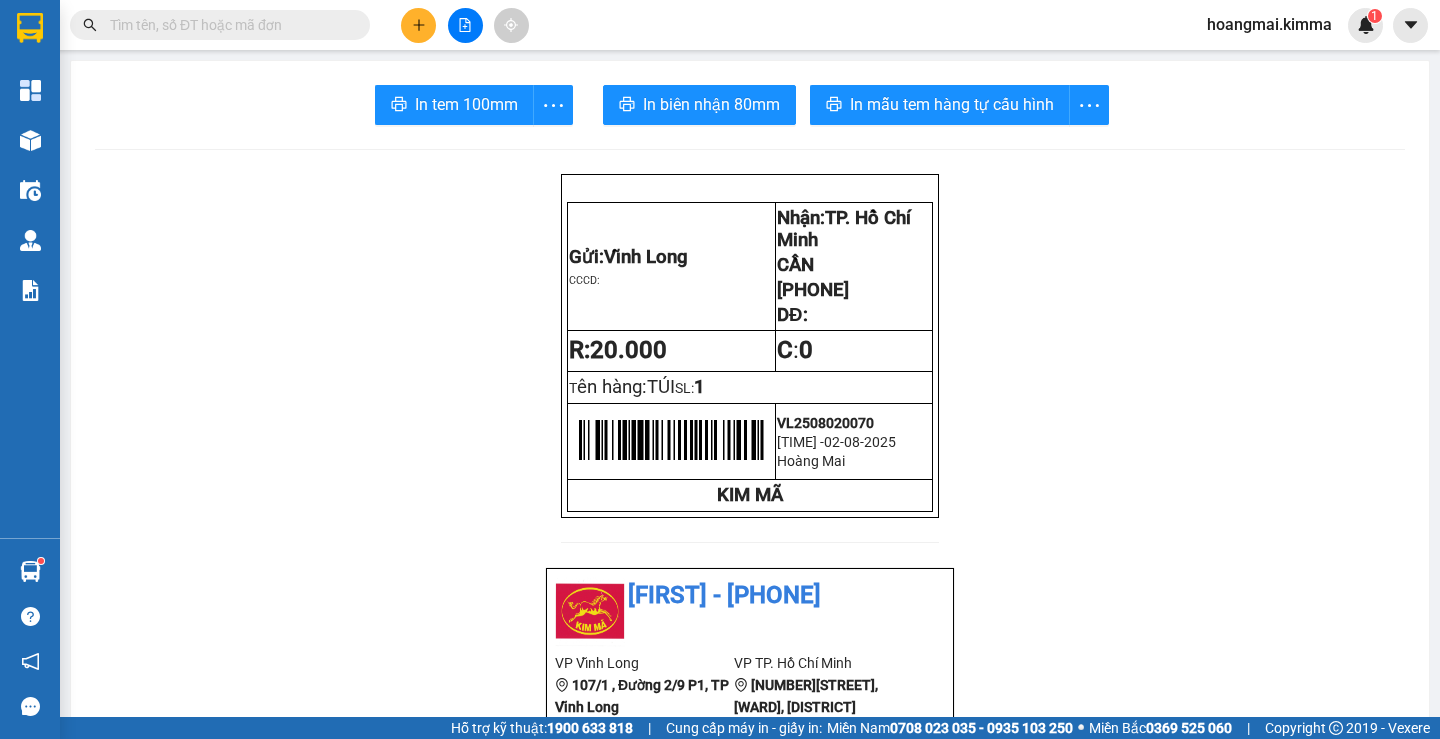 click 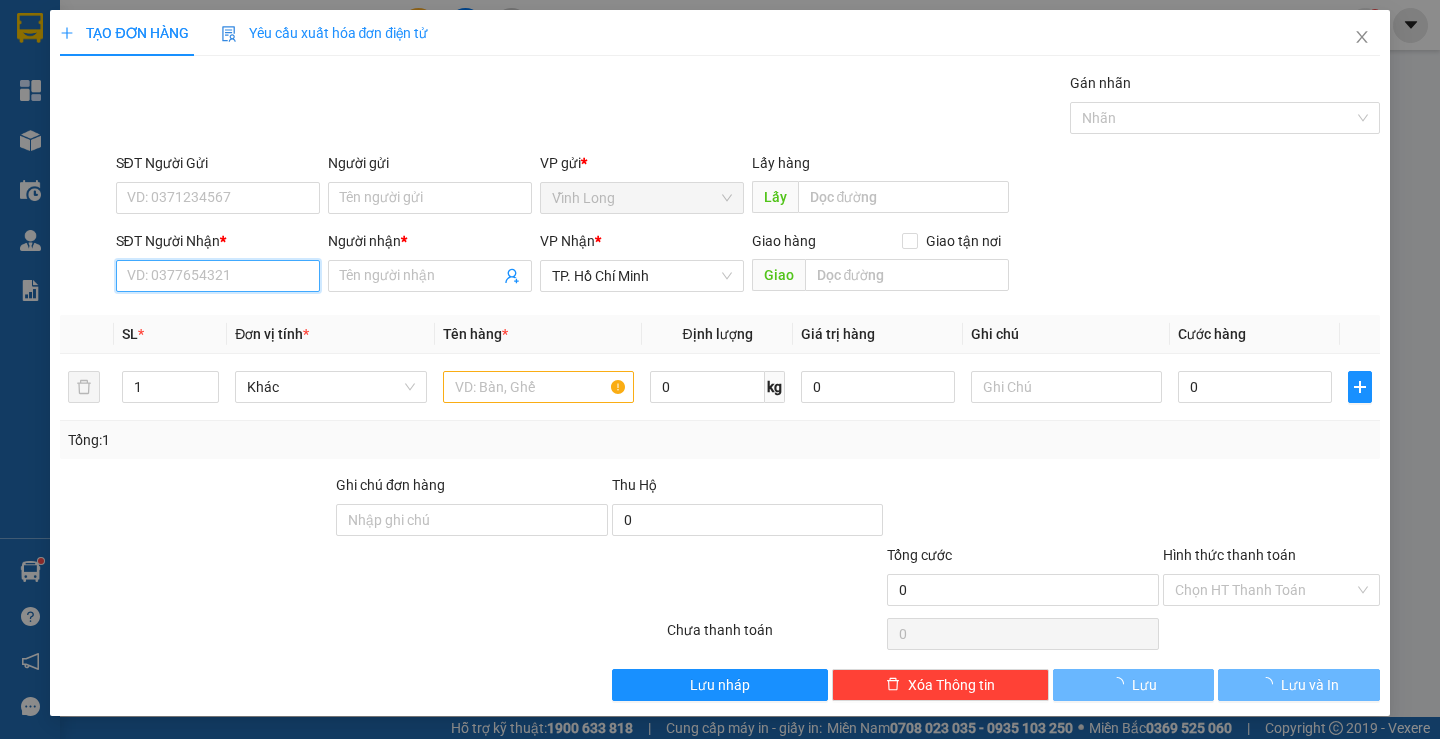click on "SĐT Người Nhận  *" at bounding box center (218, 276) 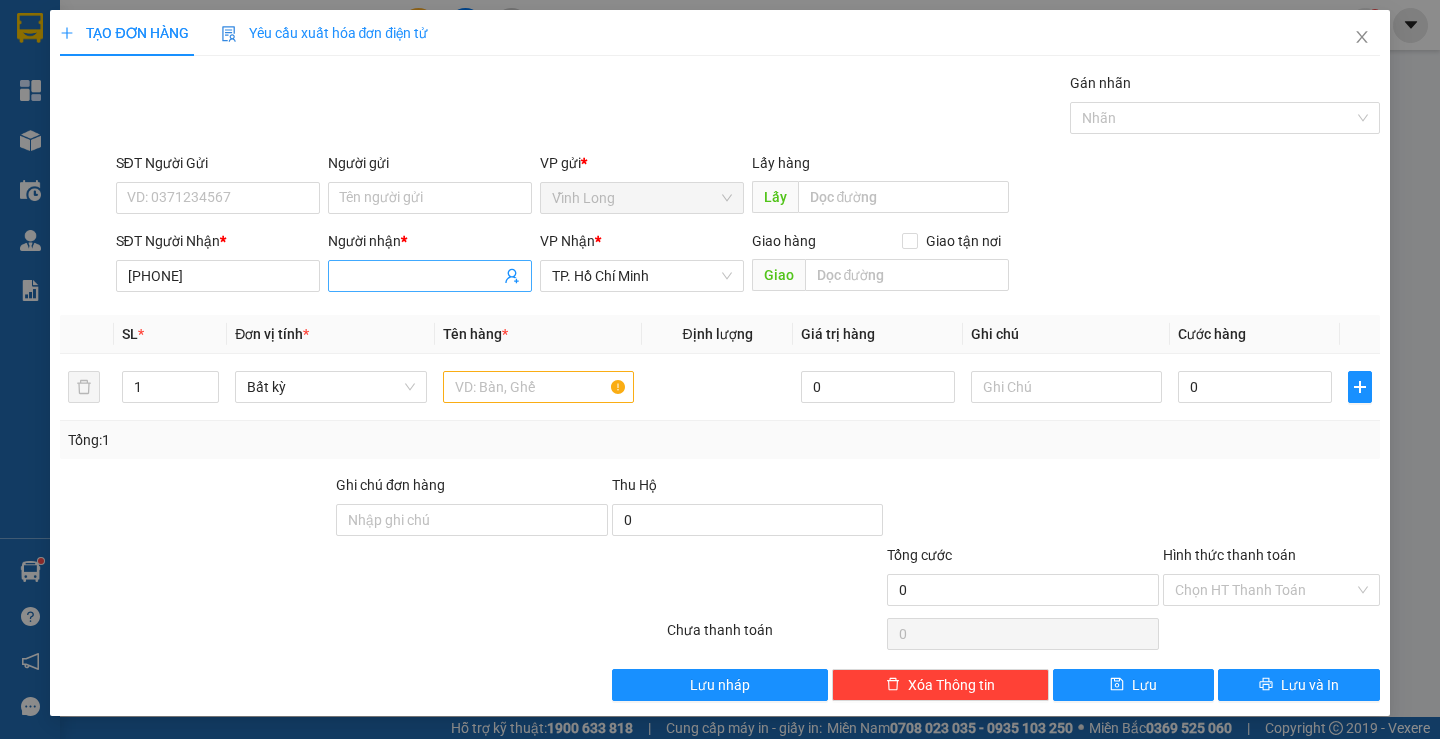 click on "Người nhận  *" at bounding box center [420, 276] 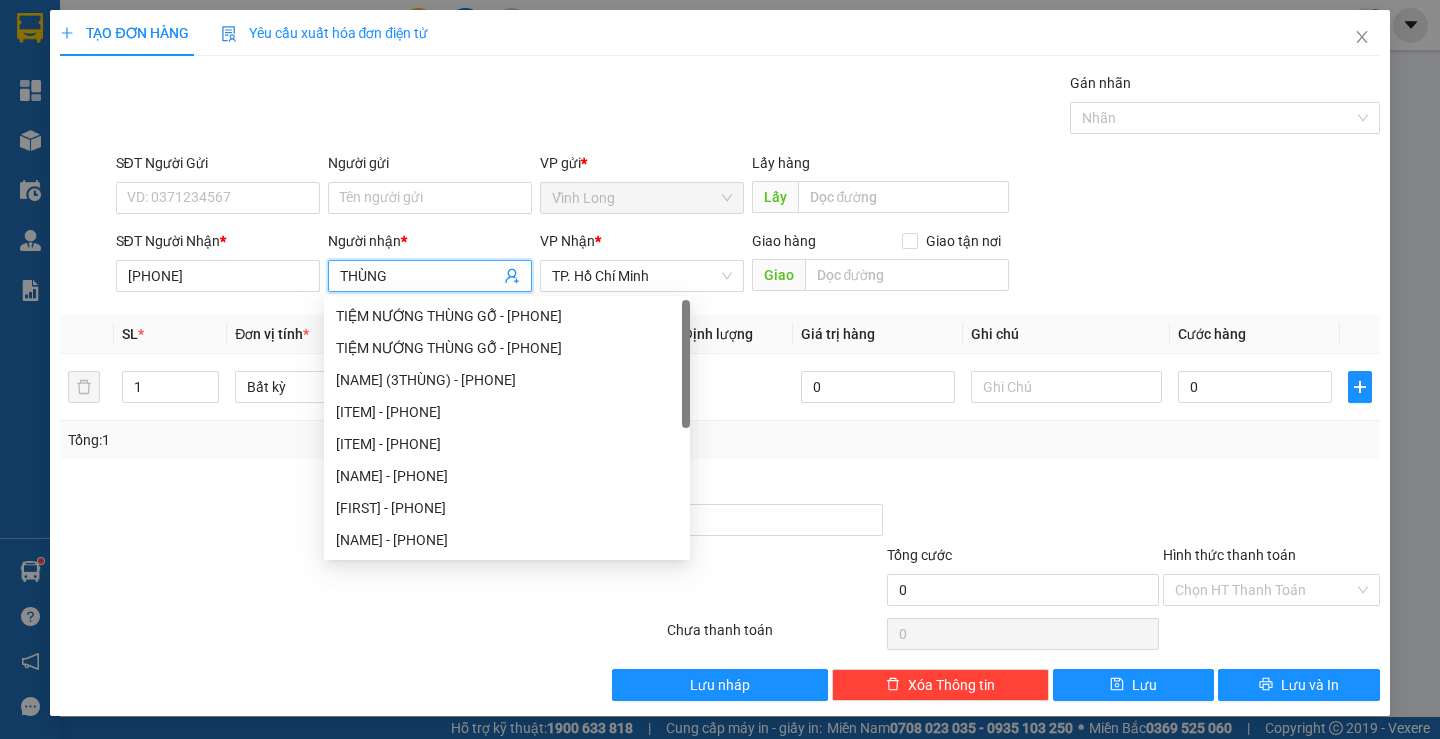 drag, startPoint x: 407, startPoint y: 287, endPoint x: 315, endPoint y: 259, distance: 96.16652 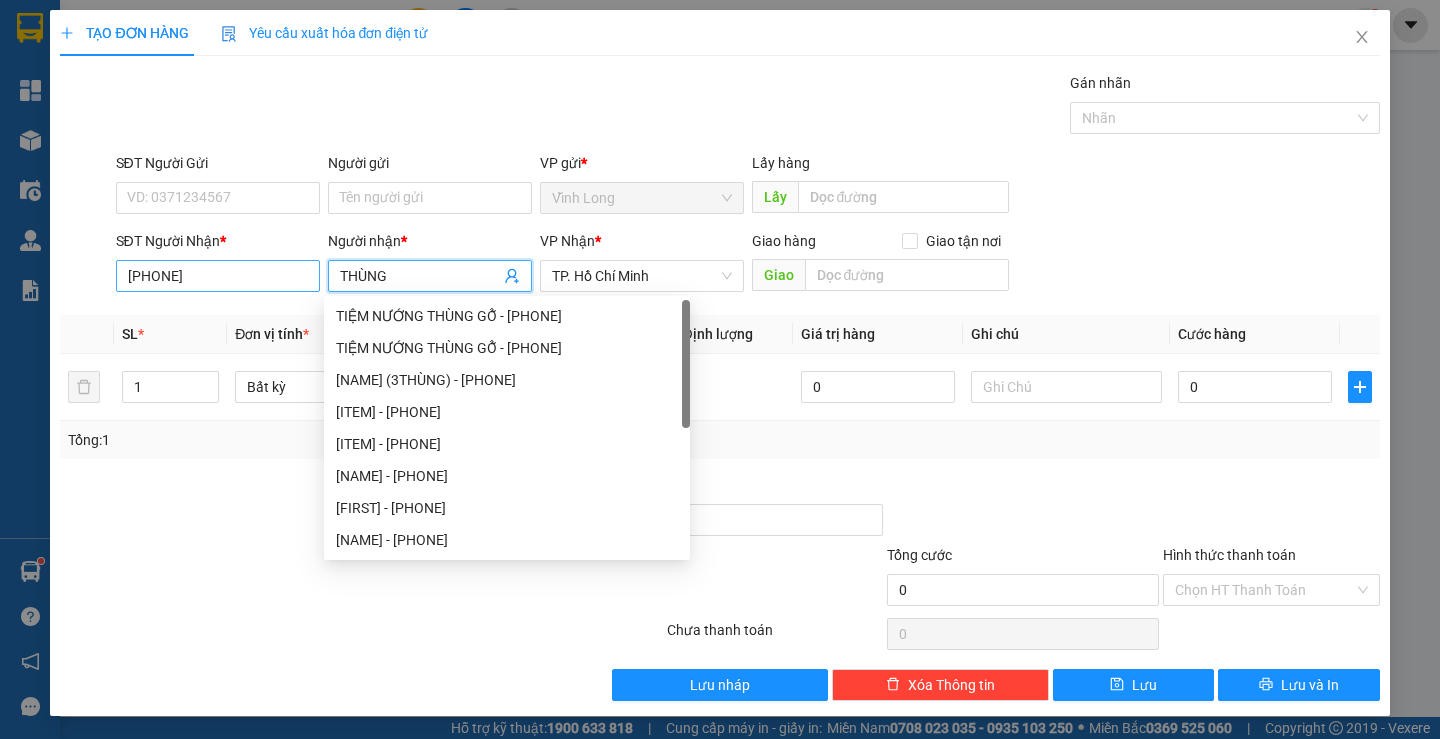 drag, startPoint x: 409, startPoint y: 272, endPoint x: 289, endPoint y: 269, distance: 120.03749 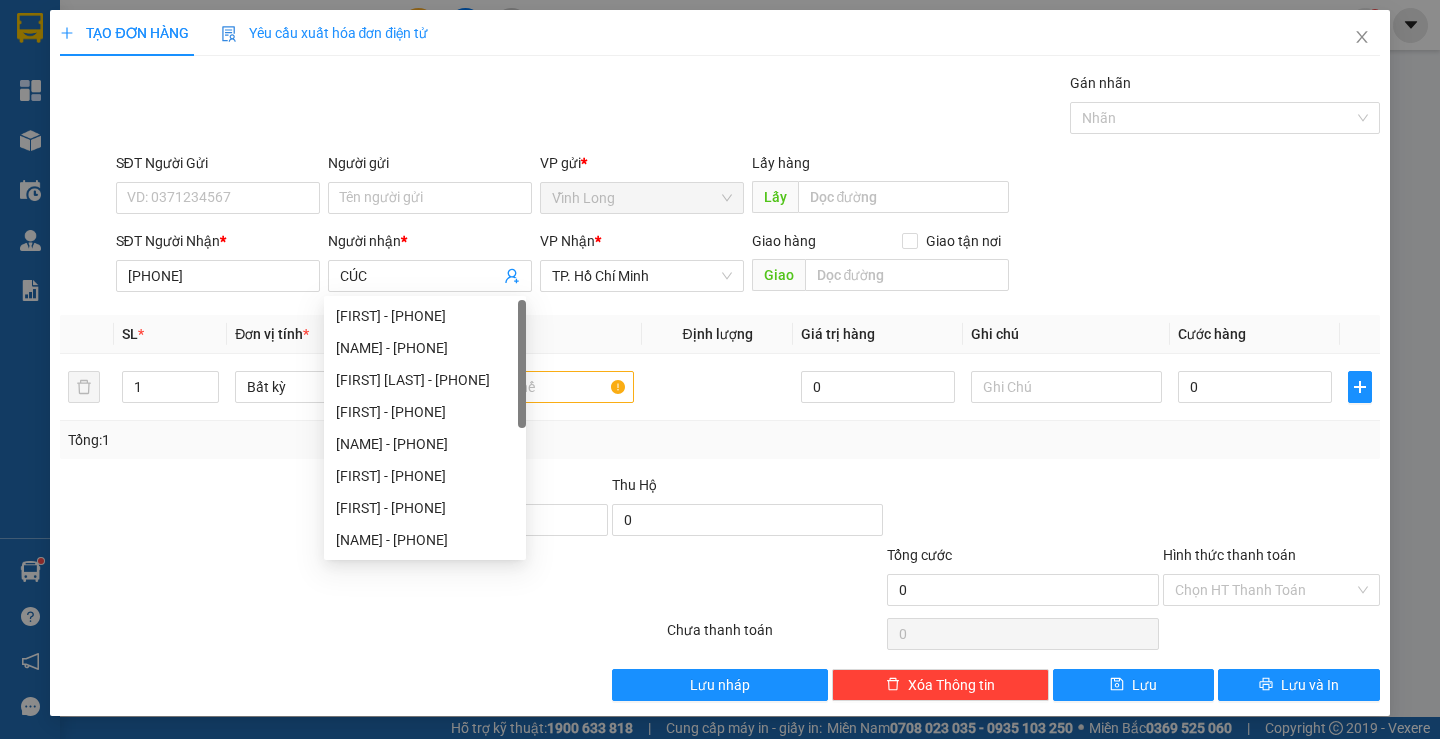 click on "Gói vận chuyển  * Tiêu chuẩn Gán nhãn   Nhãn" at bounding box center [748, 107] 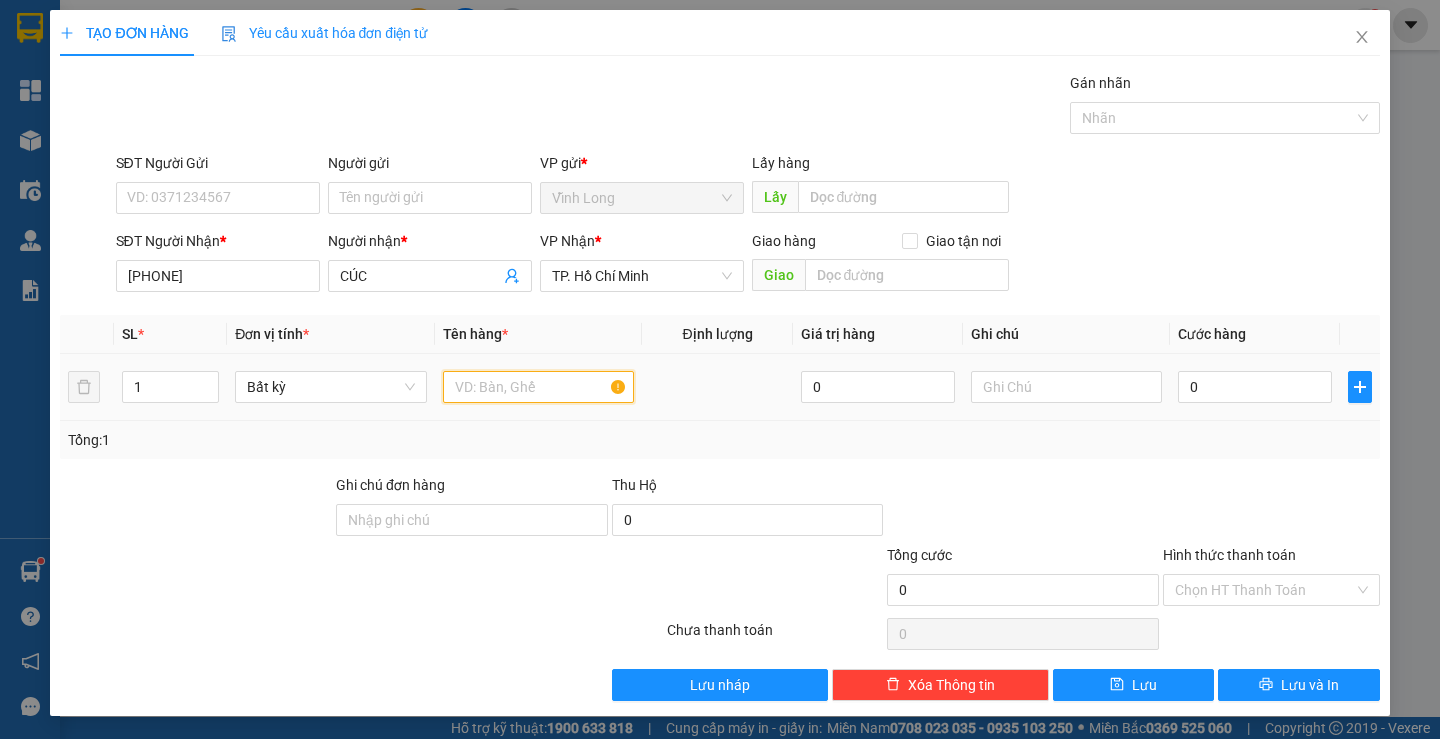 click at bounding box center [538, 387] 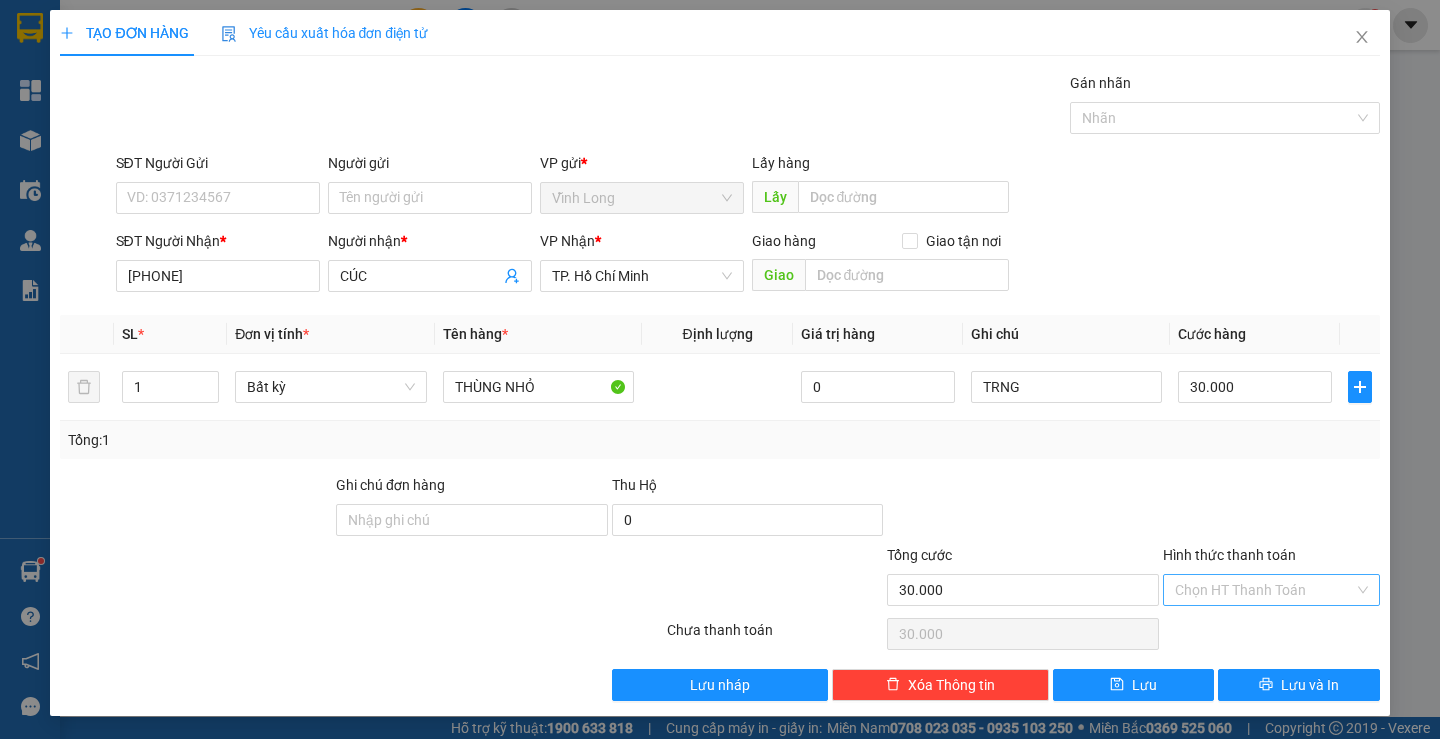drag, startPoint x: 1187, startPoint y: 590, endPoint x: 1196, endPoint y: 631, distance: 41.976185 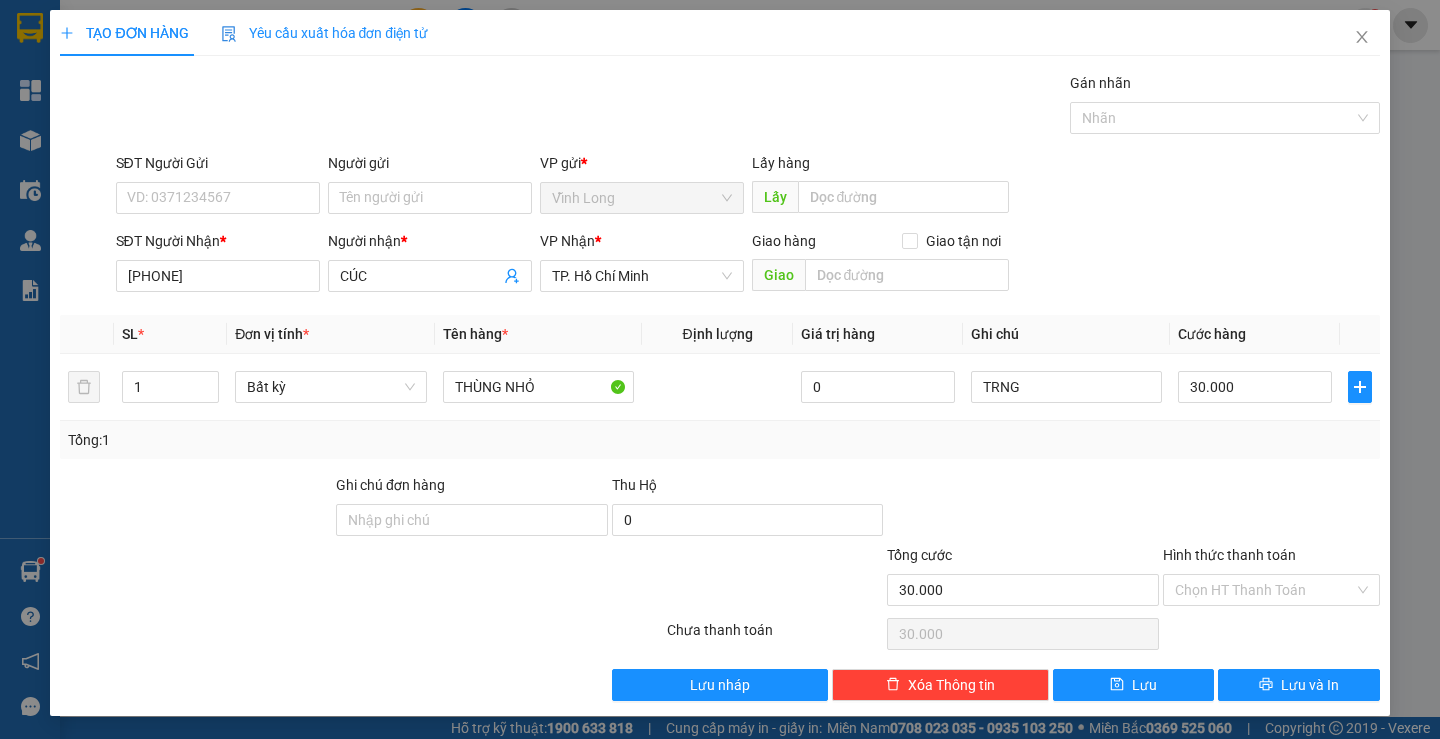 click on "Hình thức thanh toán" at bounding box center [1264, 590] 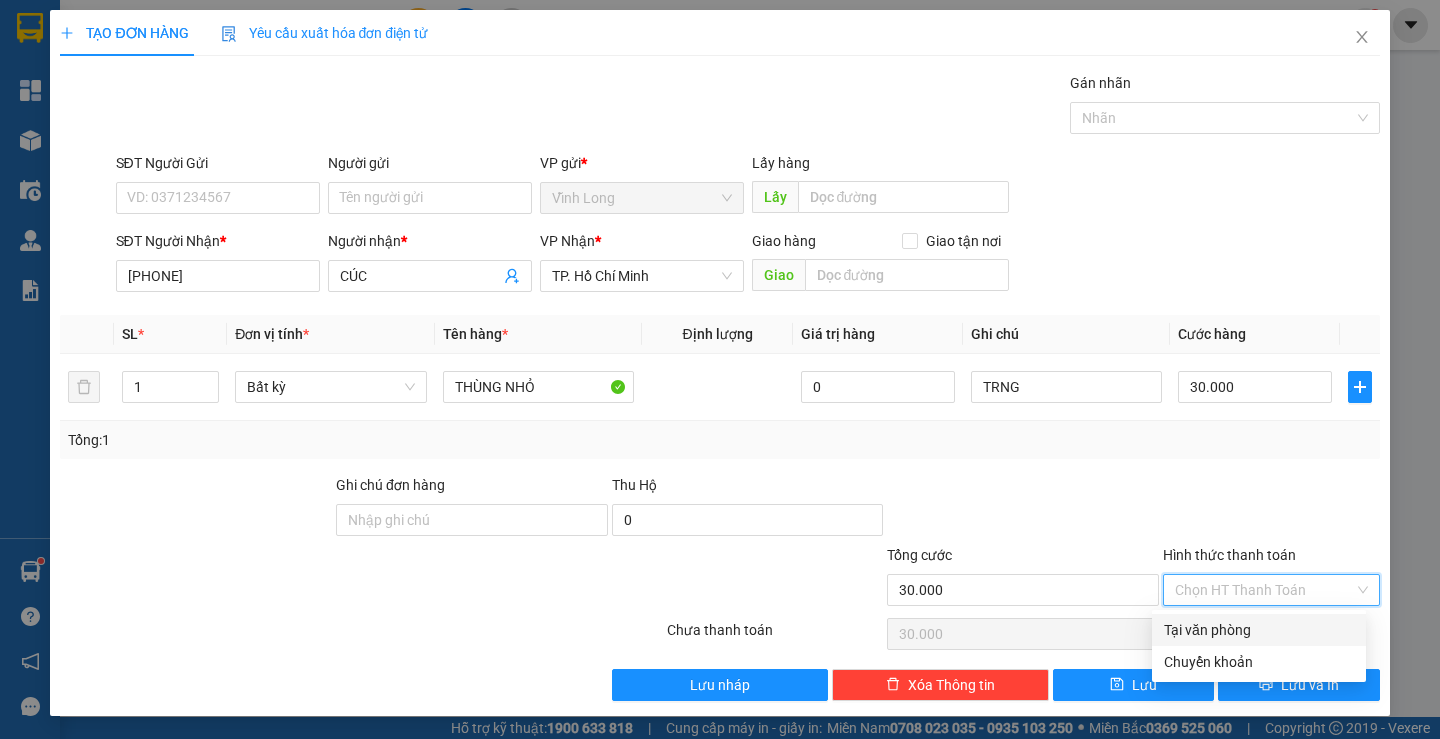 click on "Tại văn phòng" at bounding box center (1259, 630) 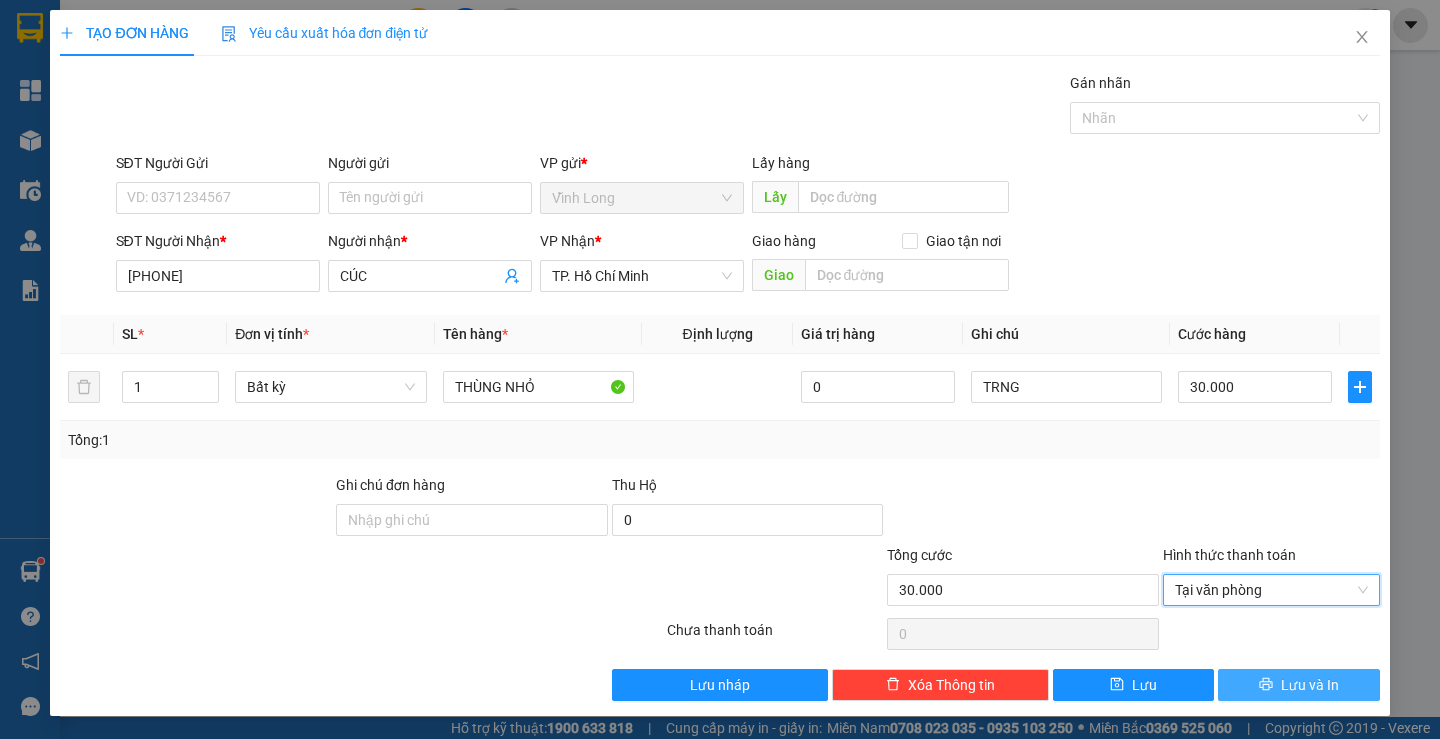 click on "Lưu và In" at bounding box center [1310, 685] 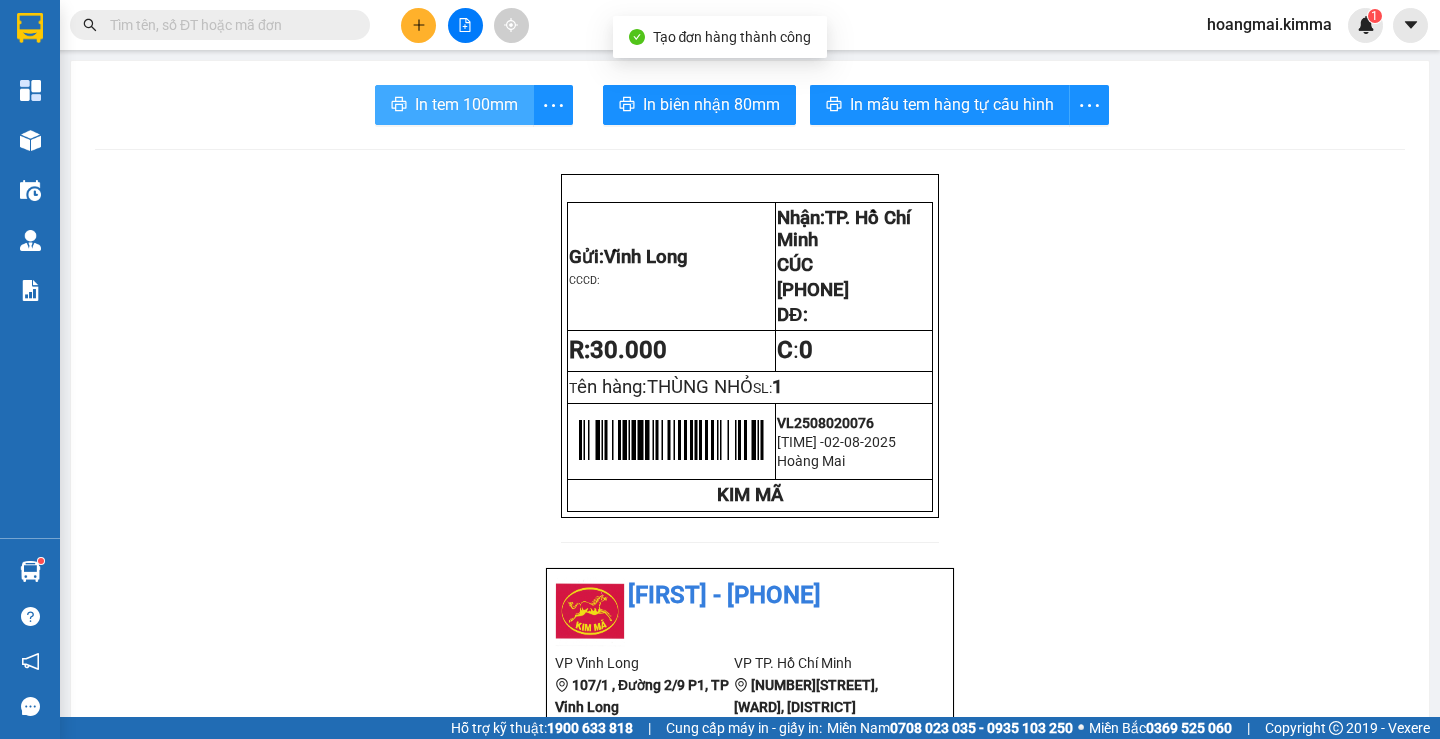 click on "In tem 100mm" at bounding box center (466, 104) 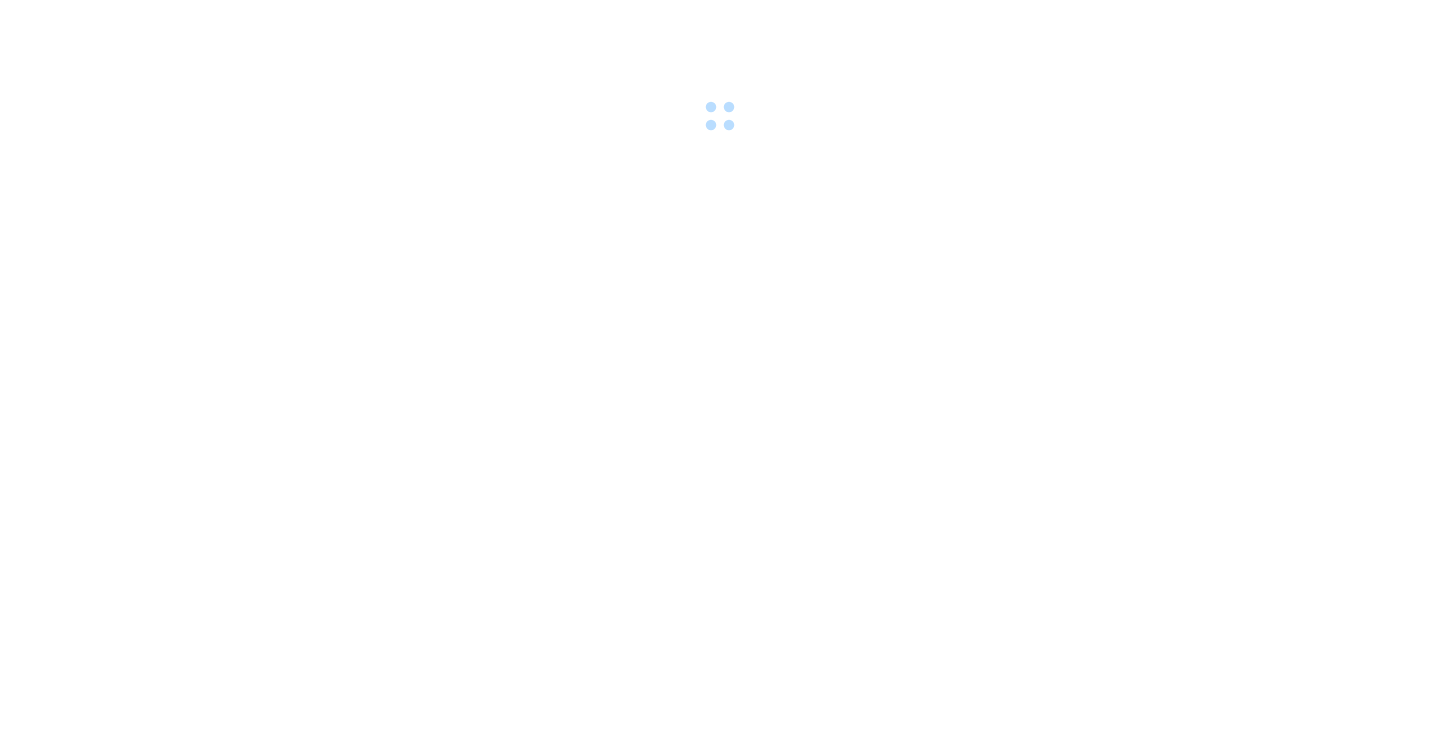 scroll, scrollTop: 0, scrollLeft: 0, axis: both 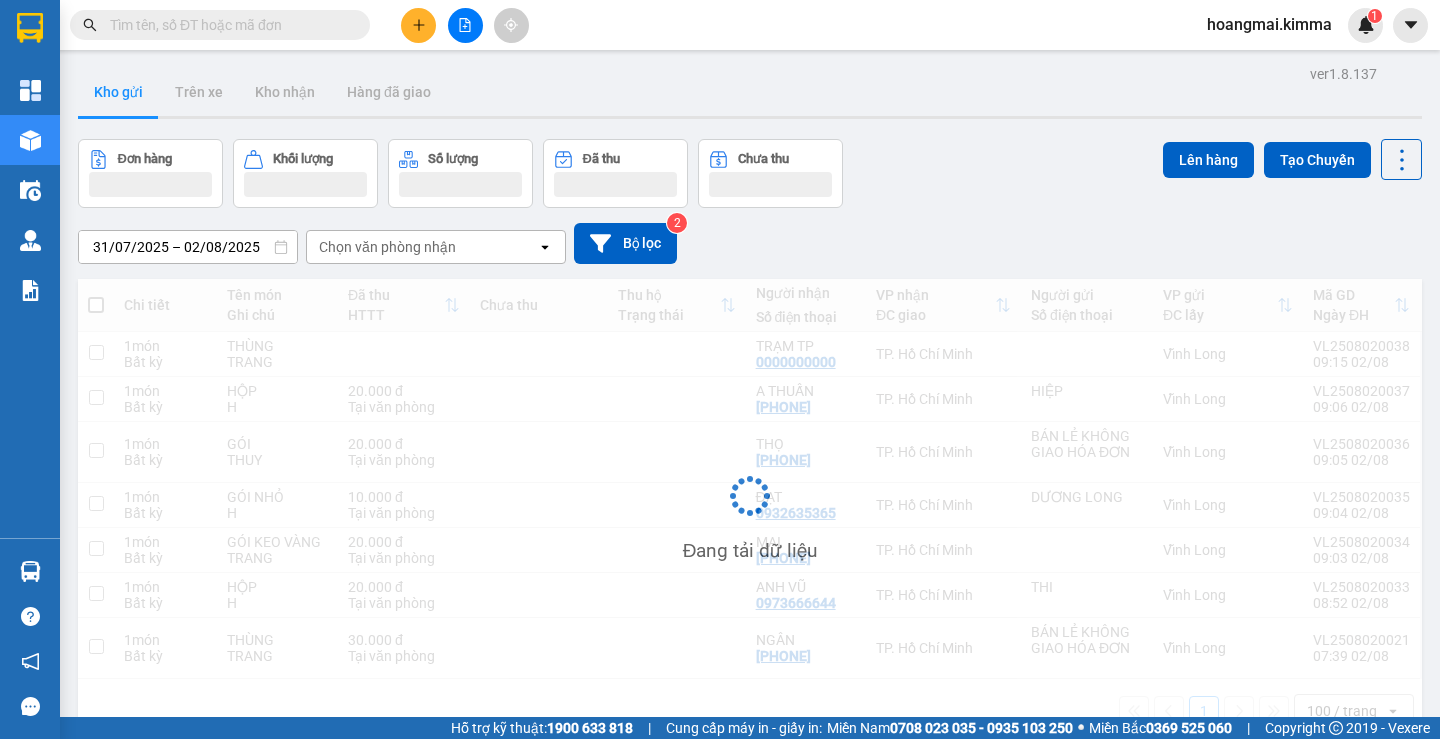 drag, startPoint x: 305, startPoint y: 41, endPoint x: 300, endPoint y: 29, distance: 13 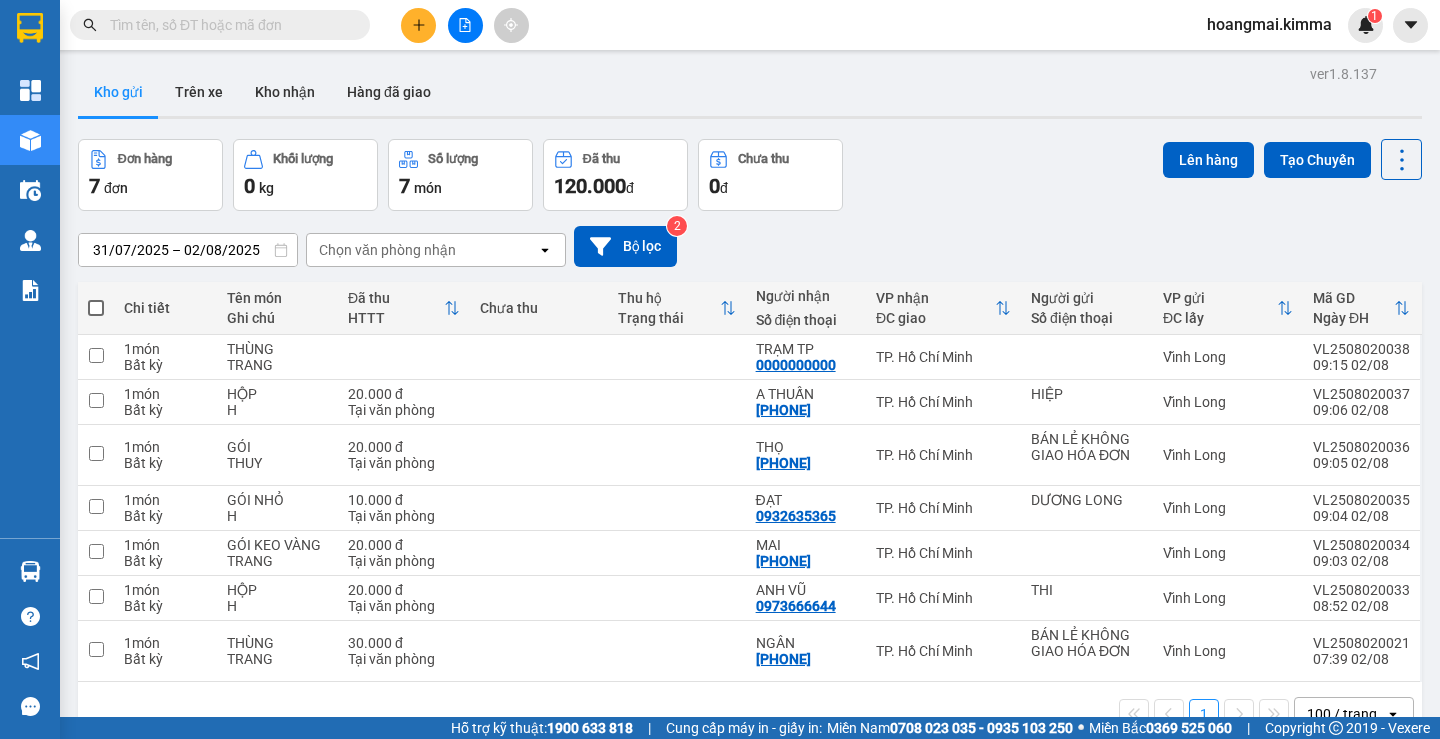 click at bounding box center (228, 25) 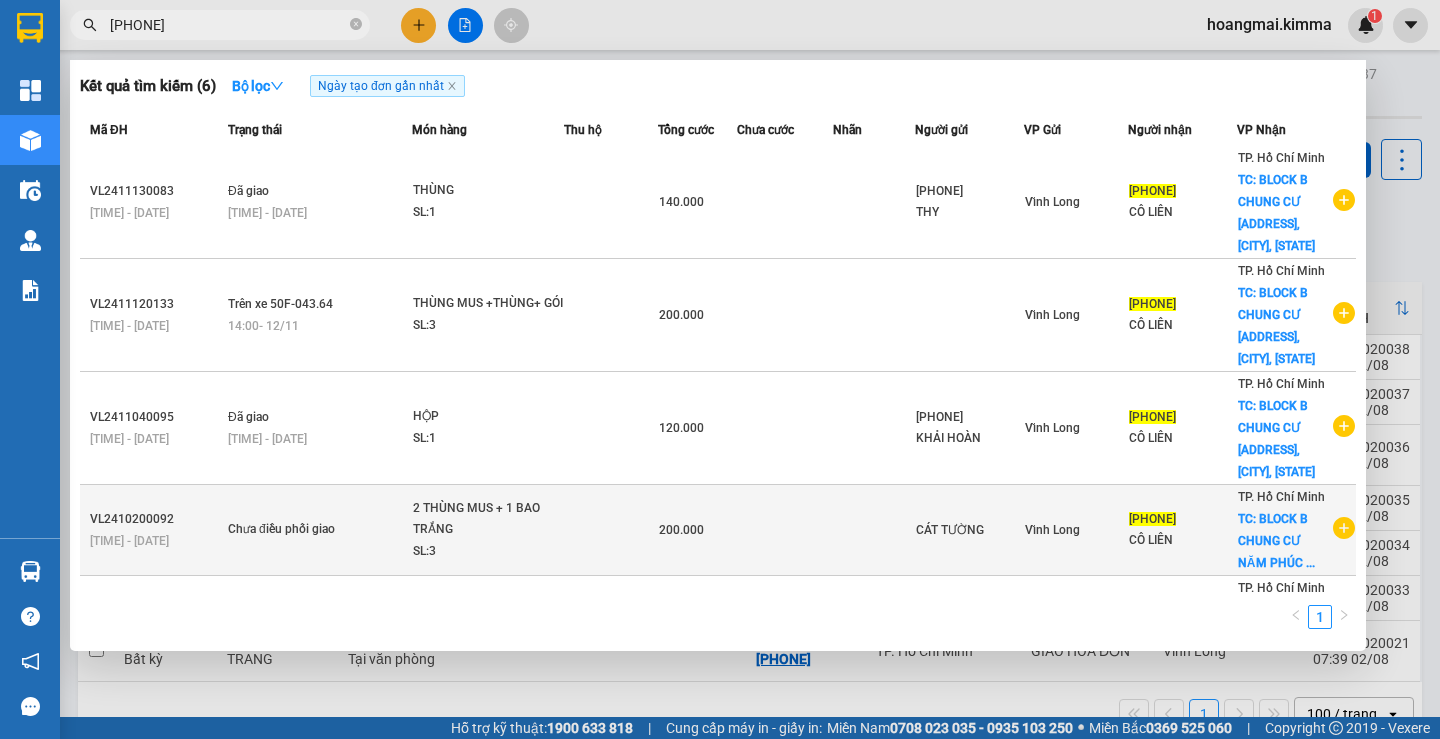 scroll, scrollTop: 0, scrollLeft: 0, axis: both 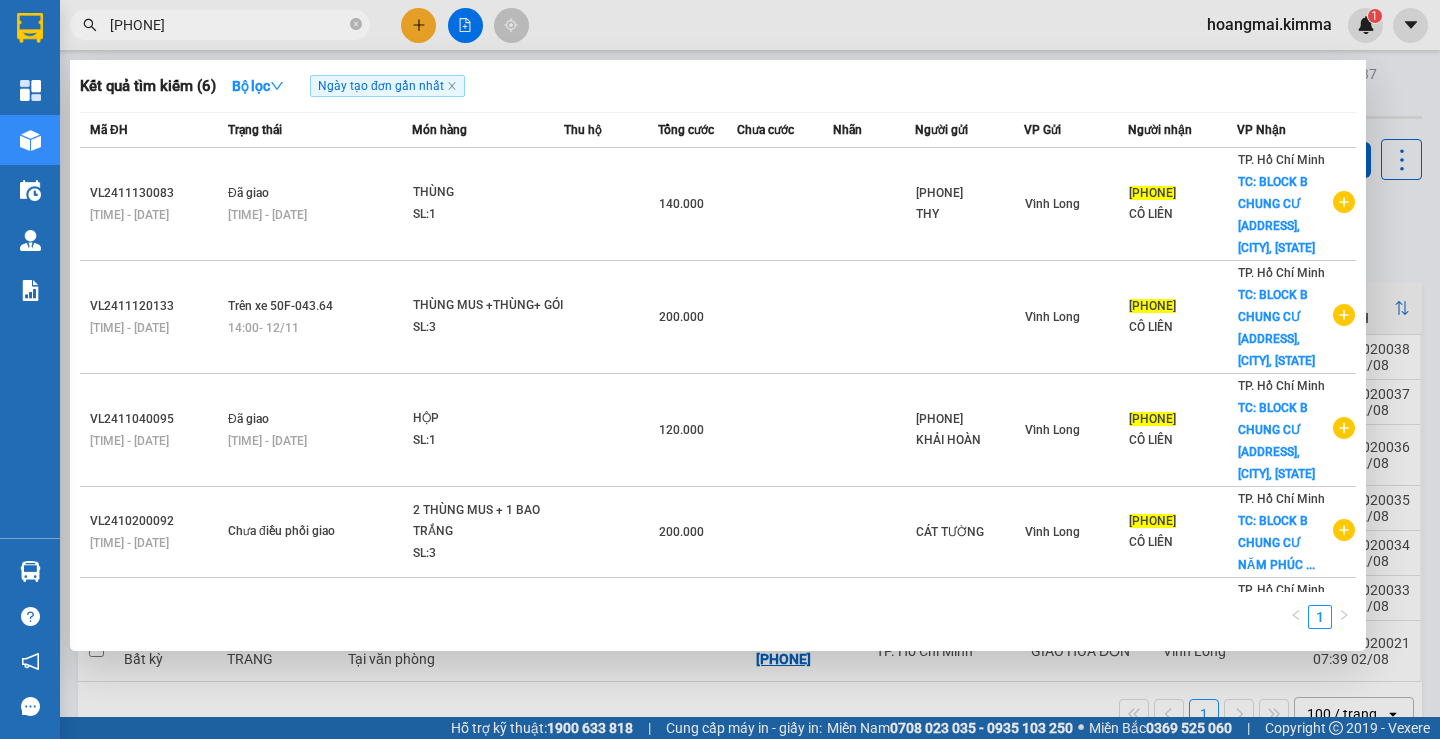 type on "[PHONE]" 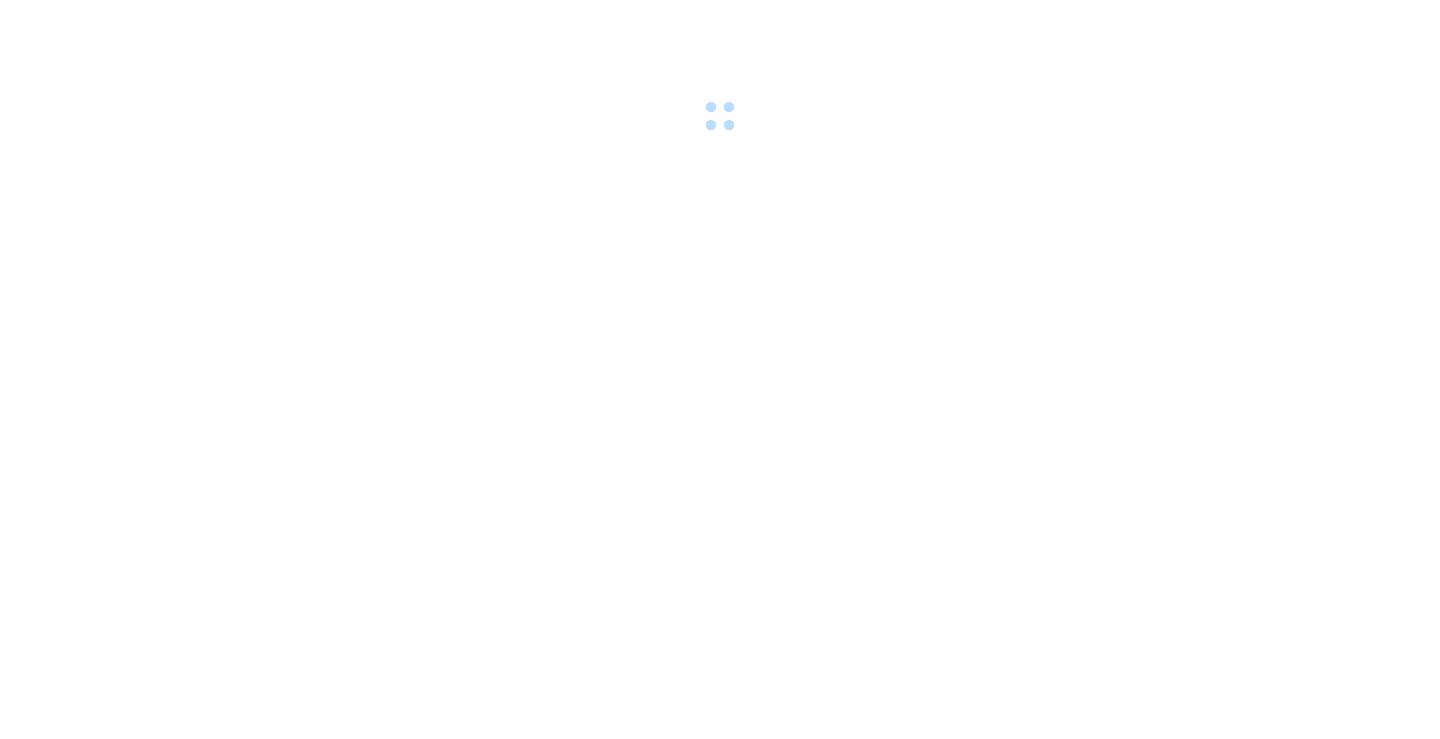 scroll, scrollTop: 0, scrollLeft: 0, axis: both 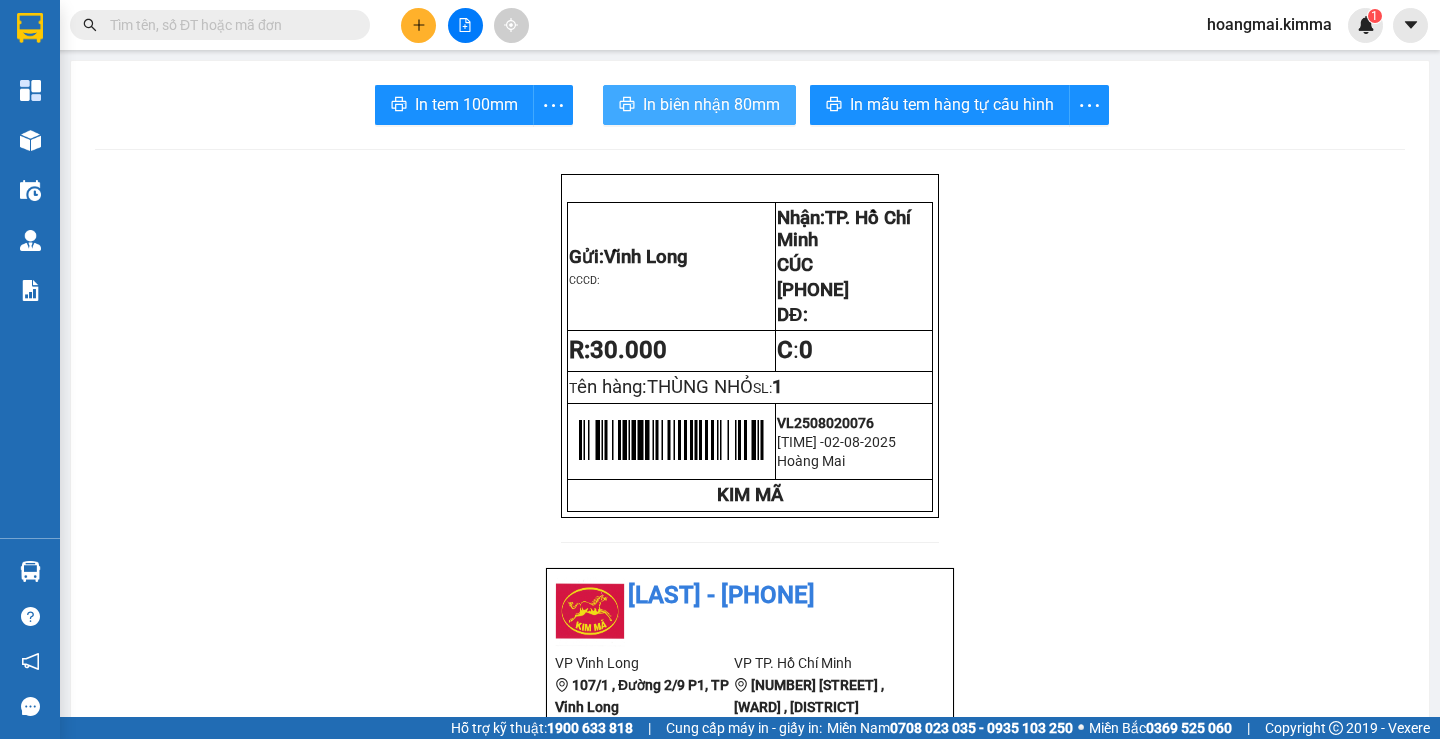click on "In biên nhận 80mm" at bounding box center [711, 104] 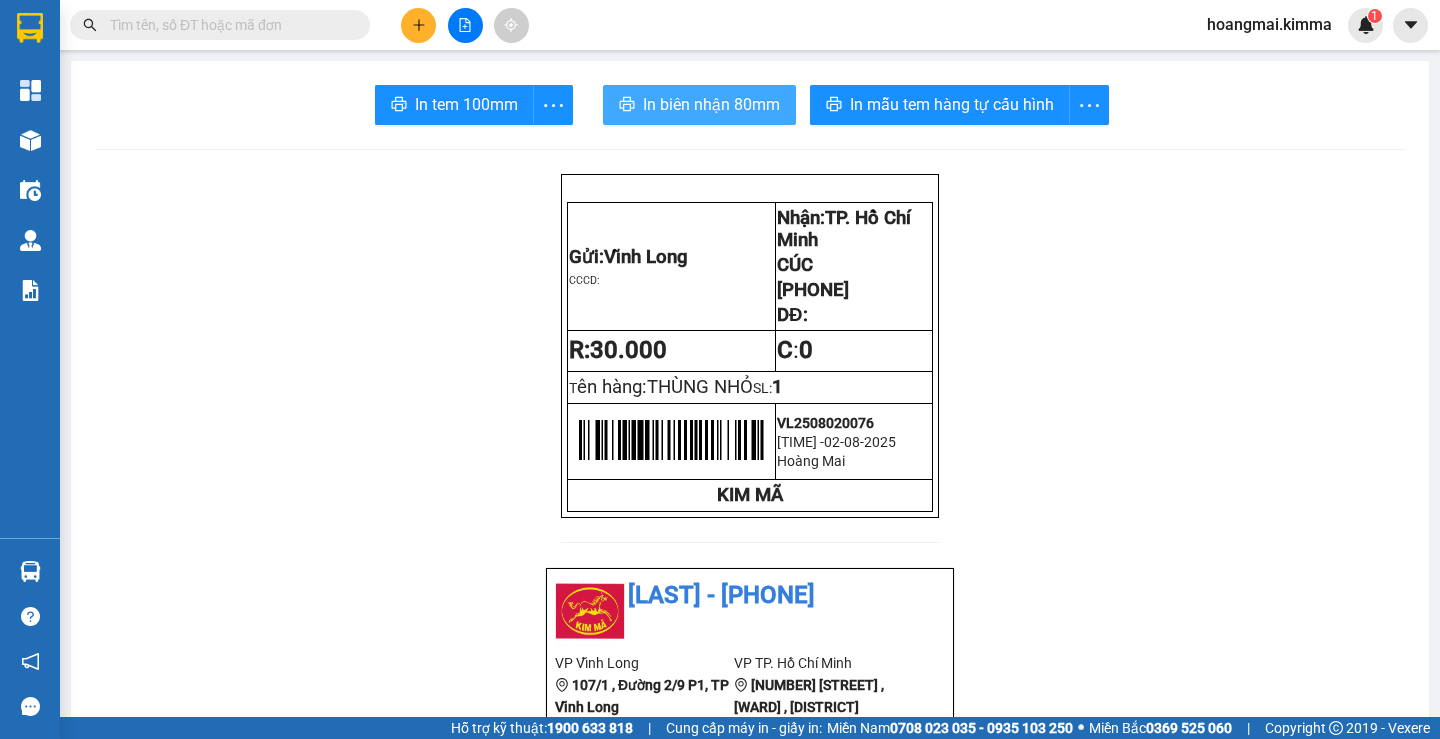 scroll, scrollTop: 0, scrollLeft: 0, axis: both 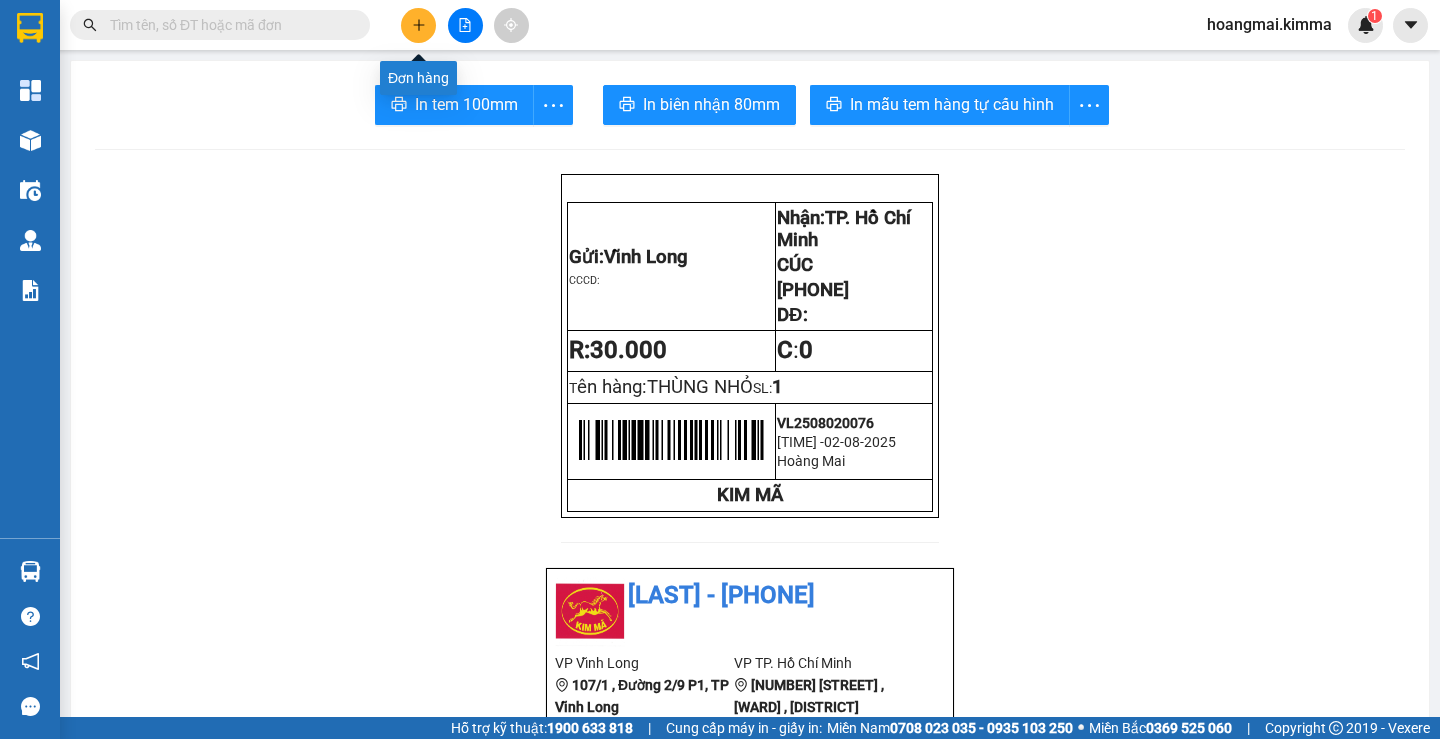 click at bounding box center [418, 25] 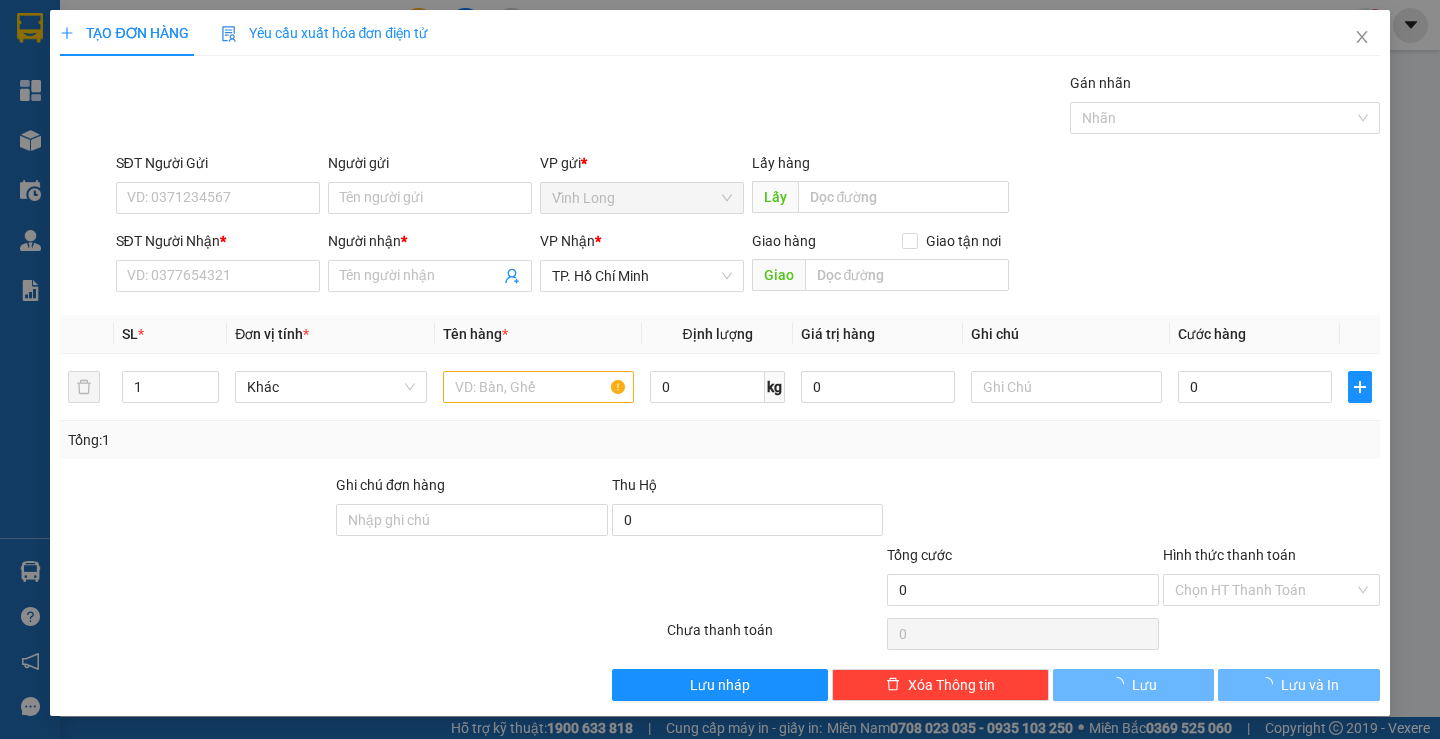 click on "SĐT Người Nhận  *" at bounding box center (218, 245) 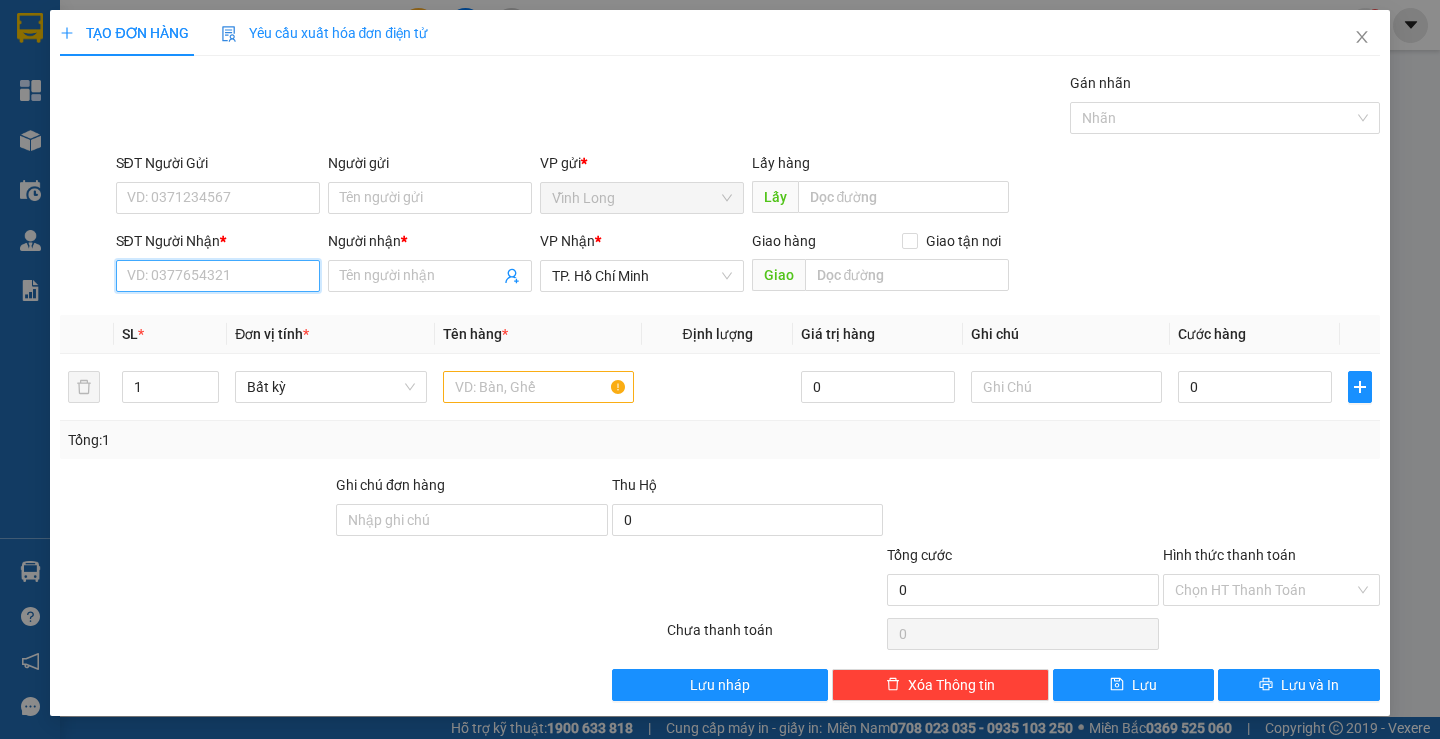 click on "SĐT Người Nhận  *" at bounding box center [218, 276] 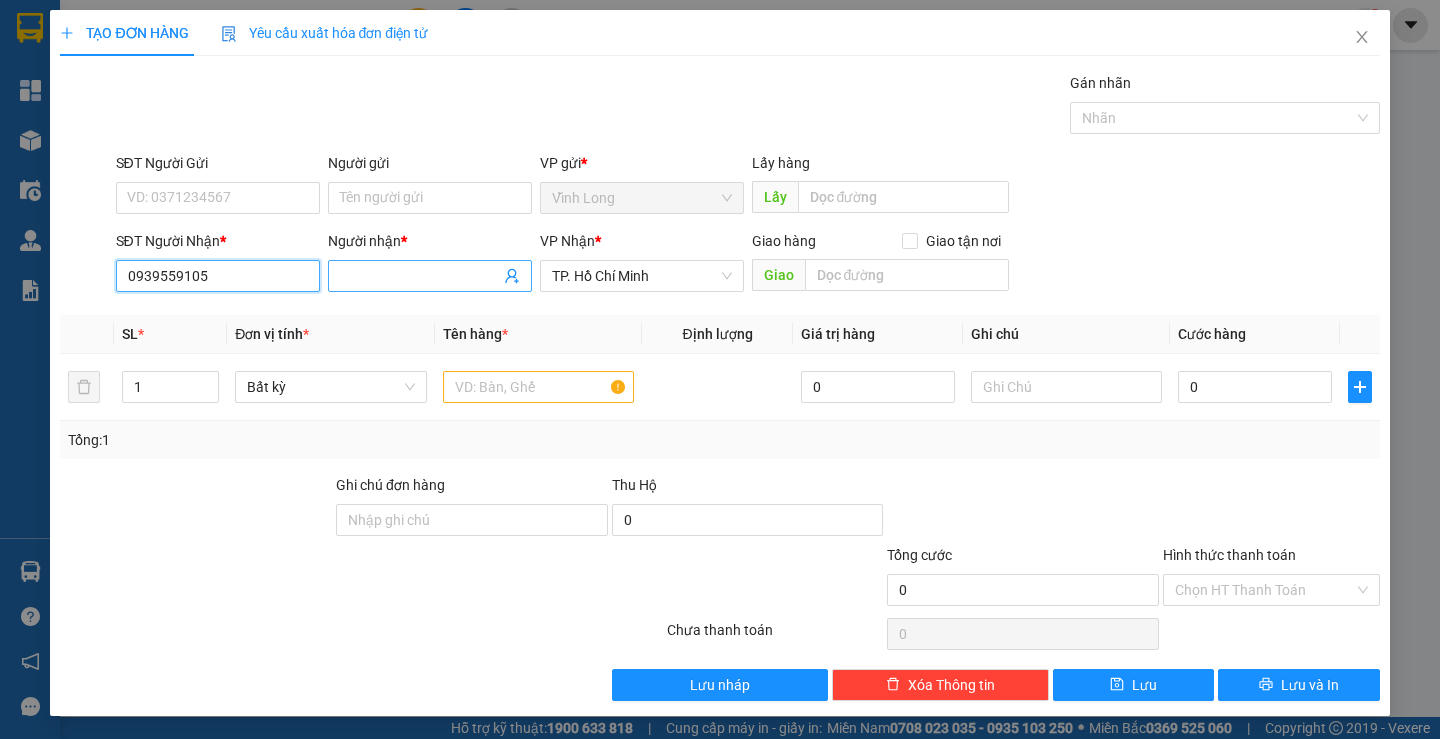 type on "0939559105" 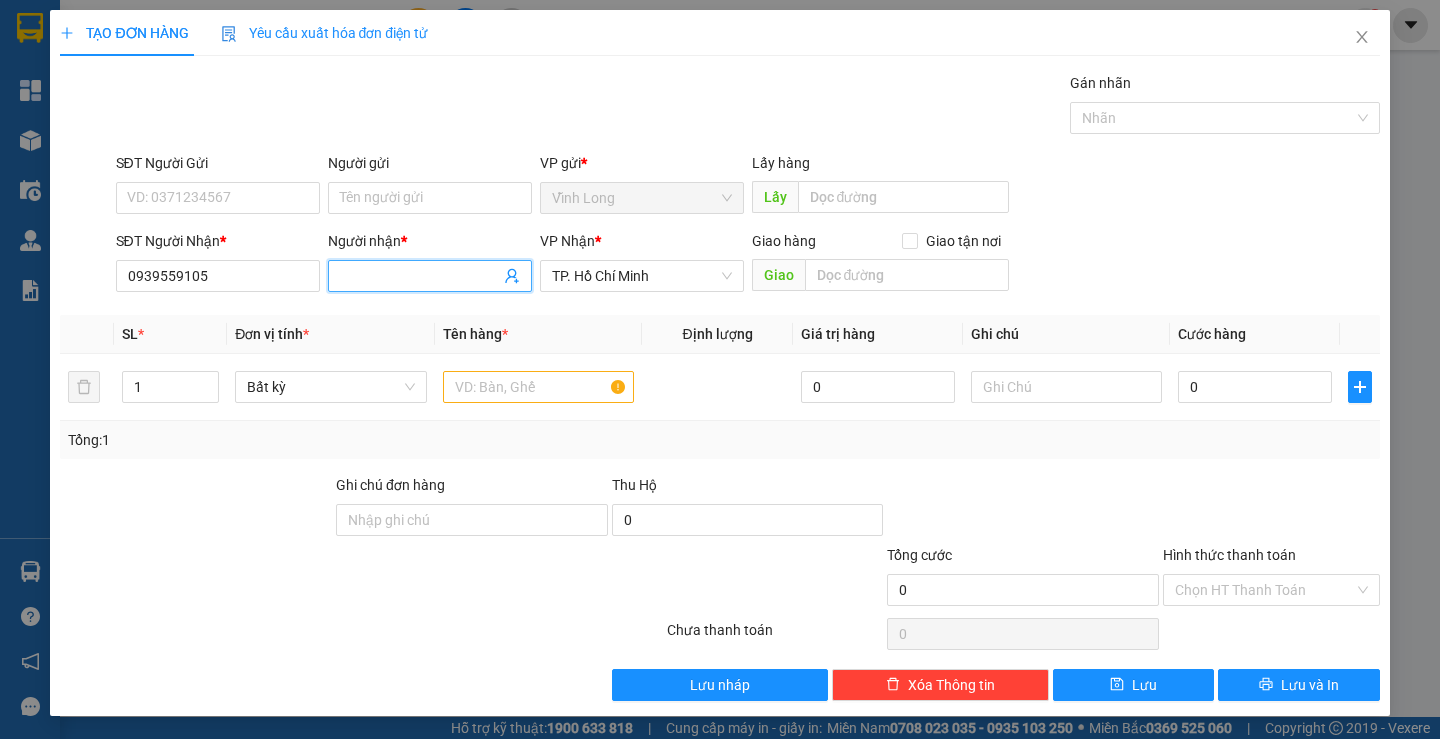 drag, startPoint x: 368, startPoint y: 271, endPoint x: 349, endPoint y: 258, distance: 23.021729 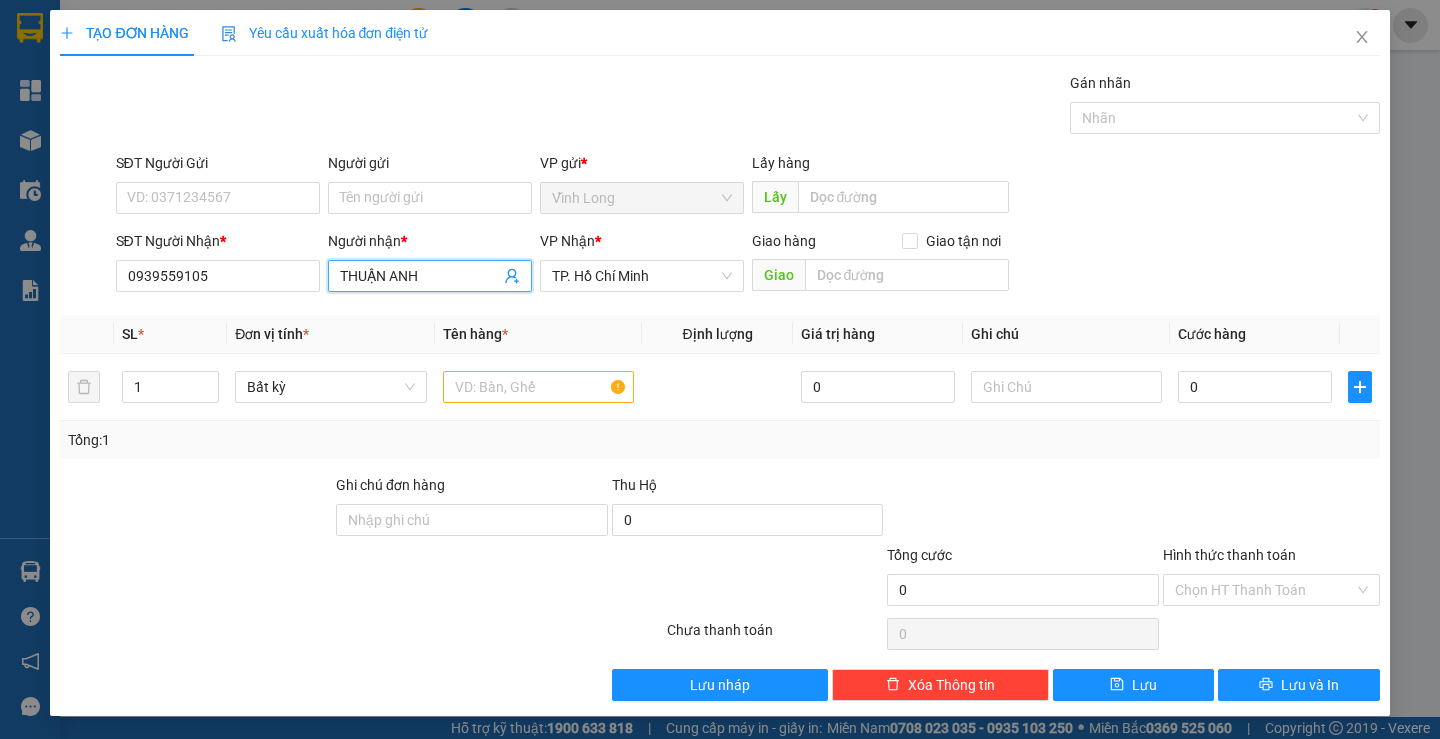 type on "THUẬN ANH" 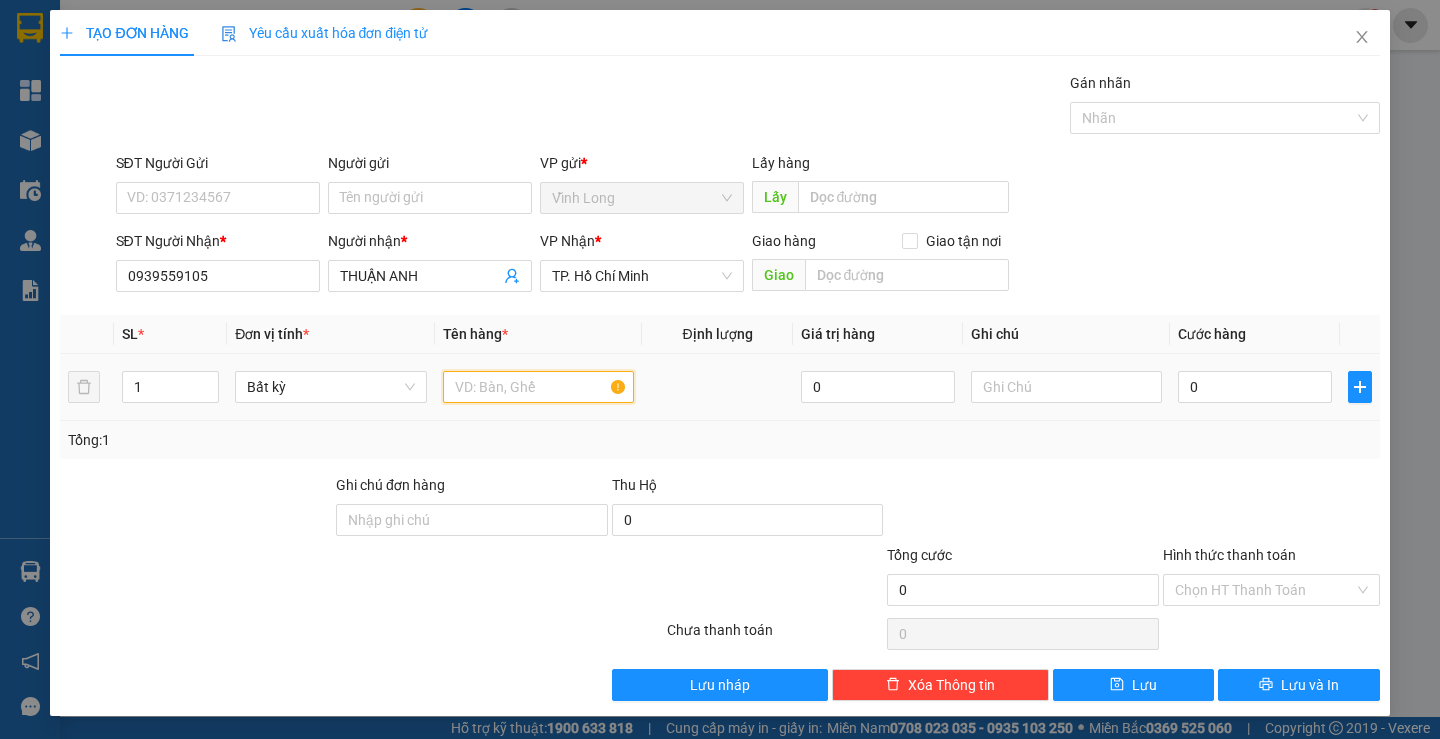 click at bounding box center [538, 387] 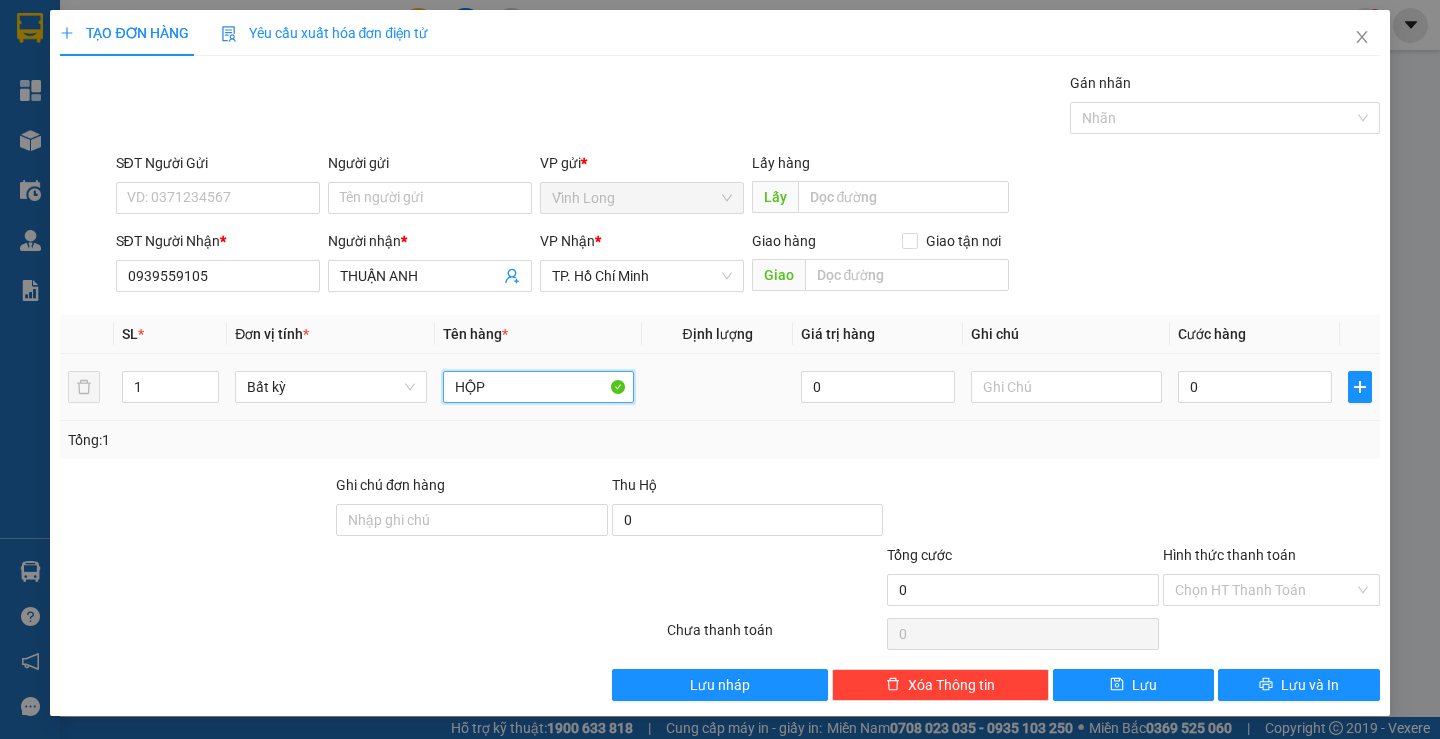 type on "HỘP" 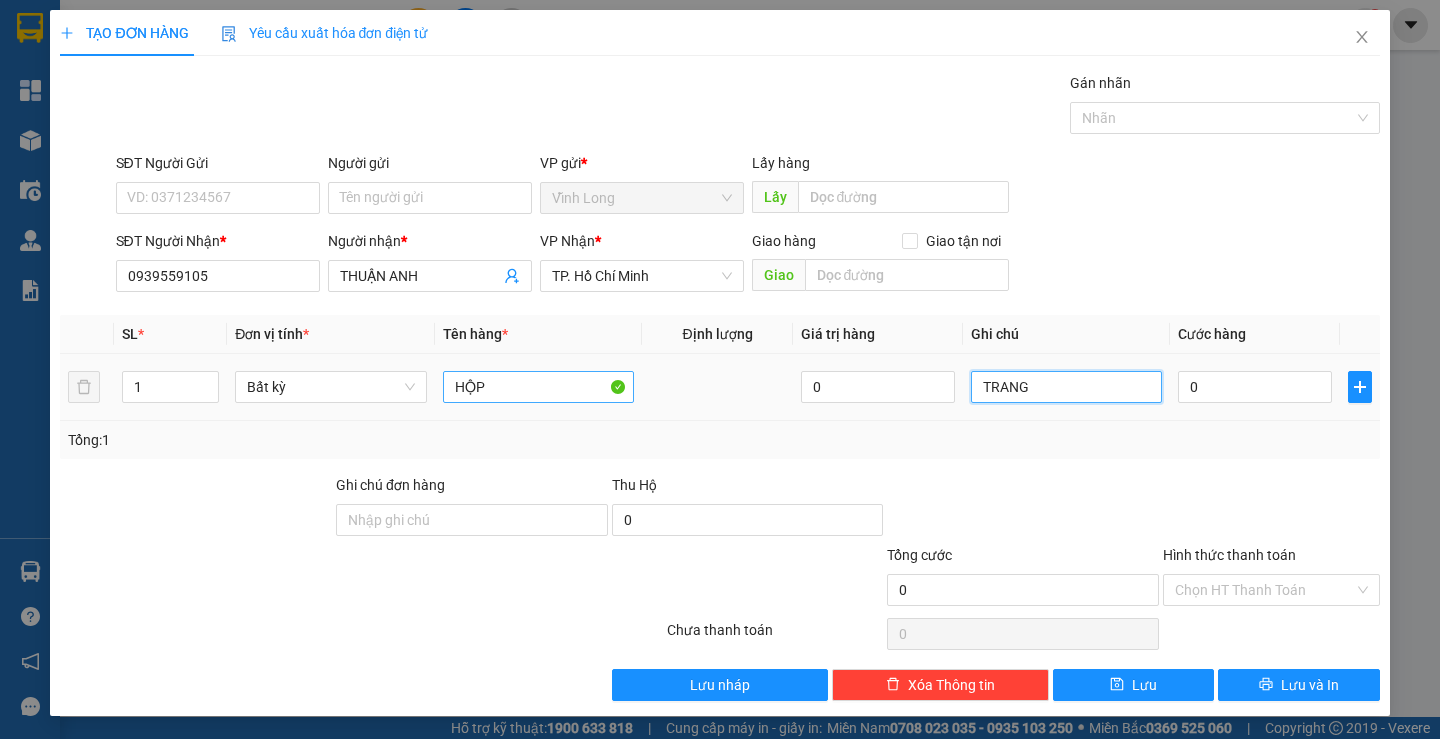 type on "TRANG" 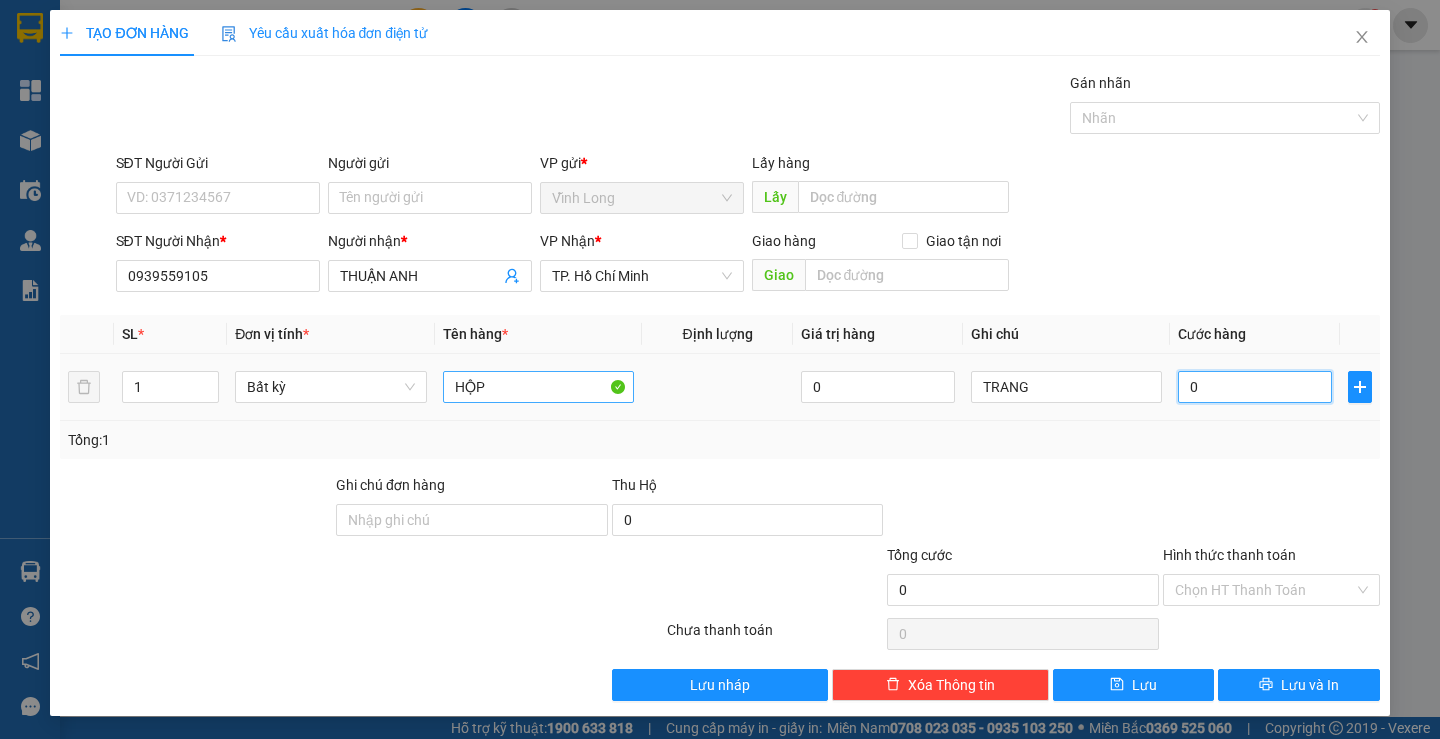 type on "2" 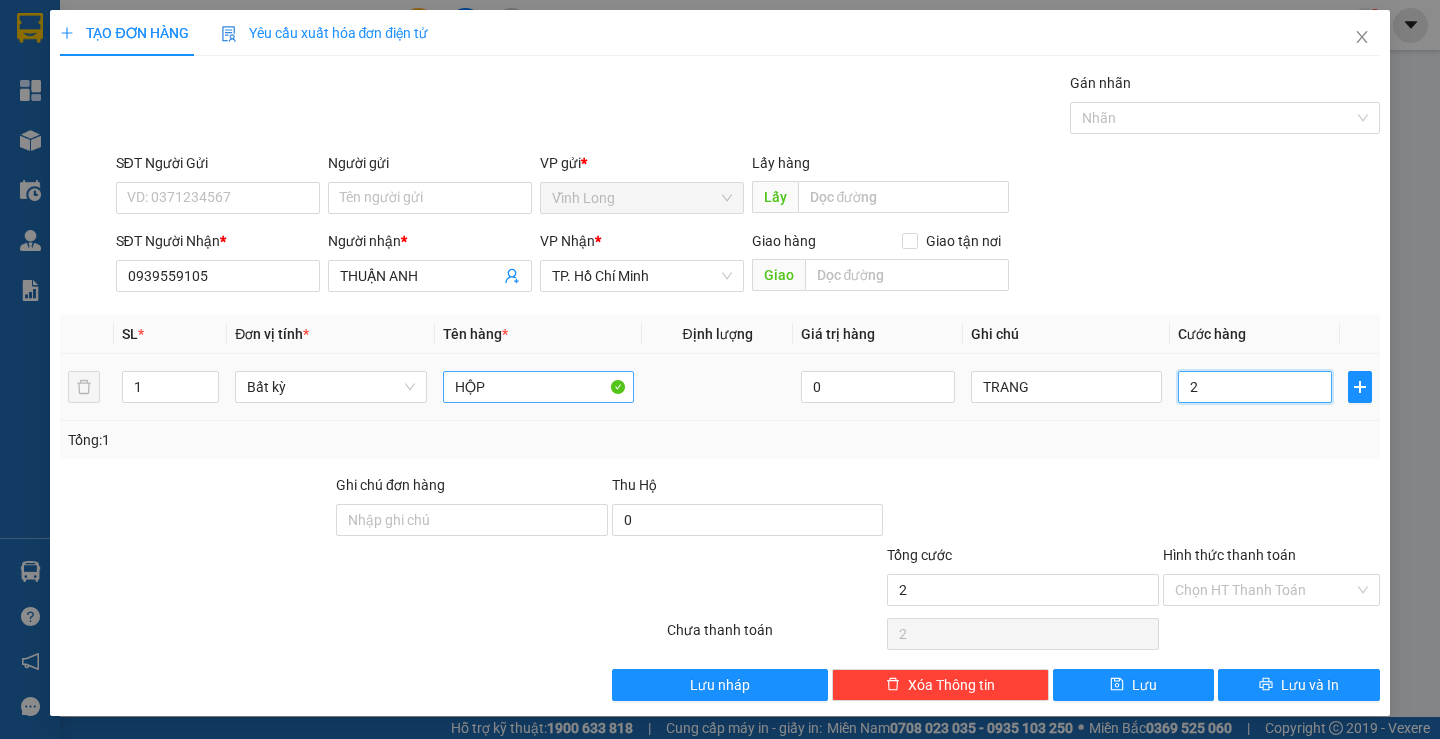 type on "20" 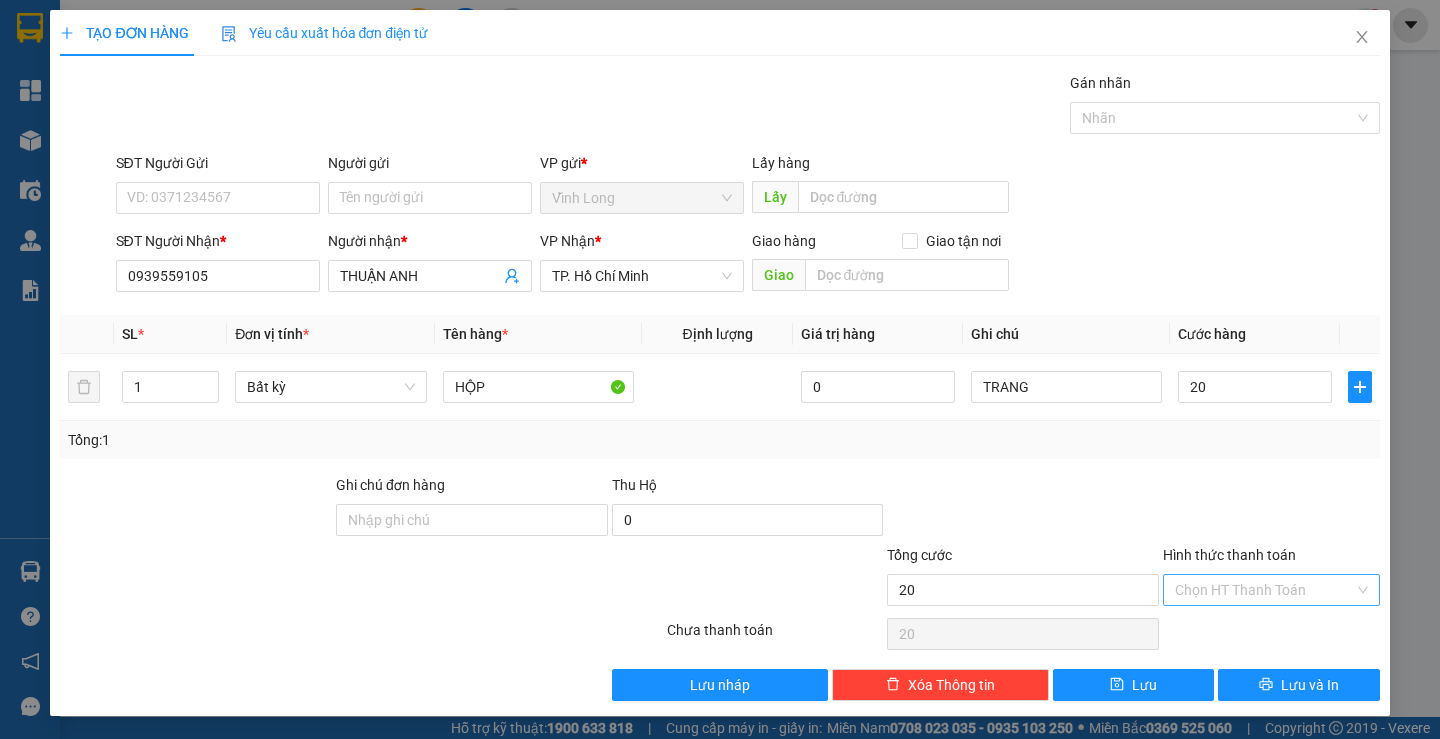 type on "20.000" 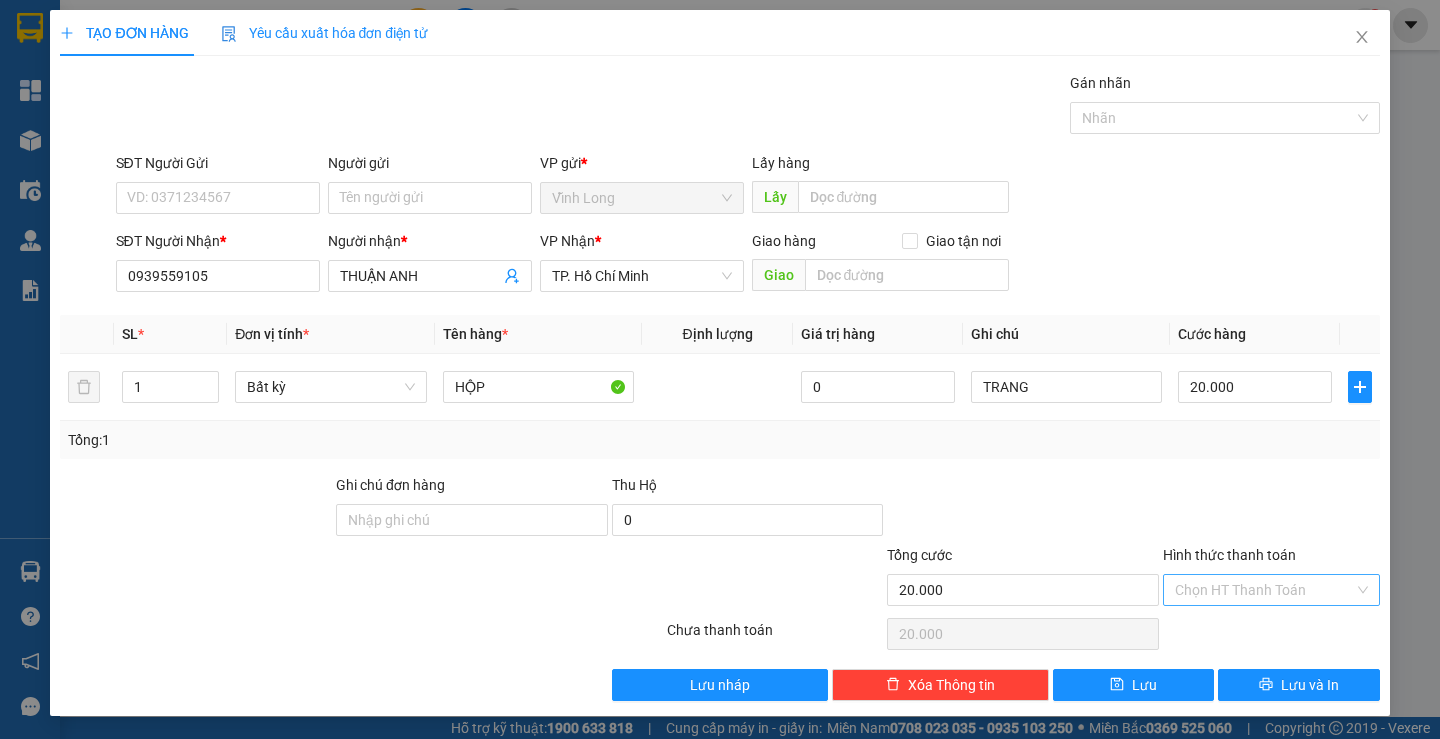 click on "Hình thức thanh toán" at bounding box center [1264, 590] 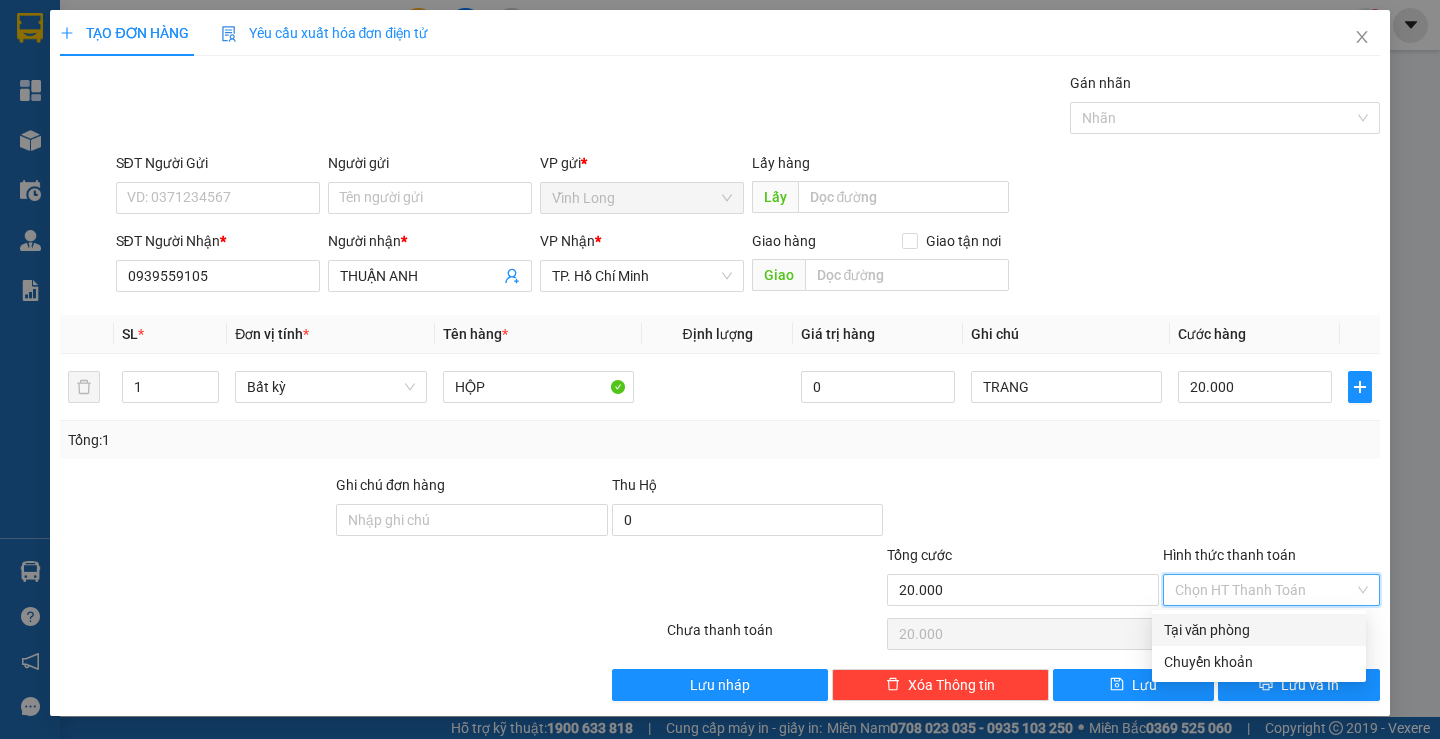 drag, startPoint x: 1184, startPoint y: 643, endPoint x: 1185, endPoint y: 632, distance: 11.045361 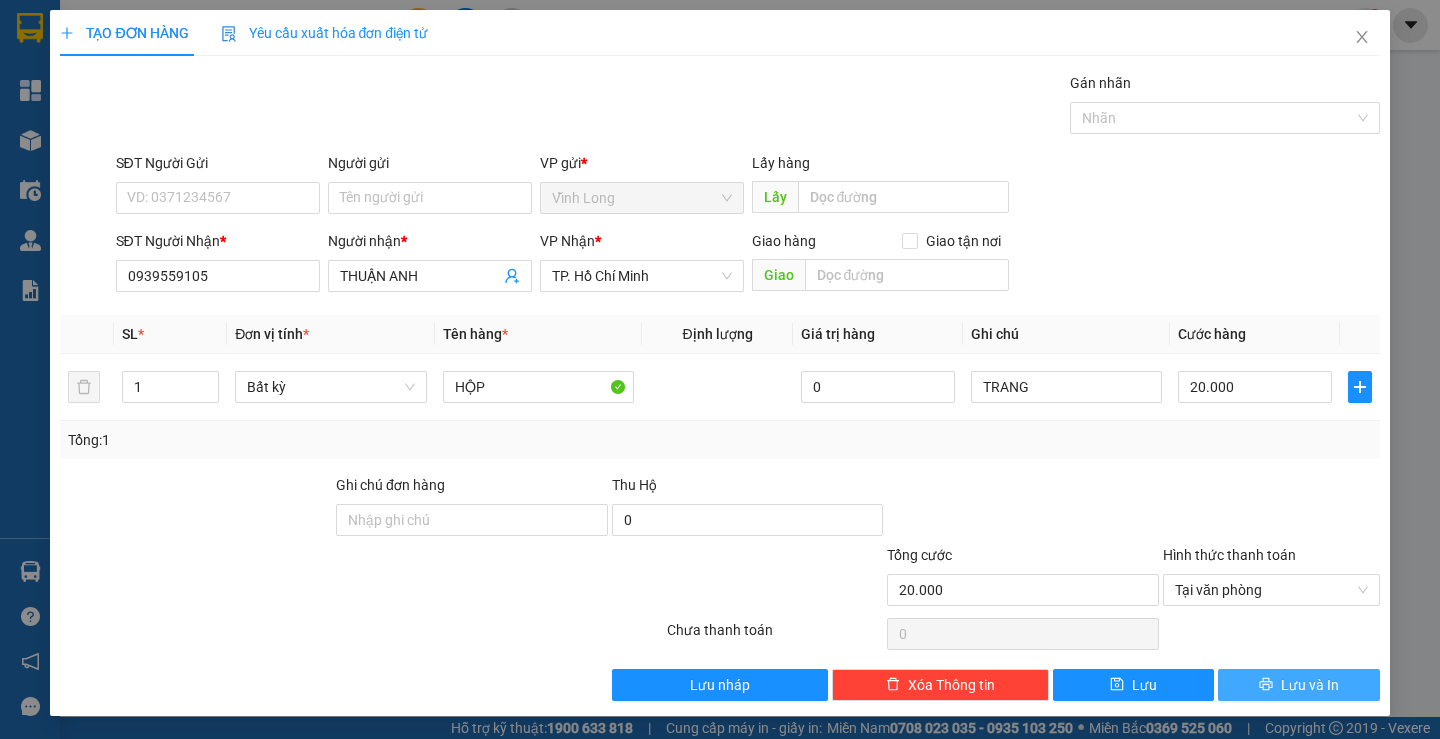 click on "Lưu và In" at bounding box center (1310, 685) 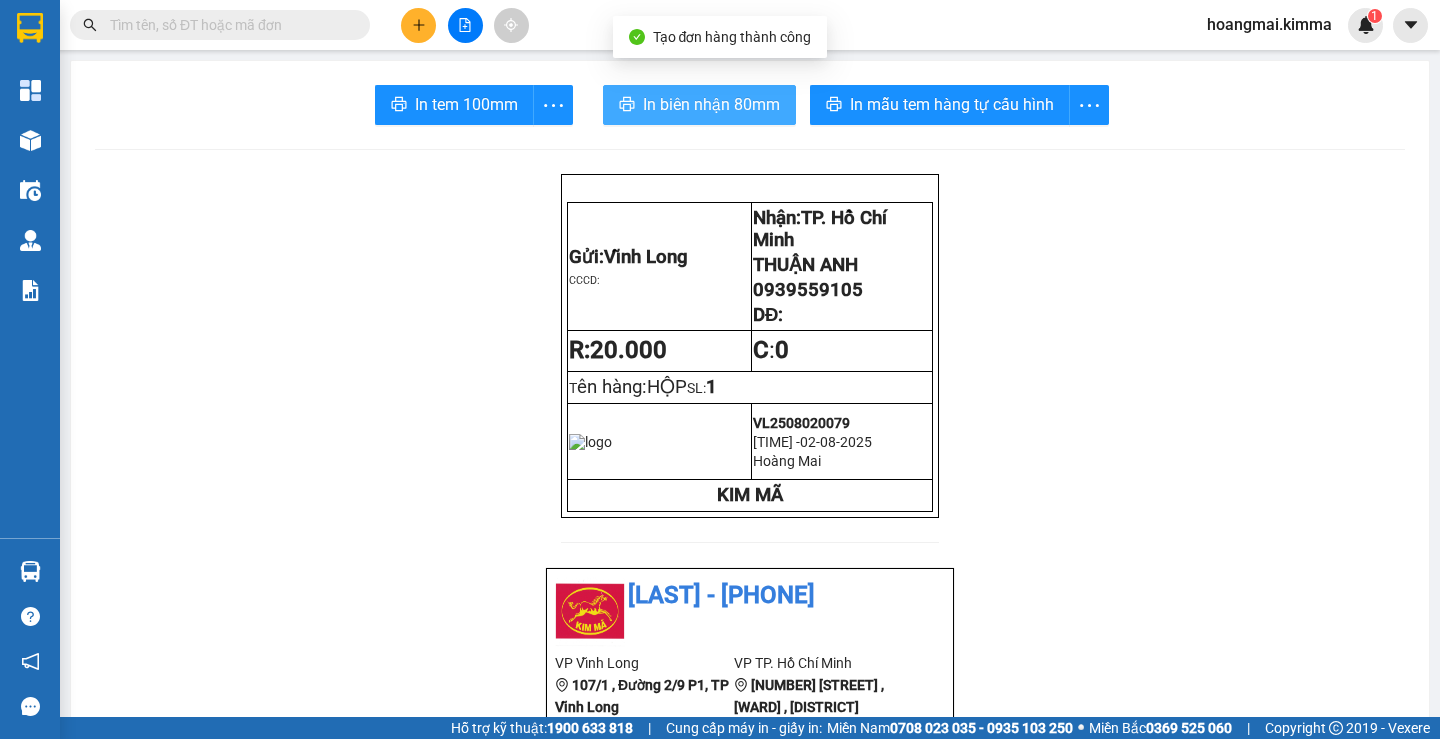 click on "In biên nhận 80mm" at bounding box center [711, 104] 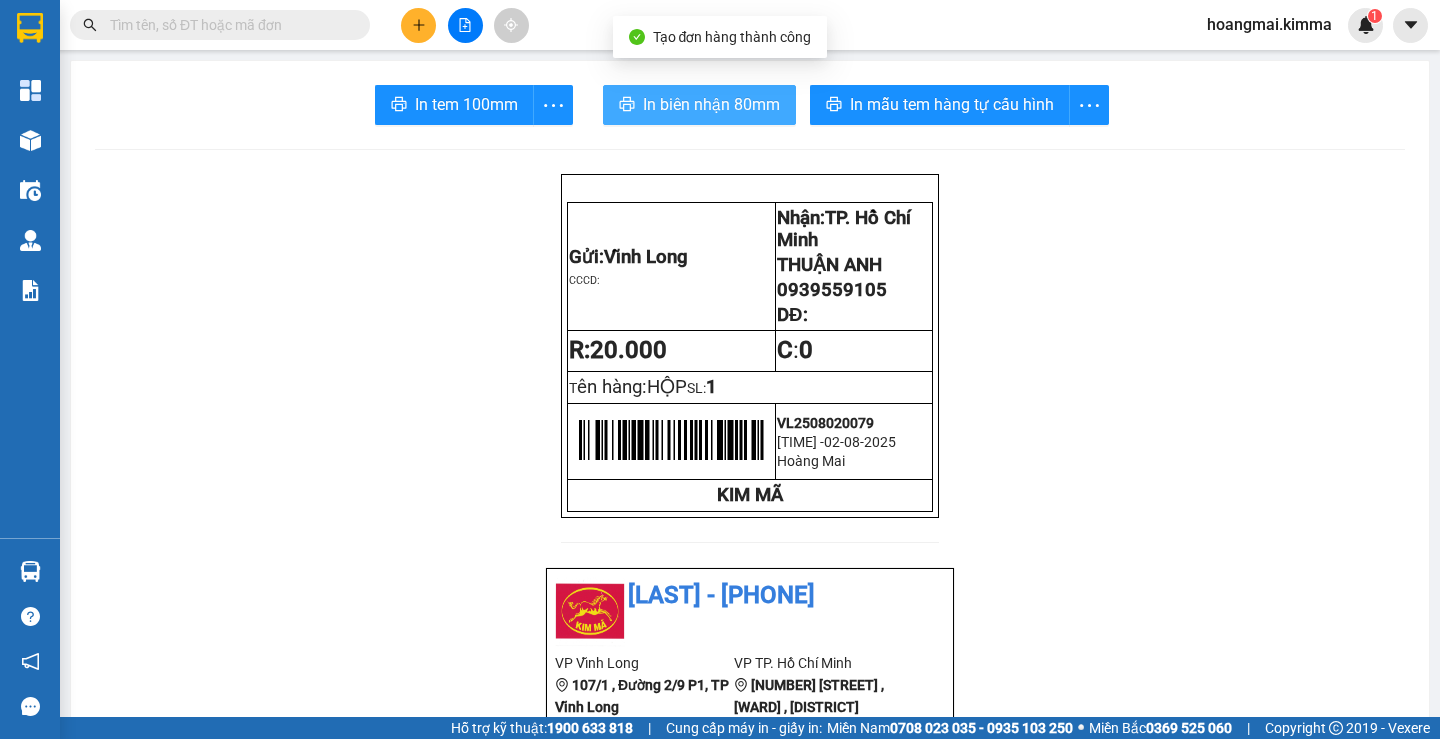 scroll, scrollTop: 0, scrollLeft: 0, axis: both 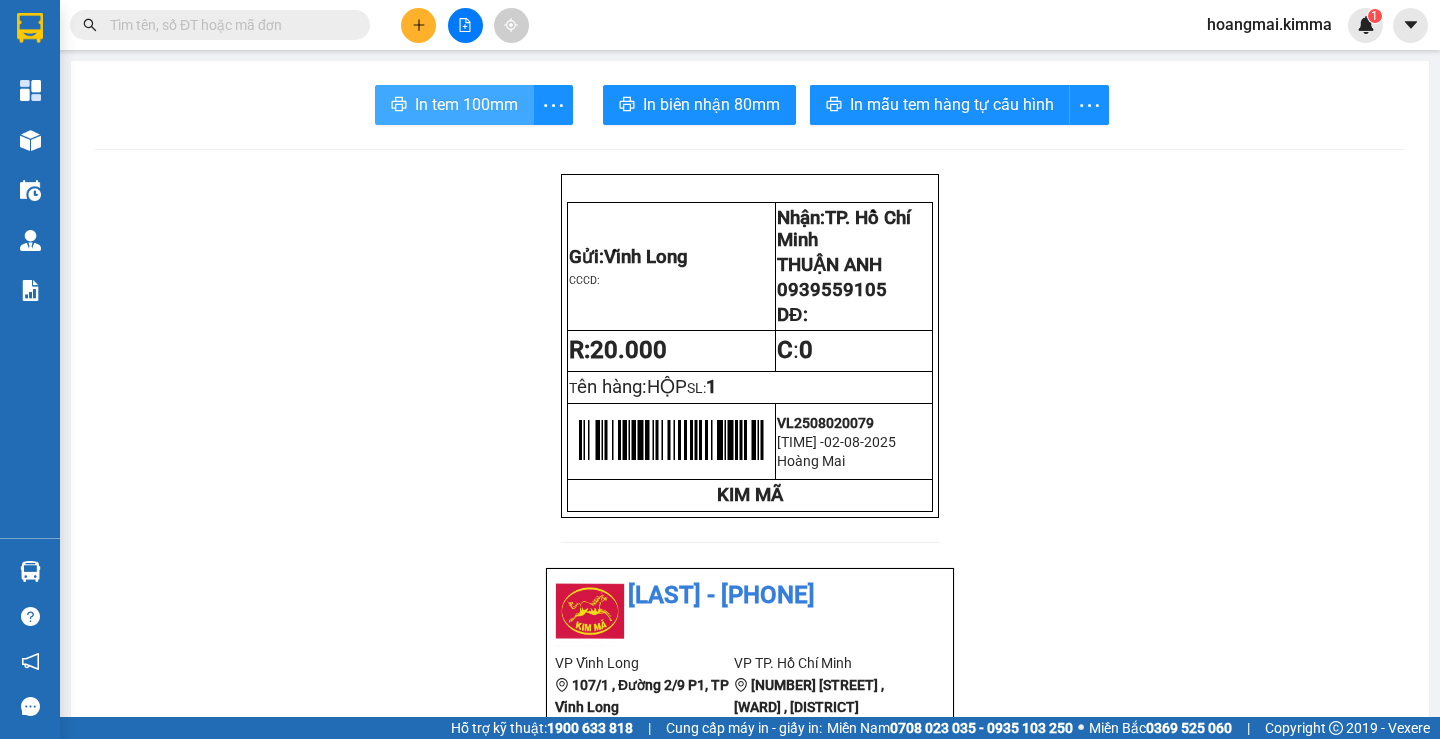click on "In tem 100mm" at bounding box center (466, 104) 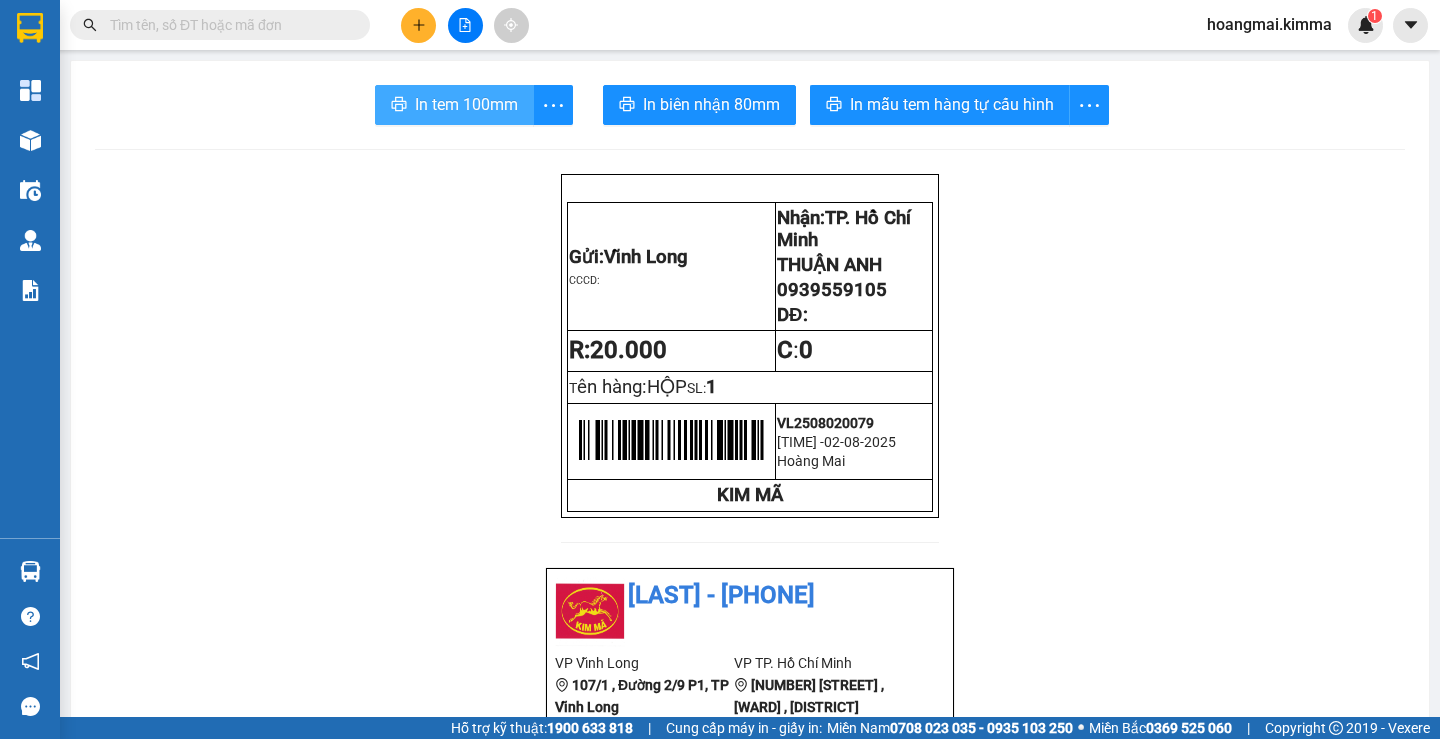 scroll, scrollTop: 0, scrollLeft: 0, axis: both 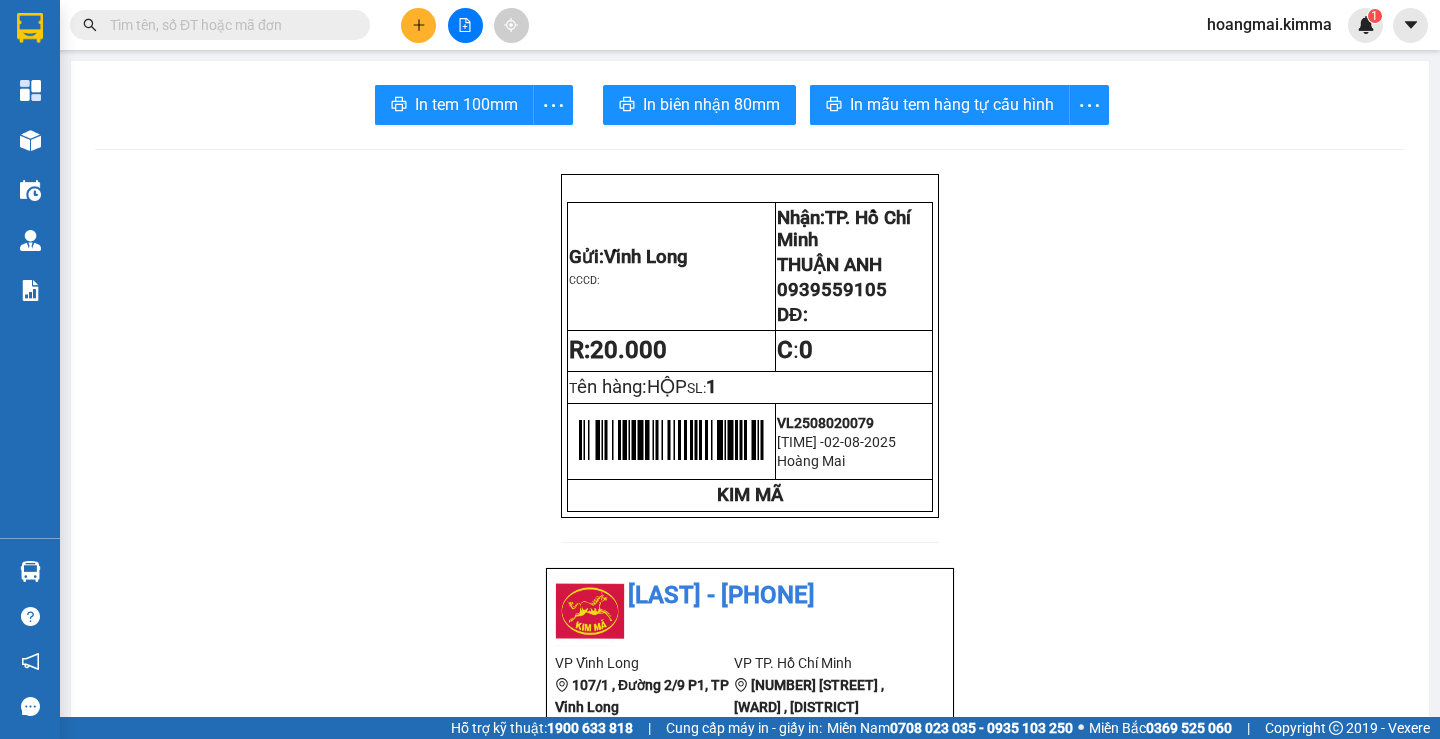 click at bounding box center [418, 25] 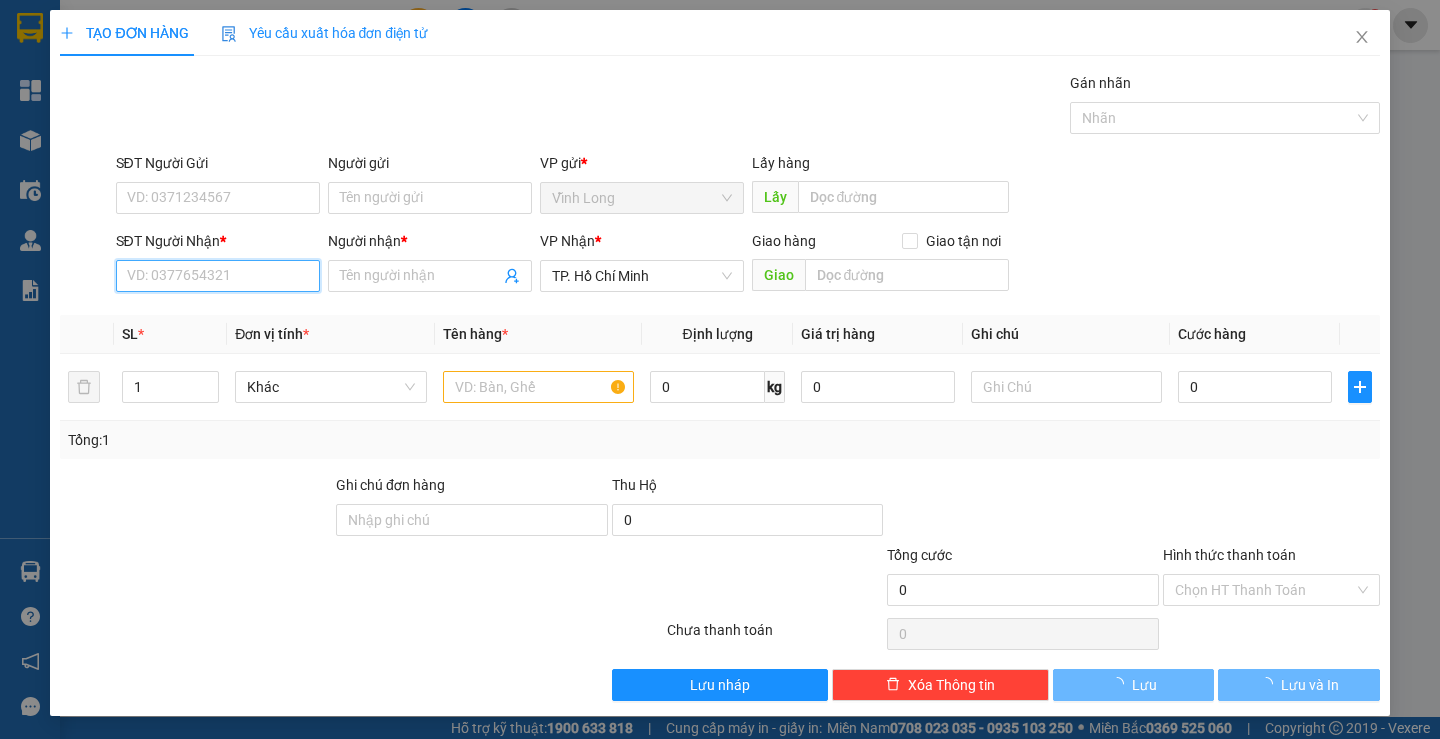 click on "SĐT Người Nhận  *" at bounding box center (218, 276) 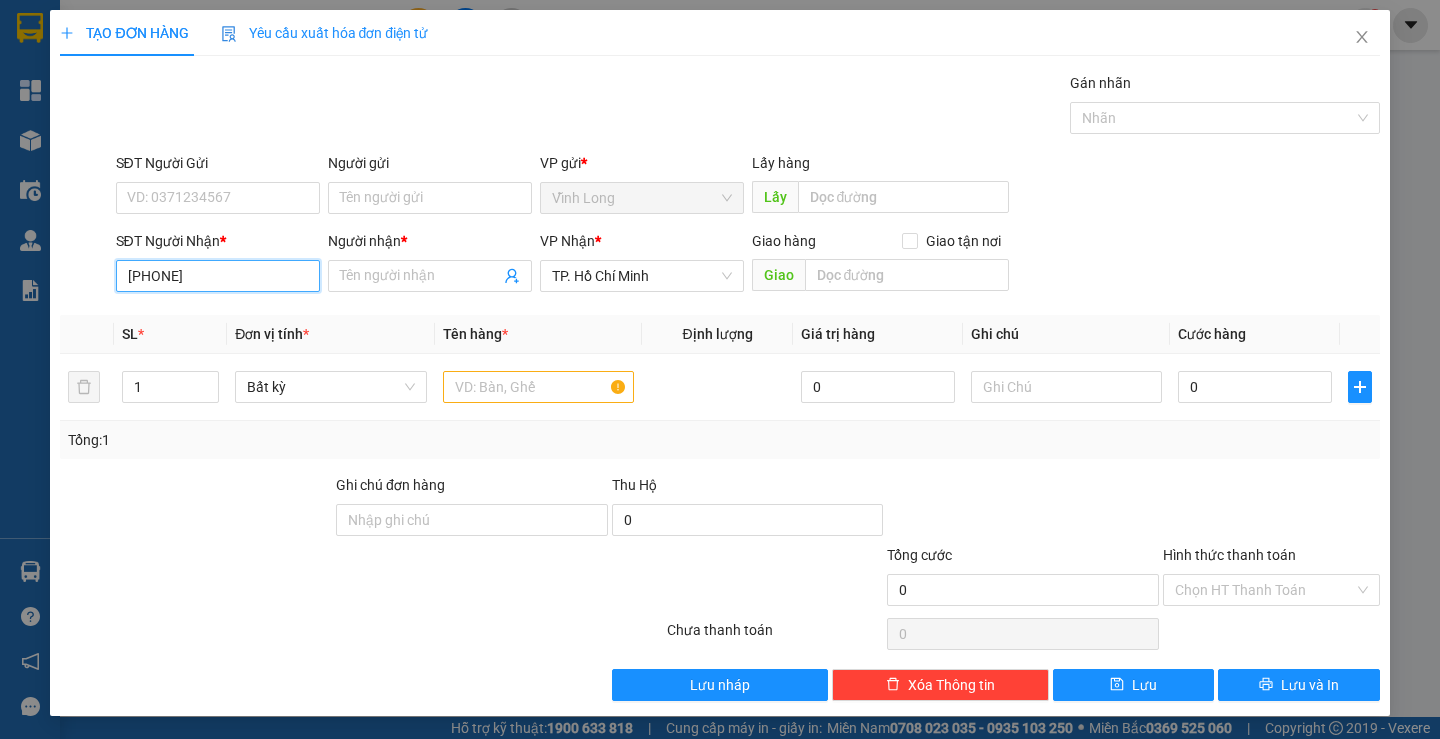 type on "0913988933" 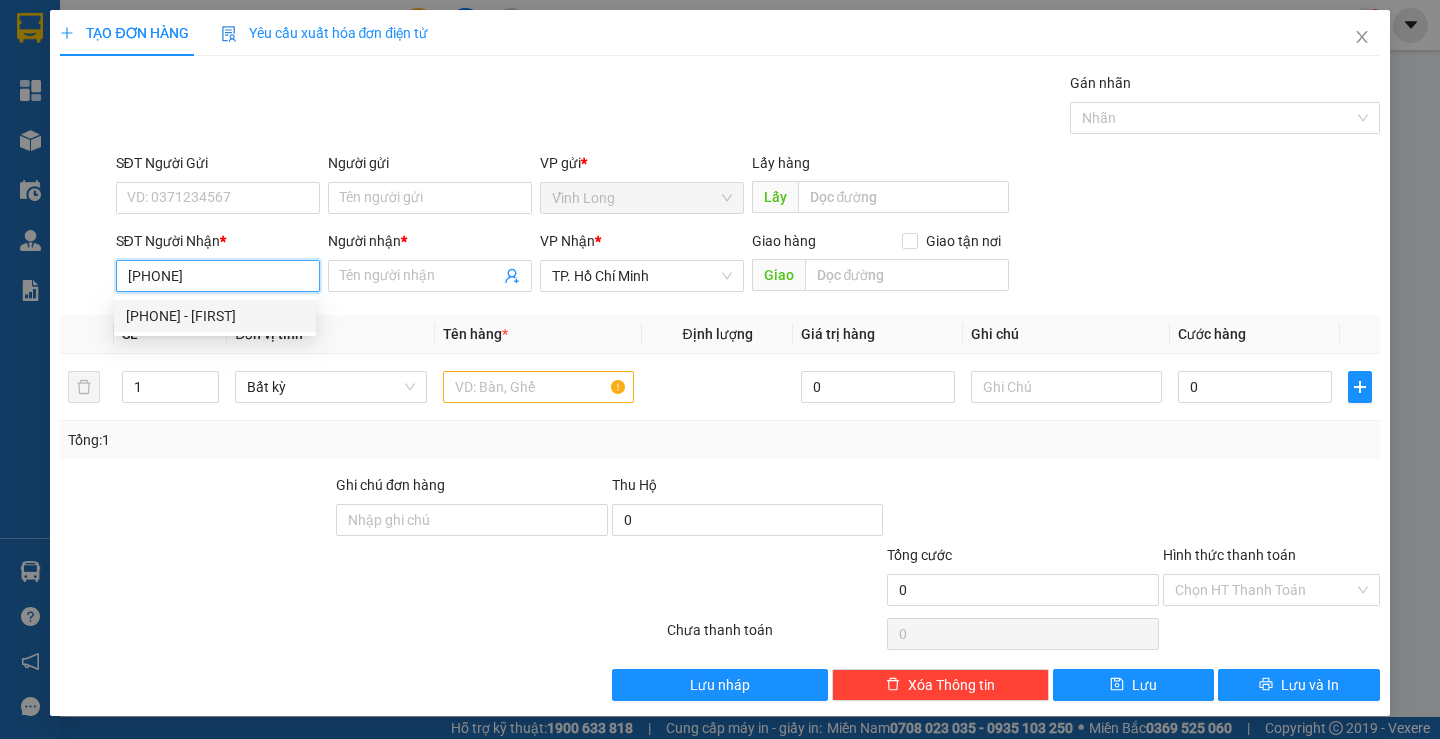 click on "0913988933 - A LONG" at bounding box center (215, 316) 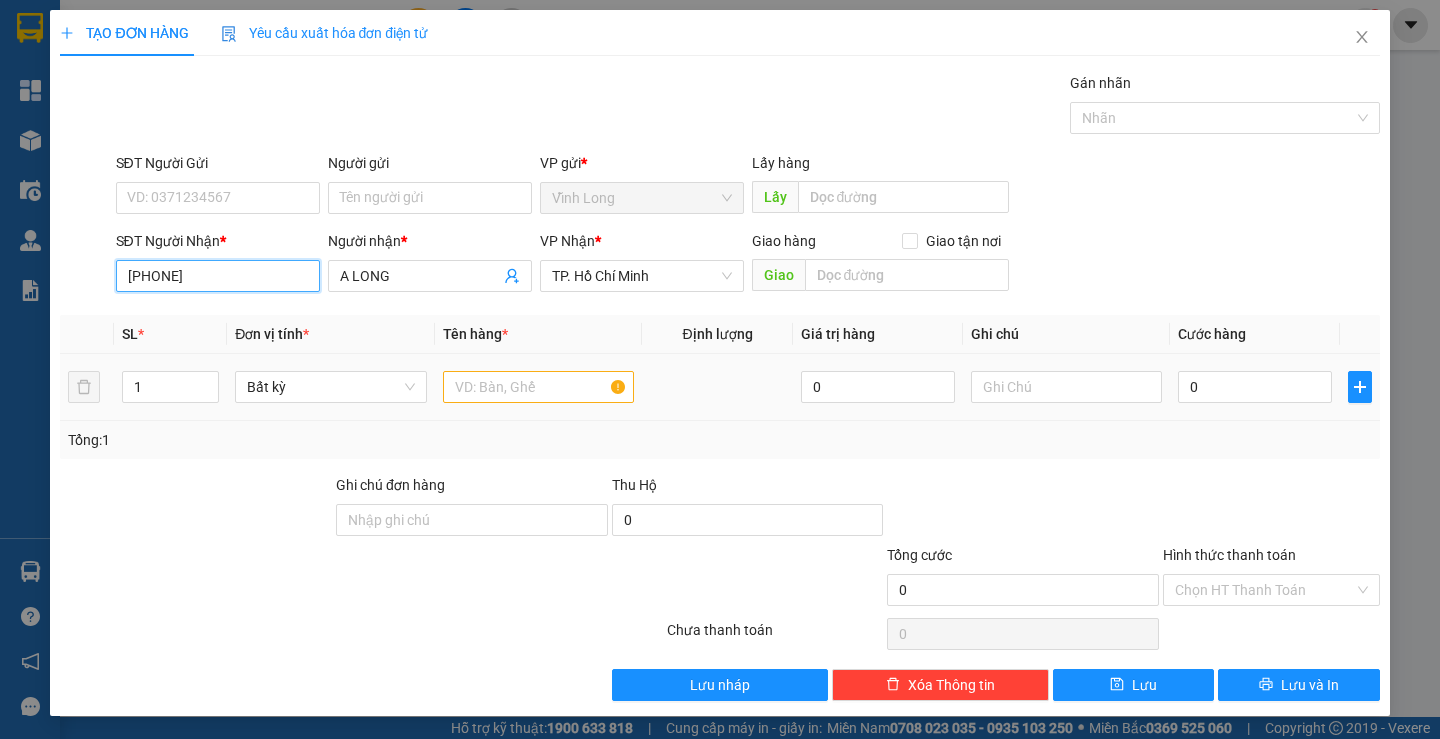 type on "0913988933" 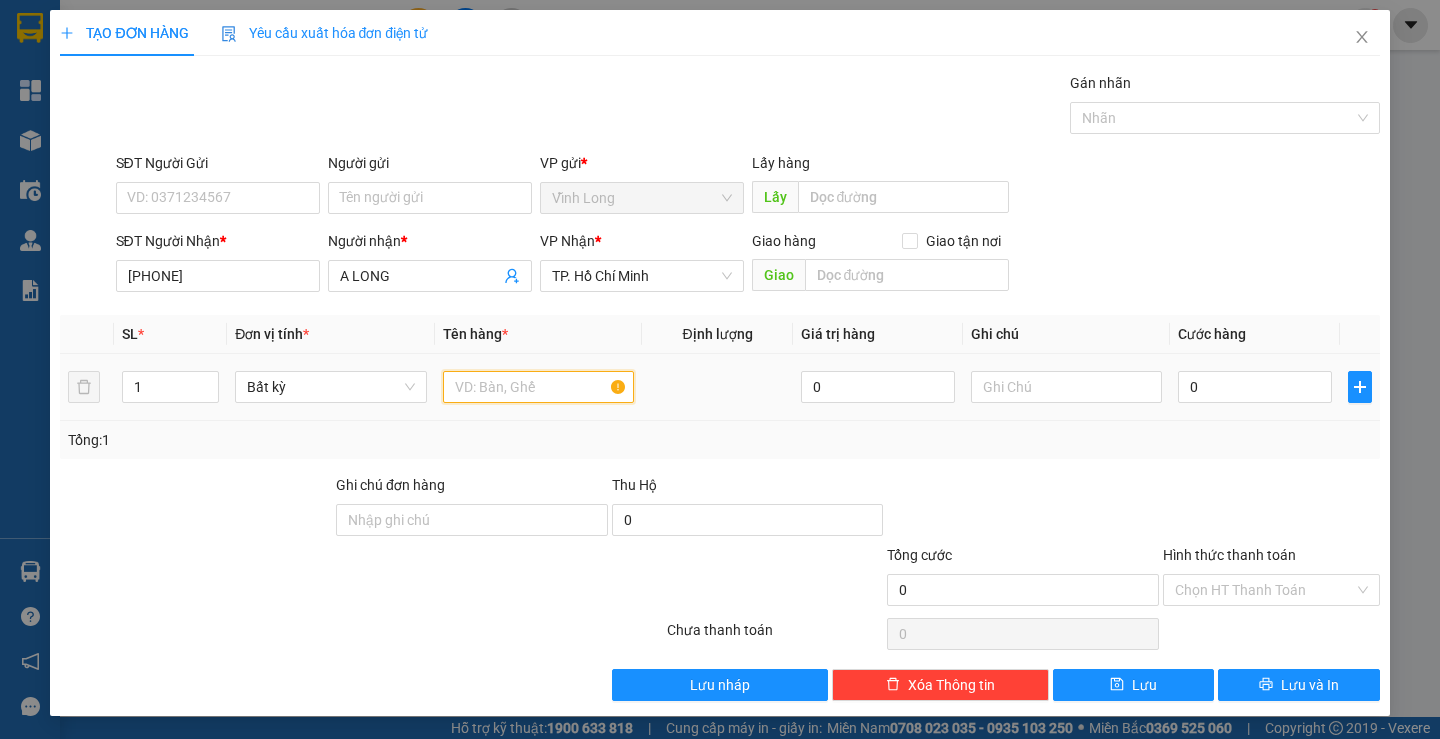click at bounding box center [538, 387] 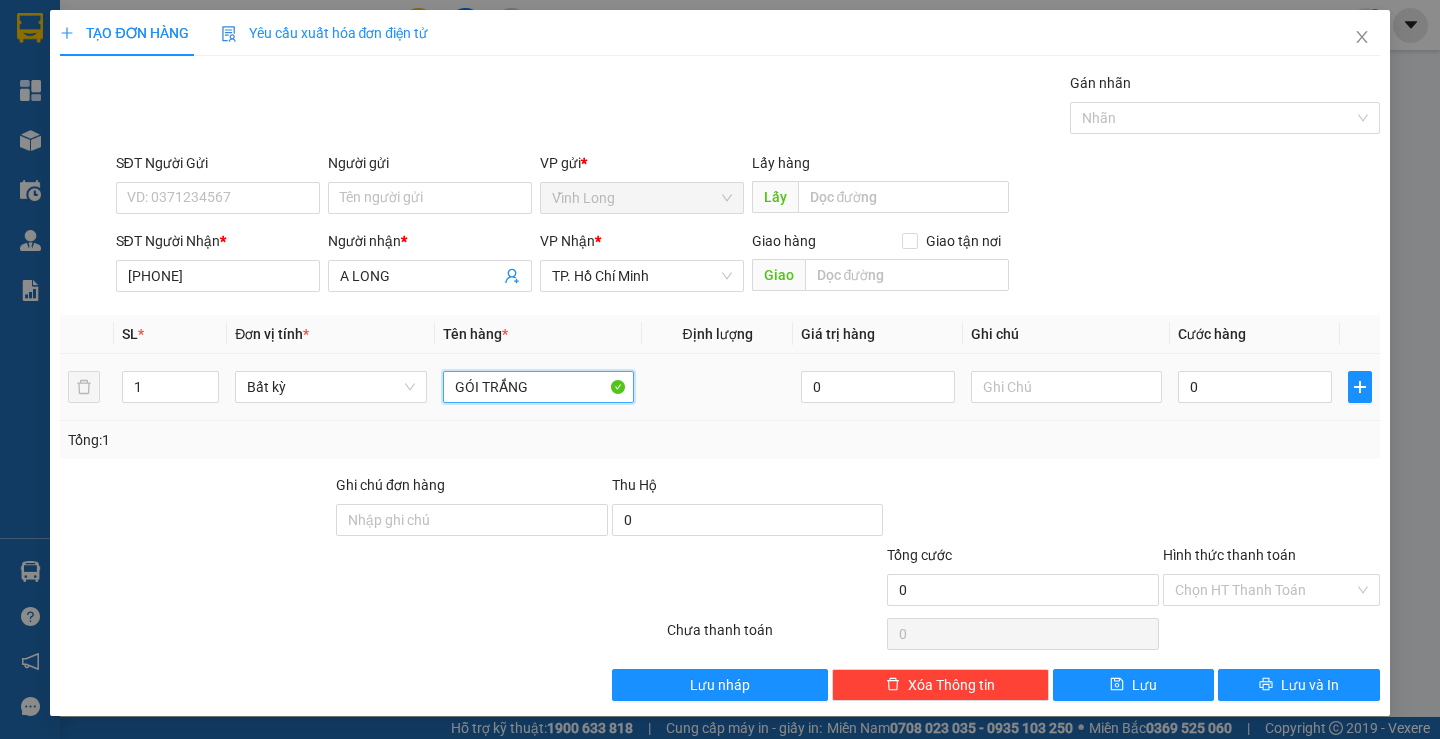 type on "GÓI TRẮNG" 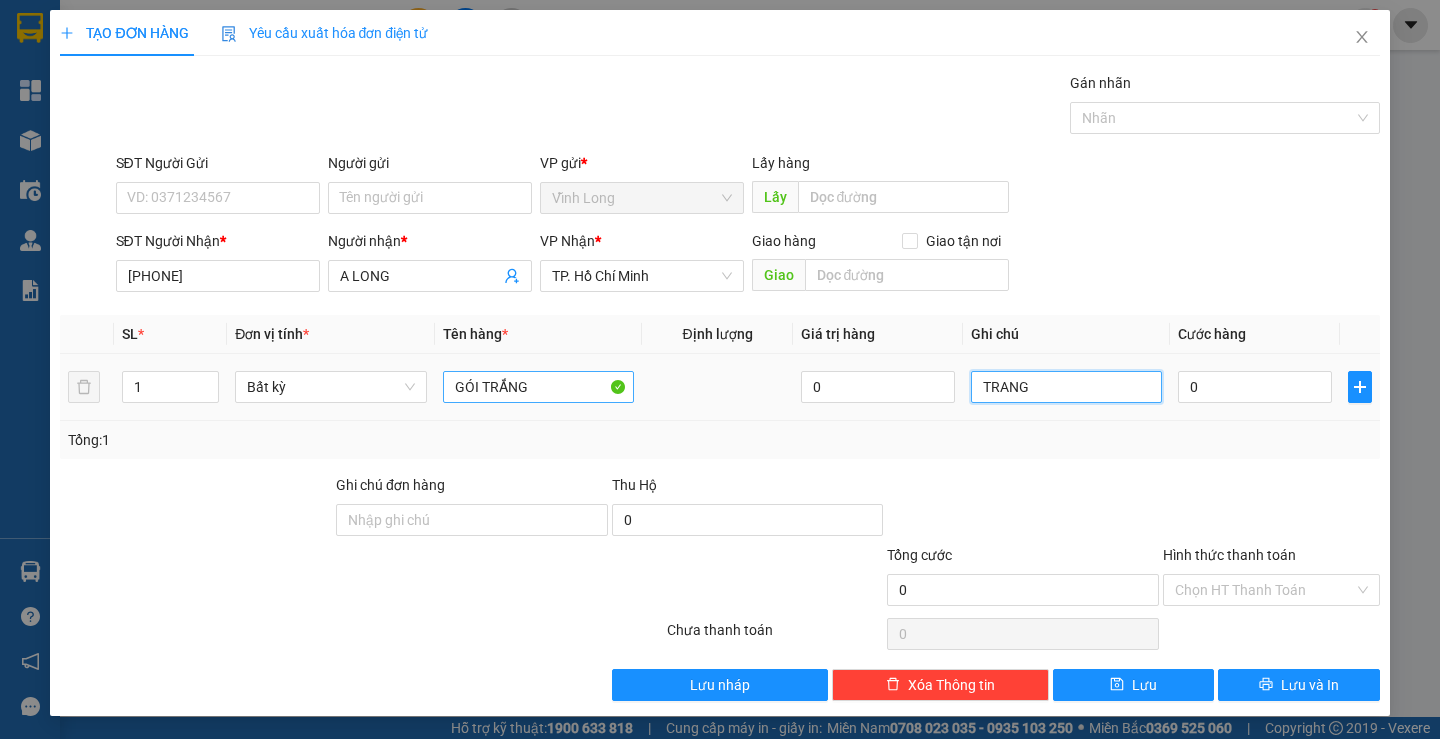 type on "TRANG" 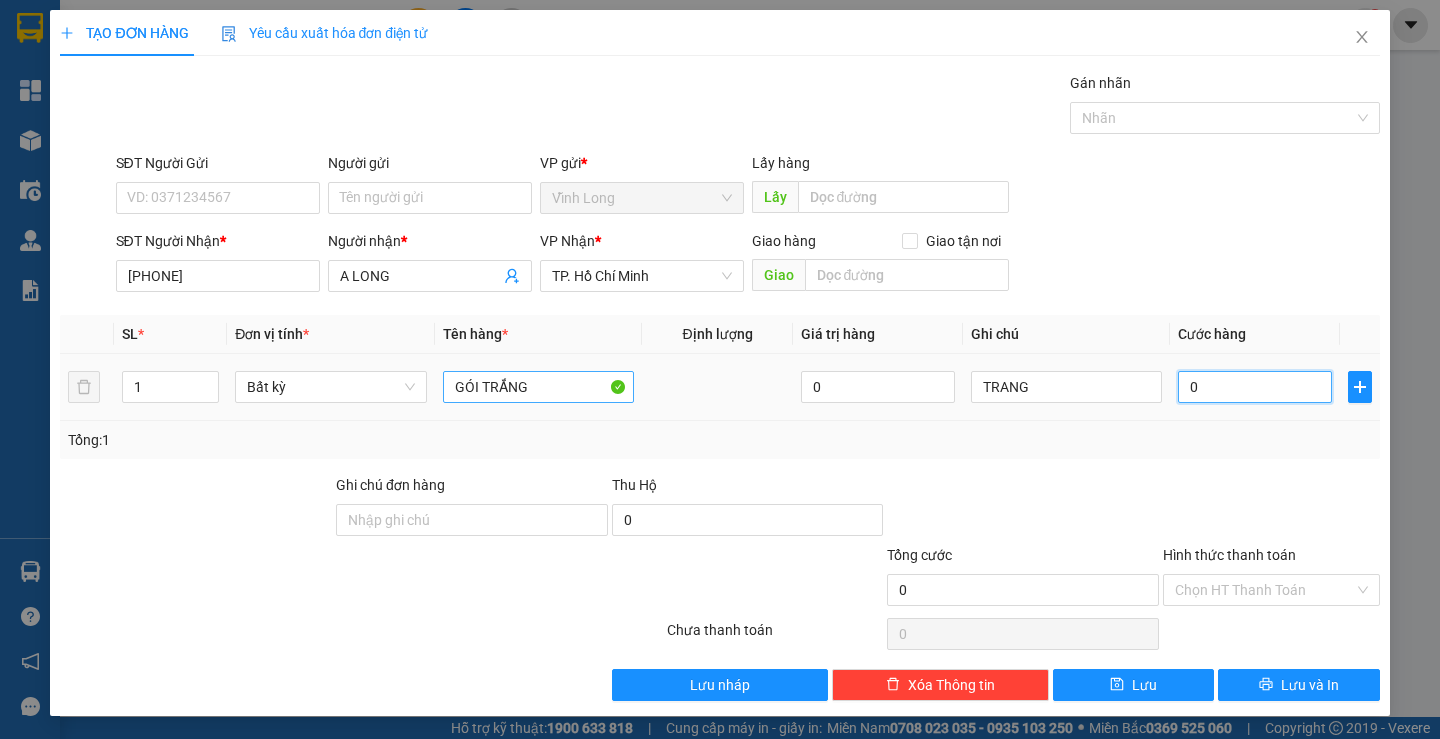 type on "3" 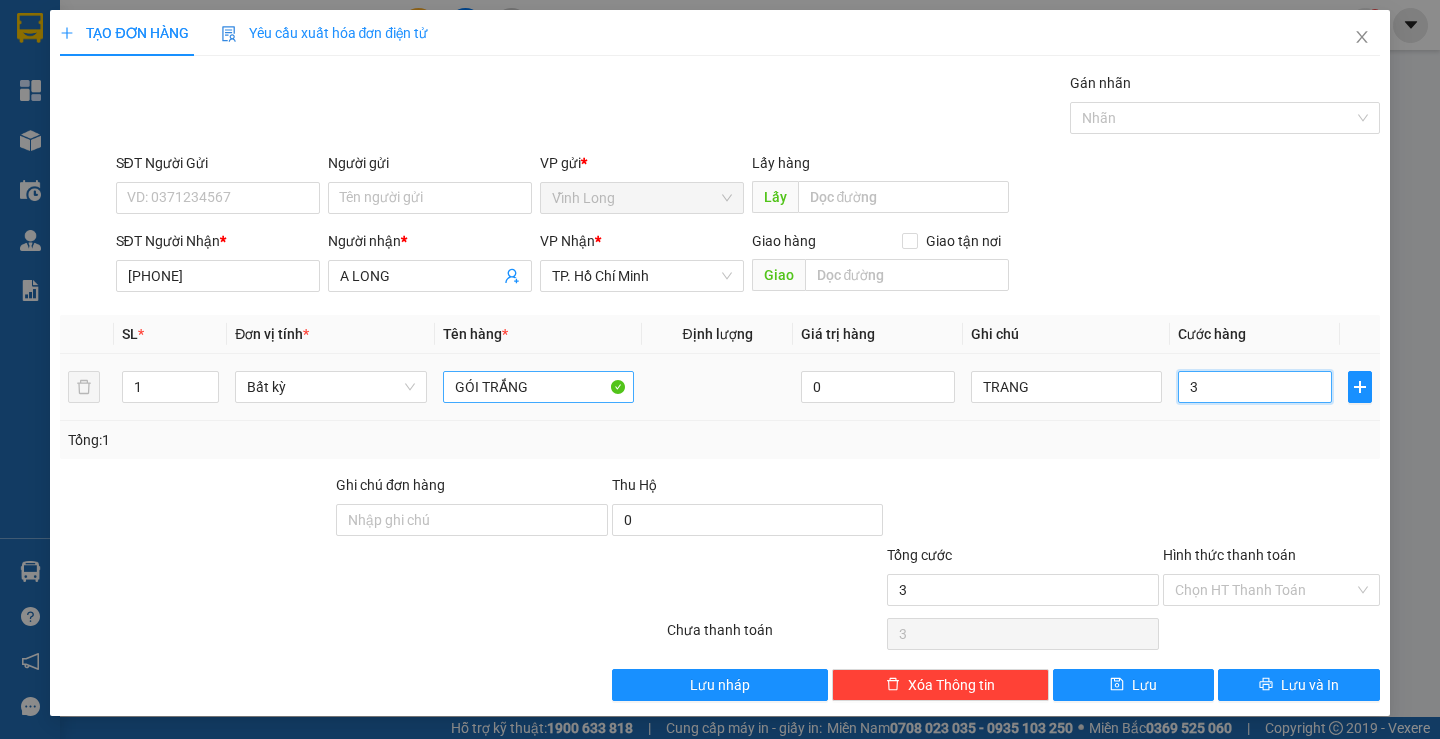 type on "30" 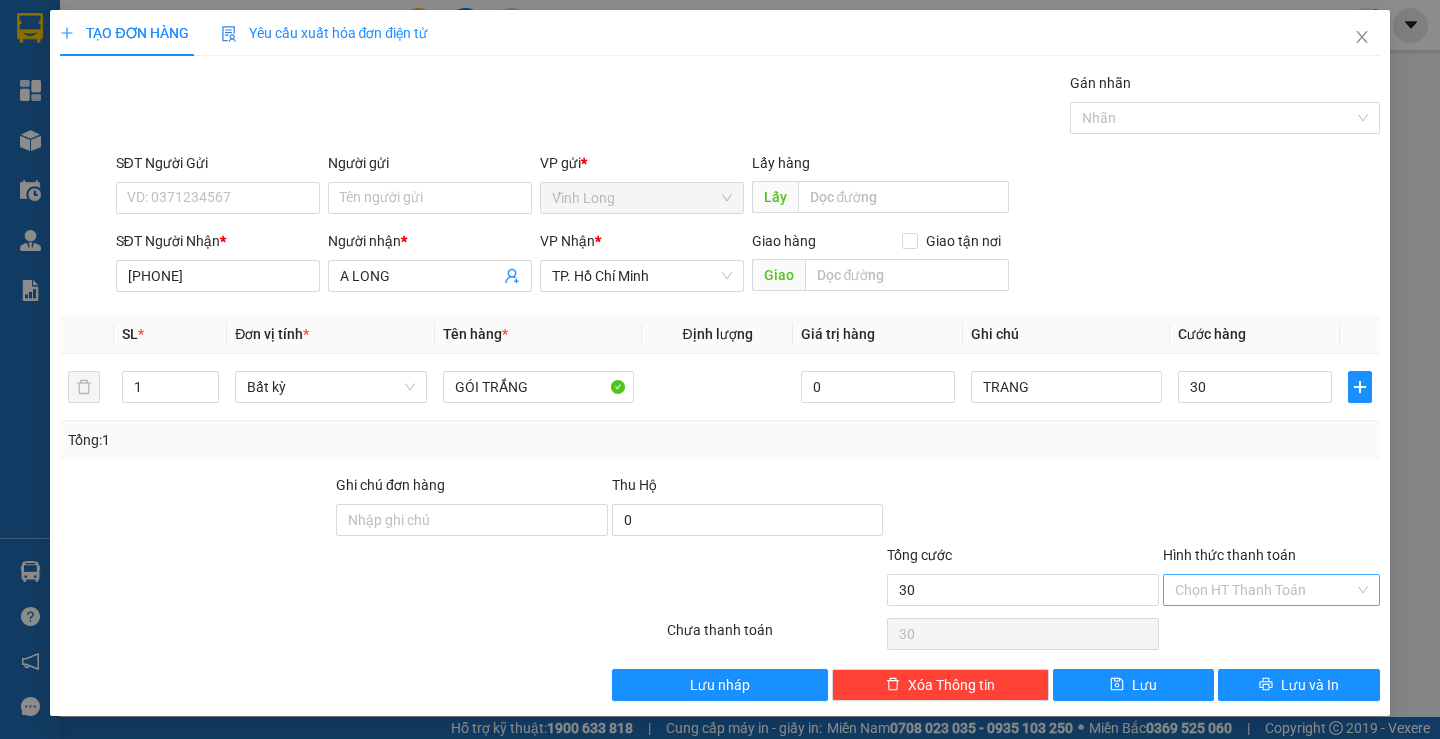type on "30.000" 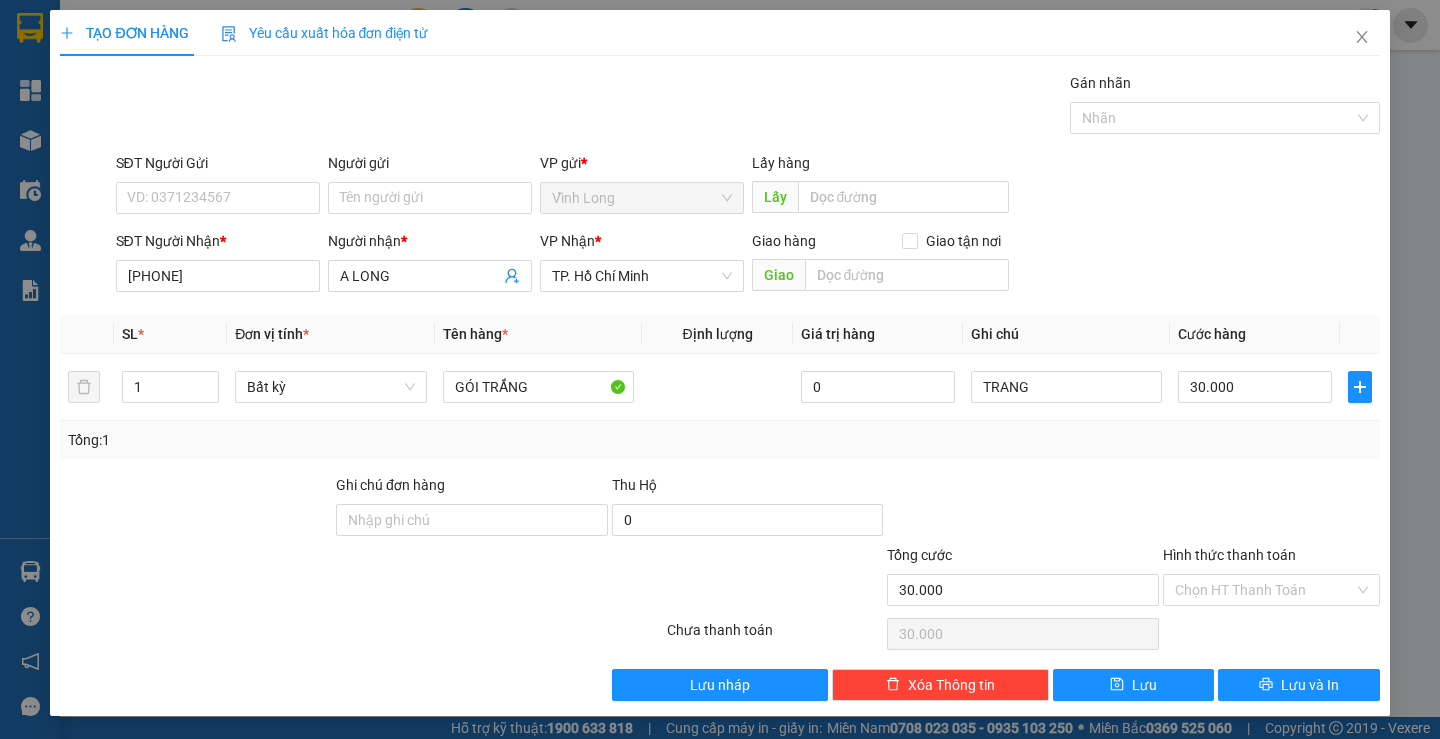 drag, startPoint x: 1211, startPoint y: 591, endPoint x: 1219, endPoint y: 618, distance: 28.160255 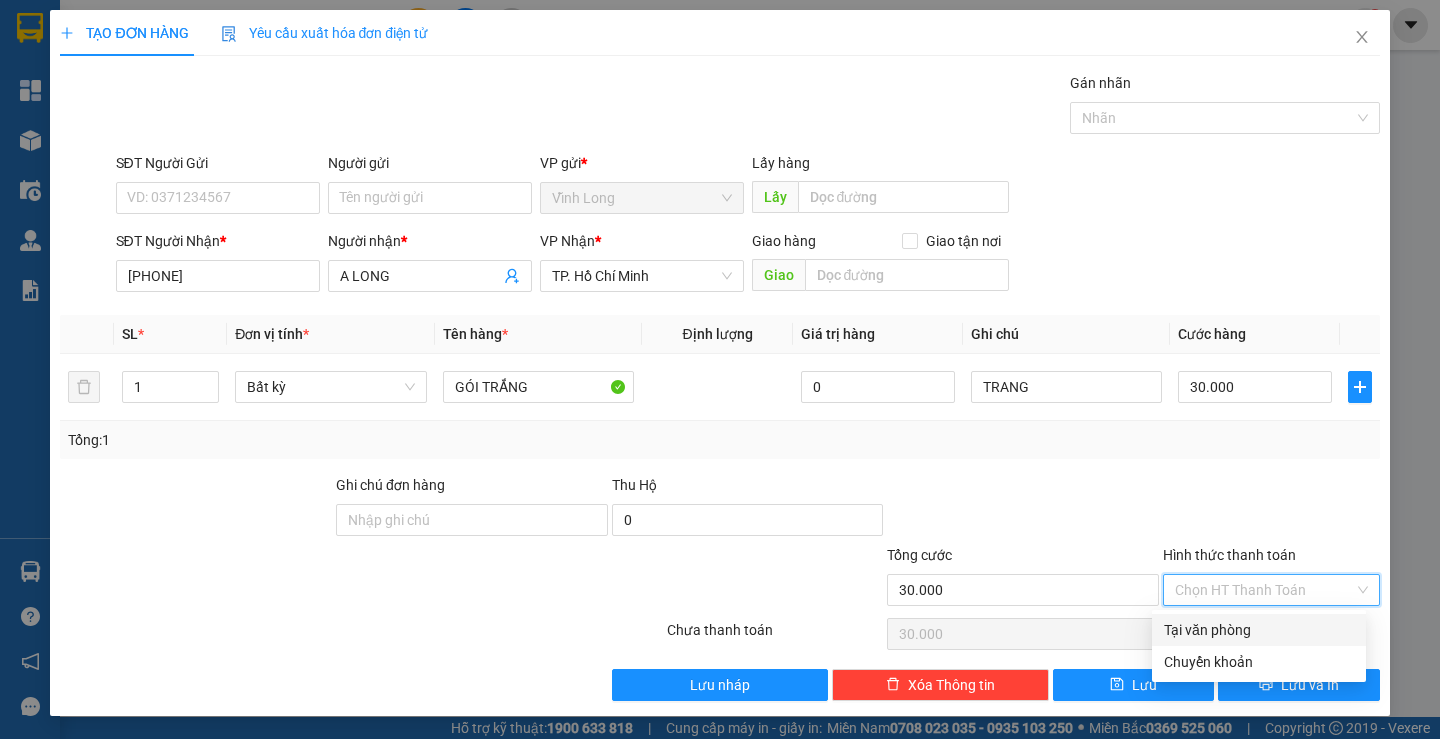 click on "Tại văn phòng" at bounding box center [1259, 630] 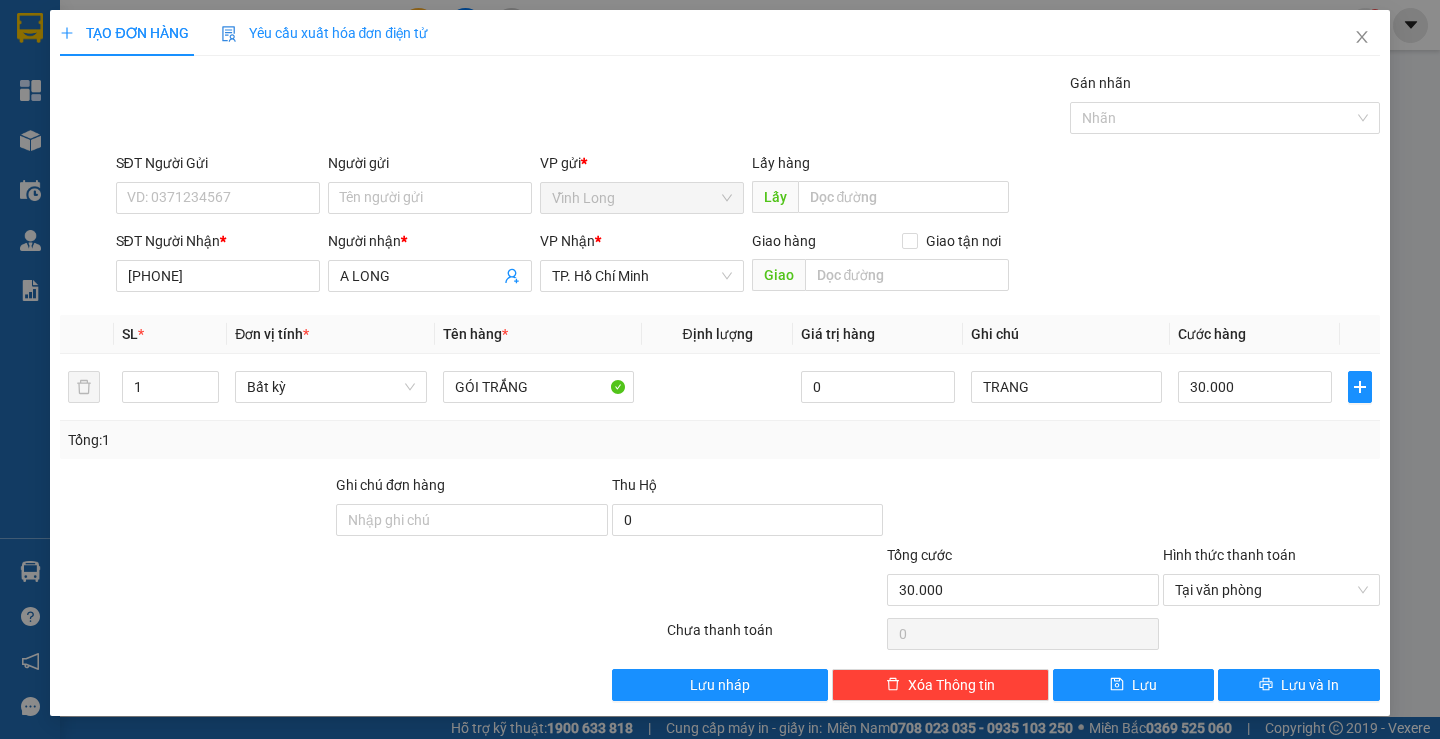 click on "Transit Pickup Surcharge Ids Transit Deliver Surcharge Ids Transit Deliver Surcharge Transit Deliver Surcharge Gói vận chuyển  * Tiêu chuẩn Gán nhãn   Nhãn SĐT Người Gửi VD: 0371234567 Người gửi Tên người gửi VP gửi  * Vĩnh Long Lấy hàng Lấy SĐT Người Nhận  * 0913988933 Người nhận  * A LONG VP Nhận  * TP. Hồ Chí Minh Giao hàng Giao tận nơi Giao SL  * Đơn vị tính  * Tên hàng  * Định lượng Giá trị hàng Ghi chú Cước hàng                   1 Bất kỳ GÓI TRẮNG 0 TRANG 30.000 Tổng:  1 Ghi chú đơn hàng Thu Hộ 0 Tổng cước 30.000 Hình thức thanh toán Tại văn phòng Số tiền thu trước 0 Tại văn phòng Chưa thanh toán 0 Lưu nháp Xóa Thông tin Lưu Lưu và In Tại văn phòng Chuyển khoản Tại văn phòng Chuyển khoản" at bounding box center [719, 386] 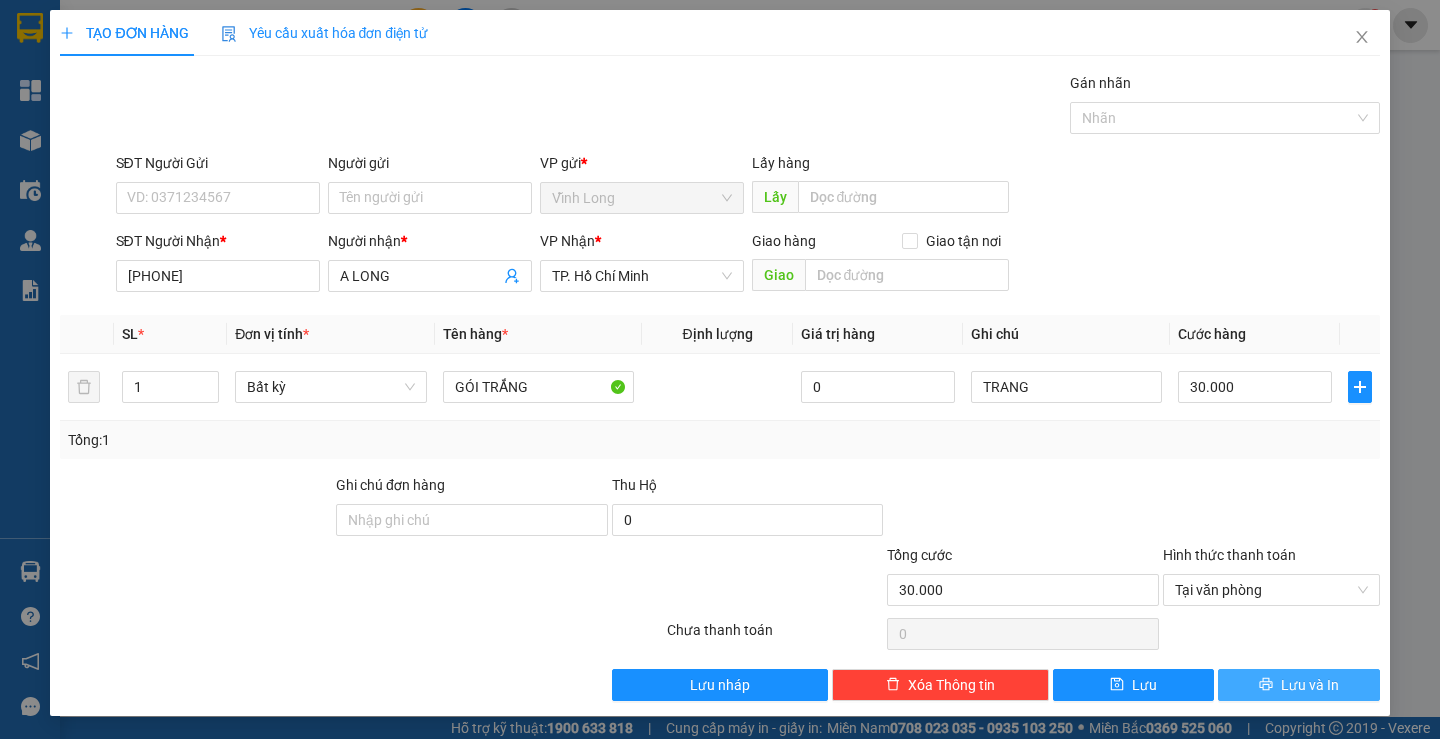 click on "Lưu và In" at bounding box center (1298, 685) 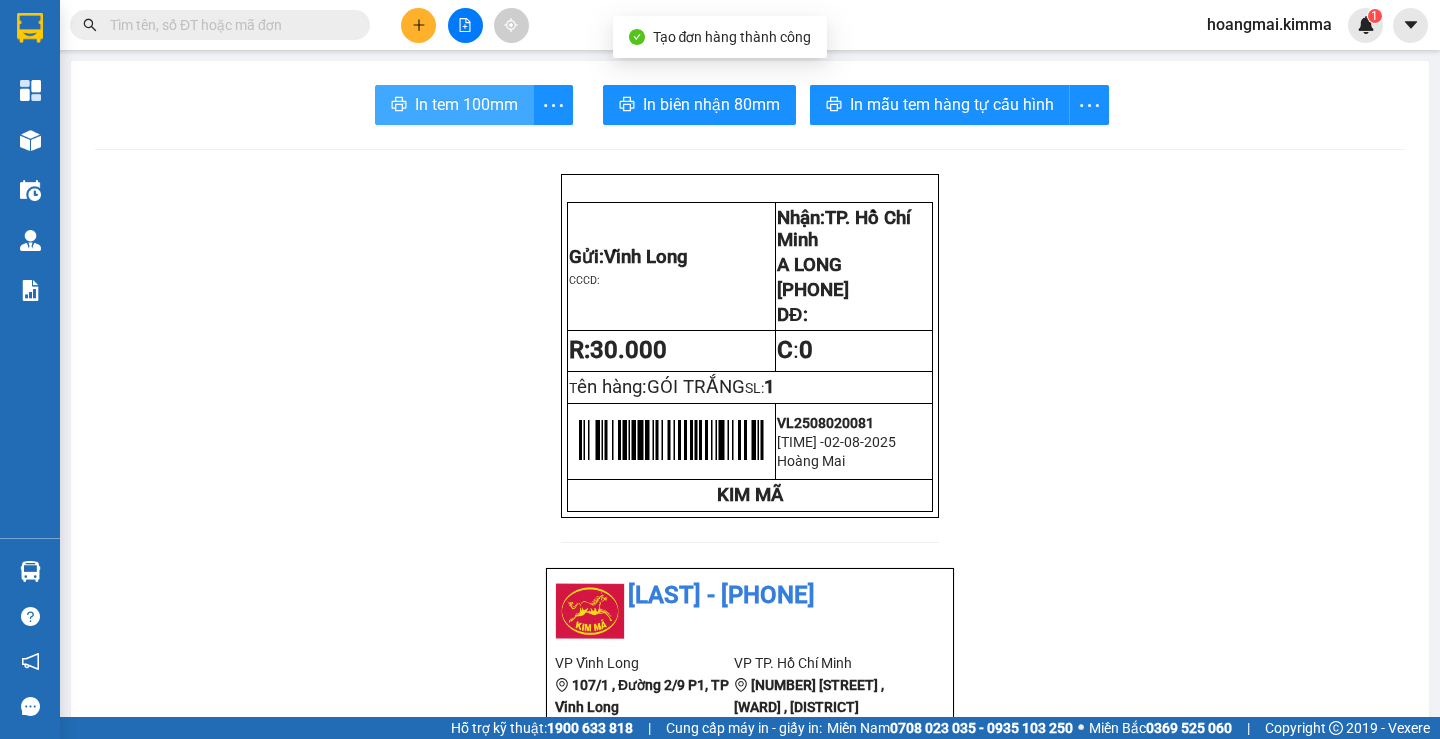 click on "In tem 100mm" at bounding box center [466, 104] 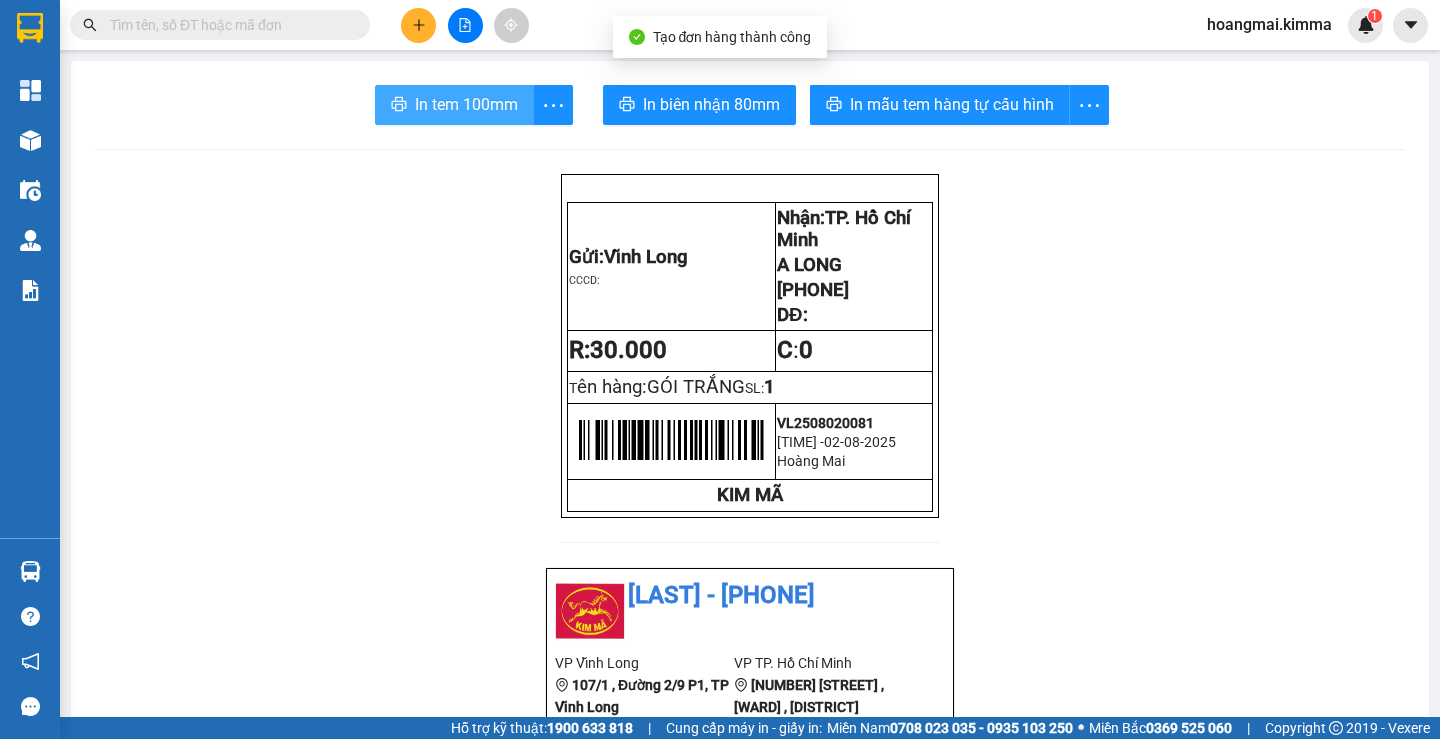 scroll, scrollTop: 0, scrollLeft: 0, axis: both 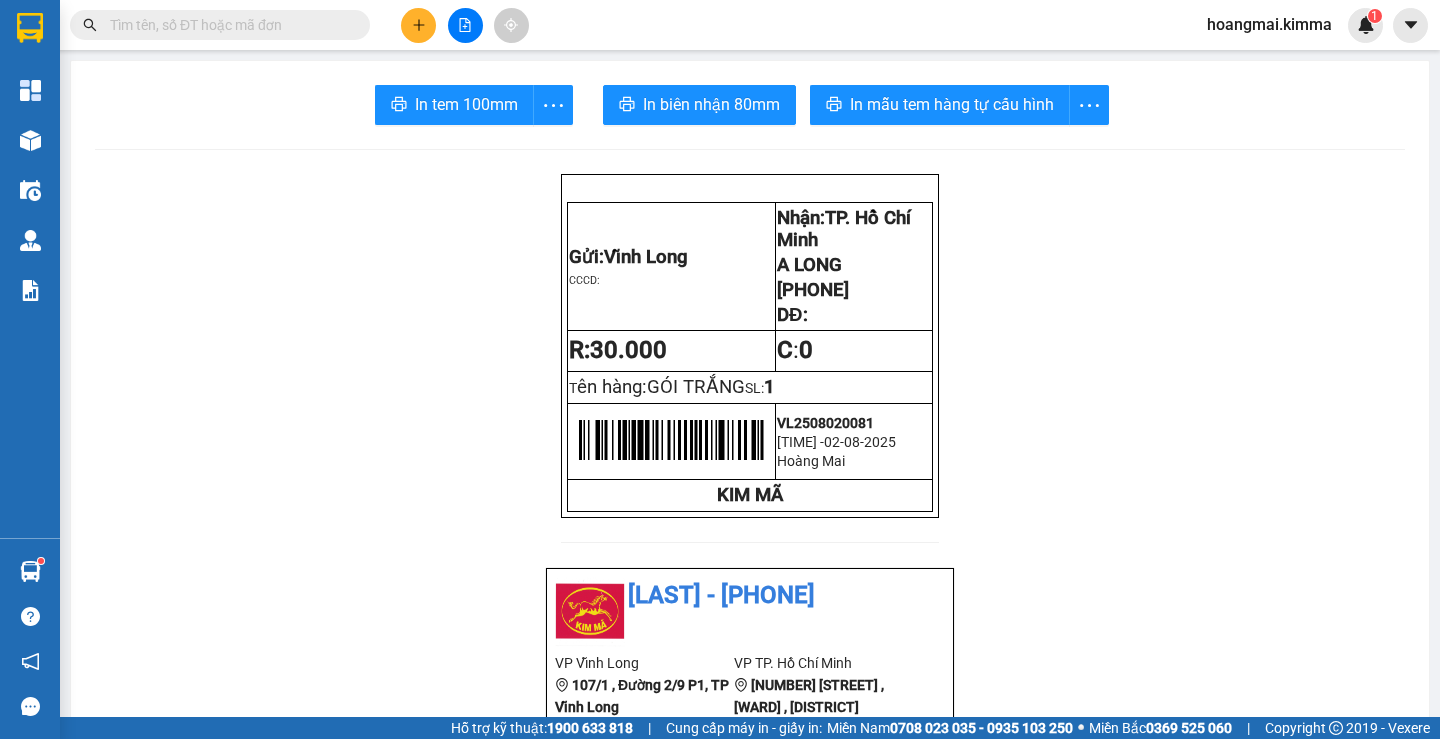 click at bounding box center [418, 25] 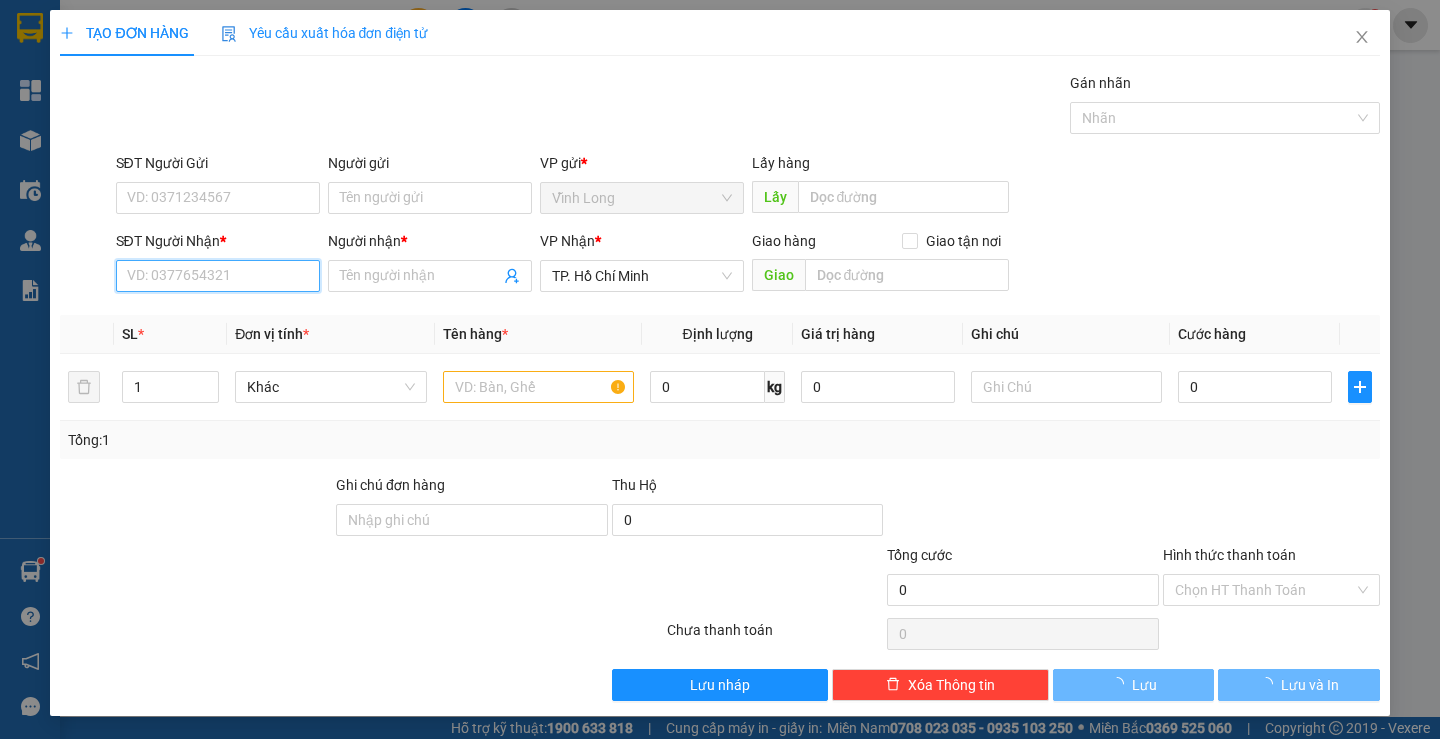 click on "SĐT Người Nhận  *" at bounding box center (218, 276) 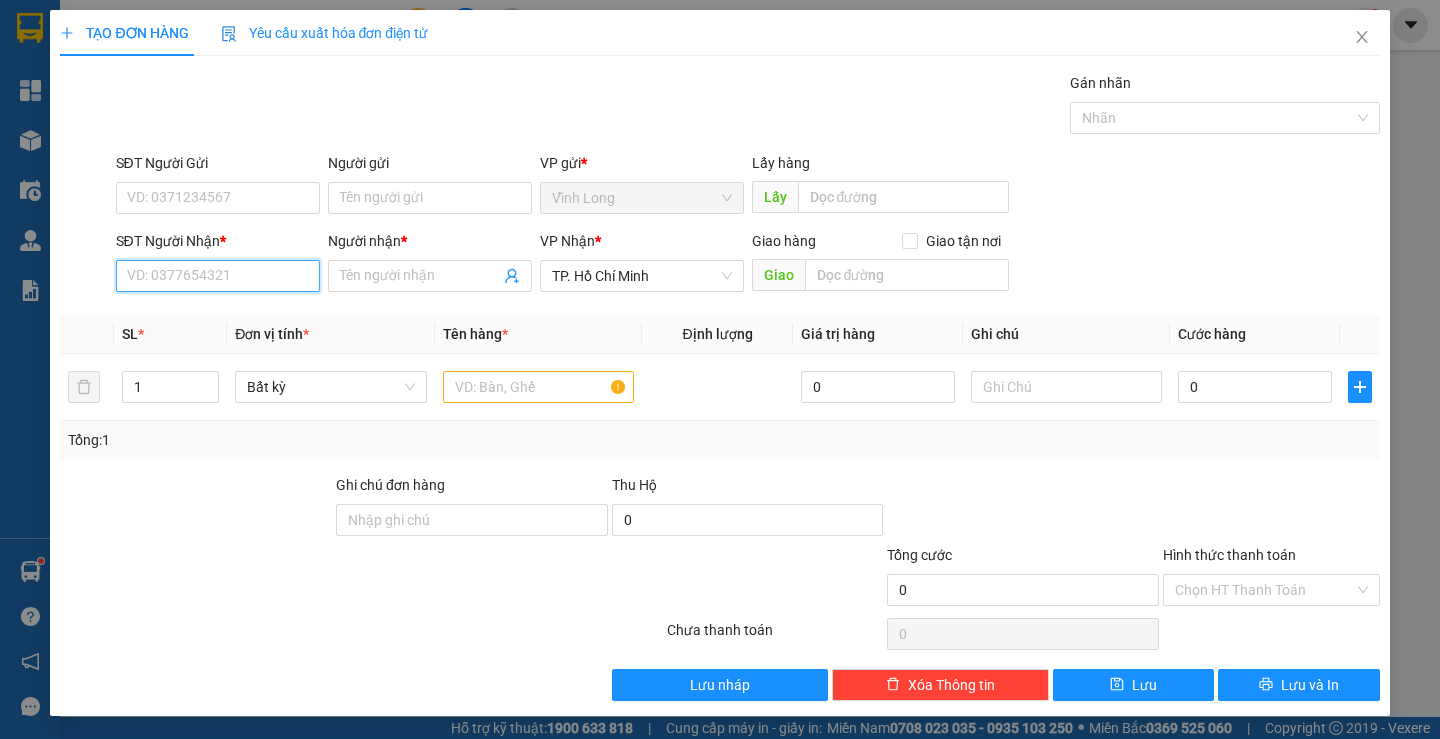 click on "SĐT Người Nhận  *" at bounding box center [218, 276] 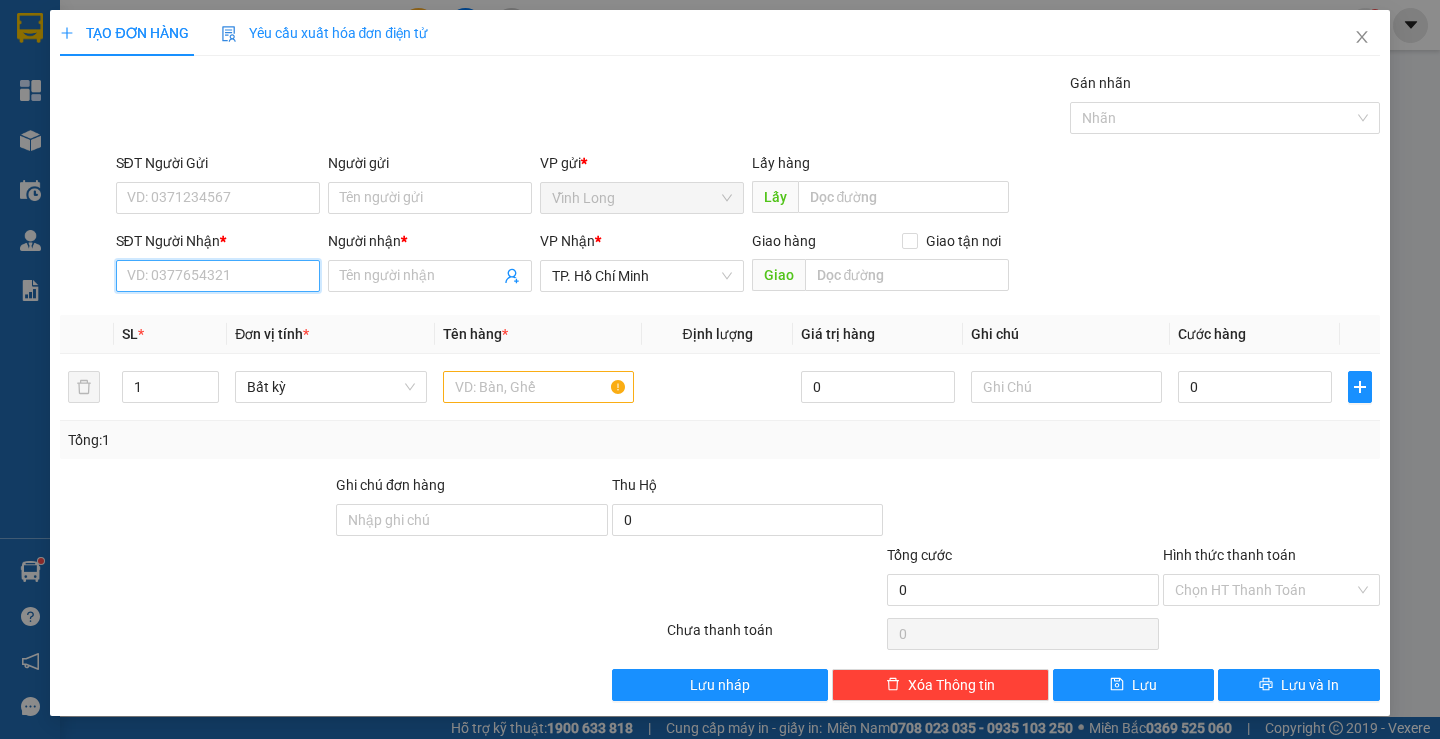 click on "SĐT Người Nhận  *" at bounding box center (218, 276) 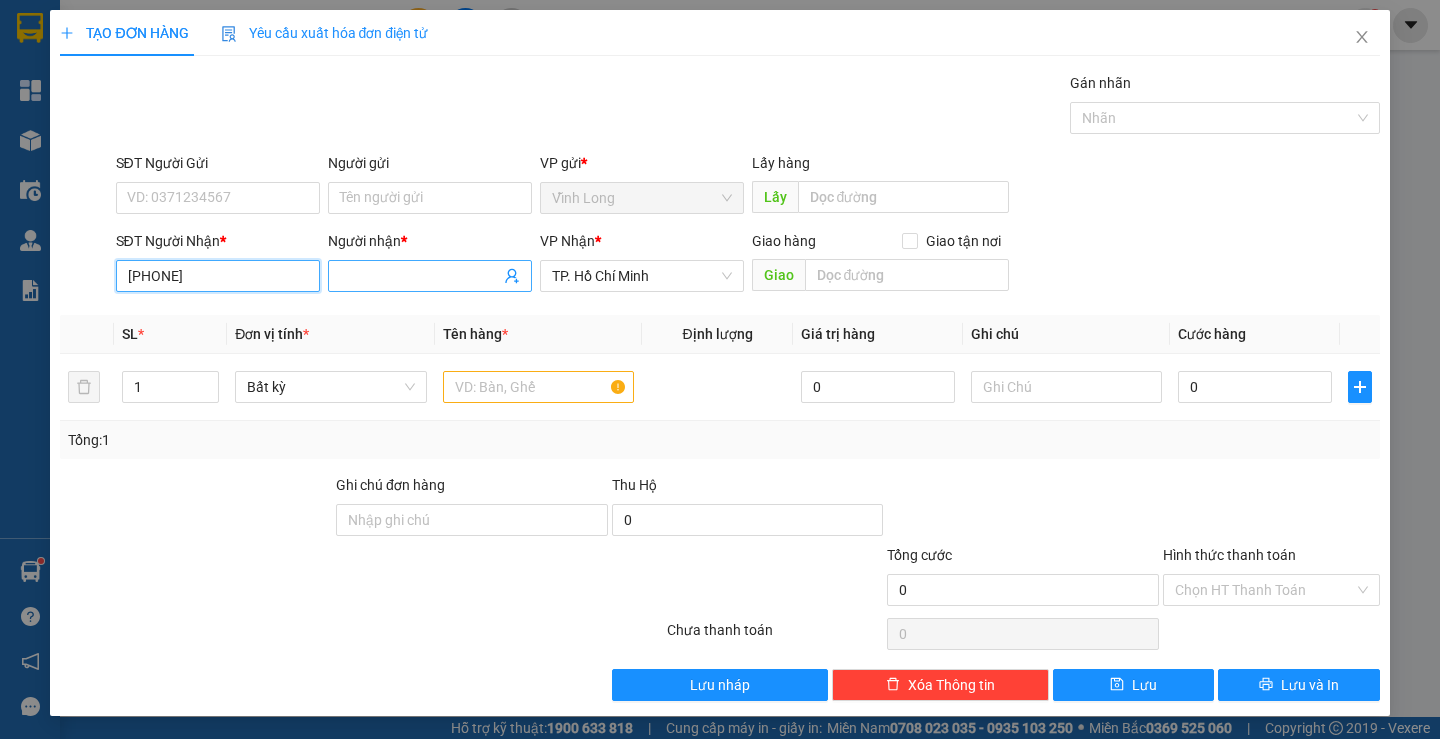 type on "0910763479" 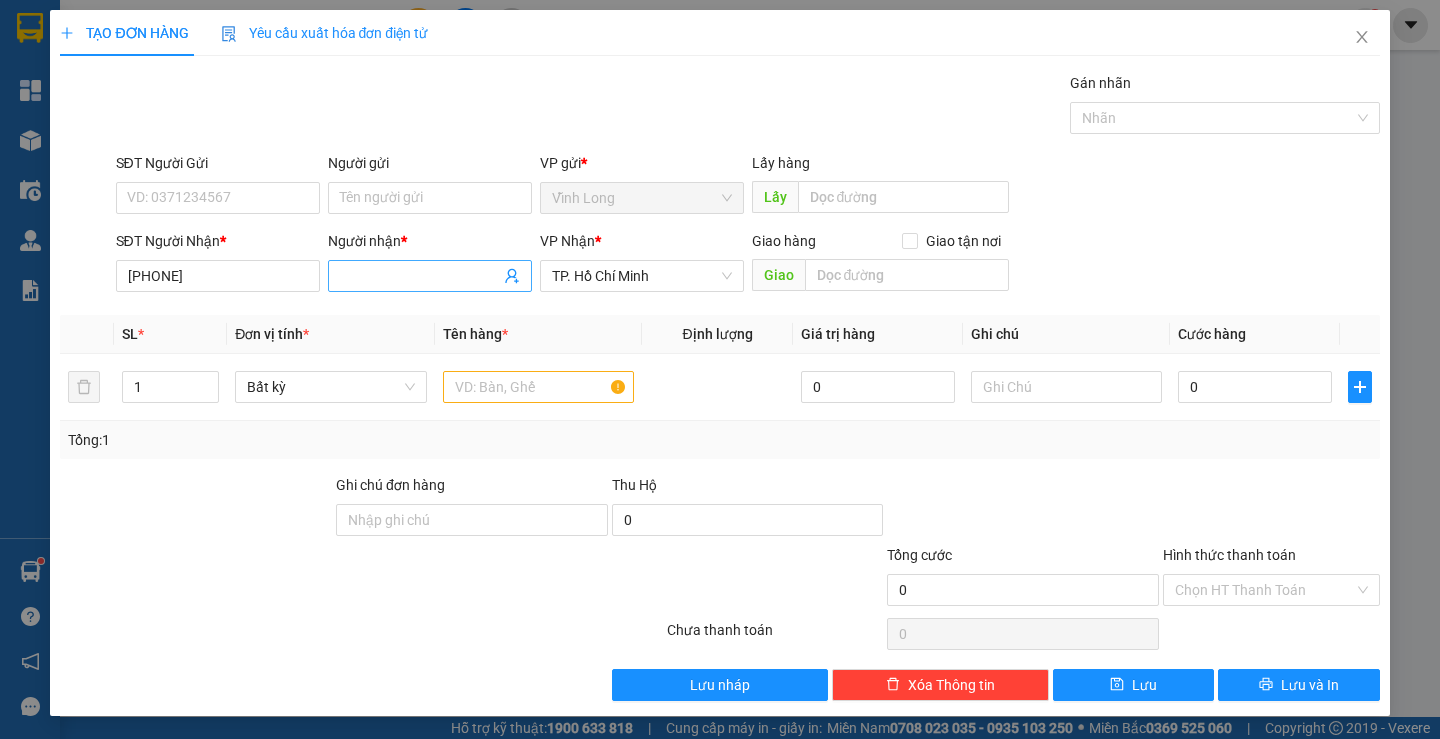 click on "Người nhận  *" at bounding box center (420, 276) 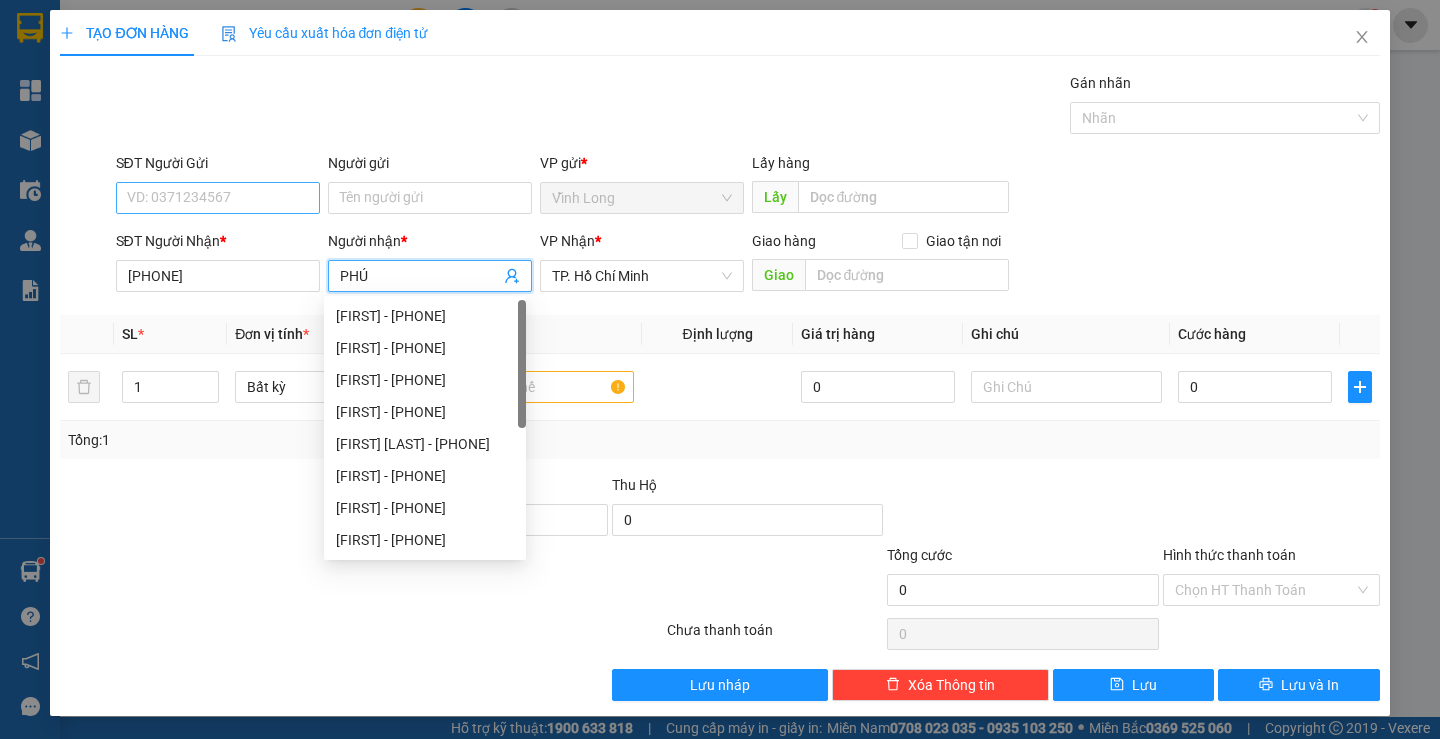 type on "PHÚ" 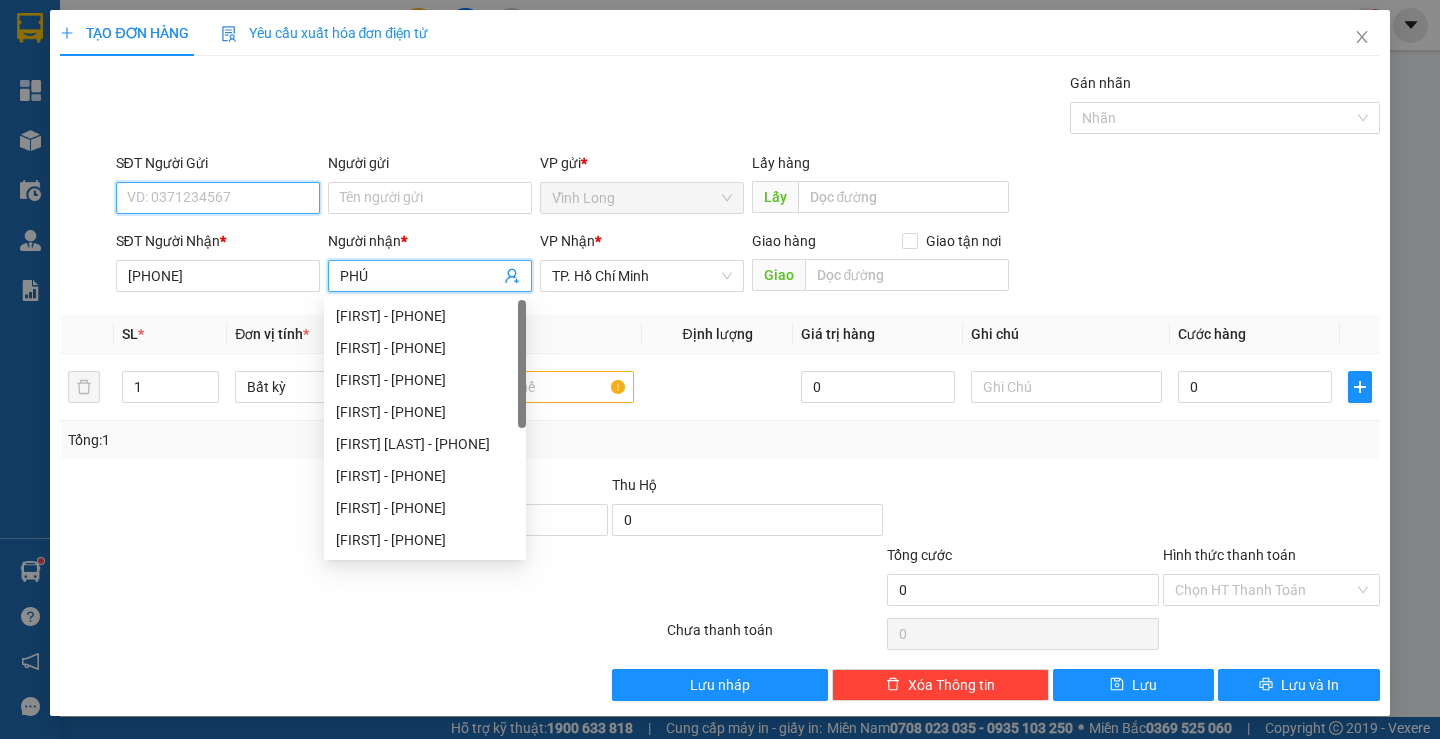 click on "SĐT Người Gửi" at bounding box center (218, 198) 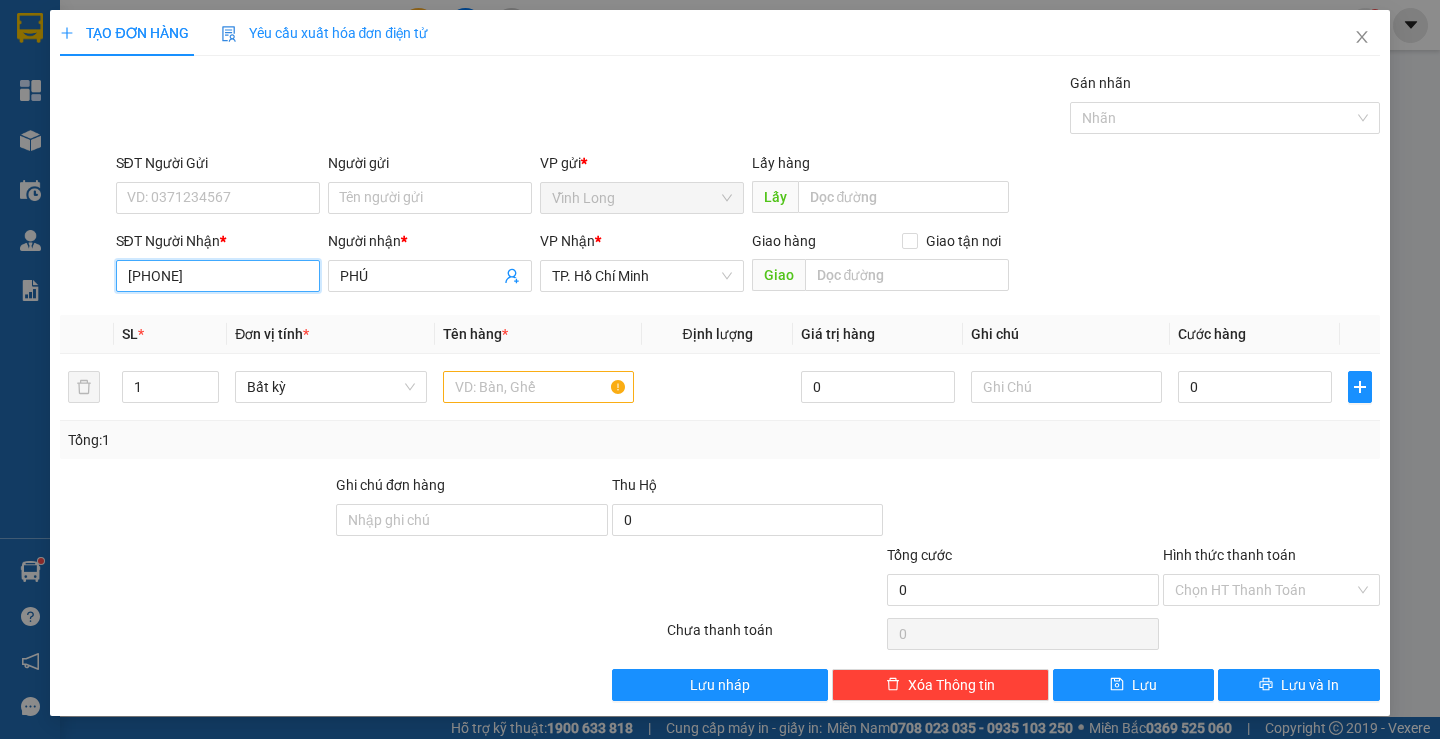 click on "0910763479" at bounding box center [218, 276] 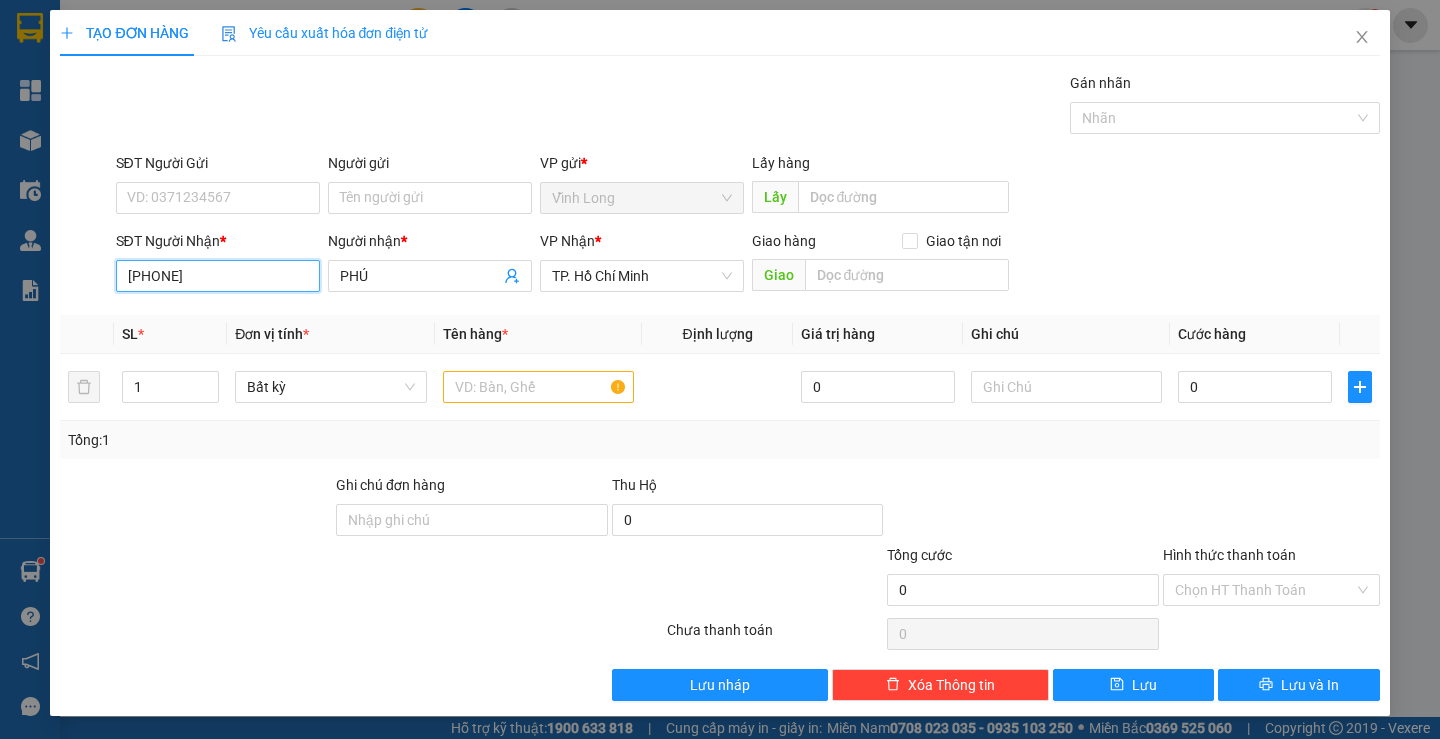 click on "09110763479" at bounding box center (218, 276) 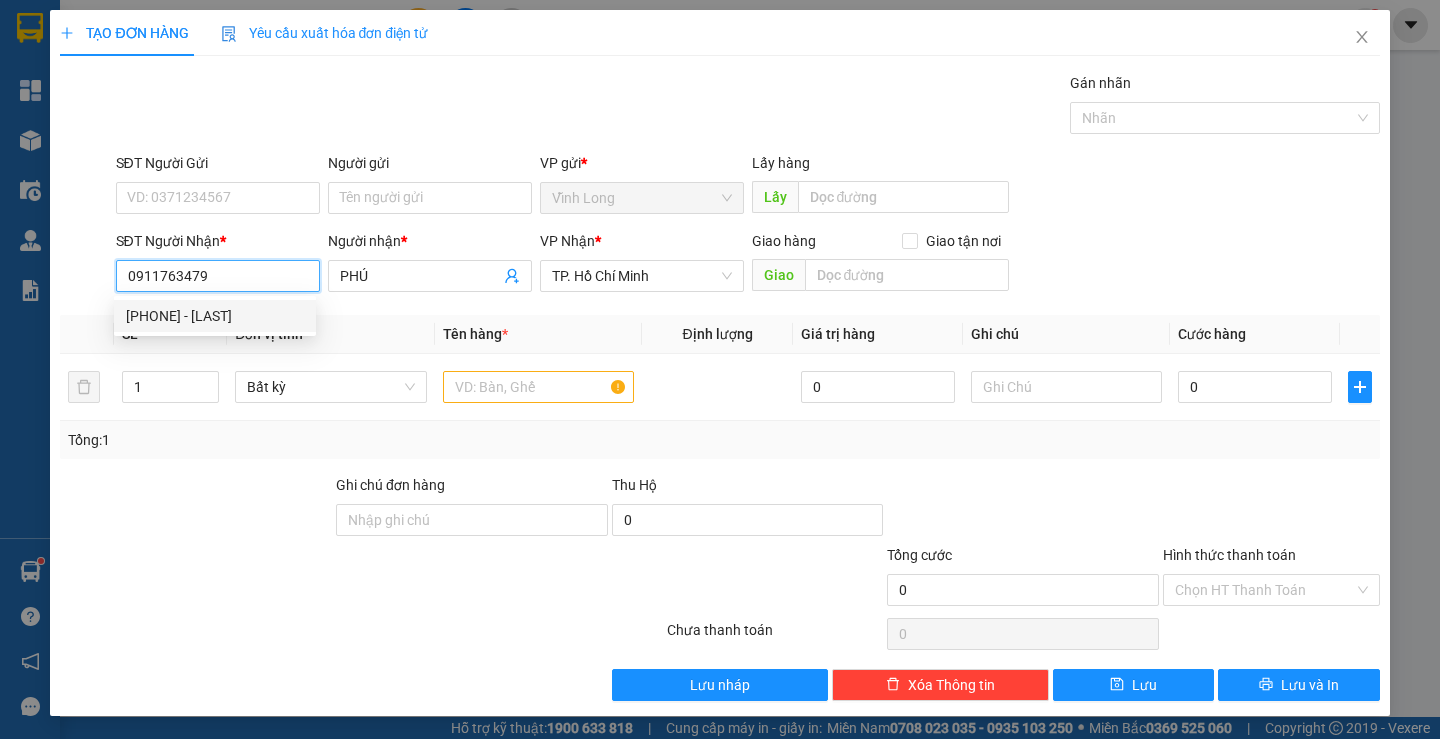 click on "0911763479 - BÁN LẺ KHÔNG GIAO HÓA ĐƠN" at bounding box center (215, 316) 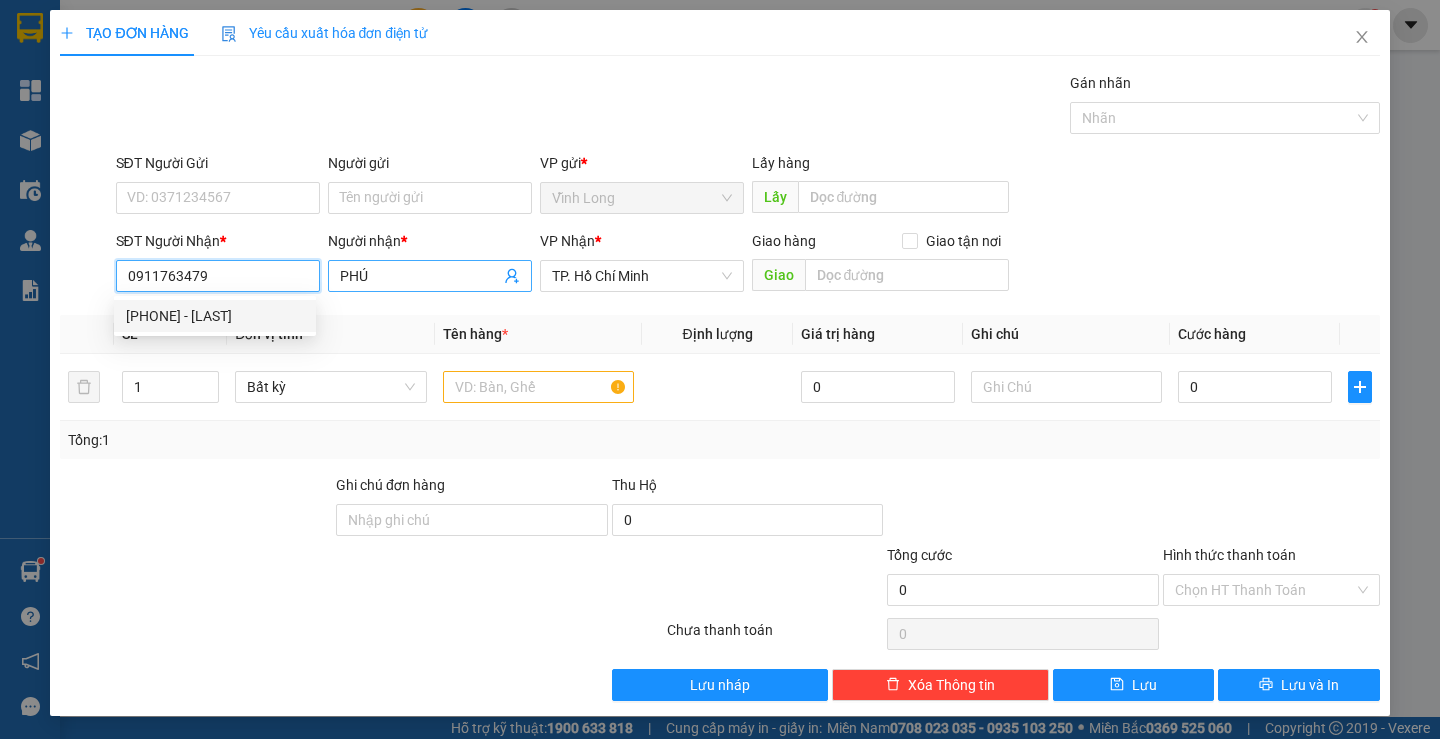 type on "BÁN LẺ KHÔNG GIAO HÓA ĐƠN" 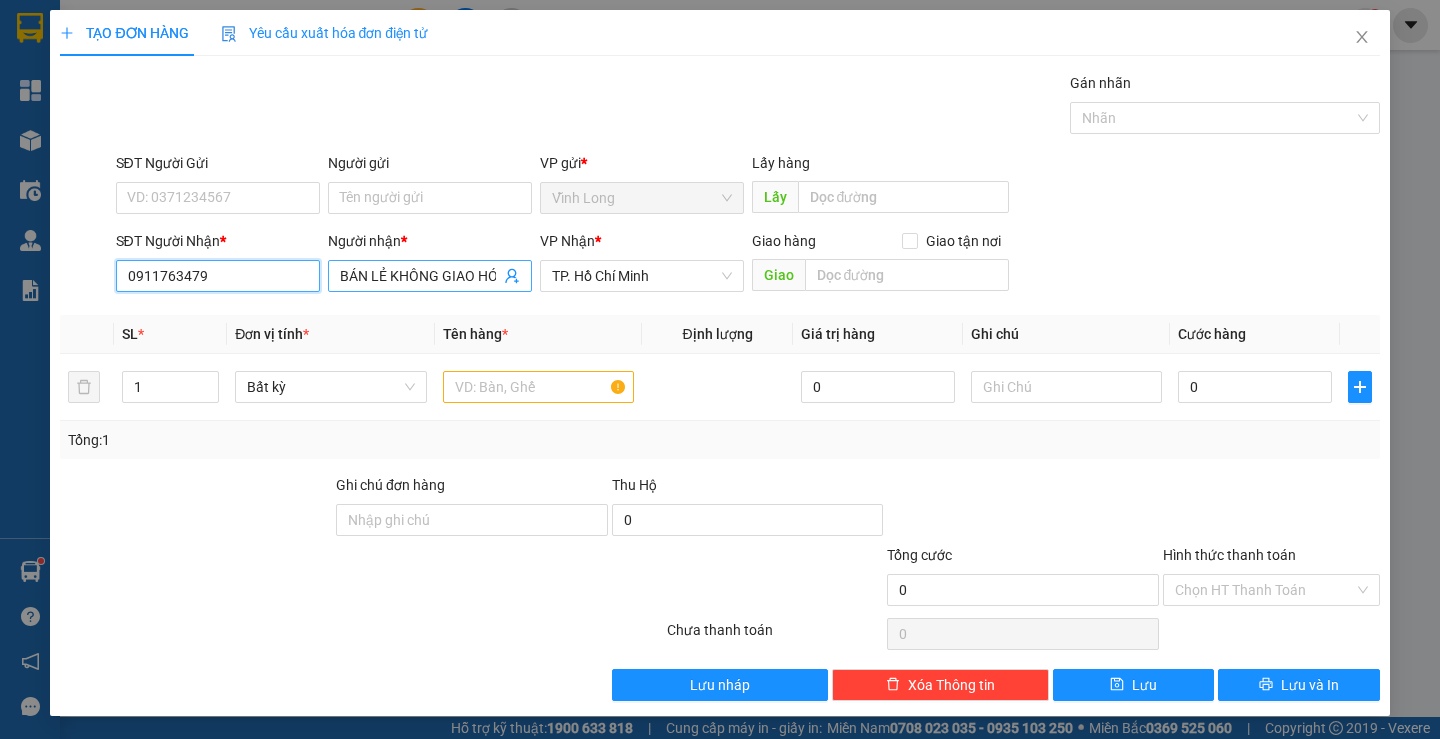 type on "0911763479" 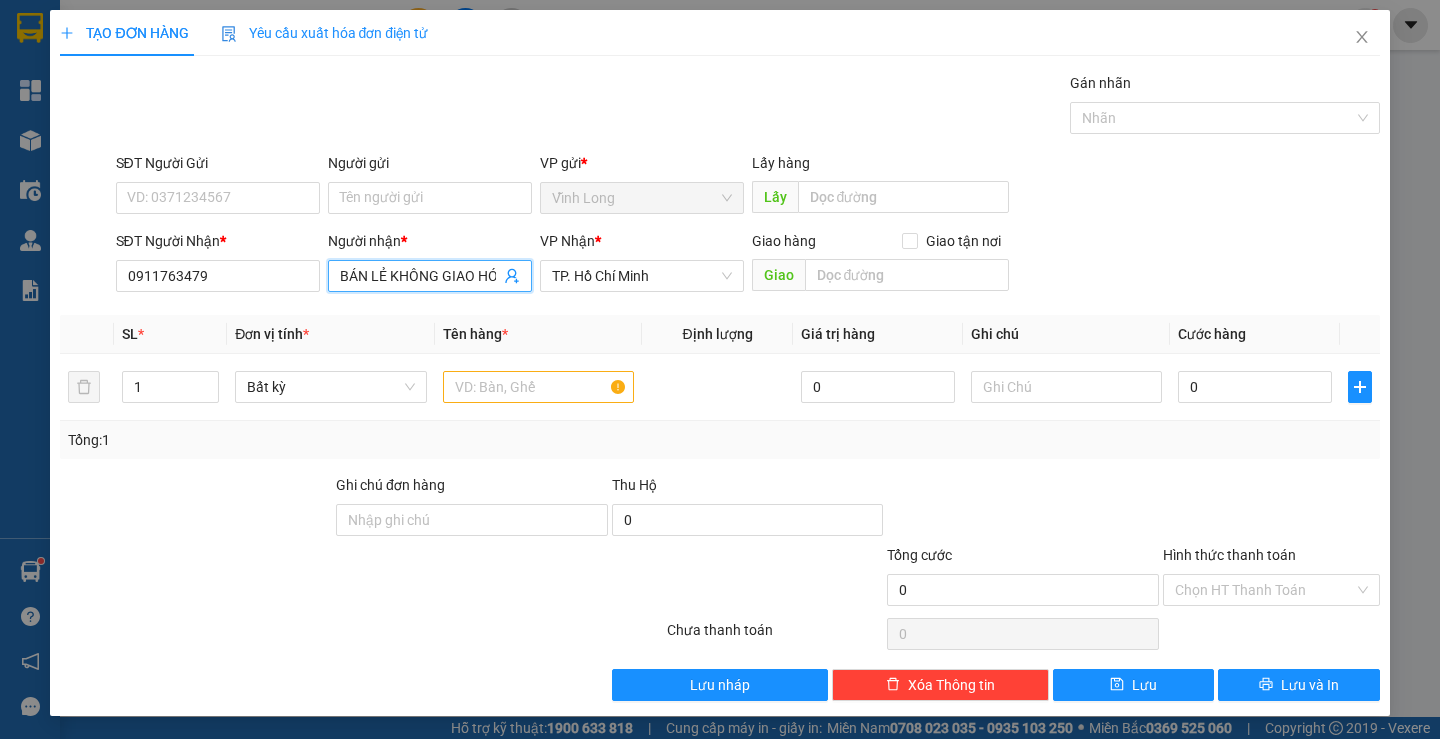 click on "BÁN LẺ KHÔNG GIAO HÓA ĐƠN" at bounding box center [420, 276] 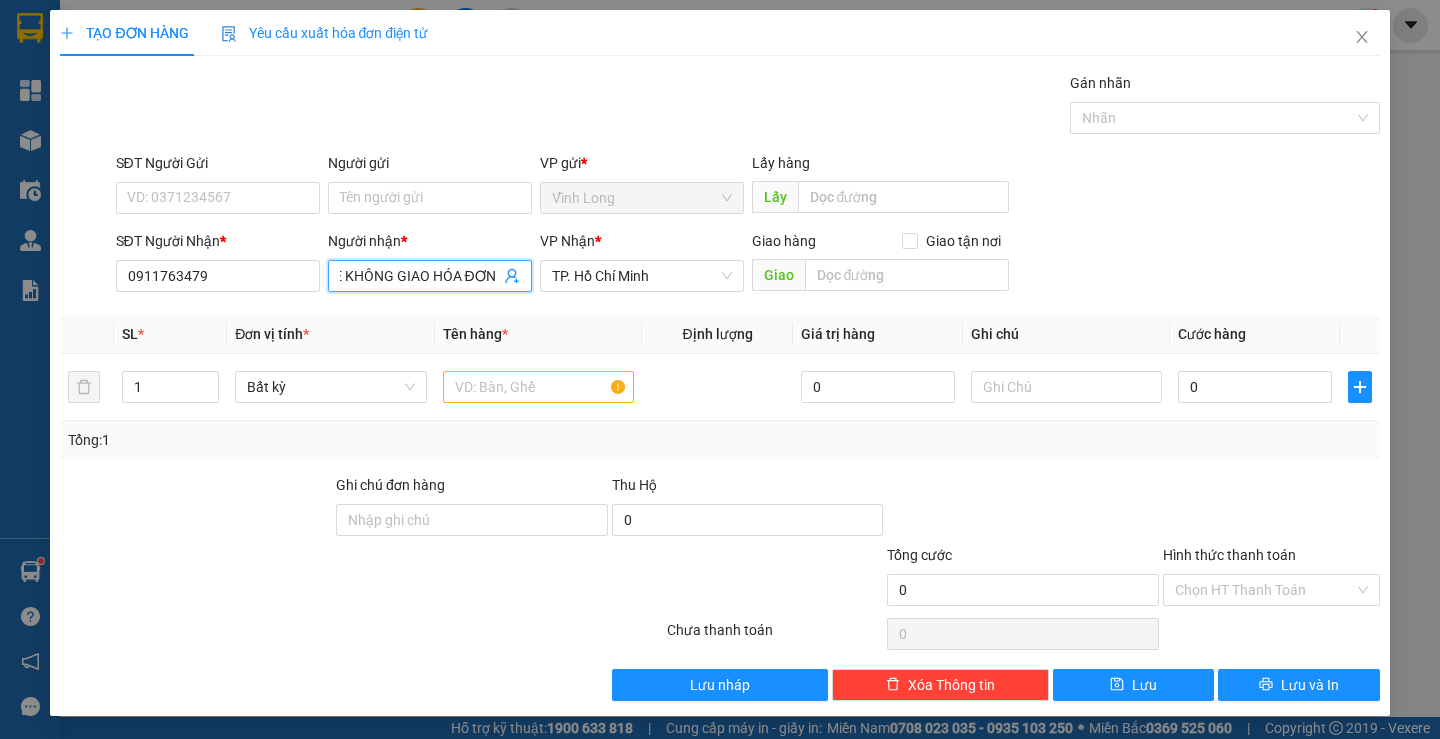 click on "BÁN LẺ KHÔNG GIAO HÓA ĐƠN" at bounding box center [420, 276] 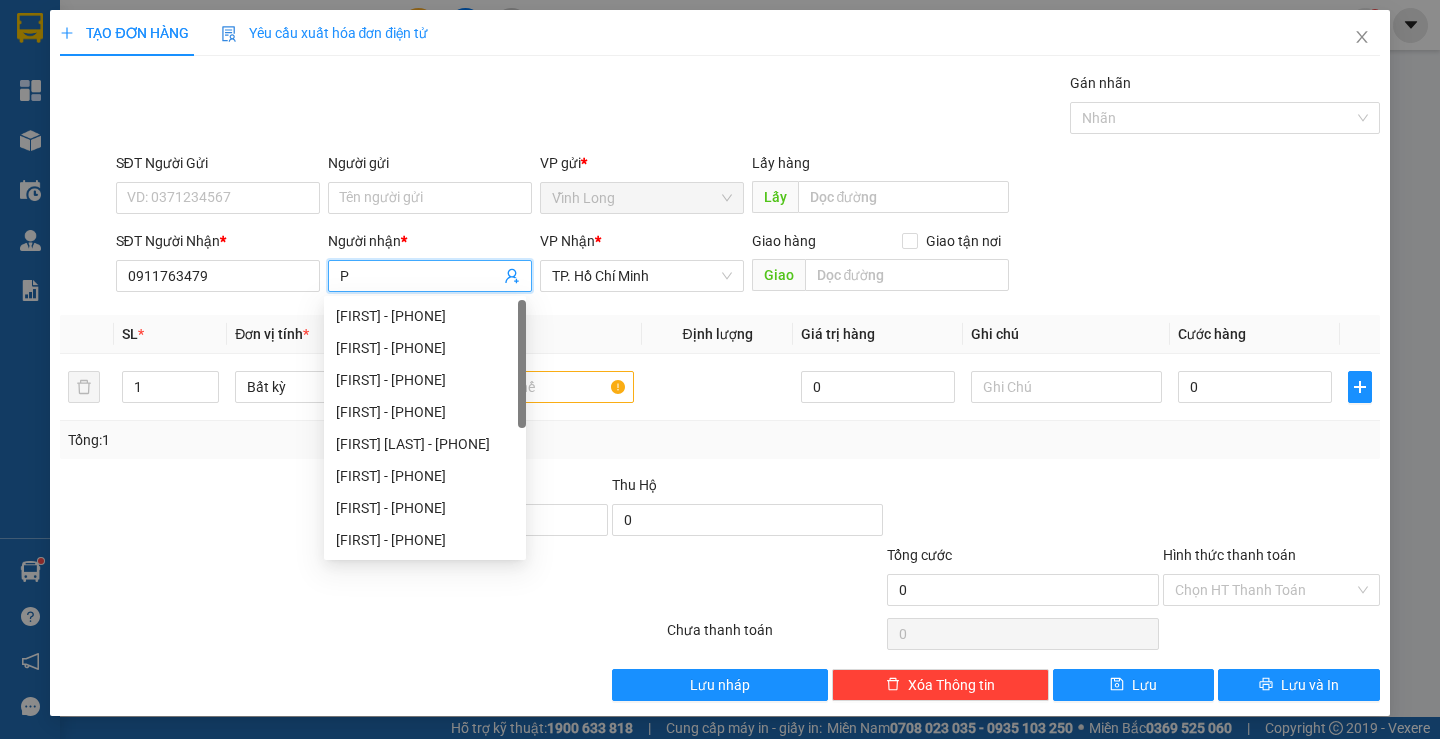 scroll, scrollTop: 0, scrollLeft: 0, axis: both 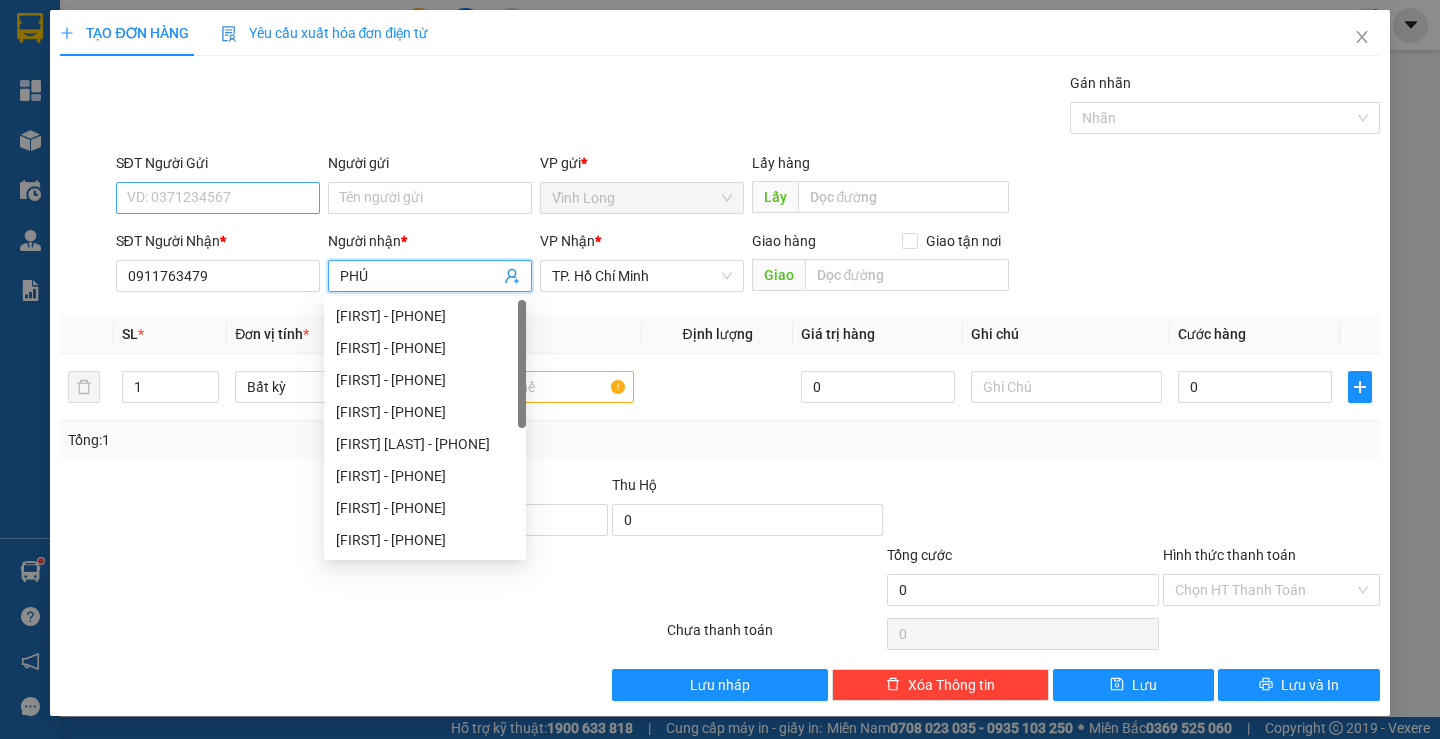type on "PHÚ" 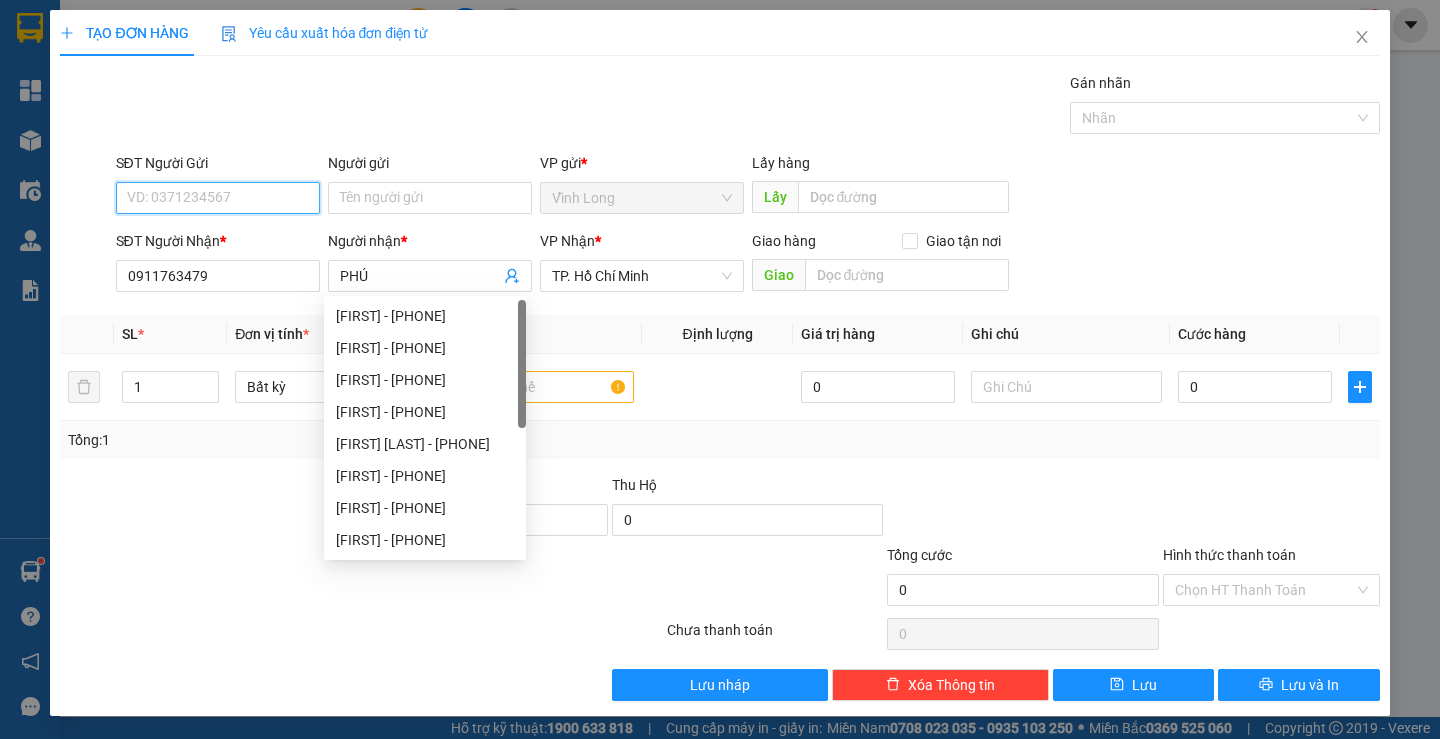 click on "SĐT Người Gửi" at bounding box center (218, 198) 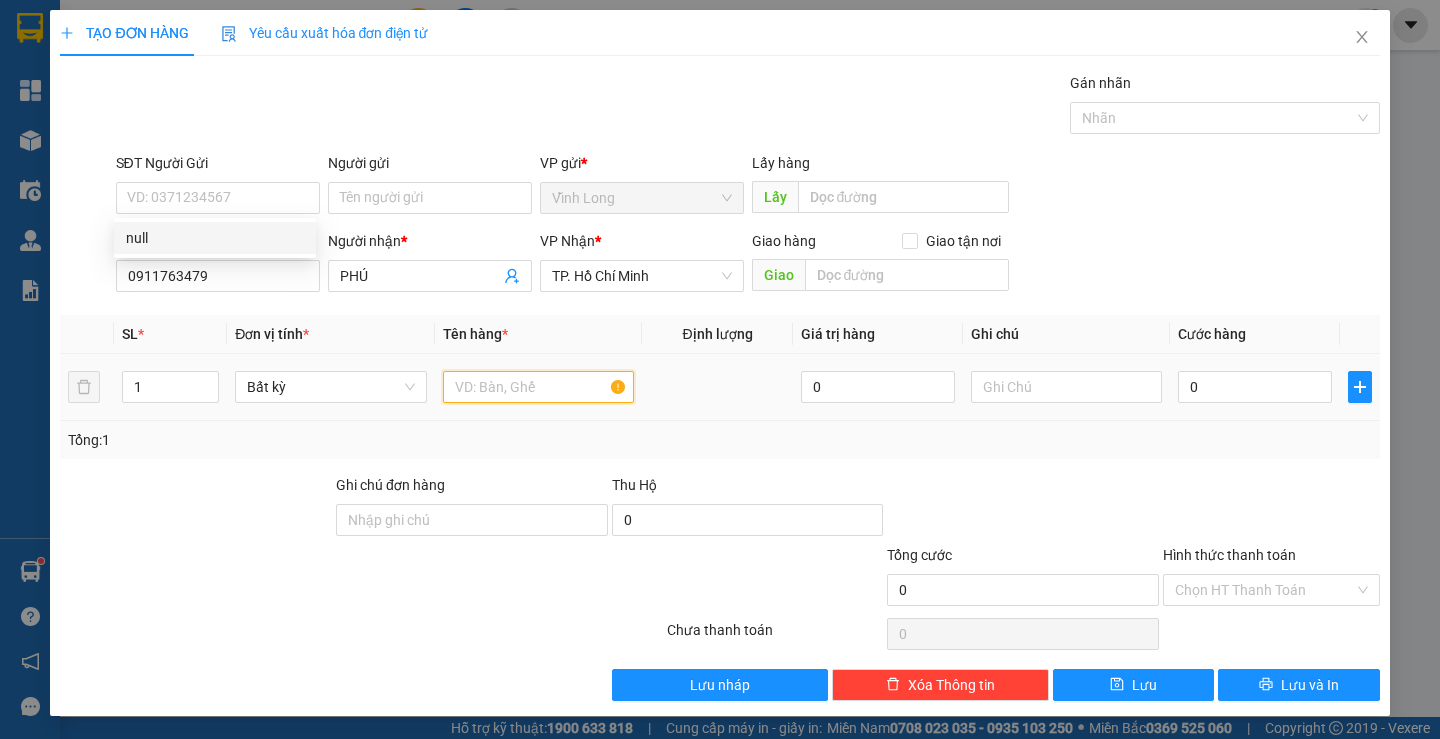 click at bounding box center (538, 387) 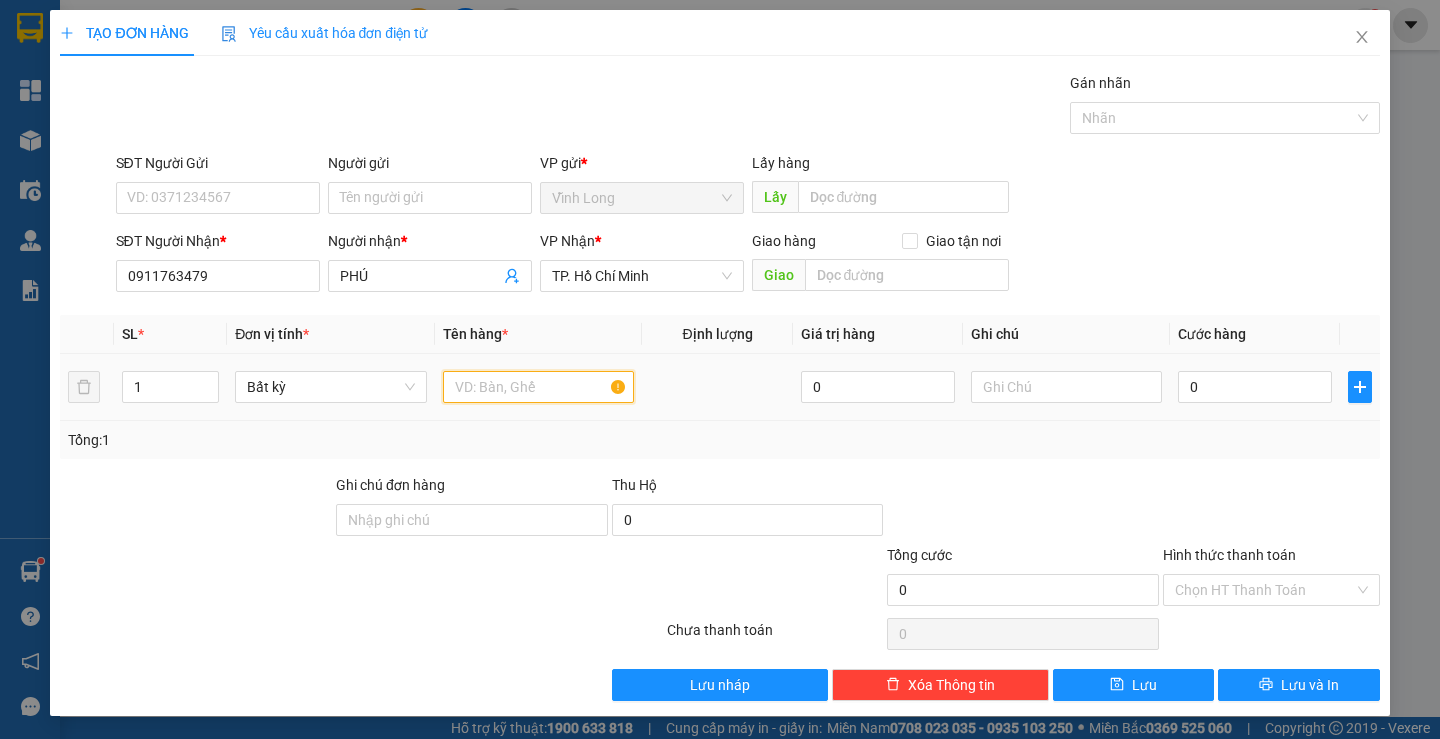 type on "T" 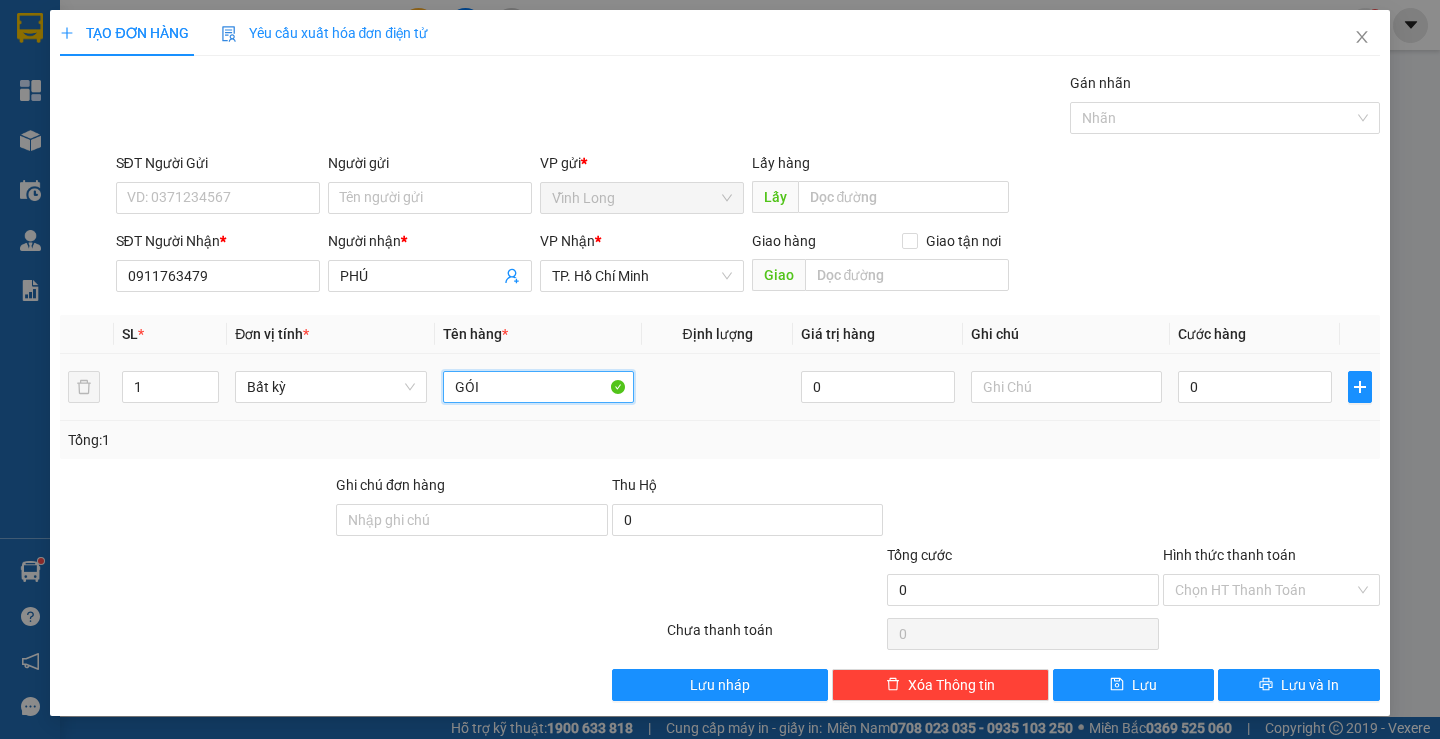 type on "GÓI" 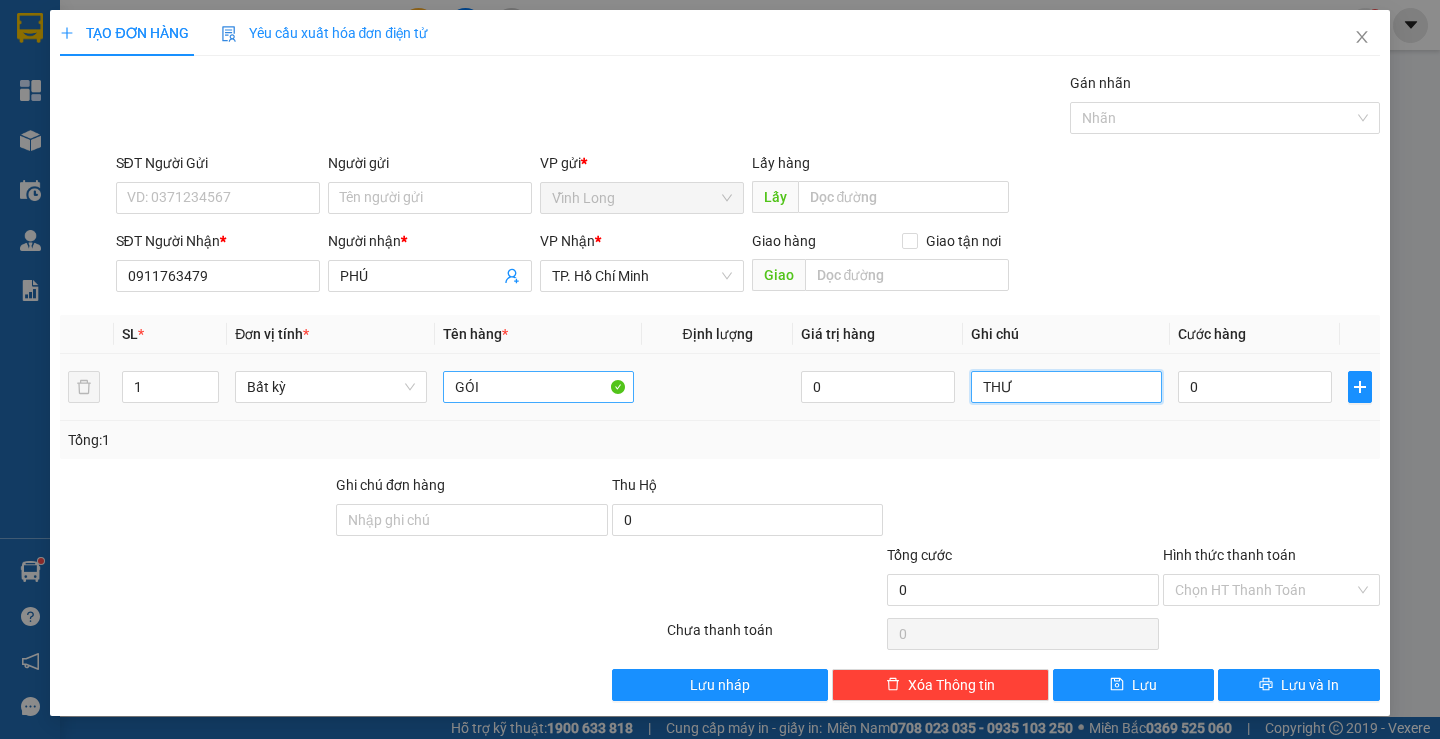 type on "THƯ" 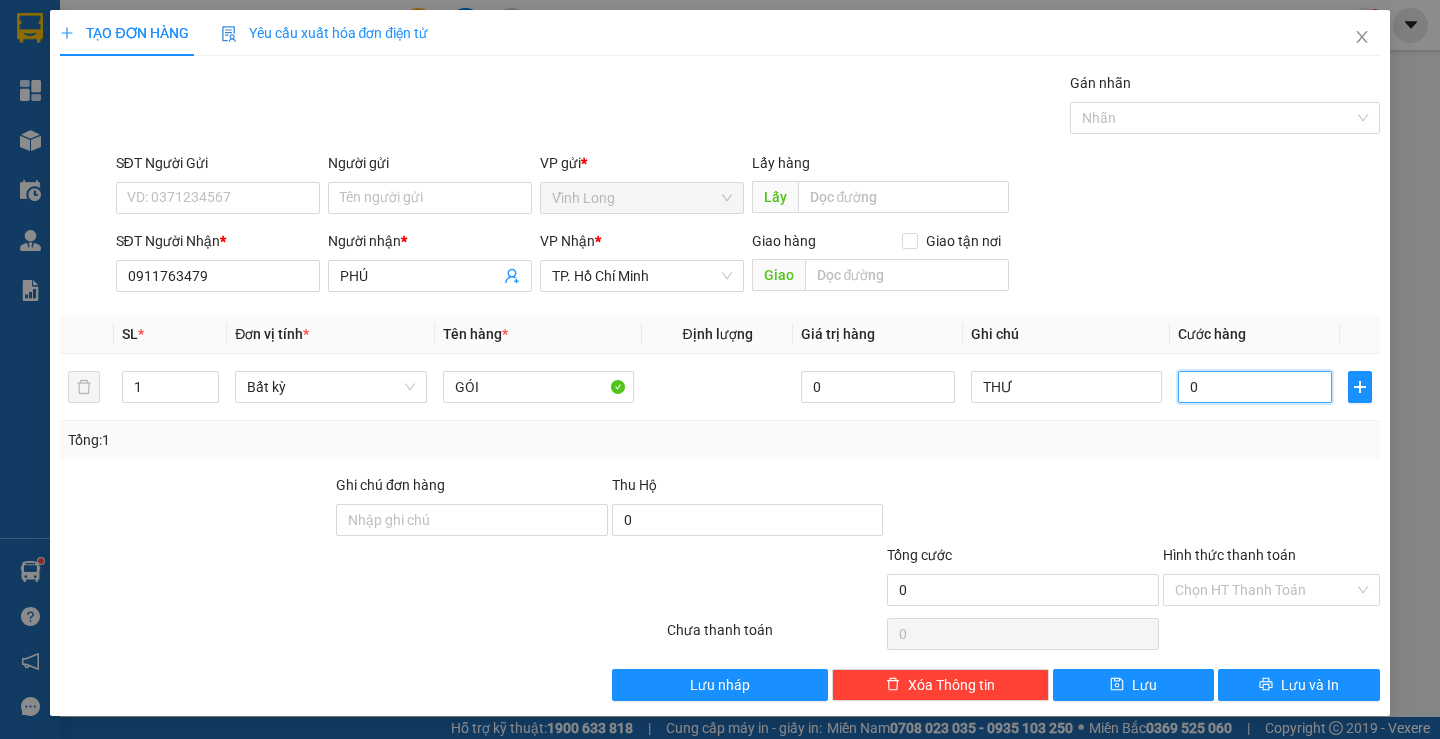 type on "3" 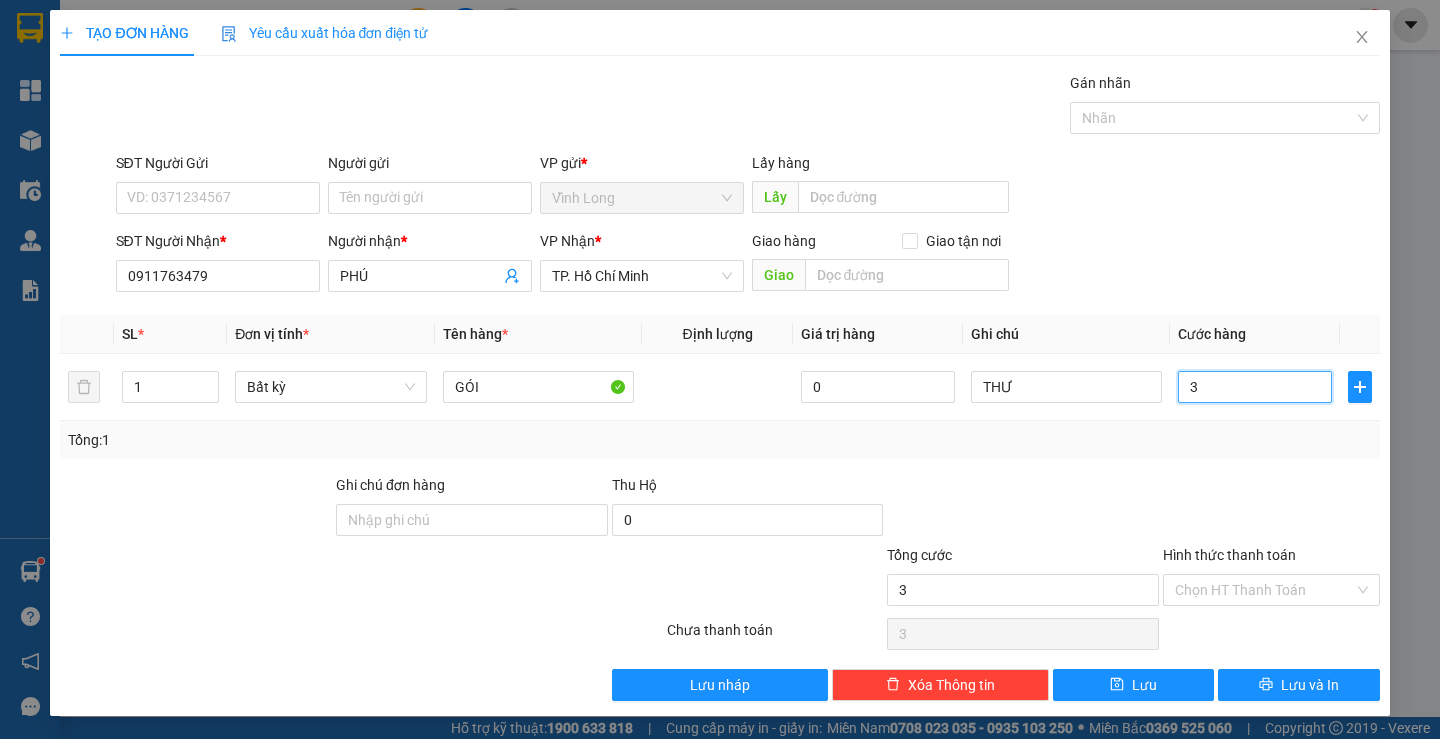type on "30" 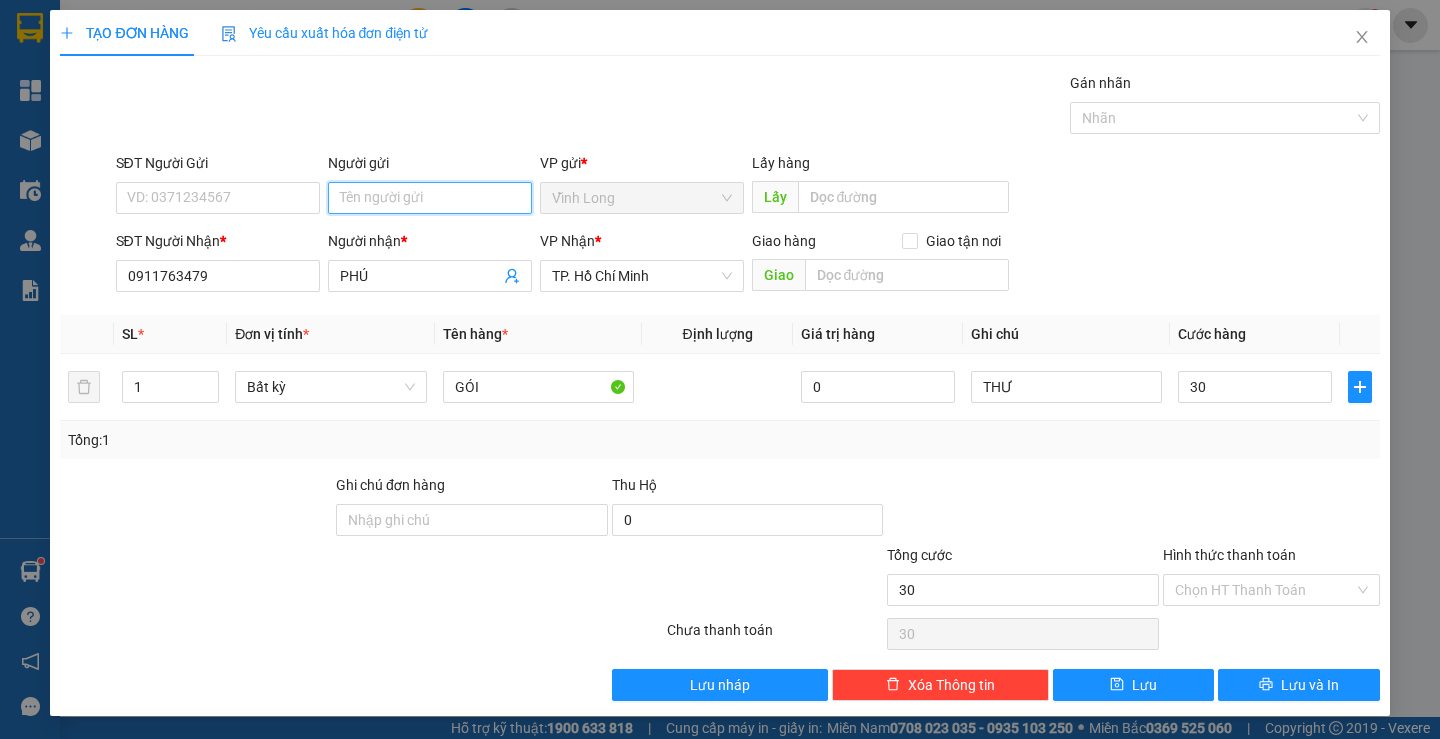 type on "30.000" 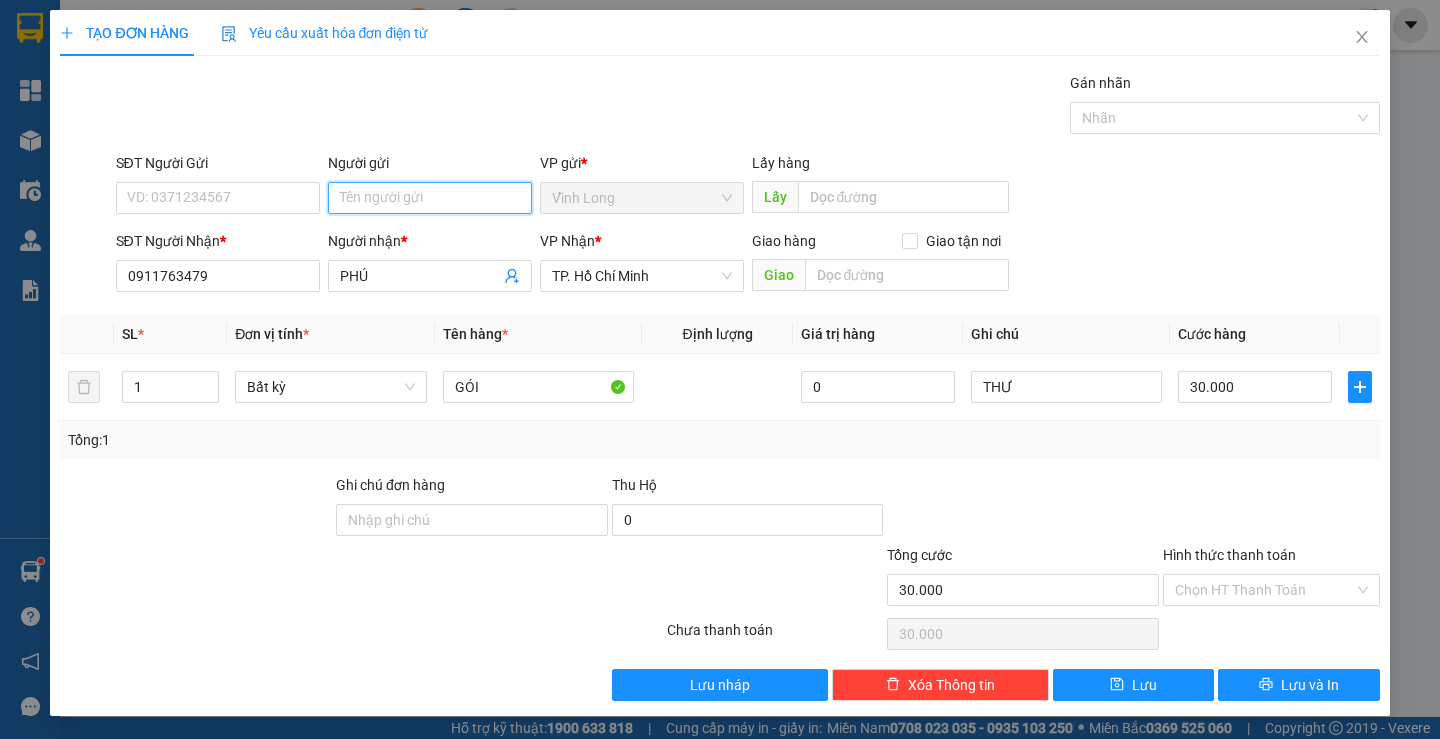 click on "Người gửi" at bounding box center [430, 198] 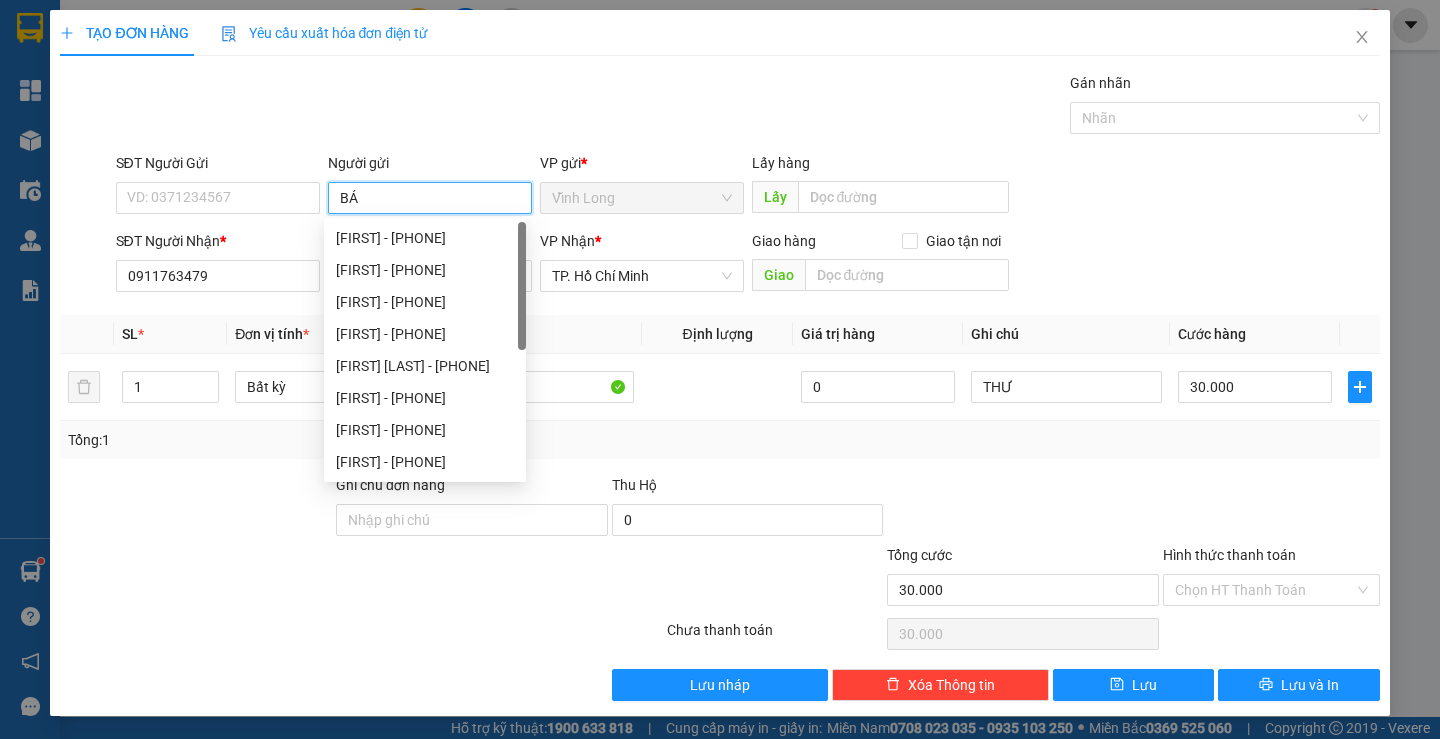 type on "BÁN" 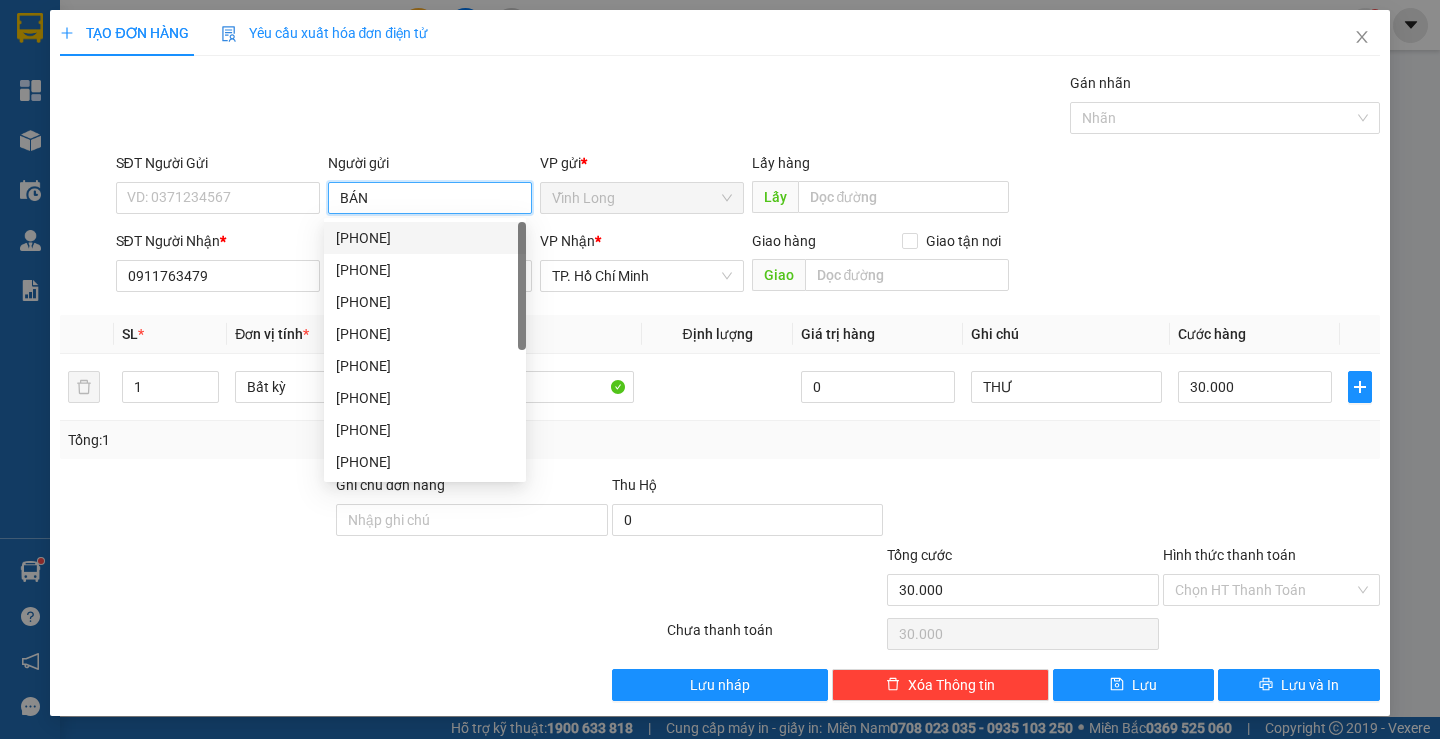 click on "BÁN LẺ KHÔNG GIAO HÓA ĐƠN - 0968339252" at bounding box center [425, 238] 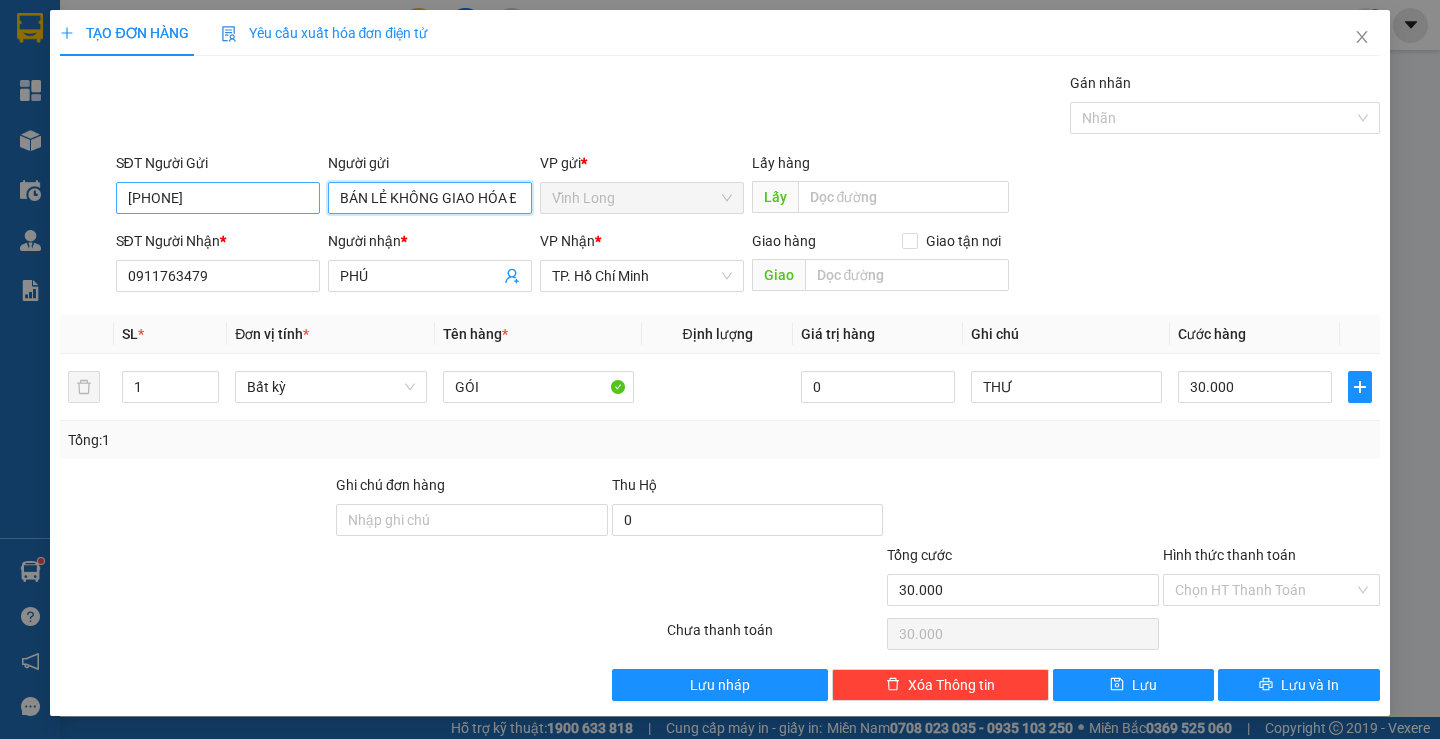 type on "BÁN LẺ KHÔNG GIAO HÓA ĐƠN" 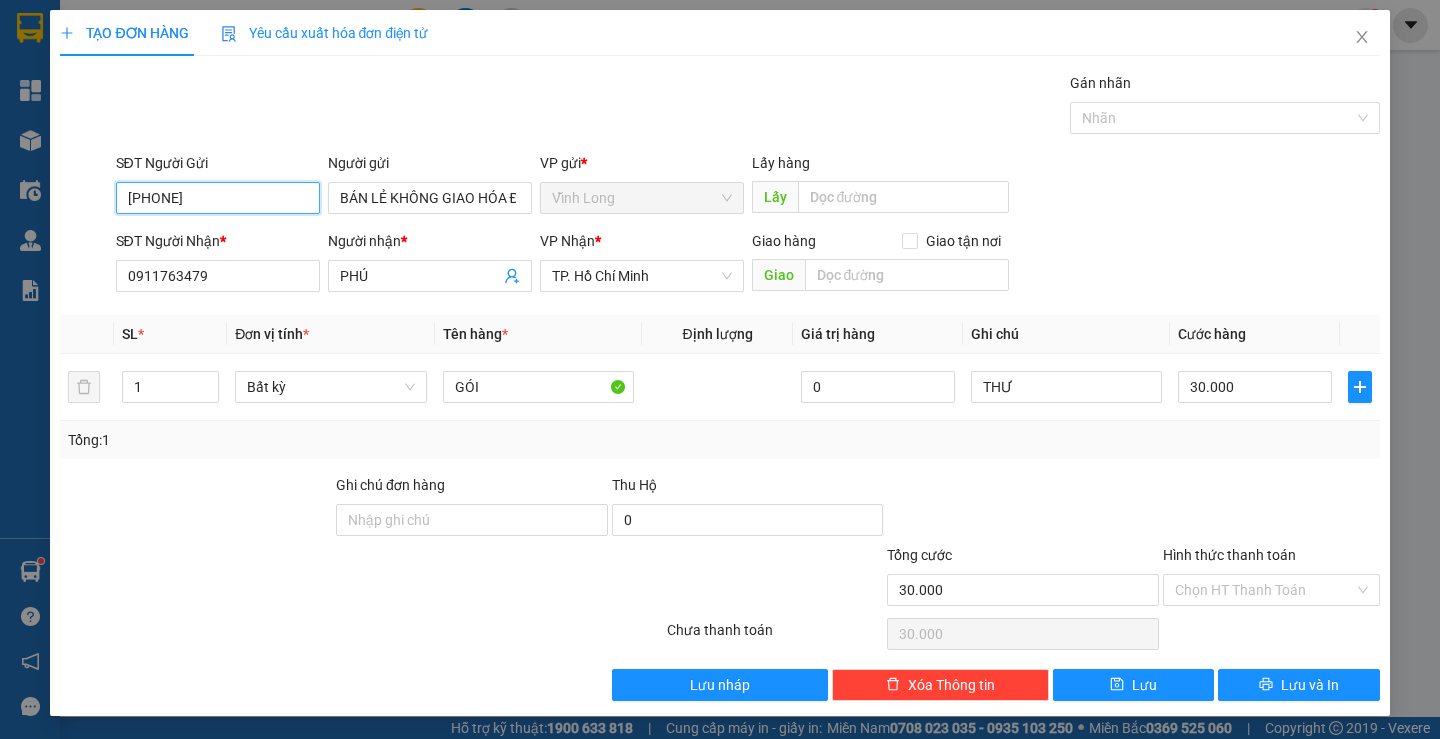 drag, startPoint x: 289, startPoint y: 198, endPoint x: 0, endPoint y: 217, distance: 289.6239 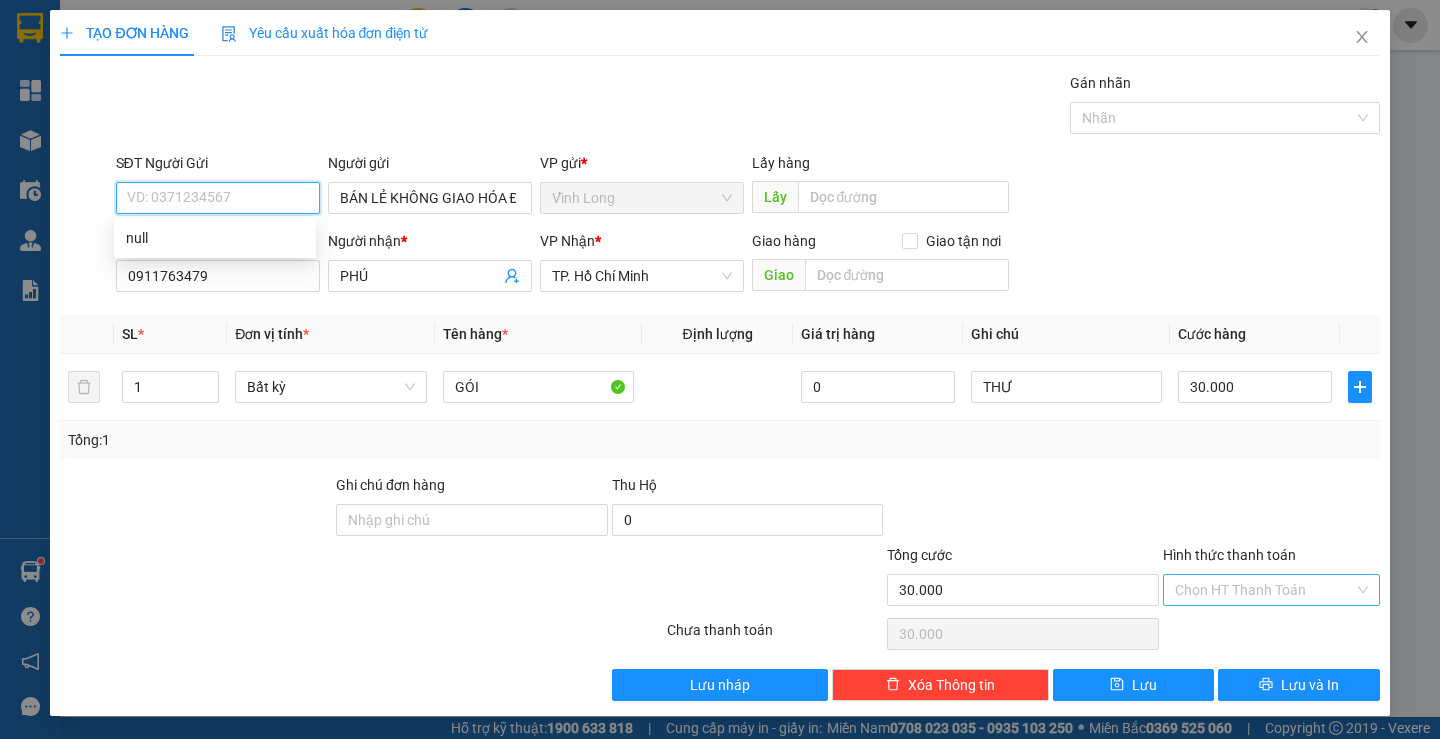 type 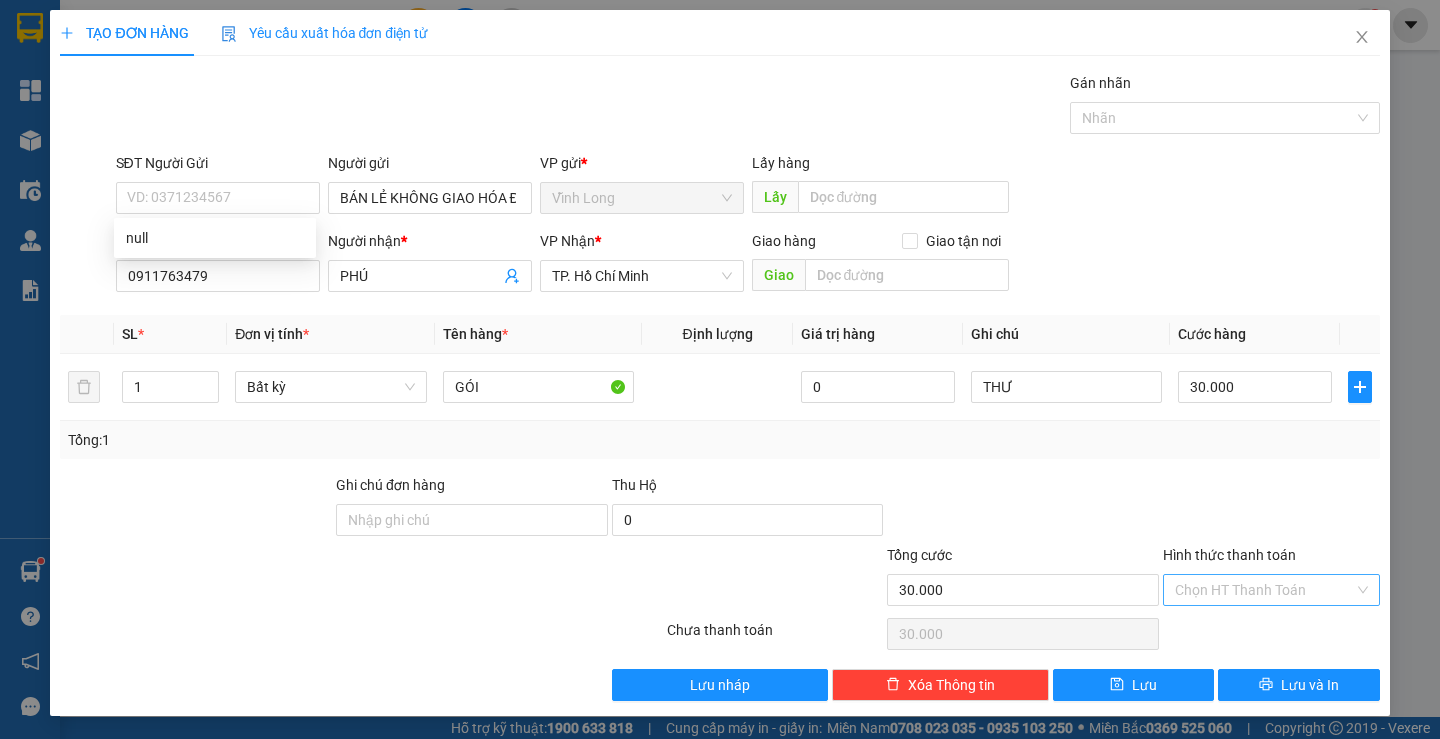 click on "Hình thức thanh toán" at bounding box center (1264, 590) 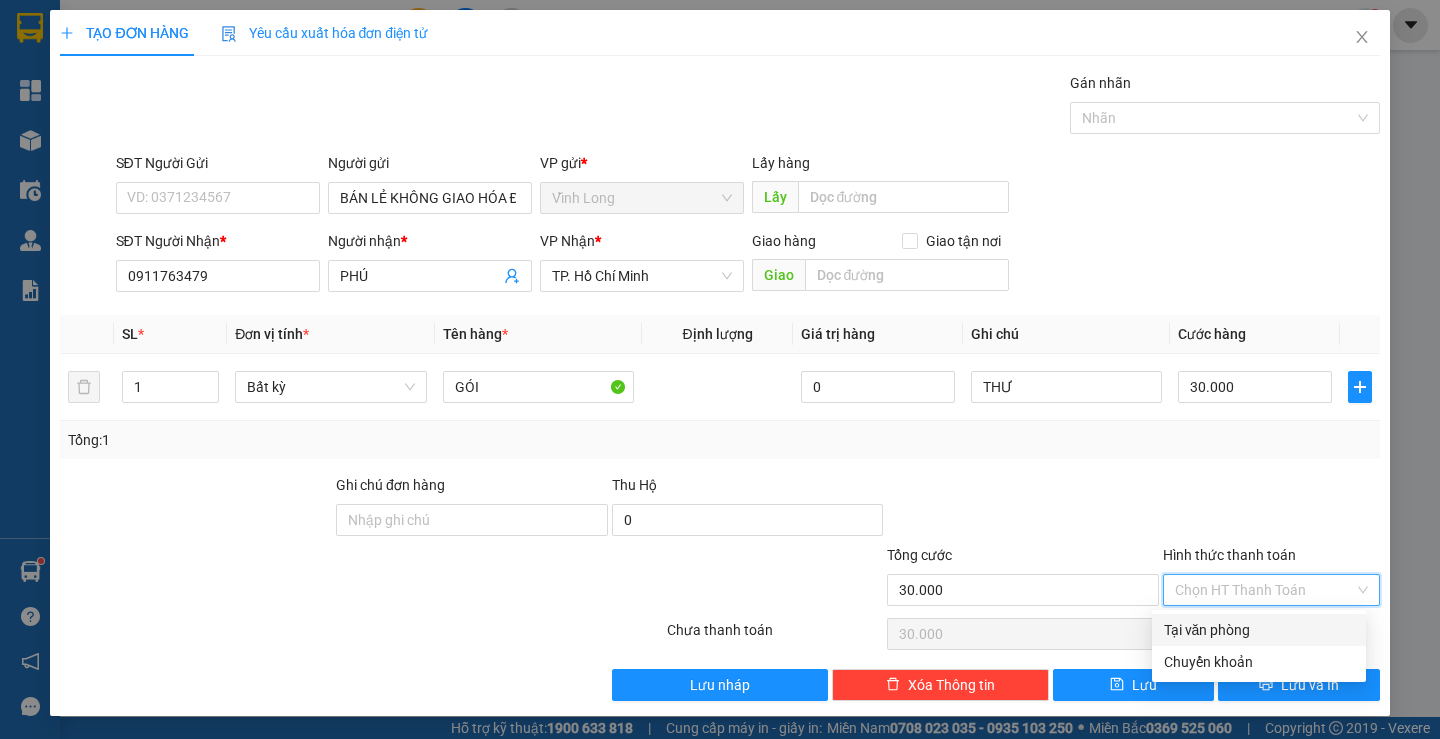 click on "Tại văn phòng" at bounding box center (1259, 630) 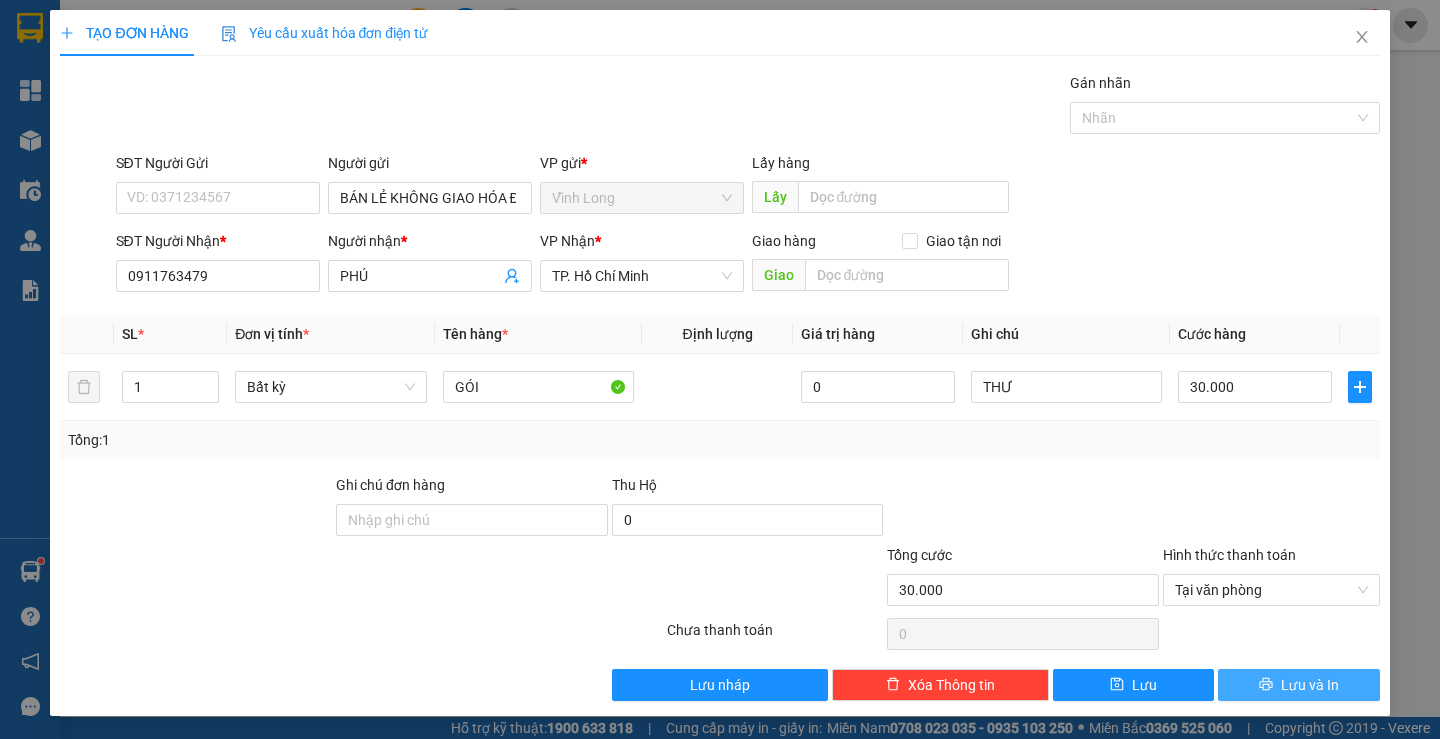 click 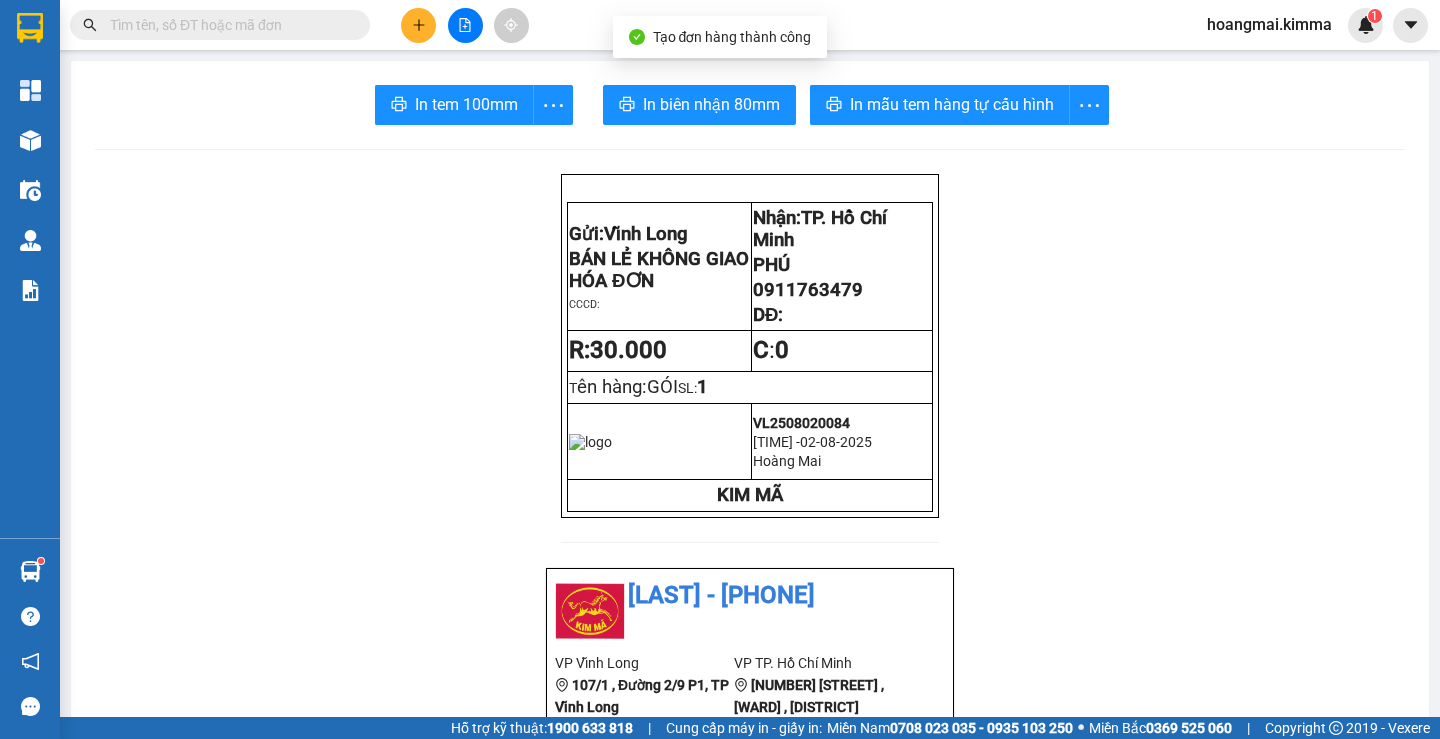 click on "In tem 100mm
In biên nhận 80mm  In mẫu tem hàng tự cấu hình
Gửi:  Vĩnh Long
BÁN LẺ KHÔNG GIAO HÓA ĐƠN
CCCD:
Nhận:  TP. Hồ Chí Minh
PHÚ
0911763479
DĐ:
R:  30.000
C :  0
T ên hàng:  GÓI           SL:  1
VL2508020084
12:10 -  02-08-2025
Hoàng Mai
KIM MÃ
KIM MÃ - 0931936768 VP Vĩnh Long   107/1 , Đường 2/9 P1, TP Vĩnh Long   02703828818 VP TP. Hồ Chí Minh   296A Trần Phú ,P8 , Quận 5   0931936768 Biên nhận Hàng Hoá Mã đơn:   VL2508020084 In ngày:  02/08/2025   12:10 Gửi :   BÁN LẺ KHÔNG GIAO HÓA ĐƠN   VP Vĩnh Long Nhận :   PHÚ - 0911763479 VP TP. Hồ Chí Minh Ghi chú:  THƯ   Tên (giá trị hàng) SL Cước món hàng Bất kỳ - GÓI   (0) 1 30.000 Tổng cộng 1 30.000 Loading... Thu rồi : 30.000 VND Tổng phải thu : 0 VND Khách hàng Quy định nhận/gửi hàng : Gửi:    Vĩnh Long Nhận:    PHÚ 0911763479" at bounding box center [750, 1059] 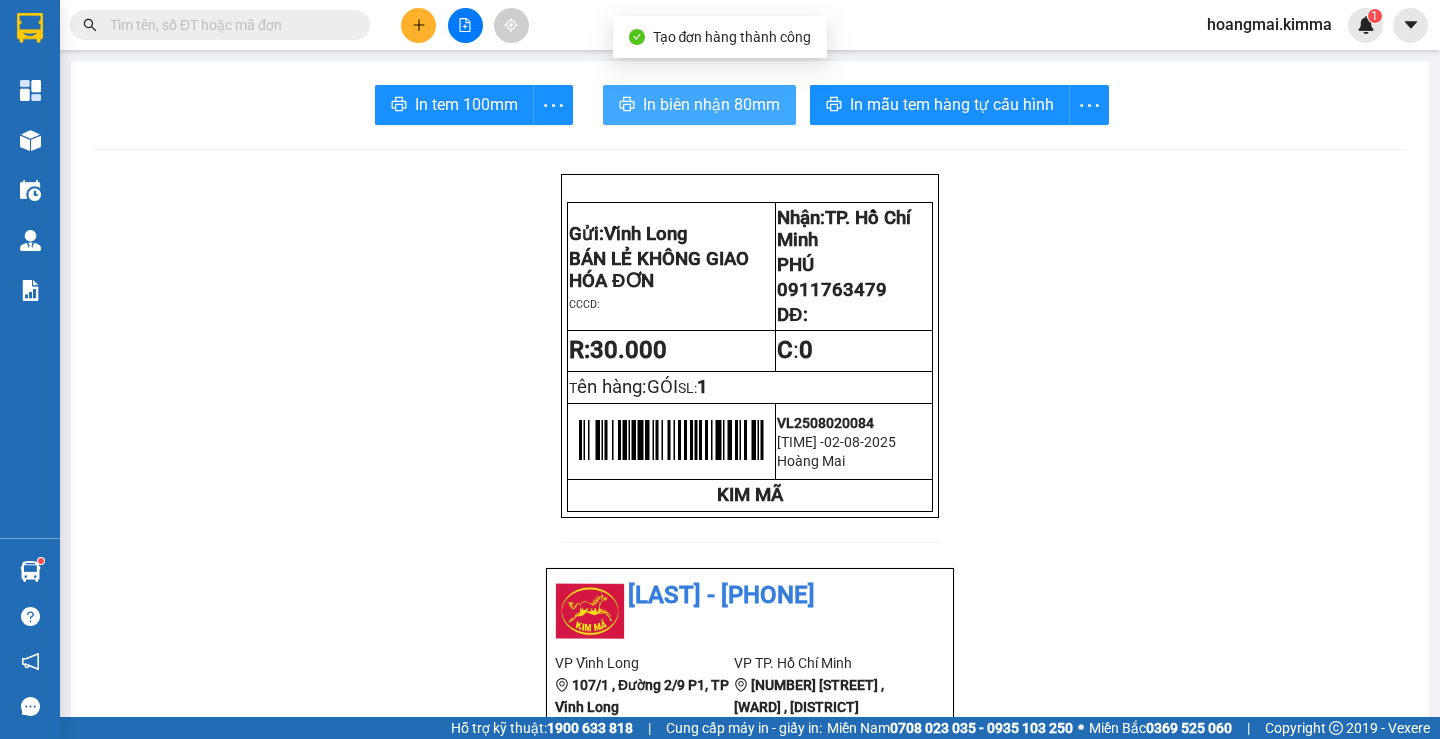 click on "In biên nhận 80mm" at bounding box center (711, 104) 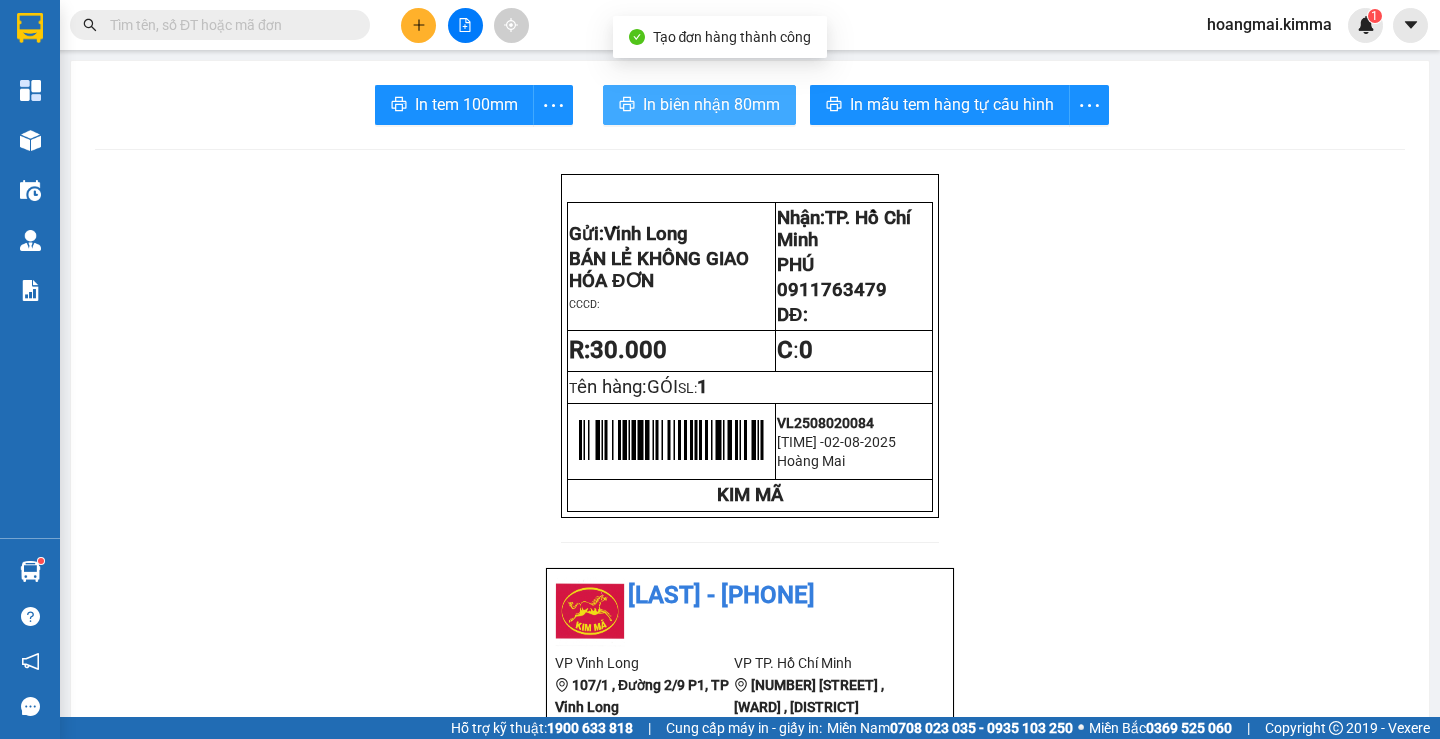 scroll, scrollTop: 0, scrollLeft: 0, axis: both 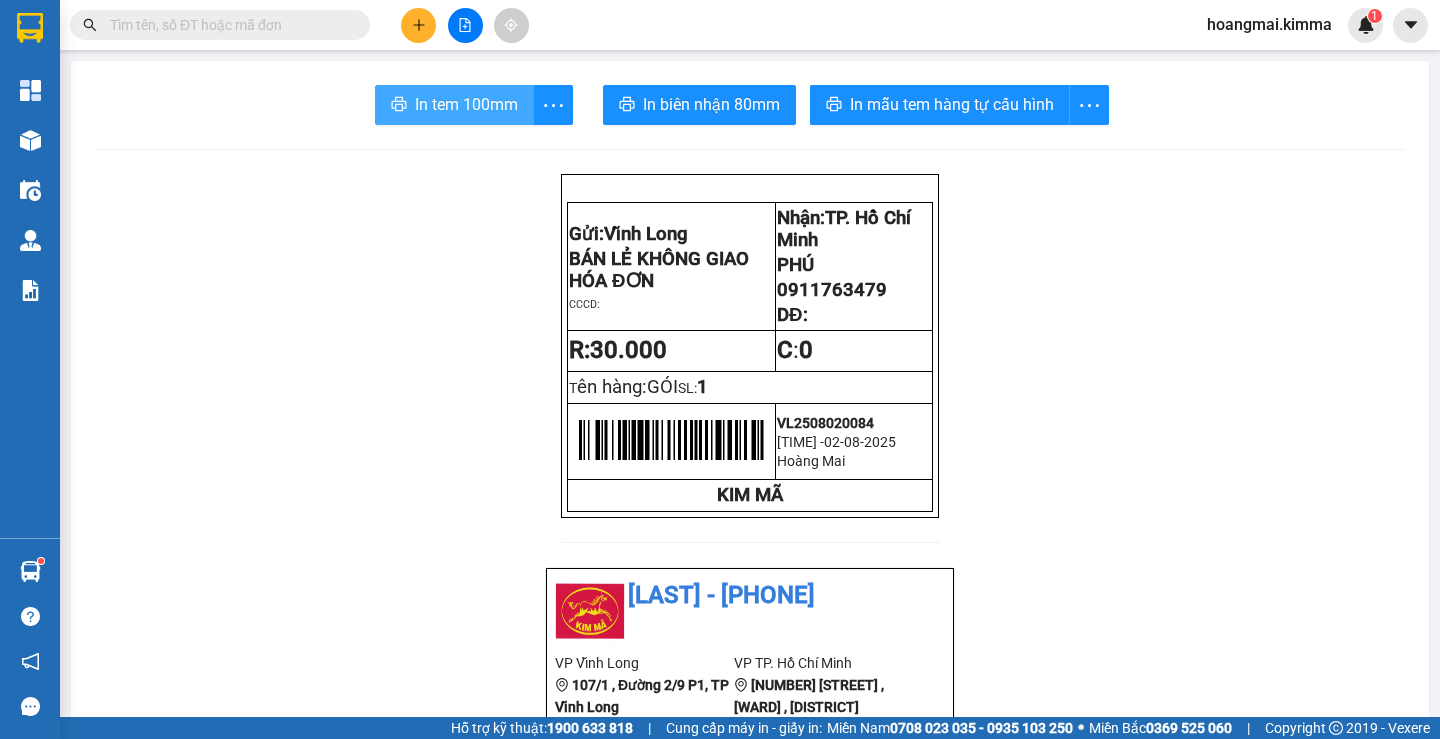 click on "In tem 100mm" at bounding box center (466, 104) 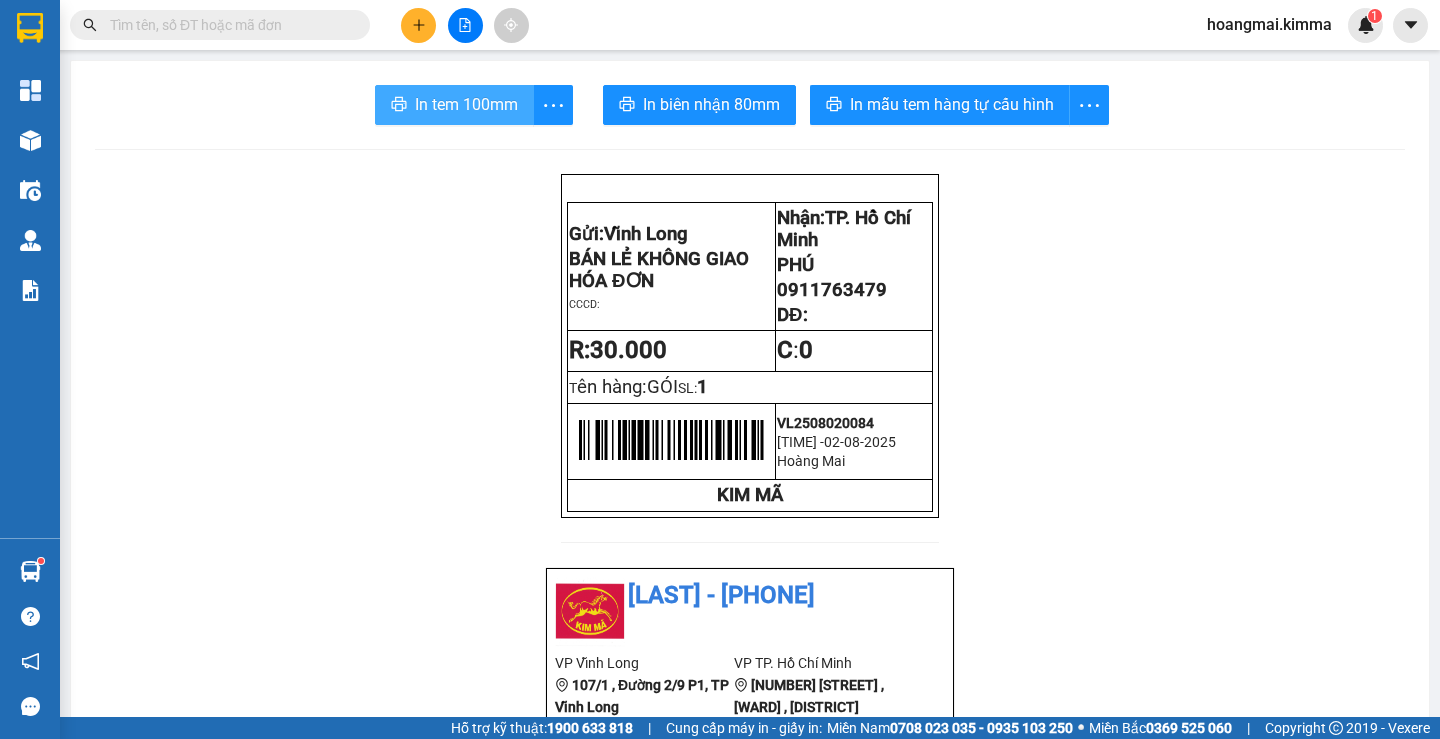 scroll, scrollTop: 0, scrollLeft: 0, axis: both 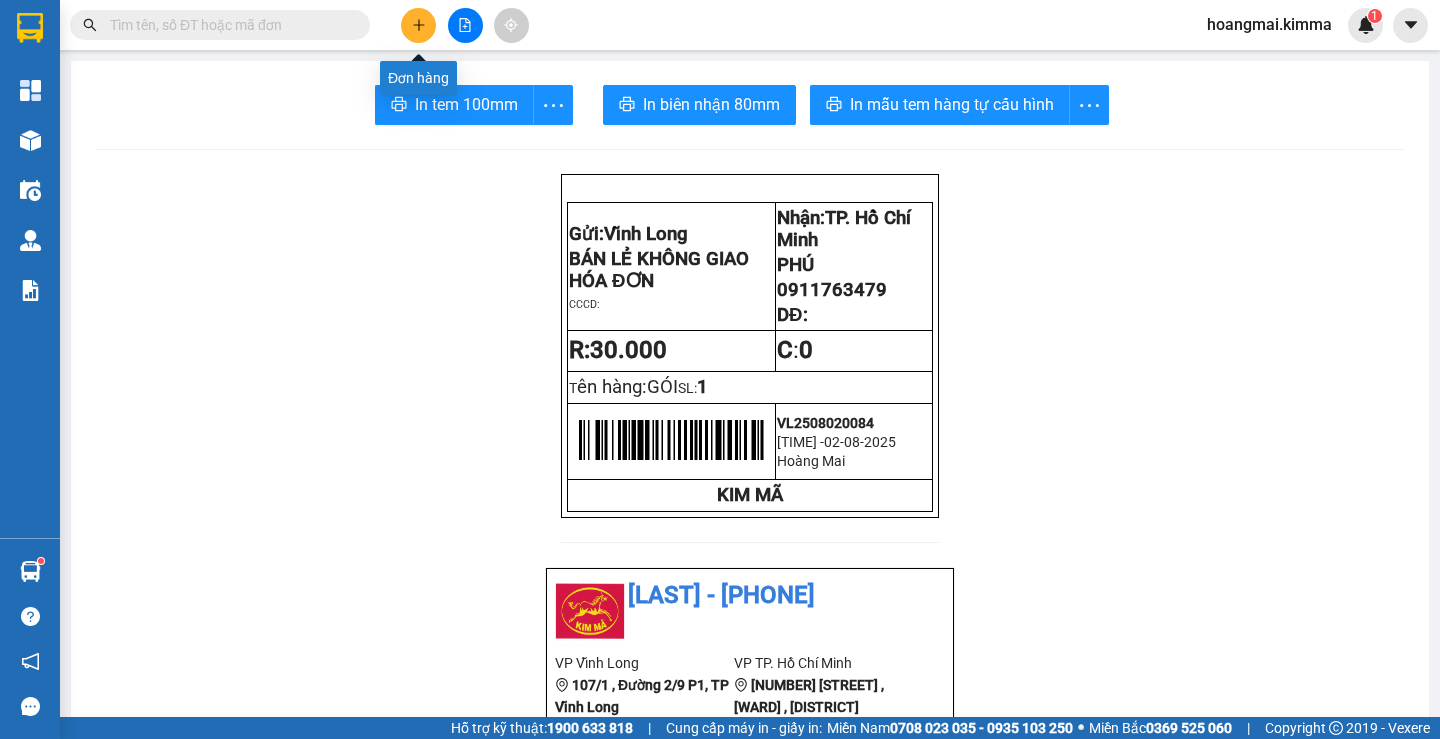 click at bounding box center (418, 25) 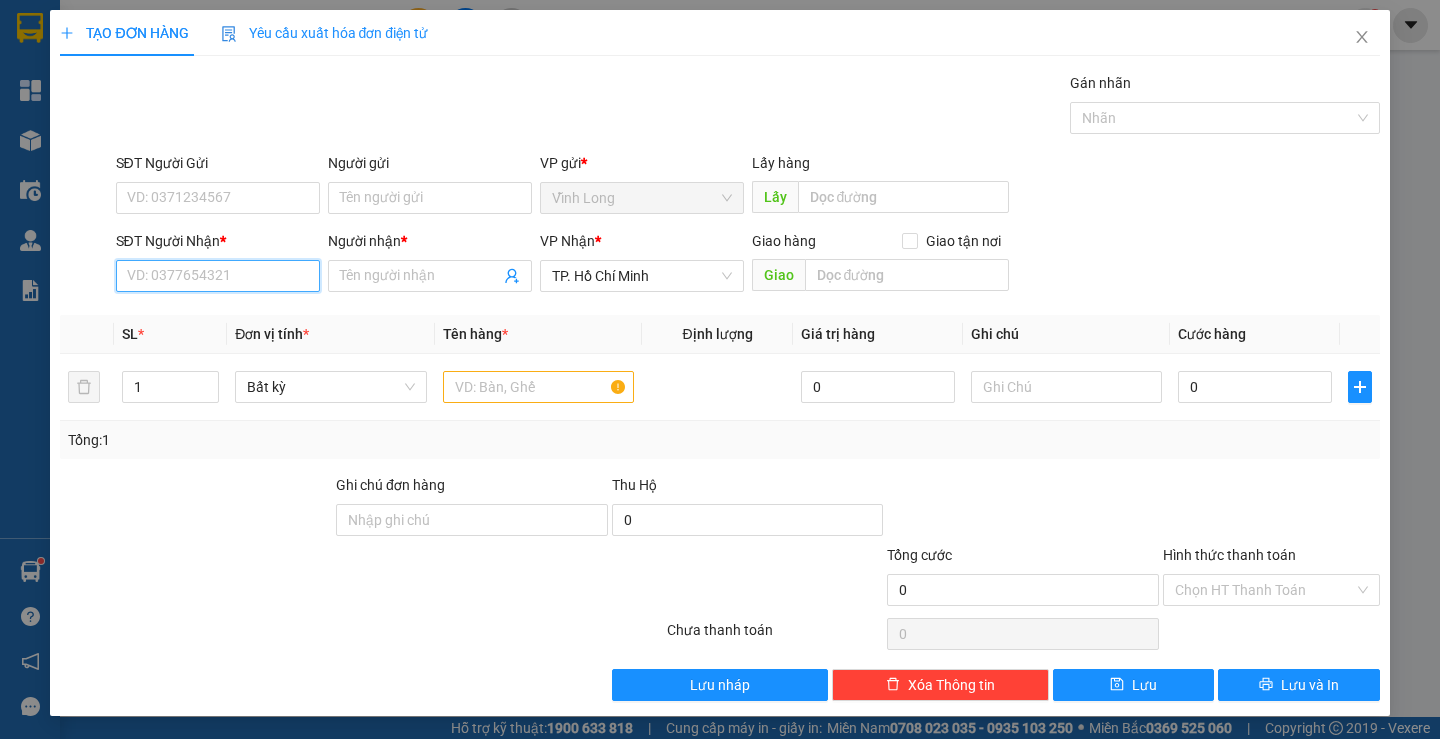 click on "SĐT Người Nhận  *" at bounding box center [218, 276] 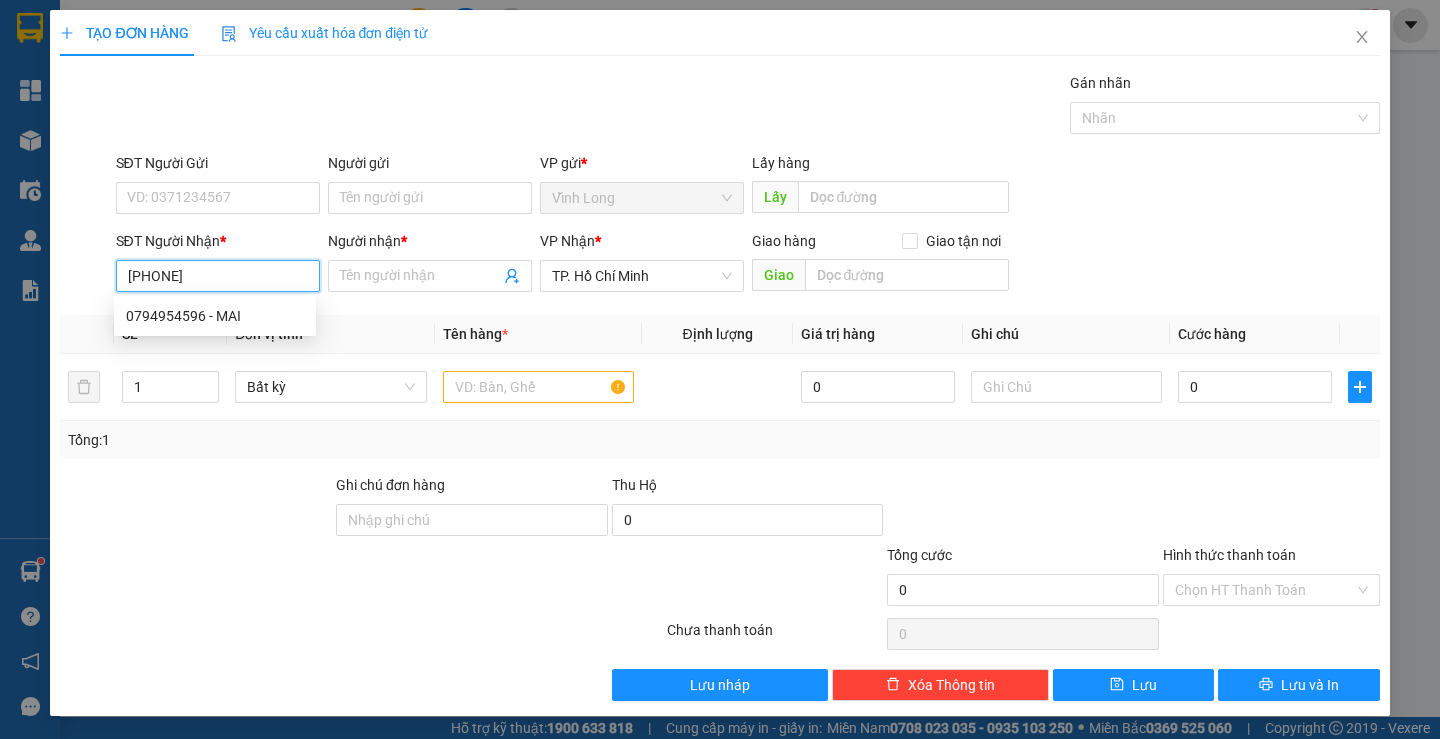 type on "0794954596" 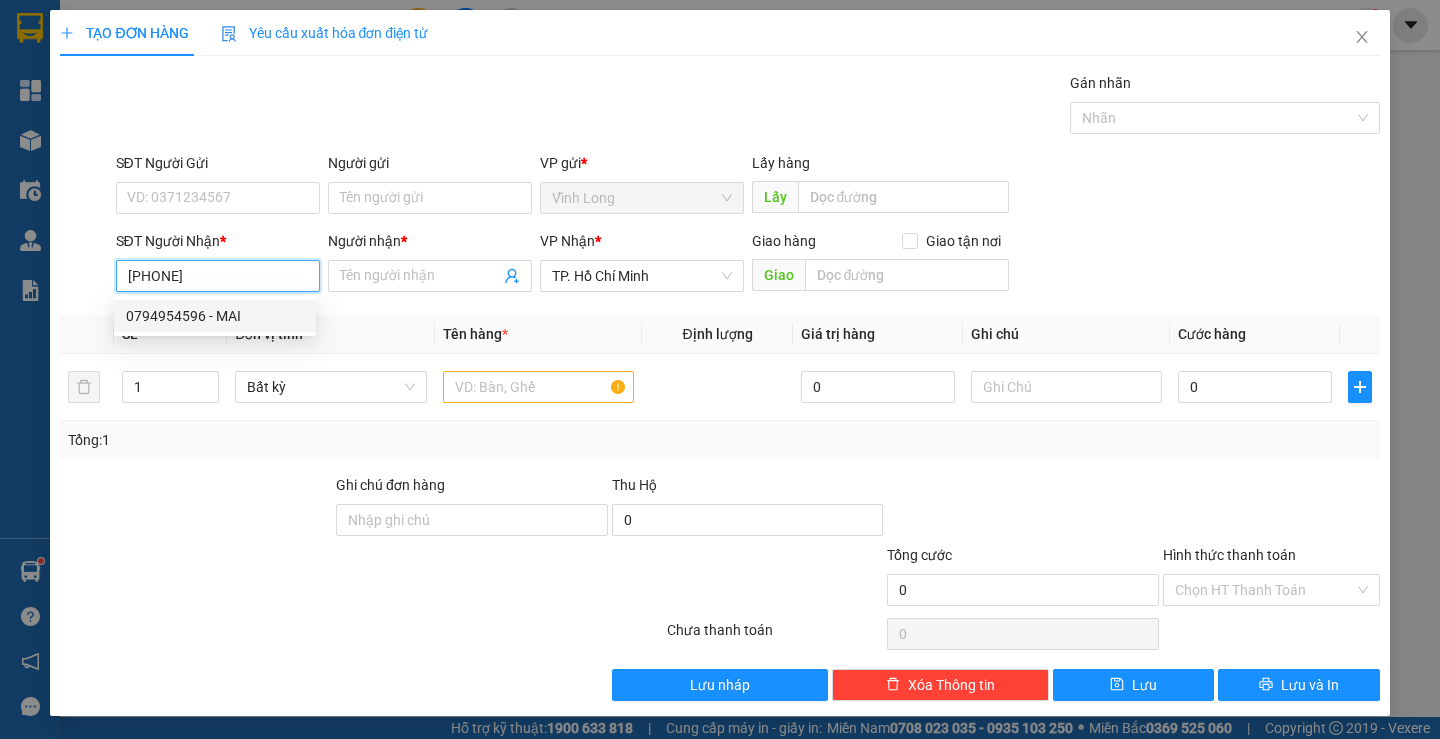 click on "0794954596 - MAI" at bounding box center (215, 316) 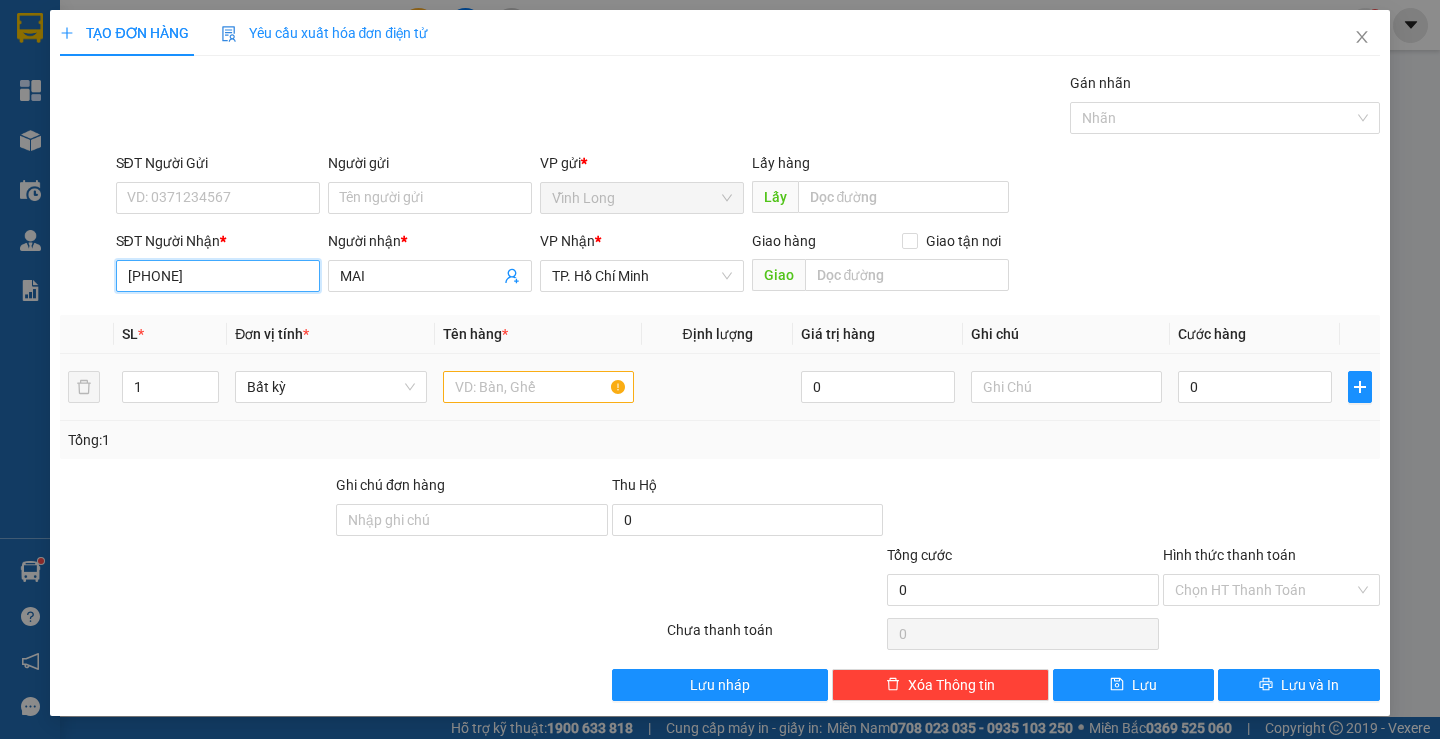 type on "0794954596" 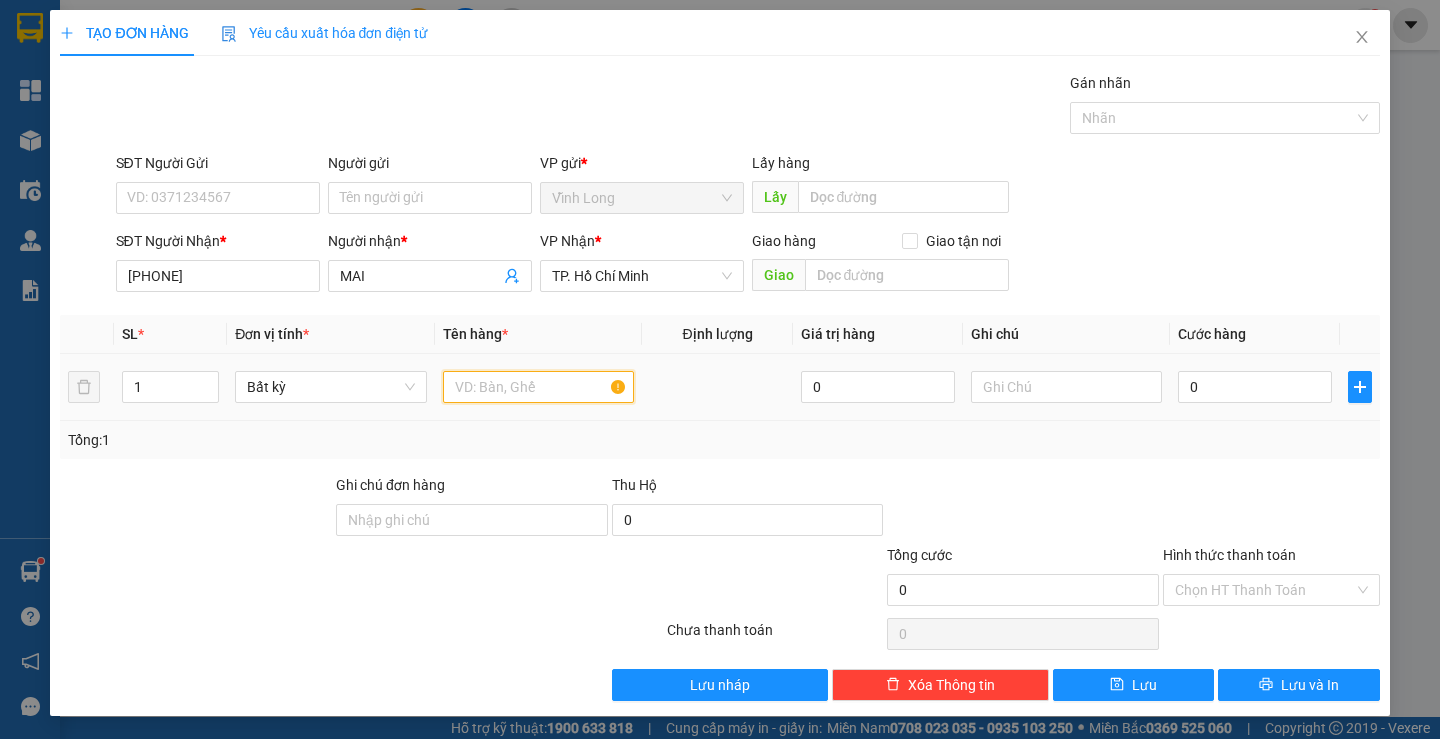 click at bounding box center (538, 387) 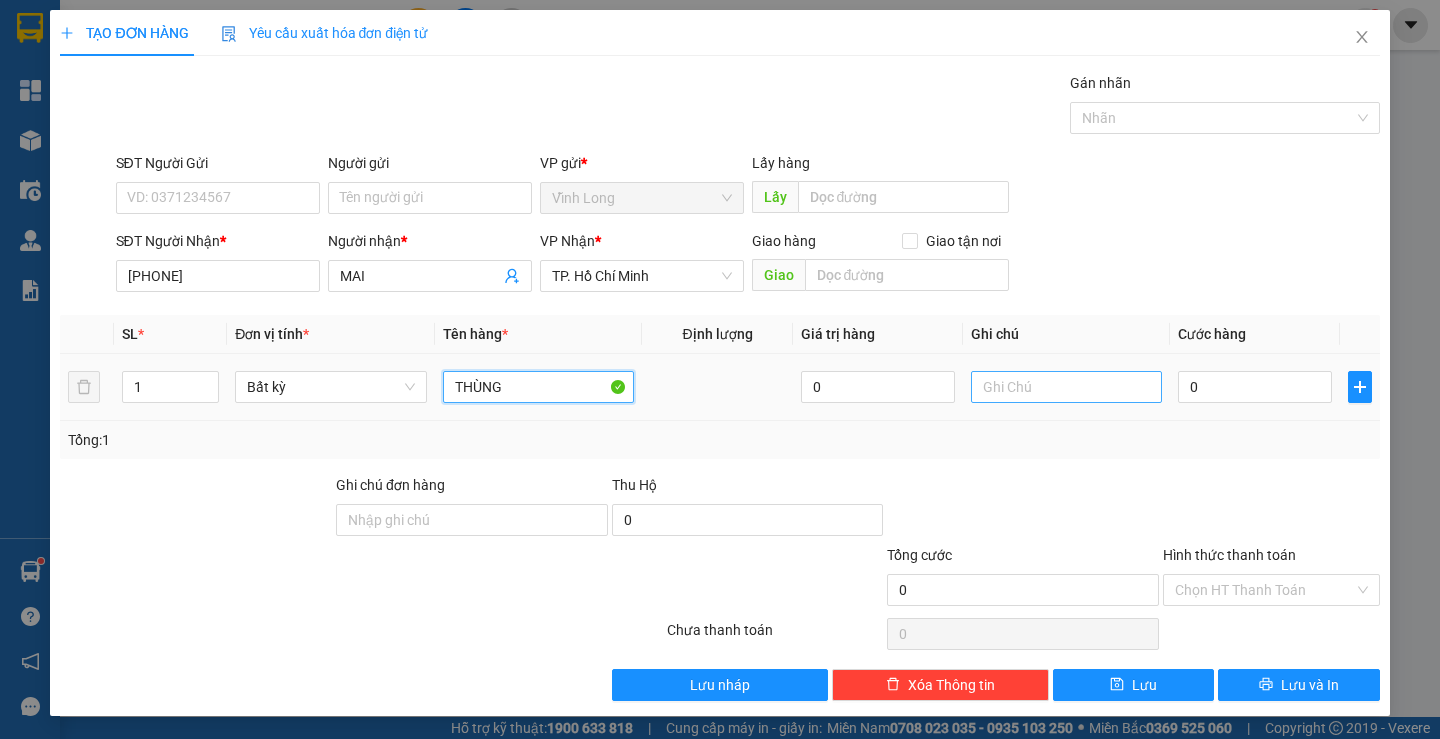 type on "THÙNG" 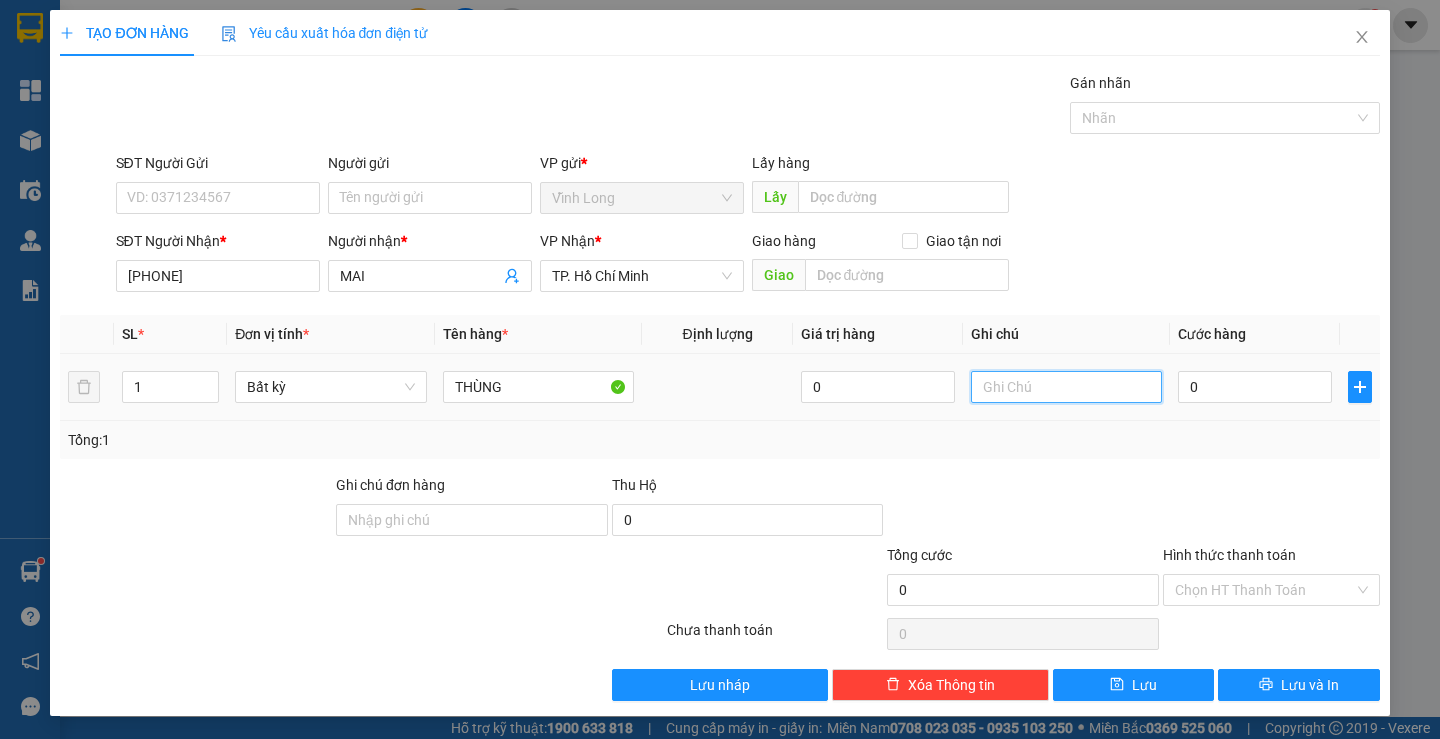 click at bounding box center [1066, 387] 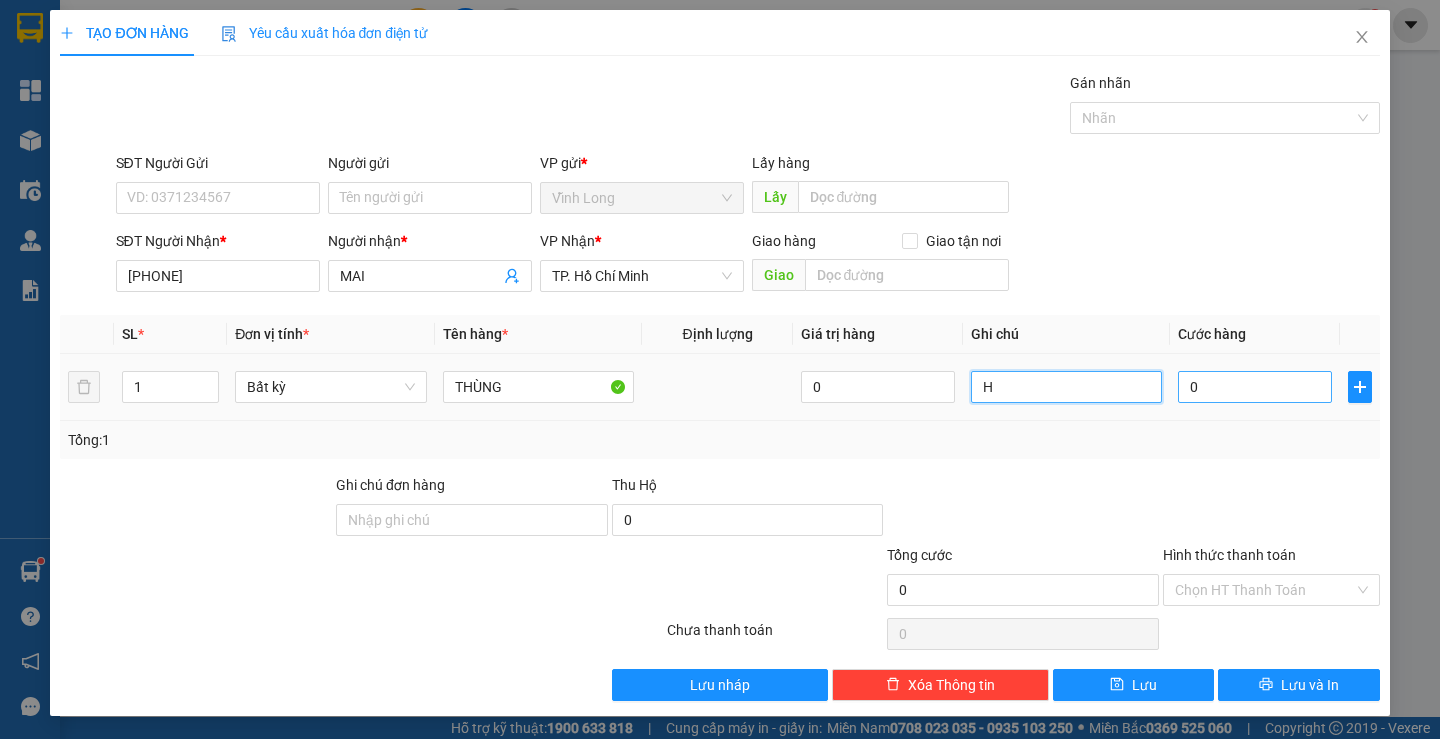 type on "H" 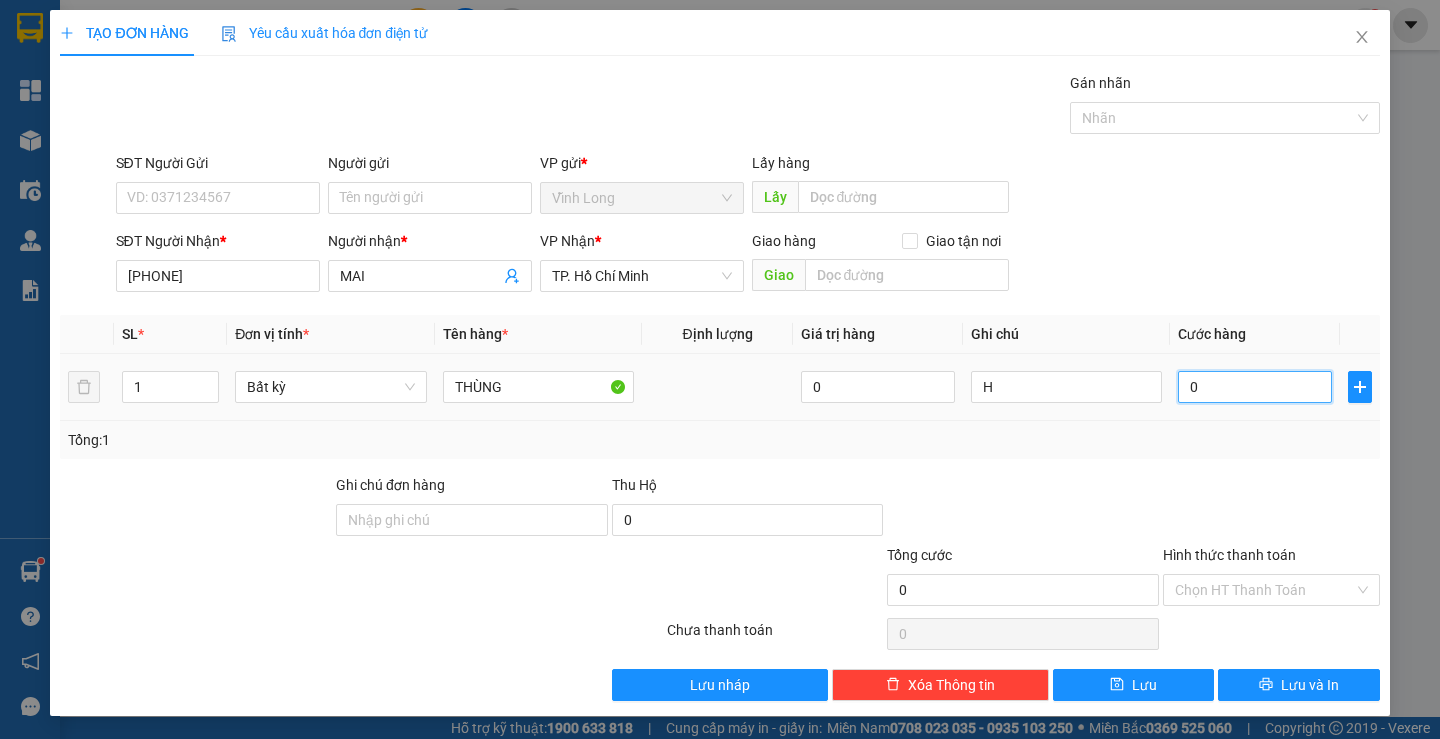 click on "0" at bounding box center [1255, 387] 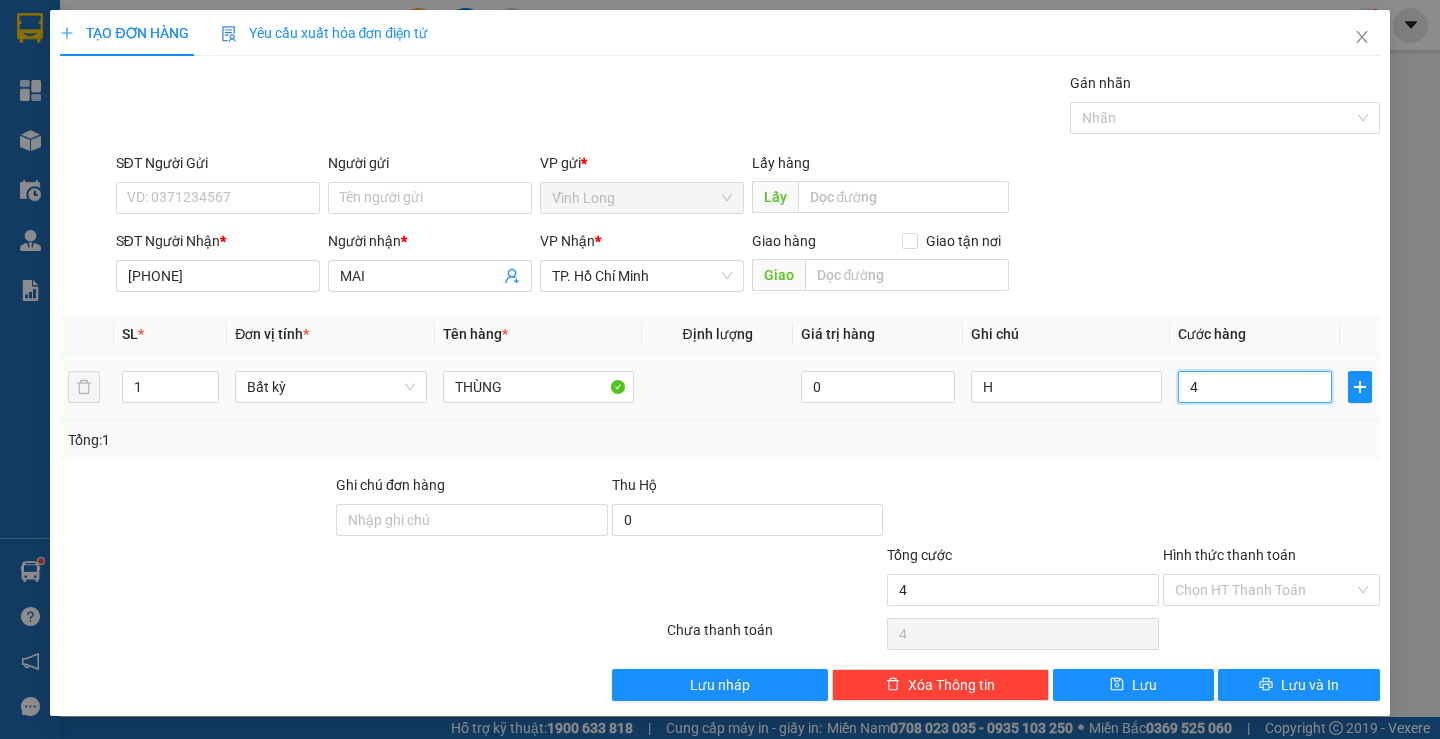 type on "0" 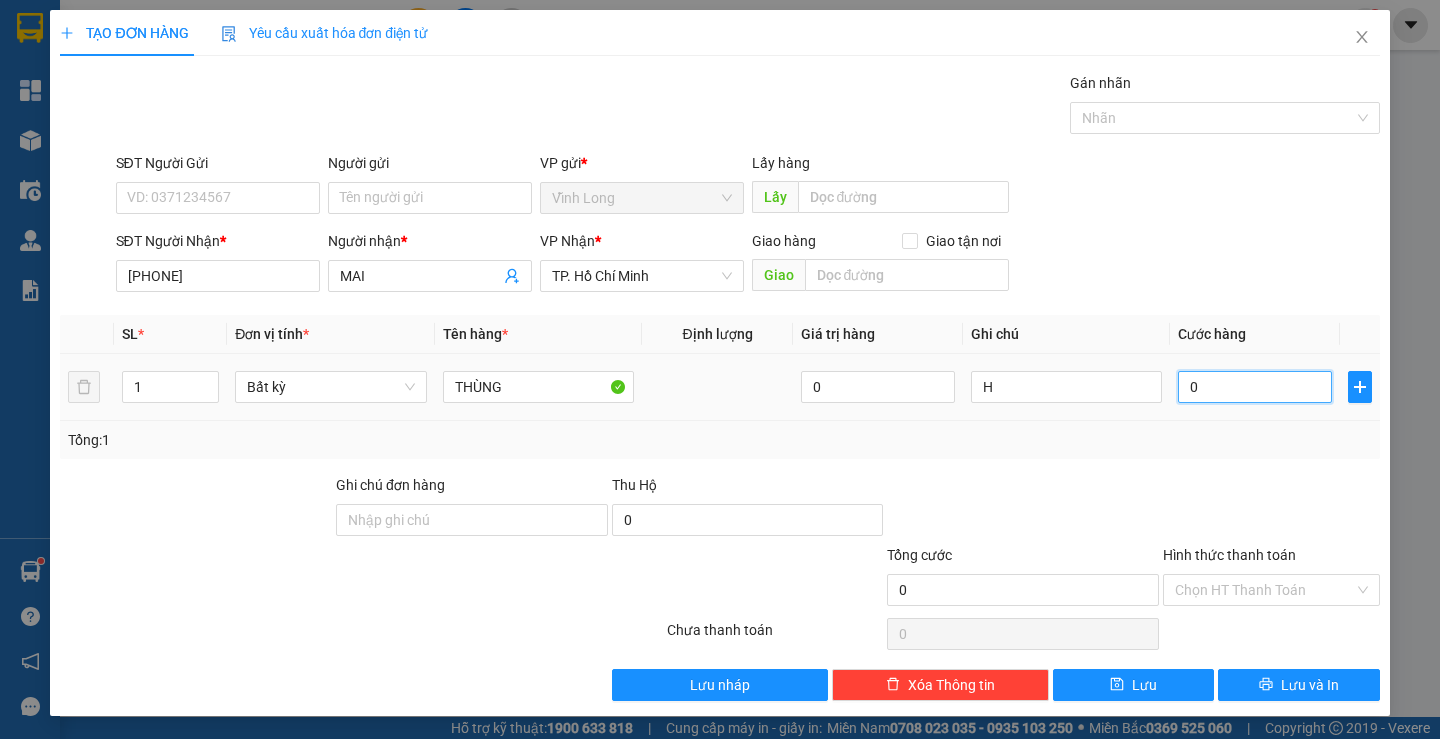 type on "03" 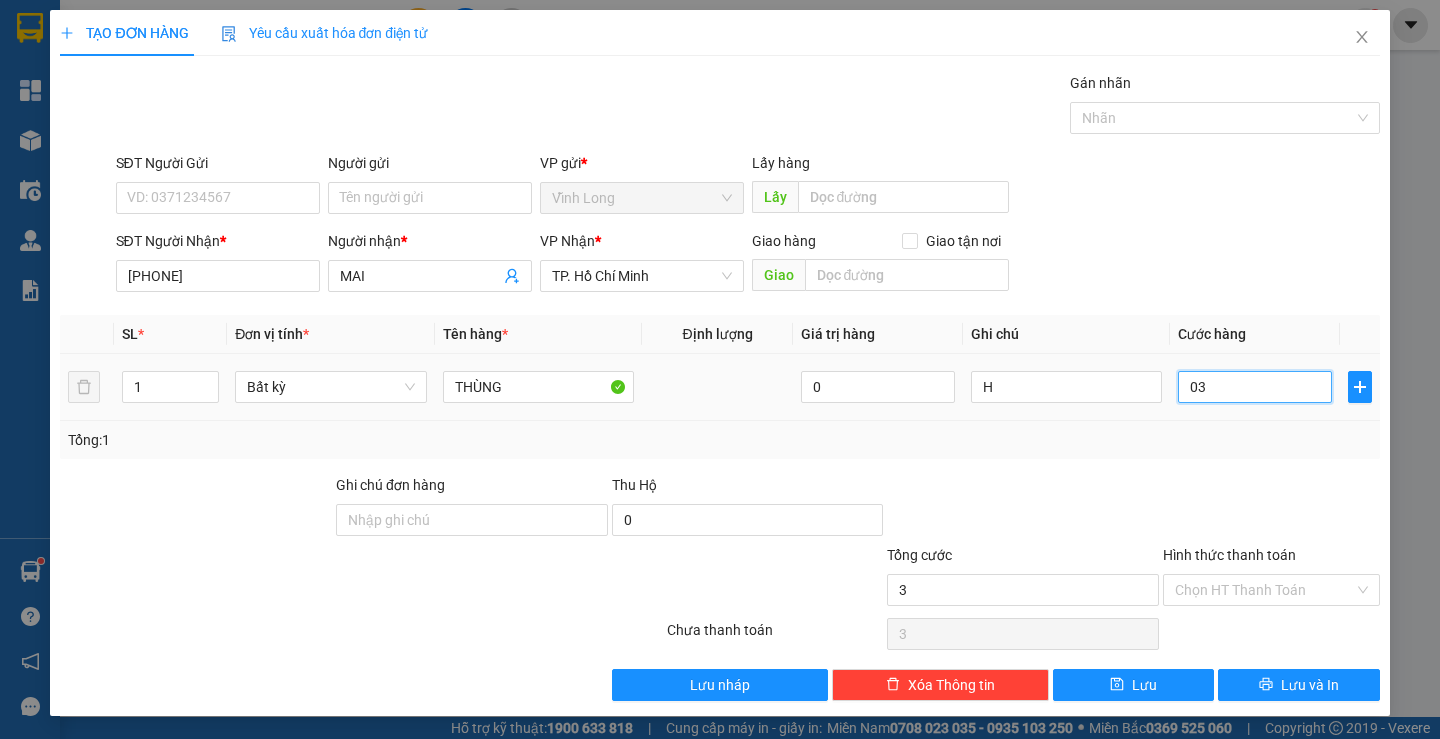 type on "030" 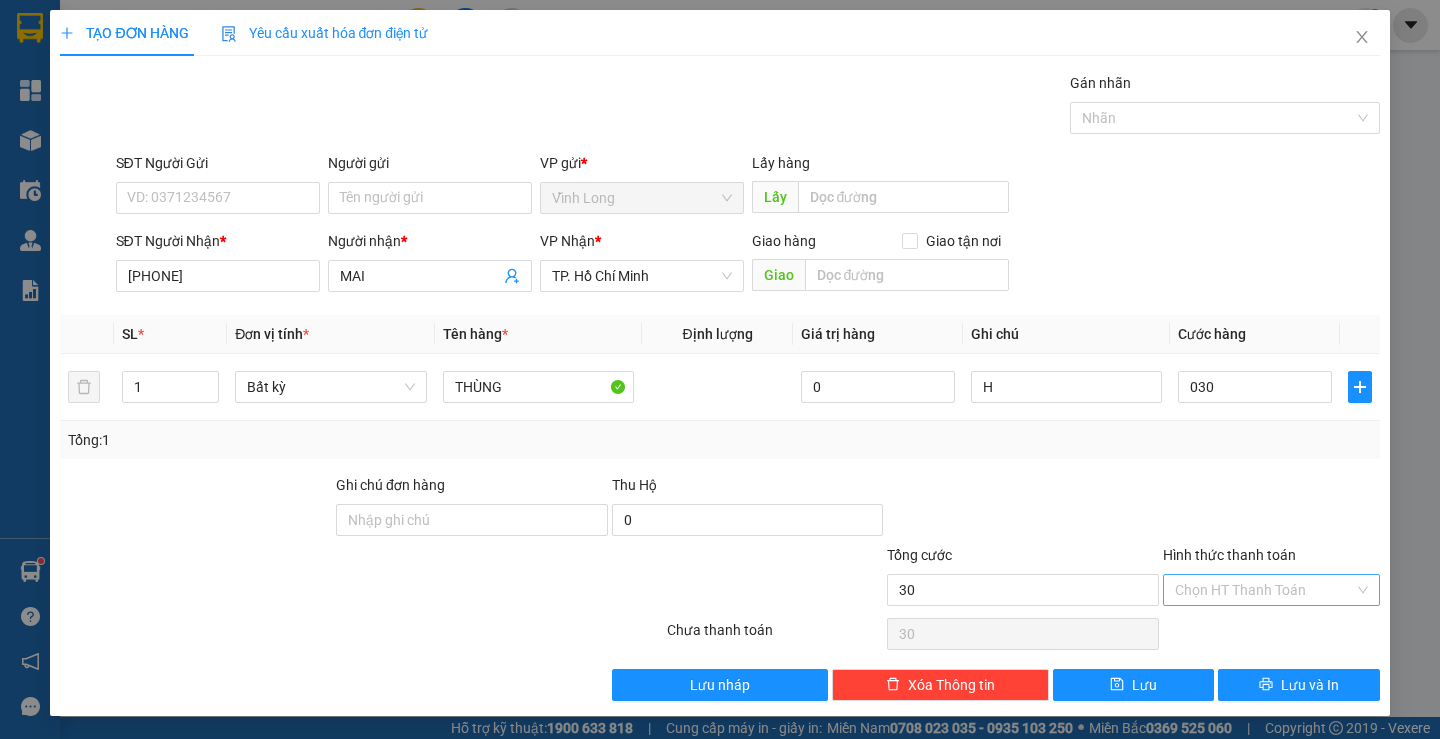 type on "30.000" 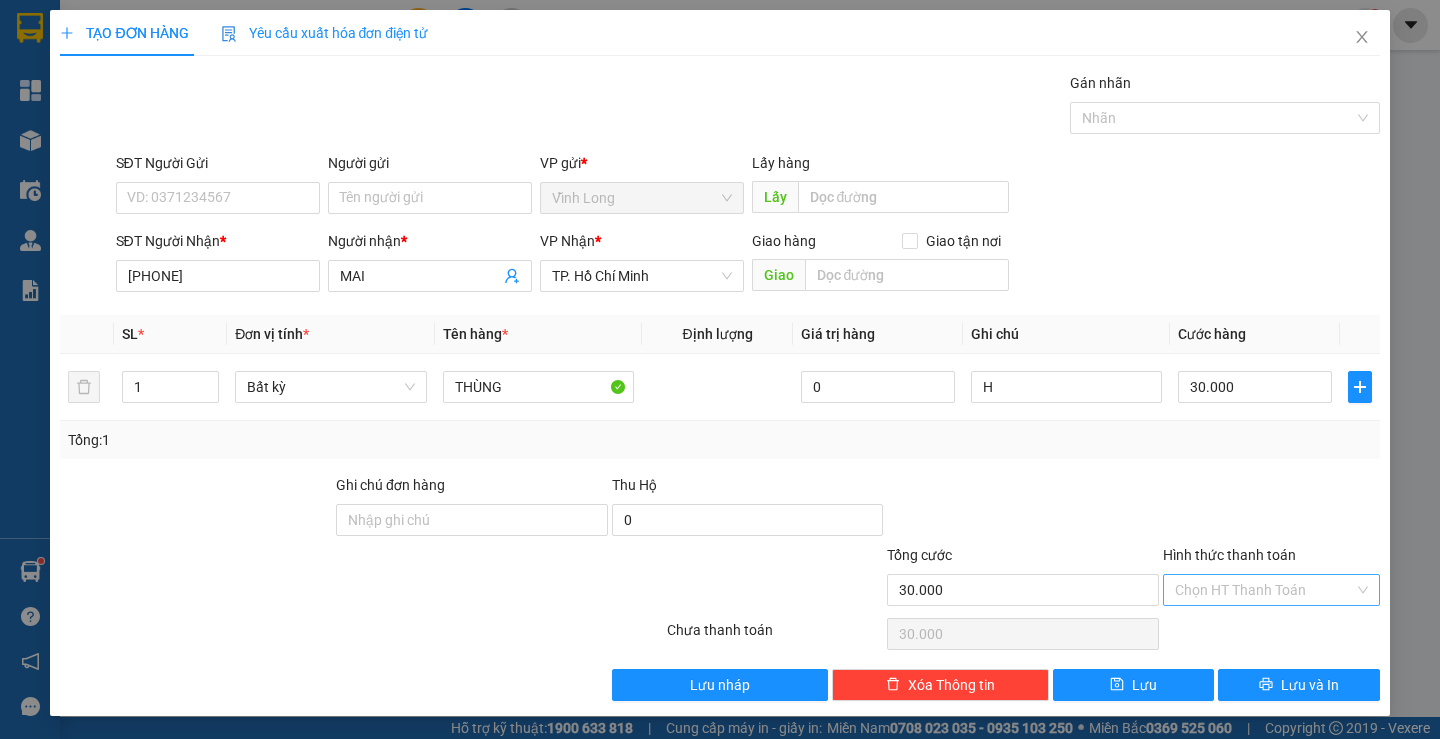 click on "Hình thức thanh toán" at bounding box center [1264, 590] 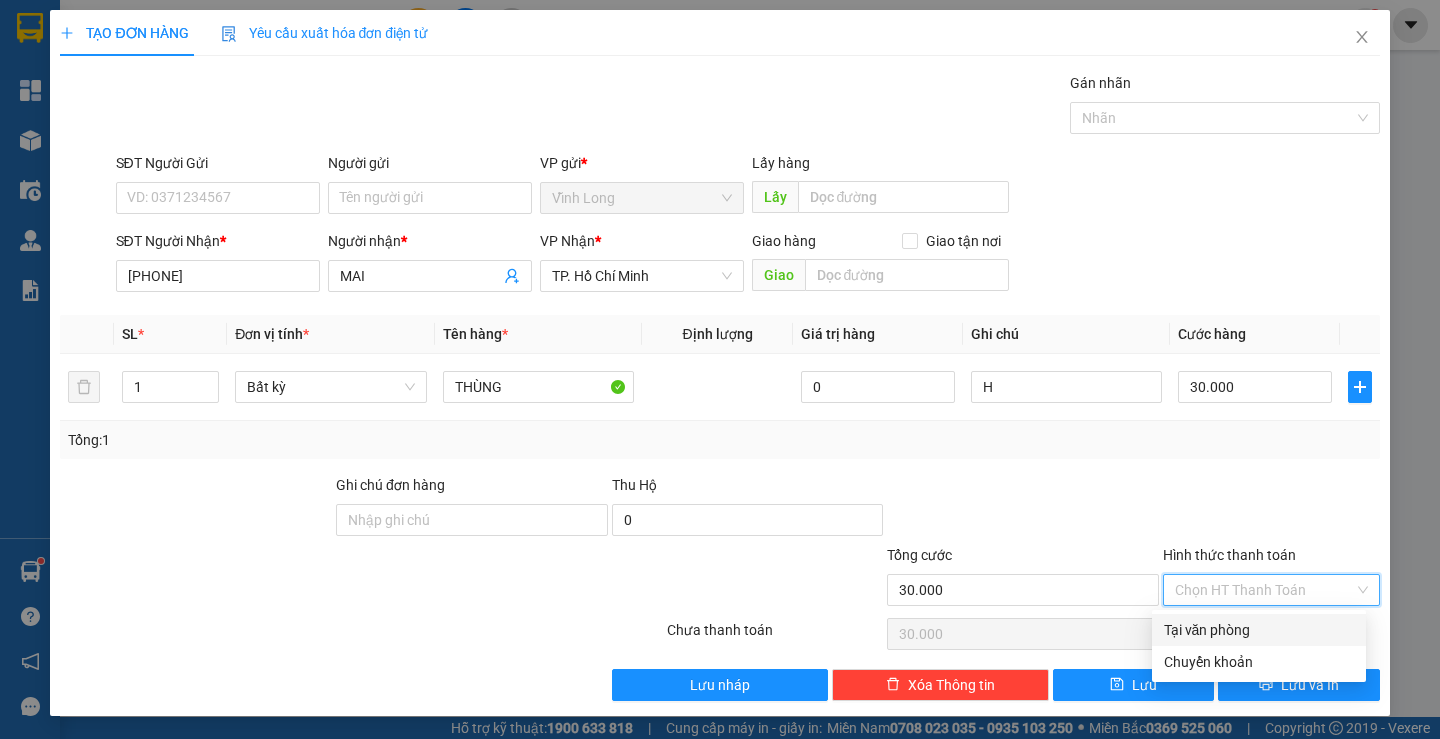 click on "Tại văn phòng" at bounding box center (1259, 630) 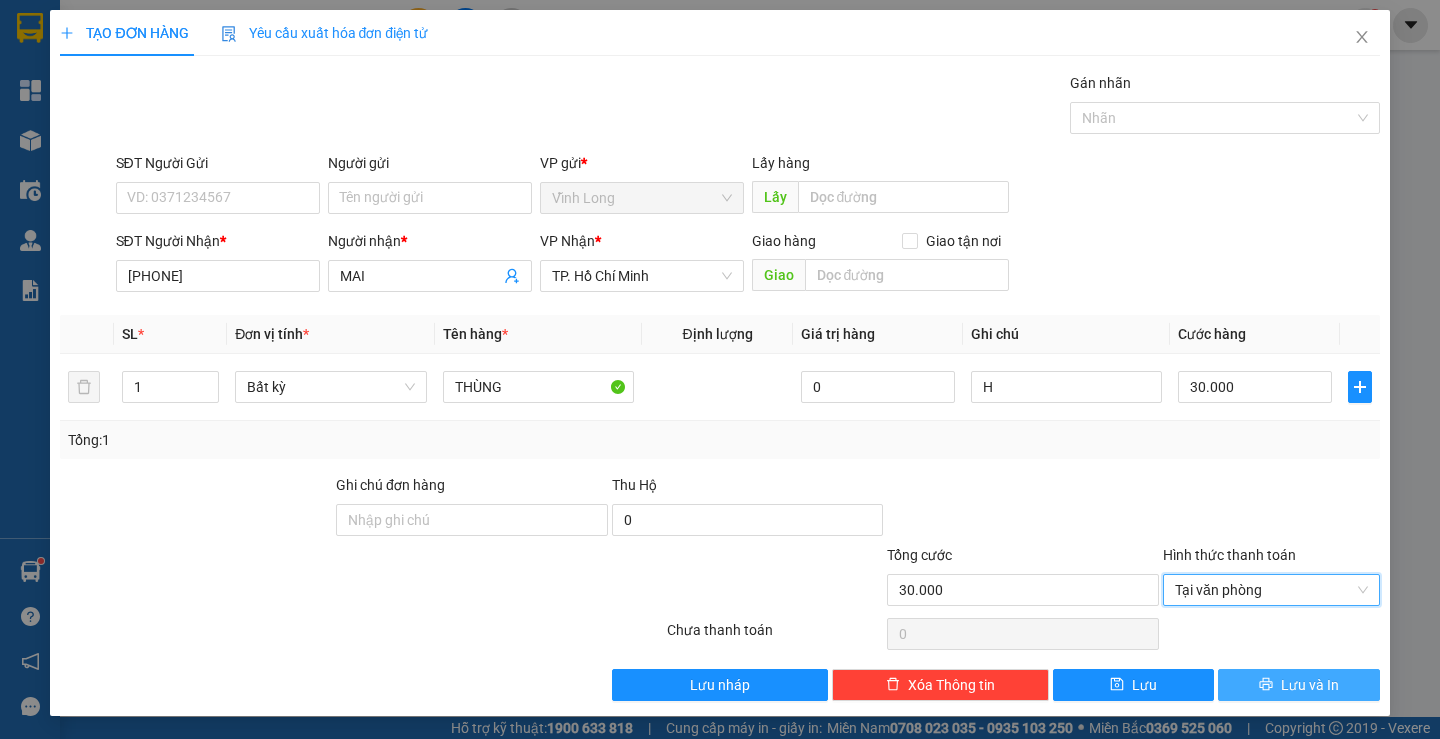 click on "Lưu và In" at bounding box center [1310, 685] 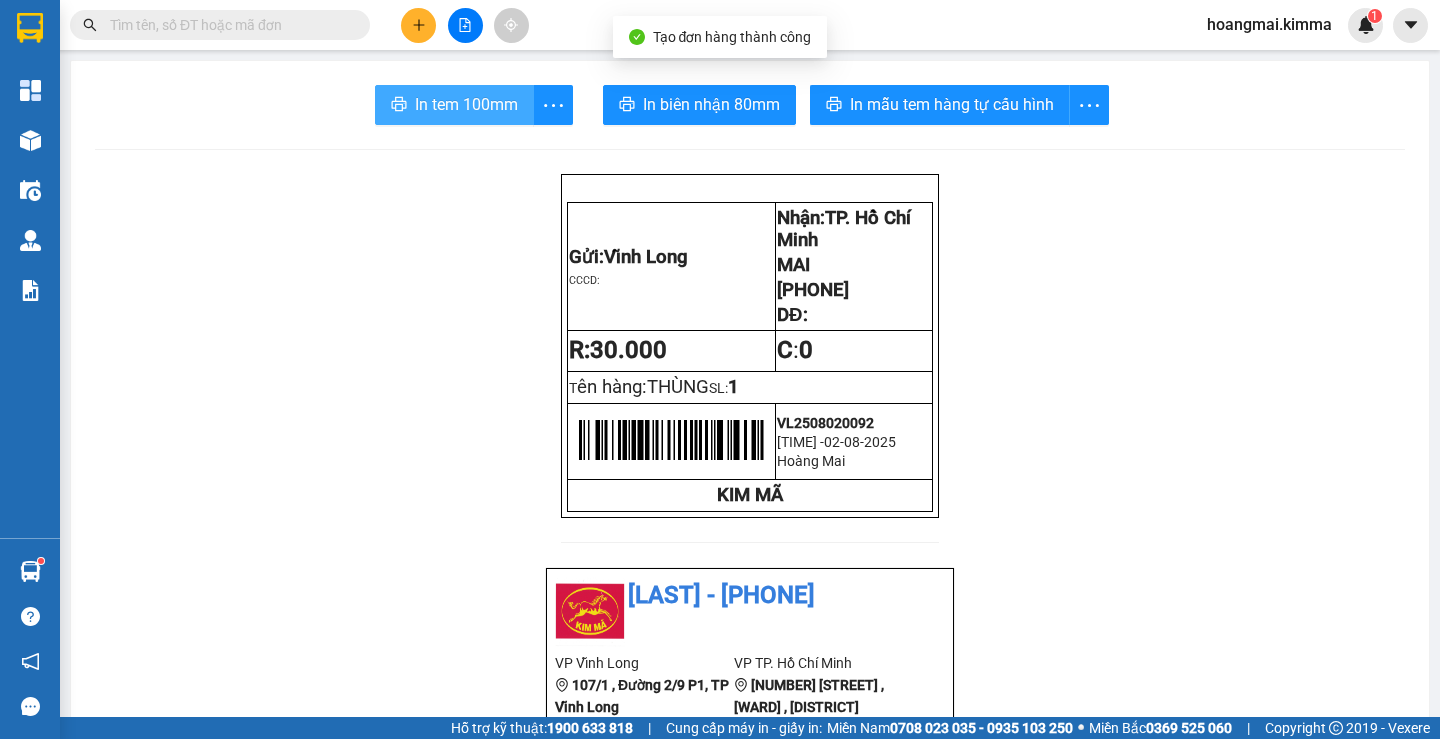 click on "In tem 100mm" at bounding box center [466, 104] 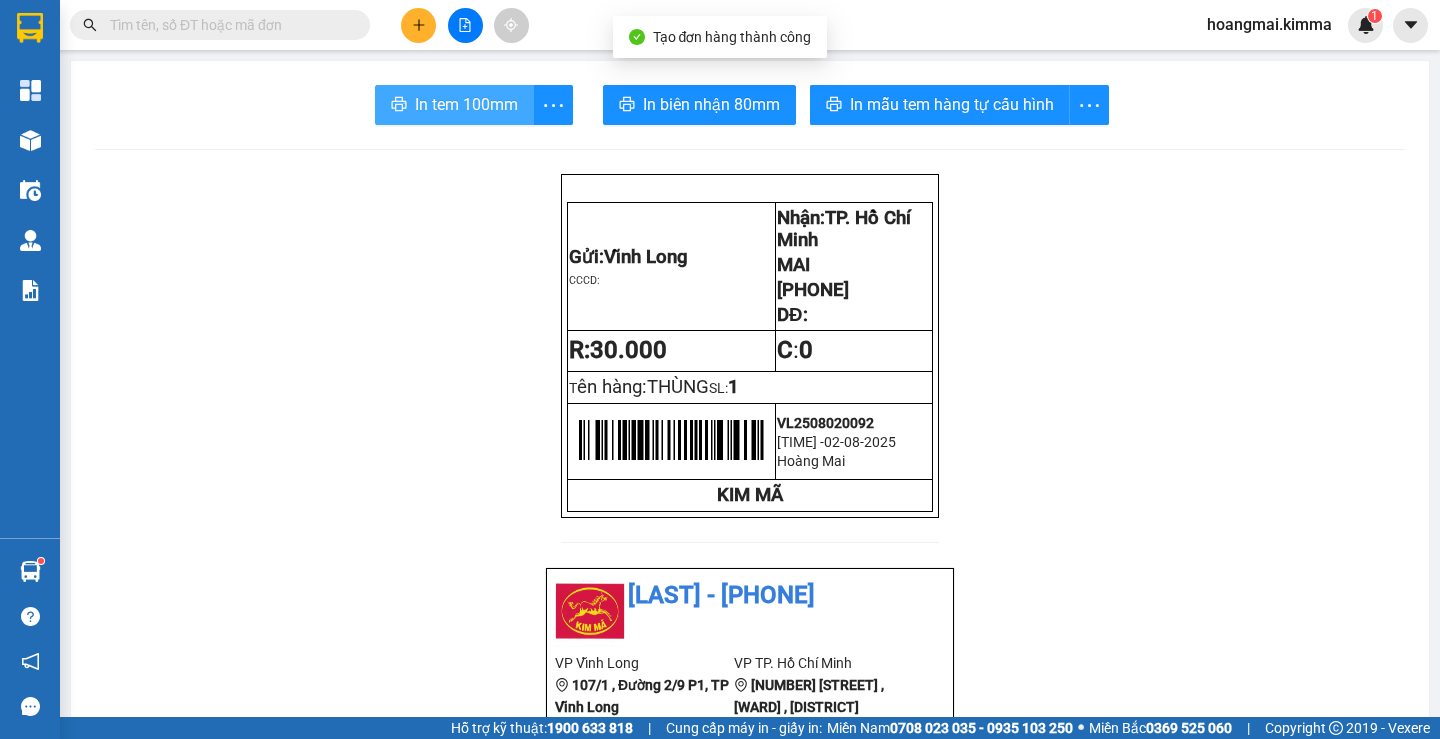scroll, scrollTop: 0, scrollLeft: 0, axis: both 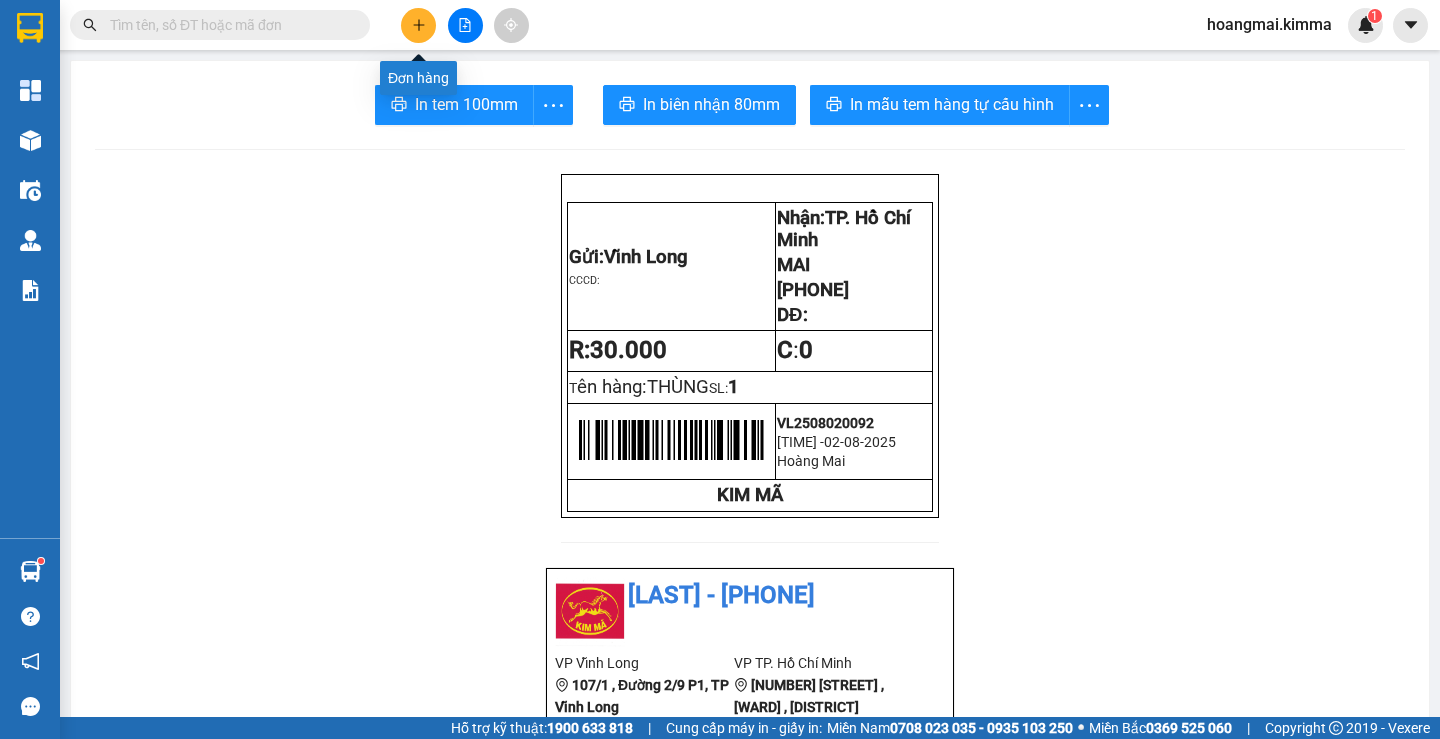 click at bounding box center [418, 25] 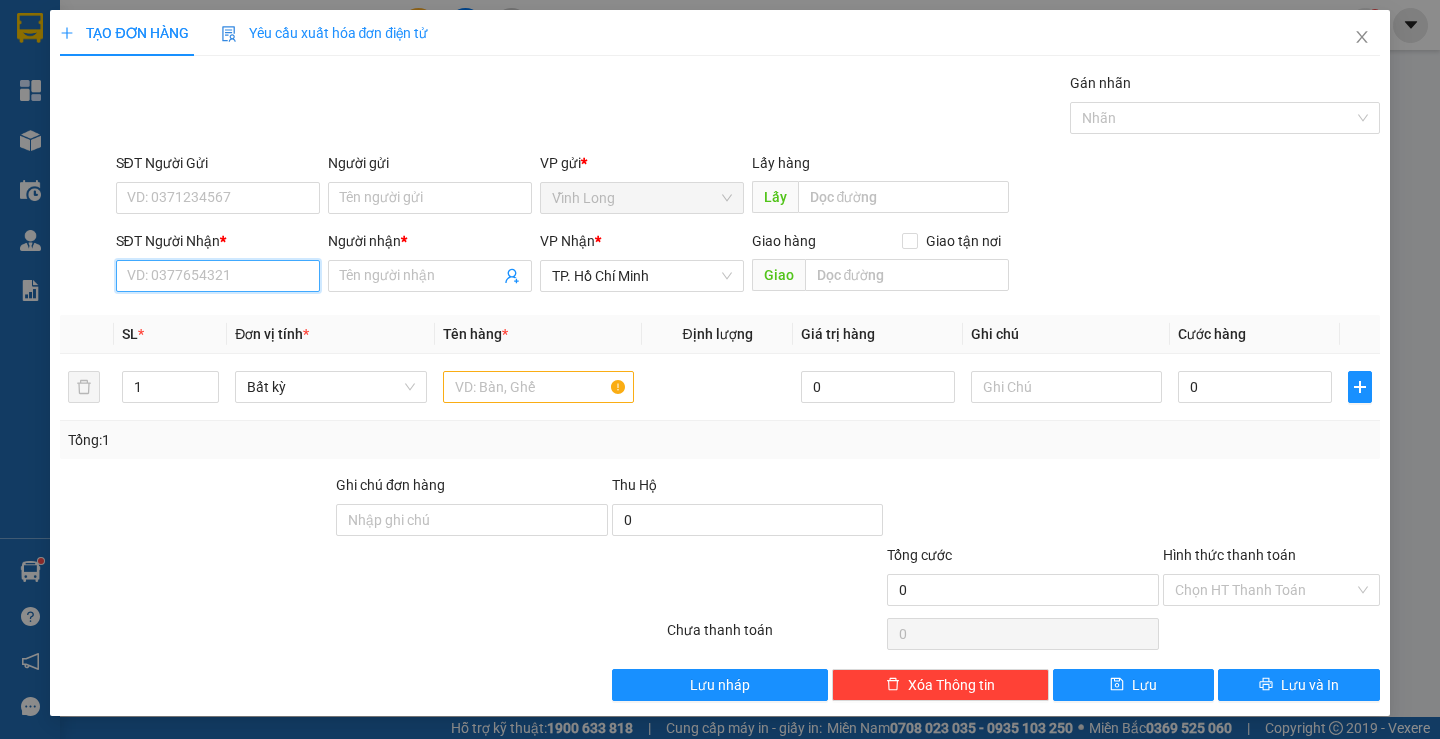 click on "SĐT Người Nhận  *" at bounding box center (218, 276) 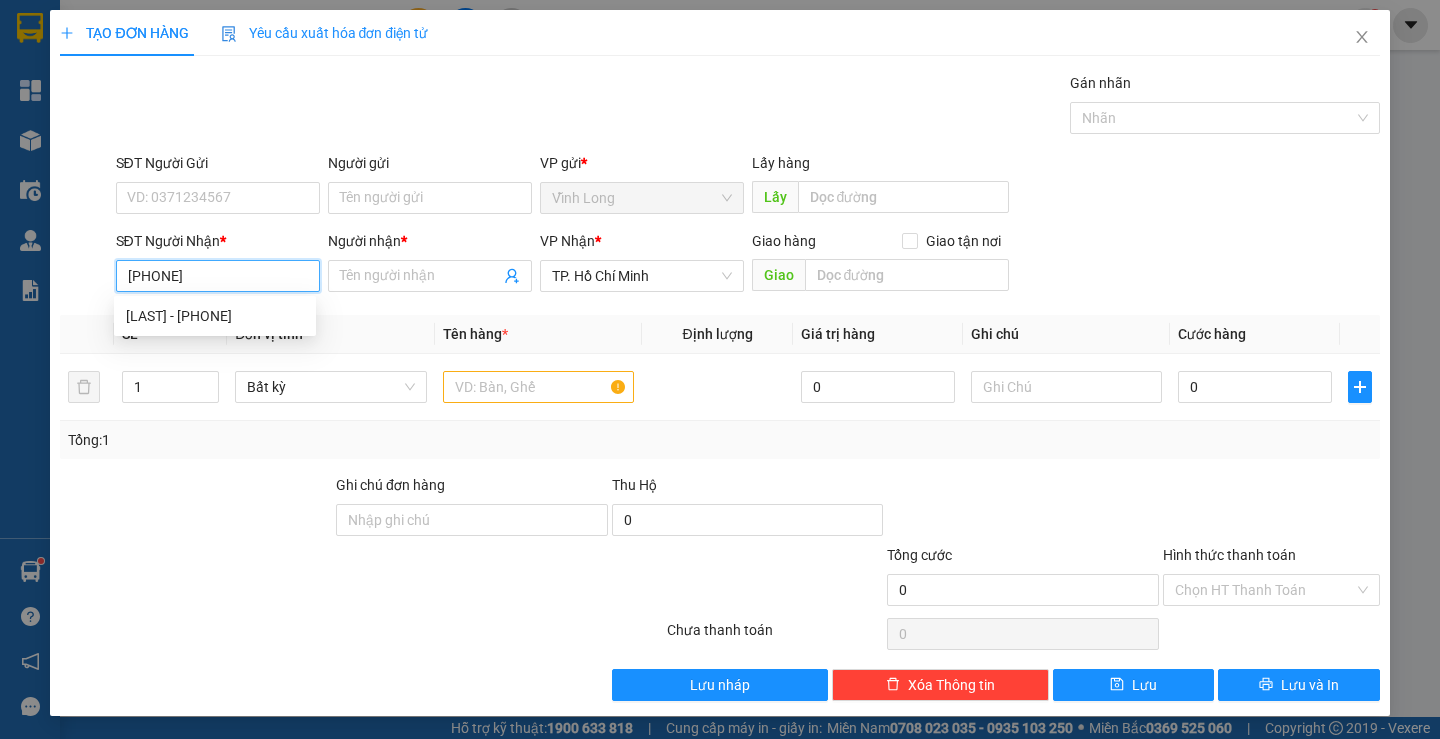 type on "0907986856" 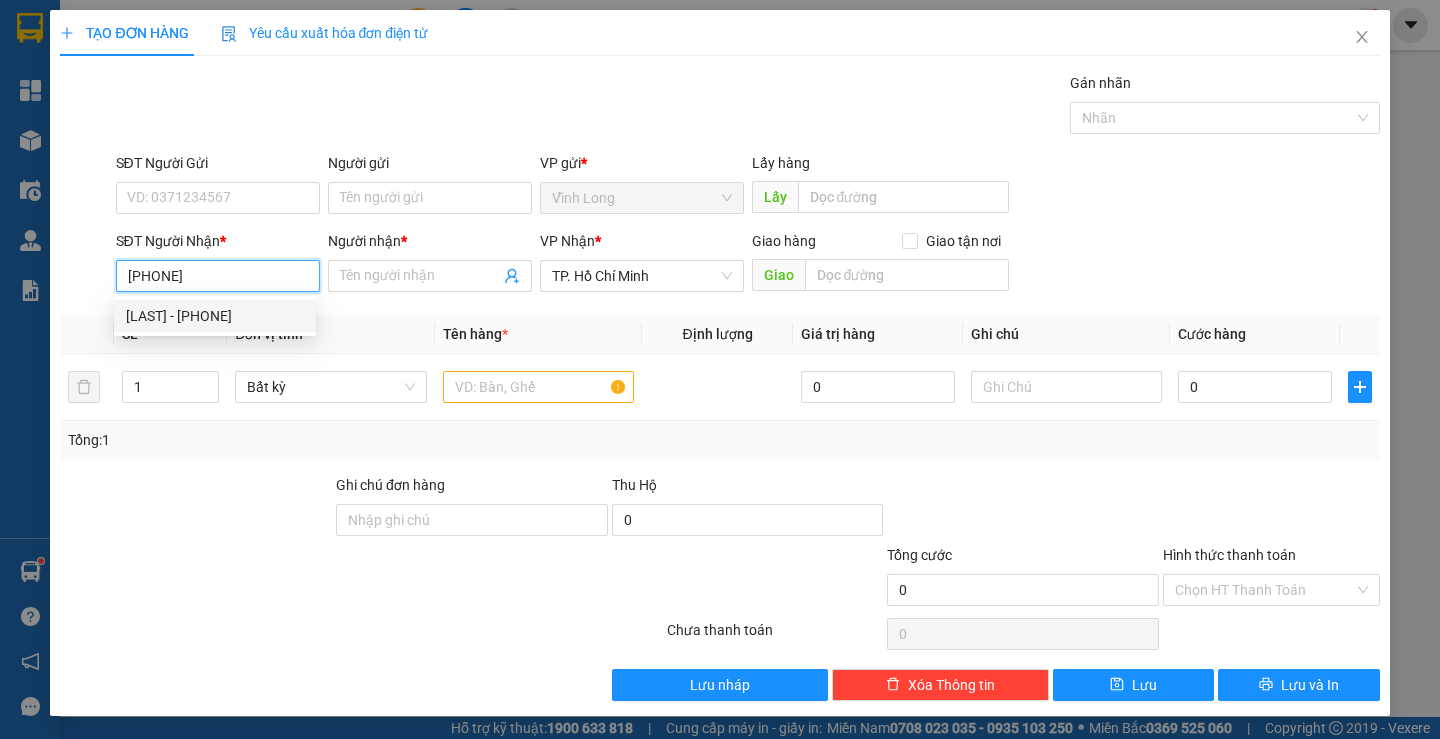 click on "0907986856 - CANG" at bounding box center (215, 316) 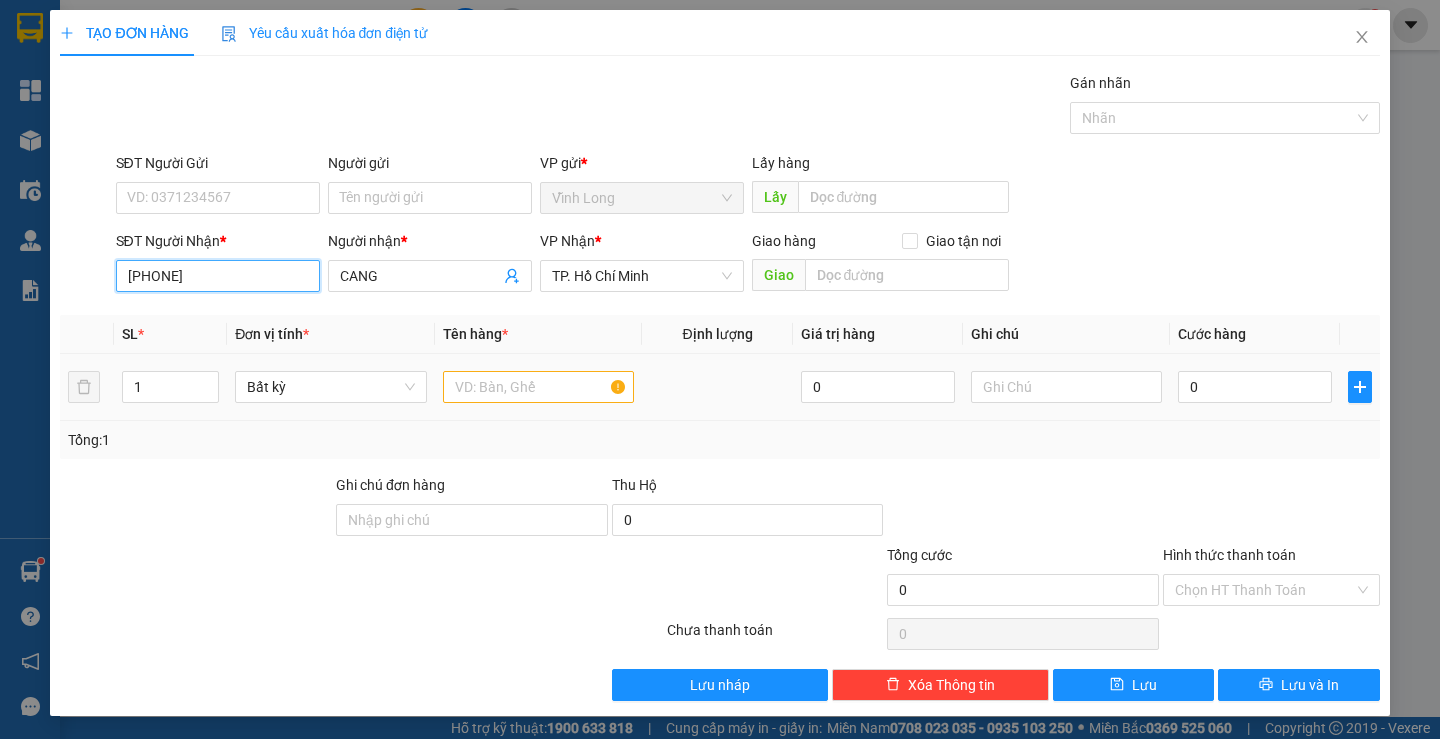type on "0907986856" 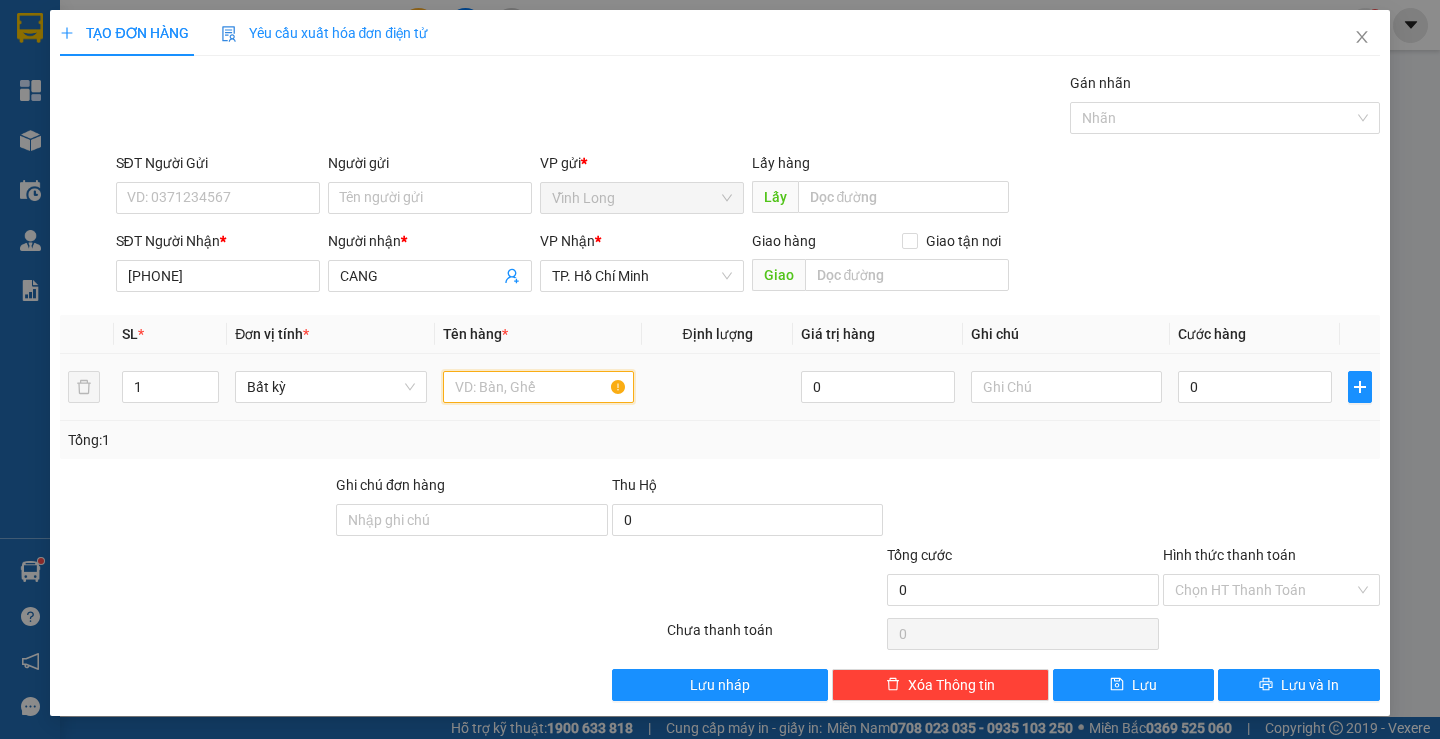 click at bounding box center (538, 387) 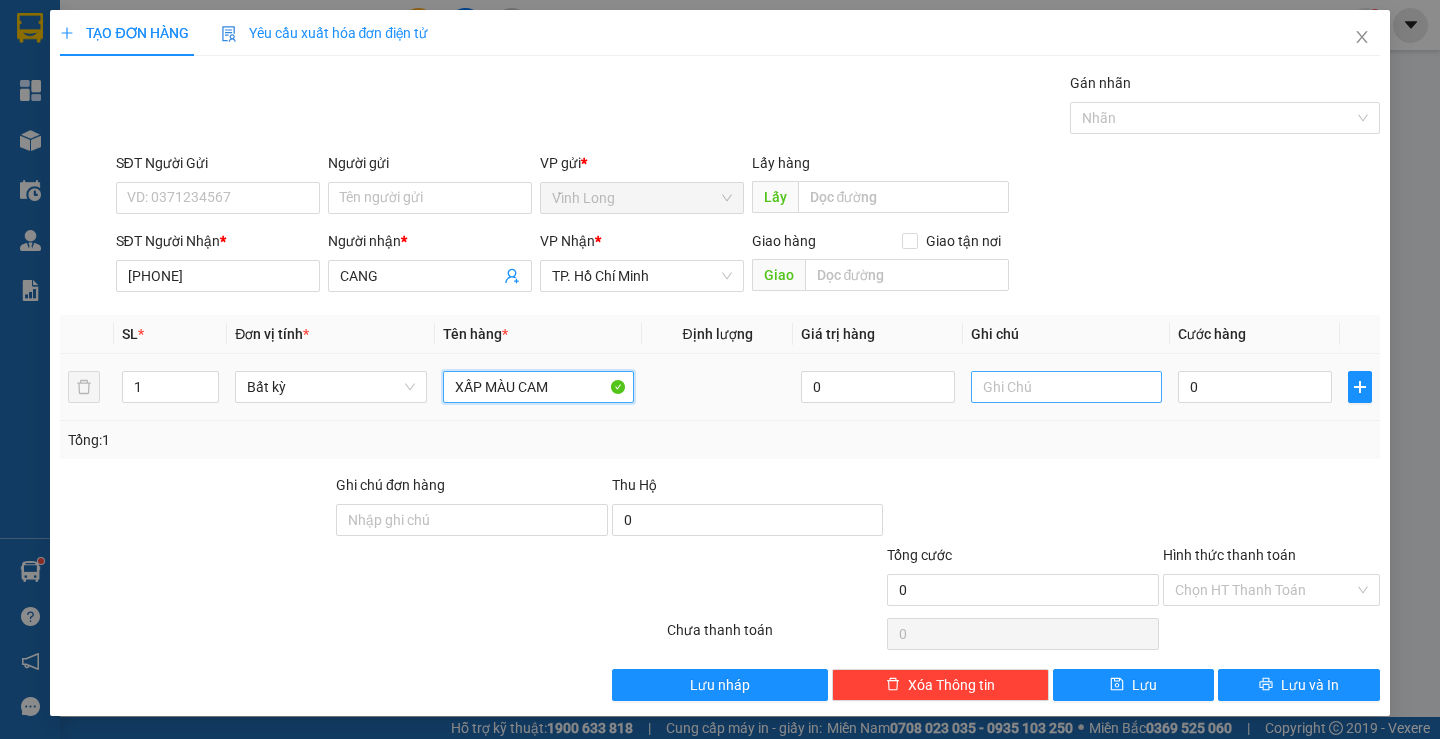 type on "XẤP MÀU CAM" 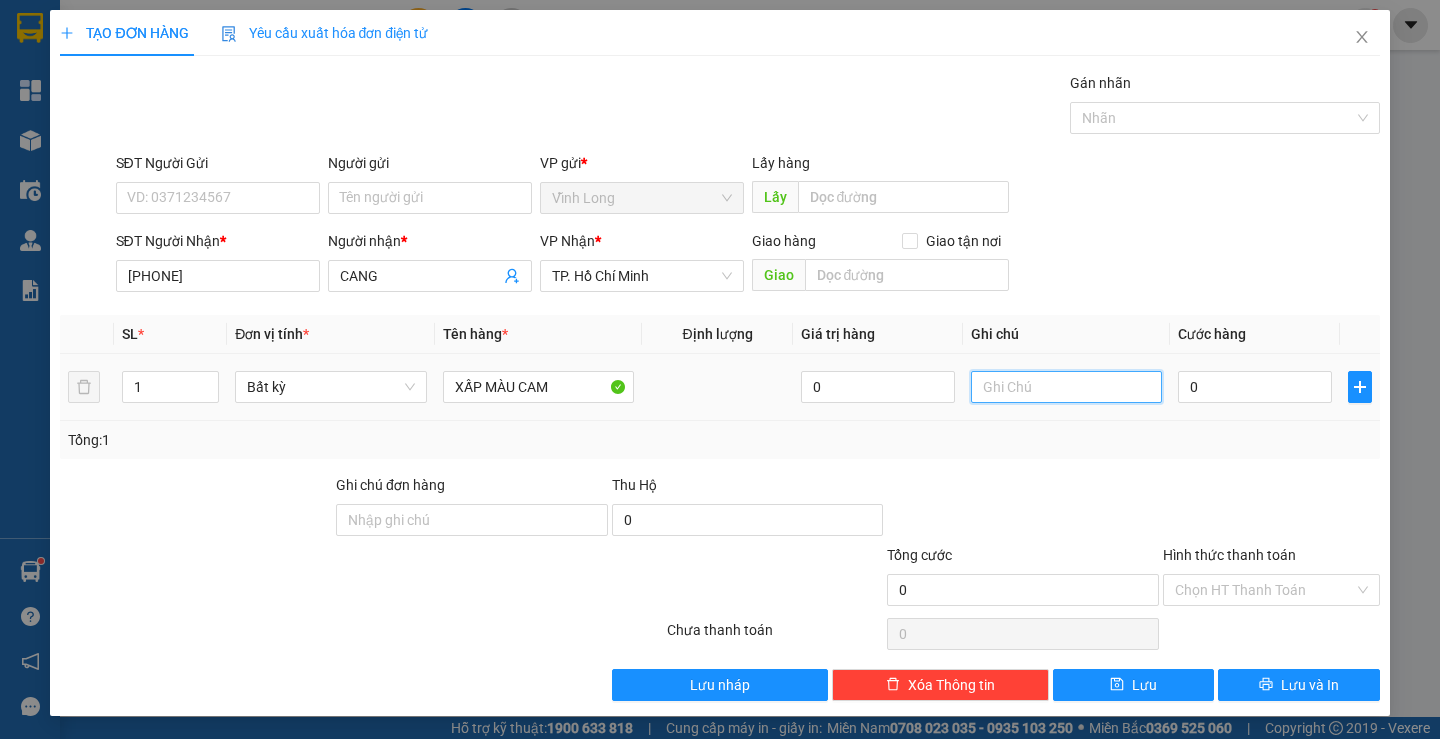 click at bounding box center [1066, 387] 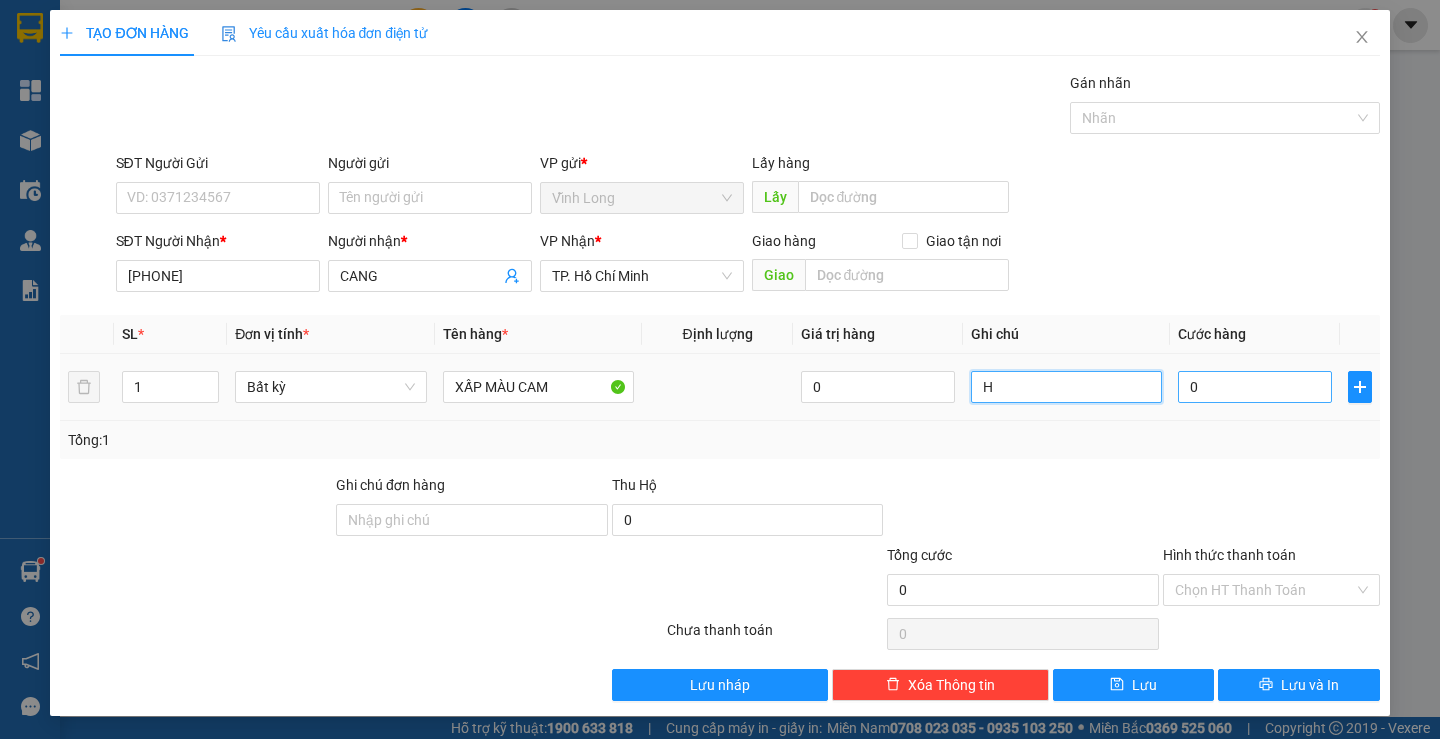 type on "H" 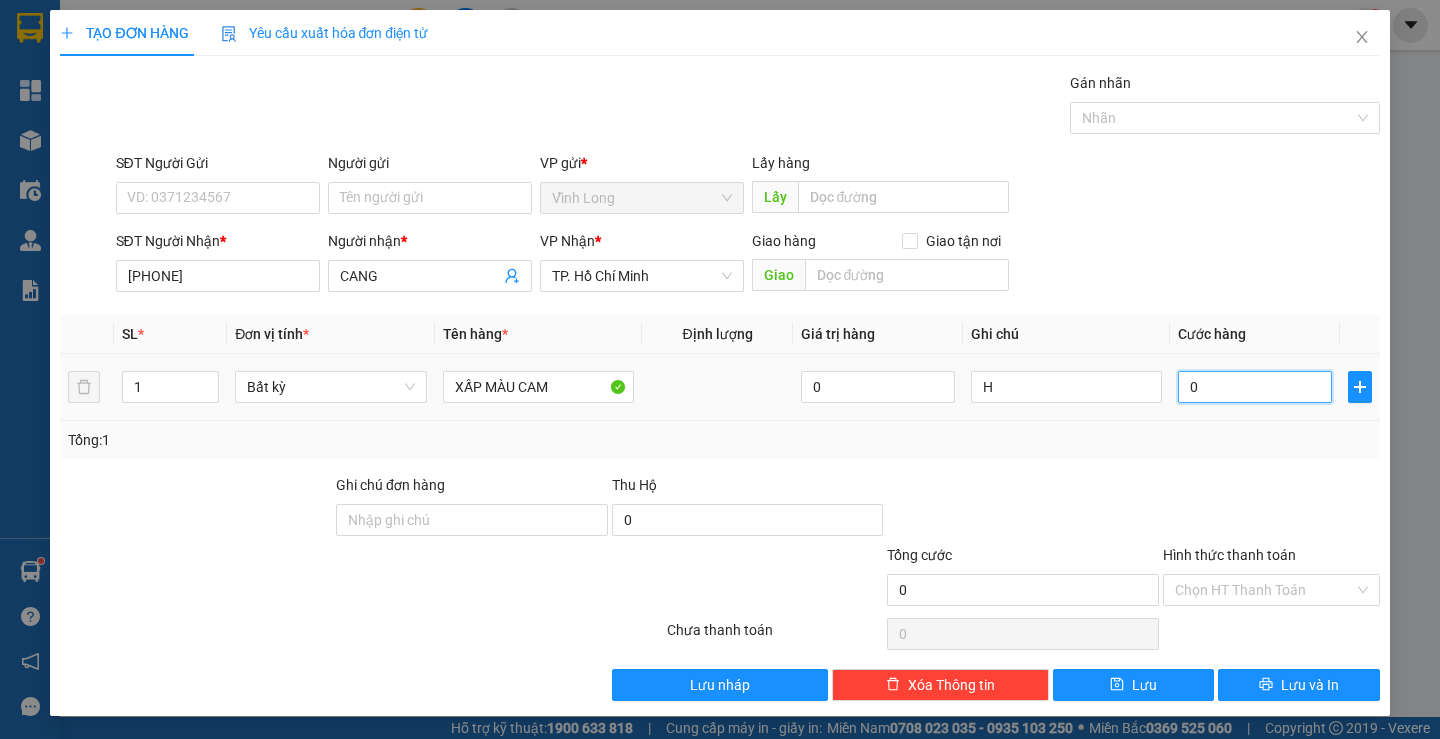 click on "0" at bounding box center [1255, 387] 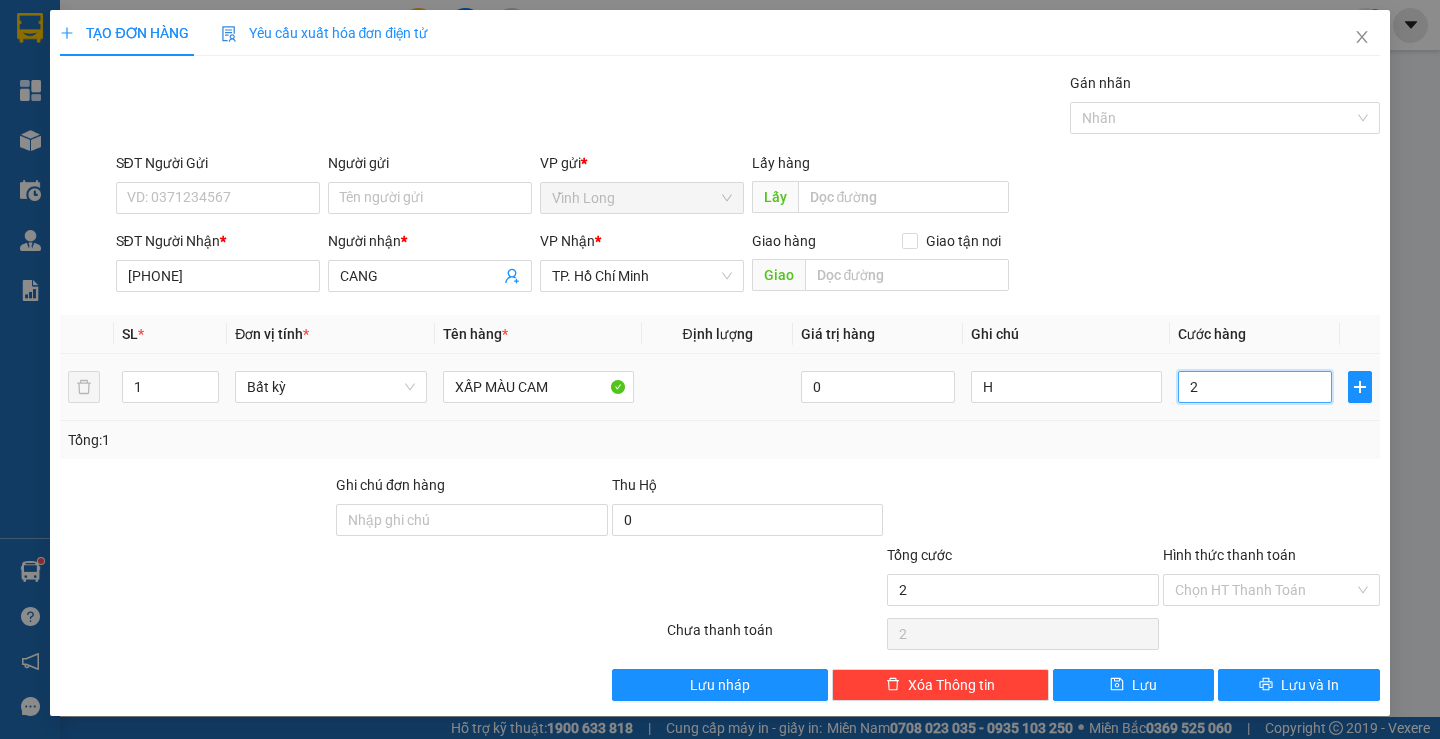 type on "20" 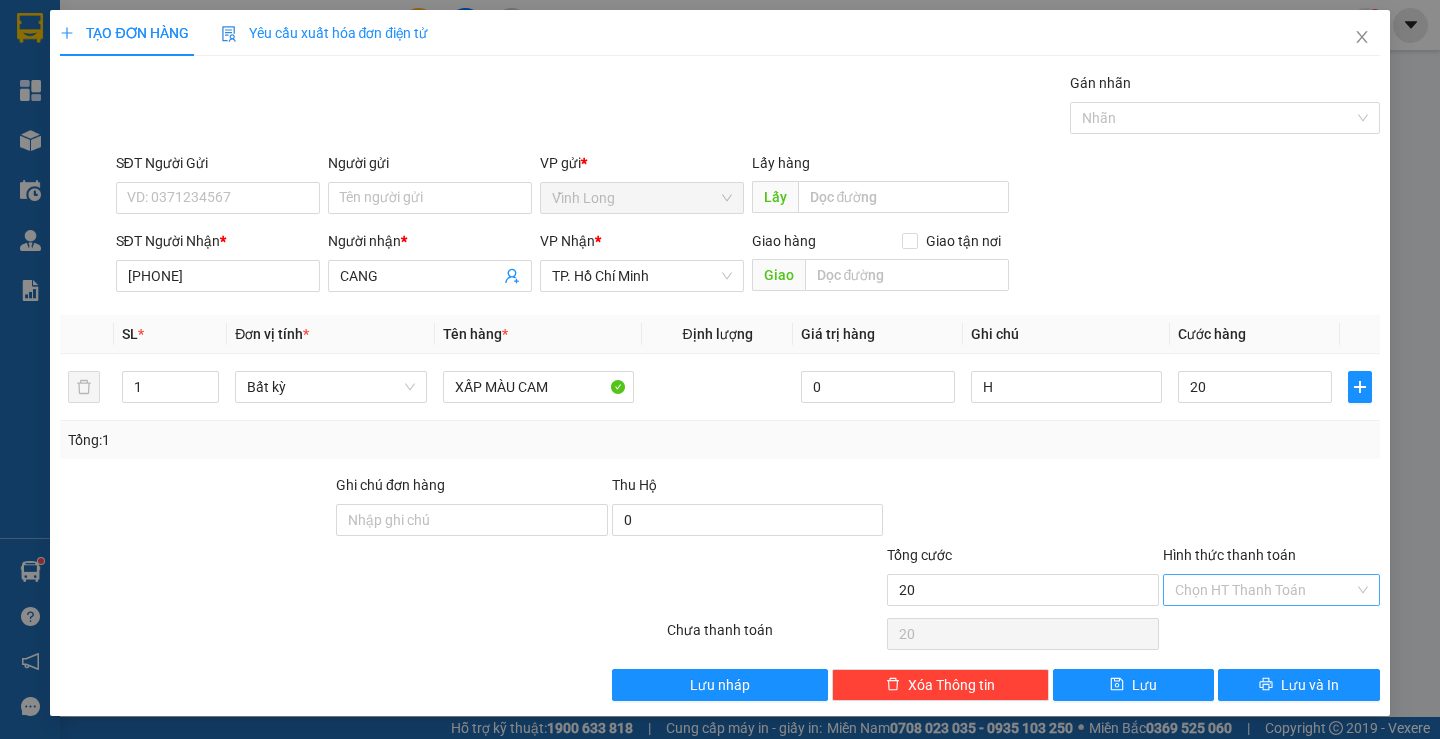 type on "20.000" 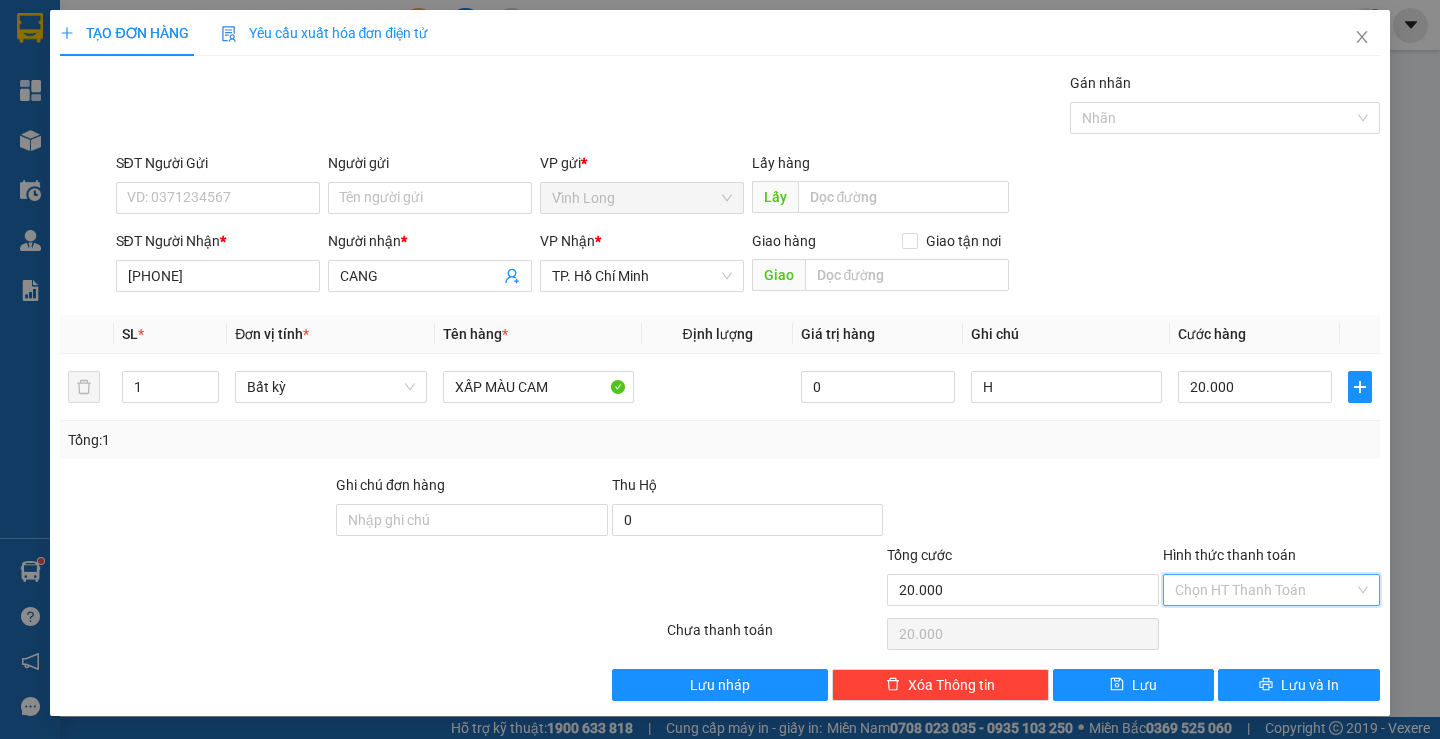 click on "Hình thức thanh toán" at bounding box center [1264, 590] 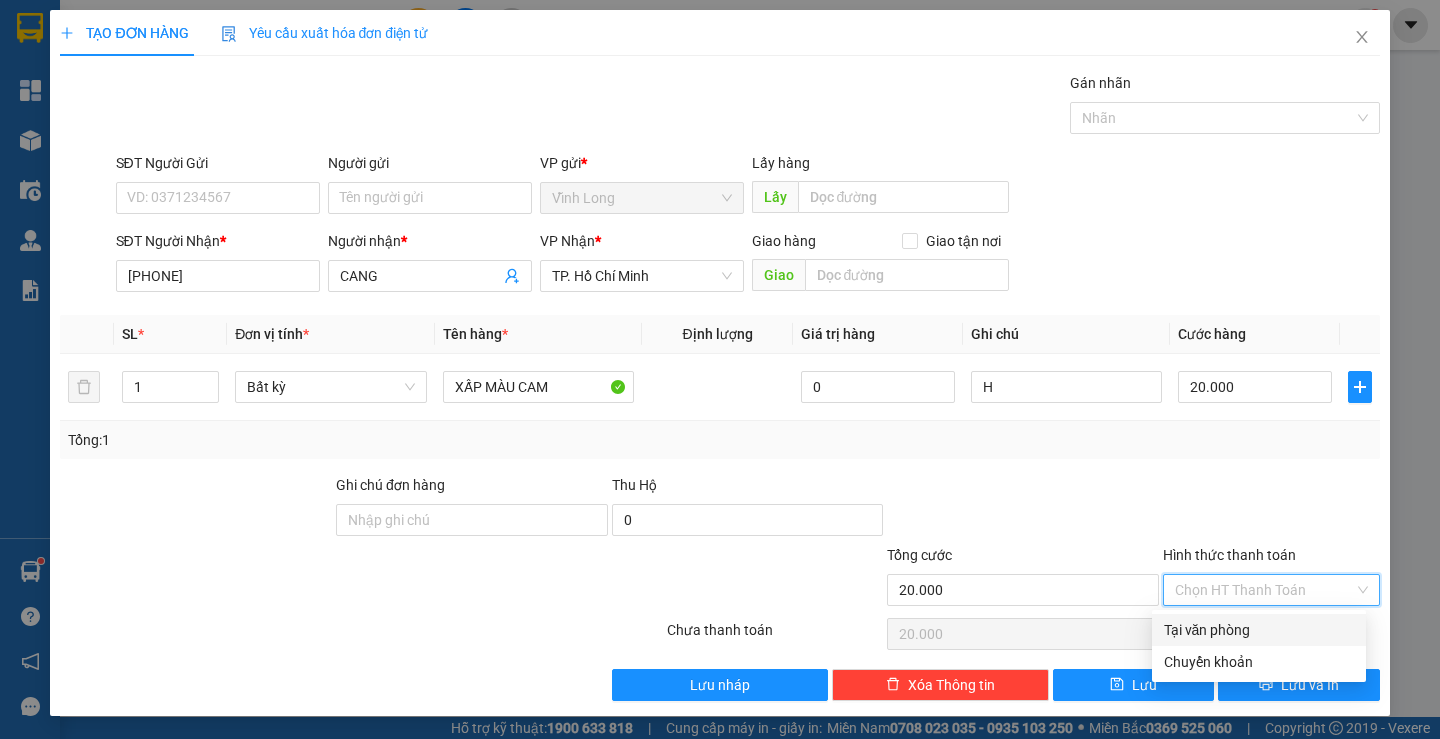 click on "Tại văn phòng" at bounding box center [1259, 630] 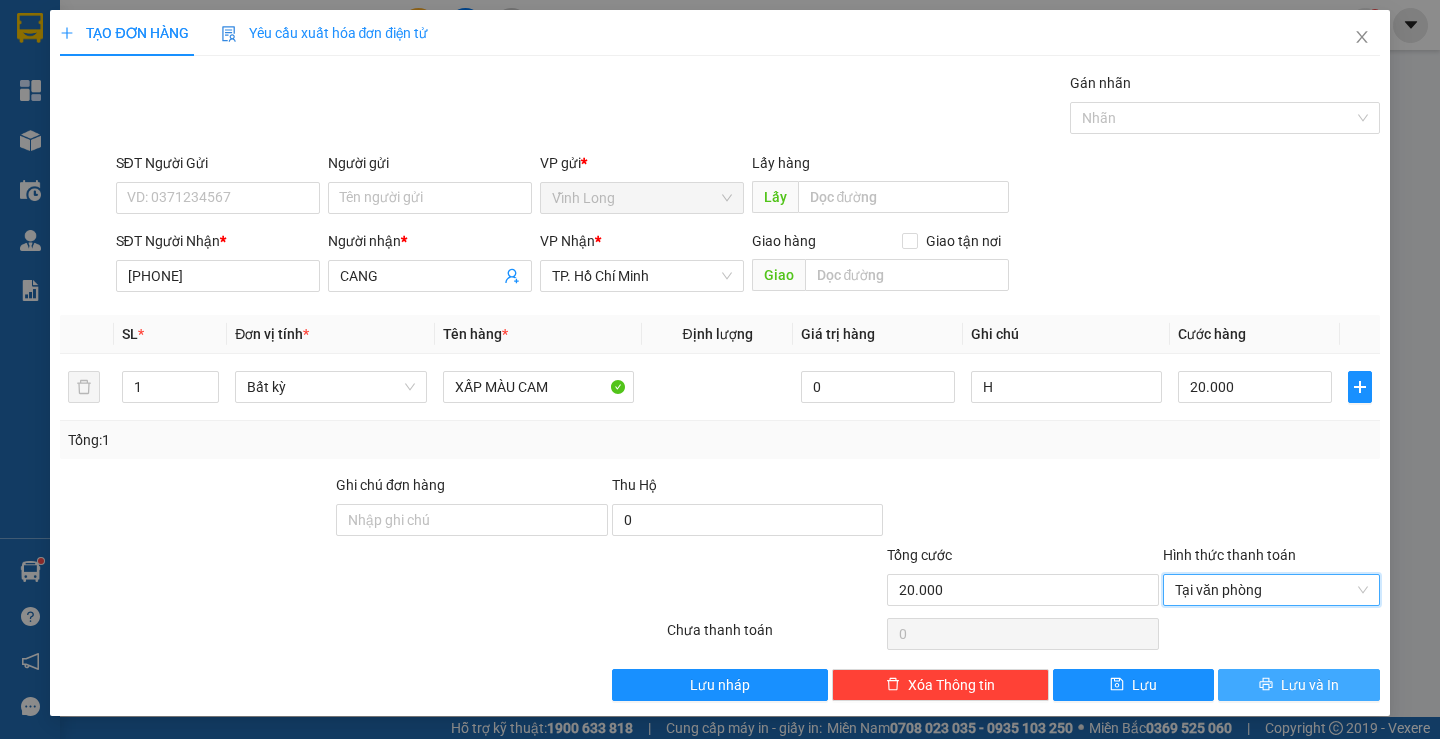 click on "Lưu và In" at bounding box center (1310, 685) 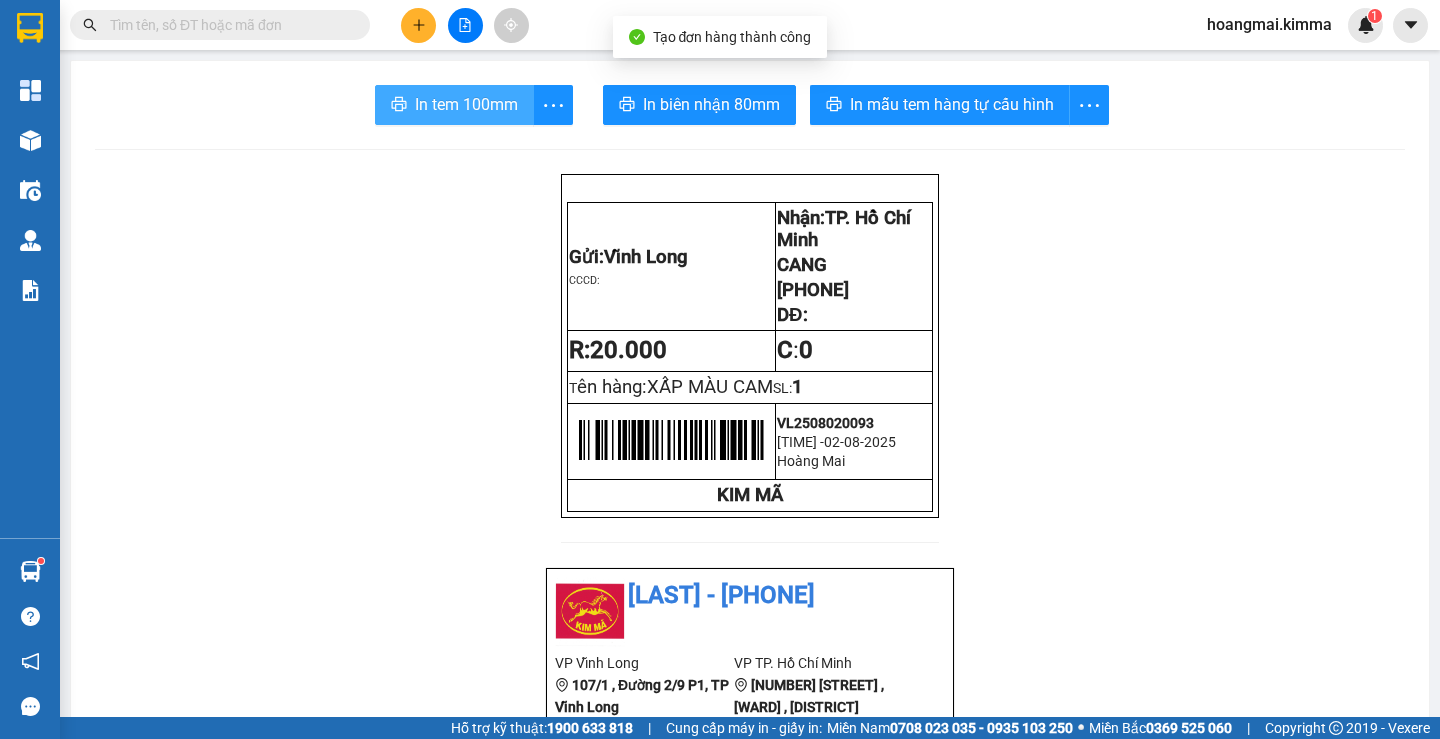click on "In tem 100mm" at bounding box center (466, 104) 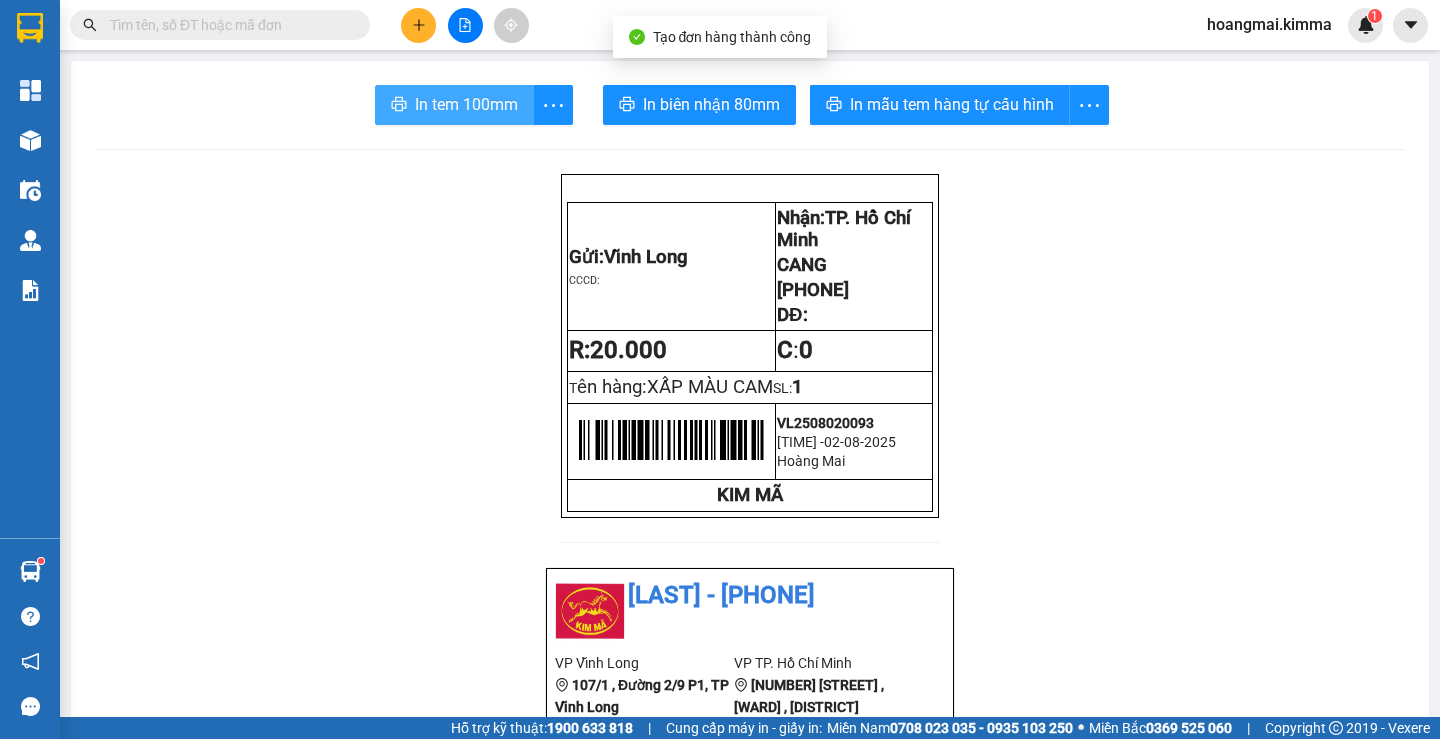 scroll, scrollTop: 0, scrollLeft: 0, axis: both 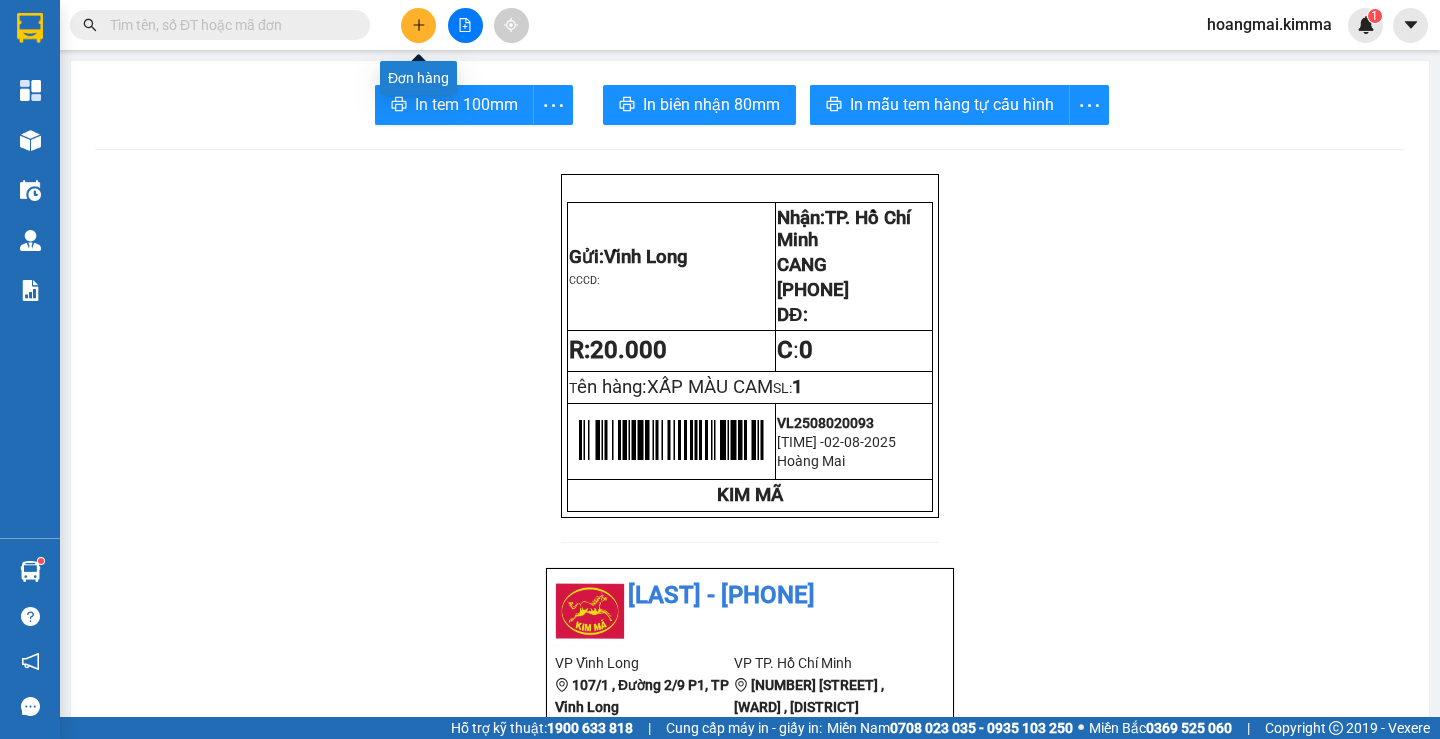 click 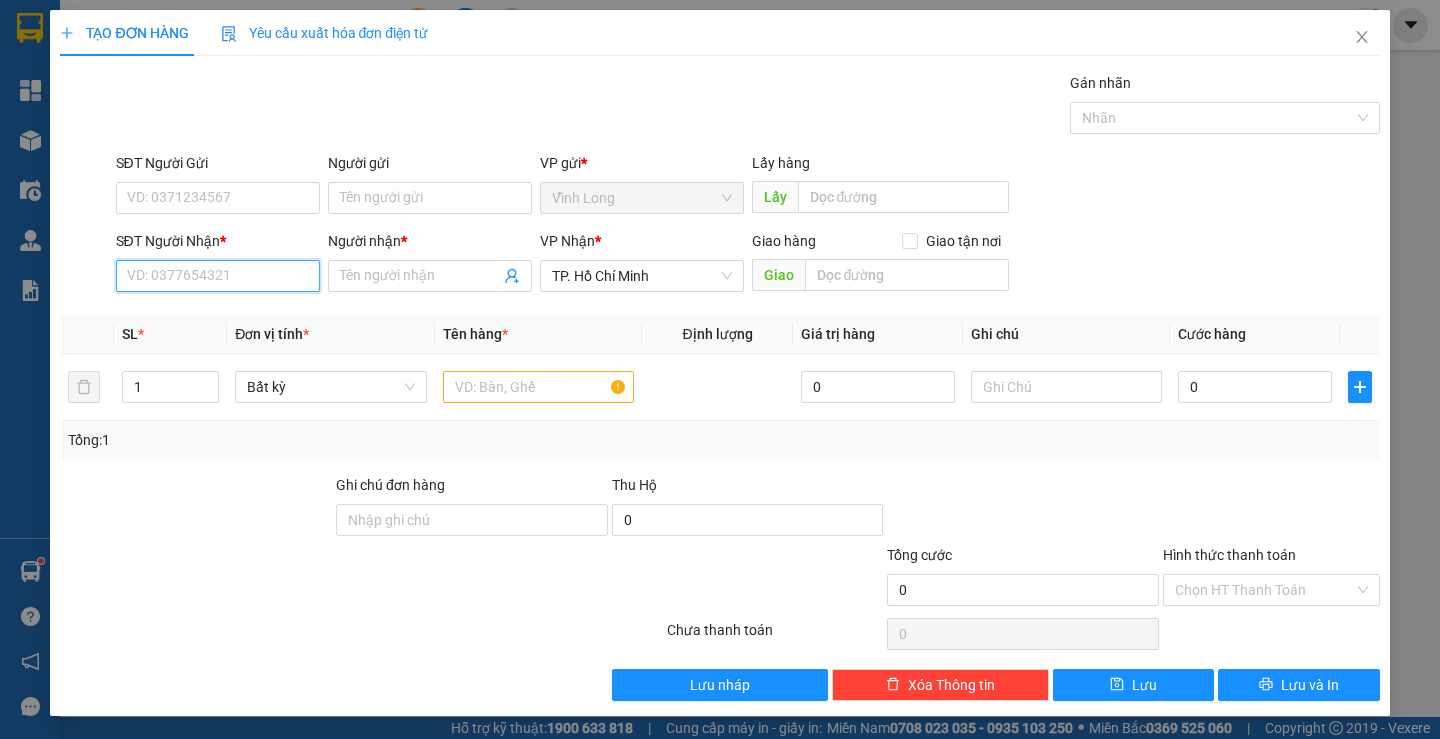 click on "SĐT Người Nhận  *" at bounding box center [218, 276] 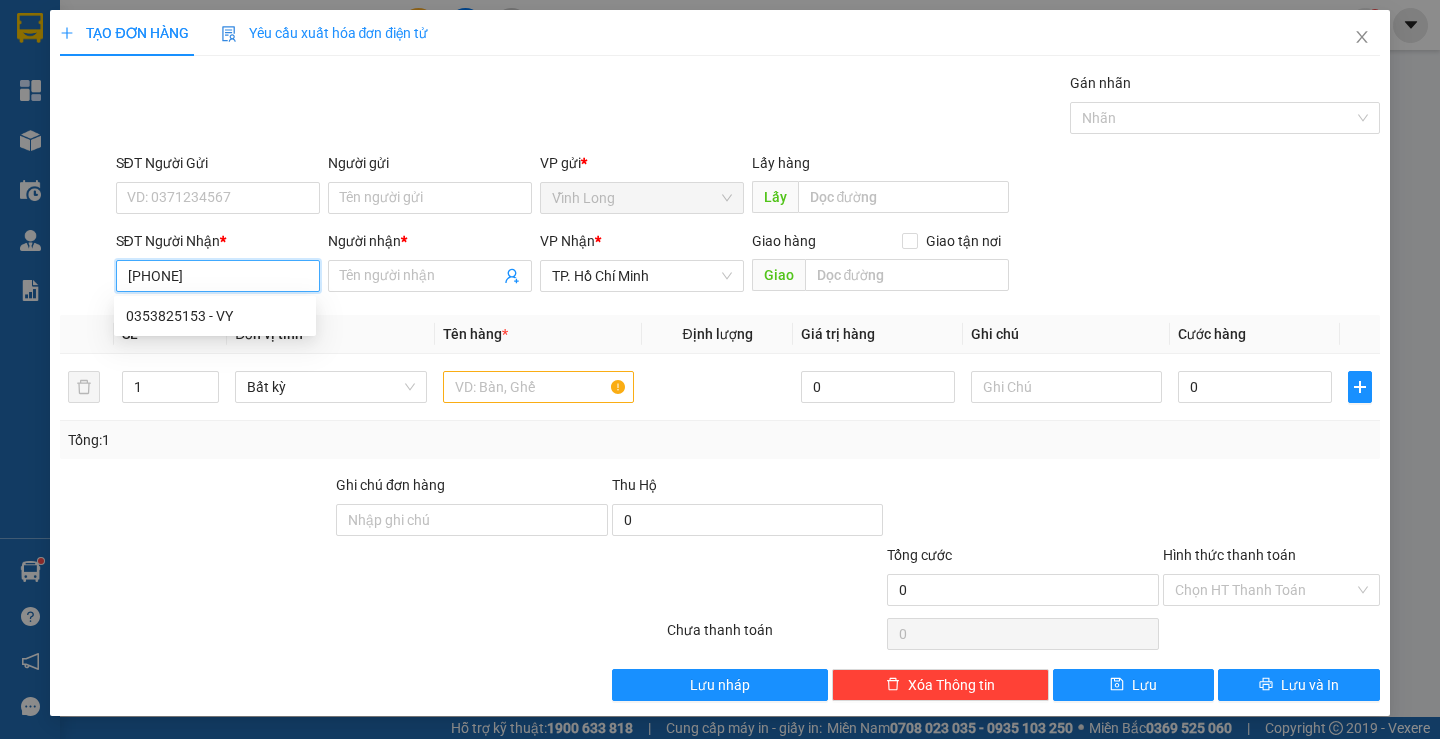 type on "0353825153" 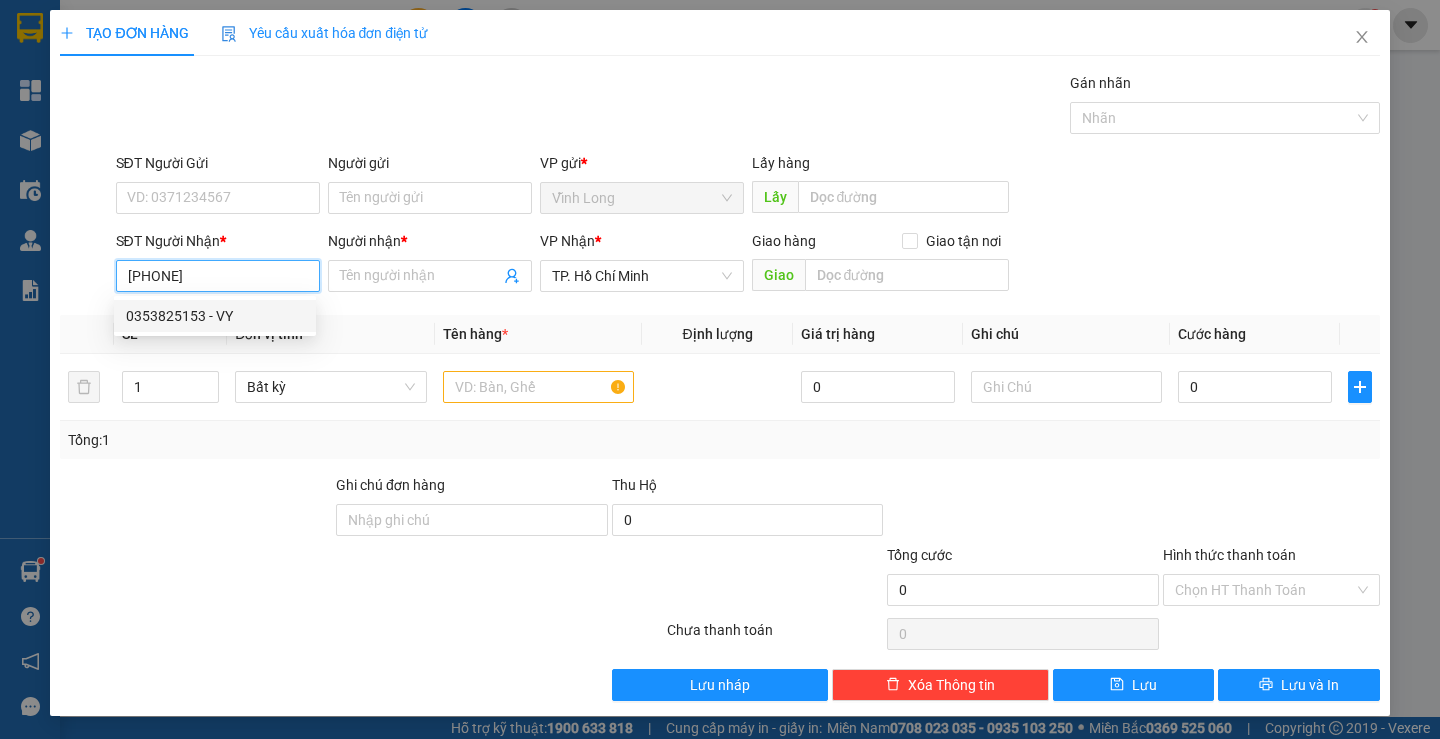 click on "0353825153 - VY" at bounding box center (215, 316) 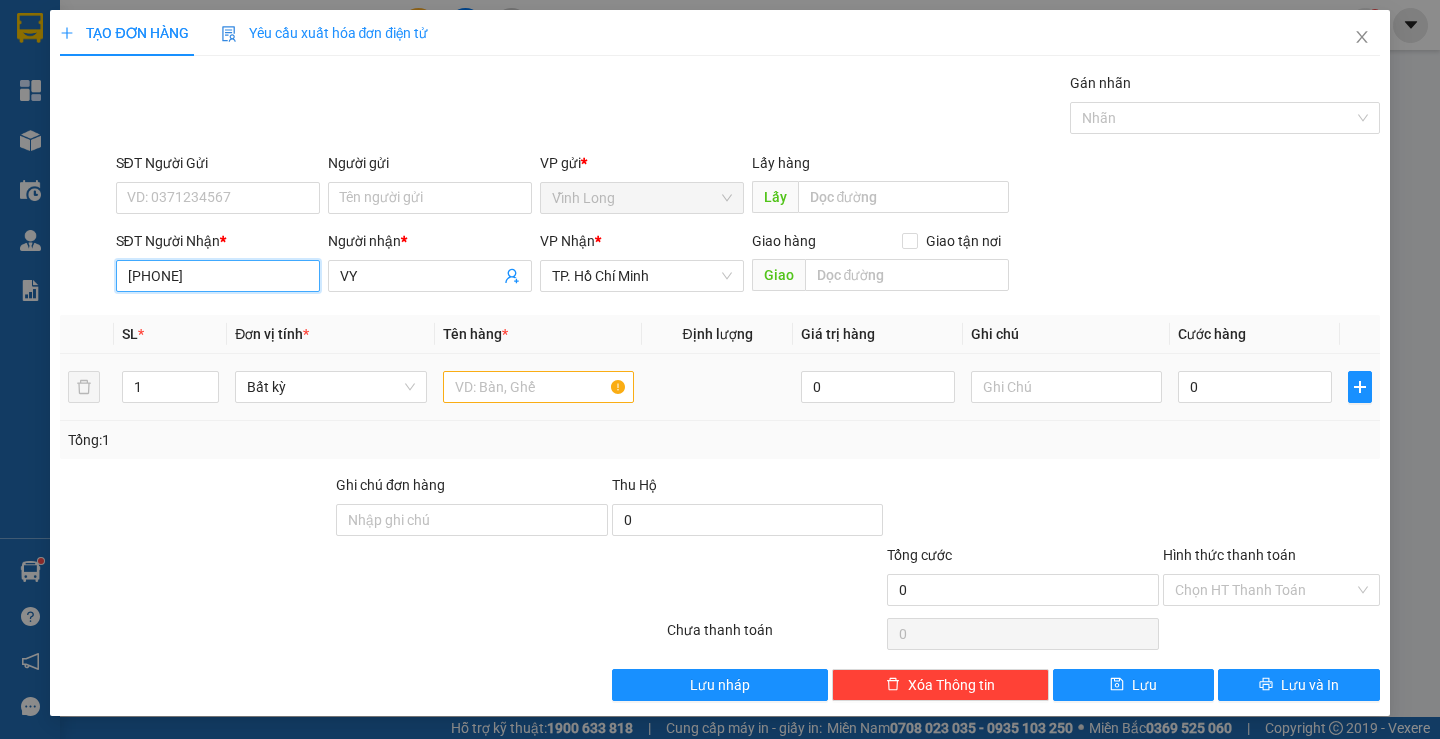 type on "0353825153" 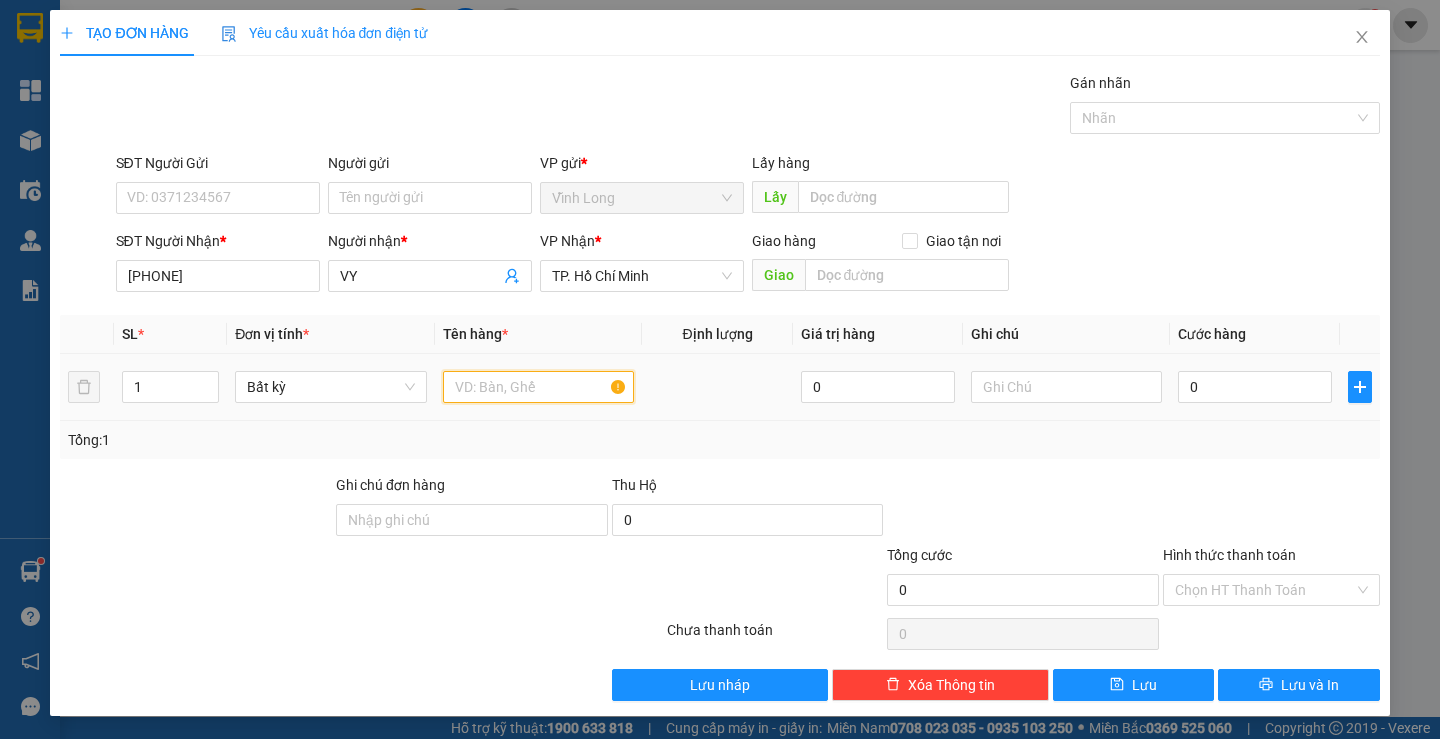 click at bounding box center (538, 387) 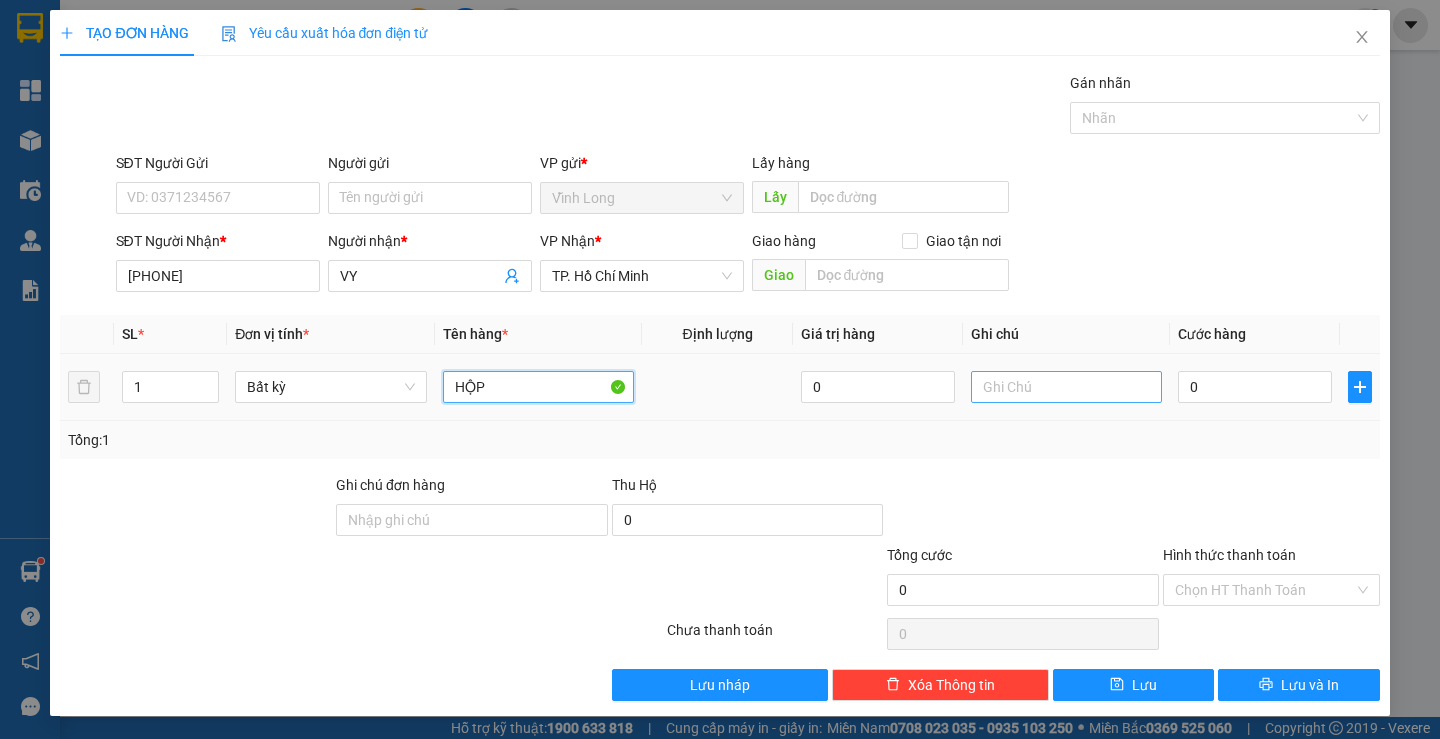 type on "HỘP" 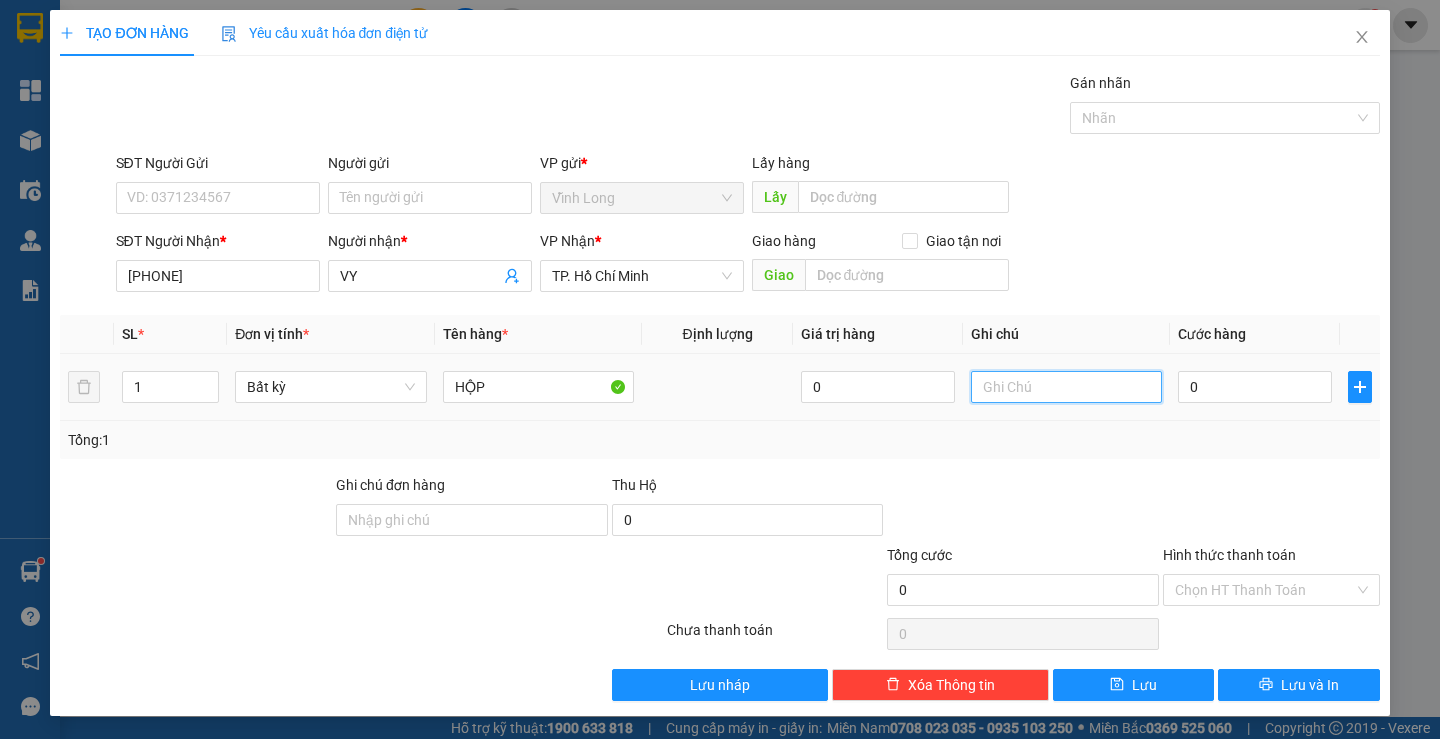 click at bounding box center (1066, 387) 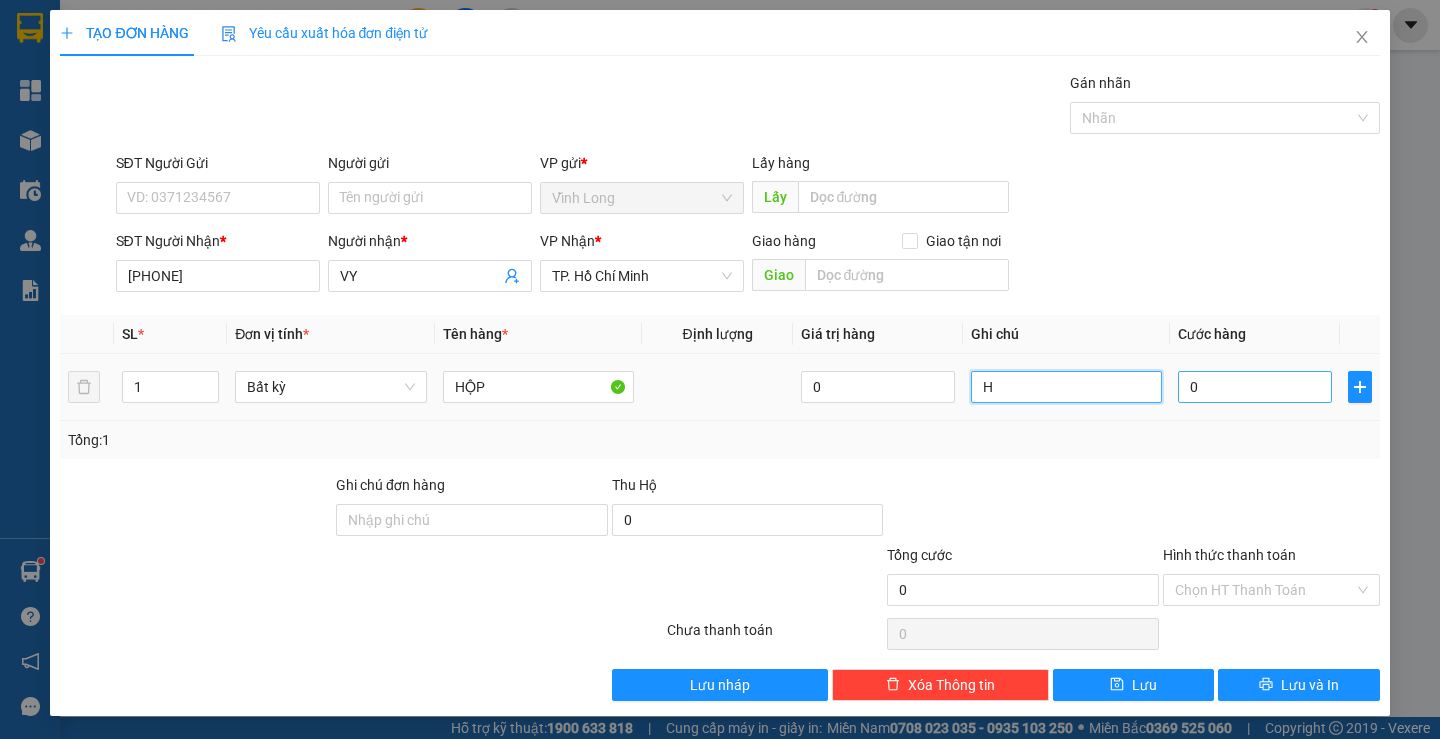type on "H" 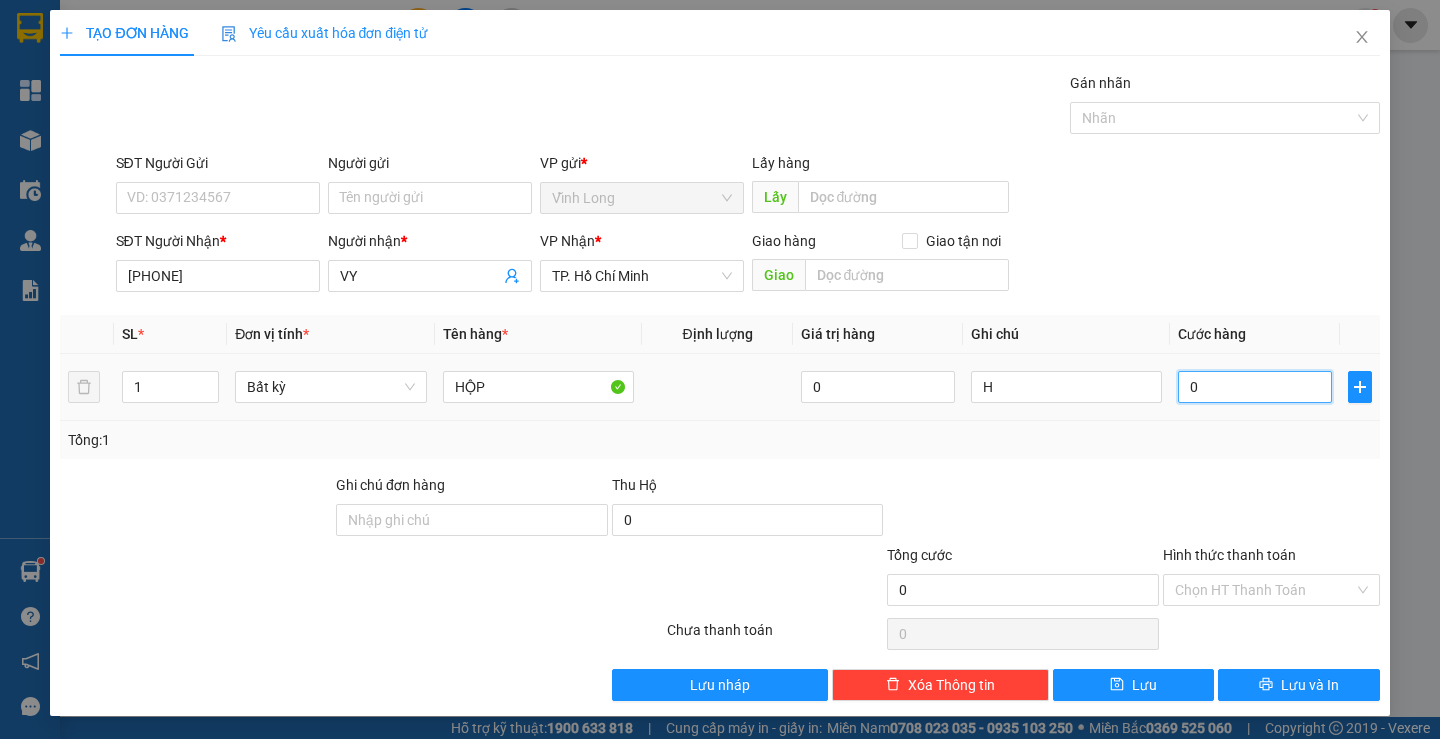 click on "0" at bounding box center (1255, 387) 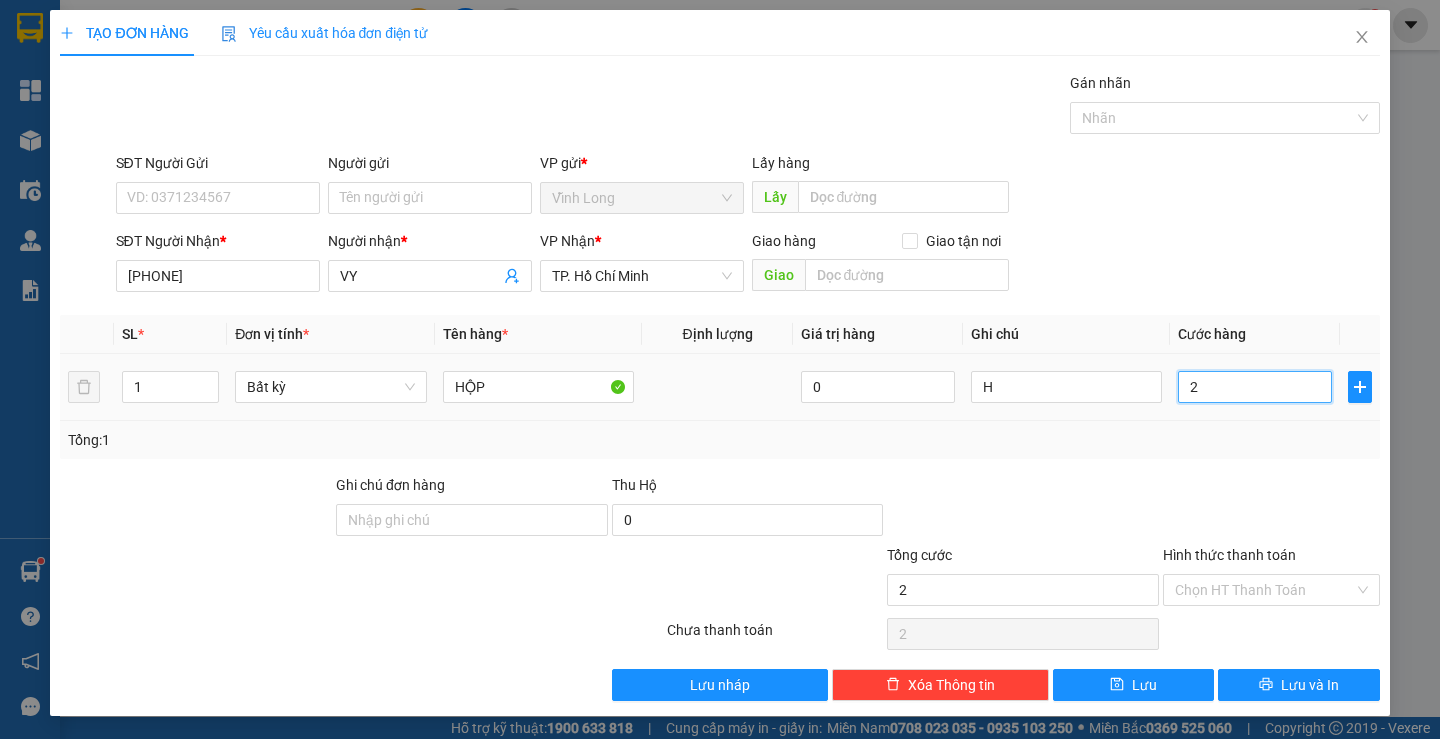 type on "20" 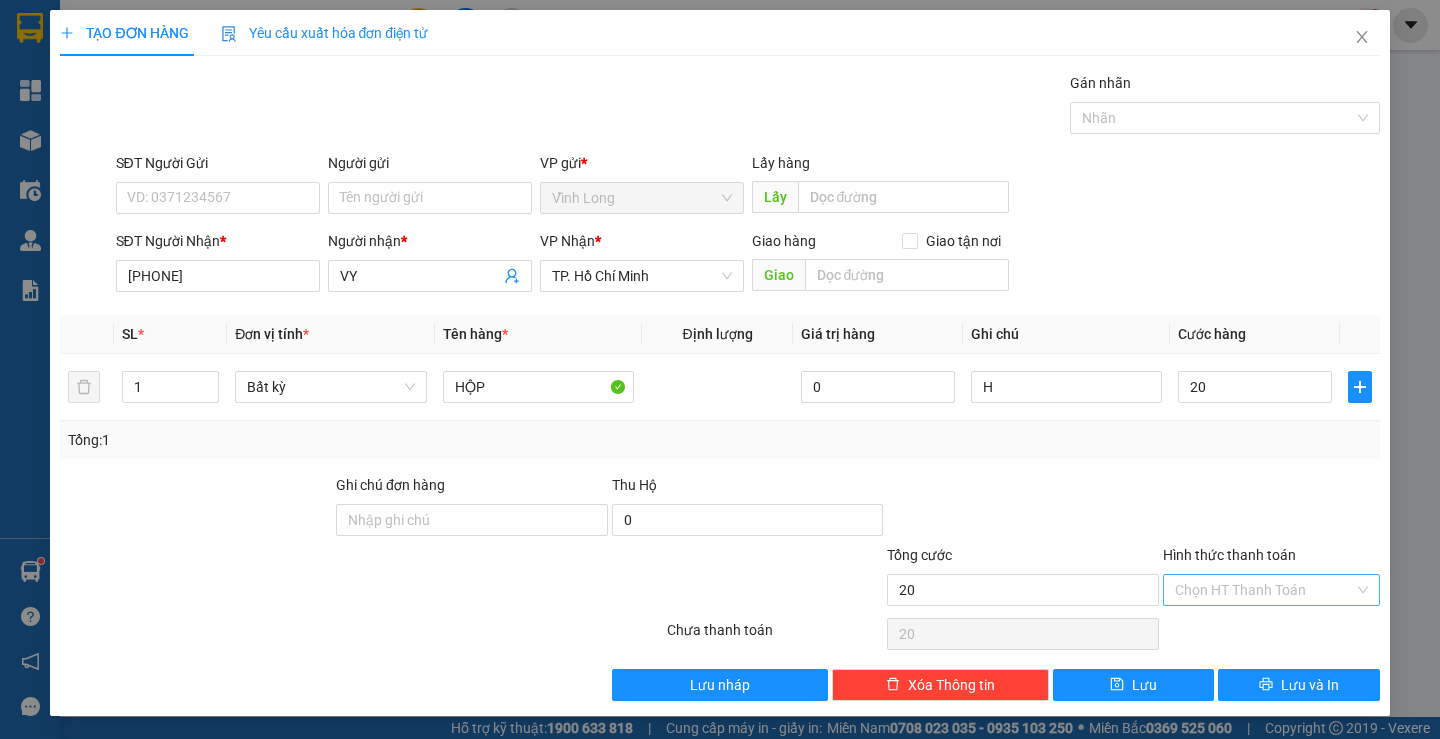 type on "20.000" 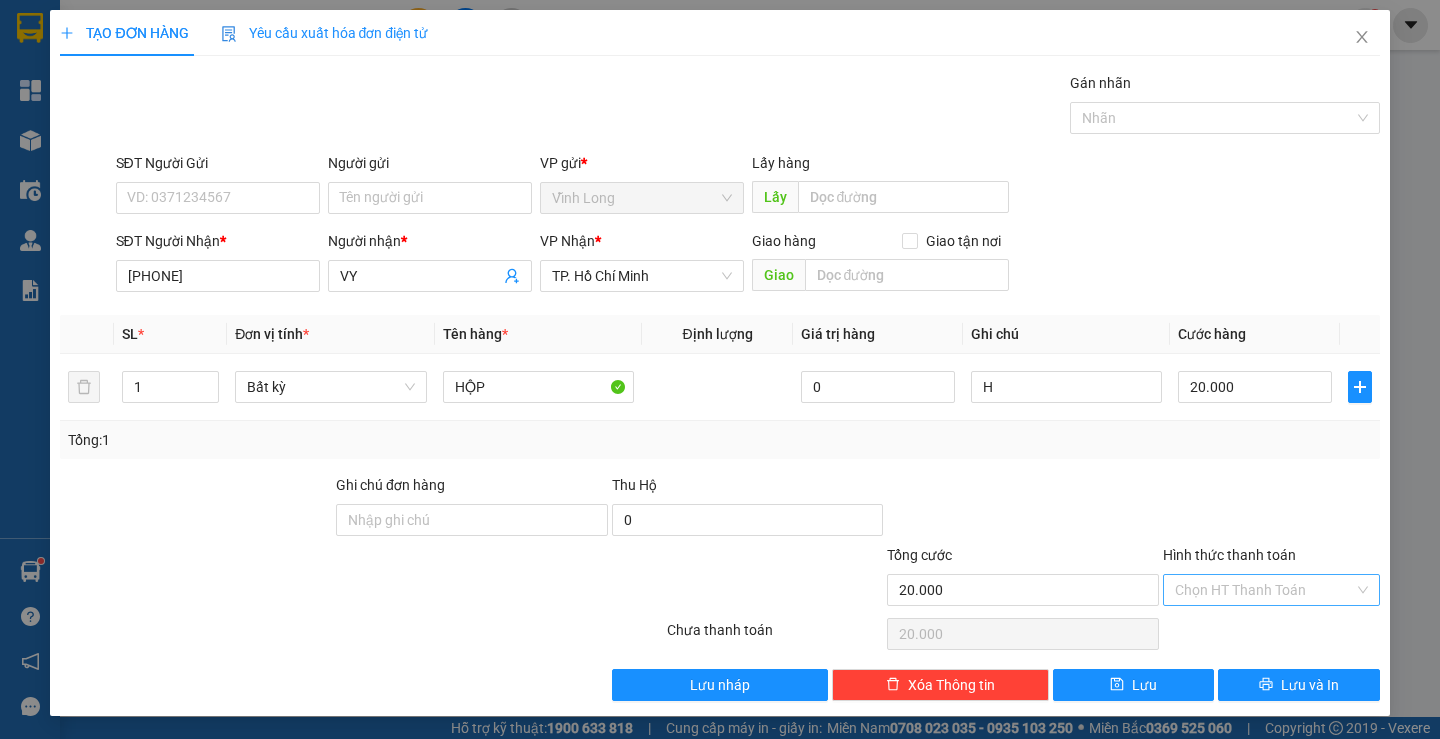 click on "Hình thức thanh toán" at bounding box center [1264, 590] 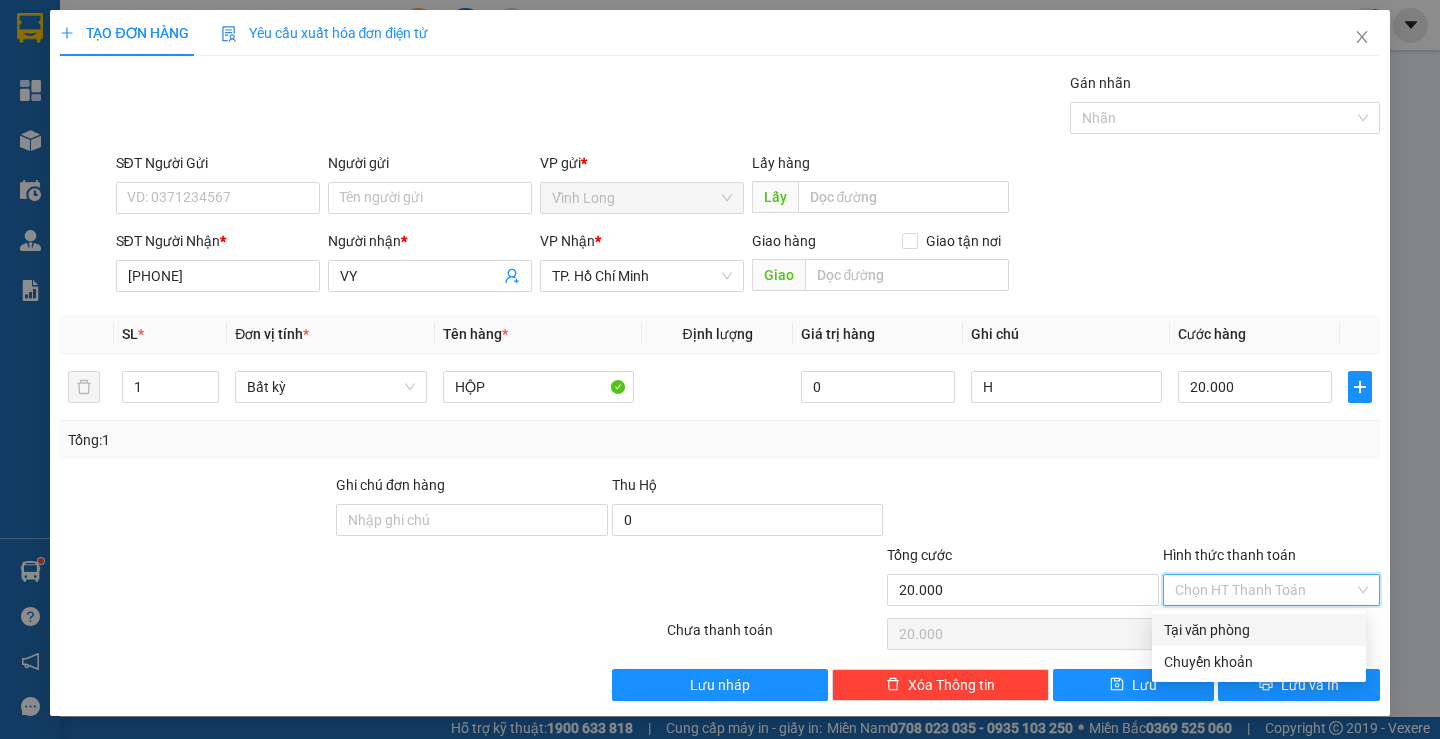click on "Tại văn phòng" at bounding box center [1259, 630] 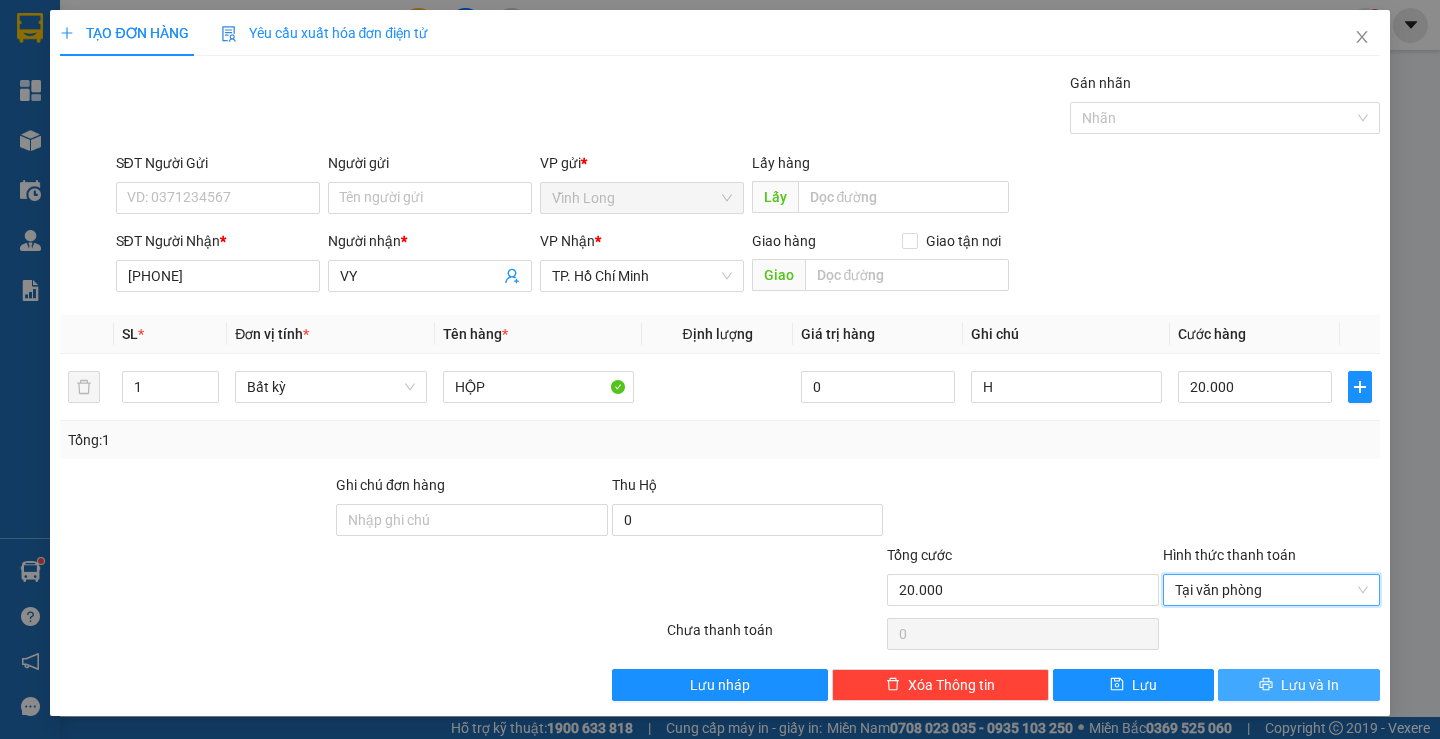 click on "Lưu và In" at bounding box center (1298, 685) 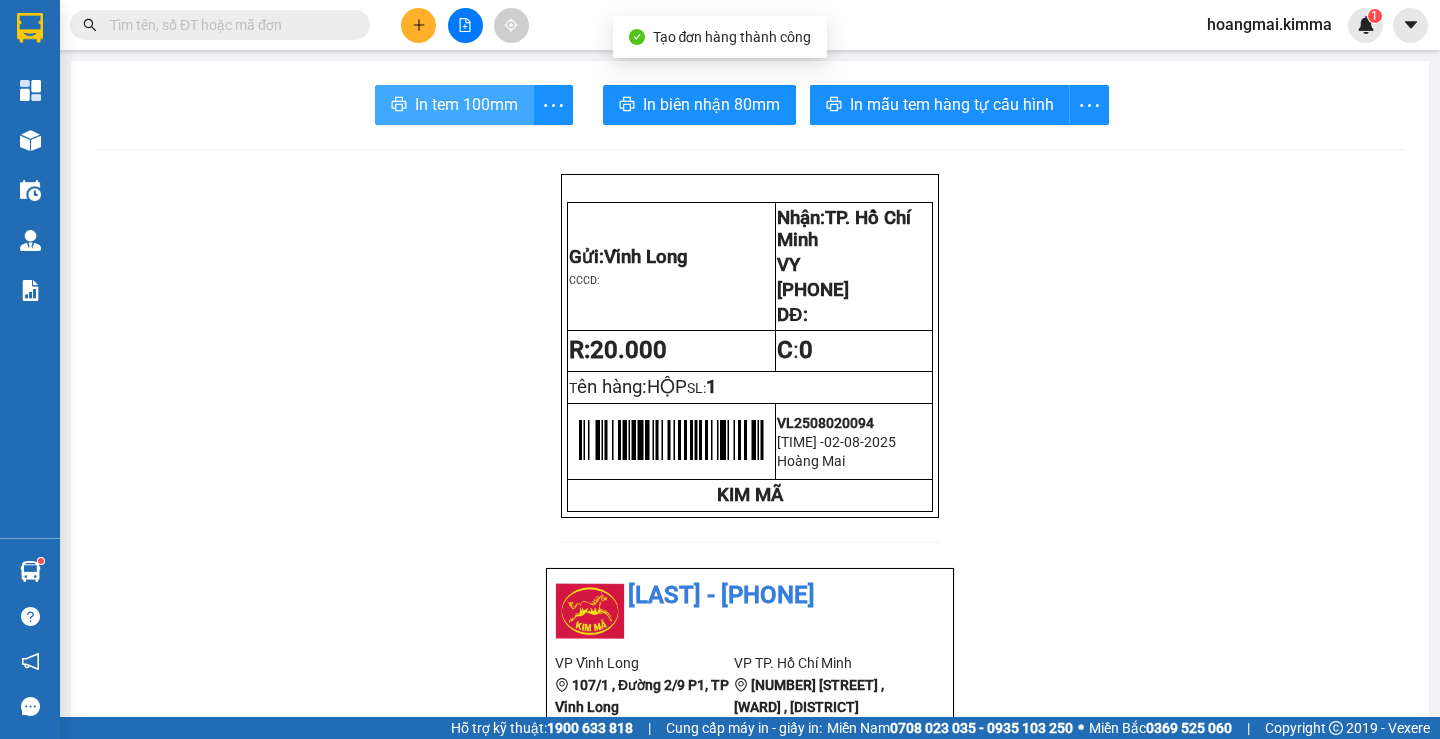 click on "In tem 100mm" at bounding box center [466, 104] 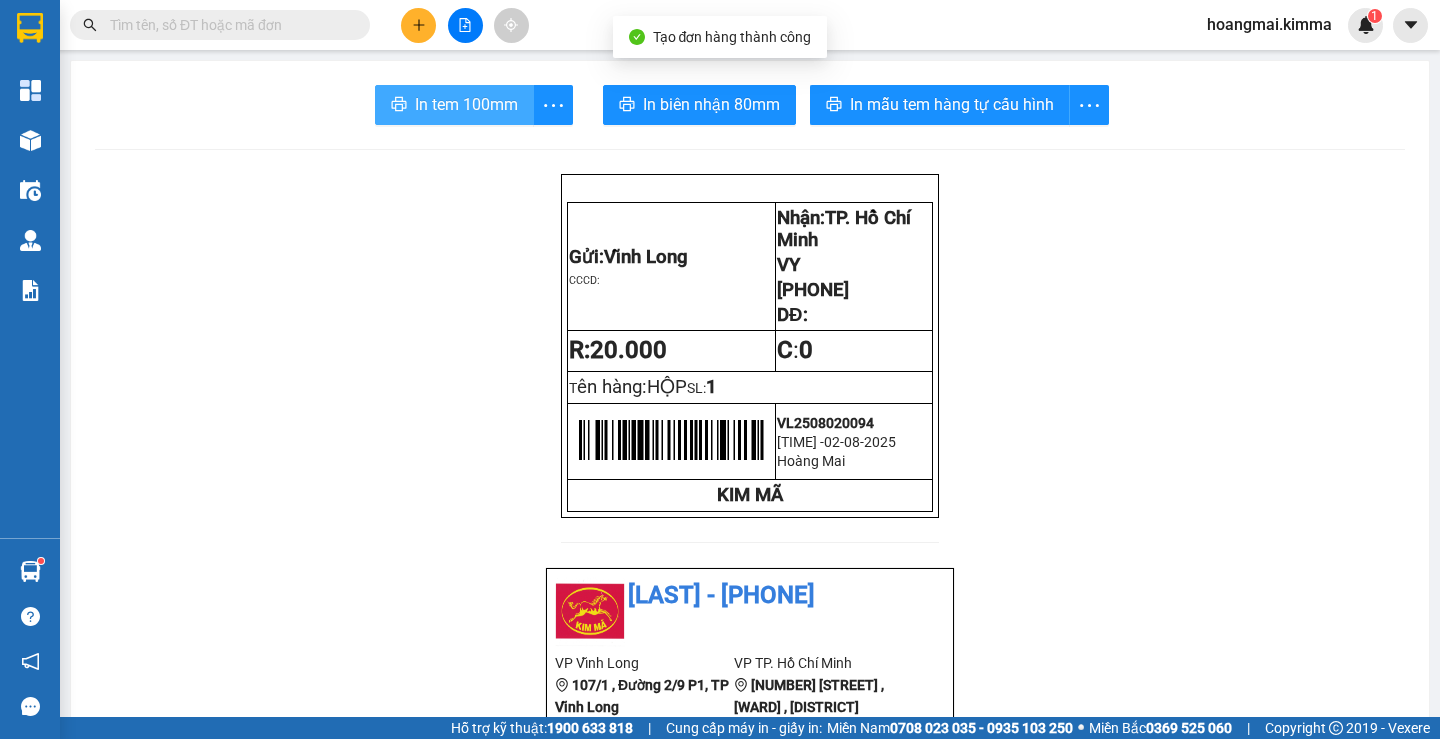 scroll, scrollTop: 0, scrollLeft: 0, axis: both 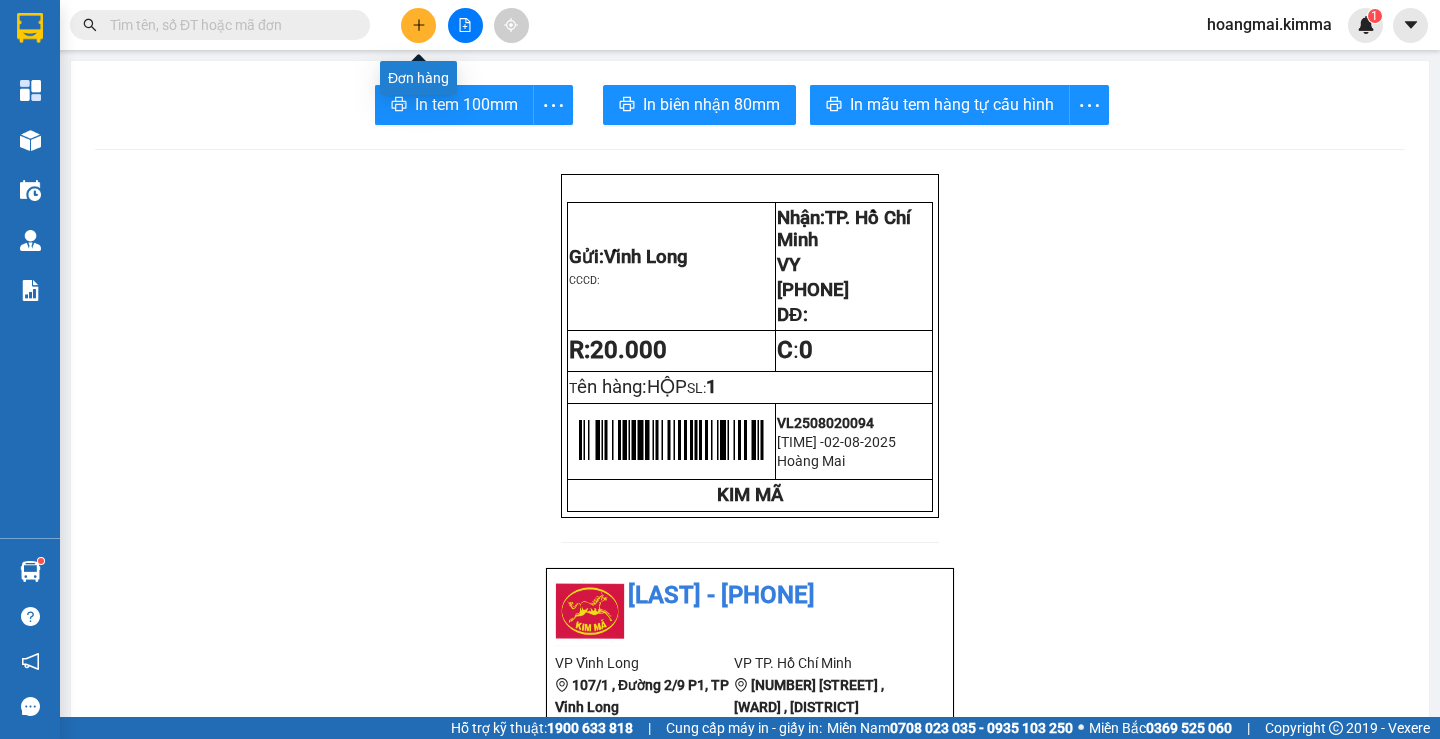 click 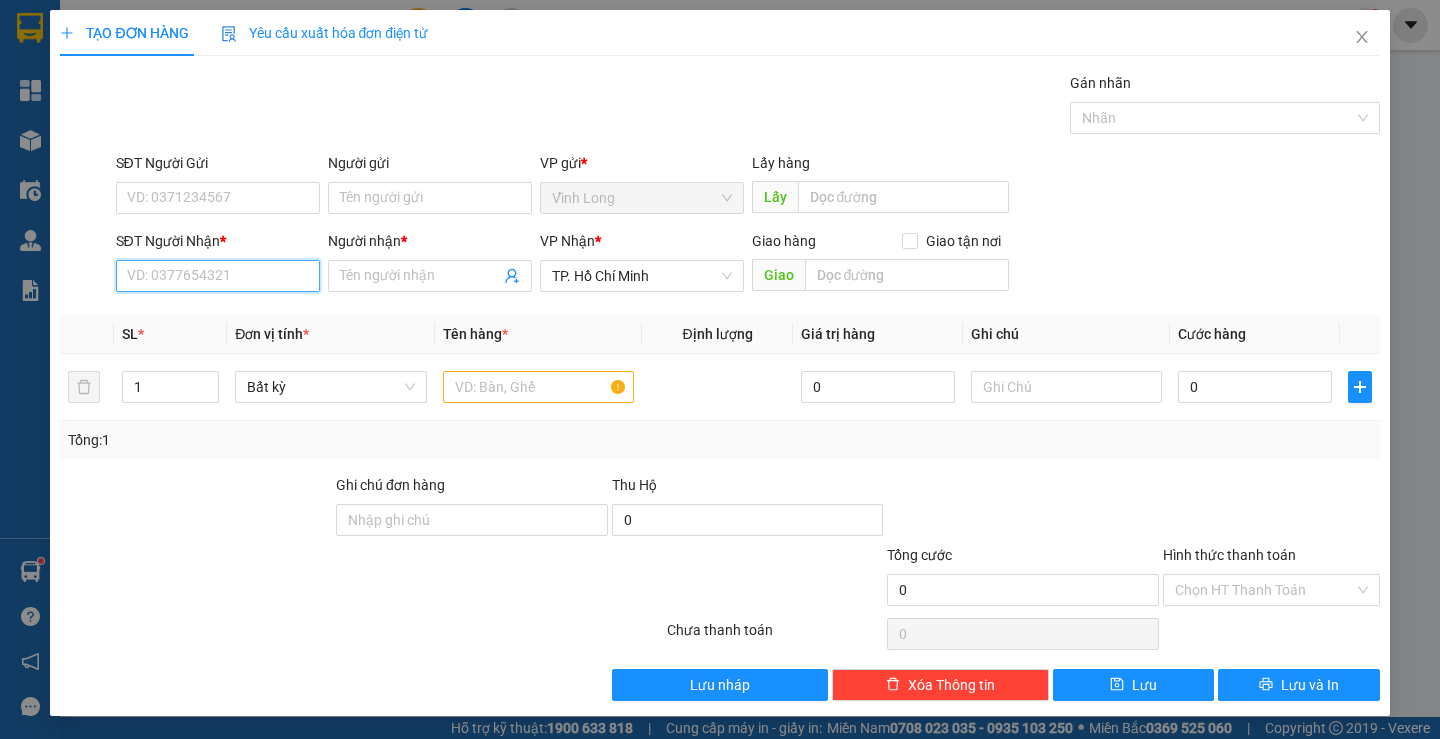 click on "SĐT Người Nhận  *" at bounding box center (218, 276) 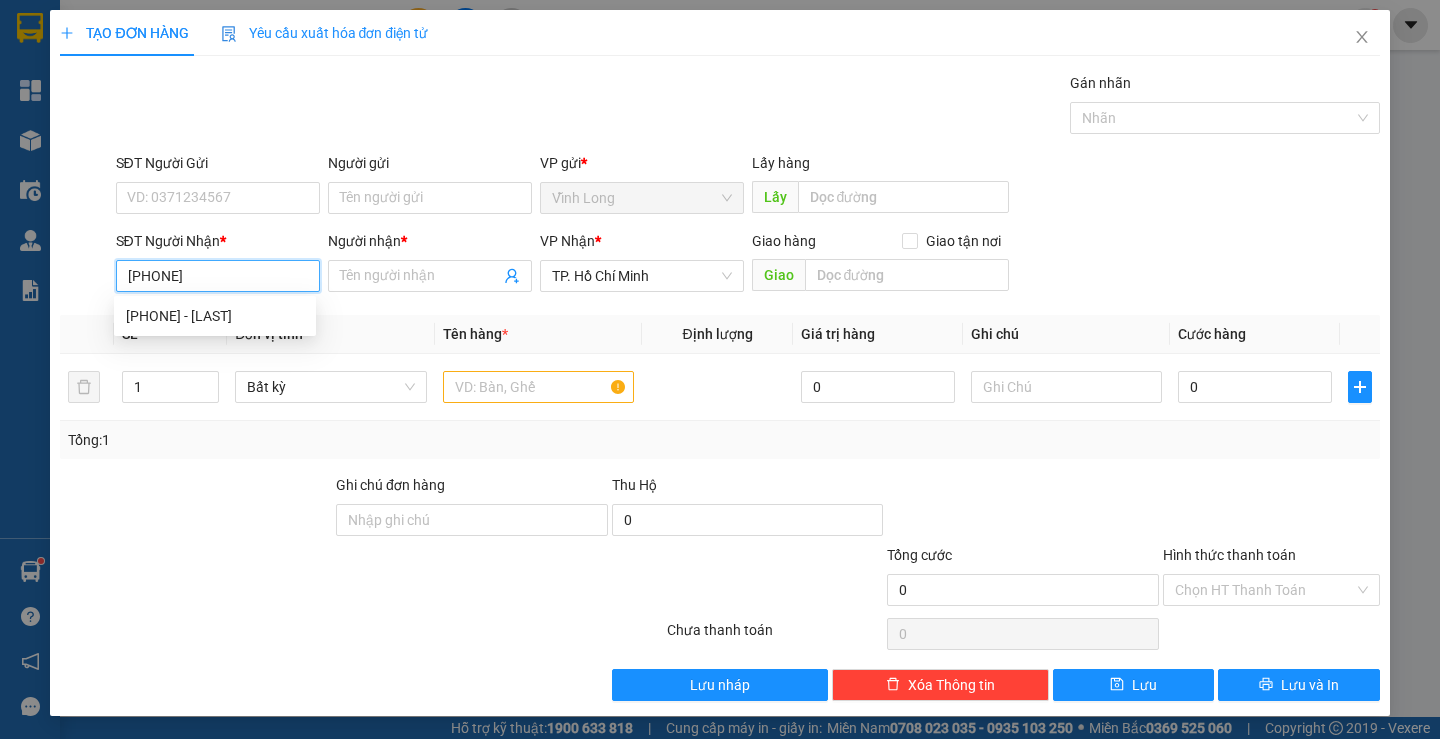 type on "0901871801" 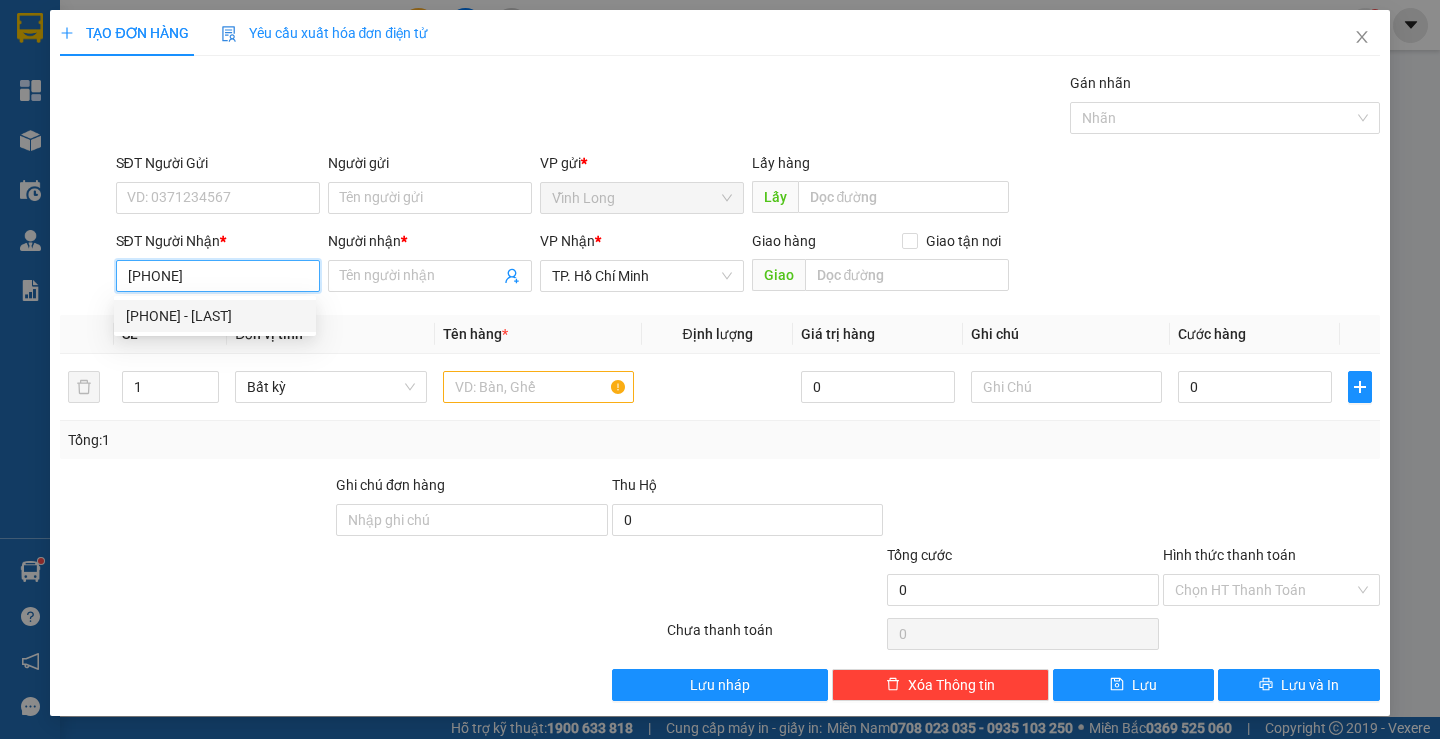 click on "0901871801 - THƯ" at bounding box center [215, 316] 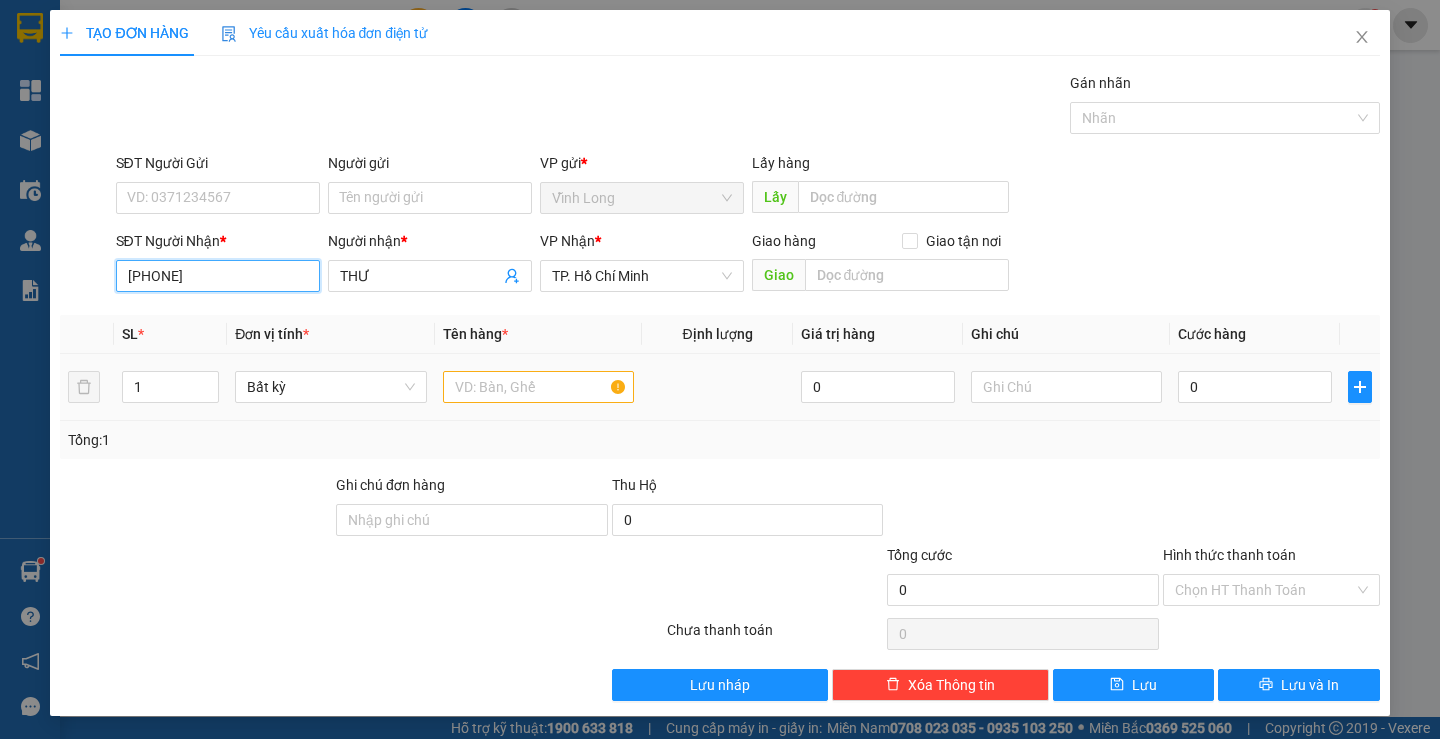 type on "0901871801" 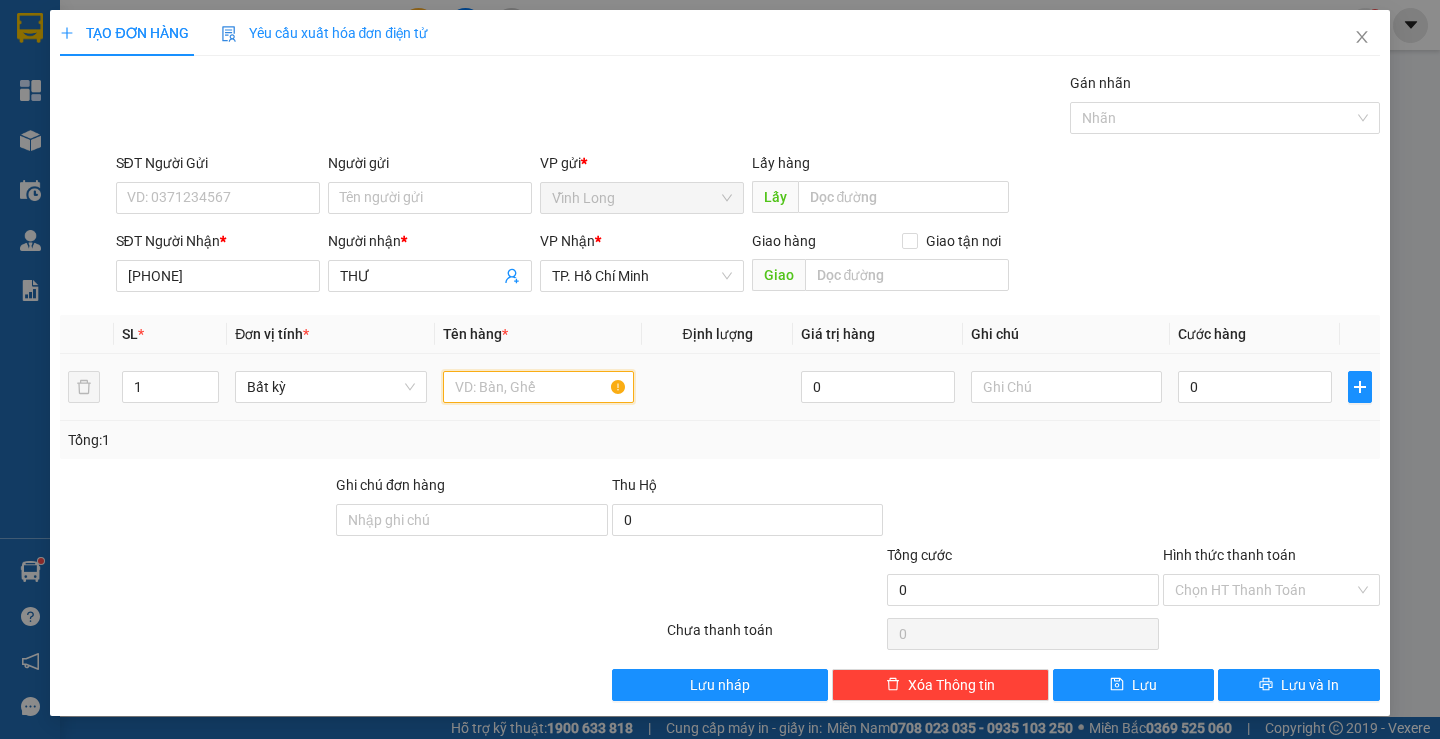 click at bounding box center (538, 387) 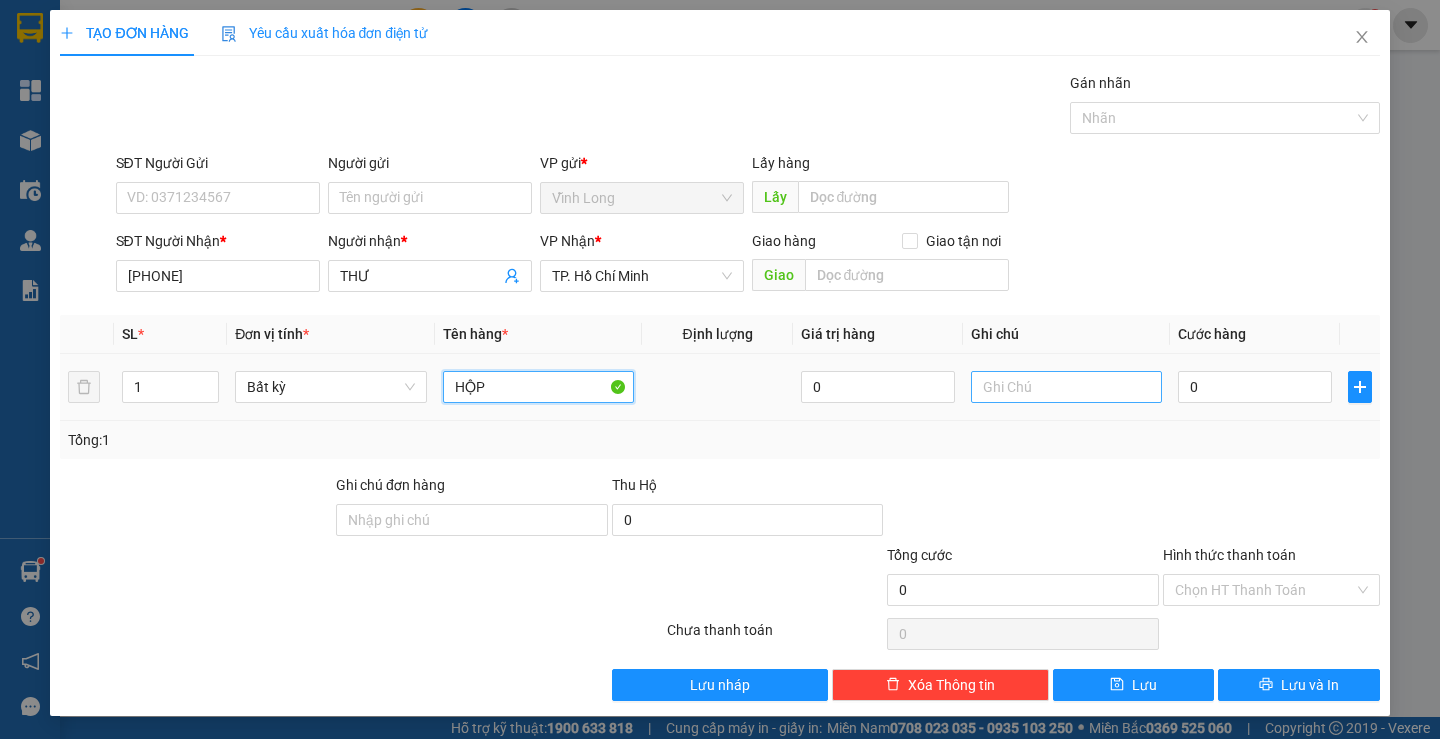 type on "HỘP" 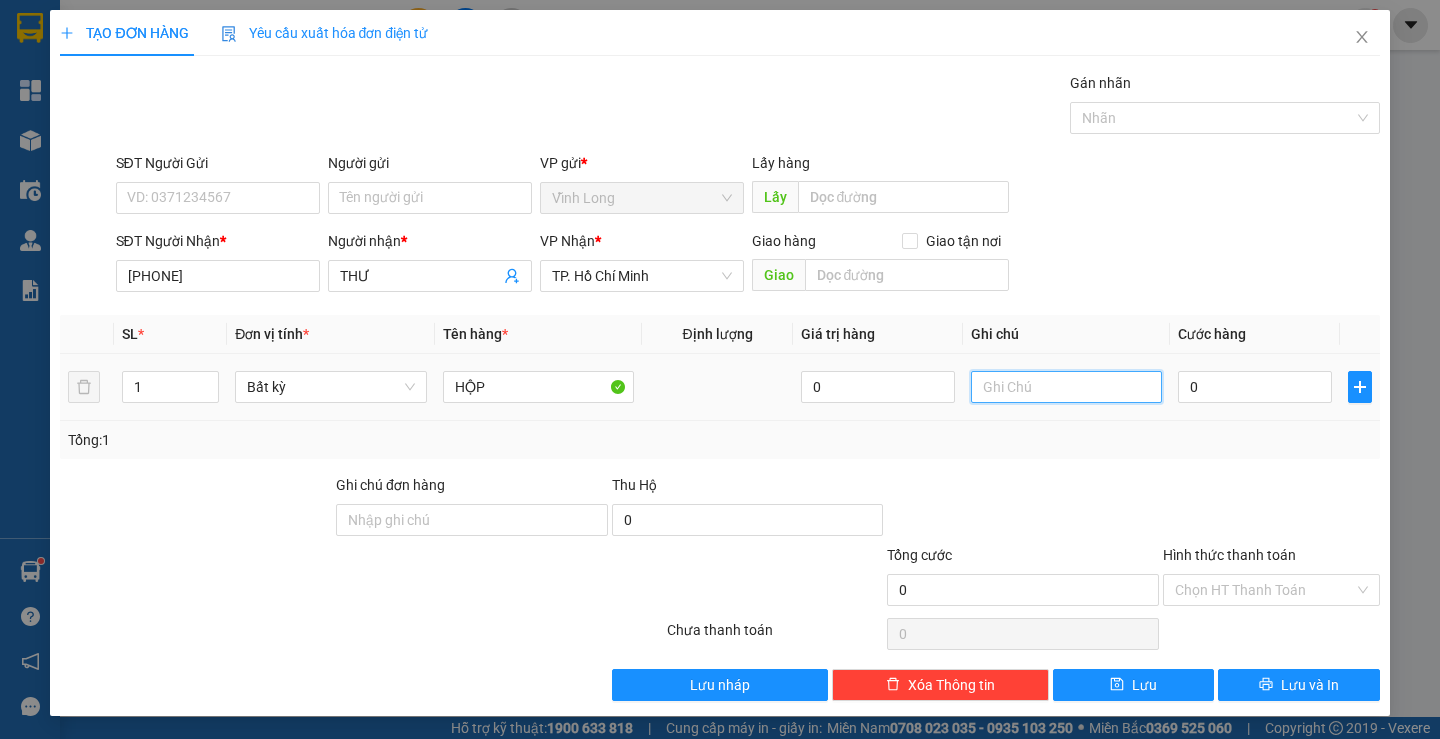 click at bounding box center (1066, 387) 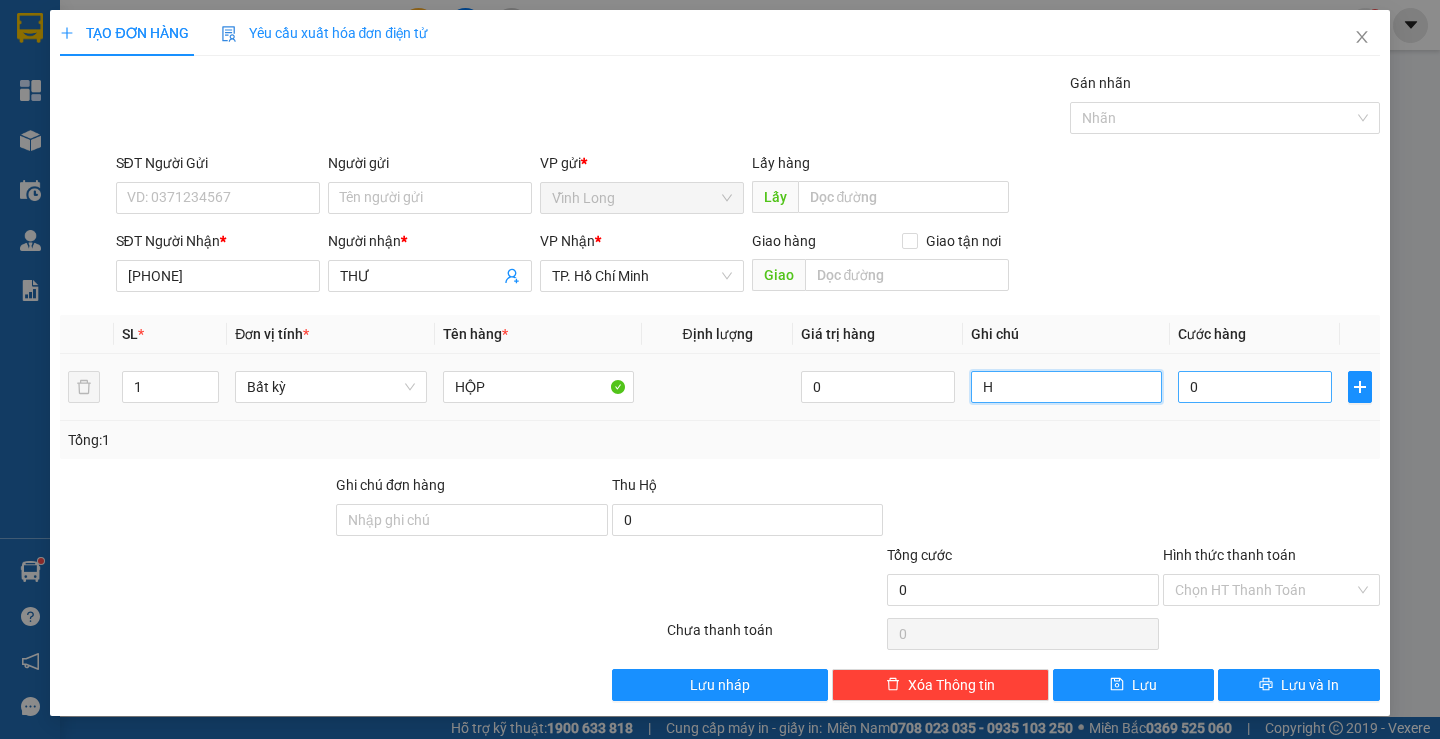 type on "H" 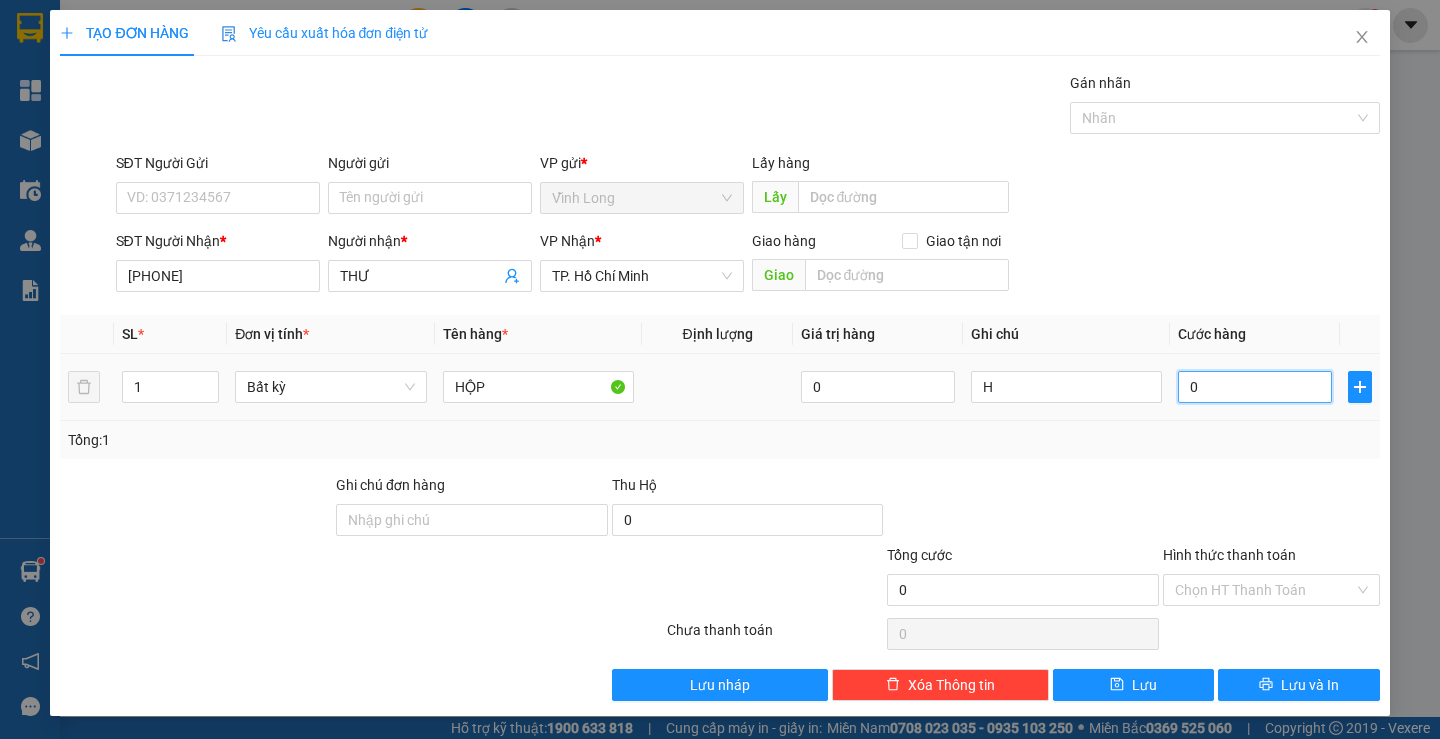 click on "0" at bounding box center (1255, 387) 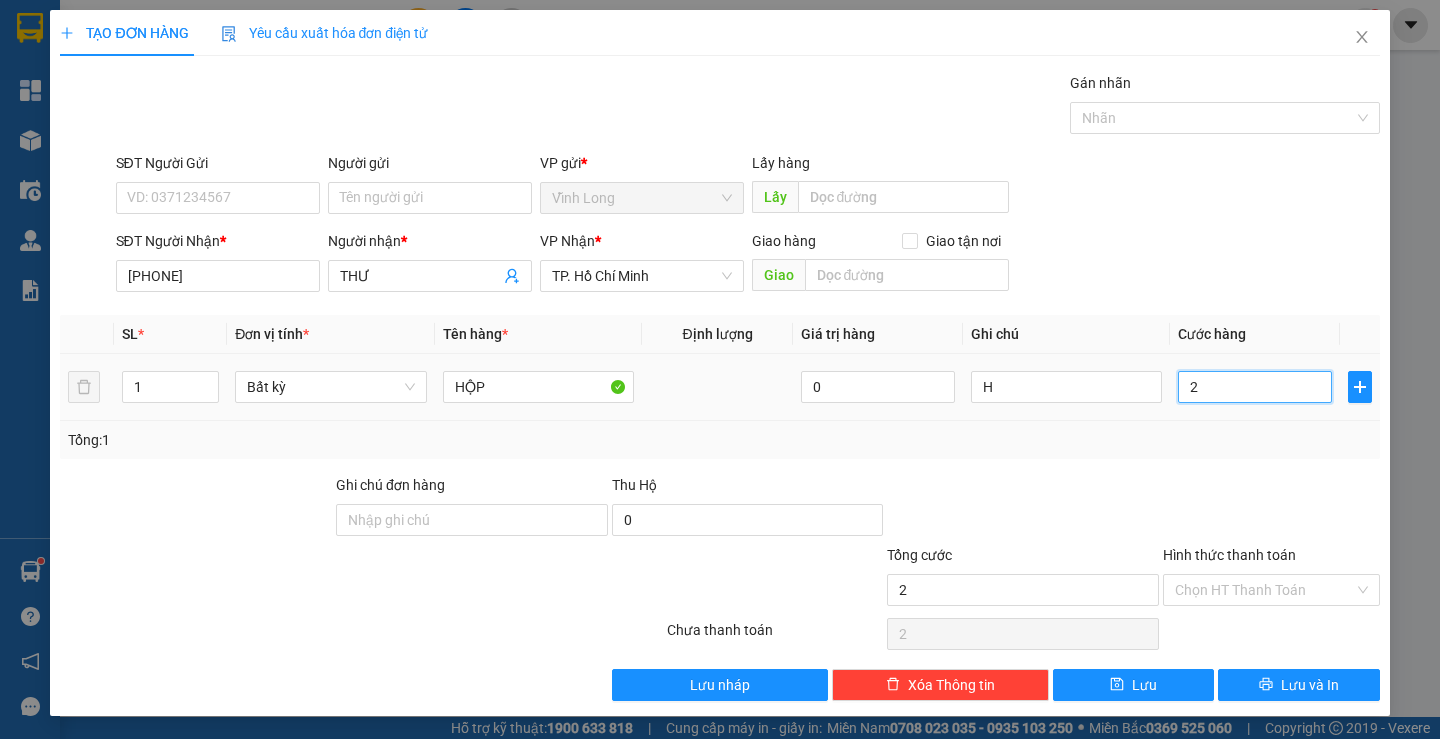 type on "20" 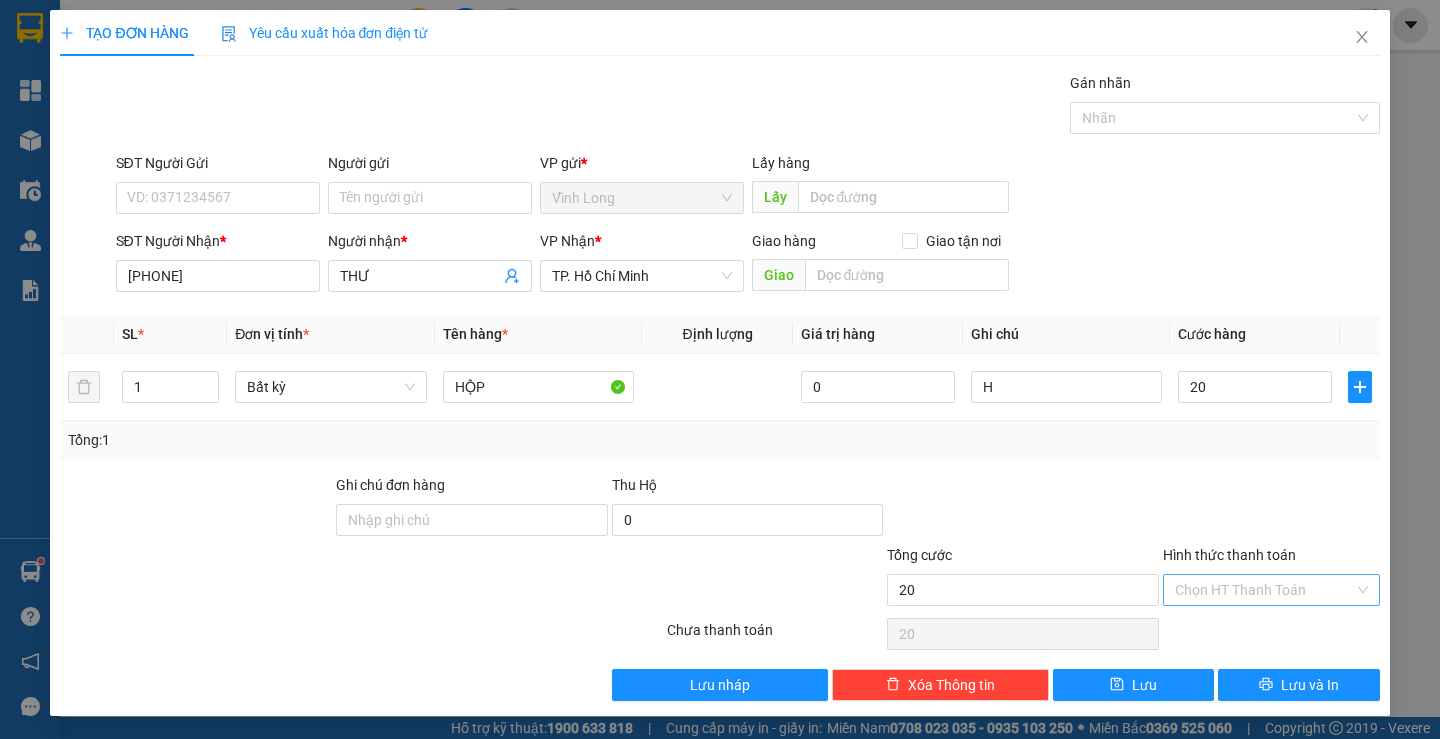 type on "20.000" 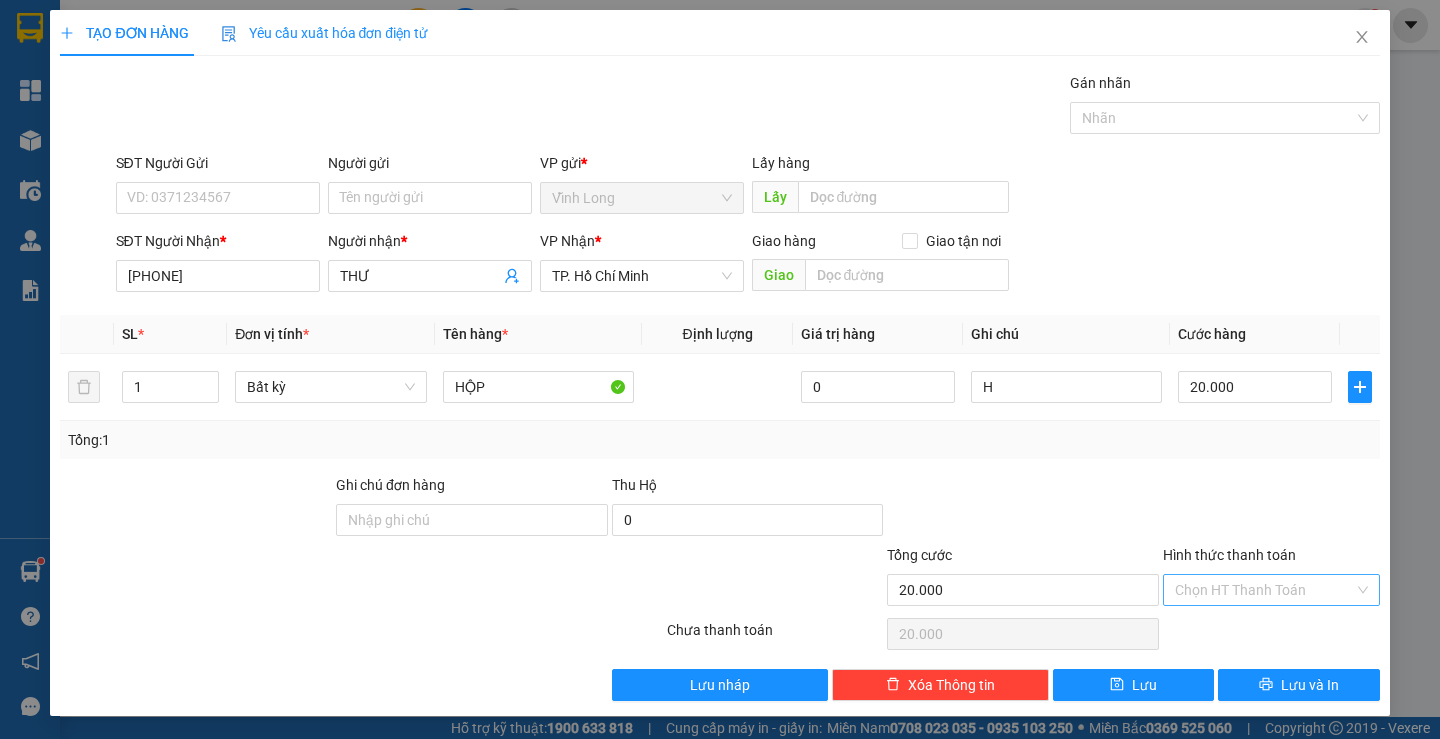 click on "Hình thức thanh toán" at bounding box center [1264, 590] 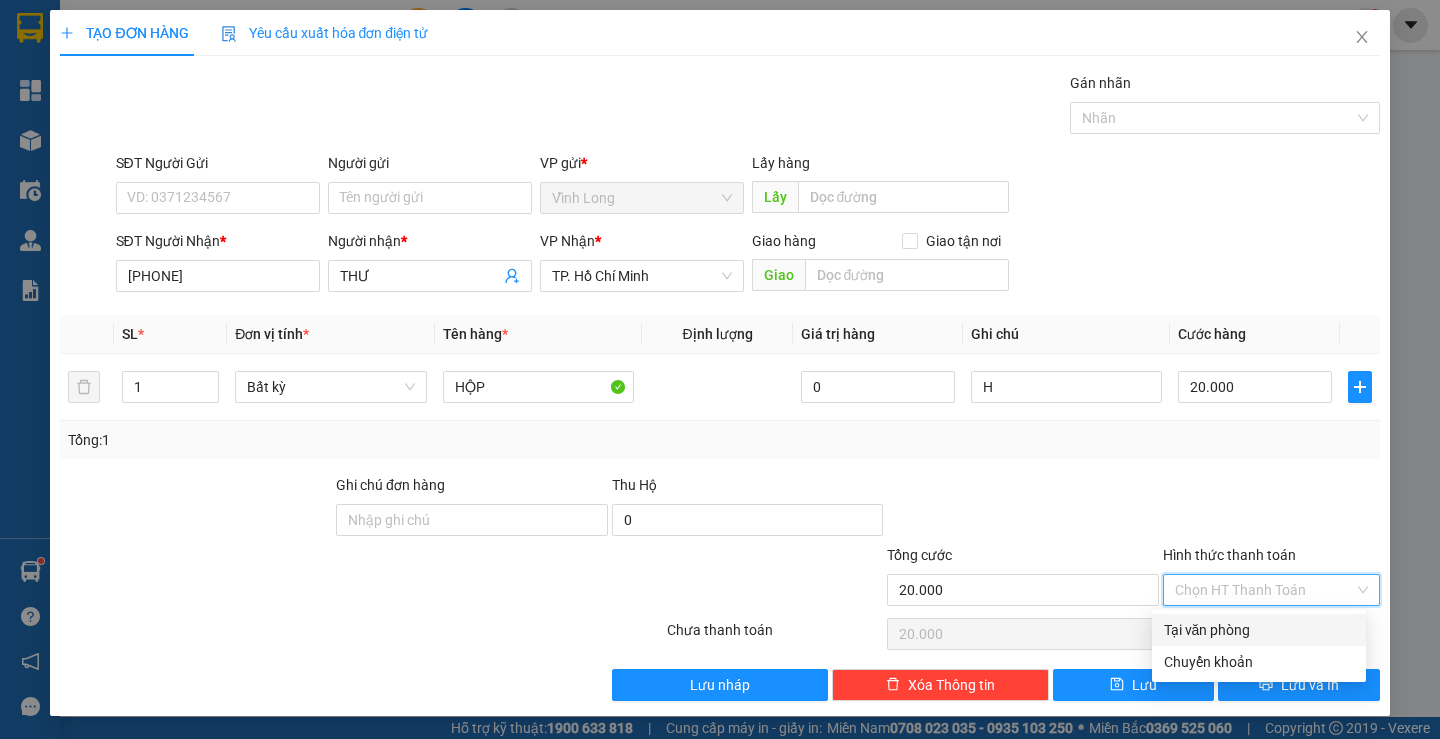 click on "Tại văn phòng" at bounding box center (1259, 630) 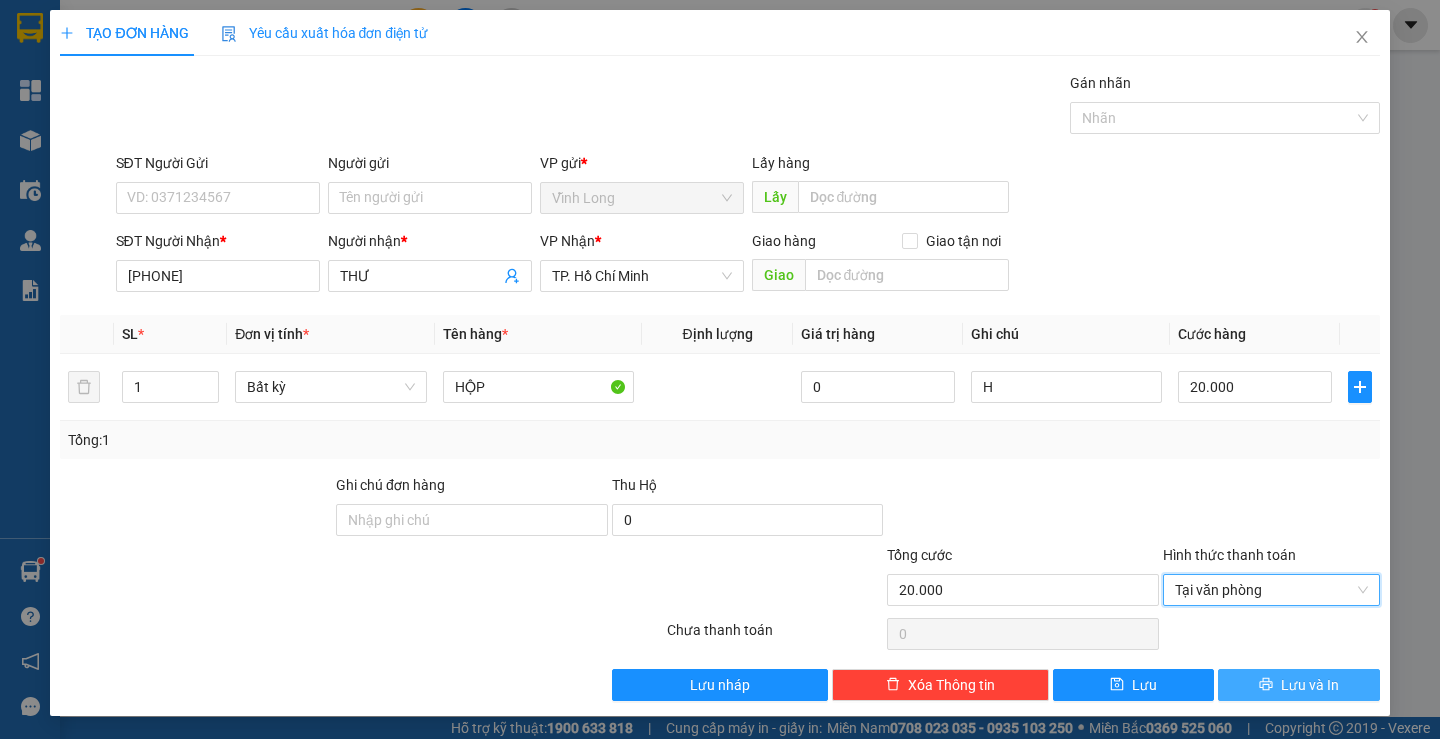 click 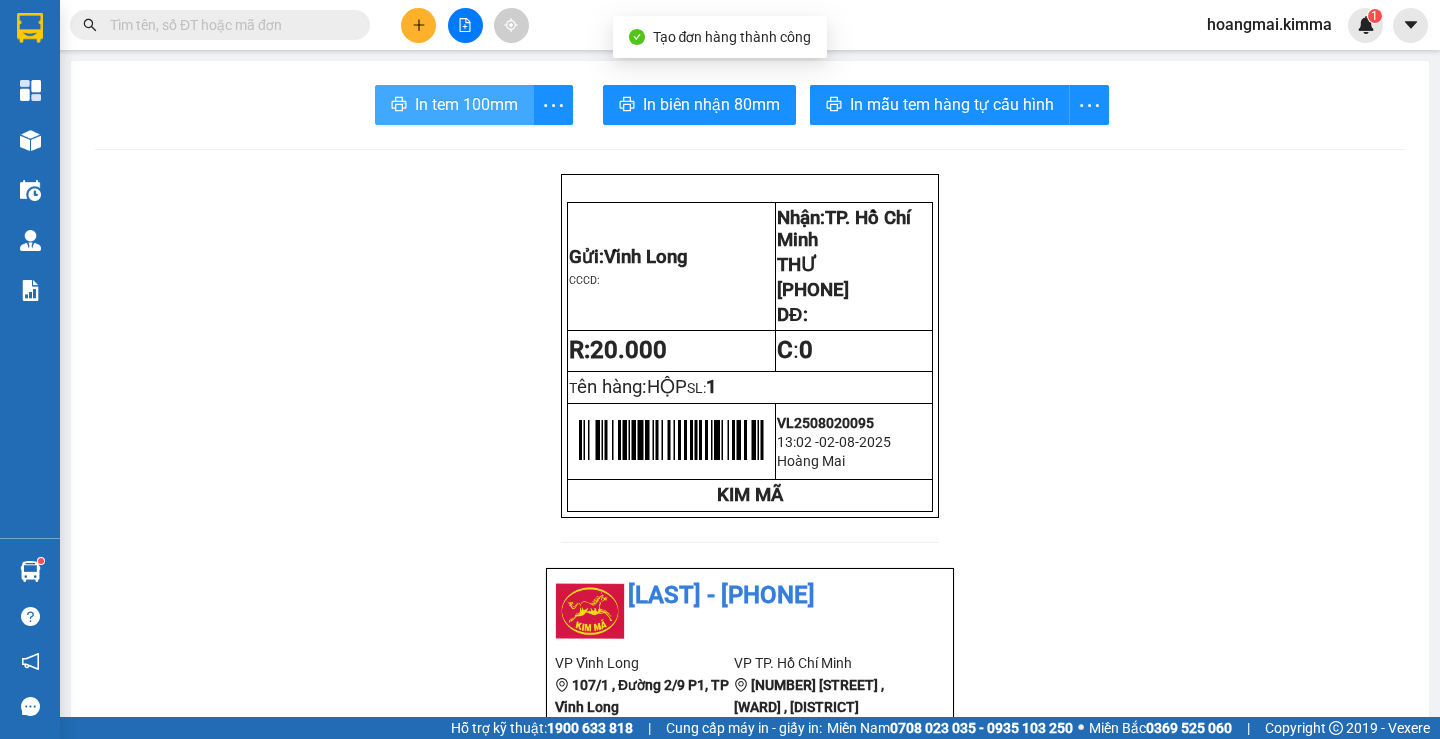 click on "In tem 100mm" at bounding box center (466, 104) 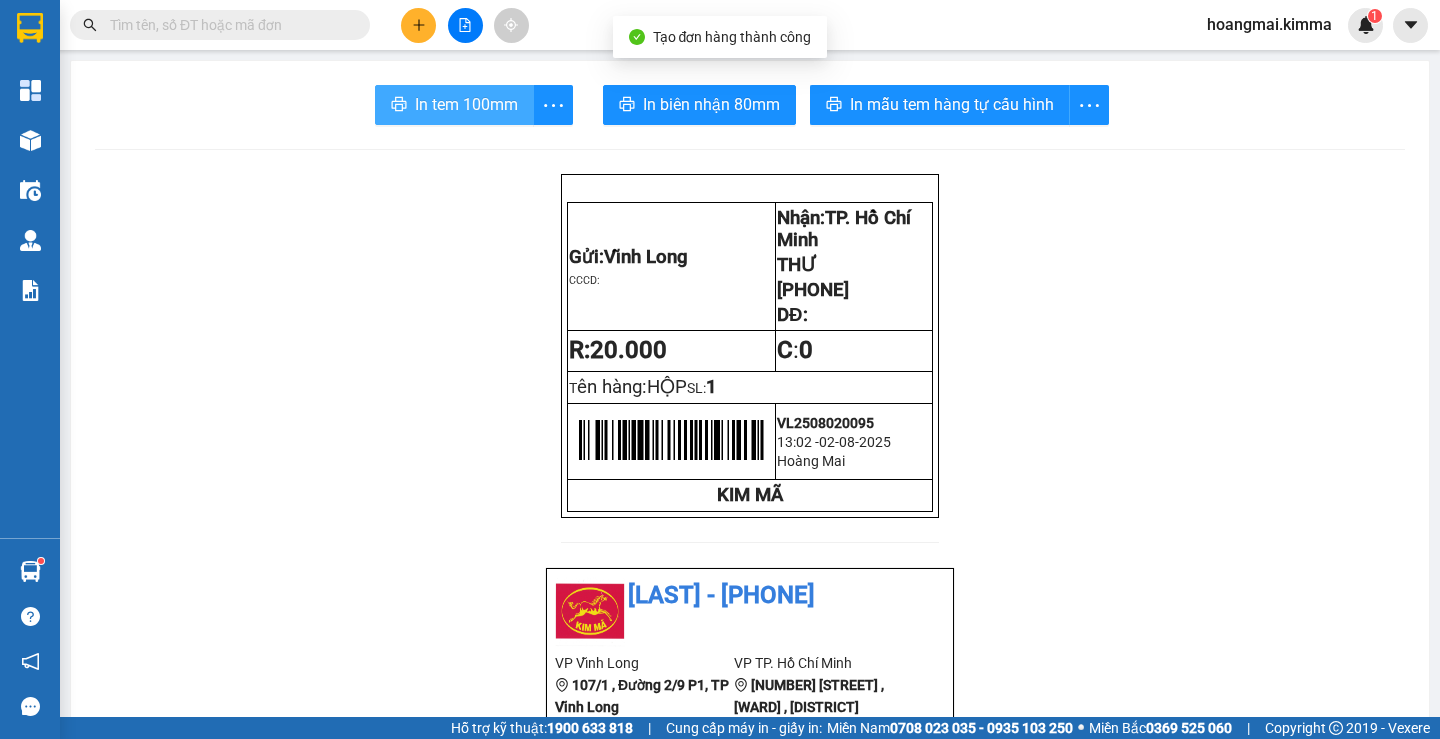 scroll, scrollTop: 0, scrollLeft: 0, axis: both 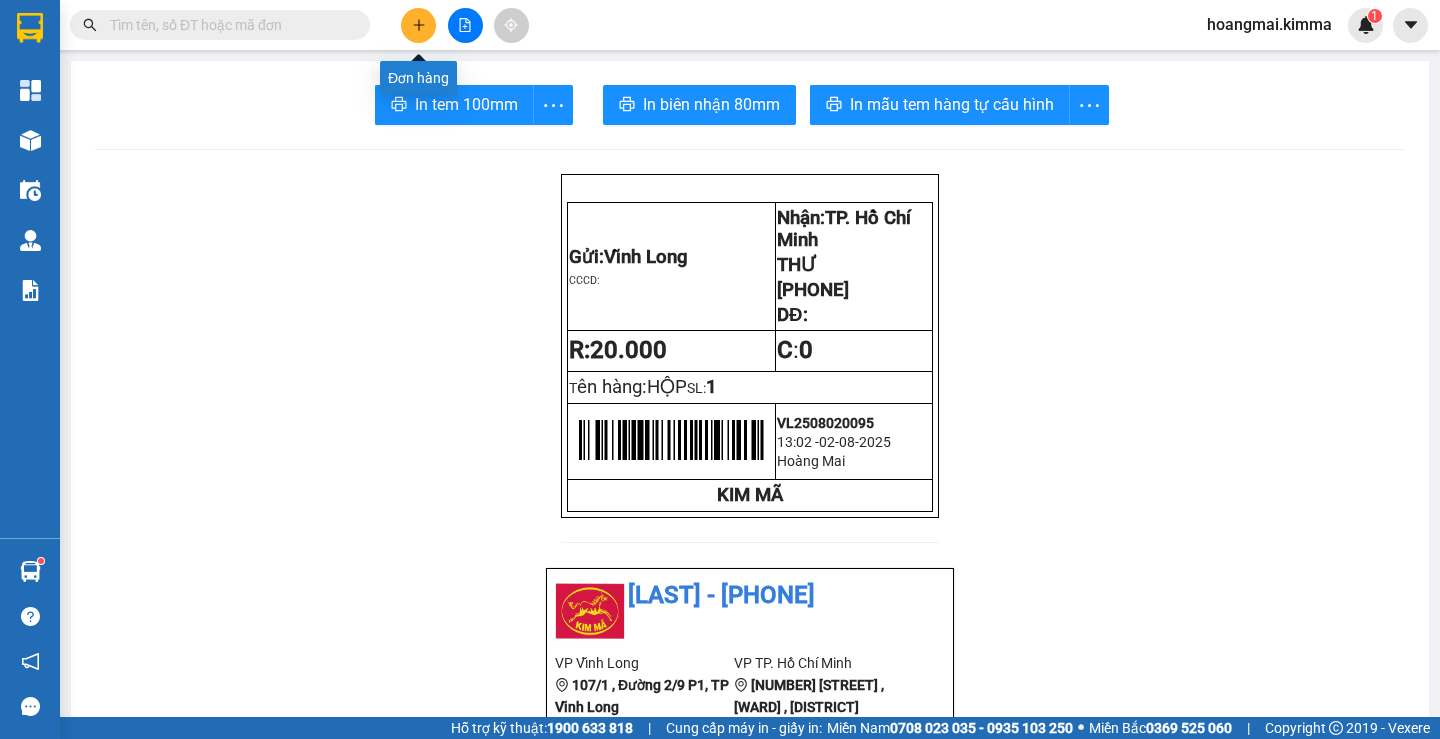 click at bounding box center [418, 25] 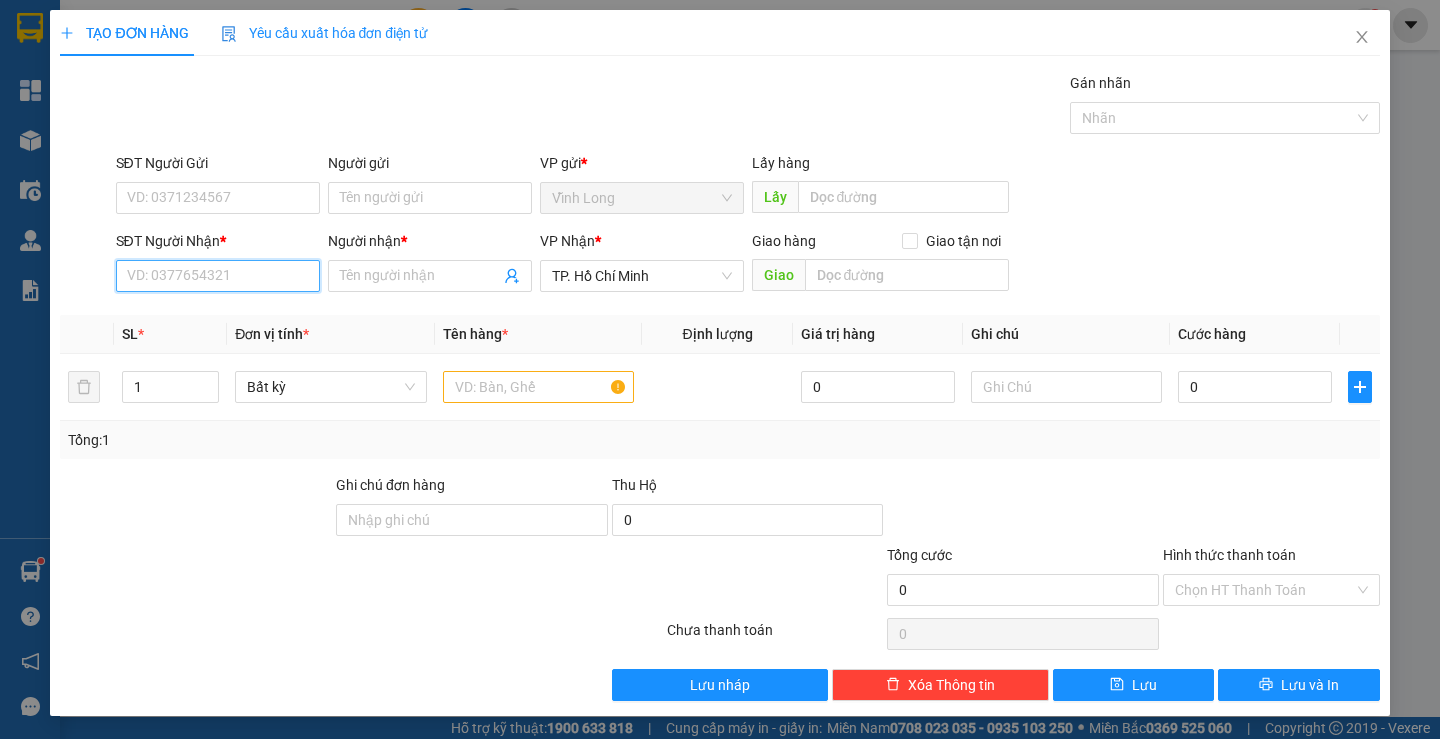 click on "SĐT Người Nhận  *" at bounding box center [218, 276] 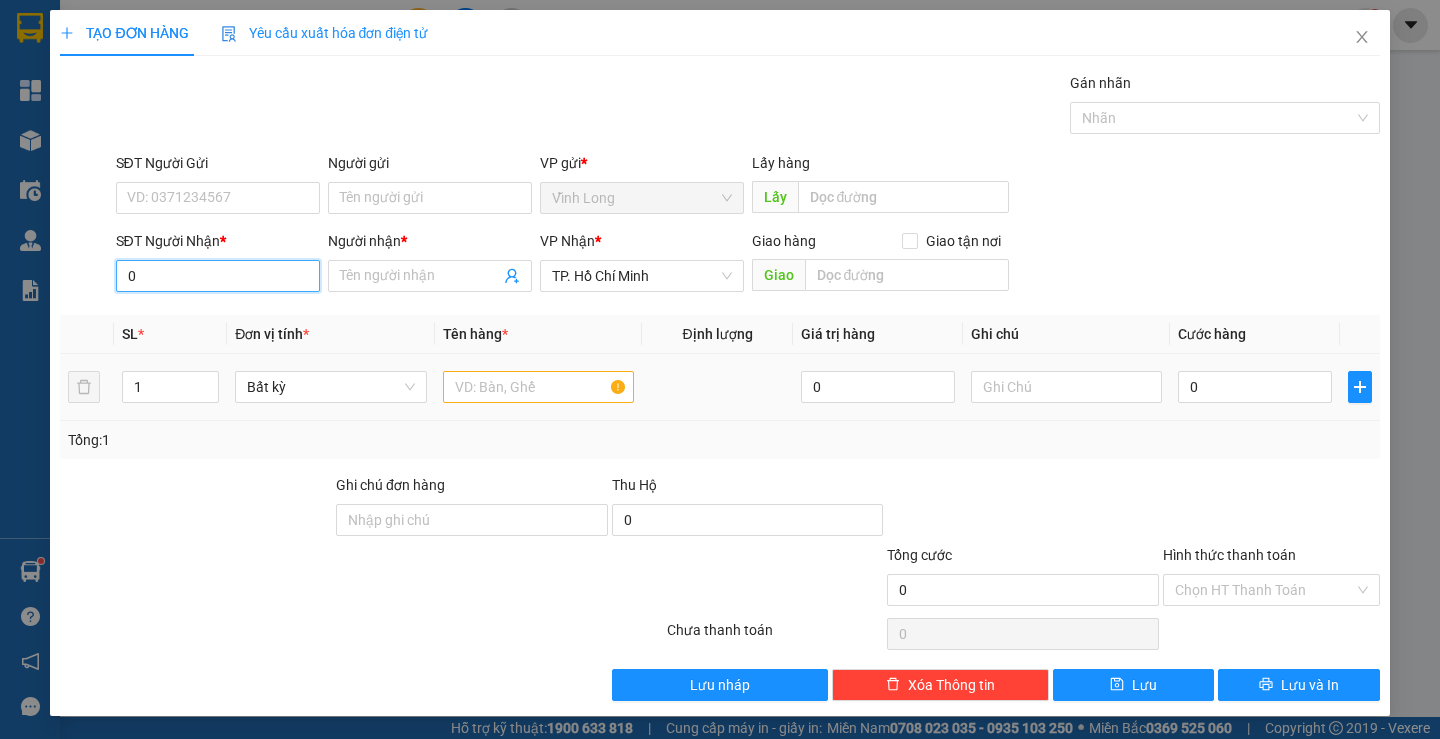 type on "0" 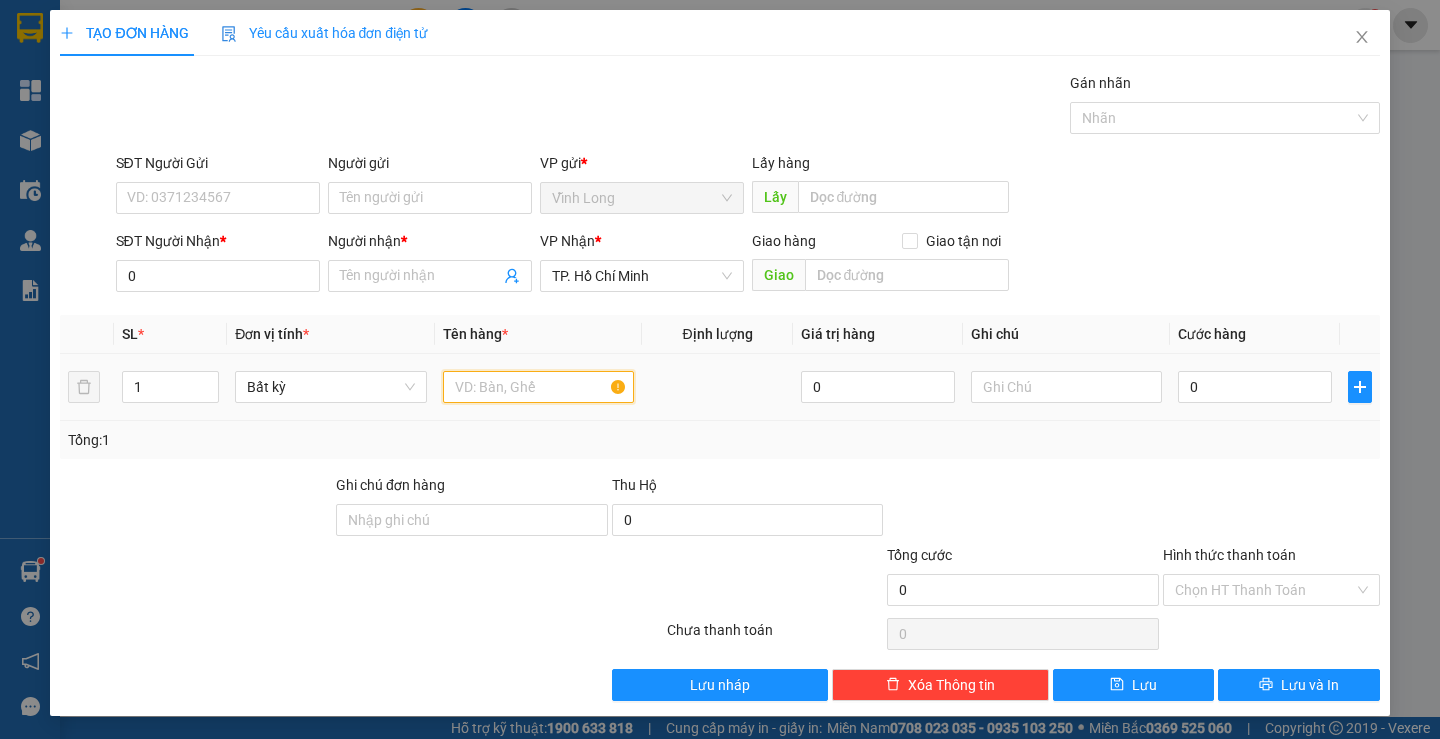 click at bounding box center (538, 387) 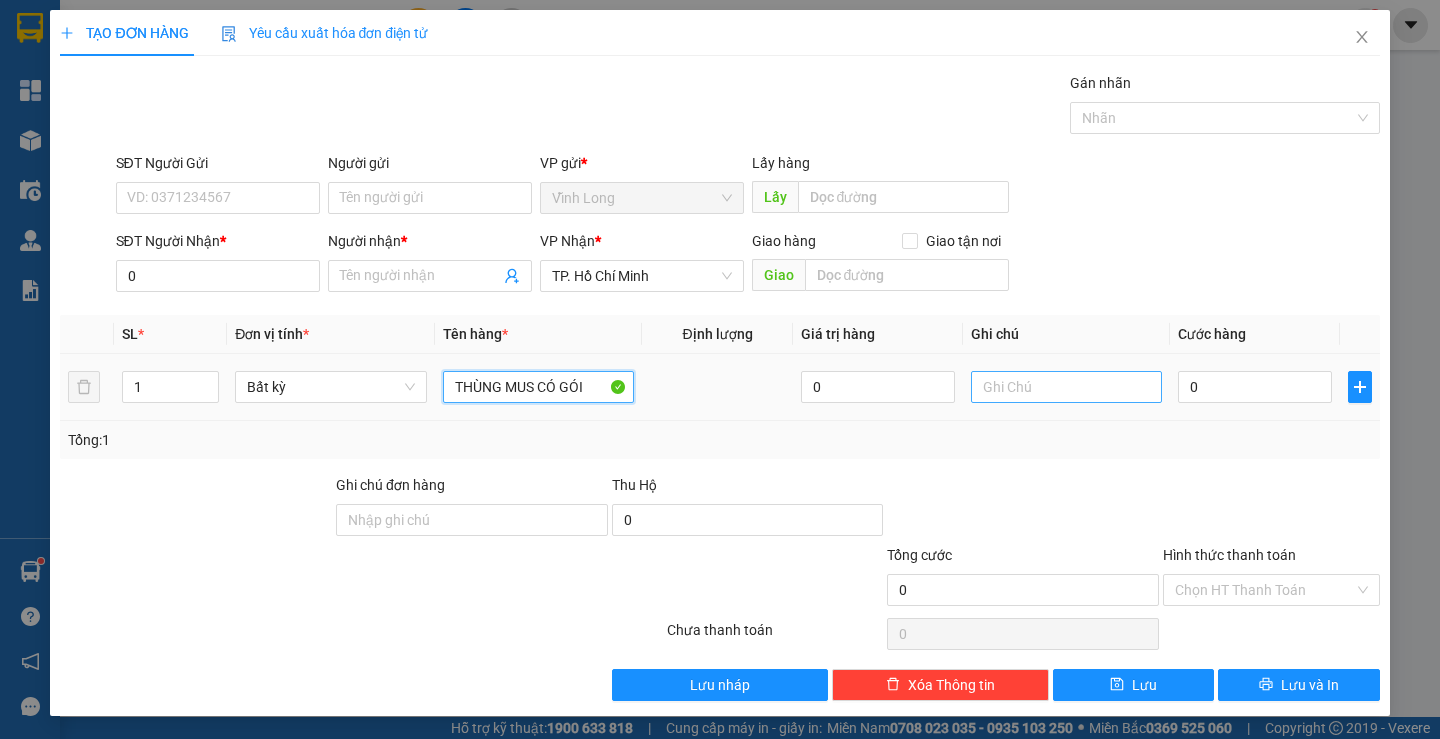 type on "THÙNG MUS CÓ GÓI" 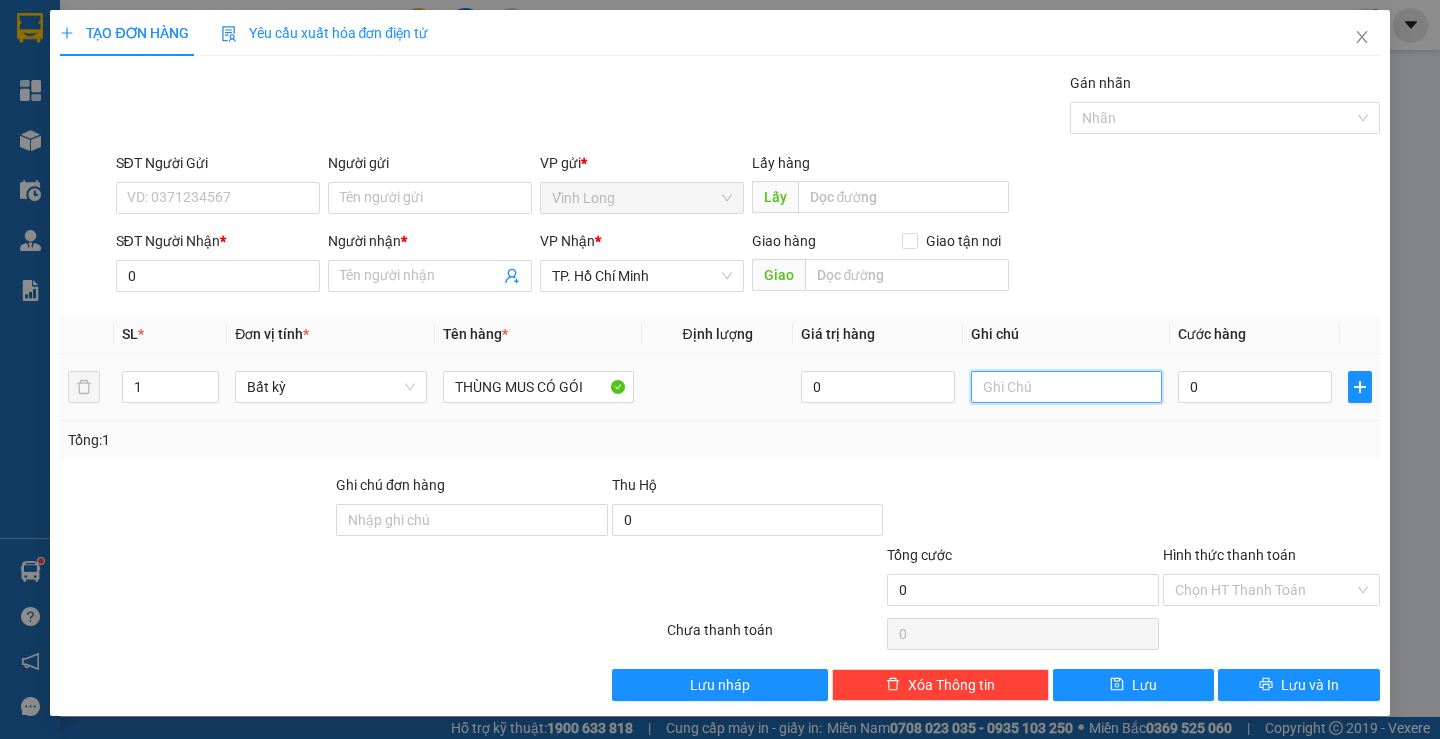 click at bounding box center (1066, 387) 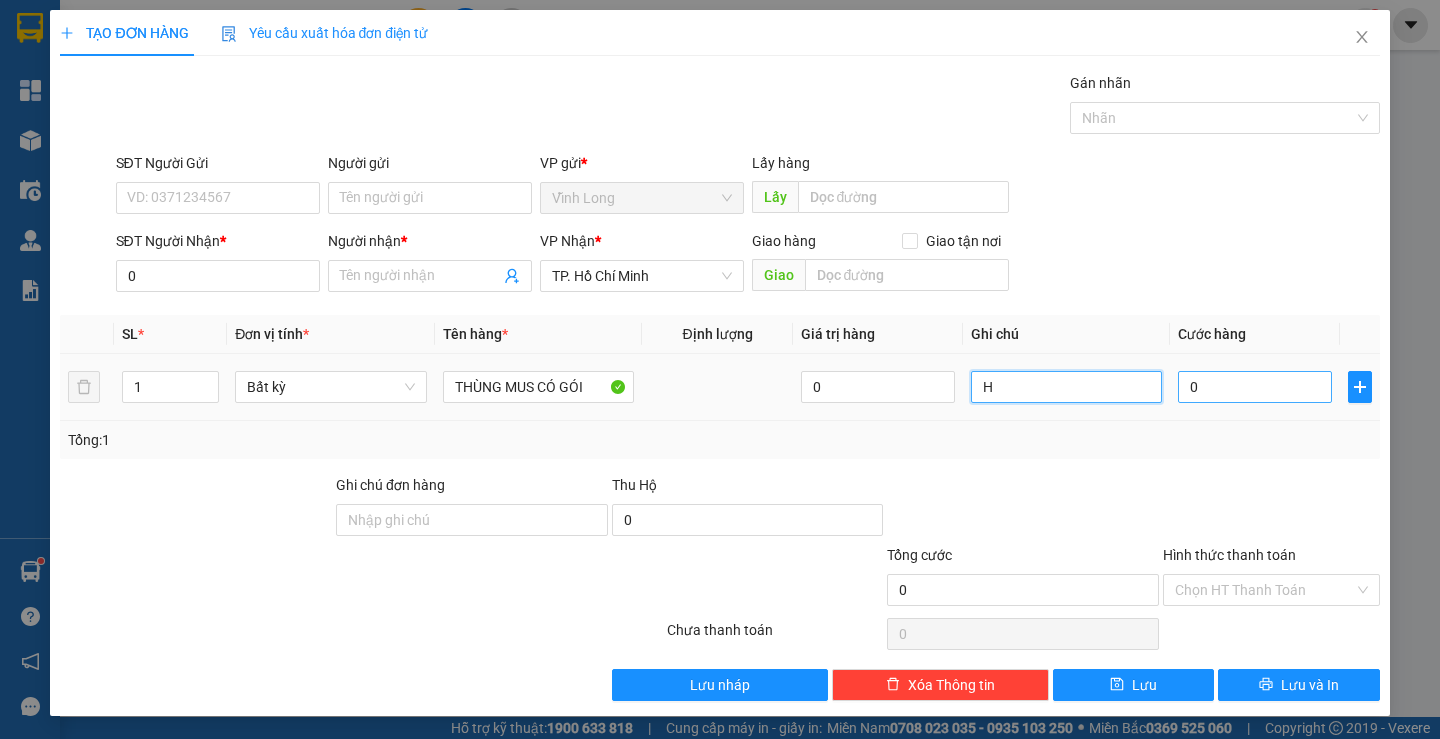 type on "H" 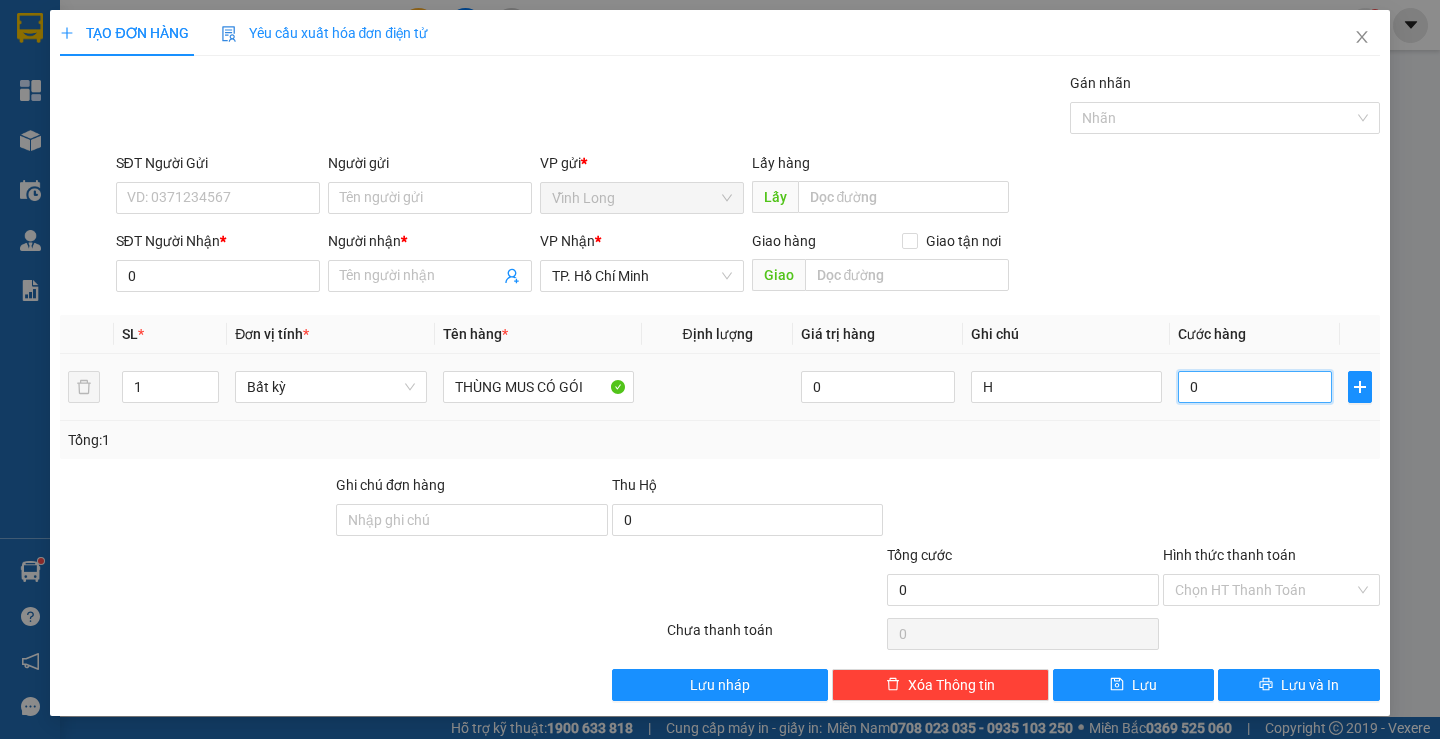 click on "0" at bounding box center (1255, 387) 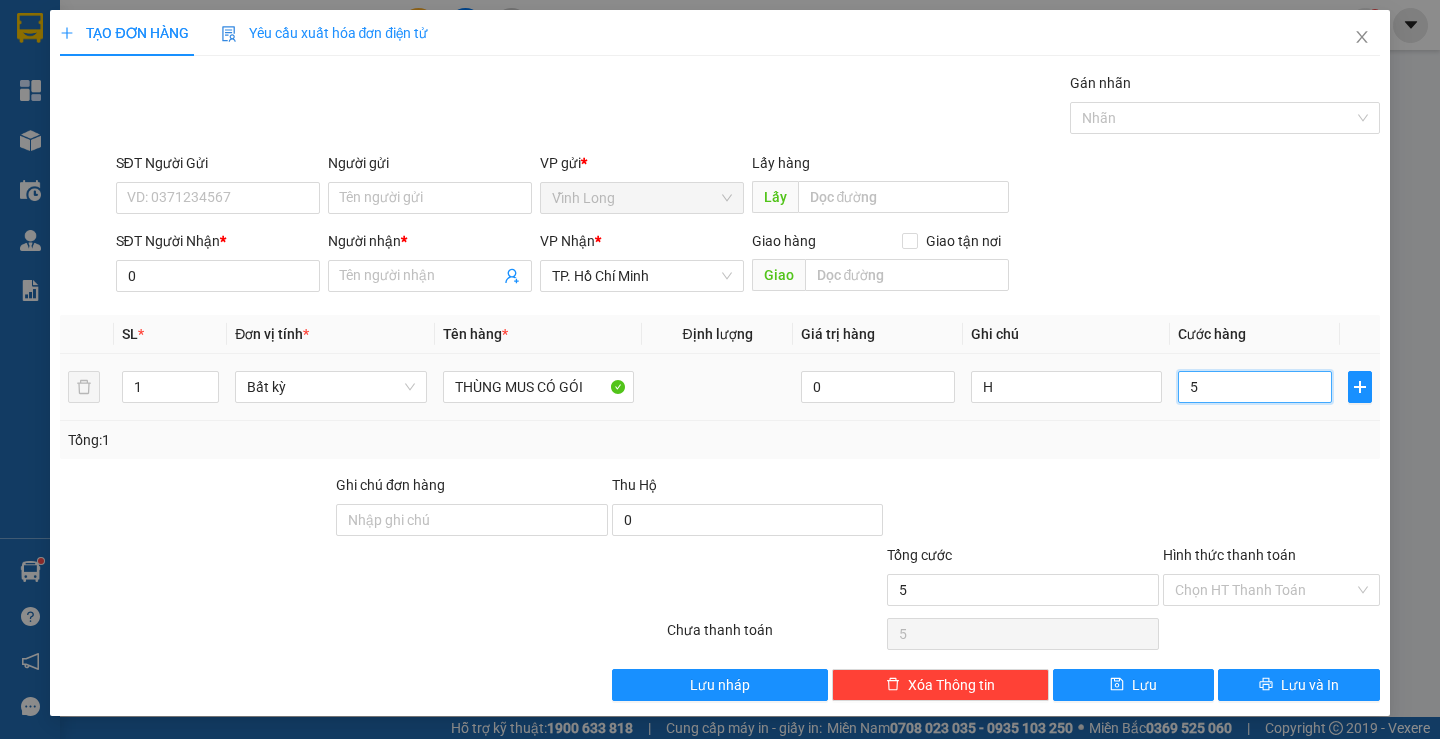 type on "50" 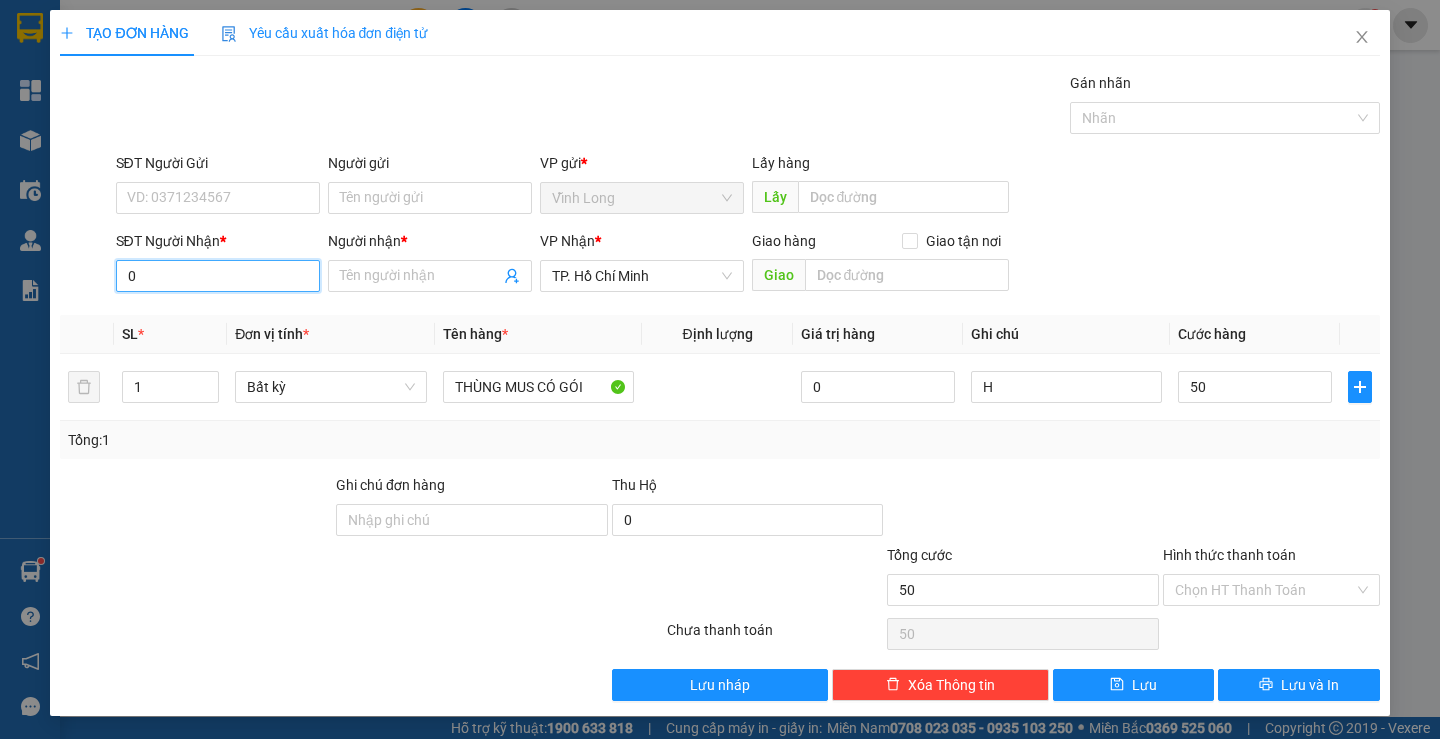 type on "50.000" 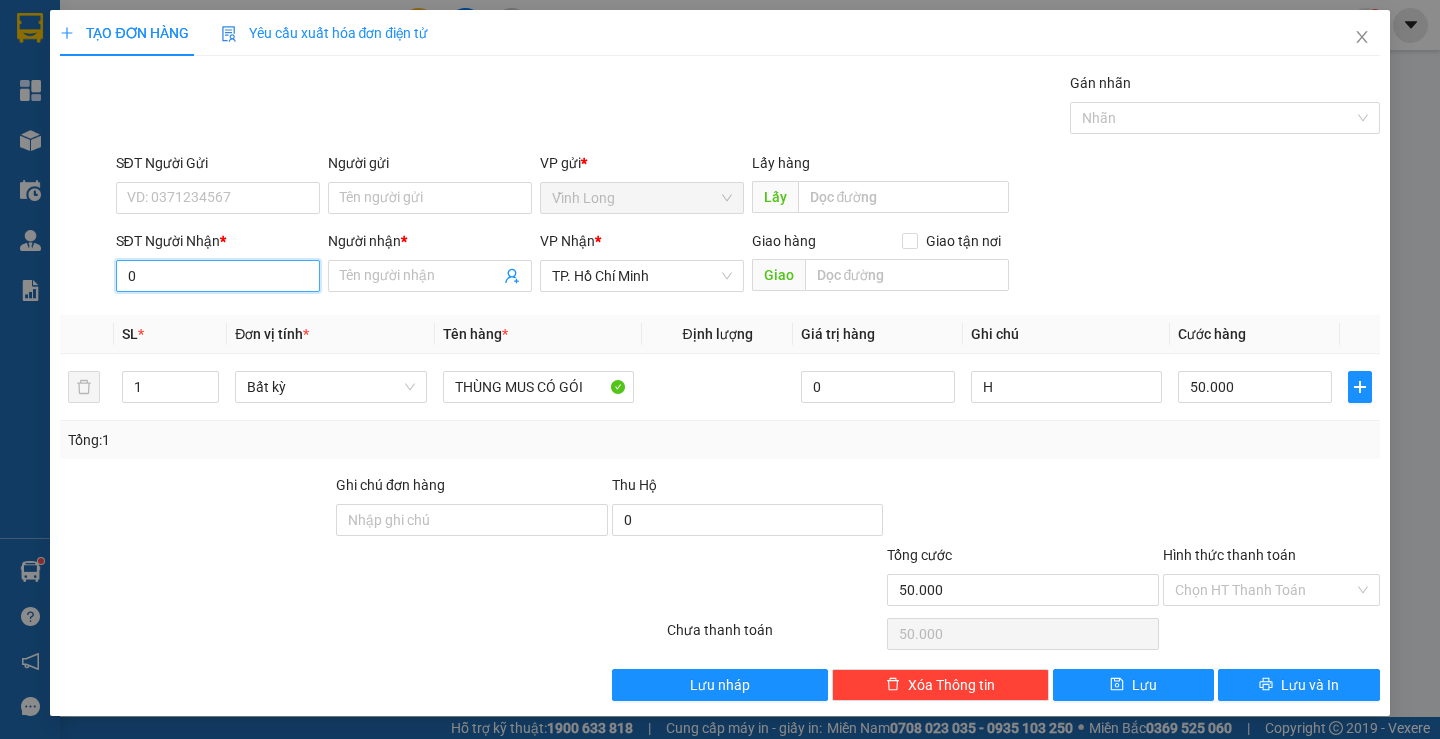 click on "0" at bounding box center [218, 276] 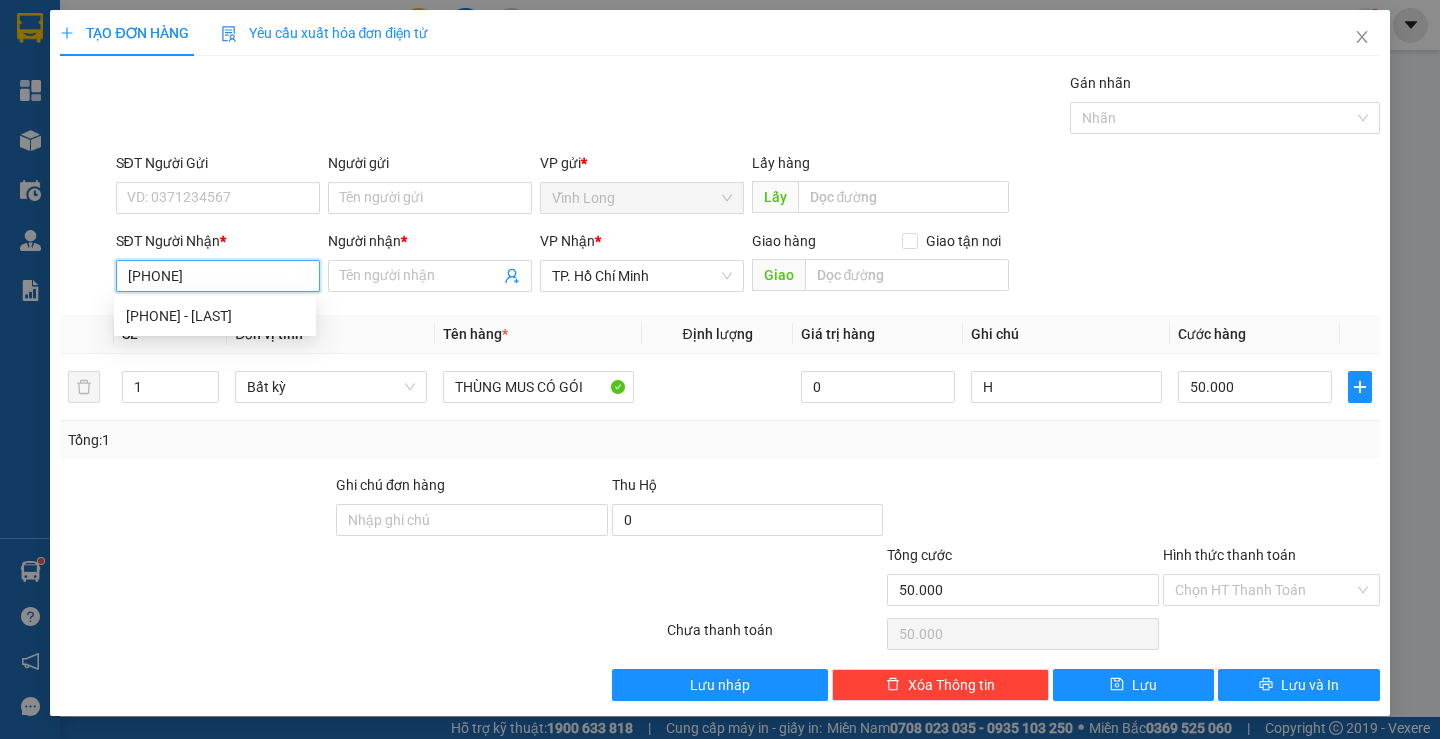 type on "0907277839" 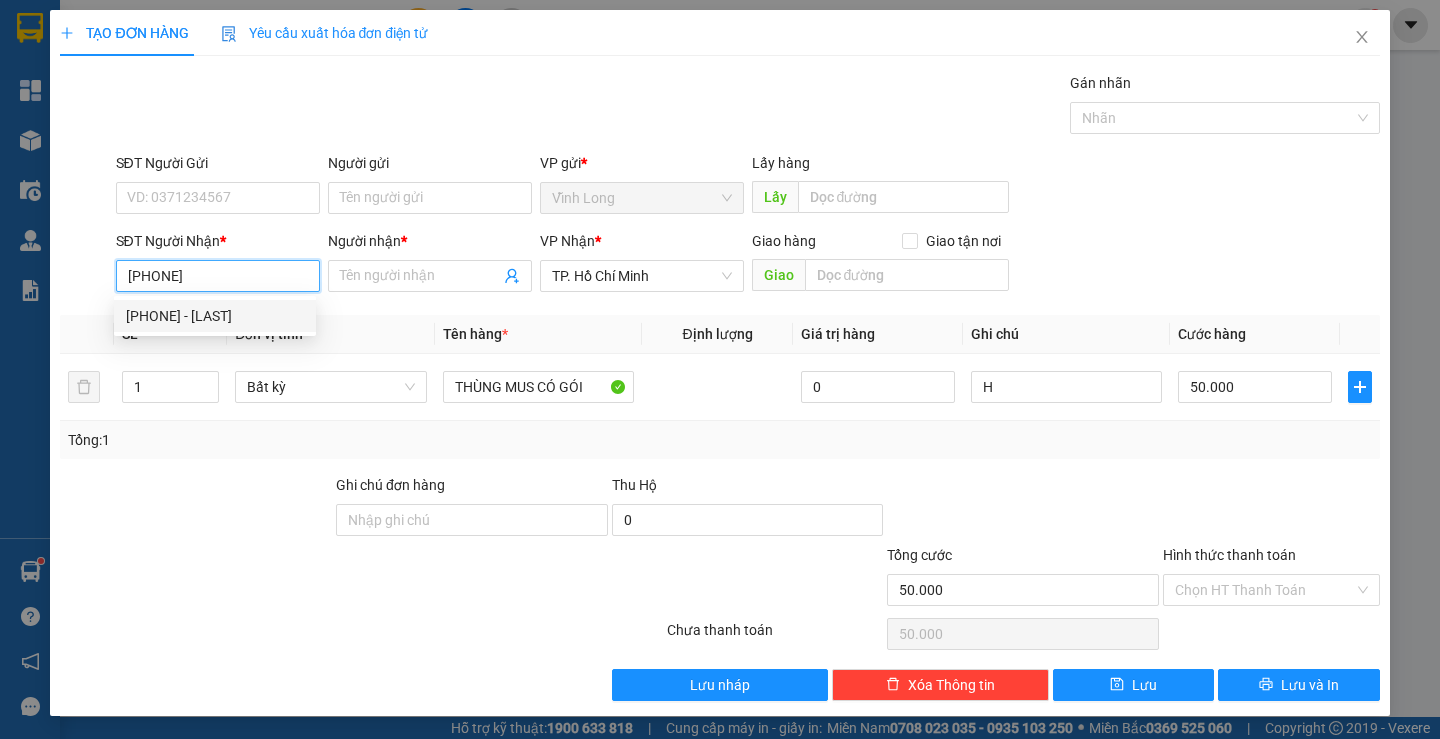 click on "0907277839 - HOÀNG YẾN" at bounding box center (215, 316) 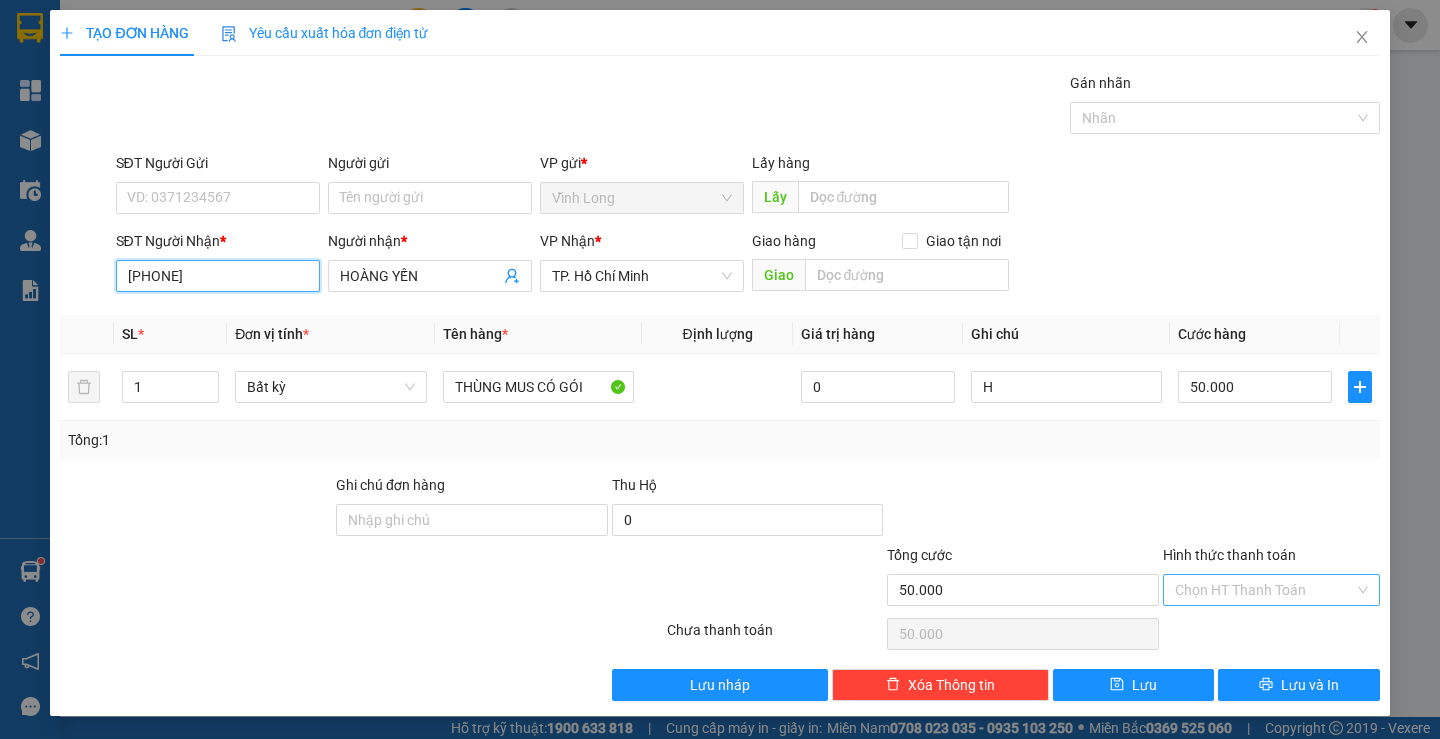 type on "0907277839" 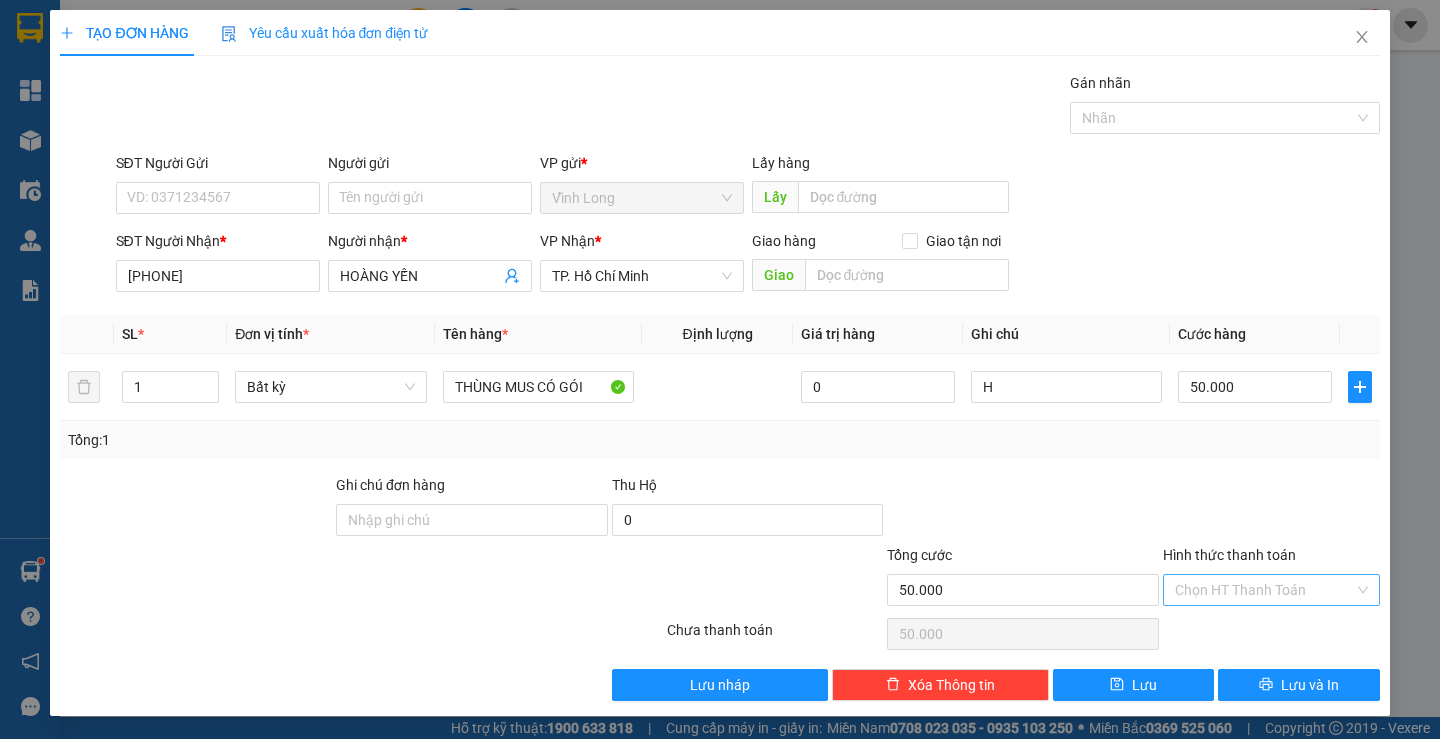 click on "Hình thức thanh toán" at bounding box center (1264, 590) 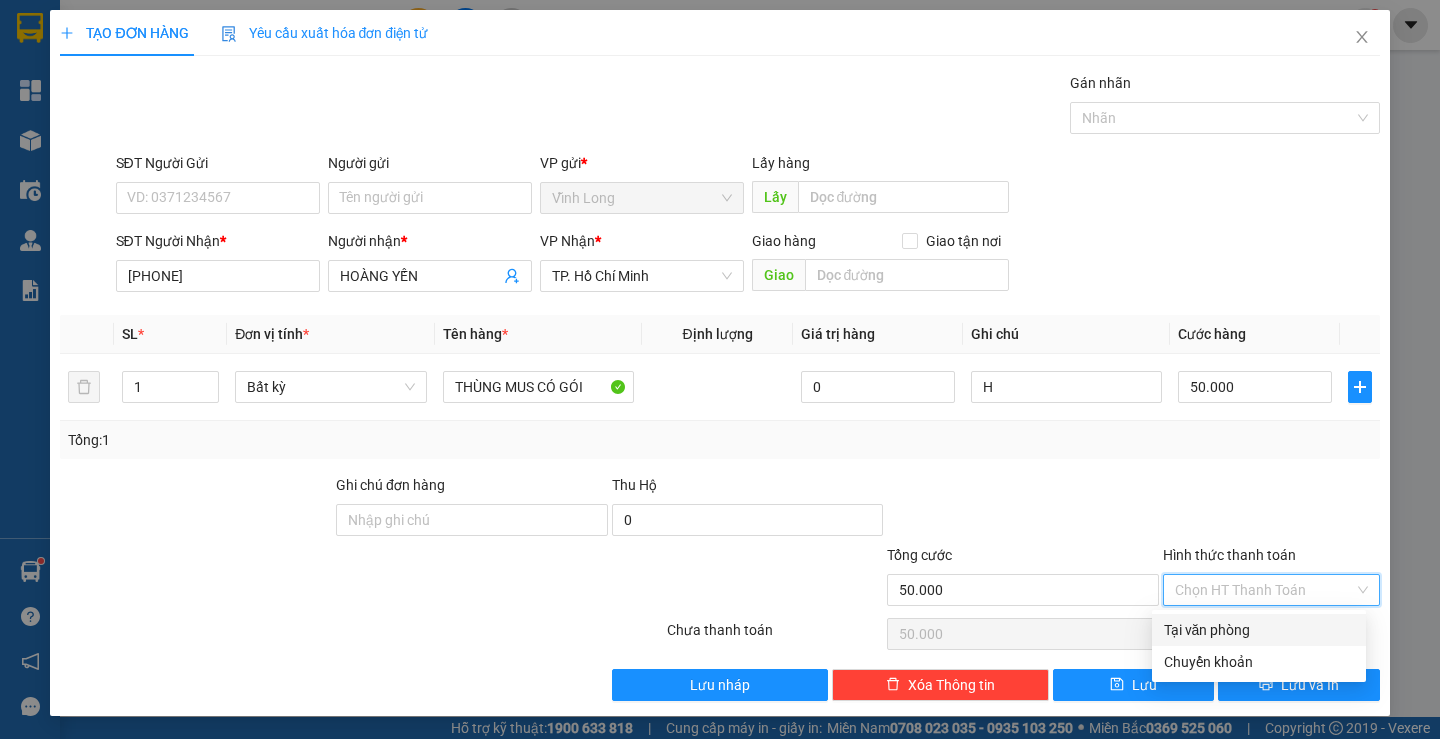 click on "Tại văn phòng" at bounding box center [1259, 630] 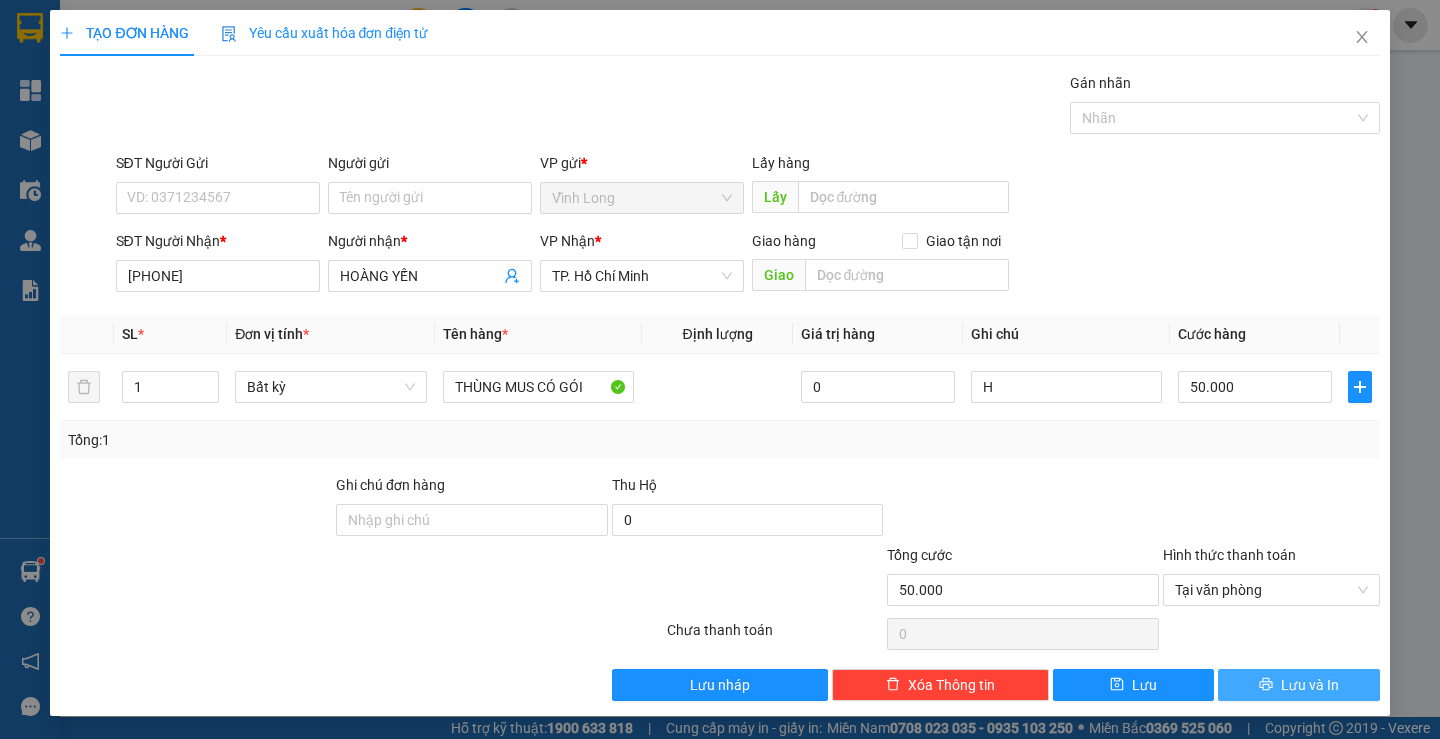 click on "Lưu và In" at bounding box center [1310, 685] 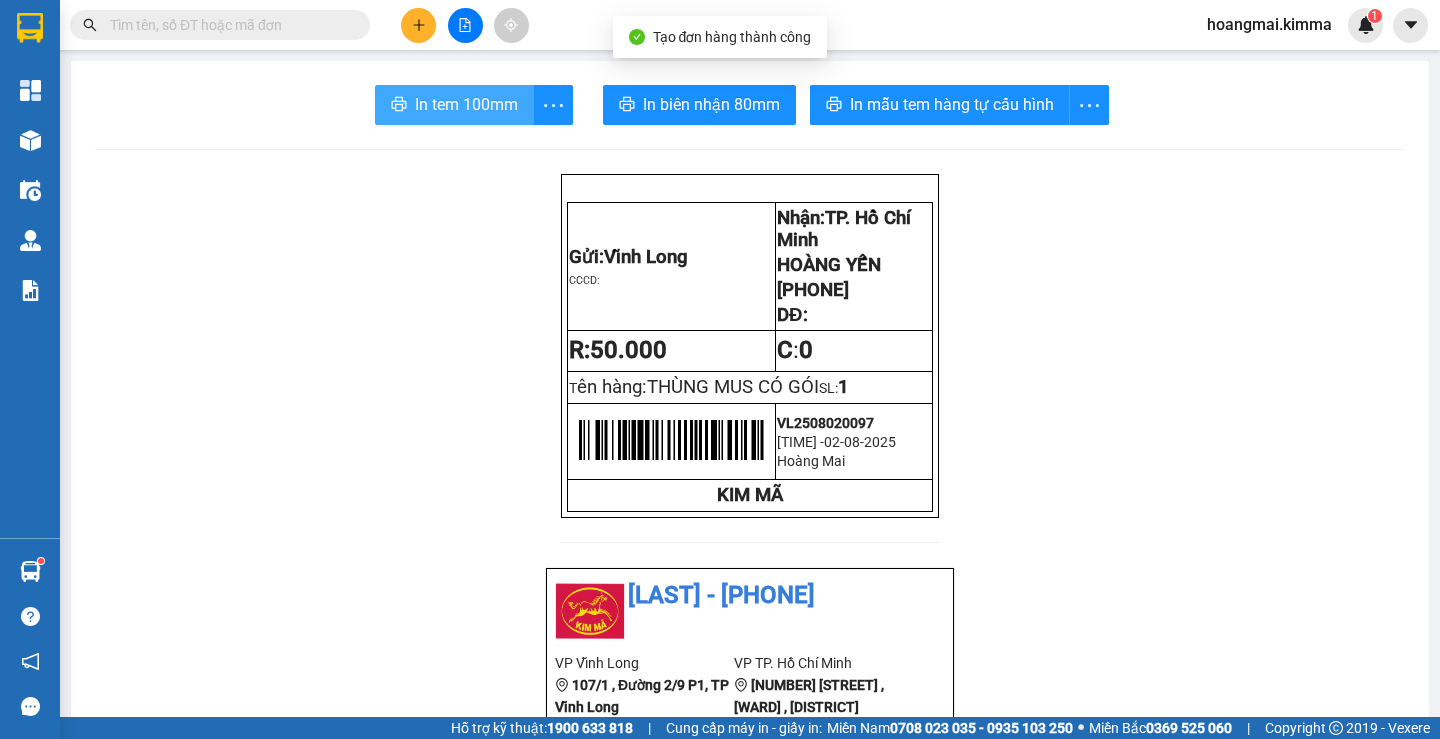 click on "In tem 100mm" at bounding box center [466, 104] 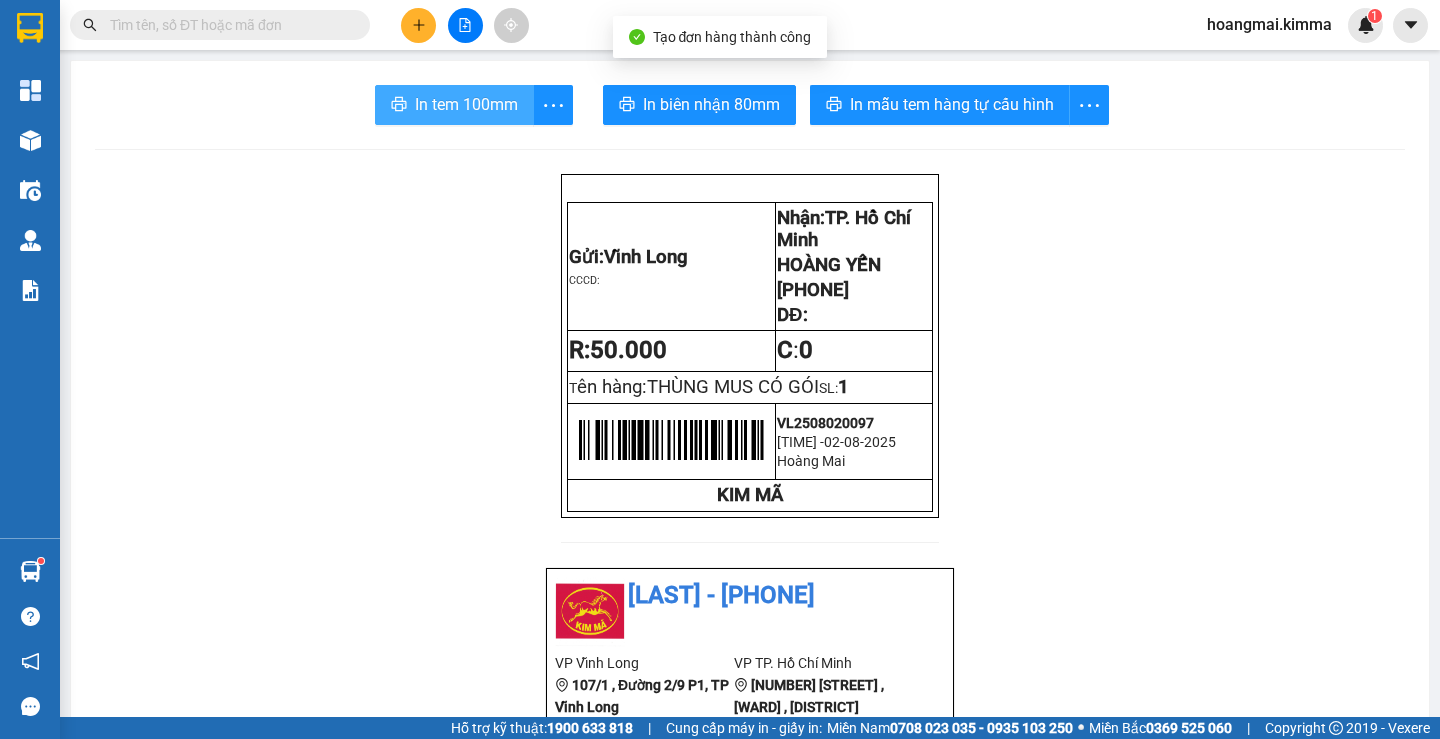 scroll, scrollTop: 0, scrollLeft: 0, axis: both 